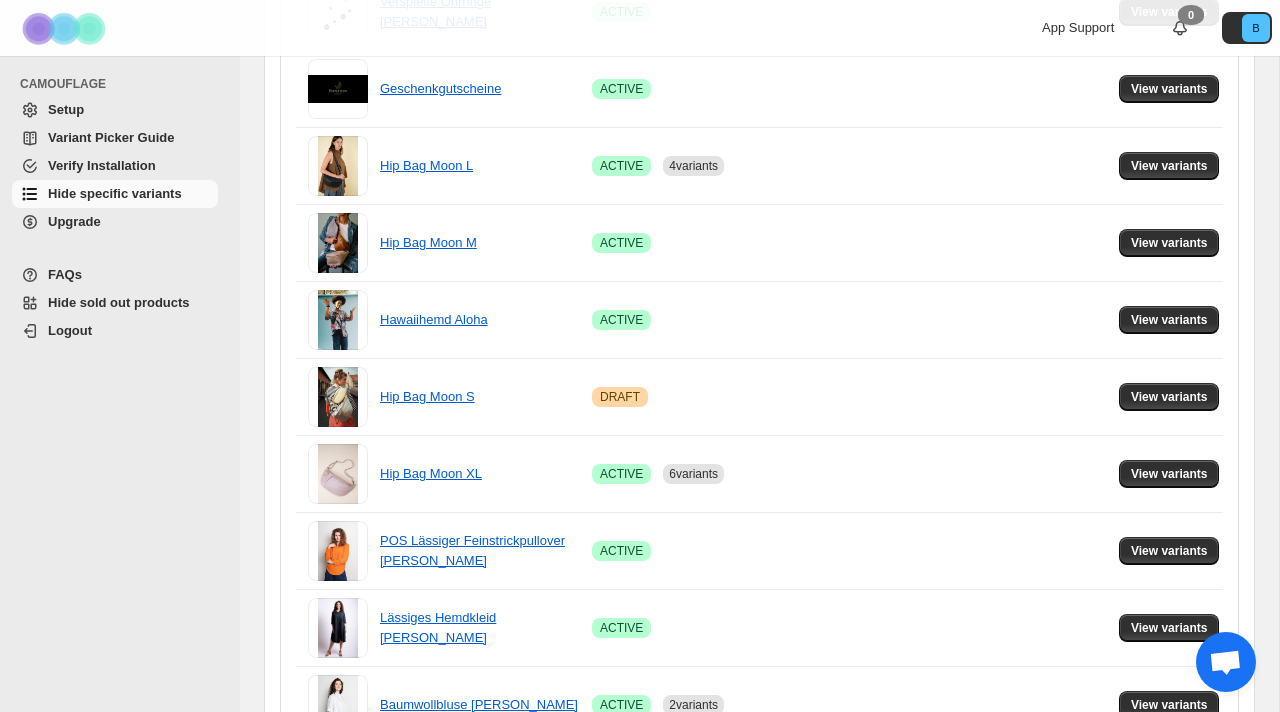 scroll, scrollTop: 161, scrollLeft: 0, axis: vertical 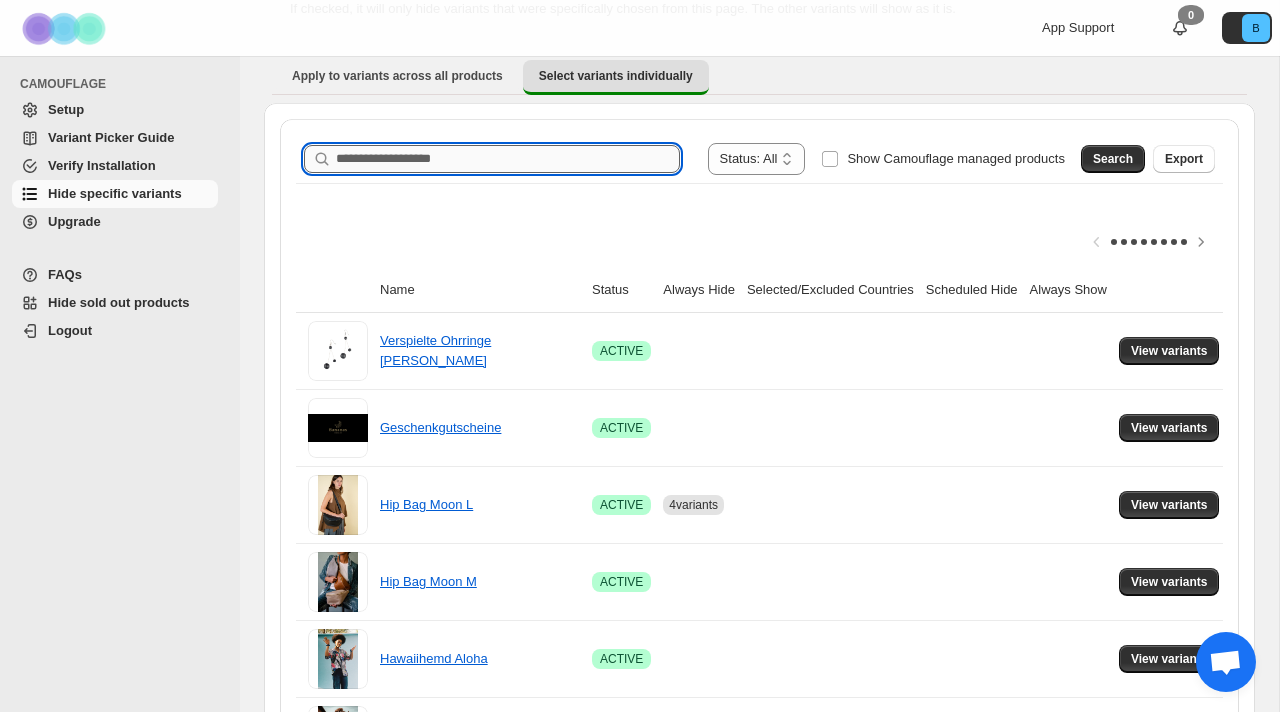 click on "Search product name" at bounding box center [508, 159] 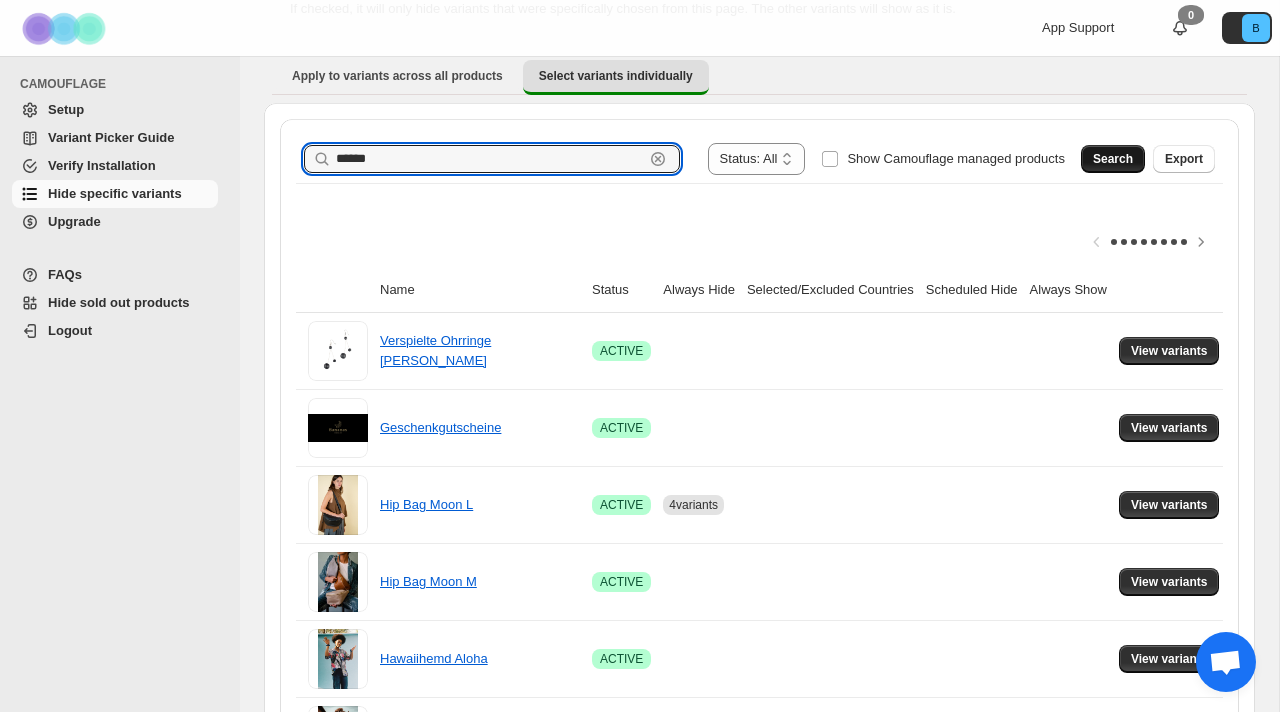 type on "******" 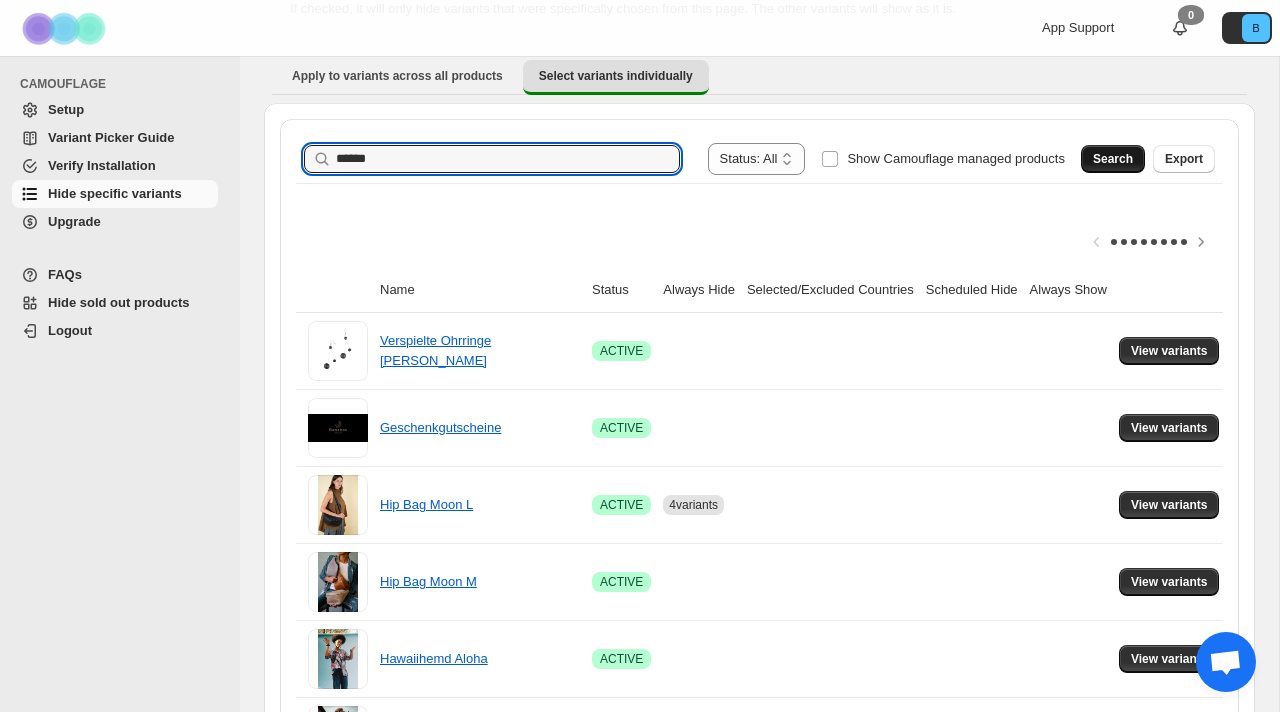 click on "Search" at bounding box center (1113, 159) 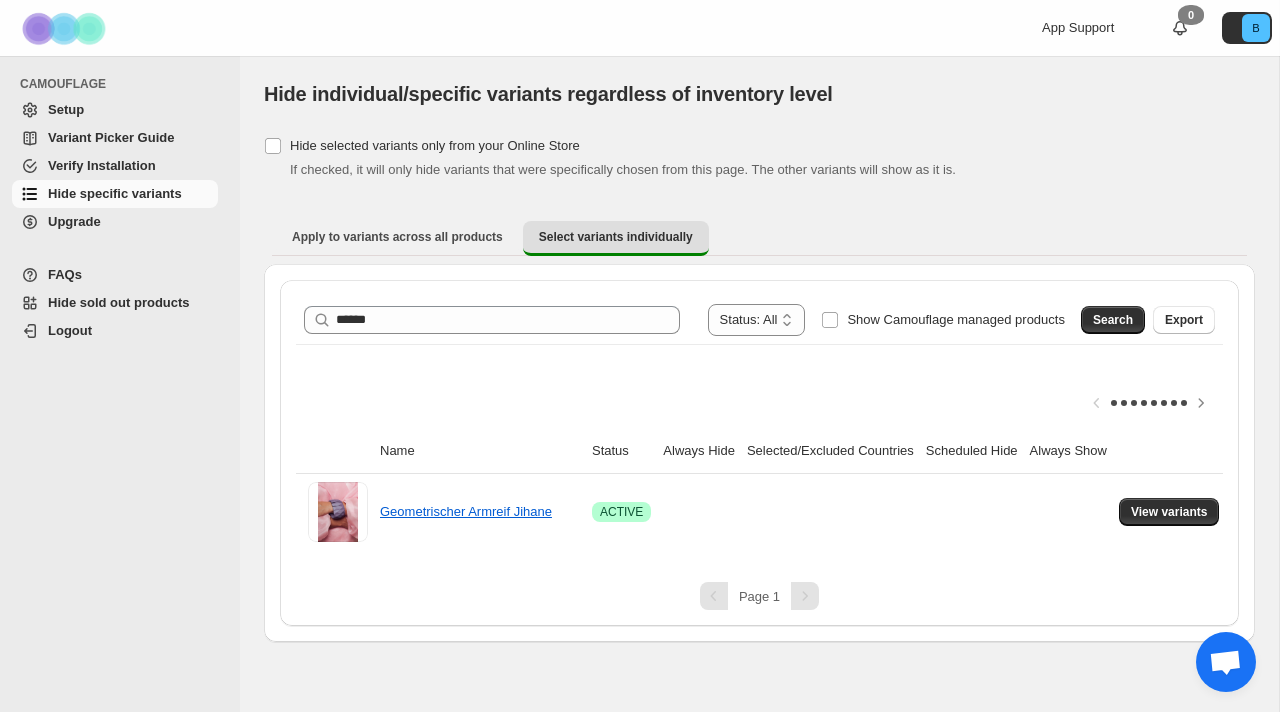 scroll, scrollTop: 0, scrollLeft: 0, axis: both 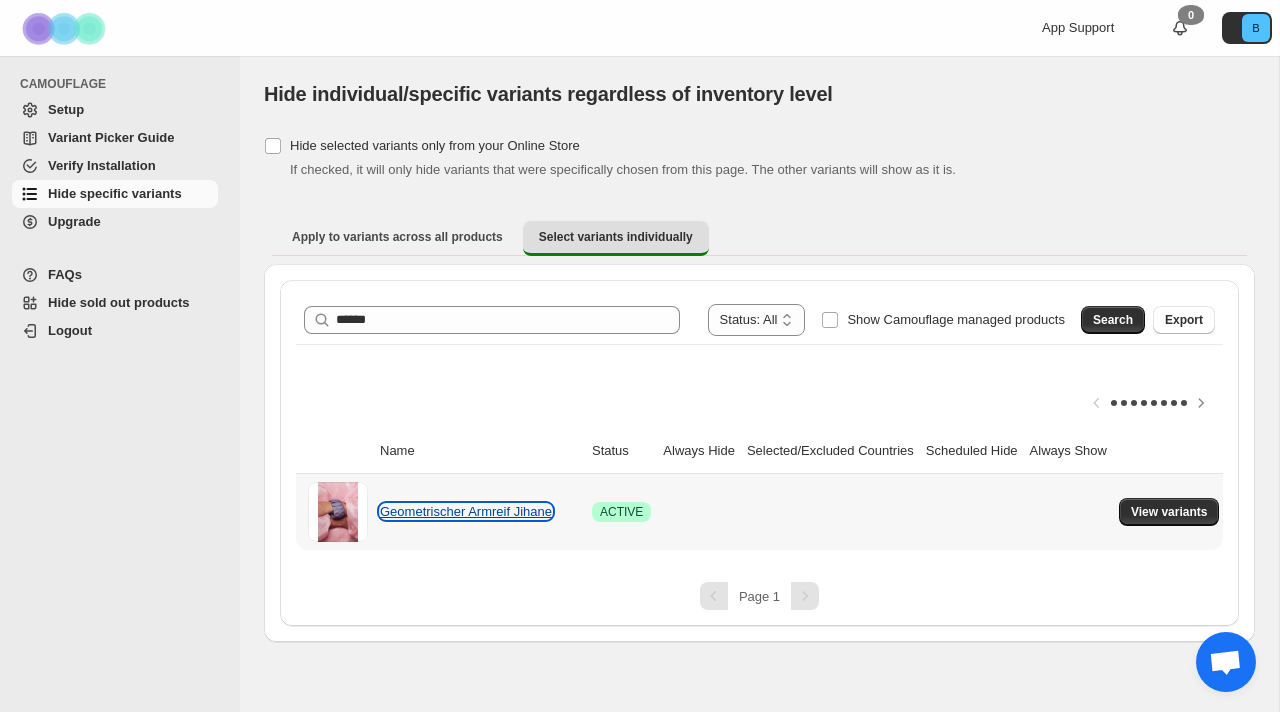 click on "Geometrischer Armreif Jihane" at bounding box center (466, 511) 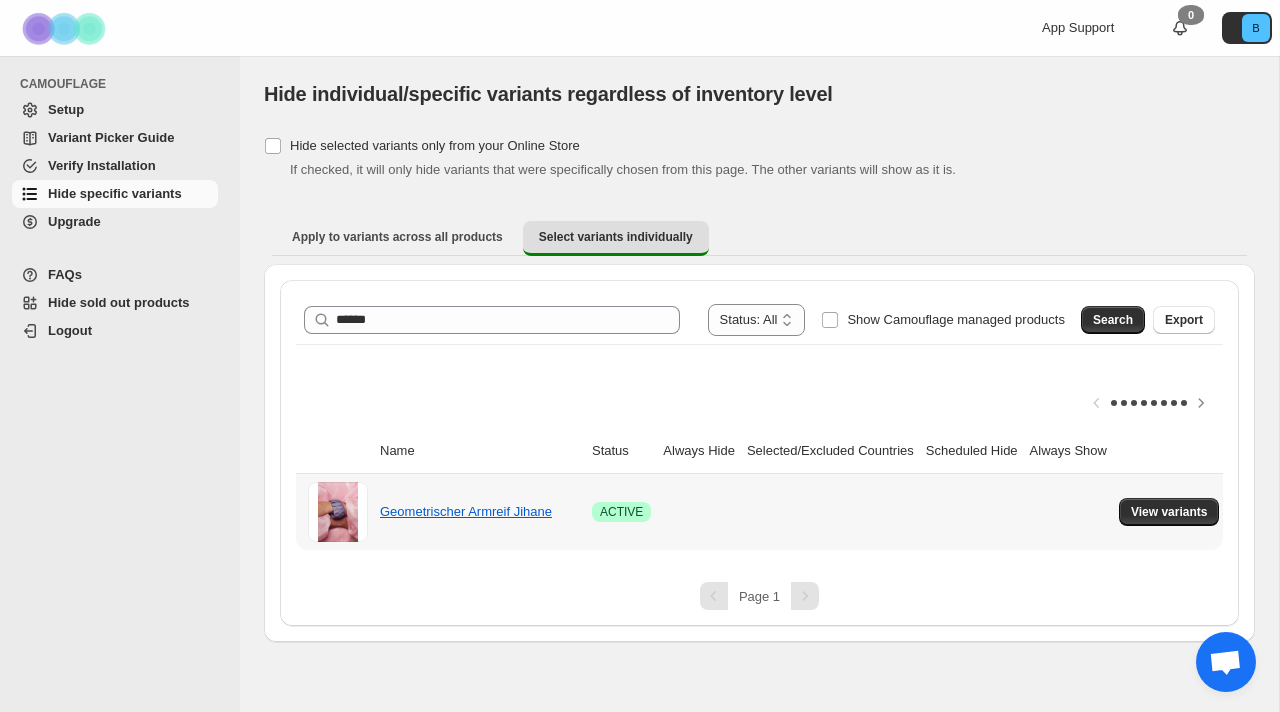 click on "View variants" at bounding box center [1172, 512] 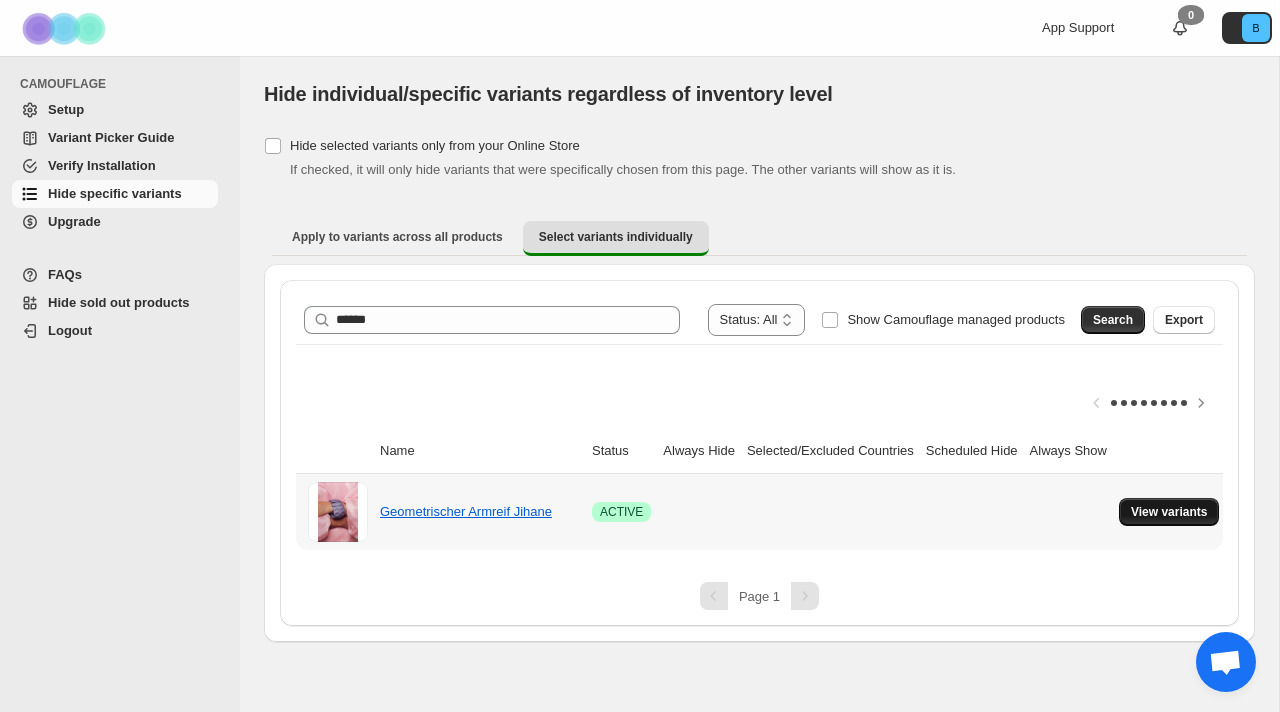 click on "View variants" at bounding box center [1169, 512] 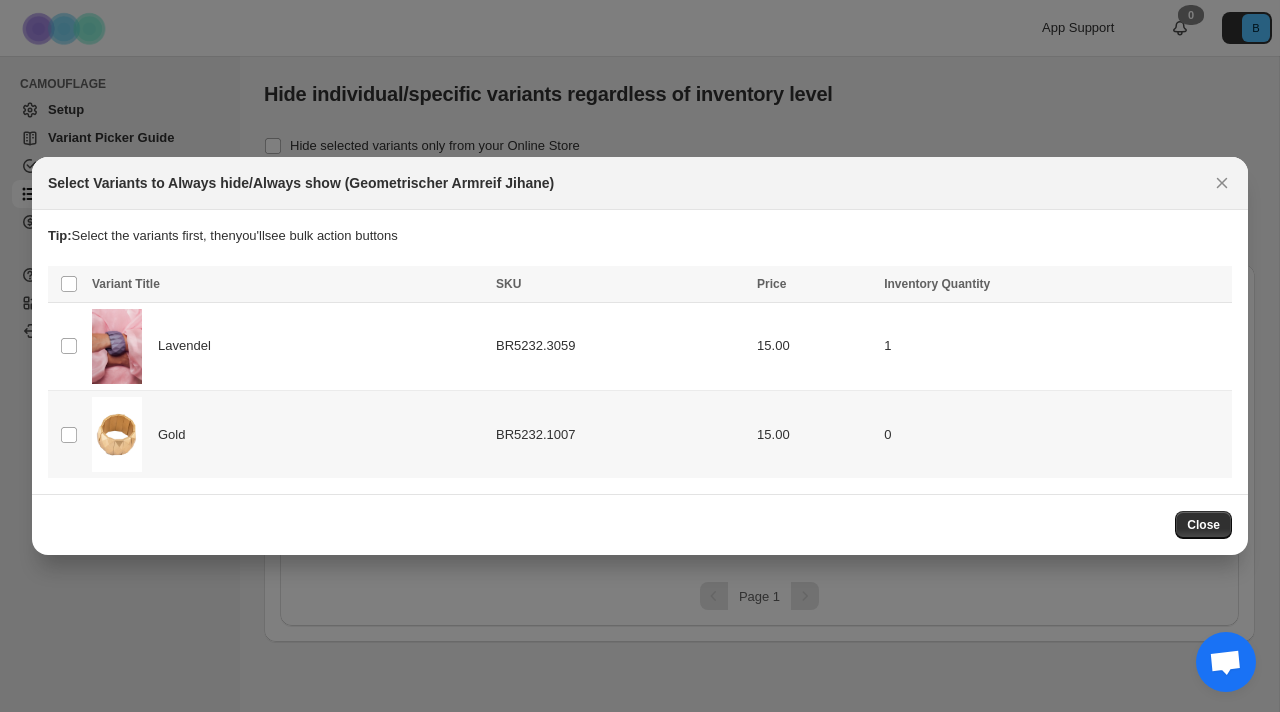 click at bounding box center [117, 434] 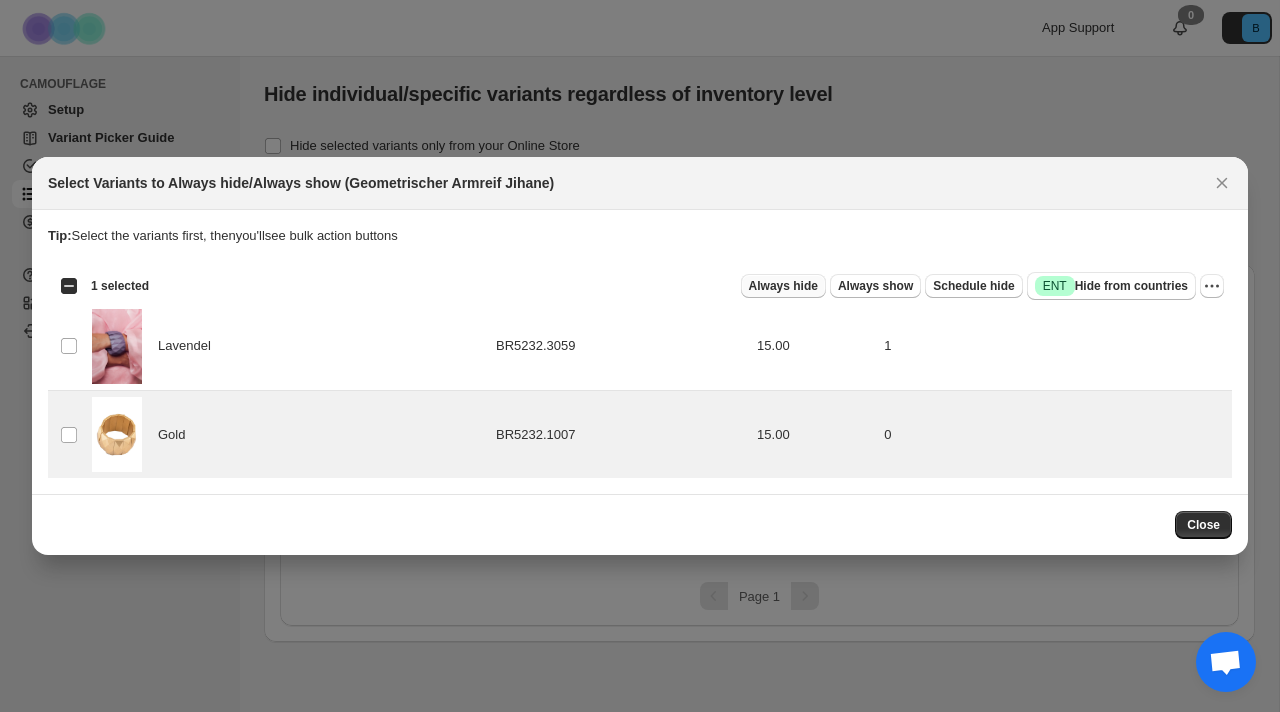 click on "Always hide" at bounding box center (783, 286) 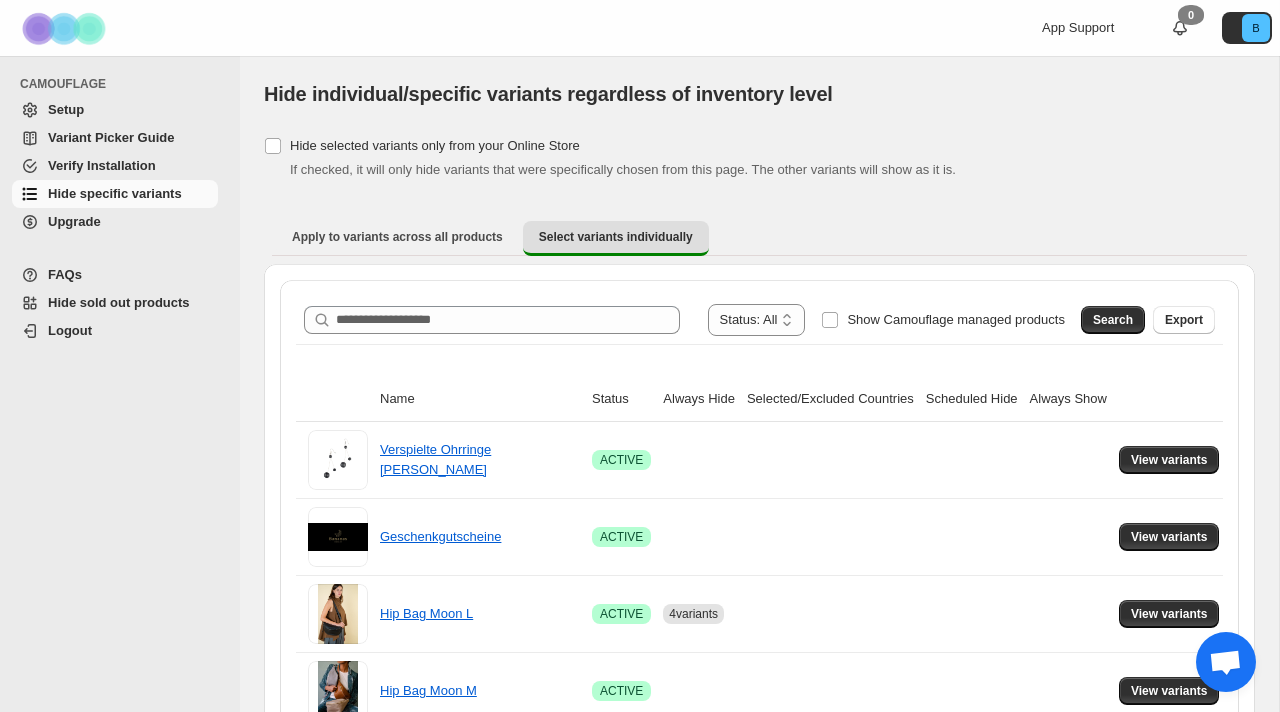 scroll, scrollTop: 0, scrollLeft: 0, axis: both 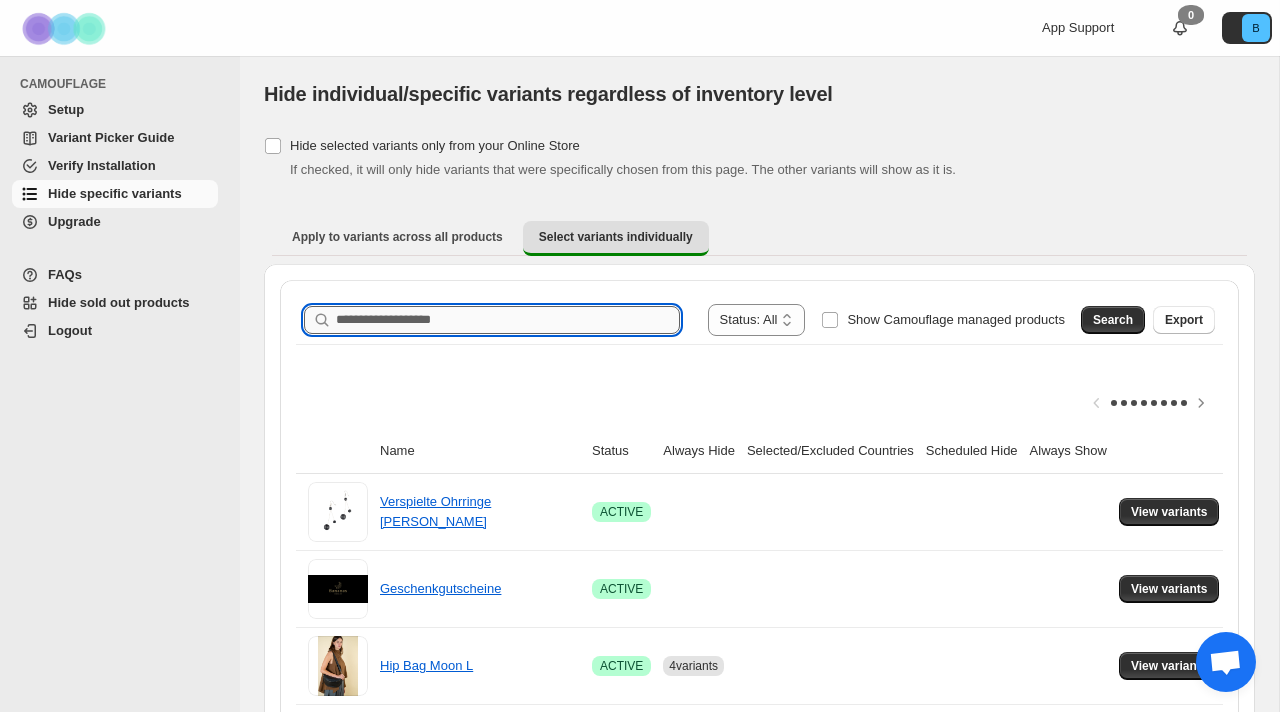 click on "Search product name" at bounding box center (508, 320) 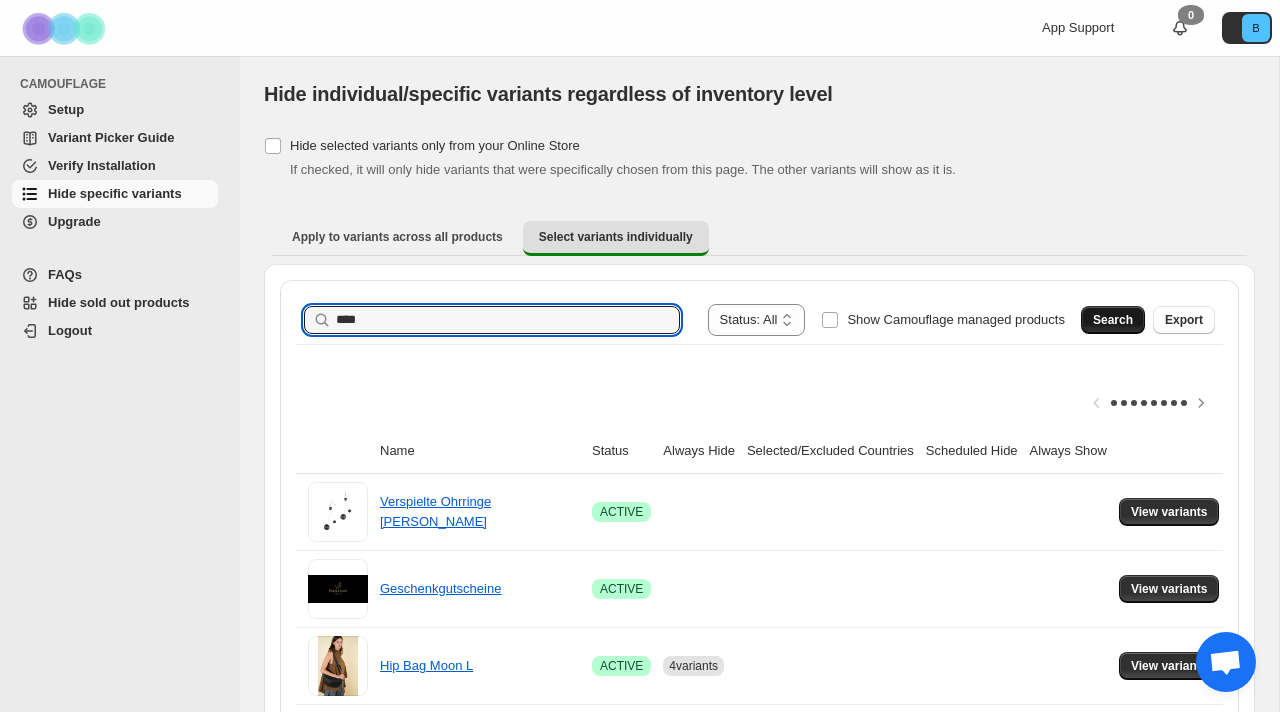 click on "Search" at bounding box center (1113, 320) 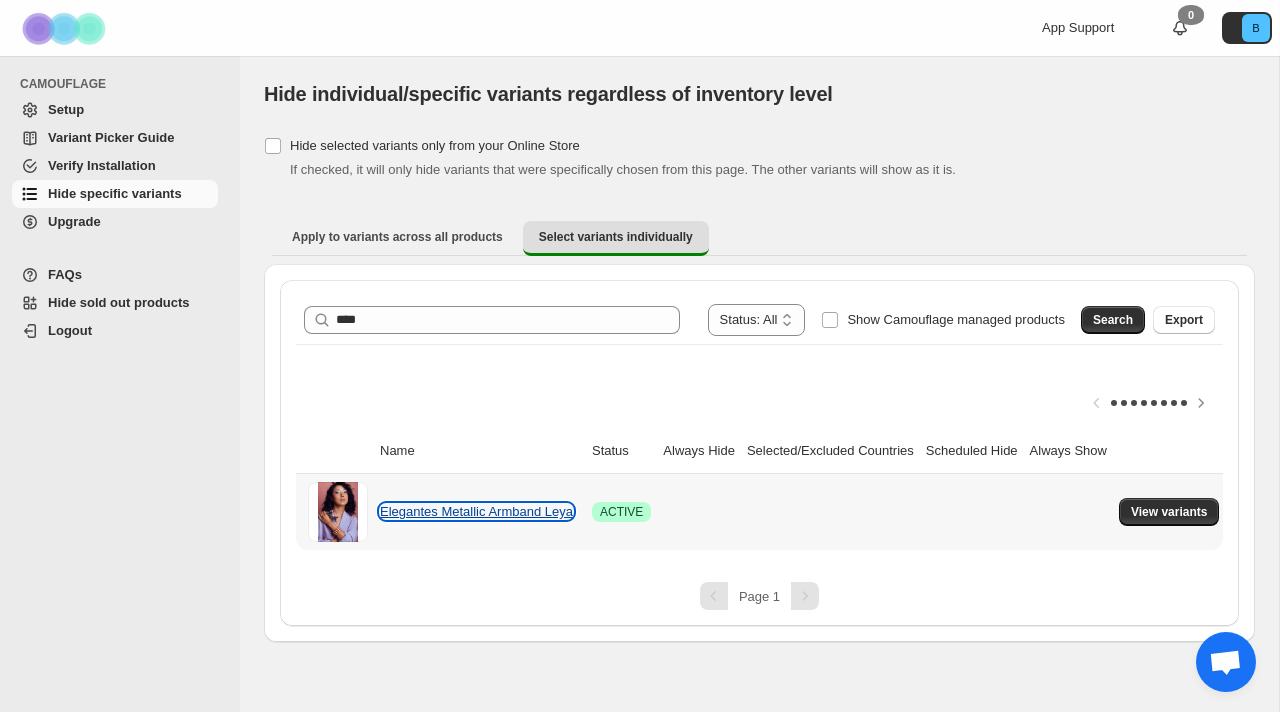 click on "Elegantes Metallic Armband Leya" at bounding box center [476, 511] 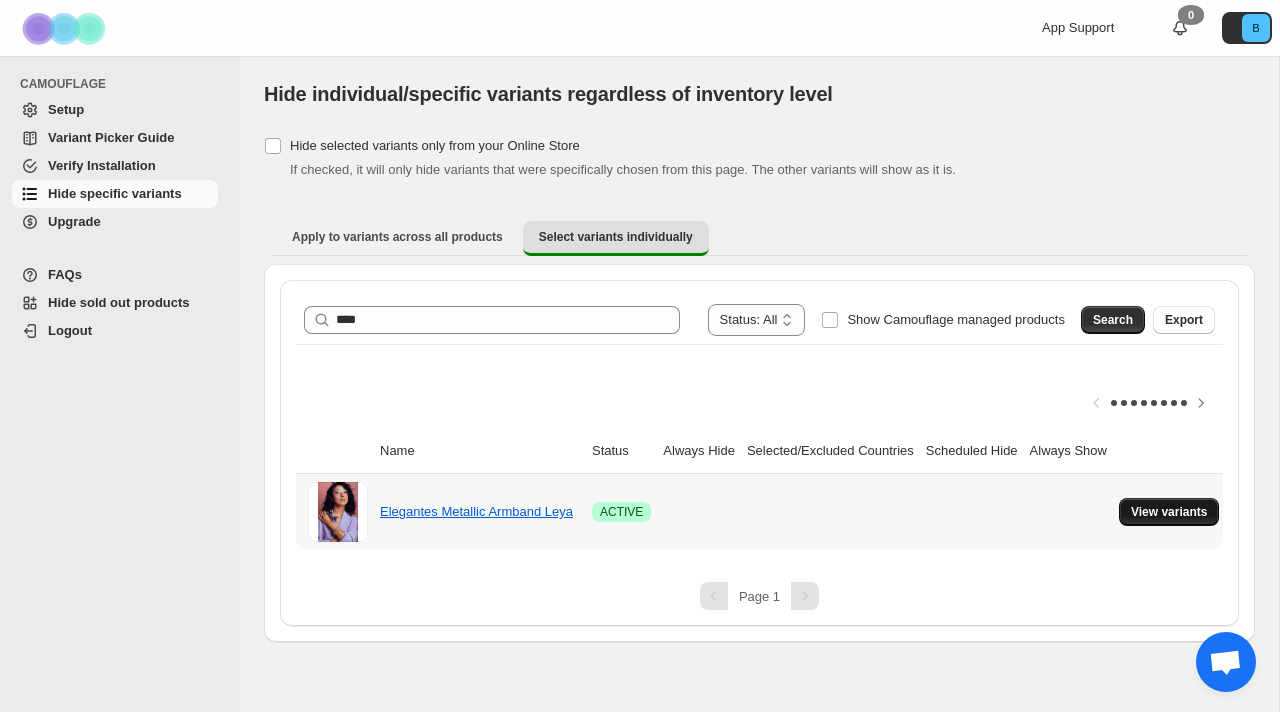 click on "View variants" at bounding box center [1169, 512] 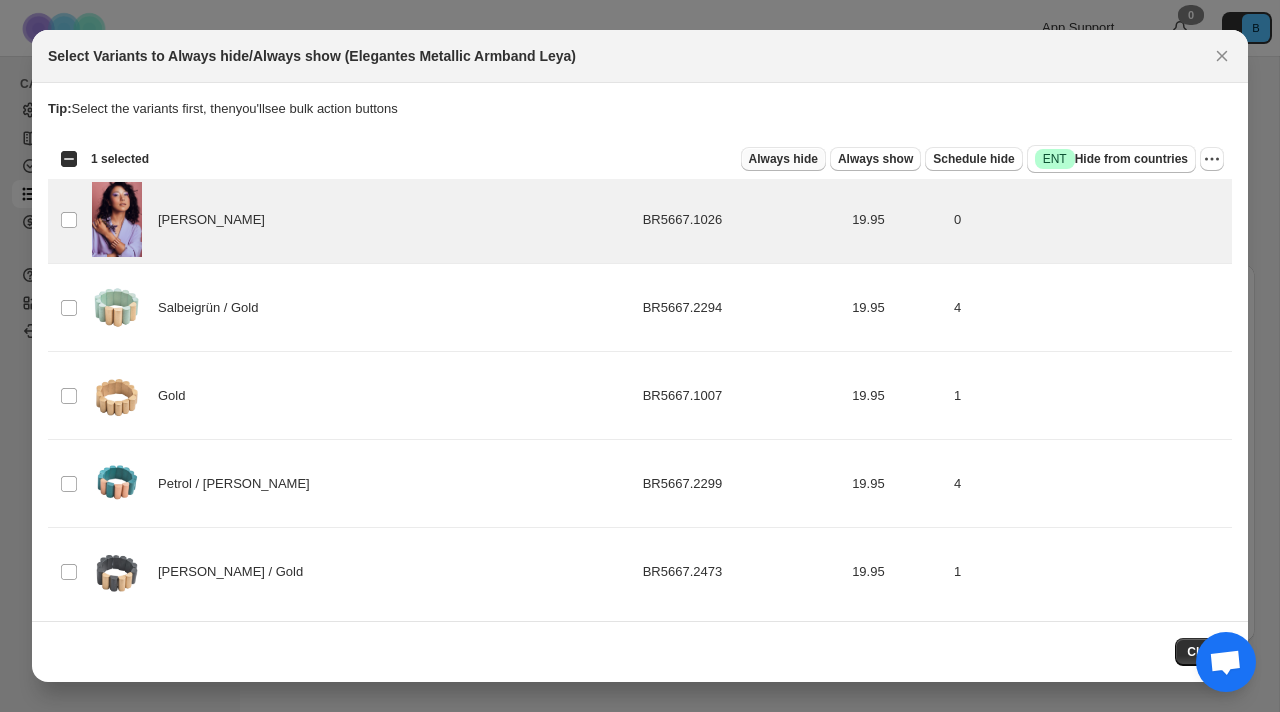 click on "Always hide" at bounding box center (783, 159) 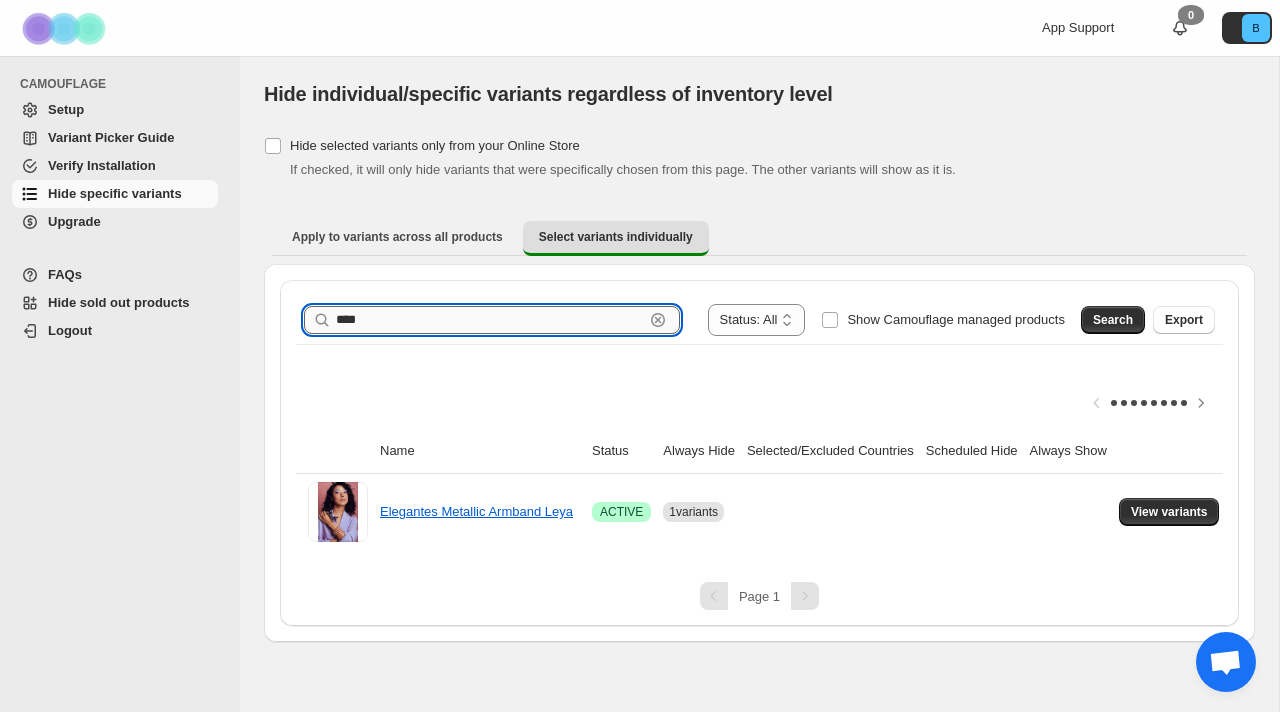 click on "****" at bounding box center (490, 320) 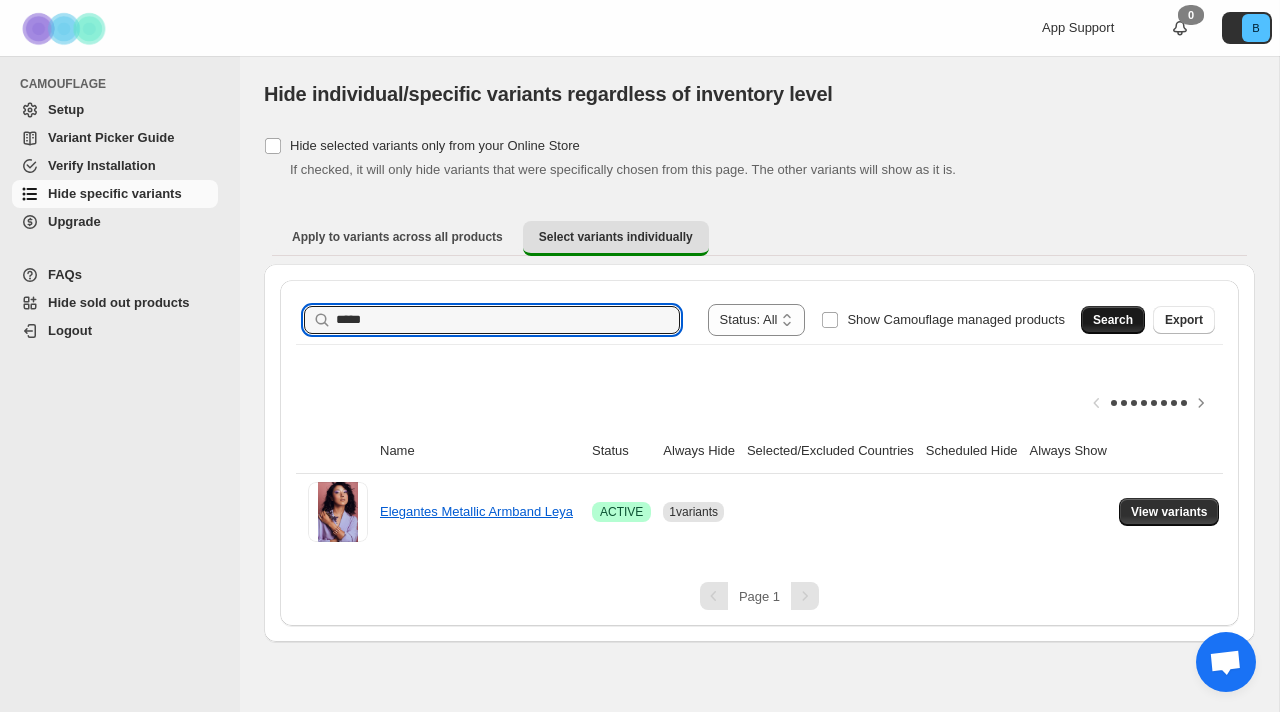 click on "Search" at bounding box center (1113, 320) 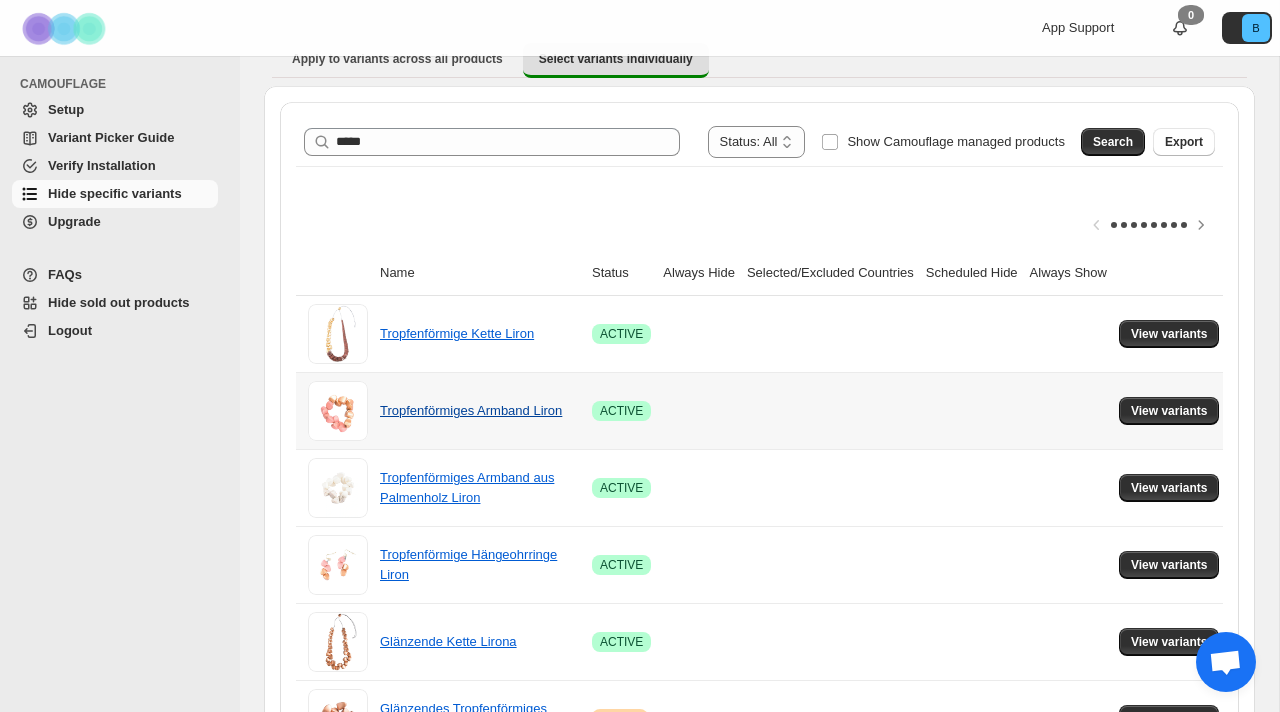 scroll, scrollTop: 184, scrollLeft: 0, axis: vertical 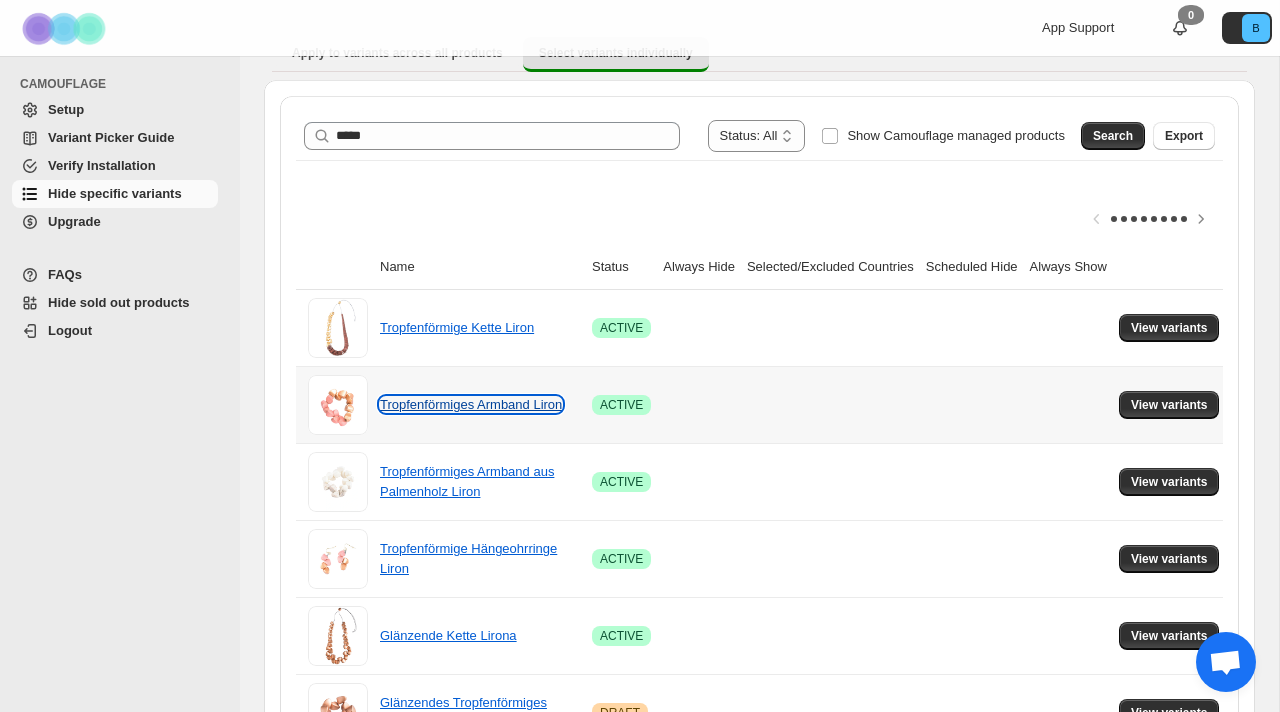 click on "Tropfenförmiges Armband Liron" at bounding box center [471, 404] 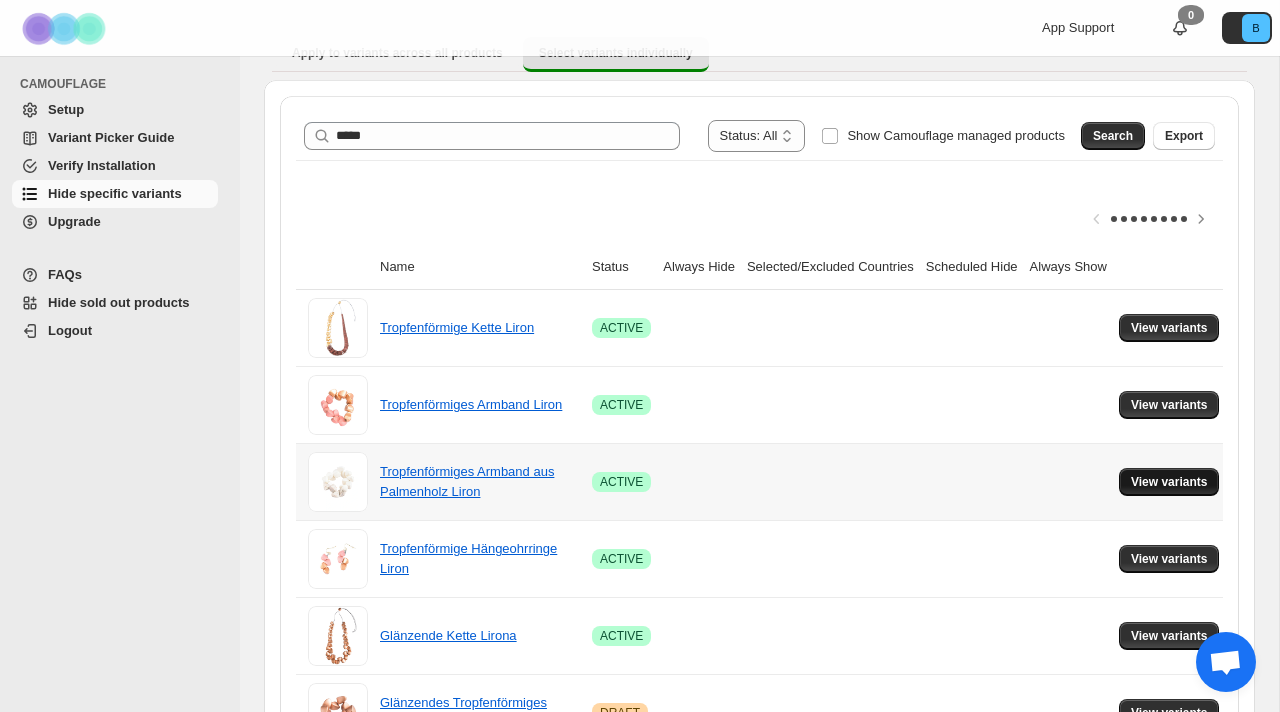 click on "View variants" at bounding box center [1169, 482] 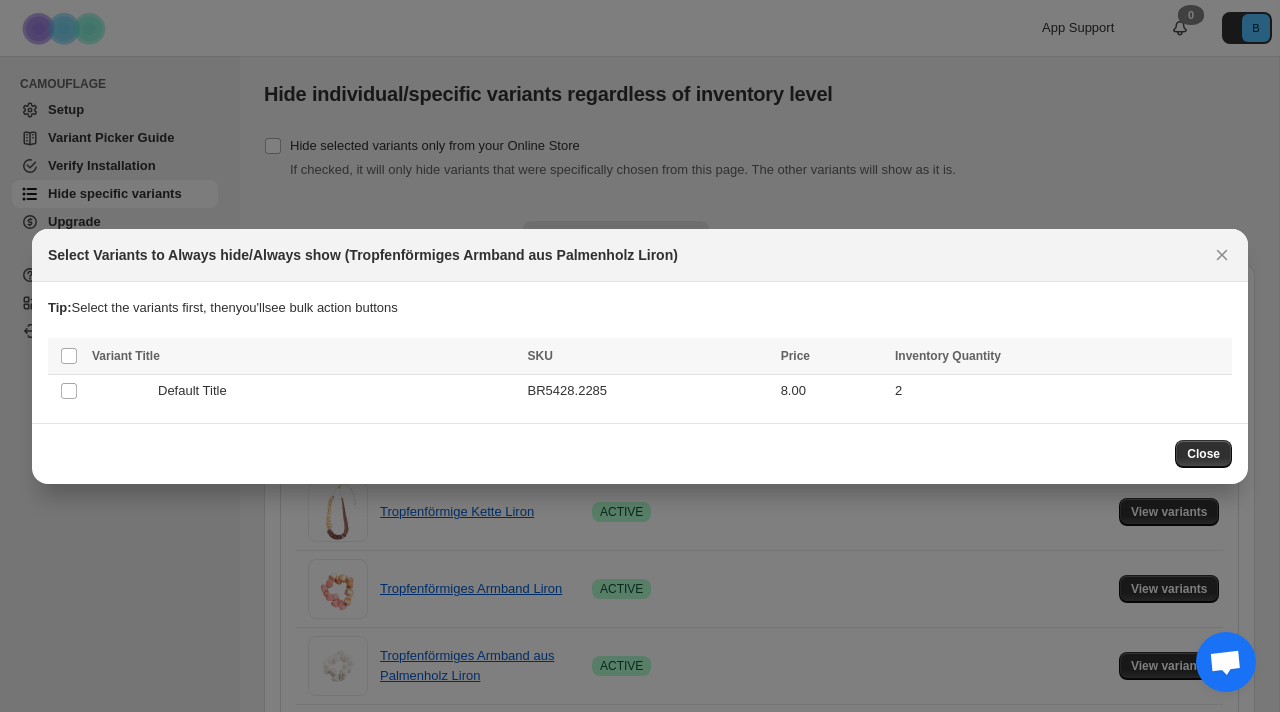 scroll, scrollTop: 184, scrollLeft: 0, axis: vertical 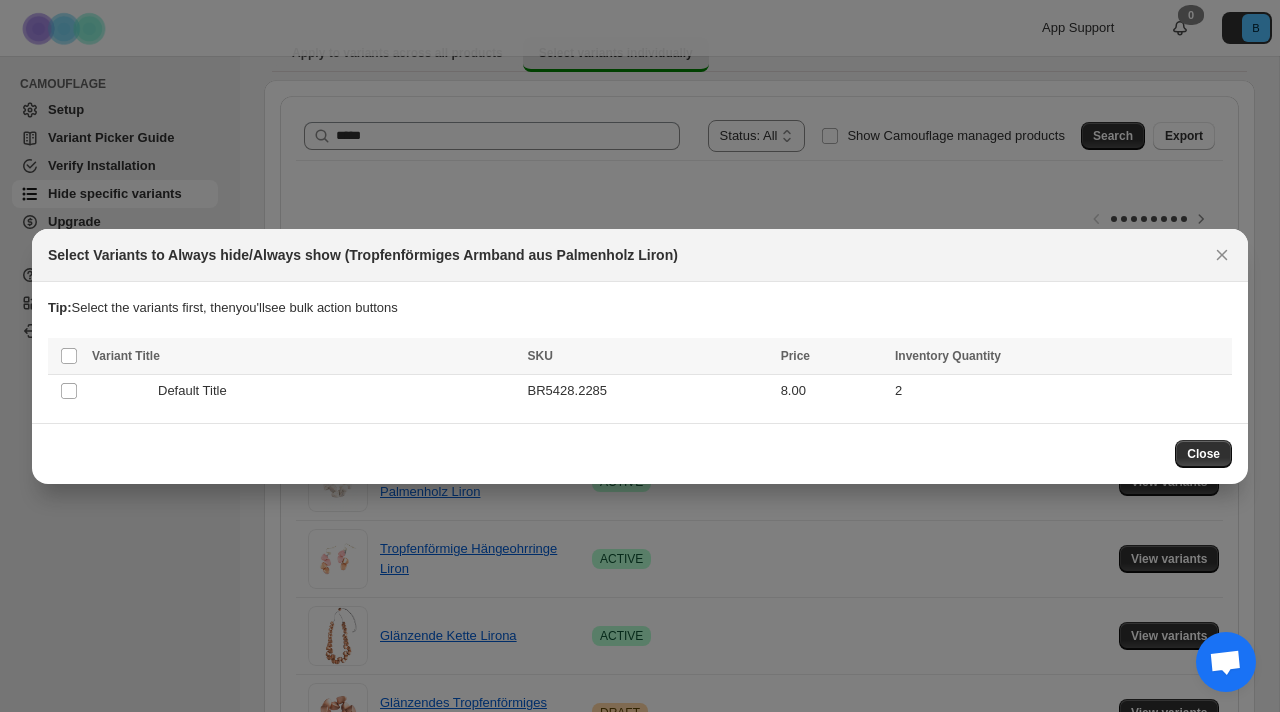 click on "Close" at bounding box center [640, 453] 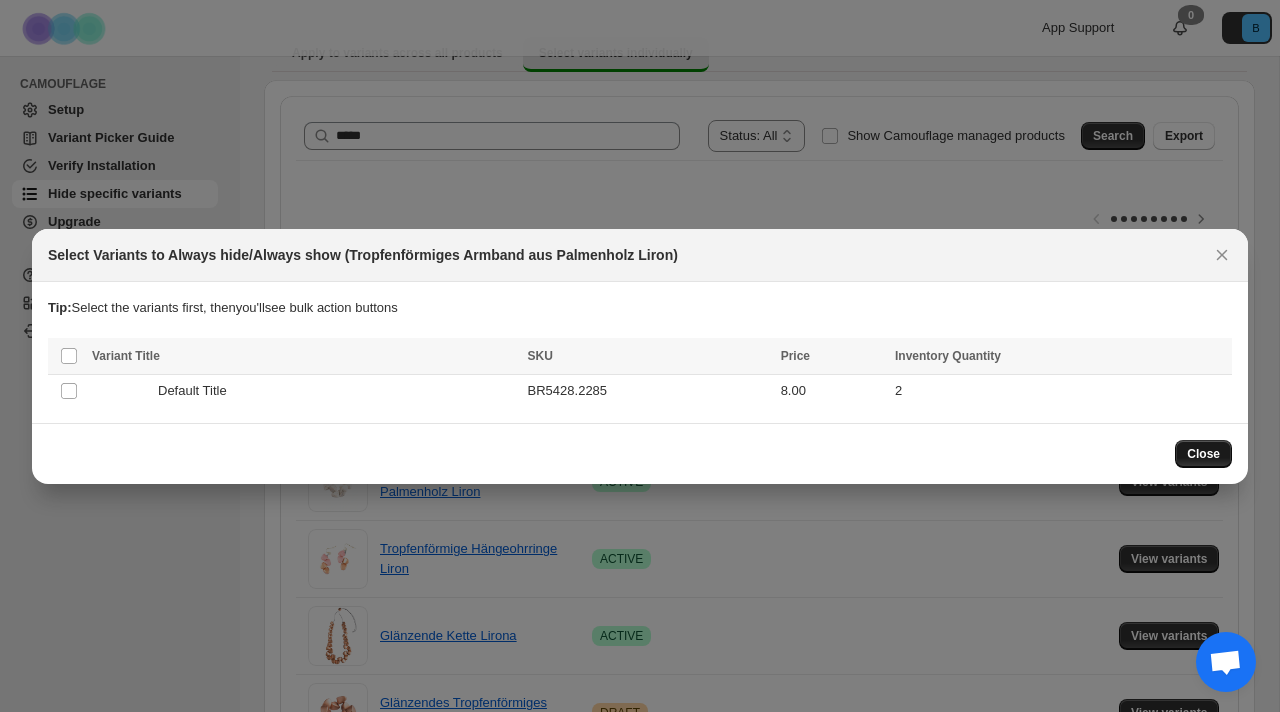 click on "Close" at bounding box center (1203, 454) 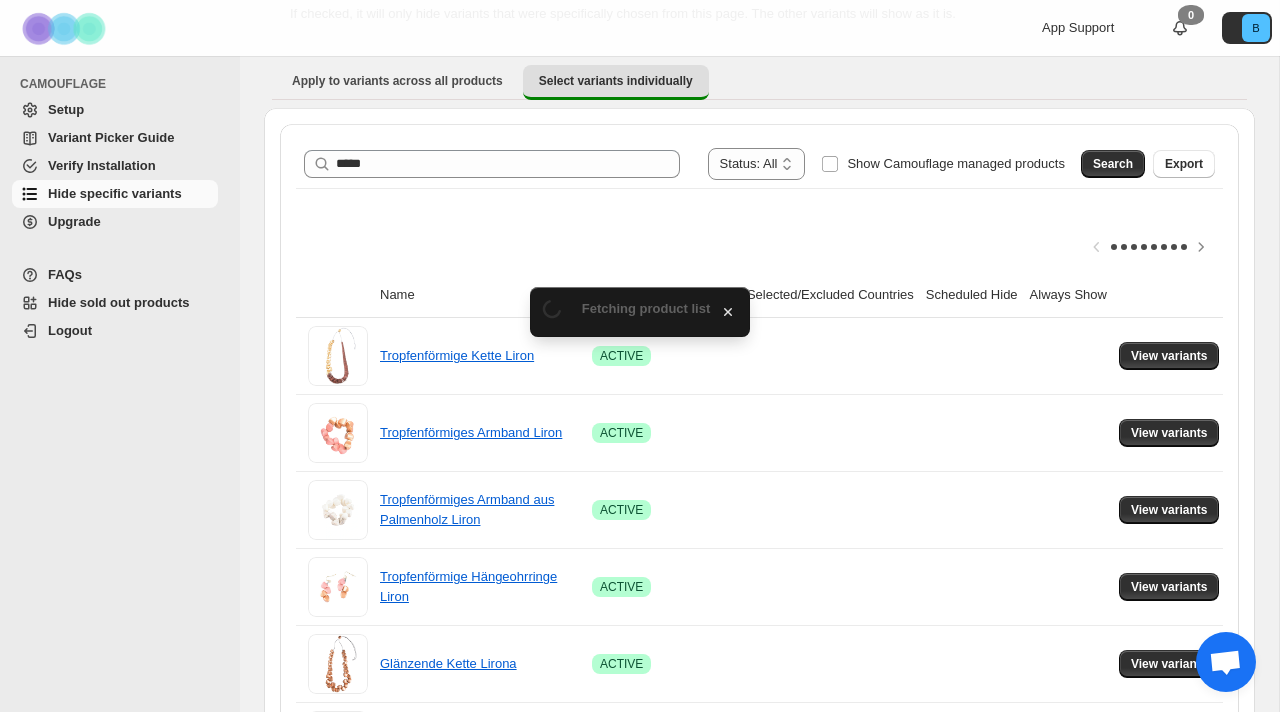 scroll, scrollTop: 184, scrollLeft: 0, axis: vertical 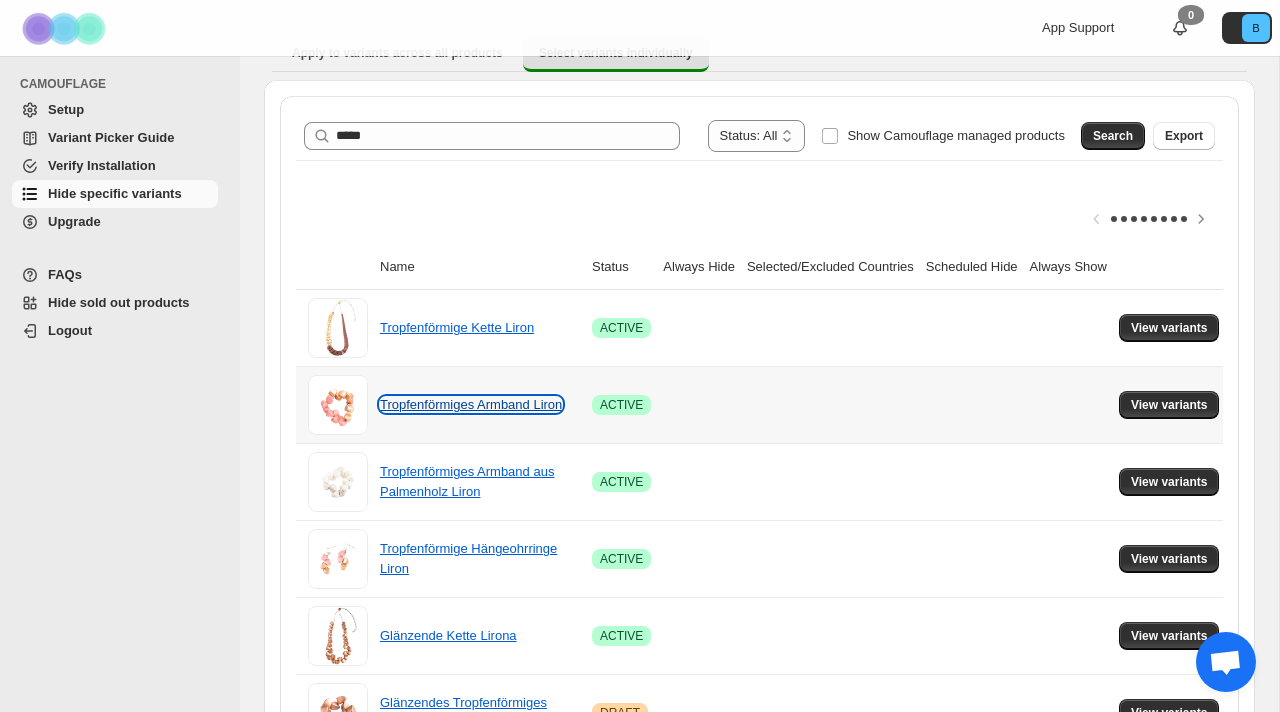 click on "Tropfenförmiges Armband Liron" at bounding box center (471, 404) 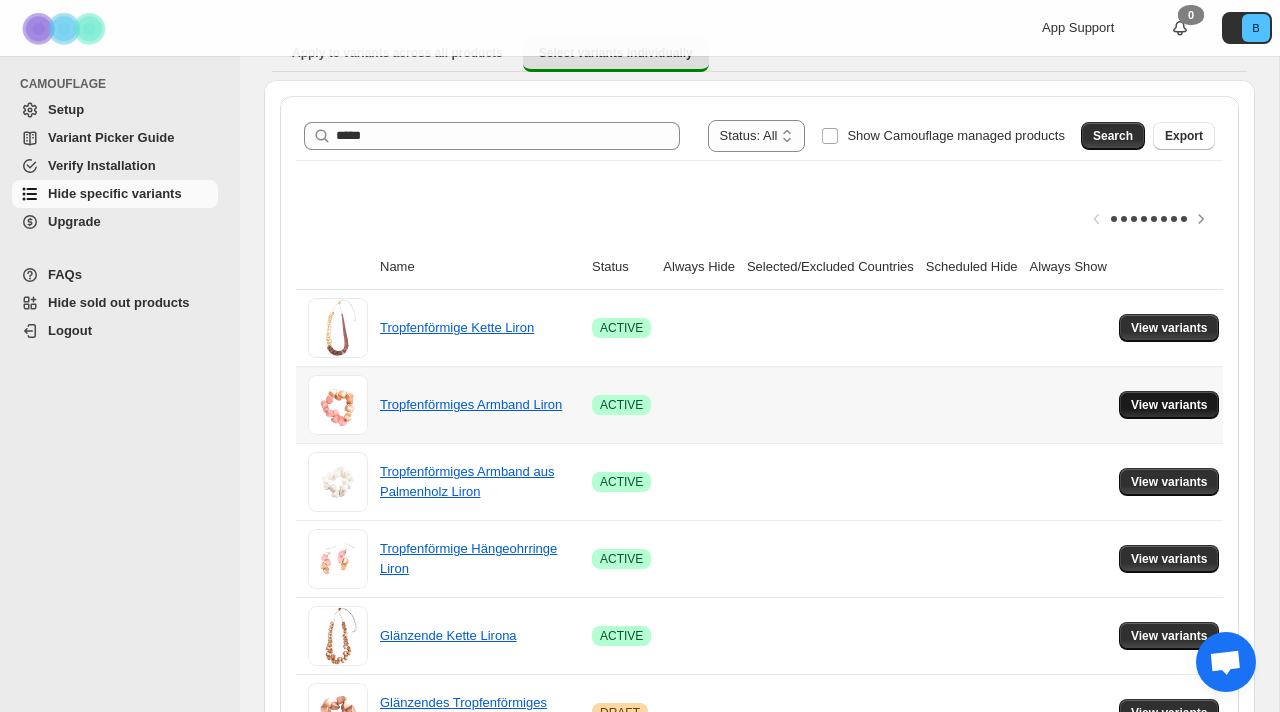 click on "View variants" at bounding box center (1169, 405) 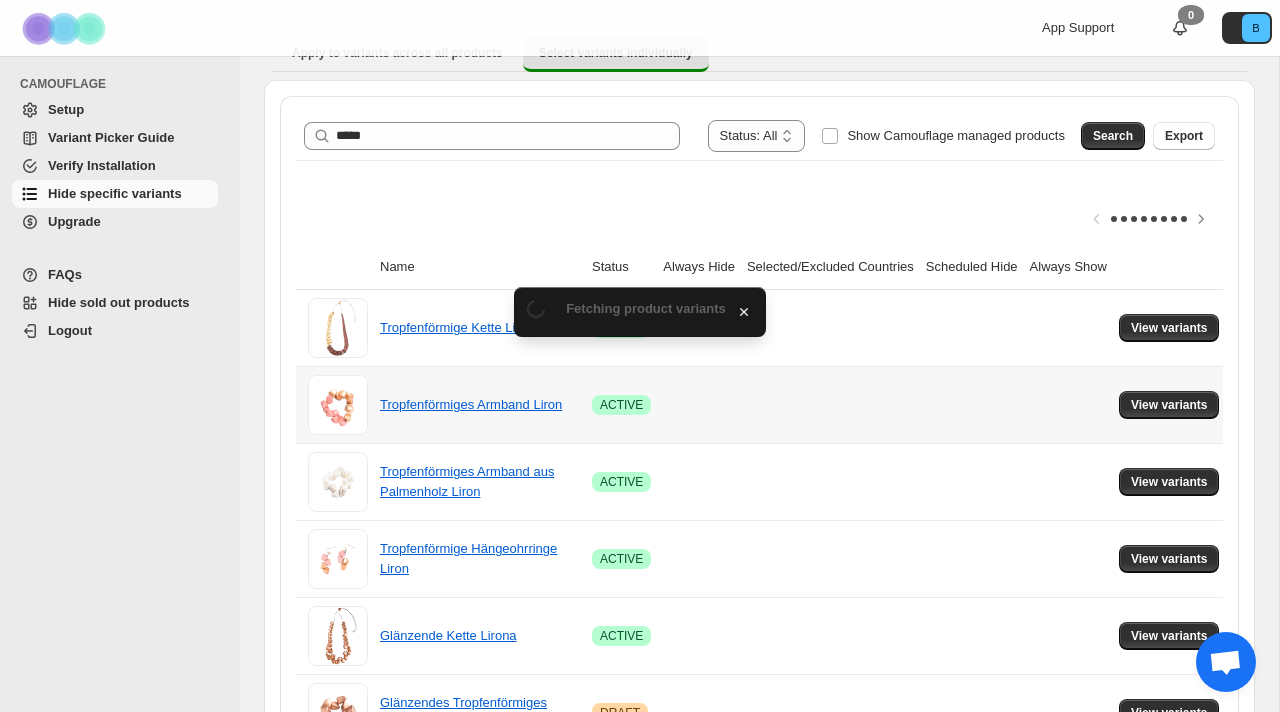 scroll, scrollTop: 0, scrollLeft: 0, axis: both 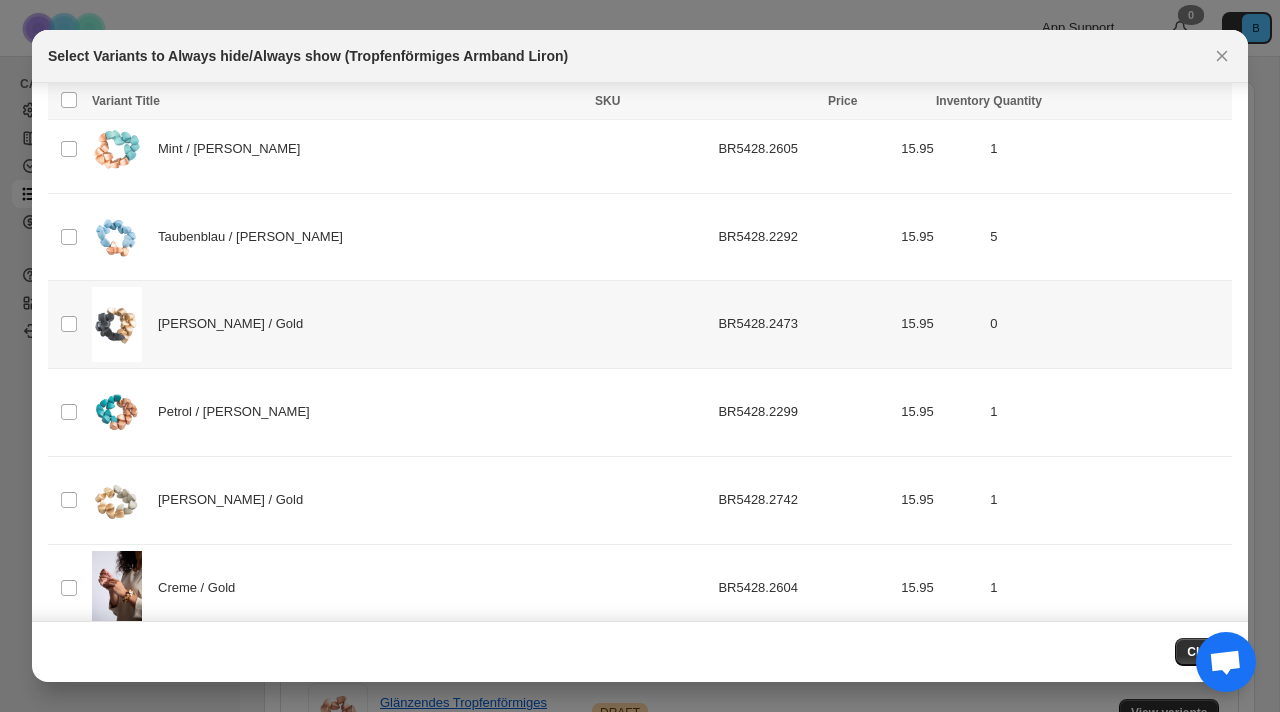 click on "Select product variant" at bounding box center (67, 324) 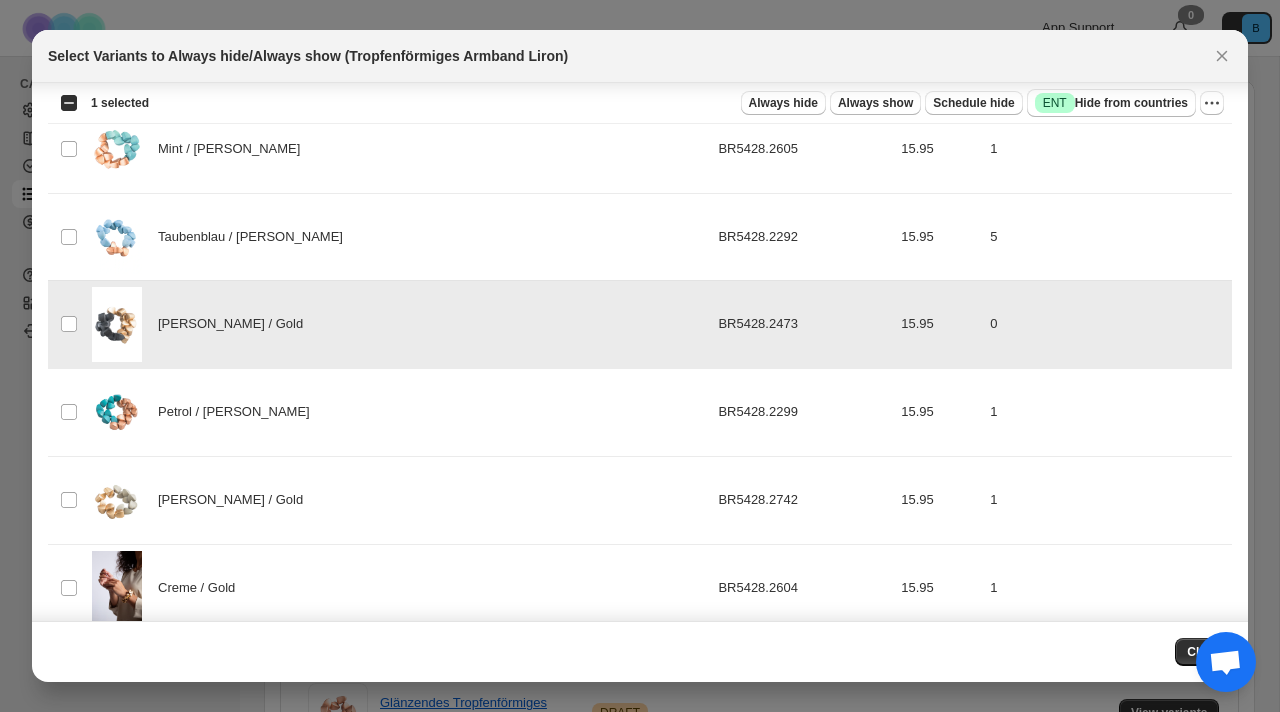 scroll, scrollTop: 800, scrollLeft: 0, axis: vertical 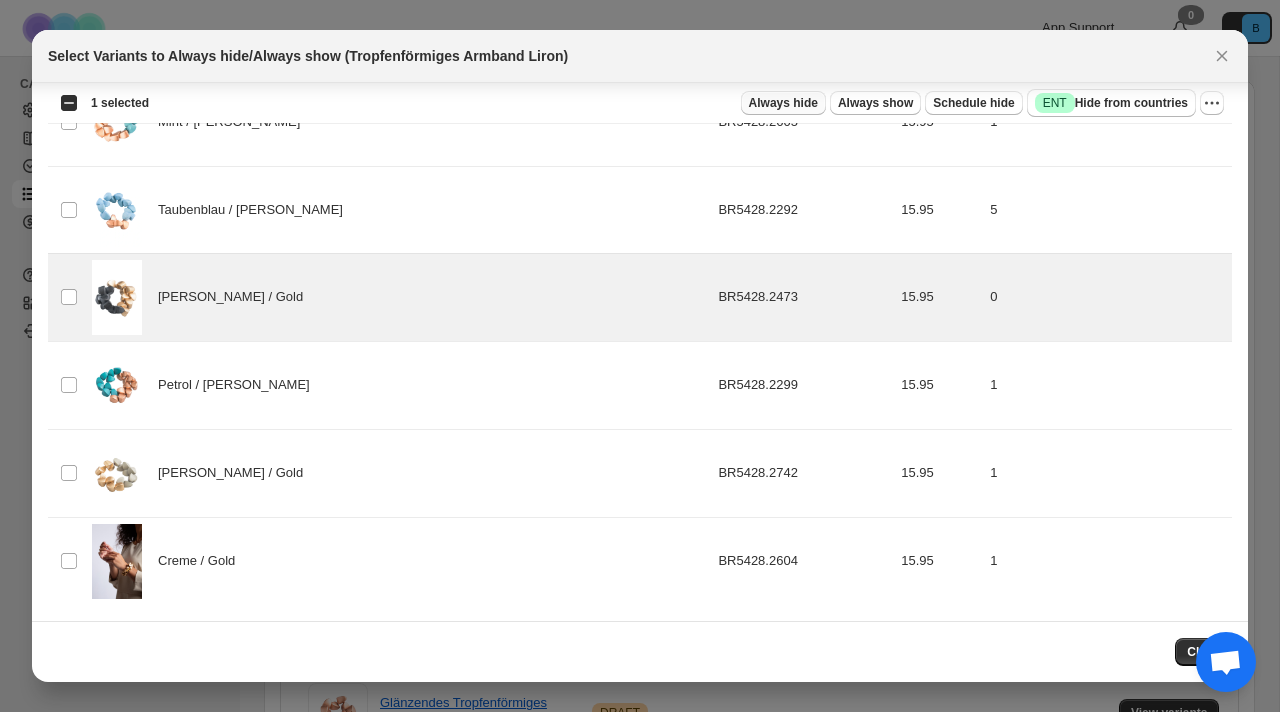 click on "Always hide" at bounding box center [783, 103] 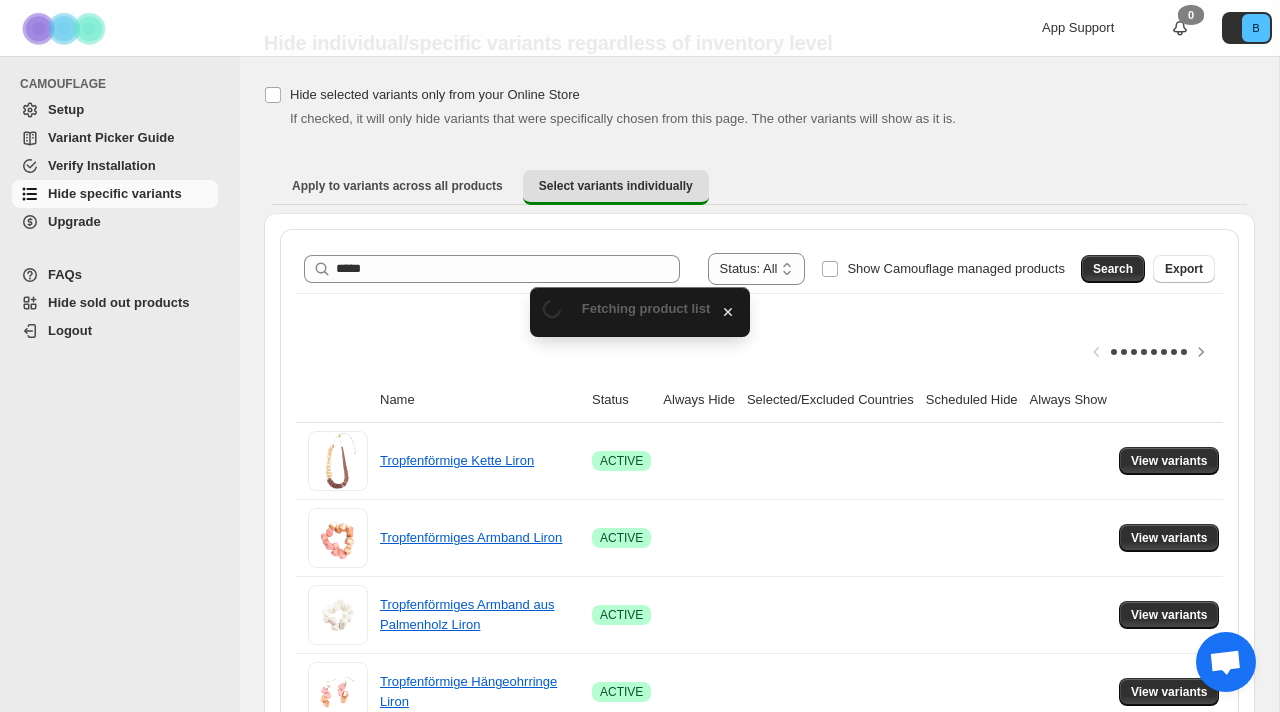 scroll, scrollTop: 184, scrollLeft: 0, axis: vertical 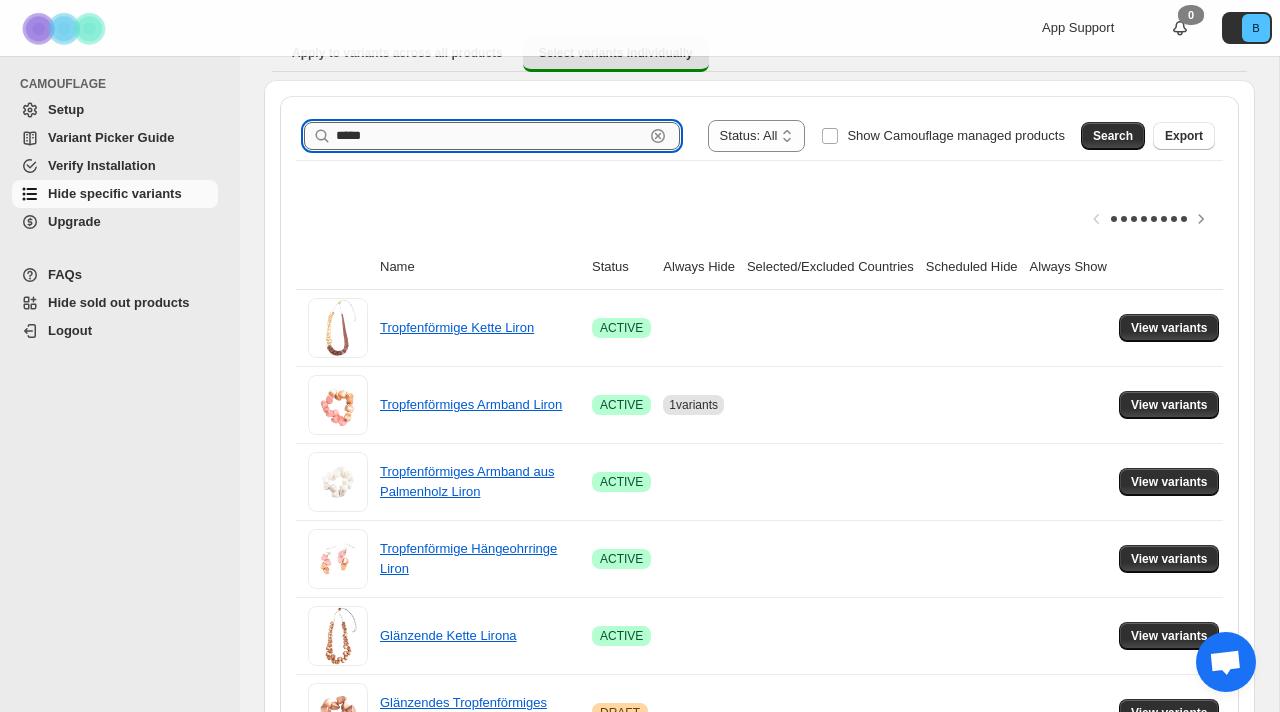 click on "*****" at bounding box center (490, 136) 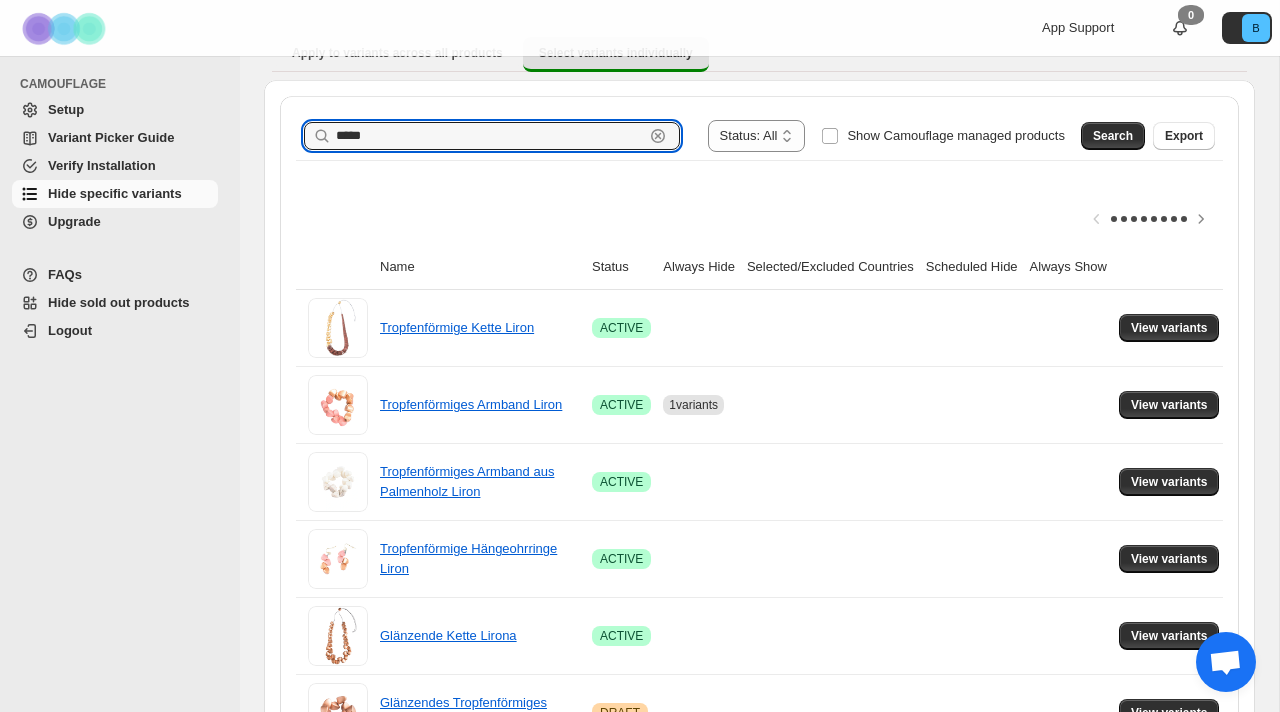 drag, startPoint x: 413, startPoint y: 133, endPoint x: 247, endPoint y: 131, distance: 166.01205 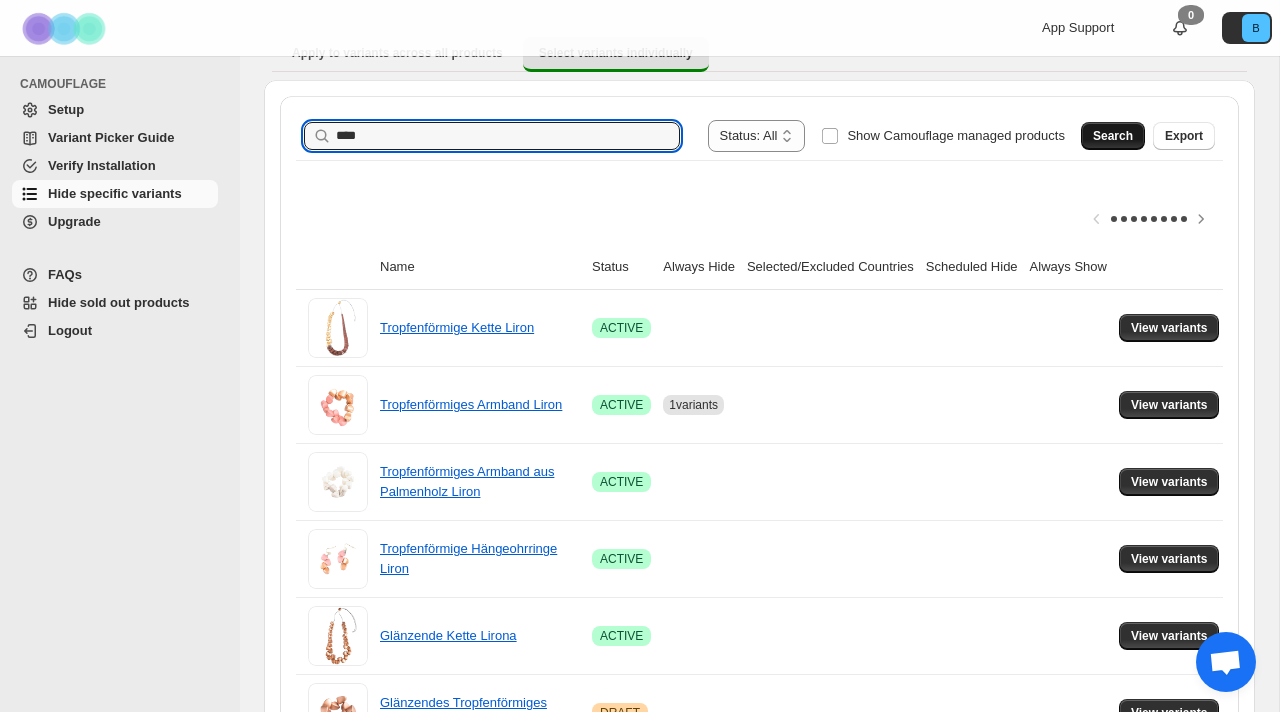 click on "Search" at bounding box center [1113, 136] 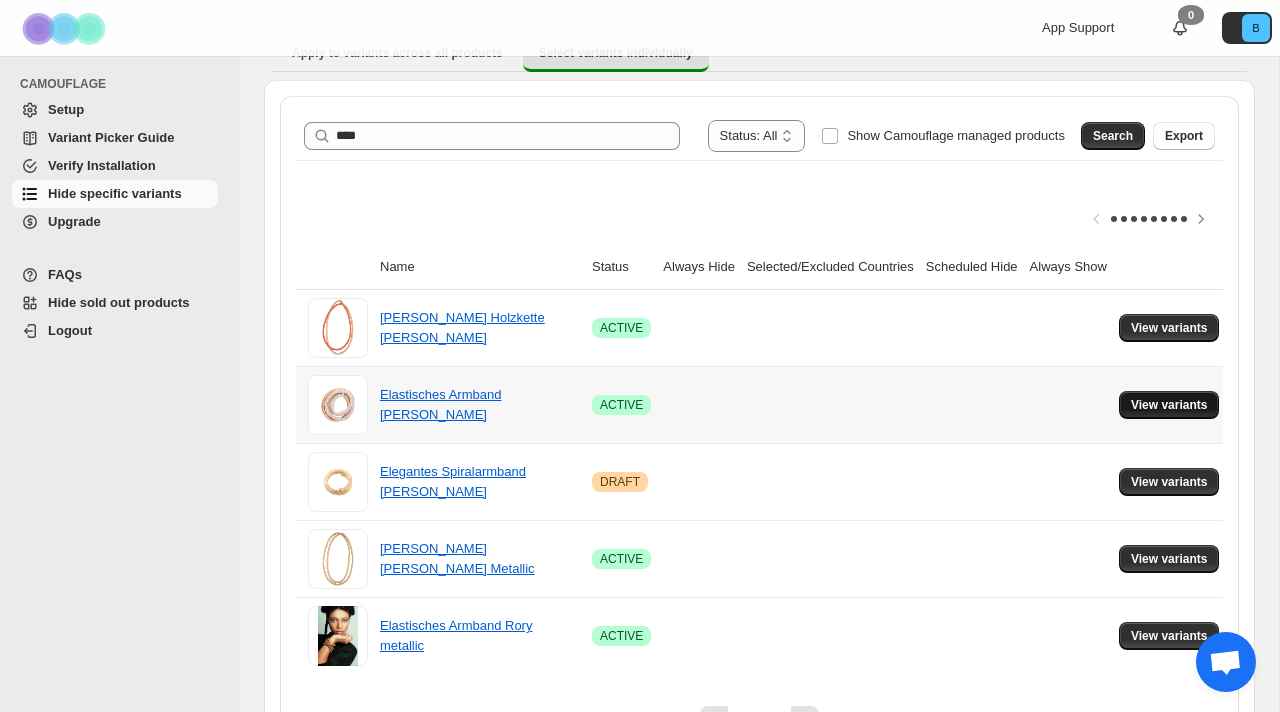 click on "View variants" at bounding box center [1169, 405] 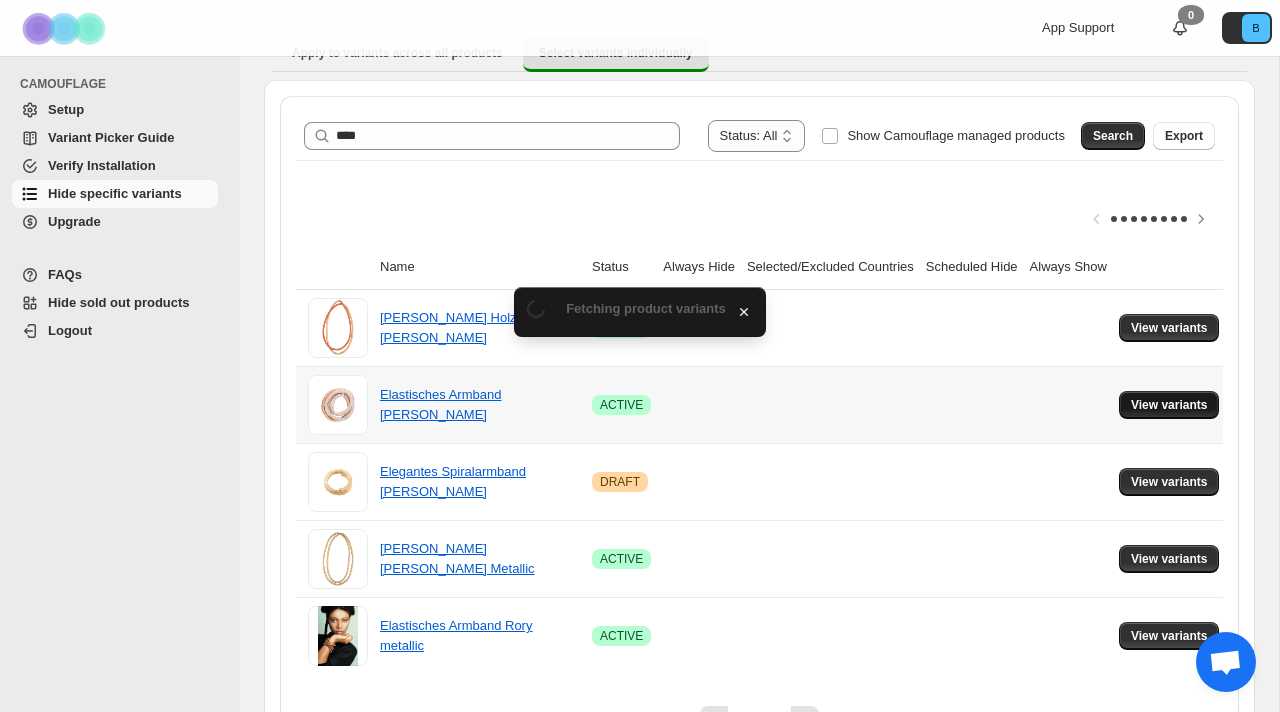 scroll, scrollTop: 0, scrollLeft: 0, axis: both 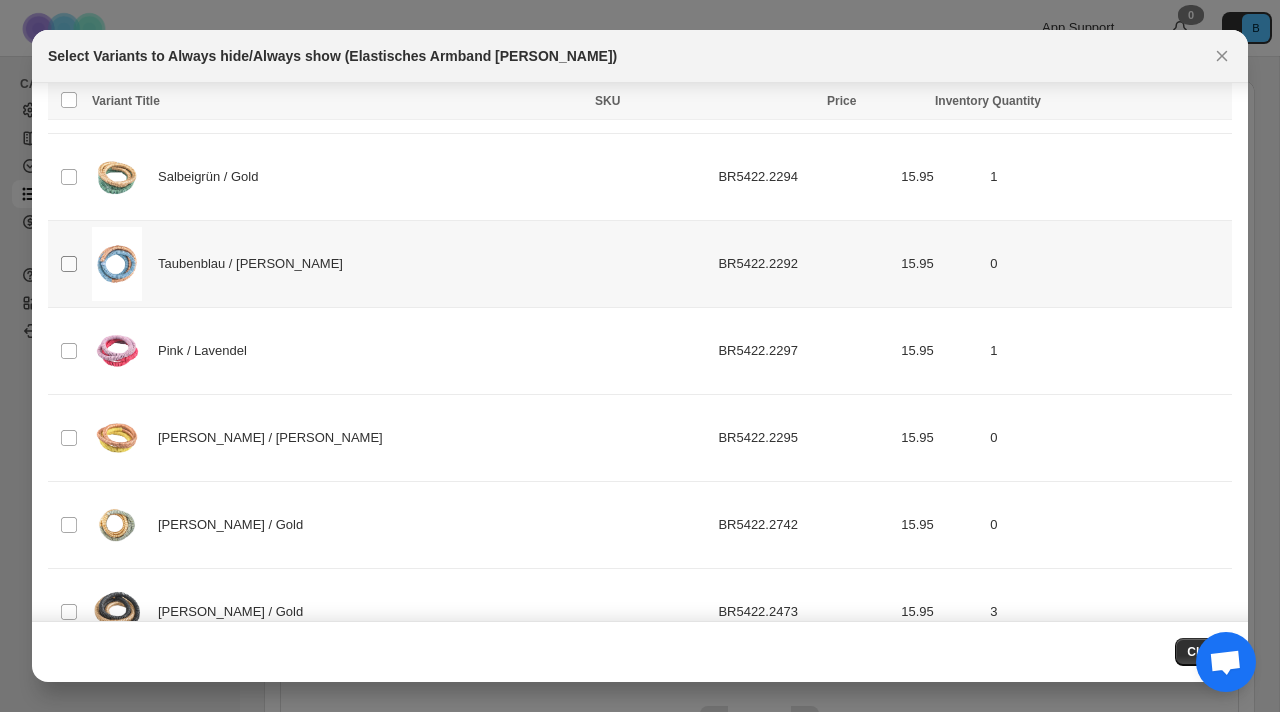 click at bounding box center (69, 264) 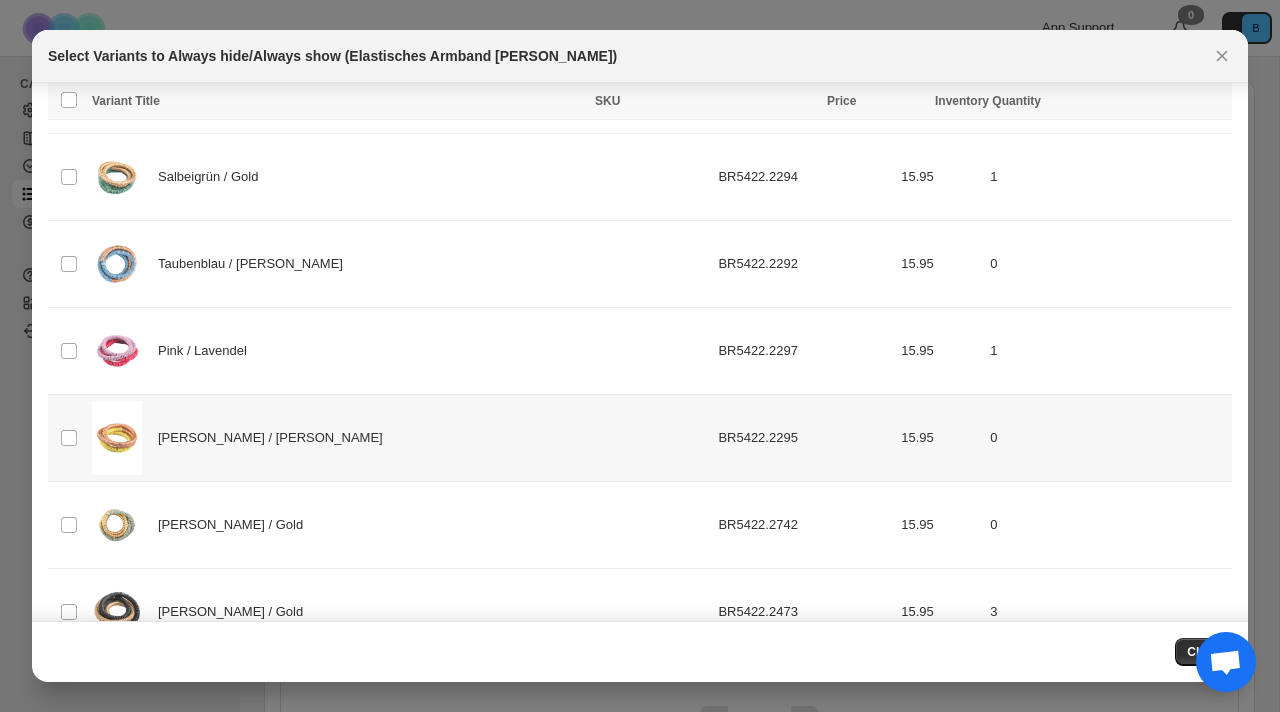 click on "Select product variant" at bounding box center (67, 437) 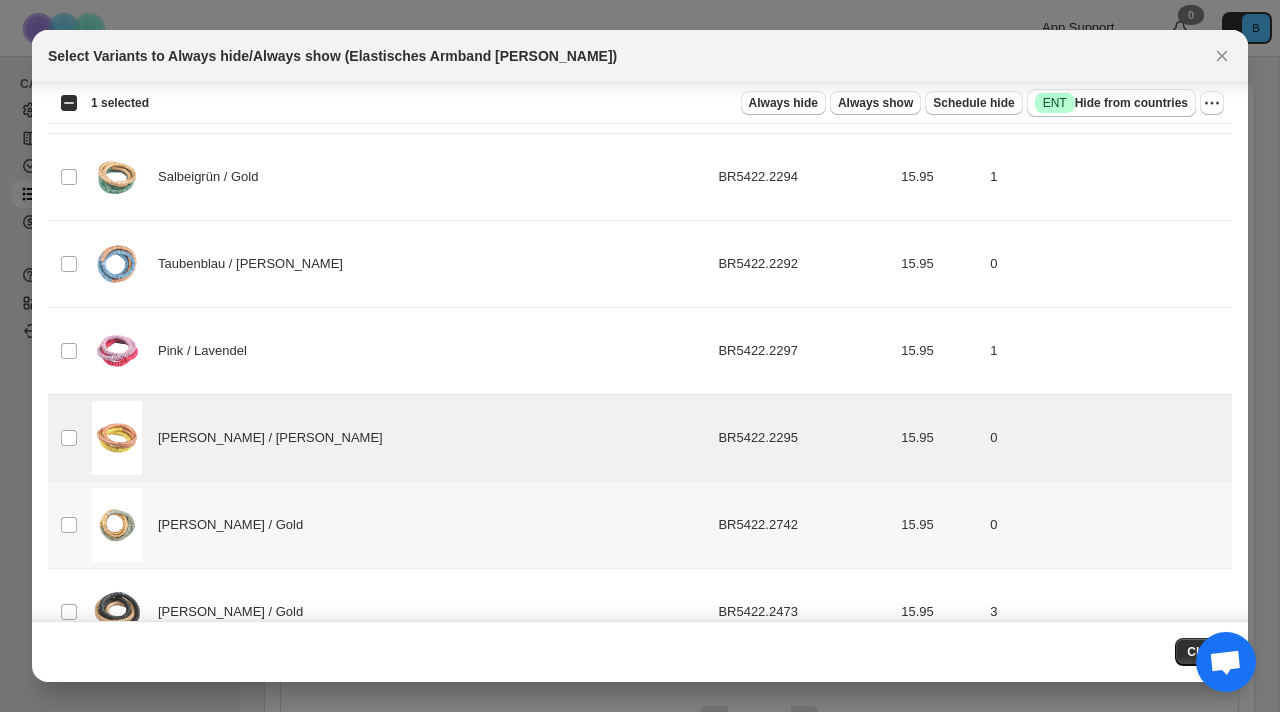click on "Select product variant" at bounding box center [67, 524] 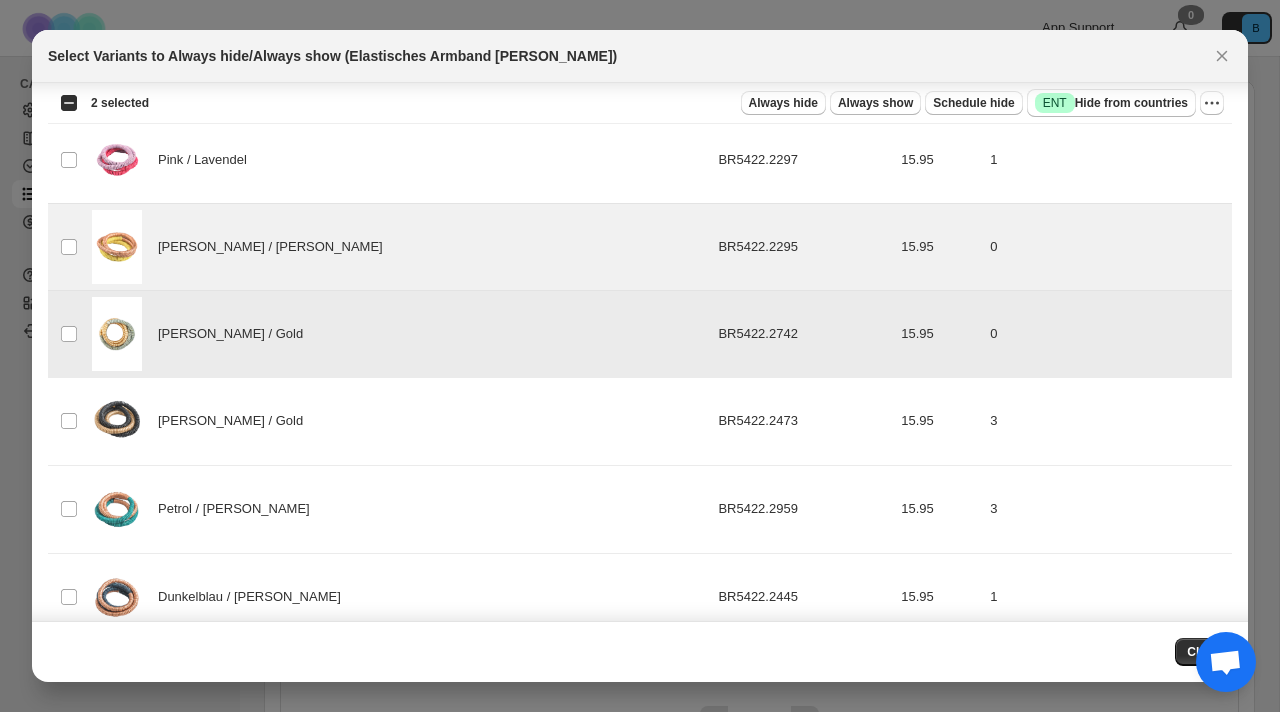 scroll, scrollTop: 1148, scrollLeft: 0, axis: vertical 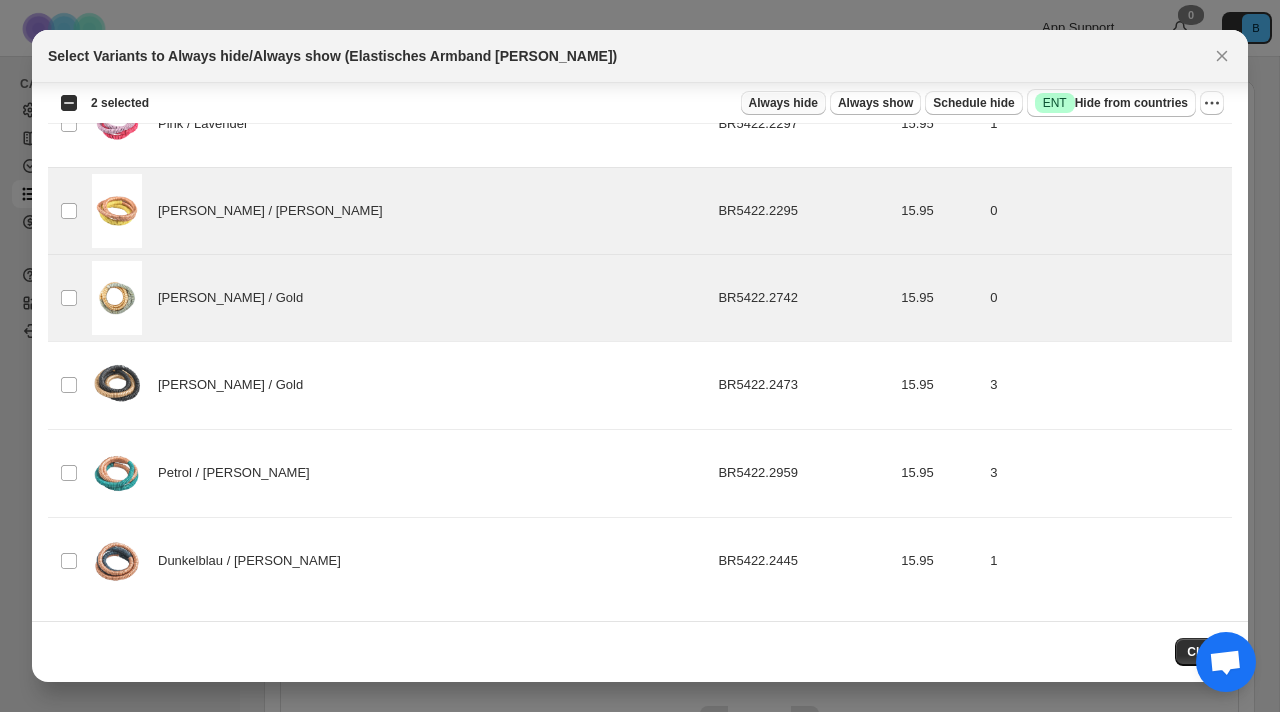 click on "Always hide" at bounding box center (783, 103) 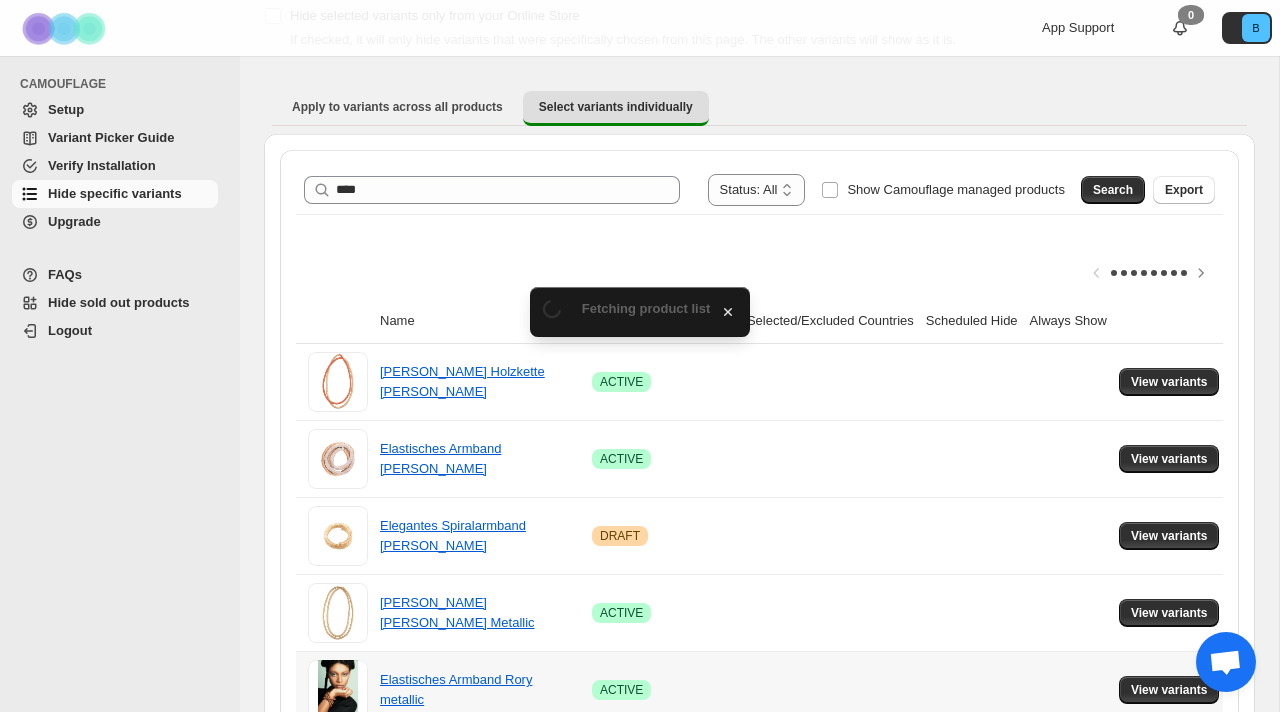 scroll, scrollTop: 184, scrollLeft: 0, axis: vertical 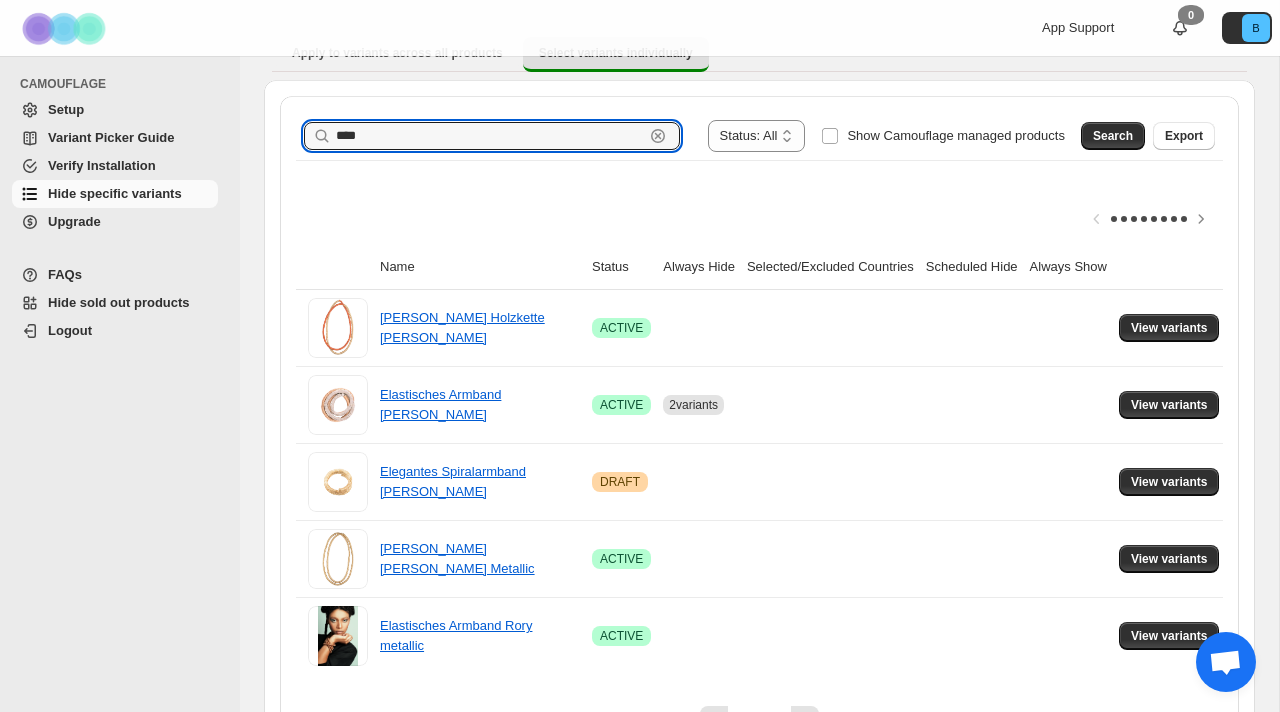 drag, startPoint x: 361, startPoint y: 135, endPoint x: 247, endPoint y: 139, distance: 114.07015 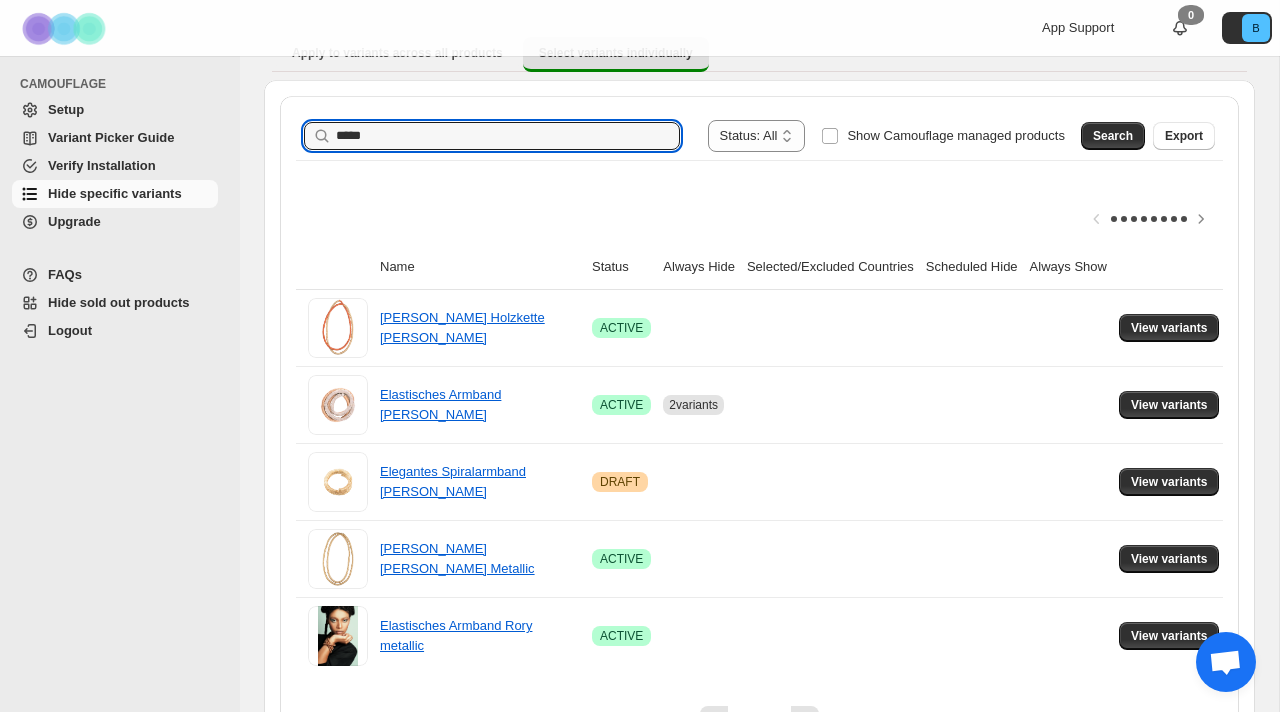click on "Search" at bounding box center (1113, 136) 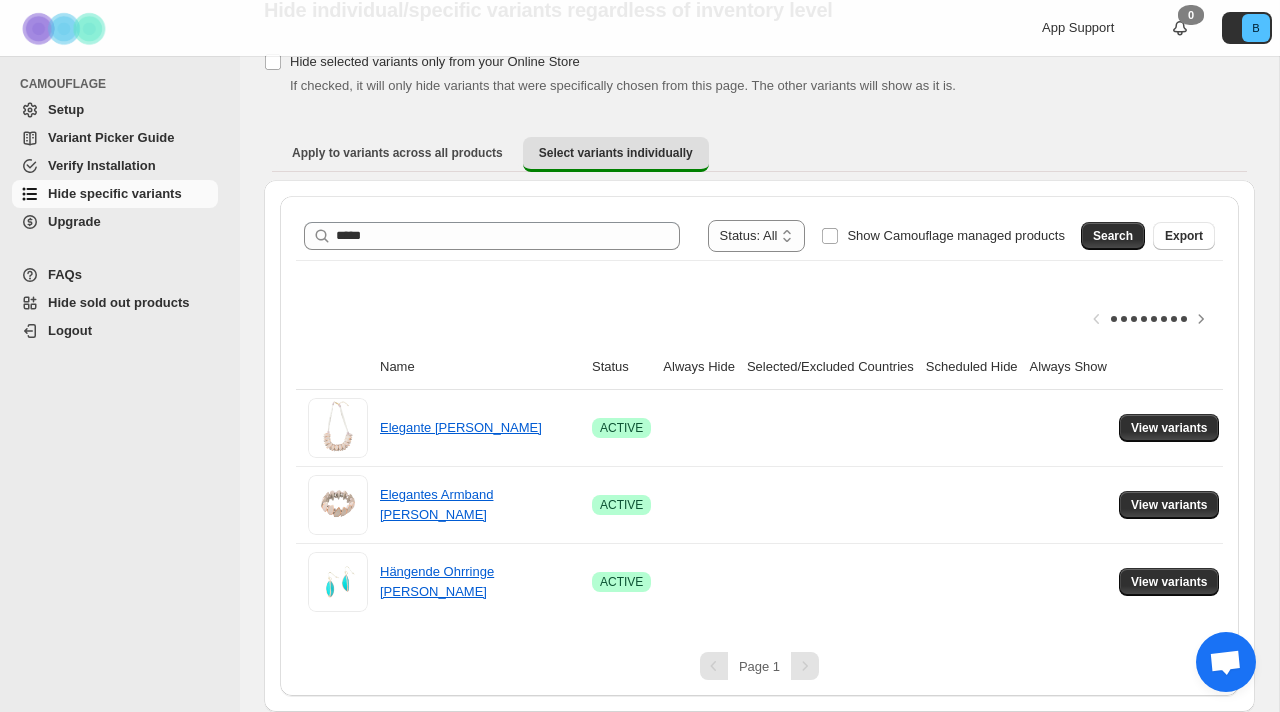 scroll, scrollTop: 84, scrollLeft: 0, axis: vertical 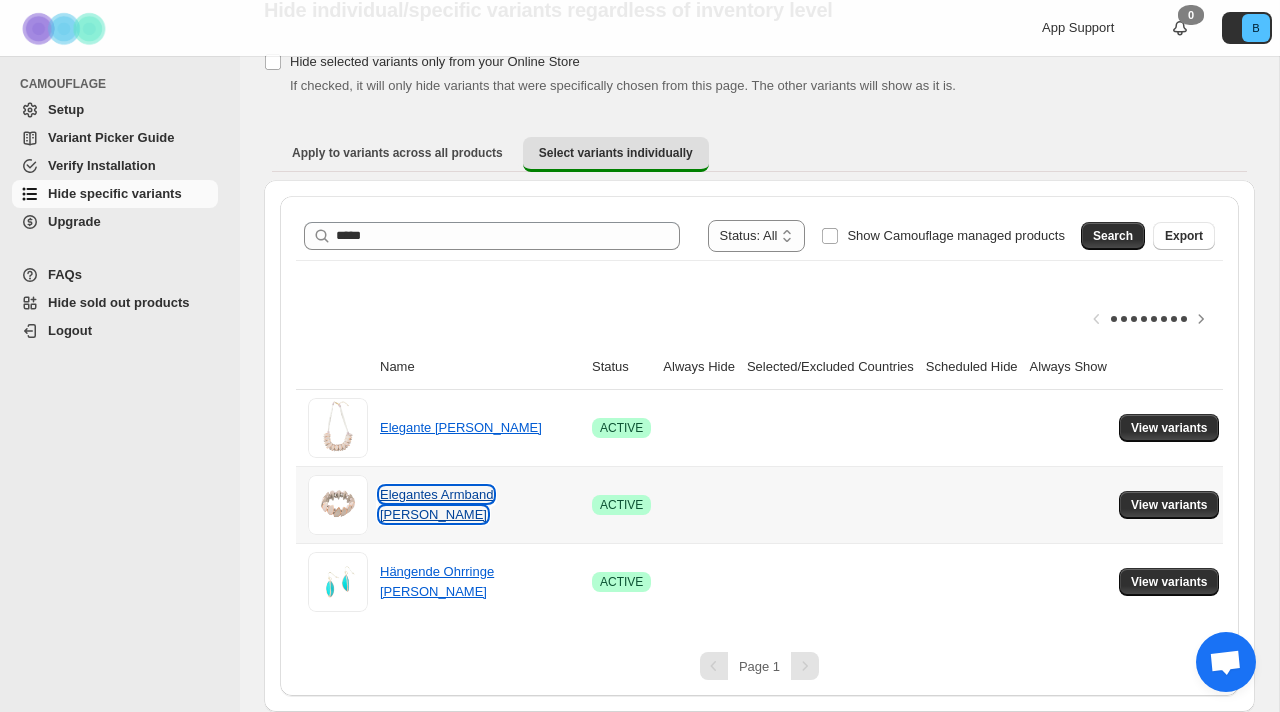 click on "Elegantes Armband [PERSON_NAME]" at bounding box center [436, 504] 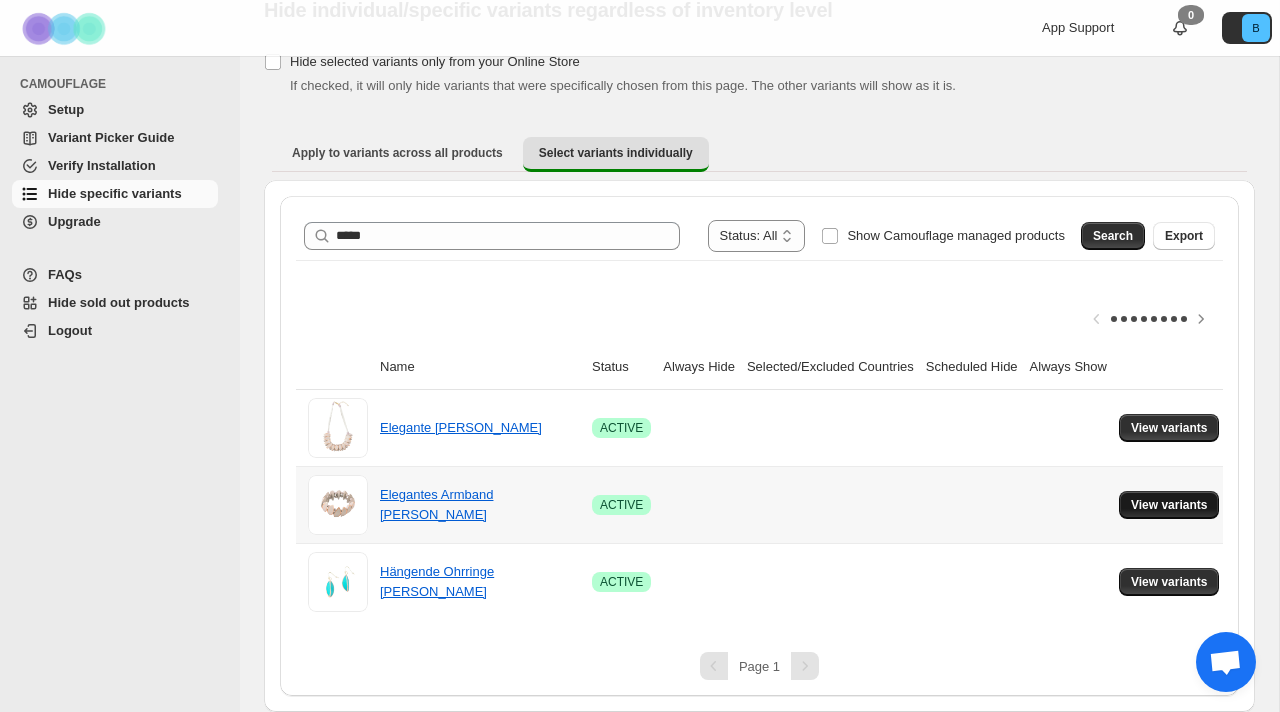 click on "View variants" at bounding box center (1169, 505) 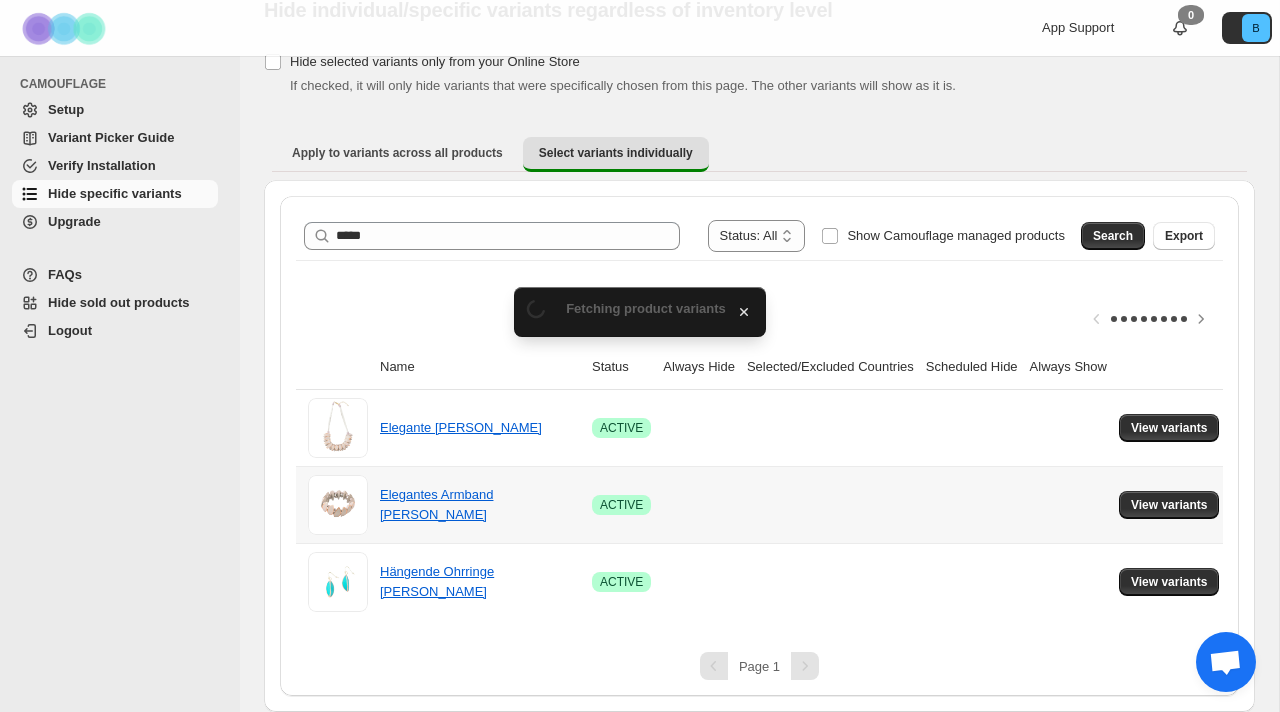 scroll, scrollTop: 84, scrollLeft: 0, axis: vertical 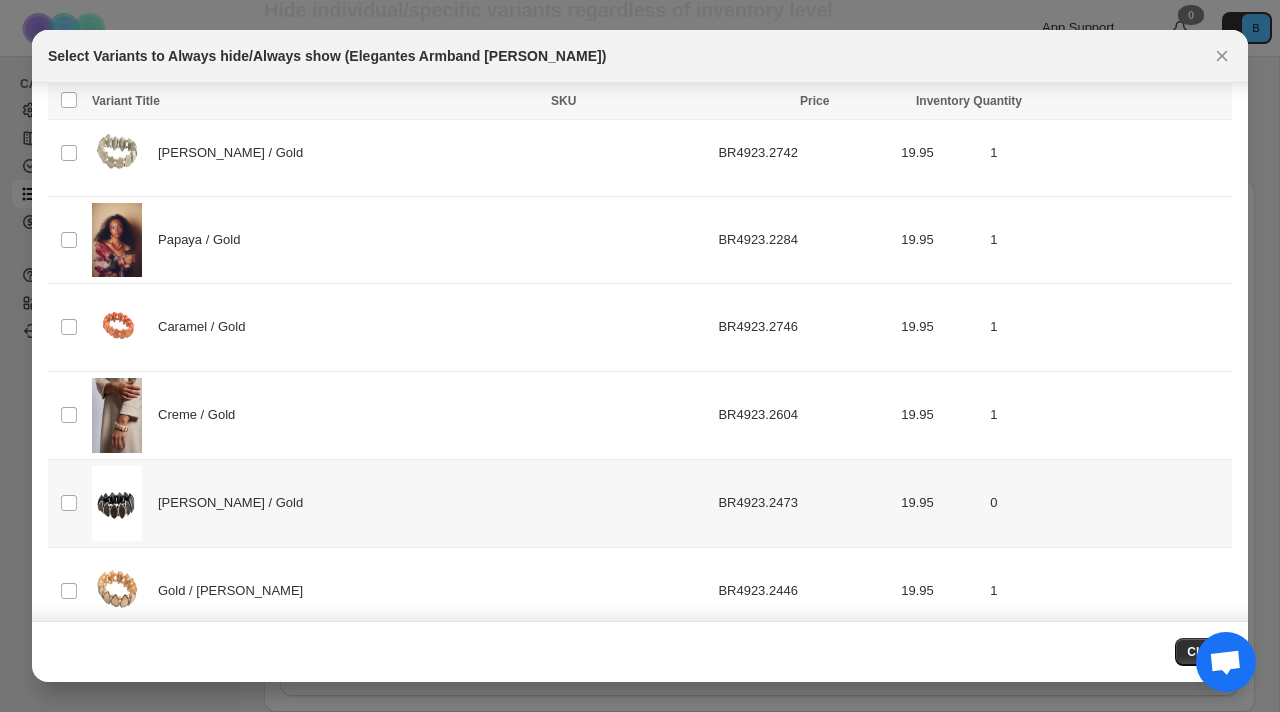 click on "[PERSON_NAME] / Gold" at bounding box center [399, 503] 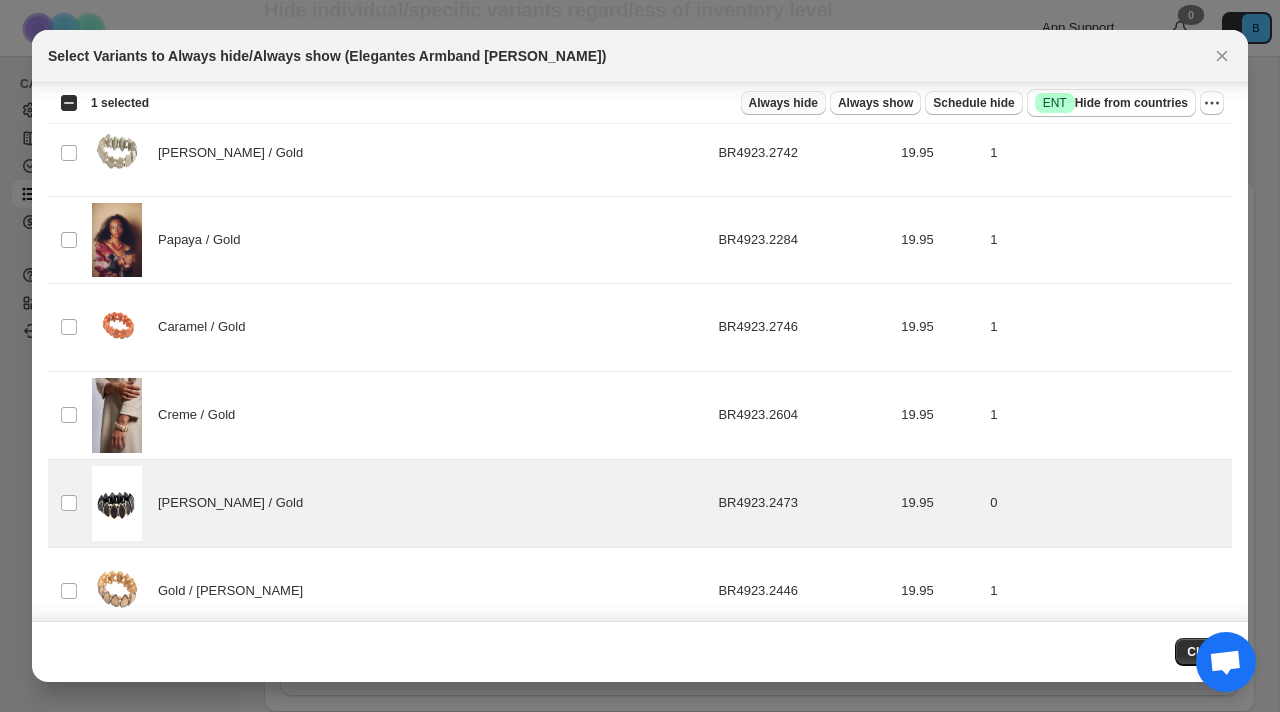 click on "Always hide" at bounding box center (783, 103) 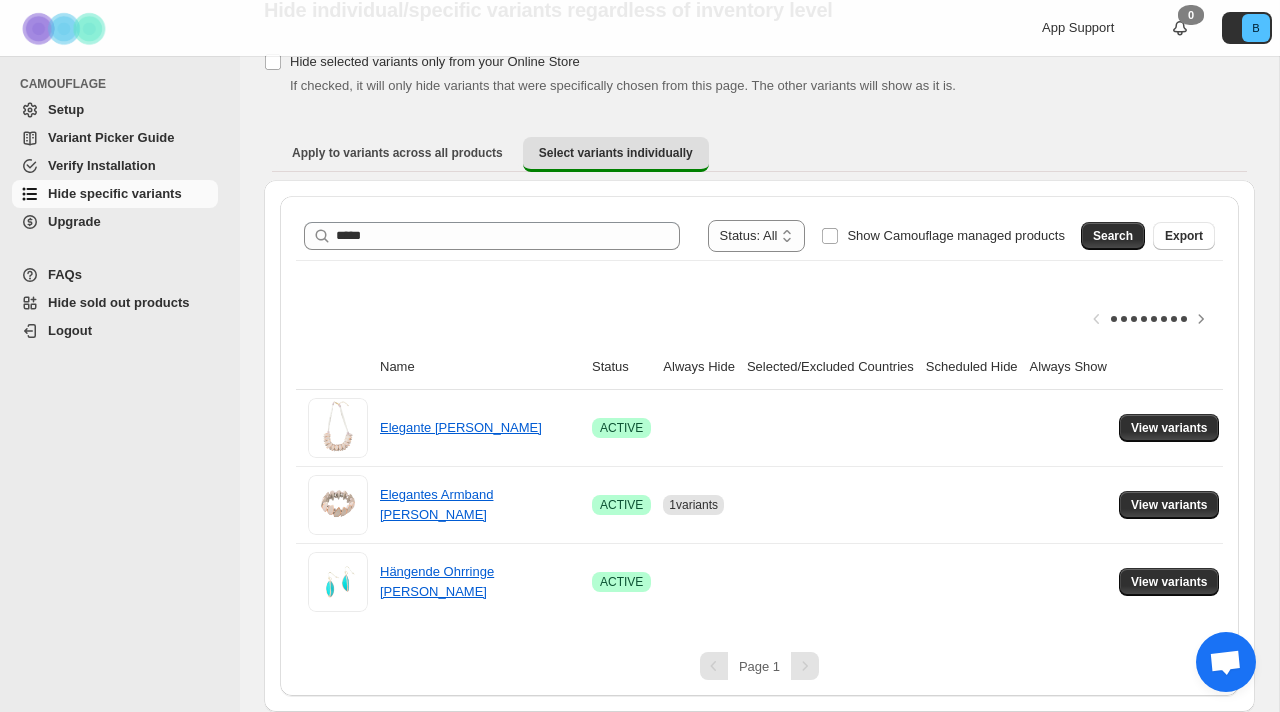 scroll, scrollTop: 0, scrollLeft: 0, axis: both 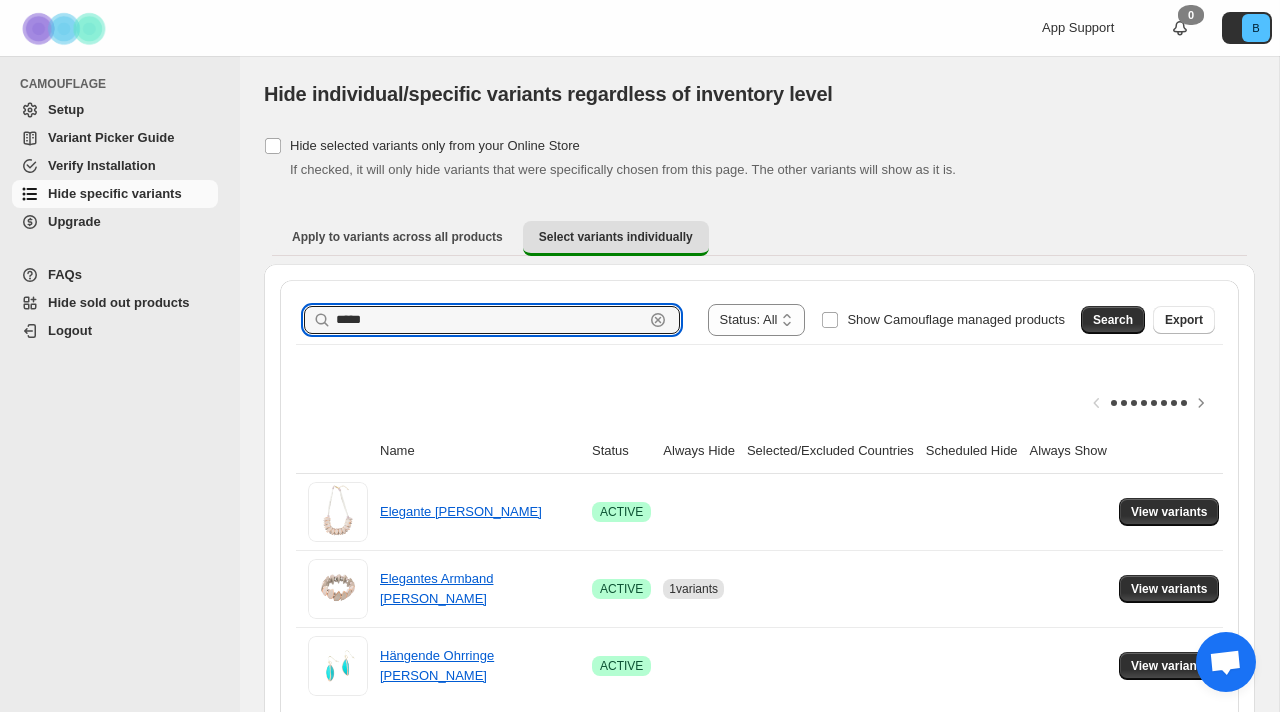 drag, startPoint x: 385, startPoint y: 331, endPoint x: 290, endPoint y: 320, distance: 95.63472 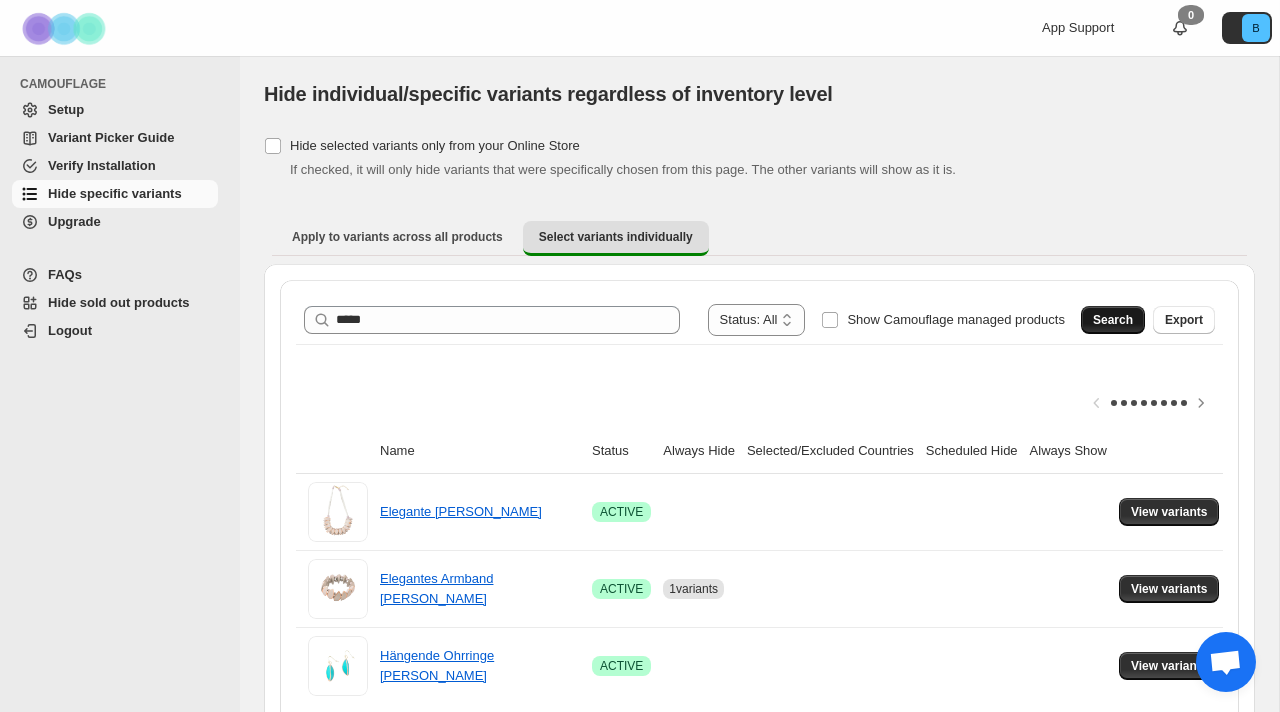 click on "Search" at bounding box center [1113, 320] 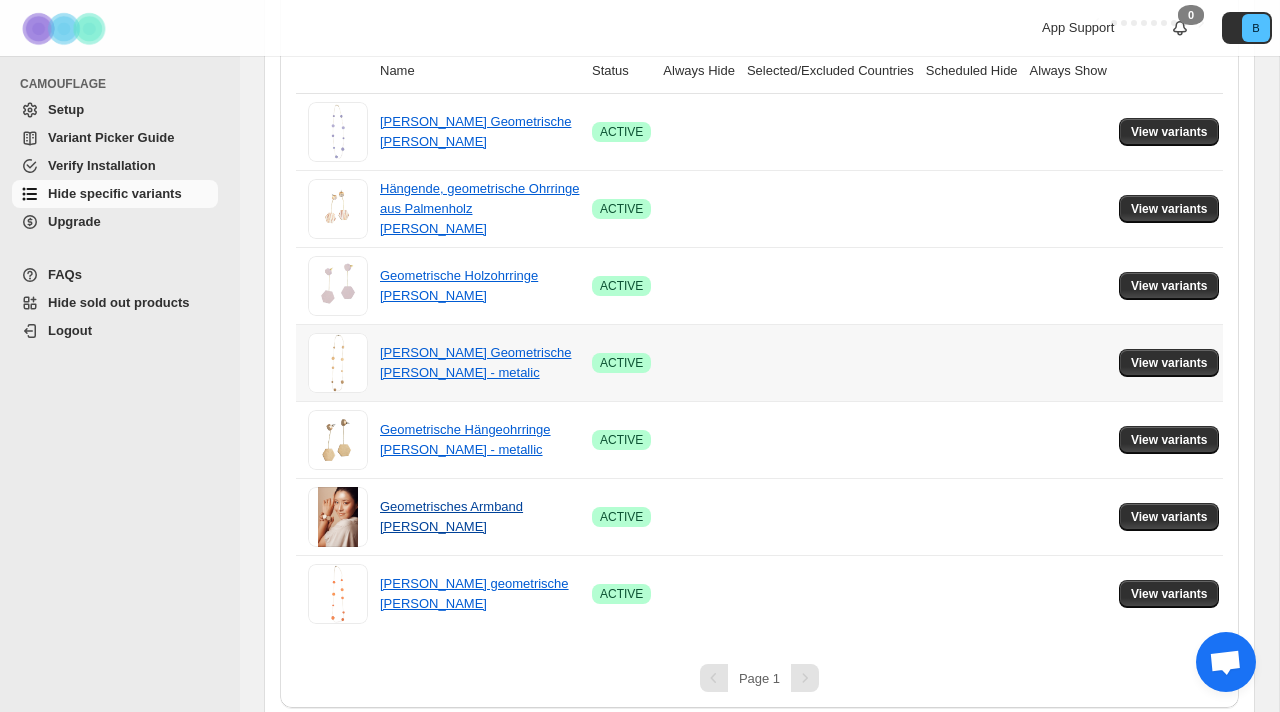 scroll, scrollTop: 379, scrollLeft: 0, axis: vertical 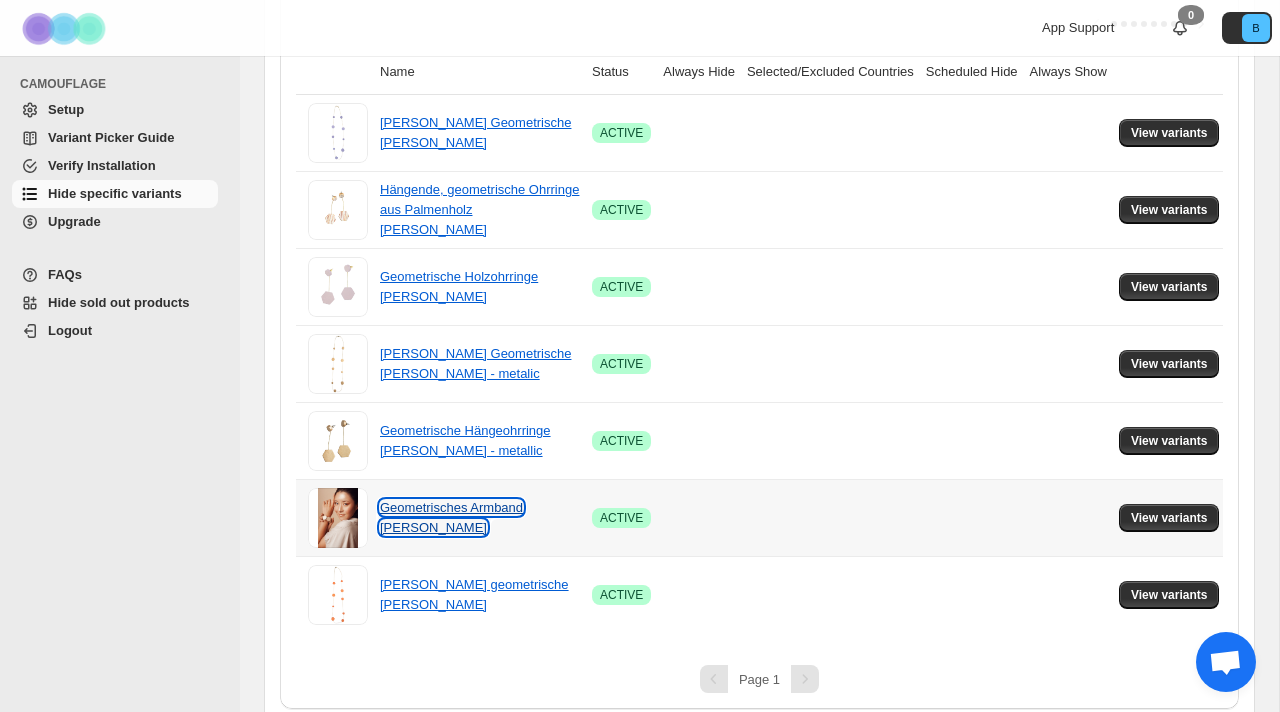 click on "Geometrisches Armband [PERSON_NAME]" at bounding box center [451, 517] 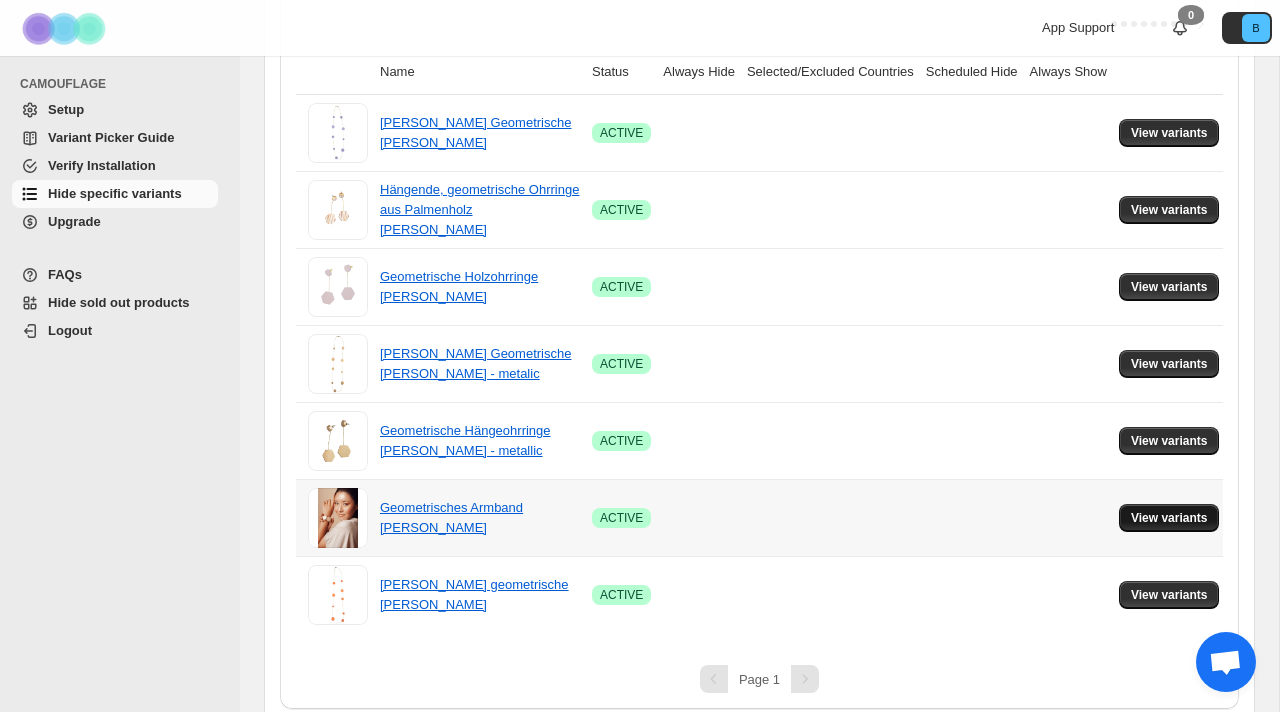 click on "View variants" at bounding box center (1169, 518) 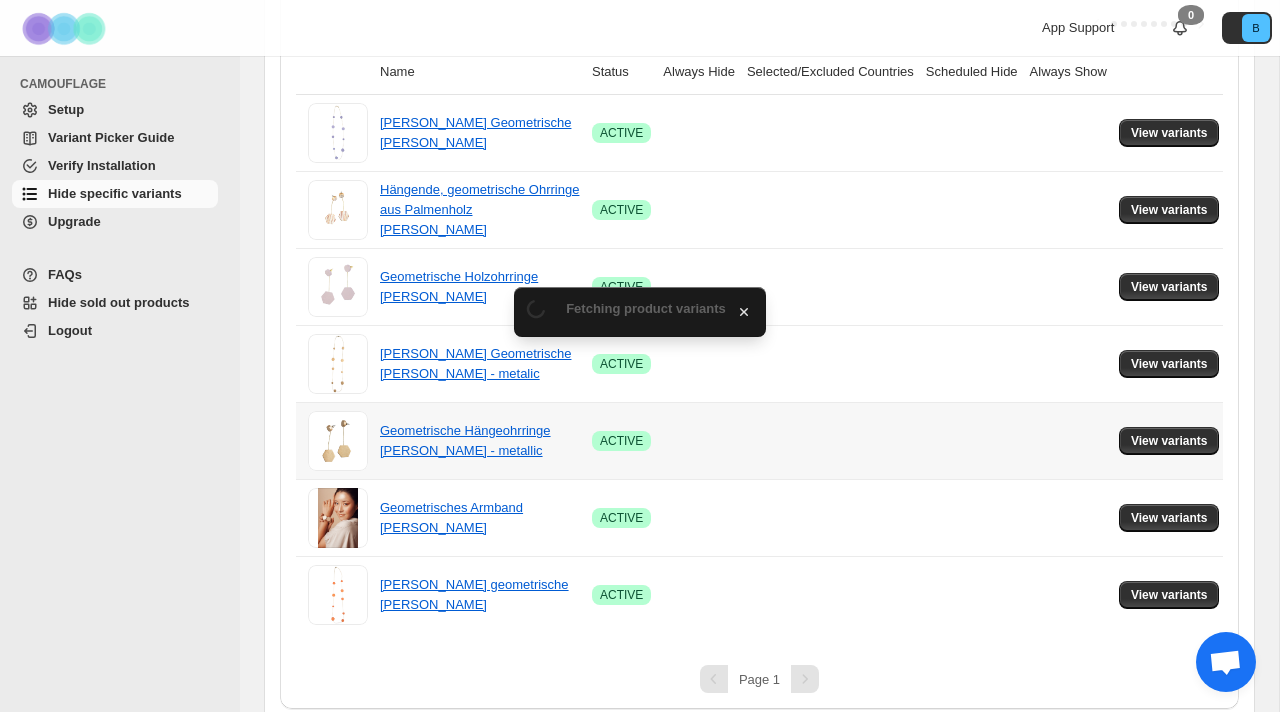 scroll, scrollTop: 379, scrollLeft: 0, axis: vertical 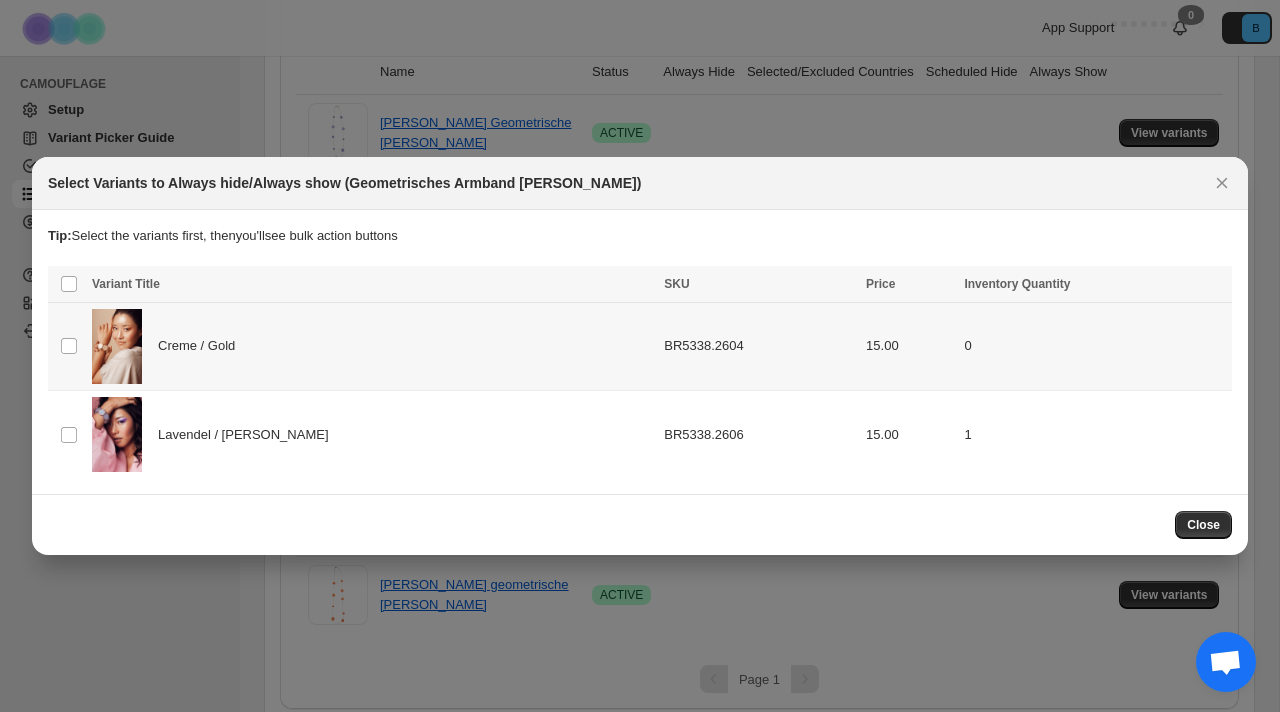 click on "Creme / Gold" at bounding box center (372, 346) 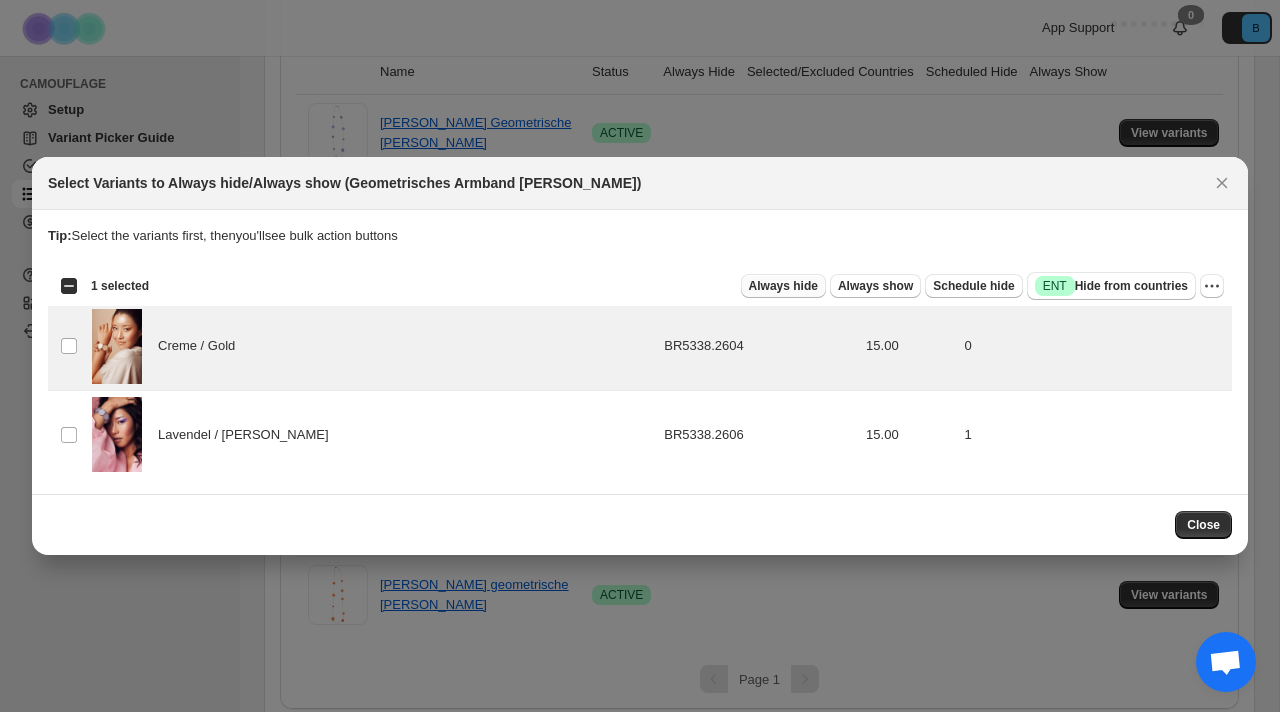 click on "Always hide" at bounding box center [783, 286] 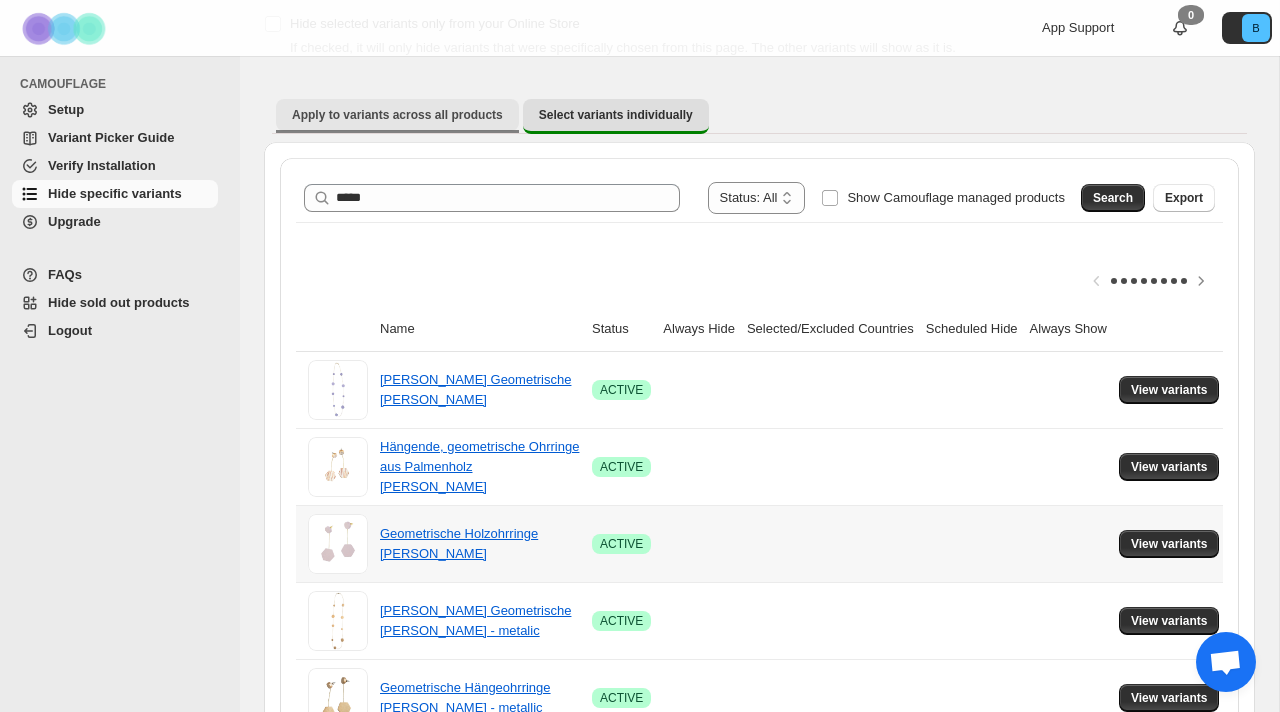 scroll, scrollTop: 0, scrollLeft: 0, axis: both 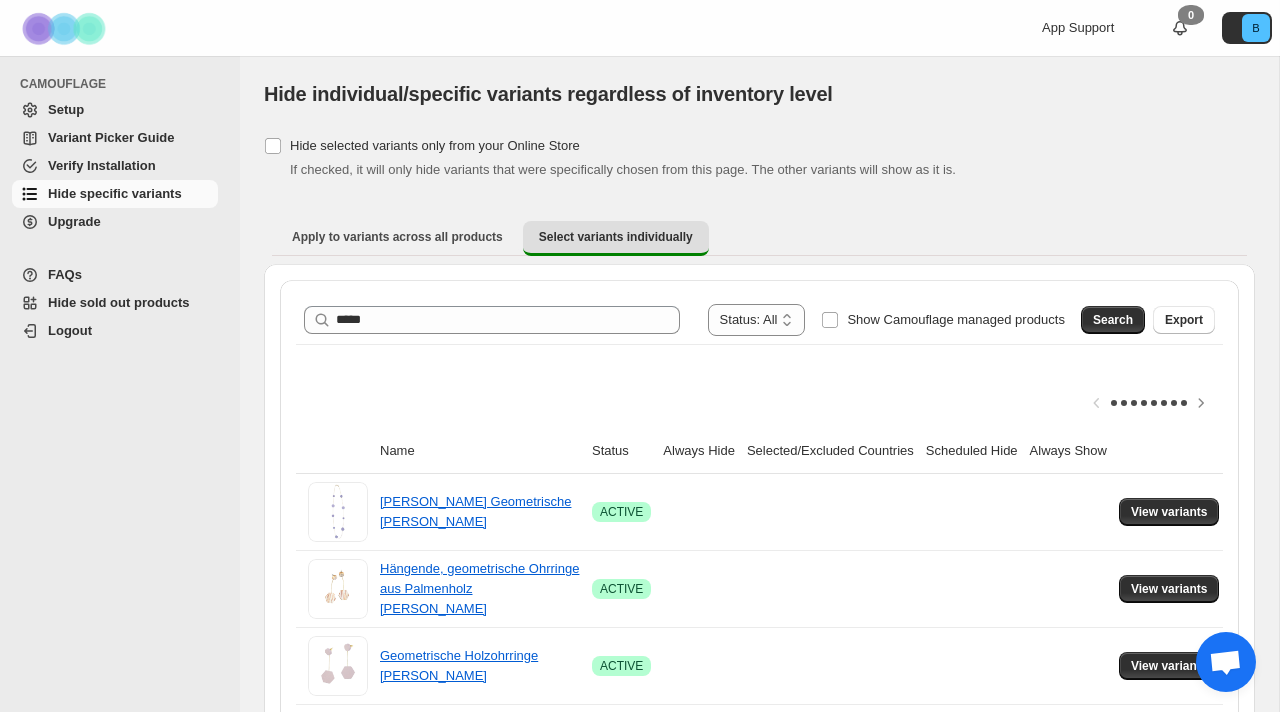 click on "**********" at bounding box center [759, 320] 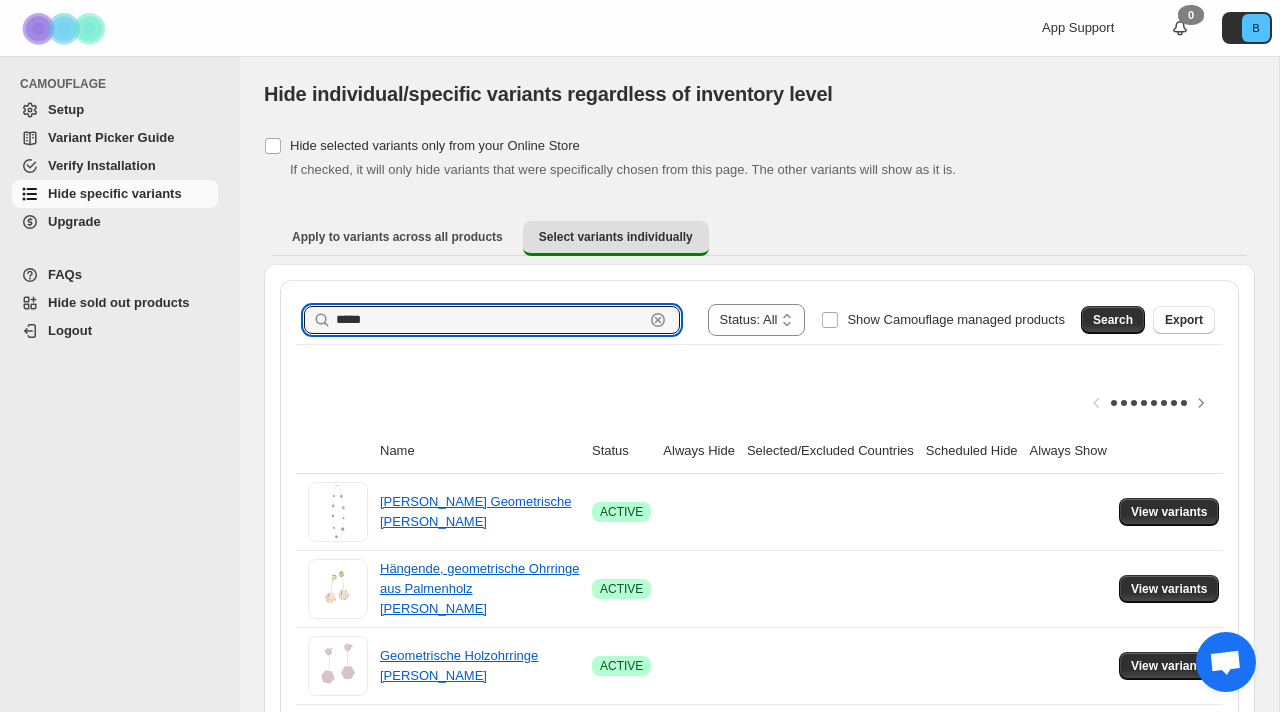 drag, startPoint x: 370, startPoint y: 317, endPoint x: 196, endPoint y: 301, distance: 174.73409 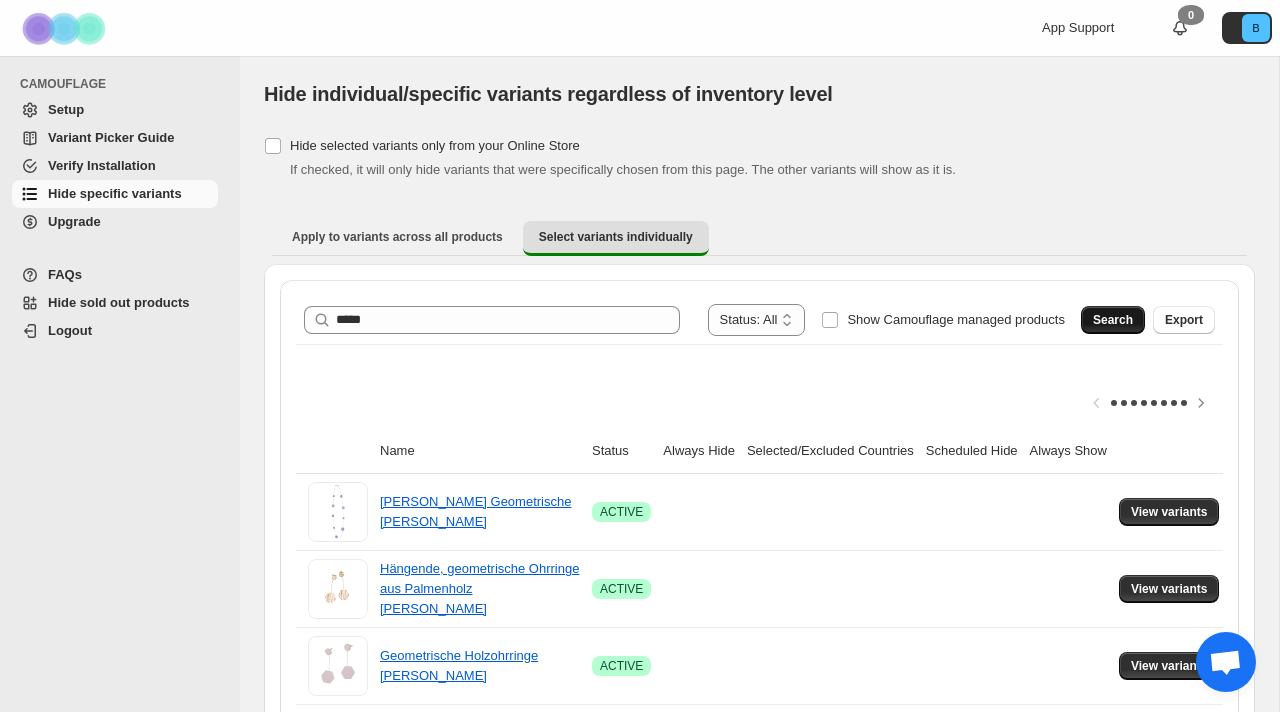 click on "Search" at bounding box center [1113, 320] 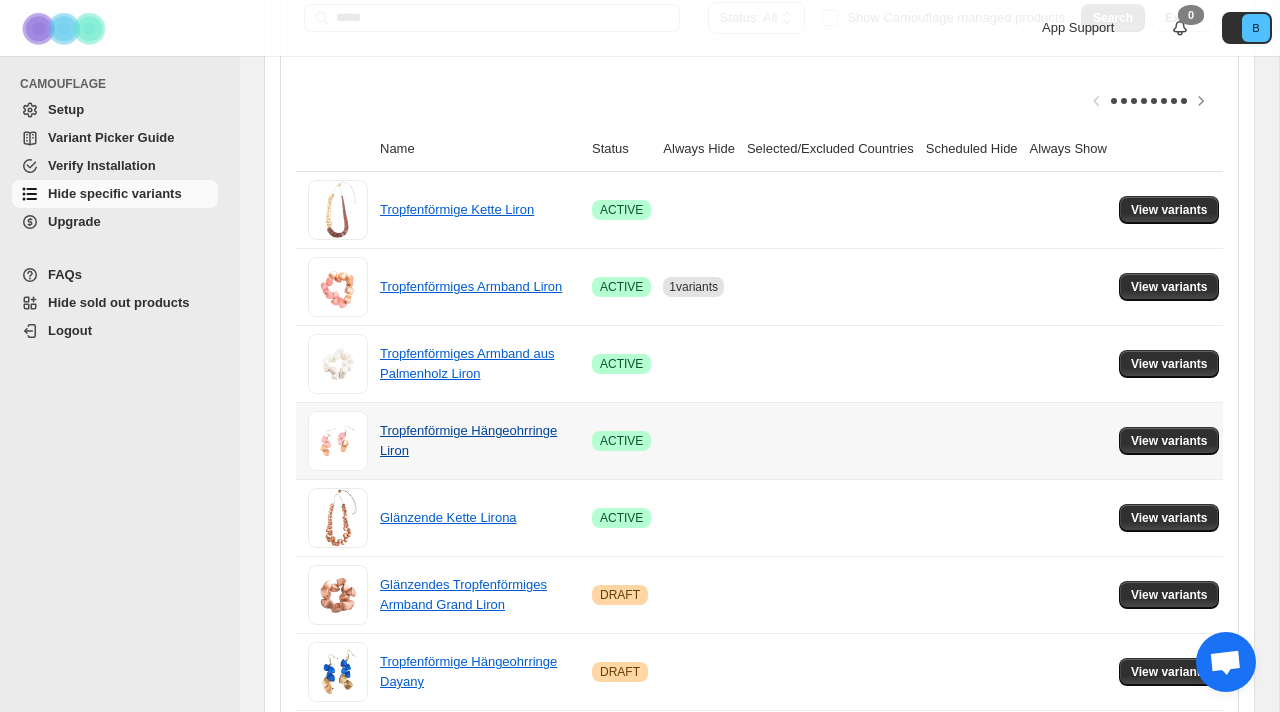 scroll, scrollTop: 307, scrollLeft: 0, axis: vertical 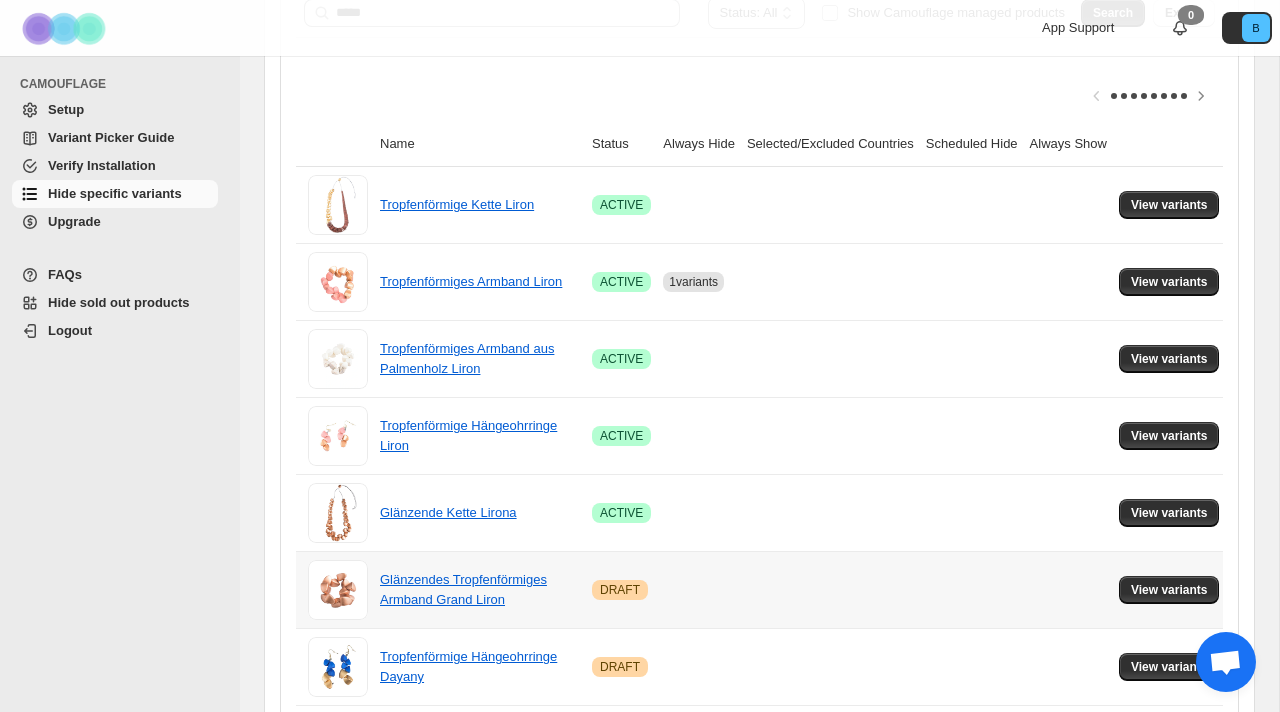 click on "Glänzendes Tropfenförmiges Armband Grand Liron" at bounding box center (480, 590) 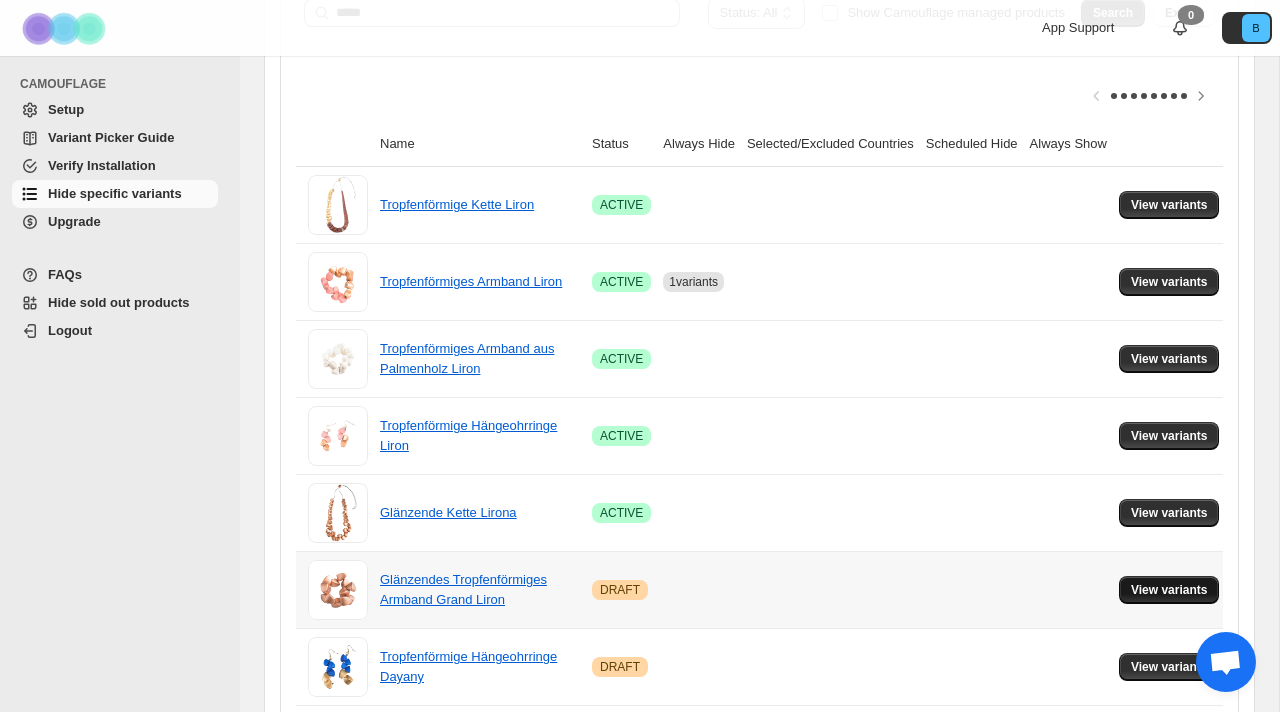 click on "View variants" at bounding box center [1169, 590] 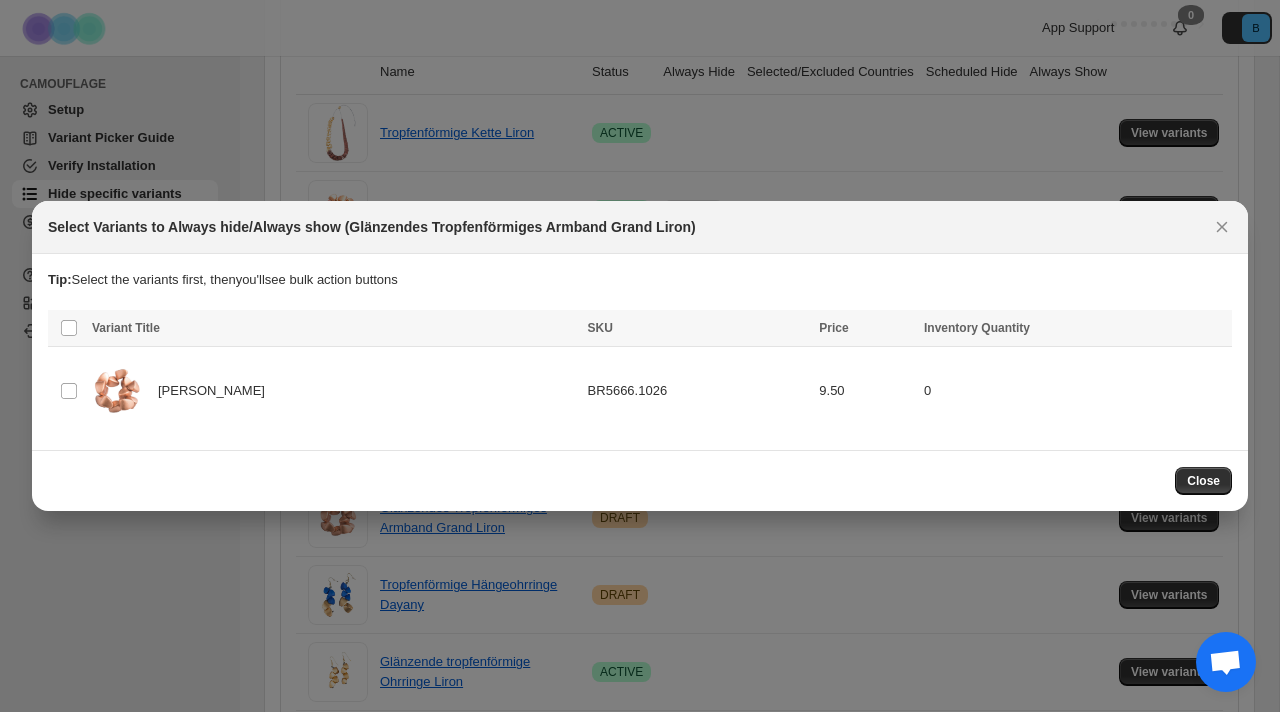 scroll, scrollTop: 307, scrollLeft: 0, axis: vertical 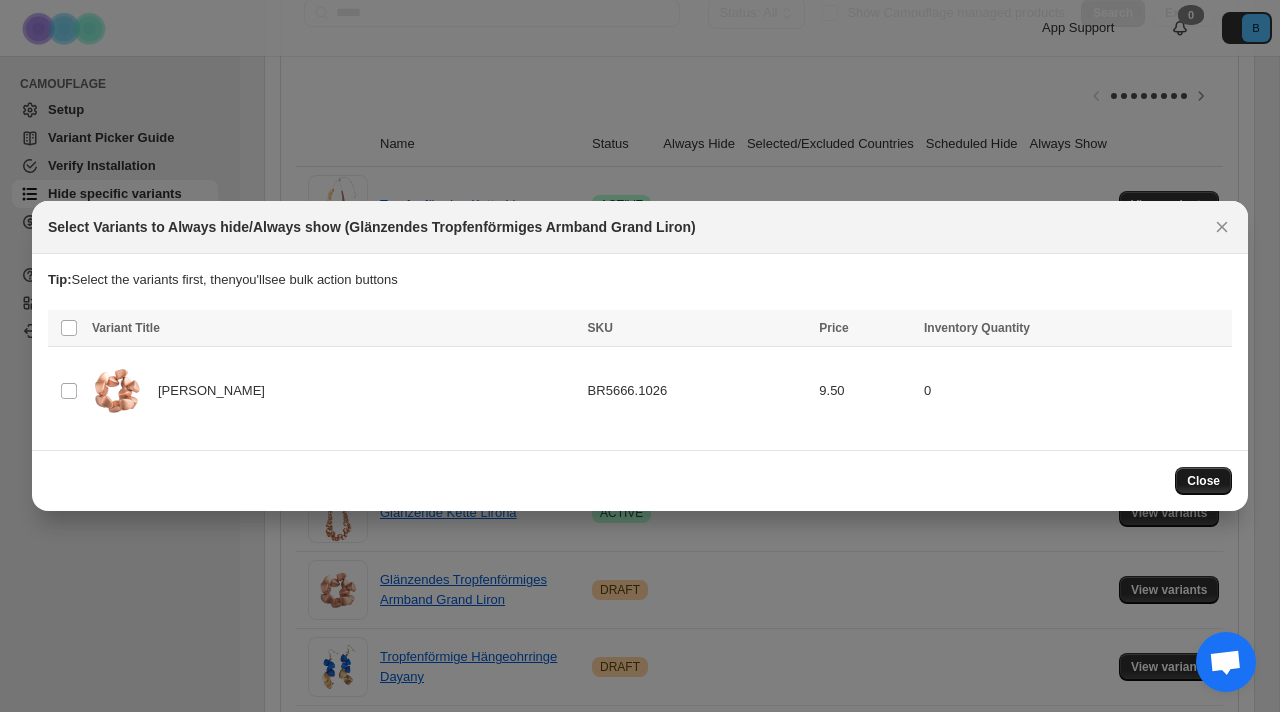 click on "Close" at bounding box center (1203, 481) 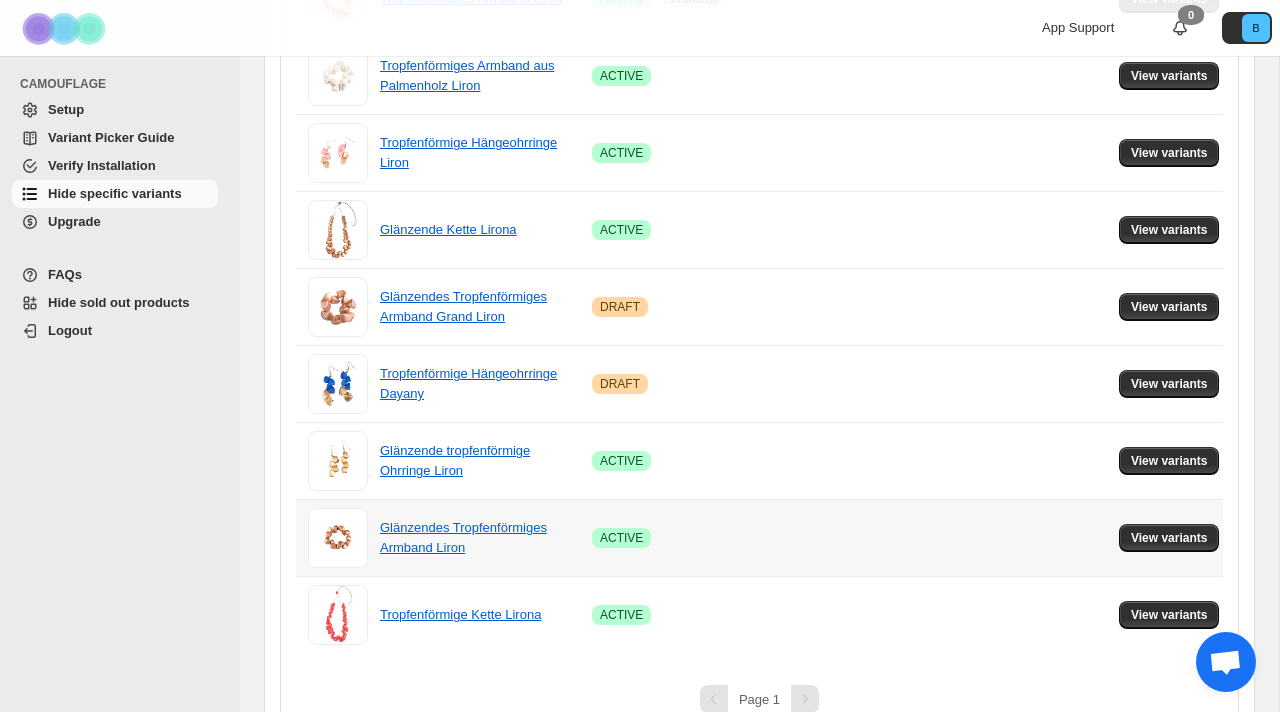 scroll, scrollTop: 623, scrollLeft: 0, axis: vertical 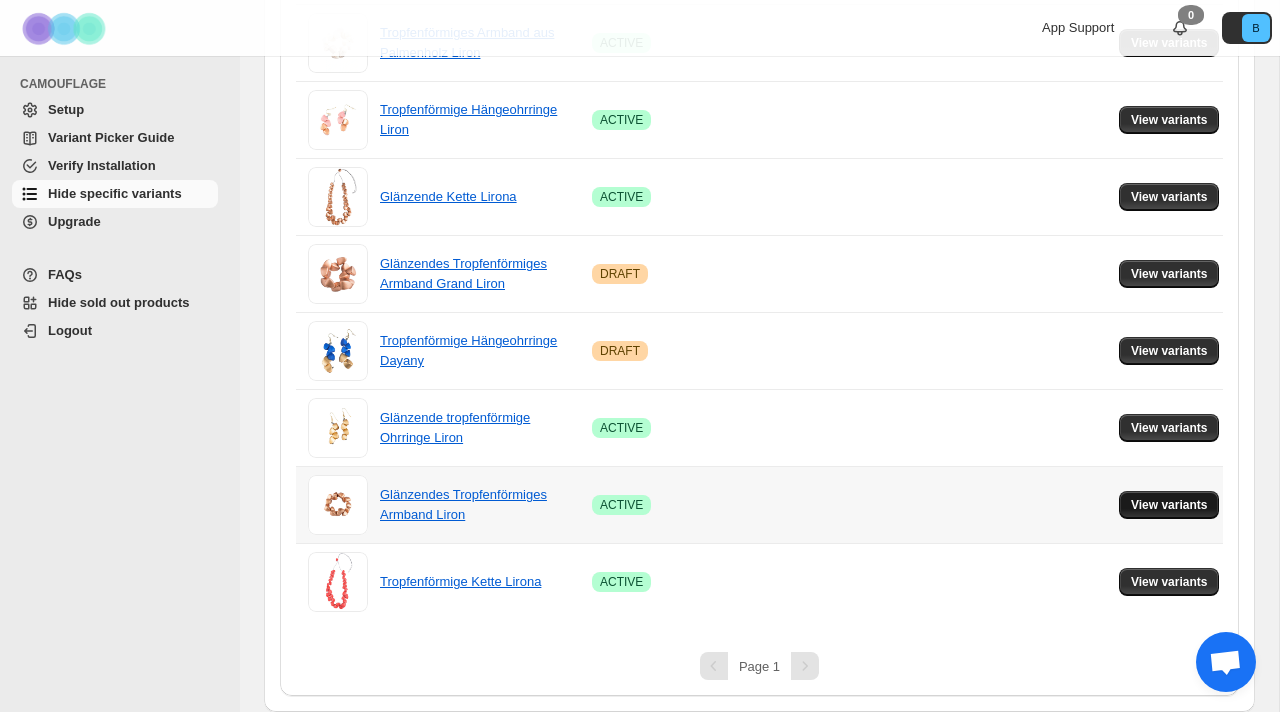 click on "View variants" at bounding box center [1169, 505] 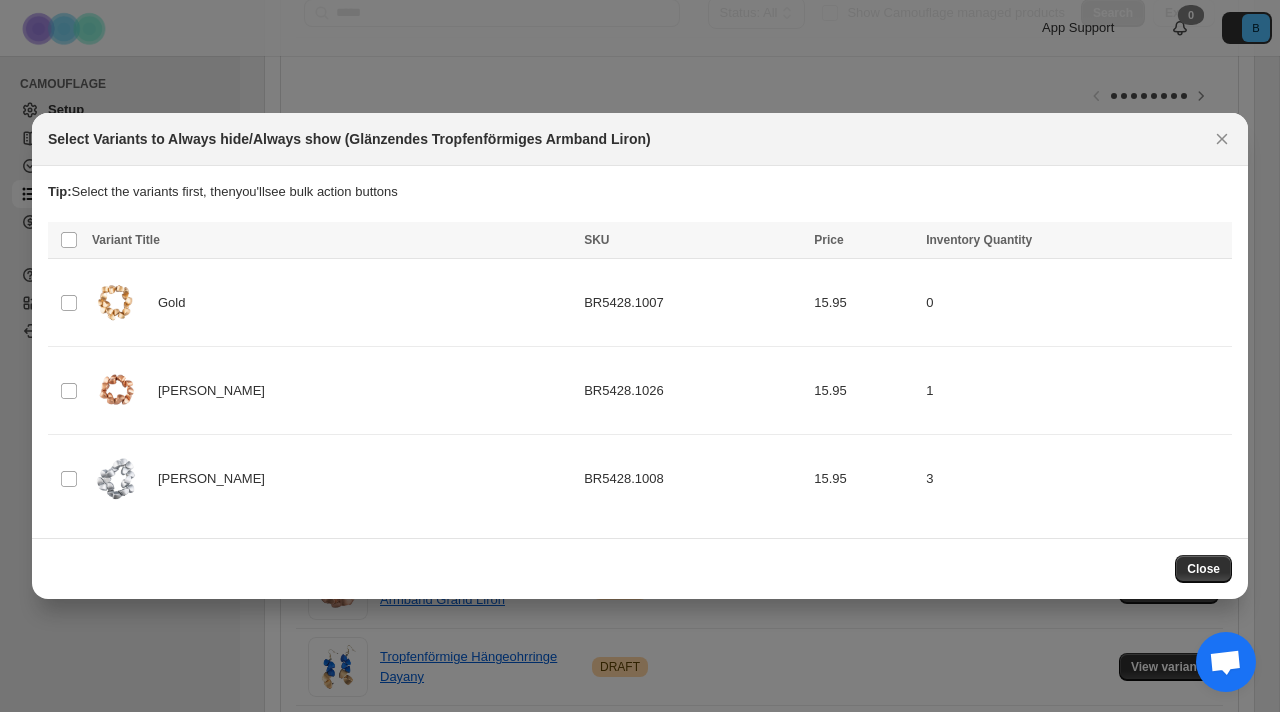 scroll, scrollTop: 0, scrollLeft: 0, axis: both 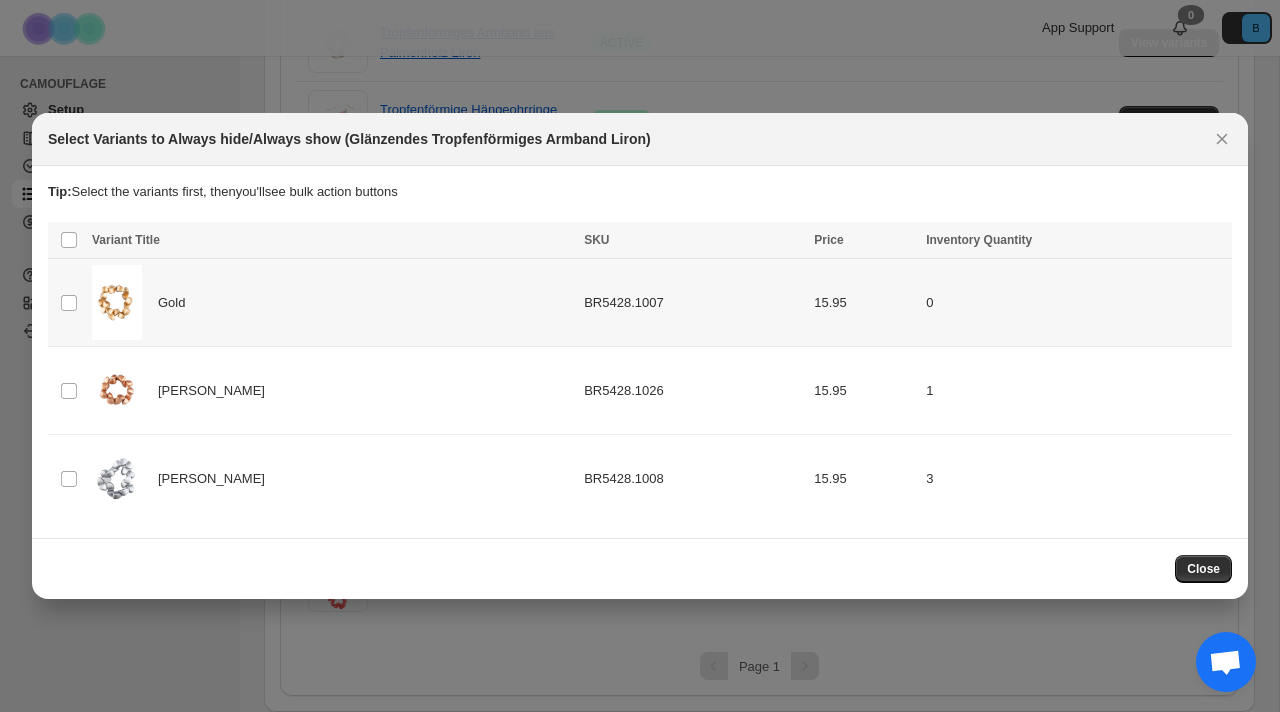 click on "Gold" at bounding box center (332, 302) 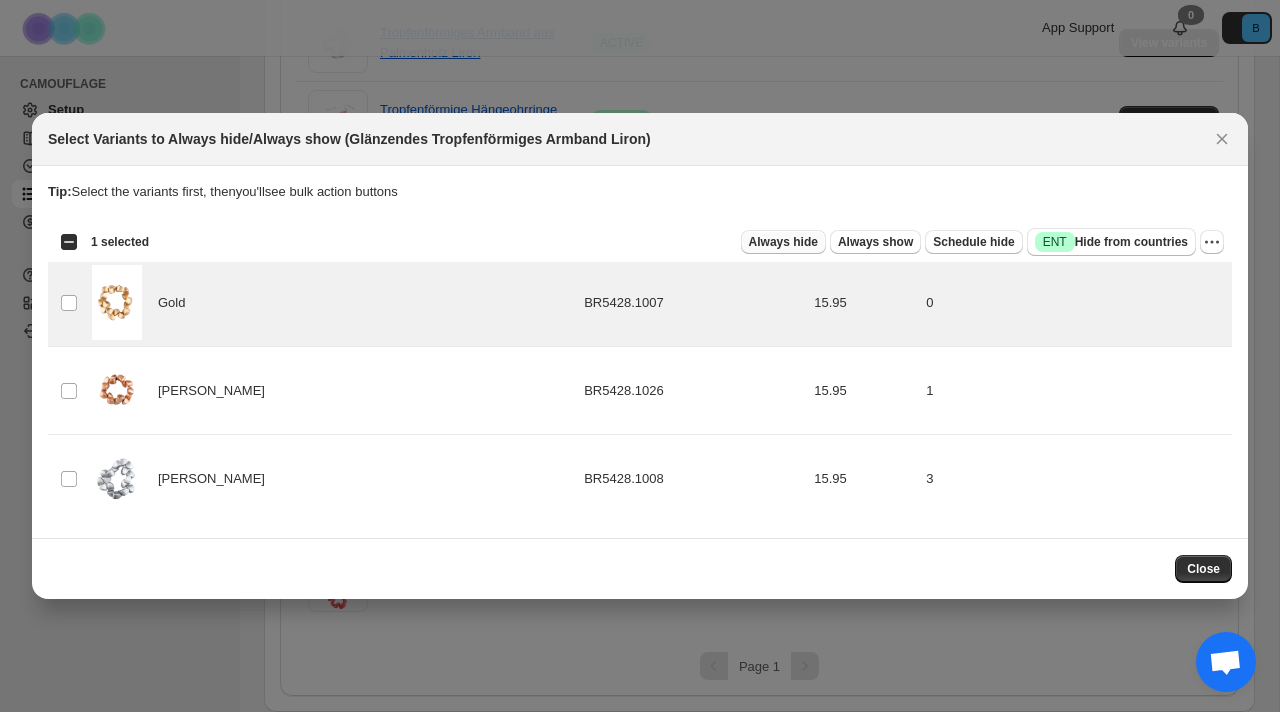 click on "Always hide" at bounding box center [783, 242] 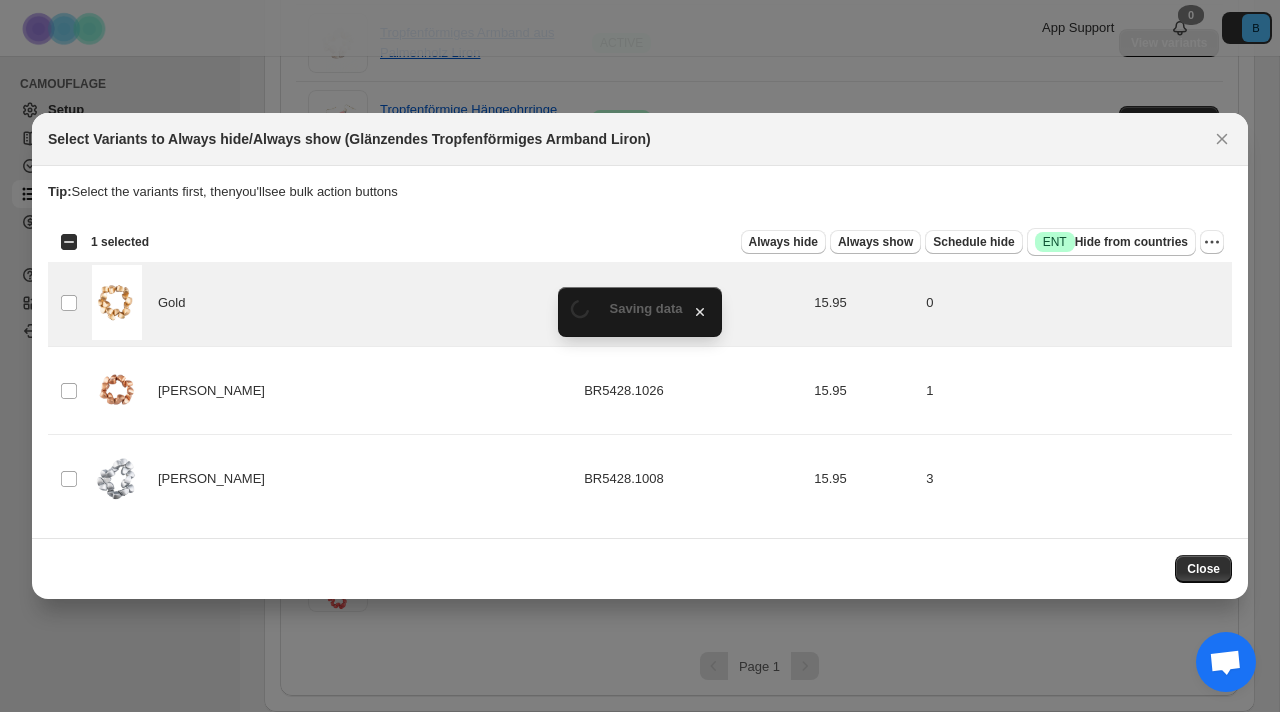 click on "Close" at bounding box center [1203, 569] 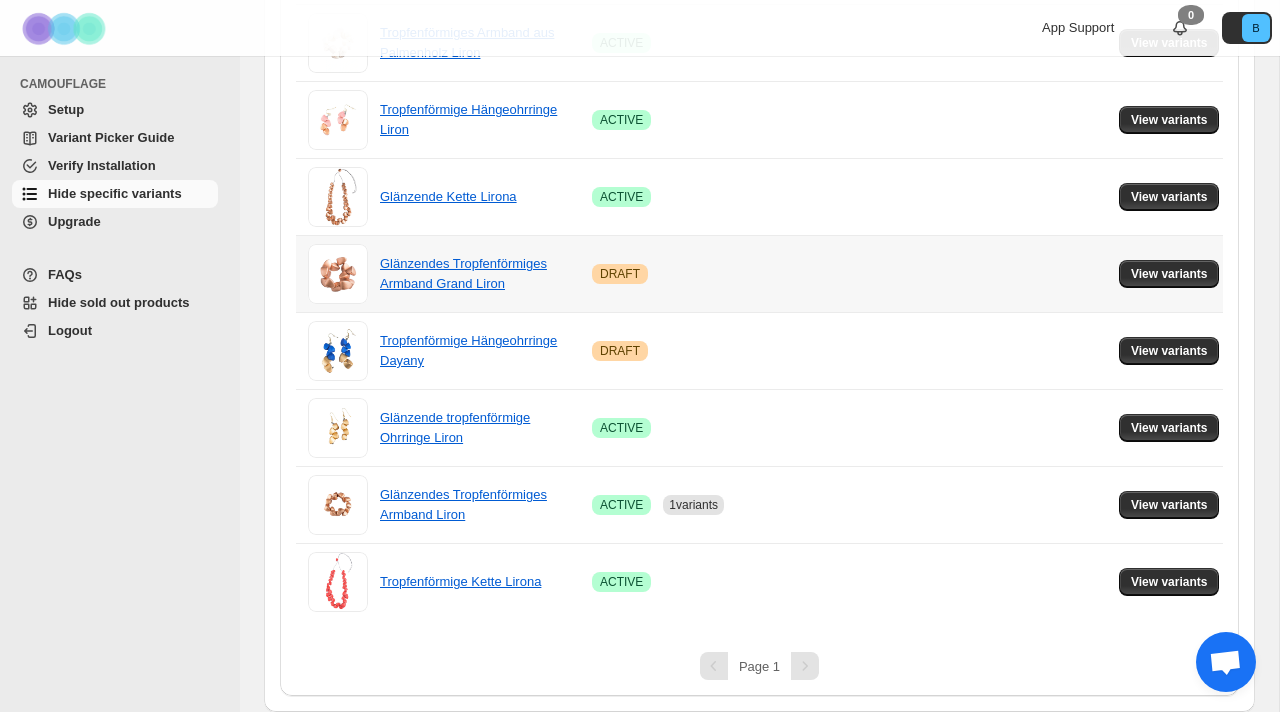 scroll, scrollTop: 0, scrollLeft: 0, axis: both 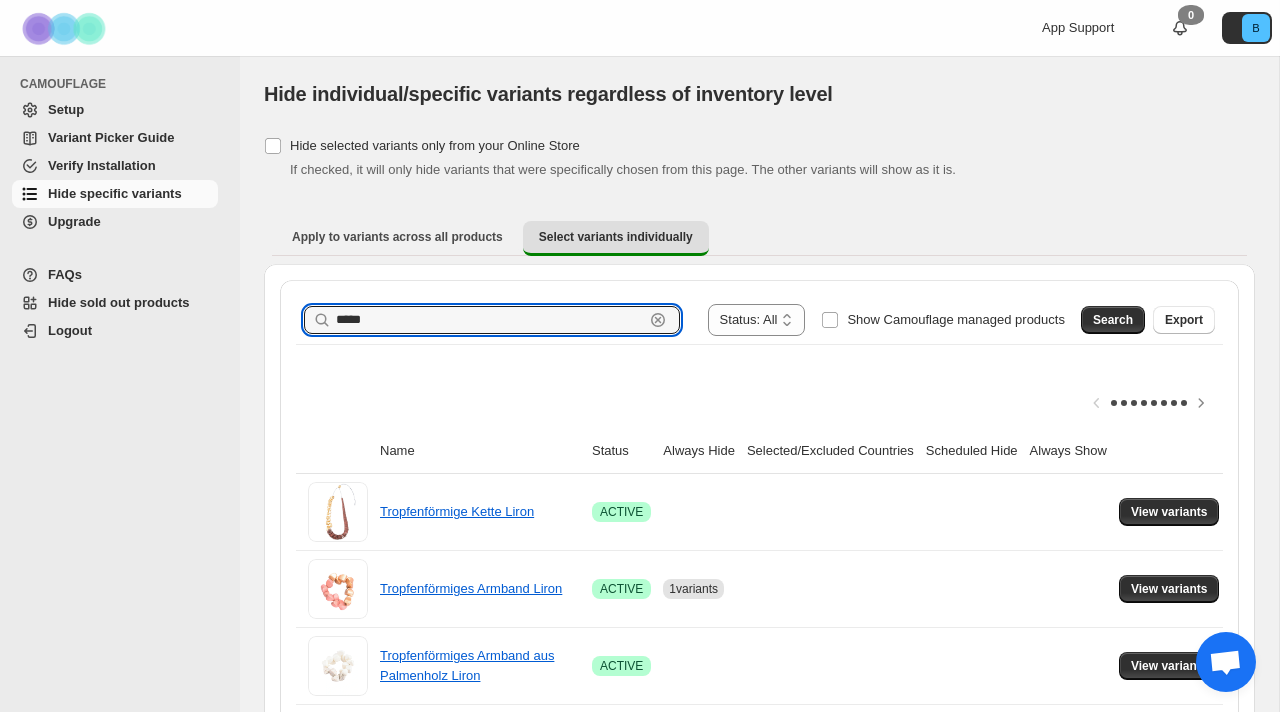 drag, startPoint x: 368, startPoint y: 326, endPoint x: 295, endPoint y: 327, distance: 73.00685 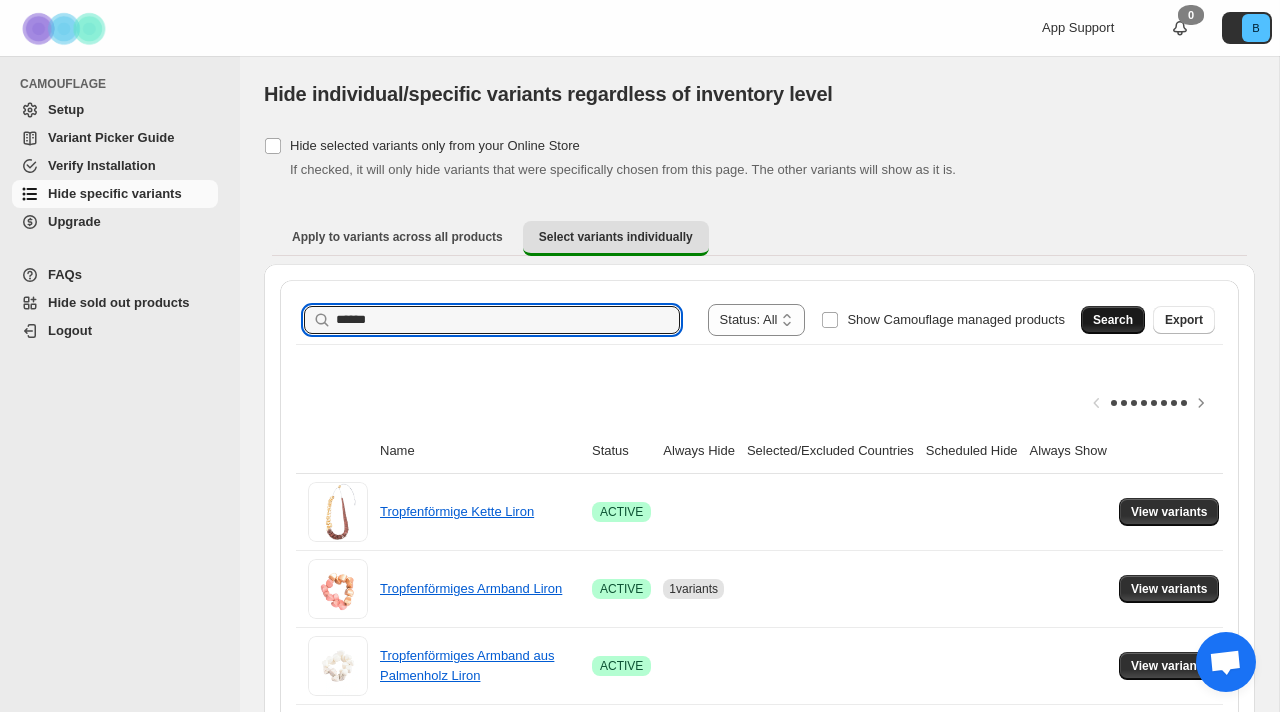 click on "Search" at bounding box center [1113, 320] 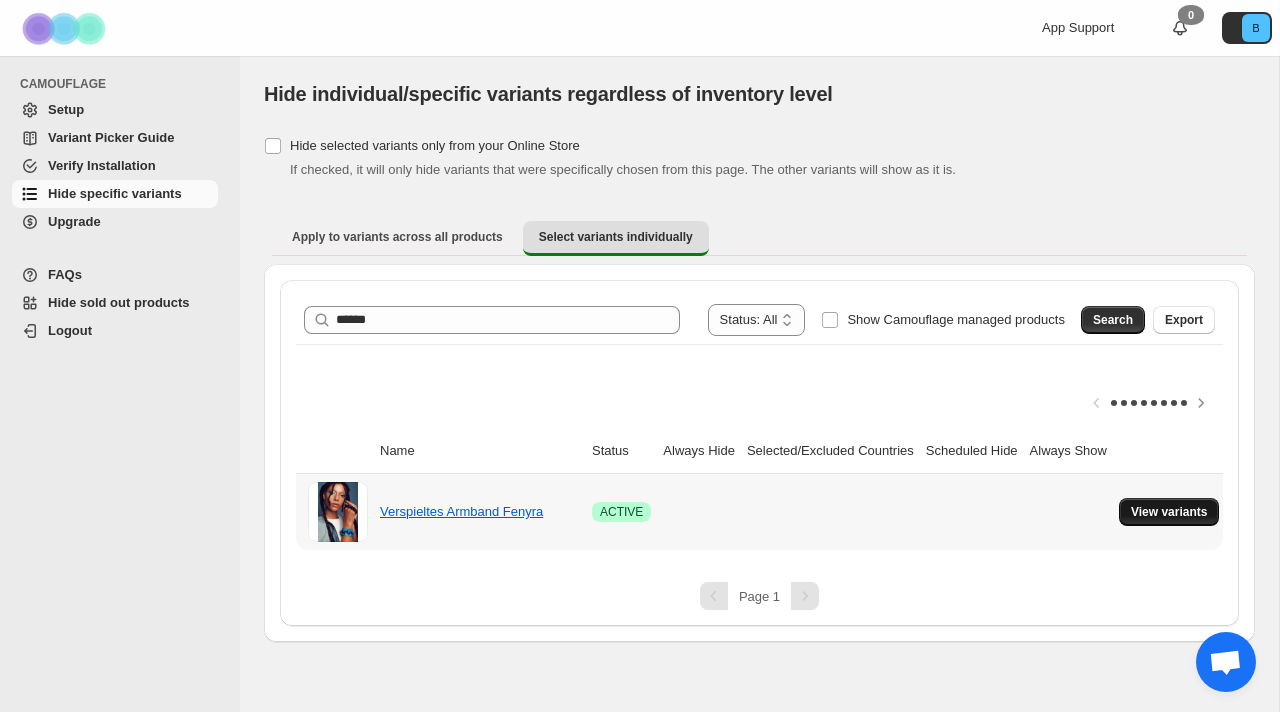 click on "View variants" at bounding box center [1169, 512] 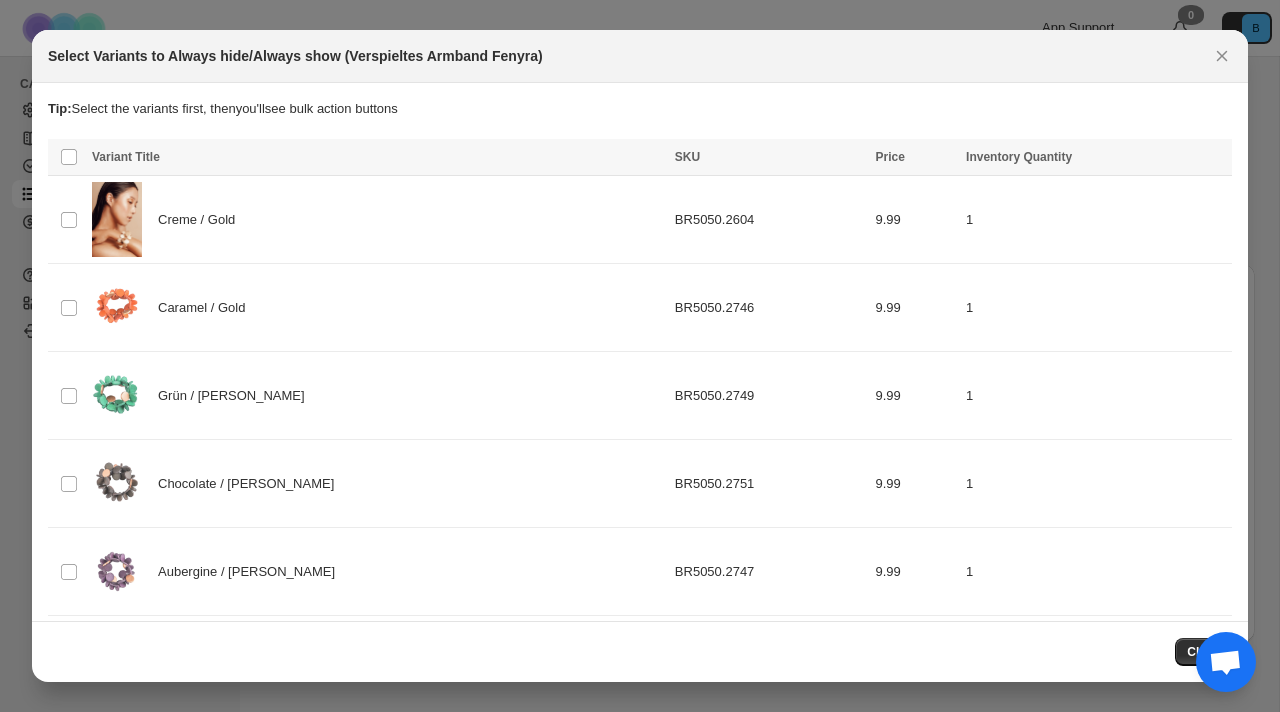 scroll, scrollTop: 0, scrollLeft: 0, axis: both 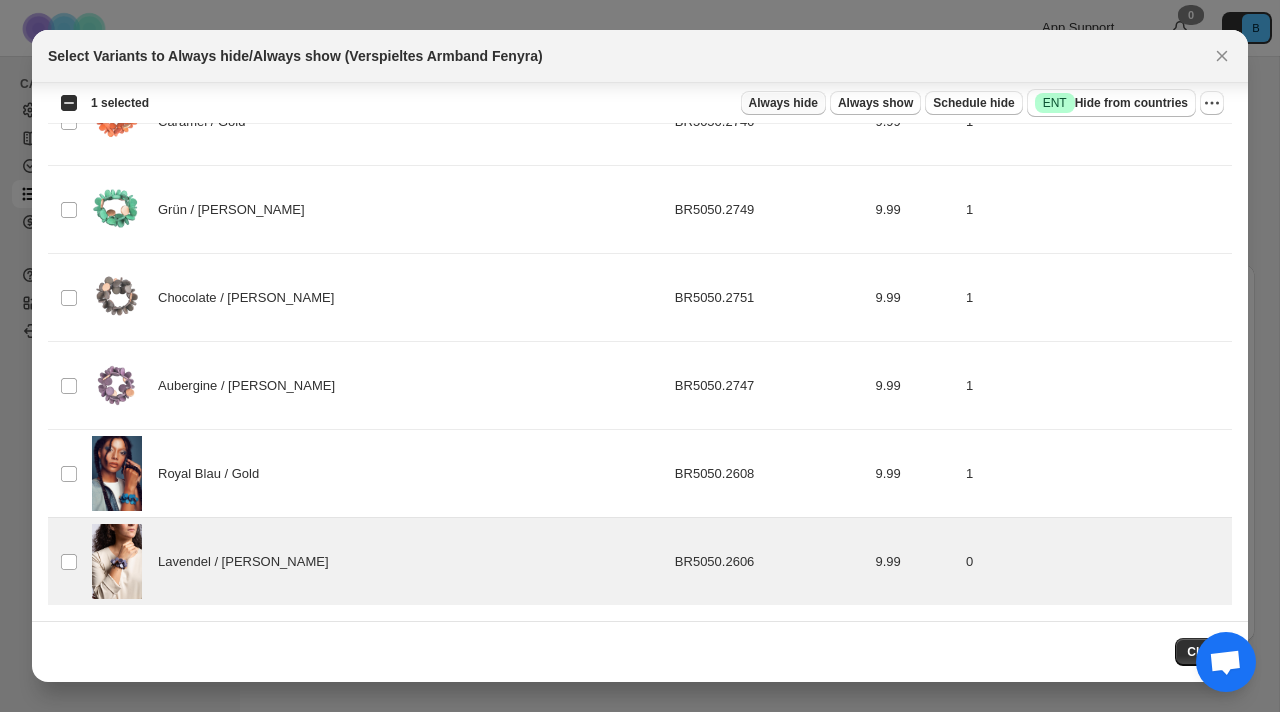click on "Always hide" at bounding box center (783, 103) 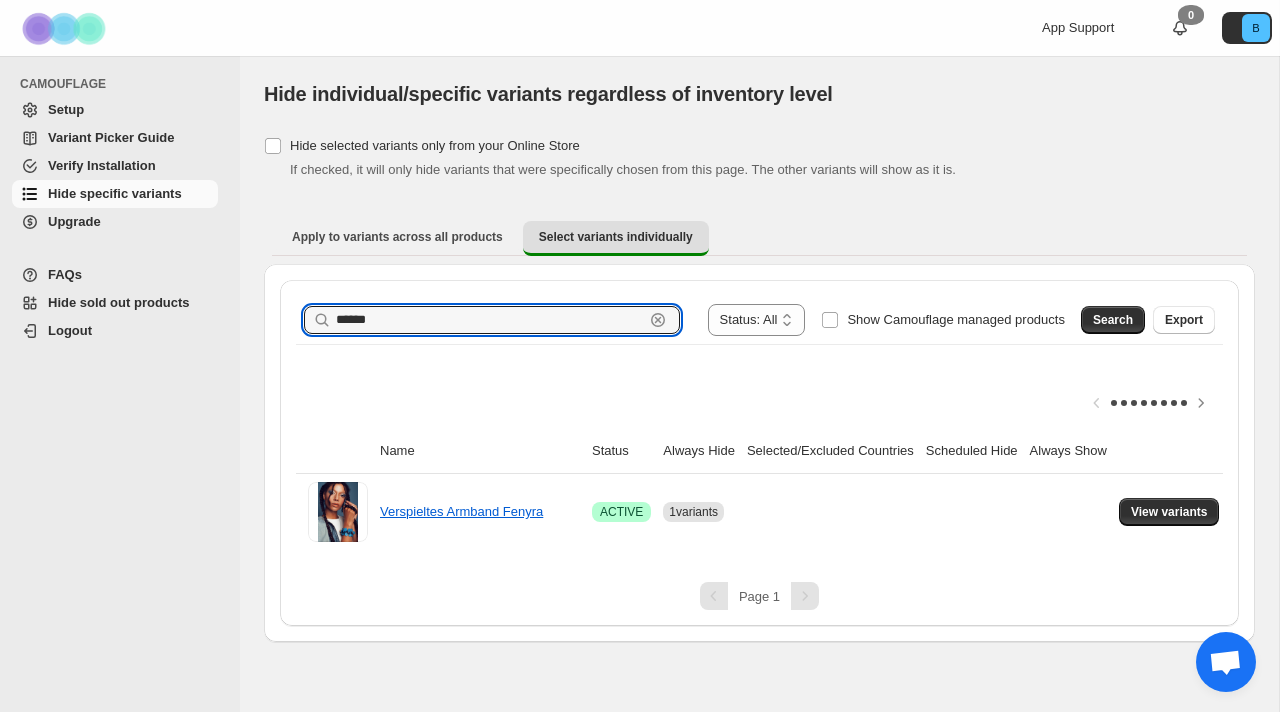 drag, startPoint x: 383, startPoint y: 313, endPoint x: 221, endPoint y: 299, distance: 162.6038 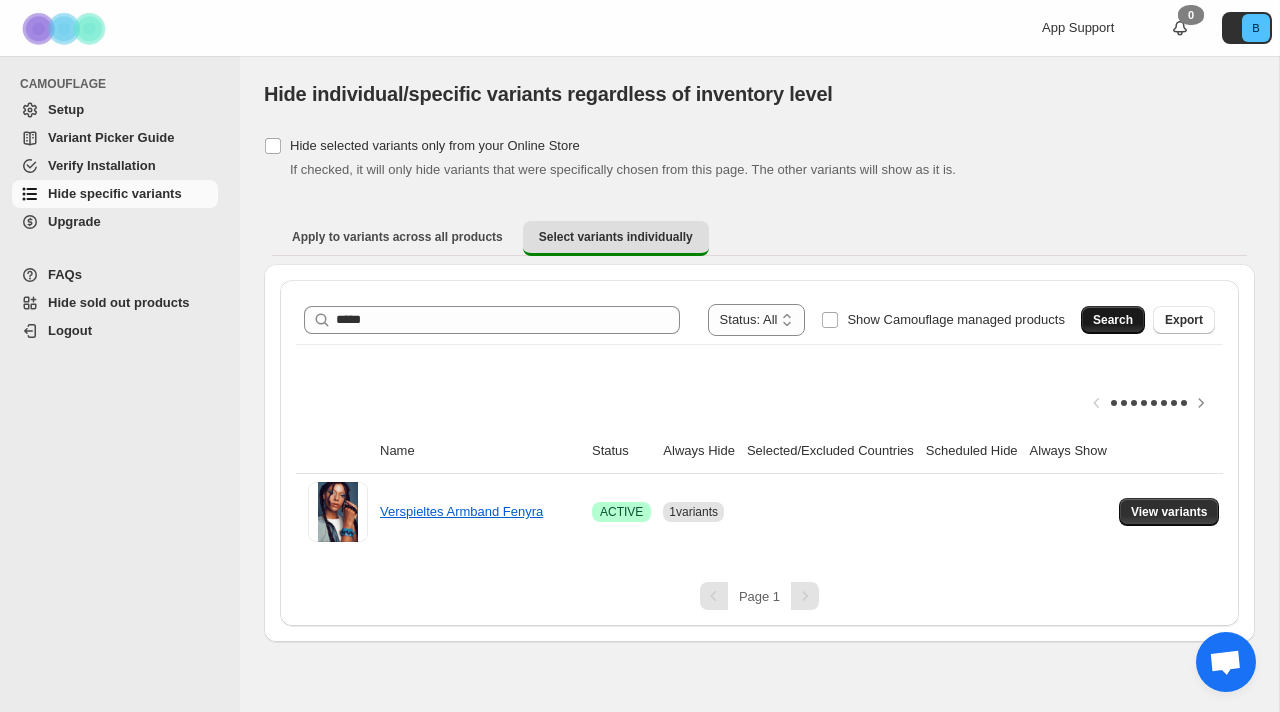 click on "Search" at bounding box center [1113, 320] 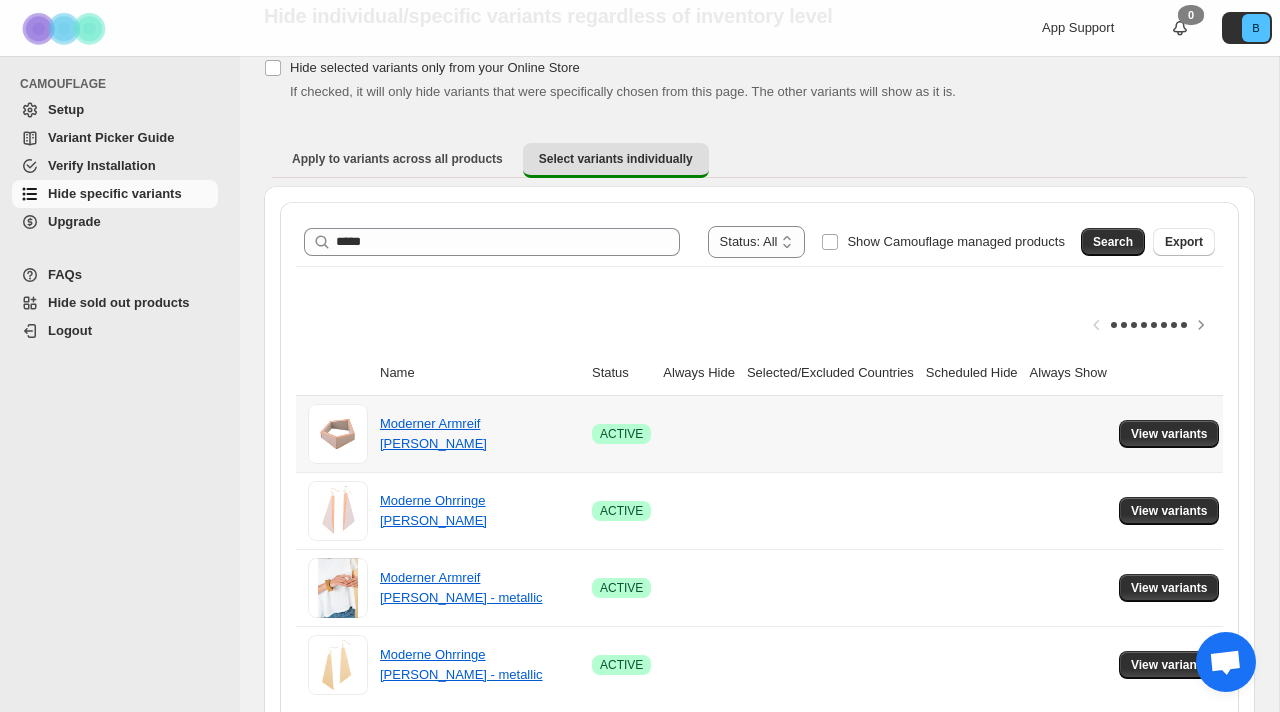 scroll, scrollTop: 77, scrollLeft: 0, axis: vertical 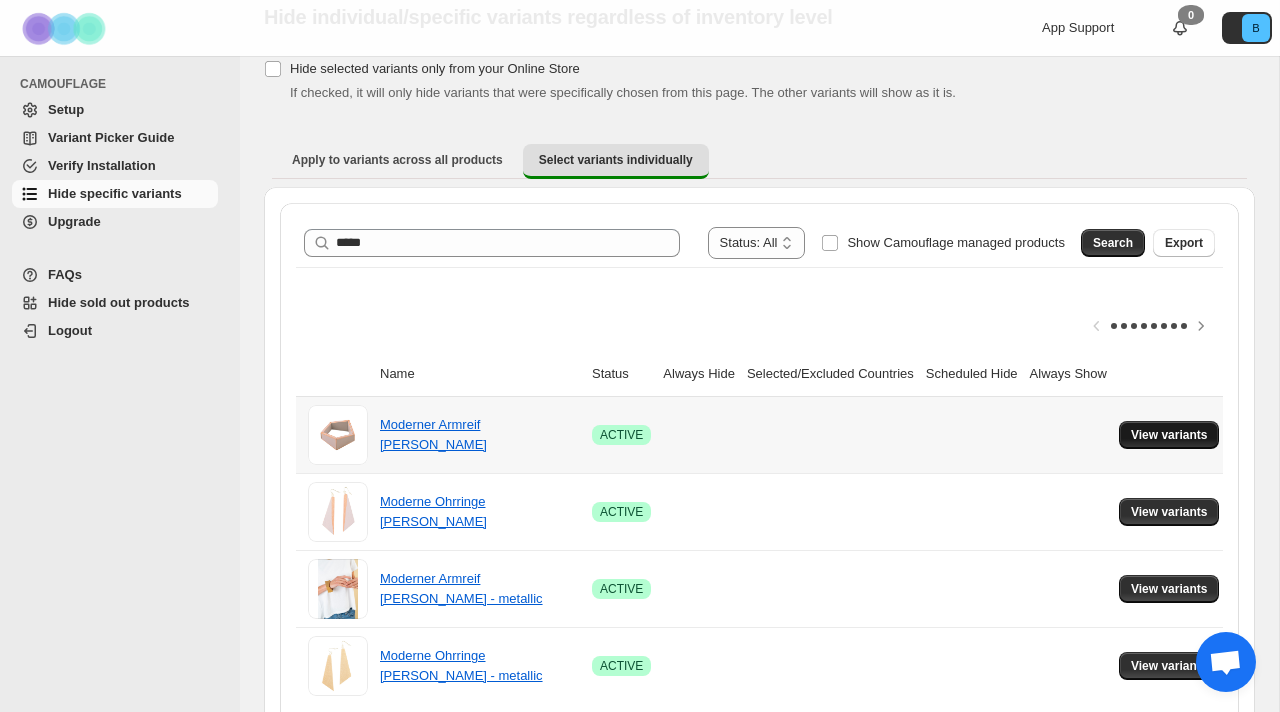 click on "View variants" at bounding box center (1169, 435) 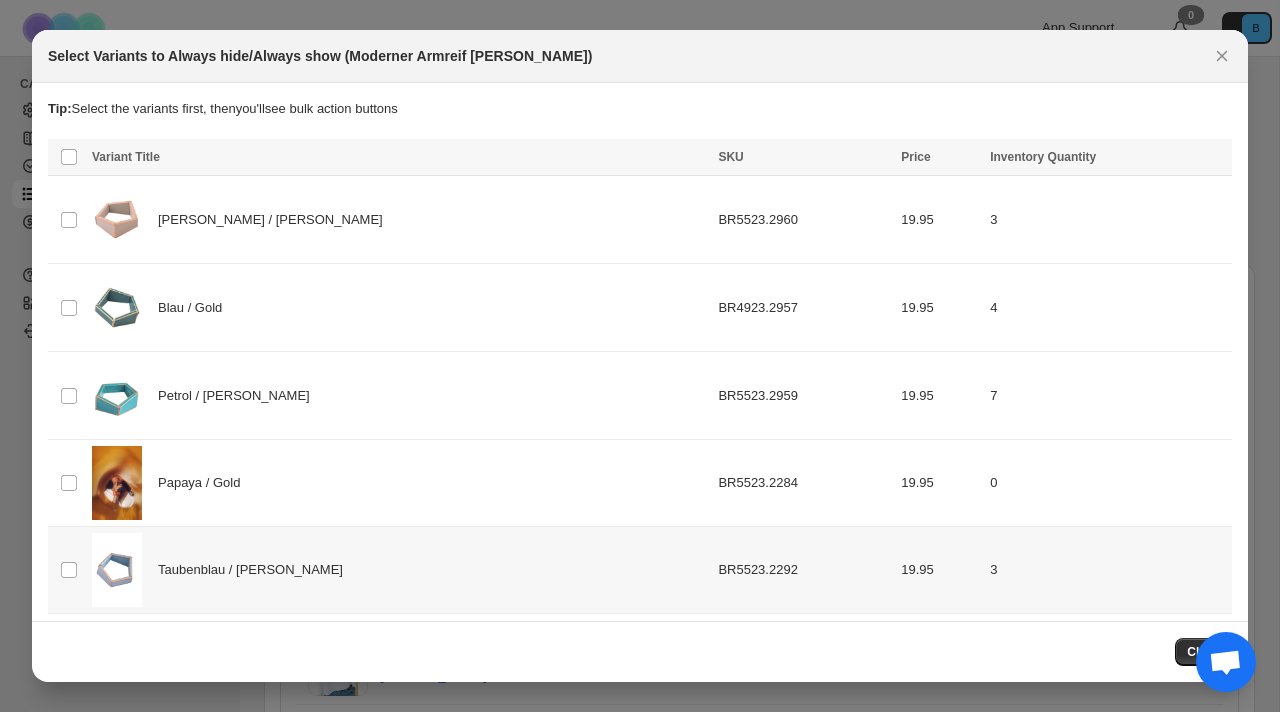 scroll, scrollTop: 0, scrollLeft: 0, axis: both 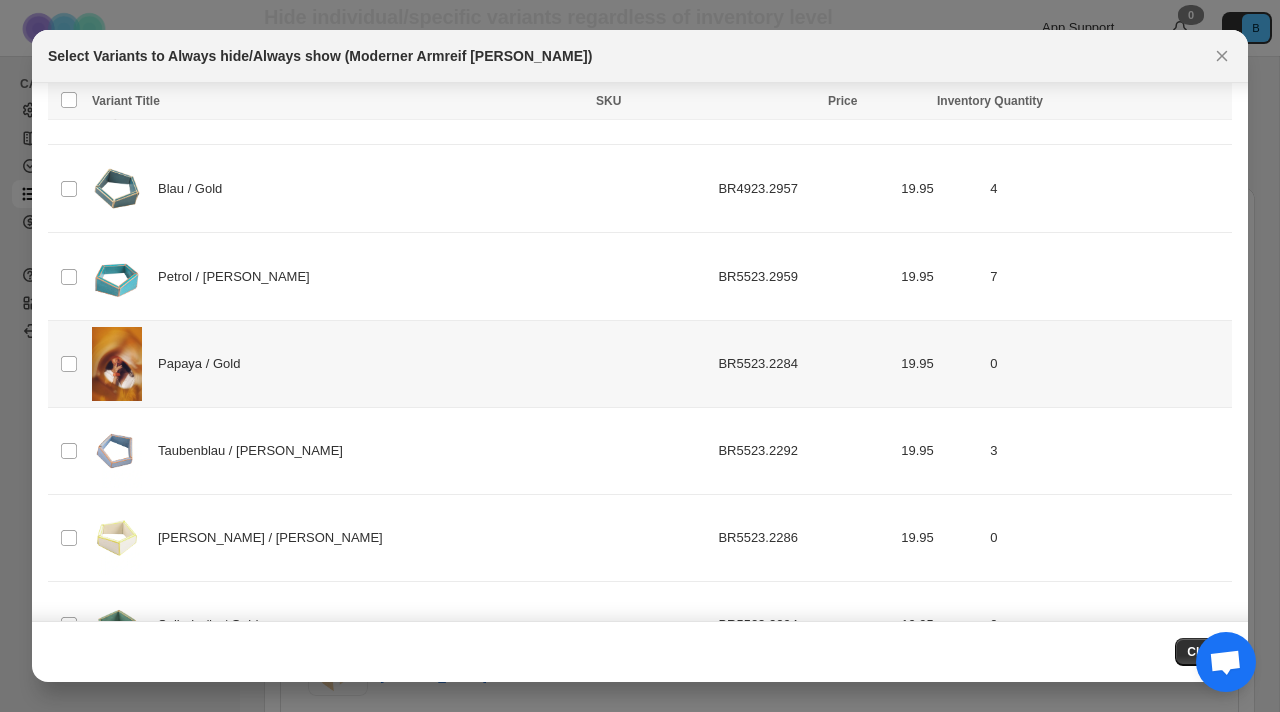 click on "Papaya / Gold" at bounding box center [204, 364] 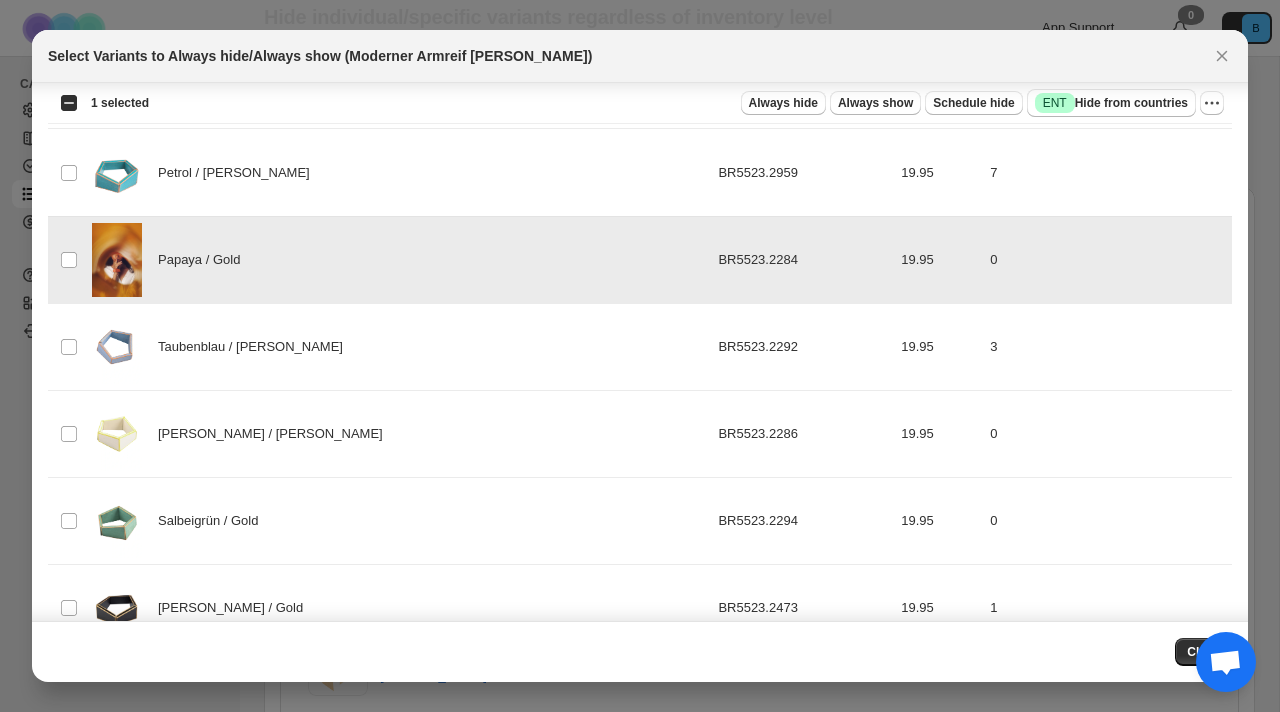 scroll, scrollTop: 270, scrollLeft: 0, axis: vertical 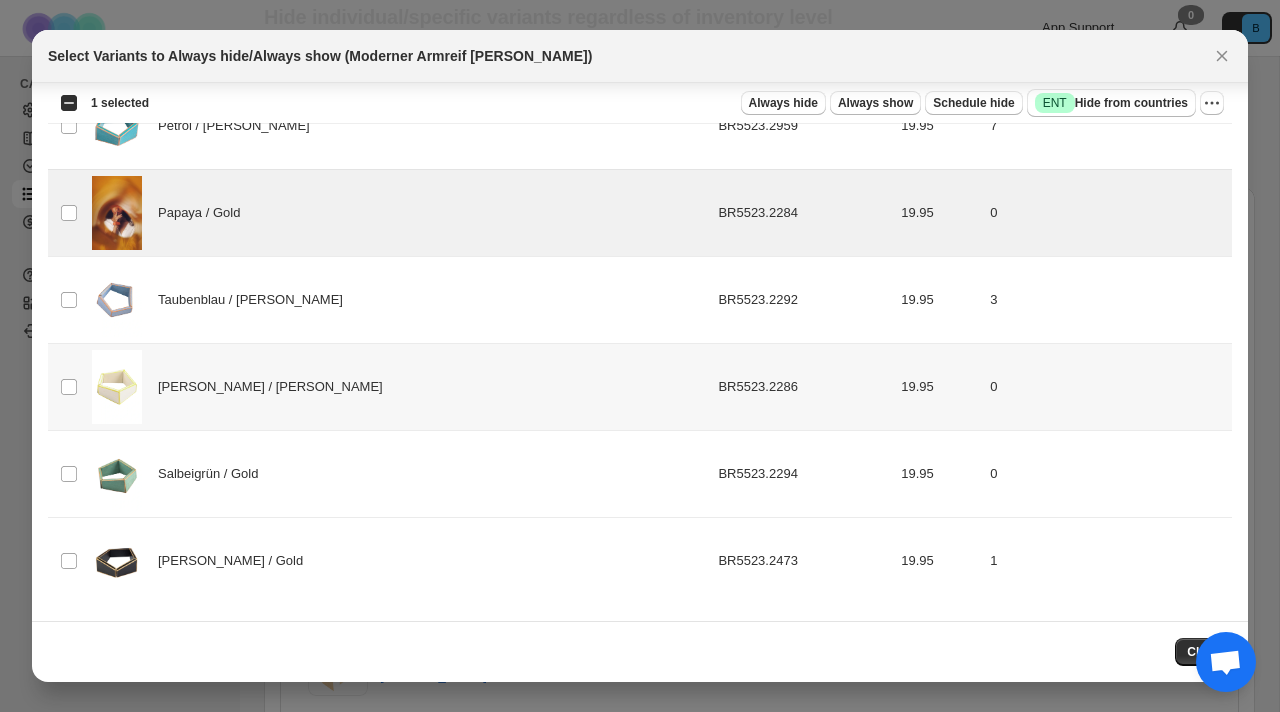 click on "[PERSON_NAME] / [PERSON_NAME]" at bounding box center (399, 387) 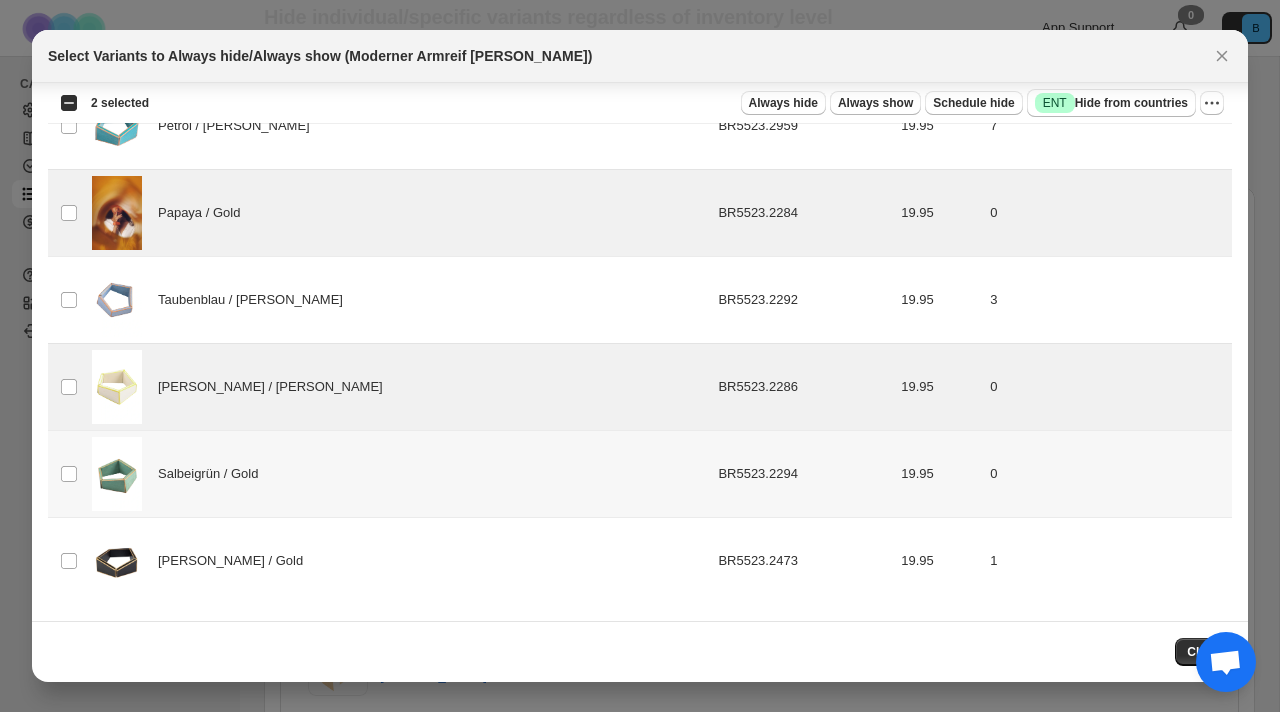 click on "Salbeigrün / Gold" at bounding box center (213, 474) 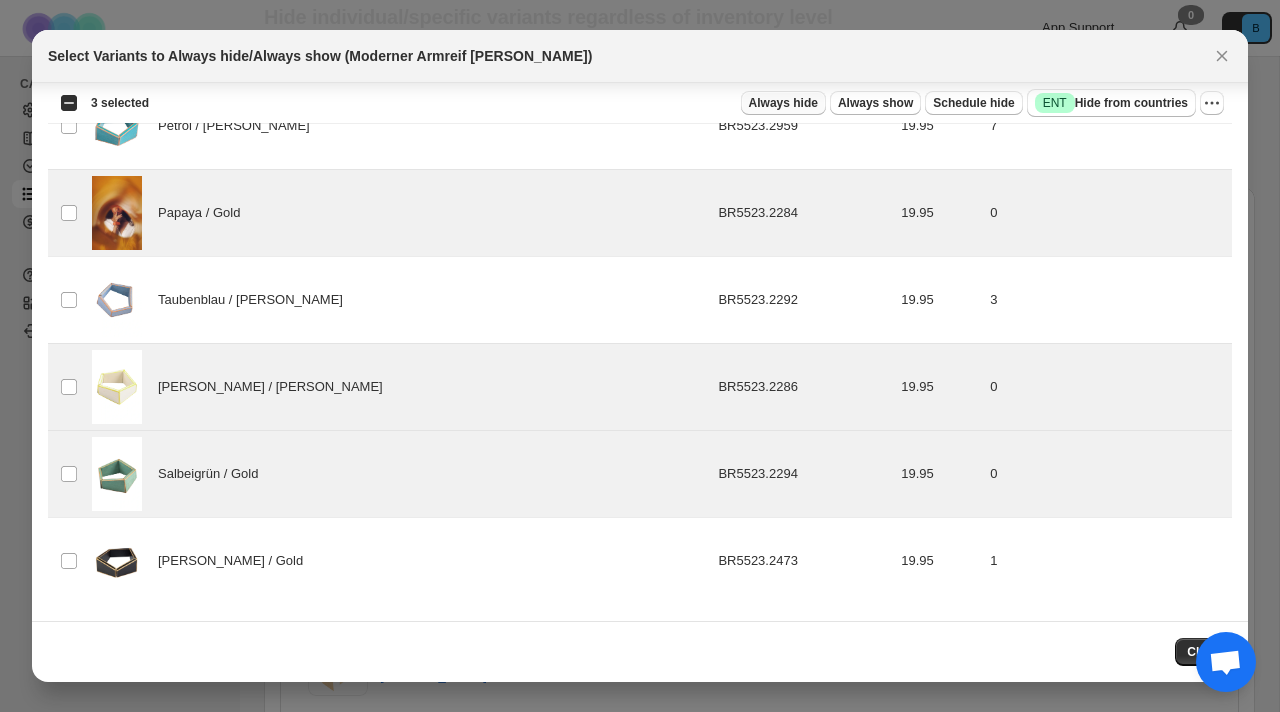 click on "Always hide" at bounding box center [783, 103] 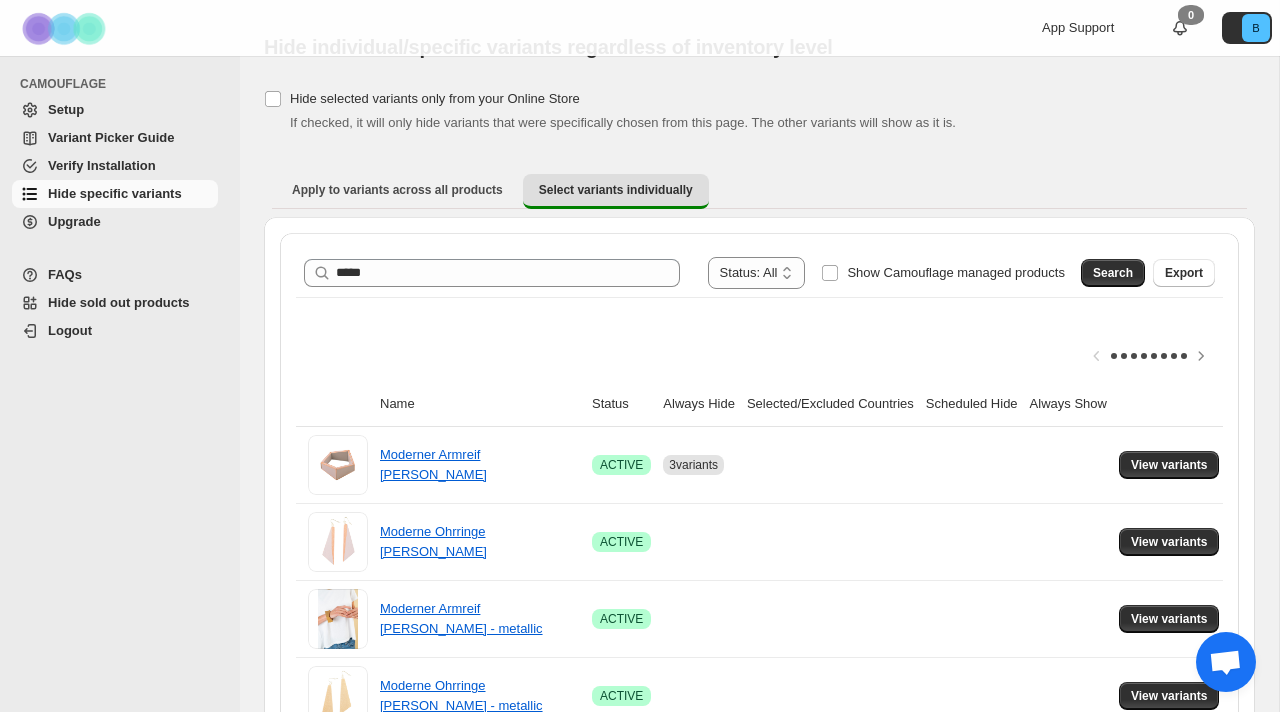 scroll, scrollTop: 77, scrollLeft: 0, axis: vertical 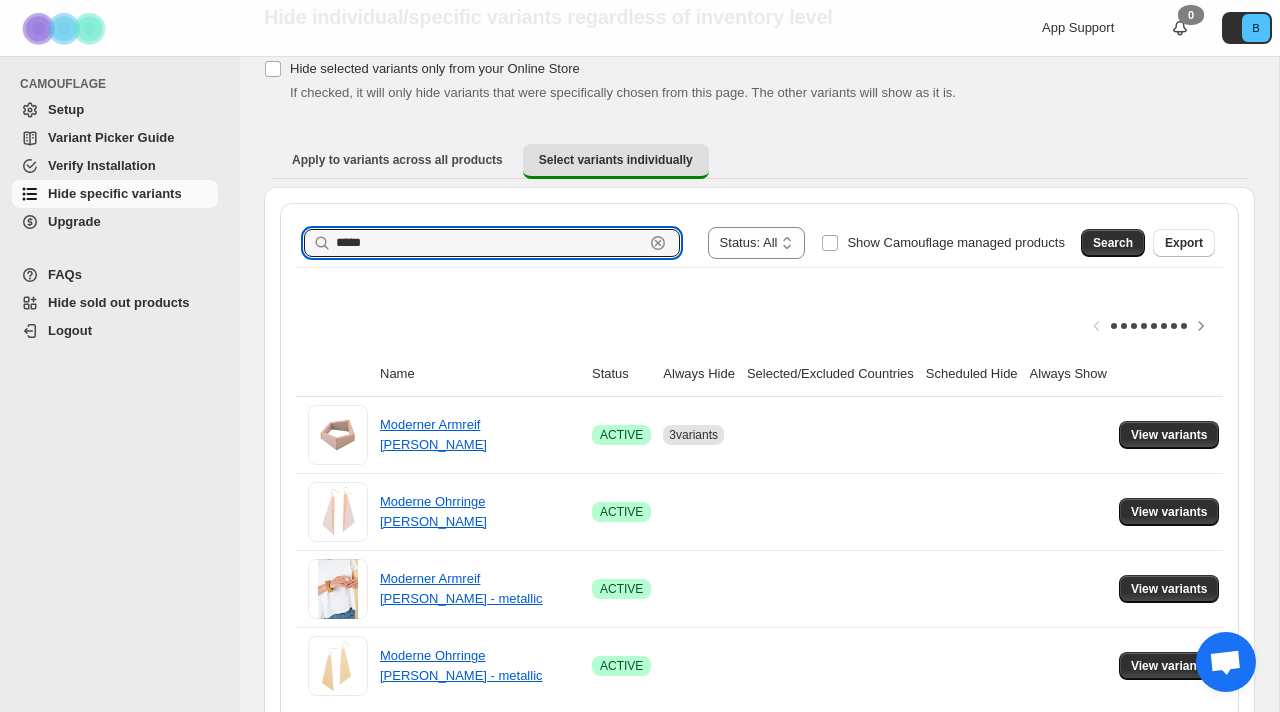 drag, startPoint x: 394, startPoint y: 244, endPoint x: 259, endPoint y: 240, distance: 135.05925 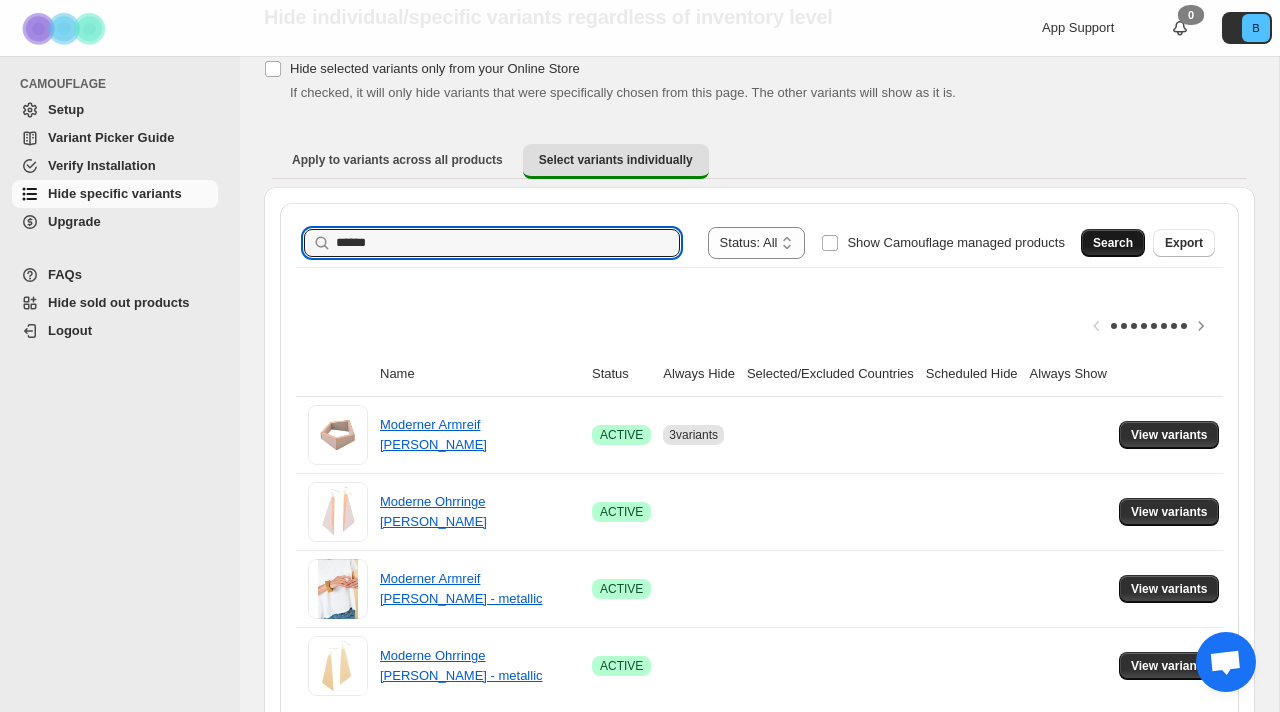 click on "Search" at bounding box center (1113, 243) 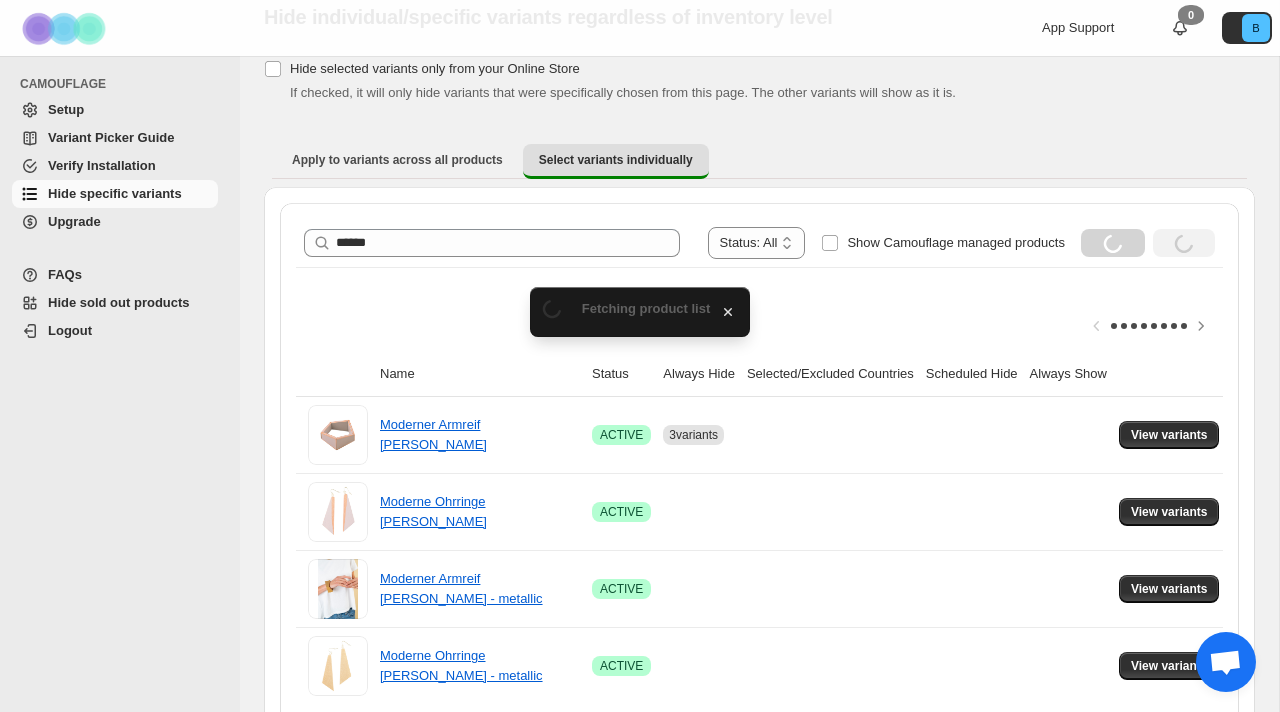 click on "Loading Search" at bounding box center [1113, 243] 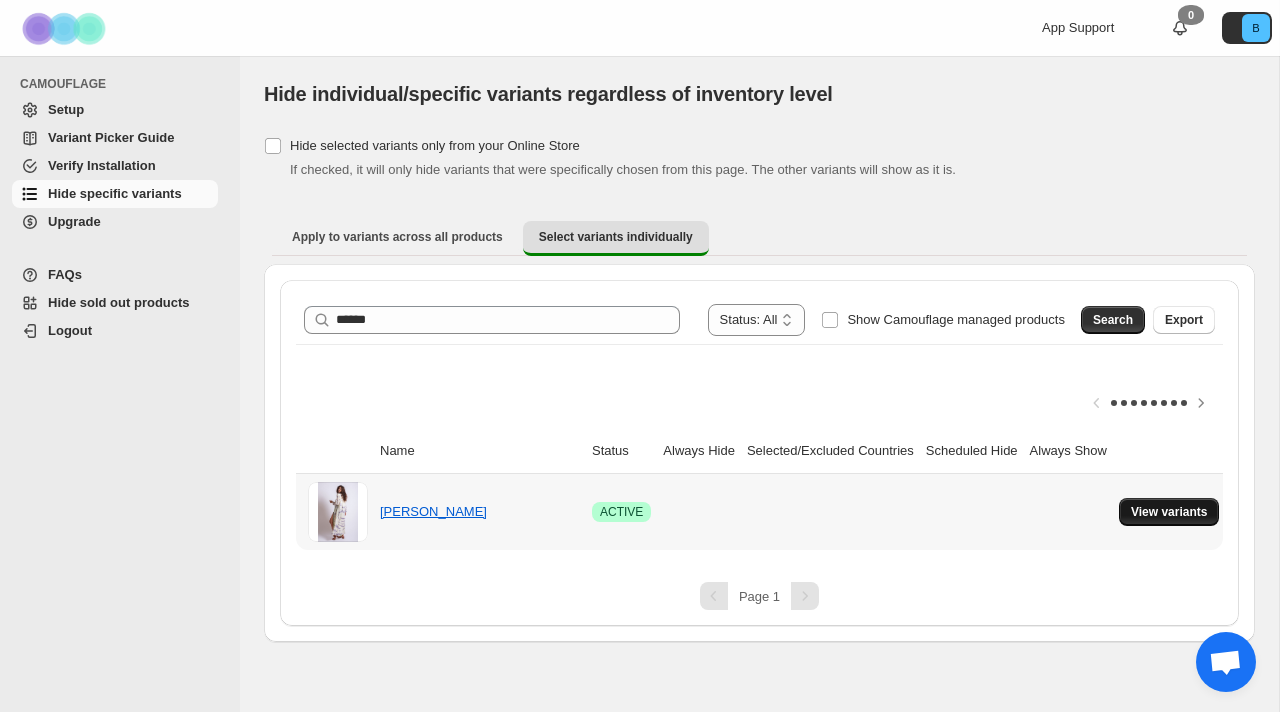 click on "View variants" at bounding box center [1169, 512] 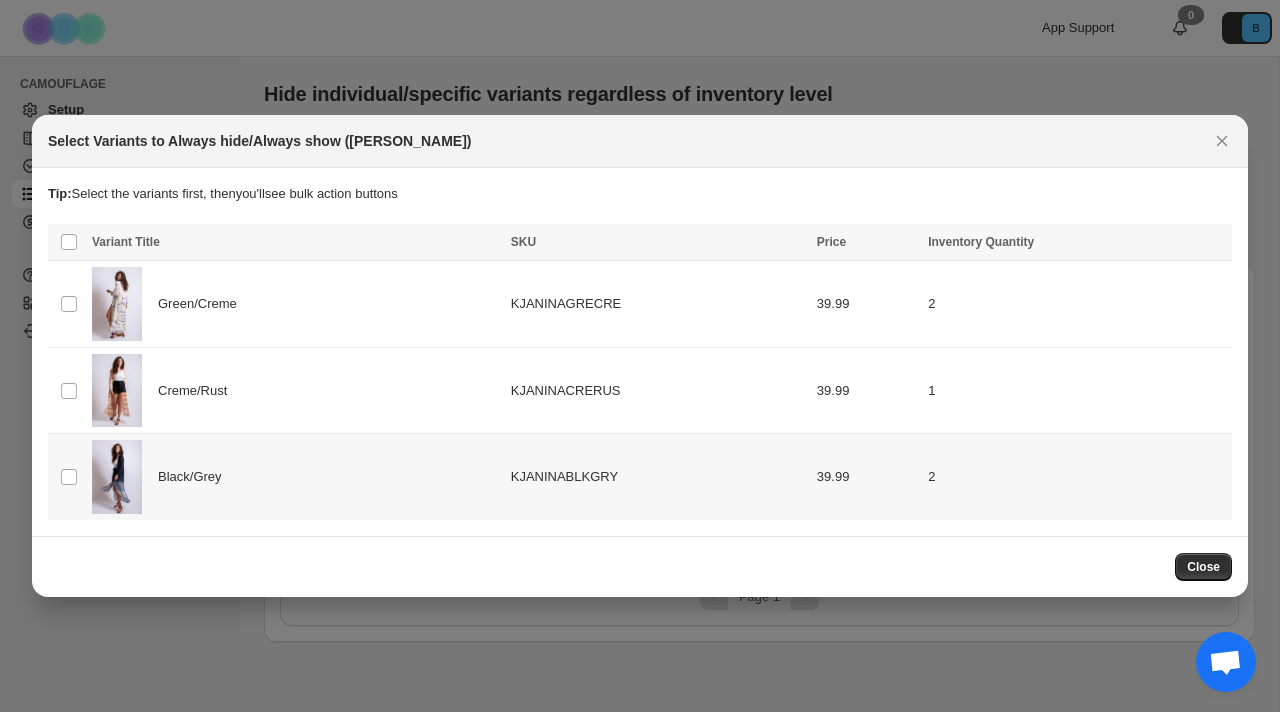 scroll, scrollTop: 0, scrollLeft: 0, axis: both 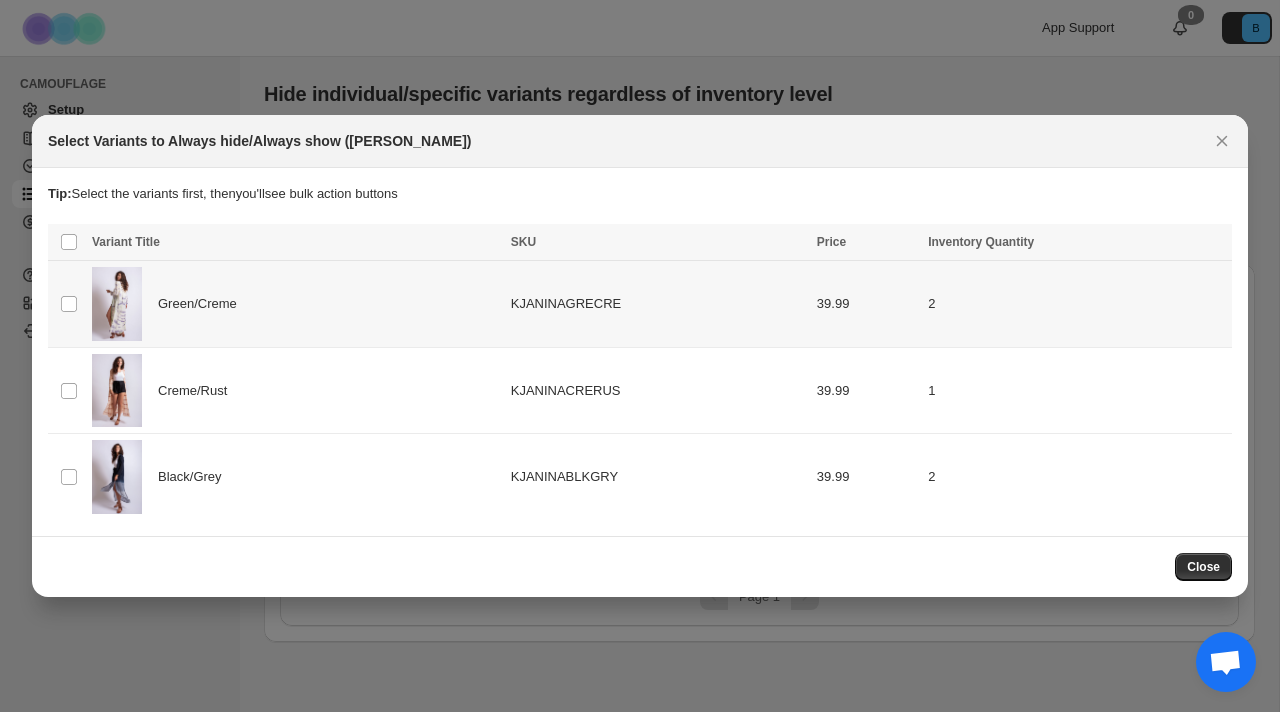 click on "Select product variant" at bounding box center [67, 303] 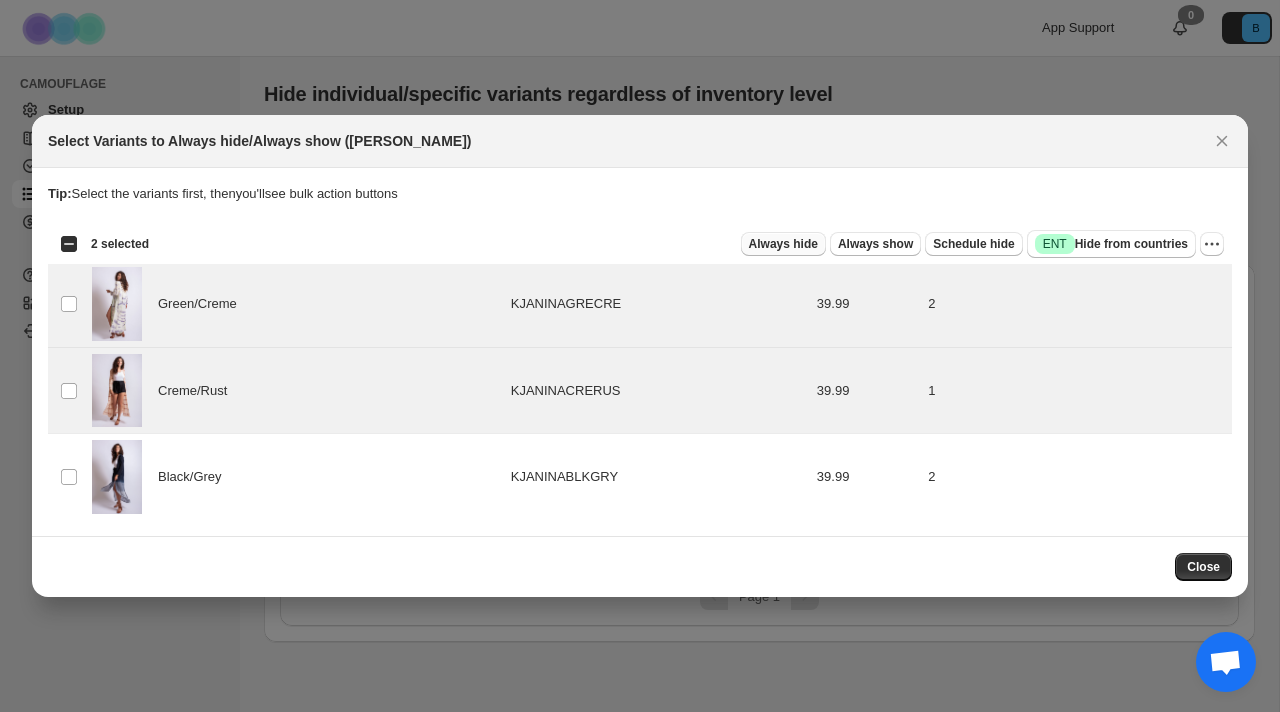 click on "Always hide" at bounding box center [783, 244] 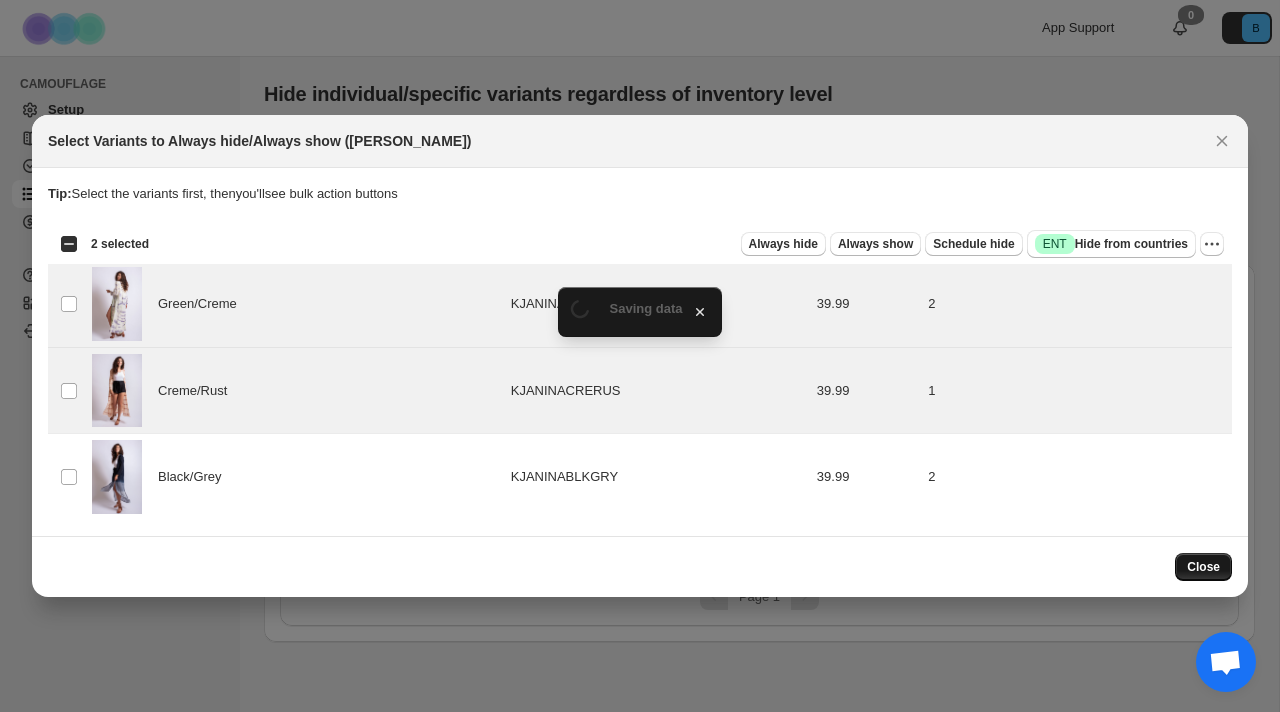 click on "Close" at bounding box center (1203, 567) 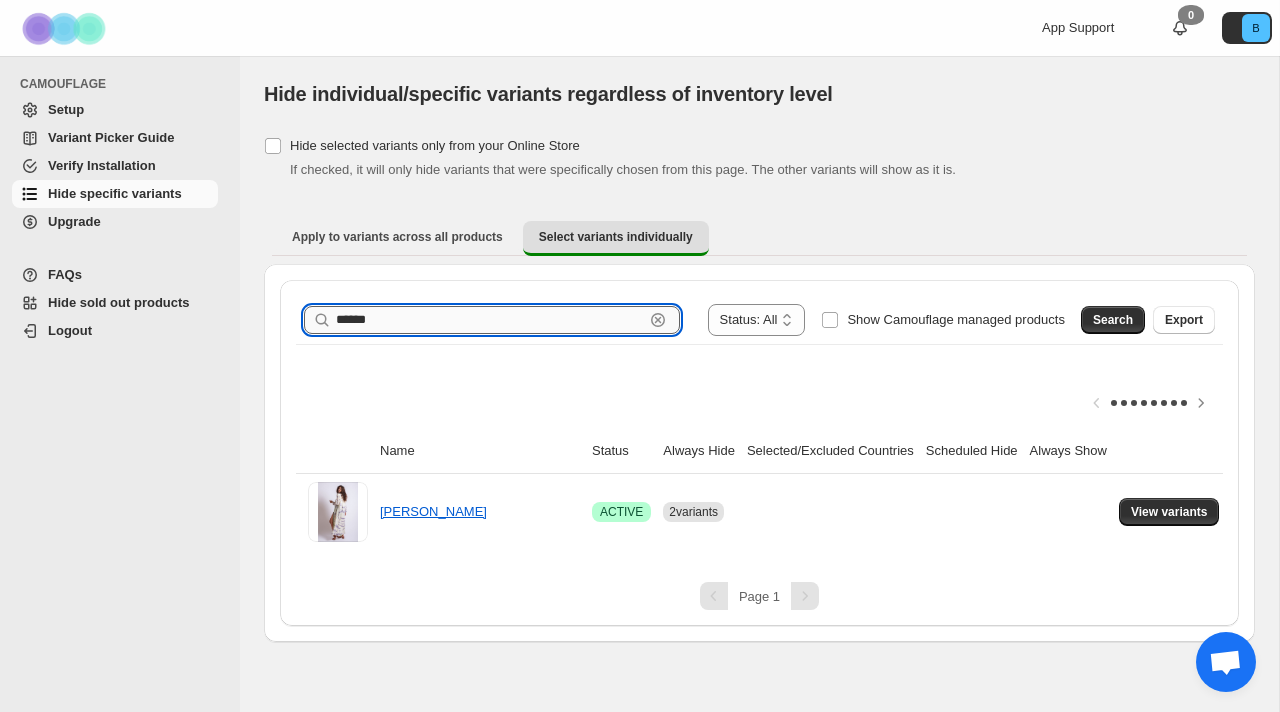 click on "******" at bounding box center [490, 320] 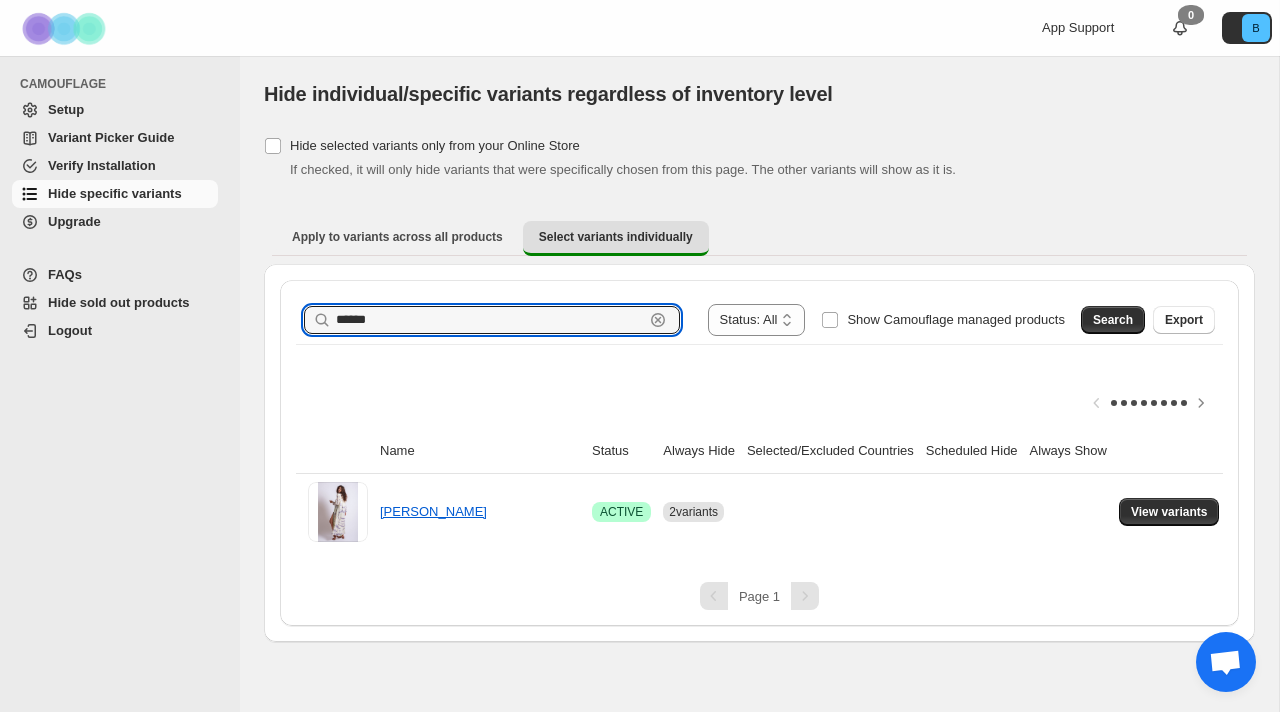 drag, startPoint x: 391, startPoint y: 322, endPoint x: 245, endPoint y: 318, distance: 146.05478 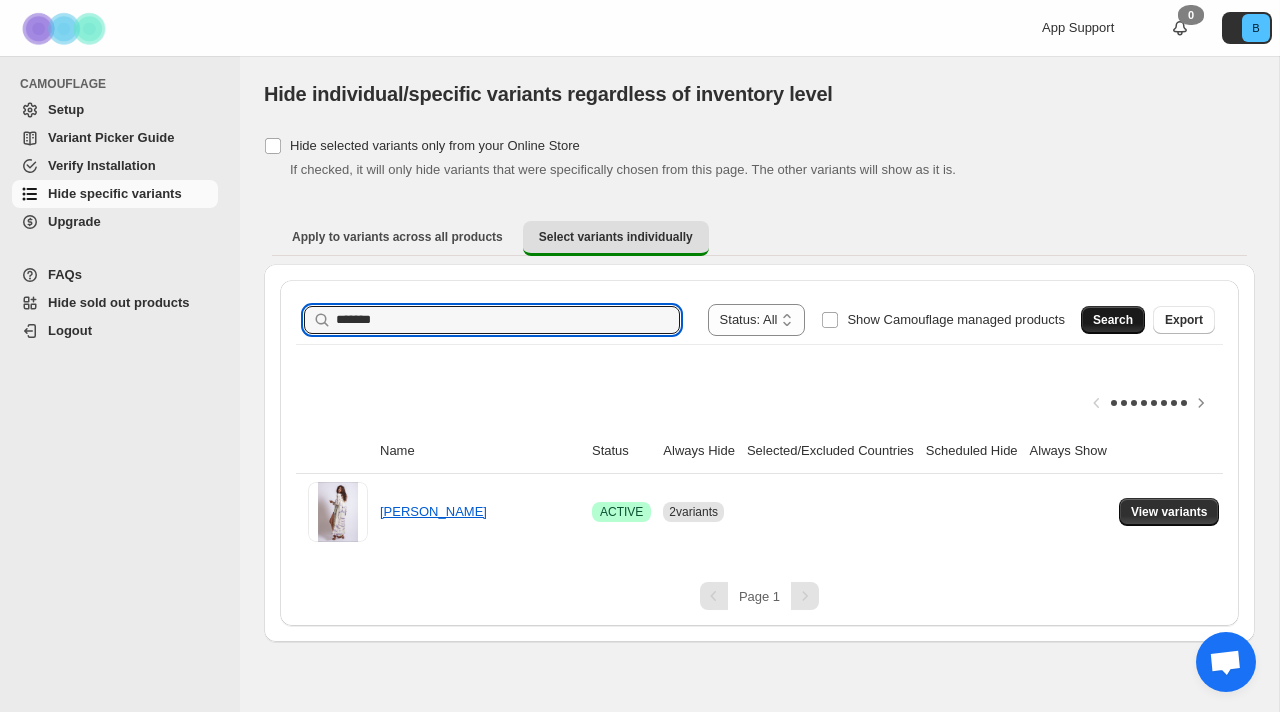click on "Search" at bounding box center (1113, 320) 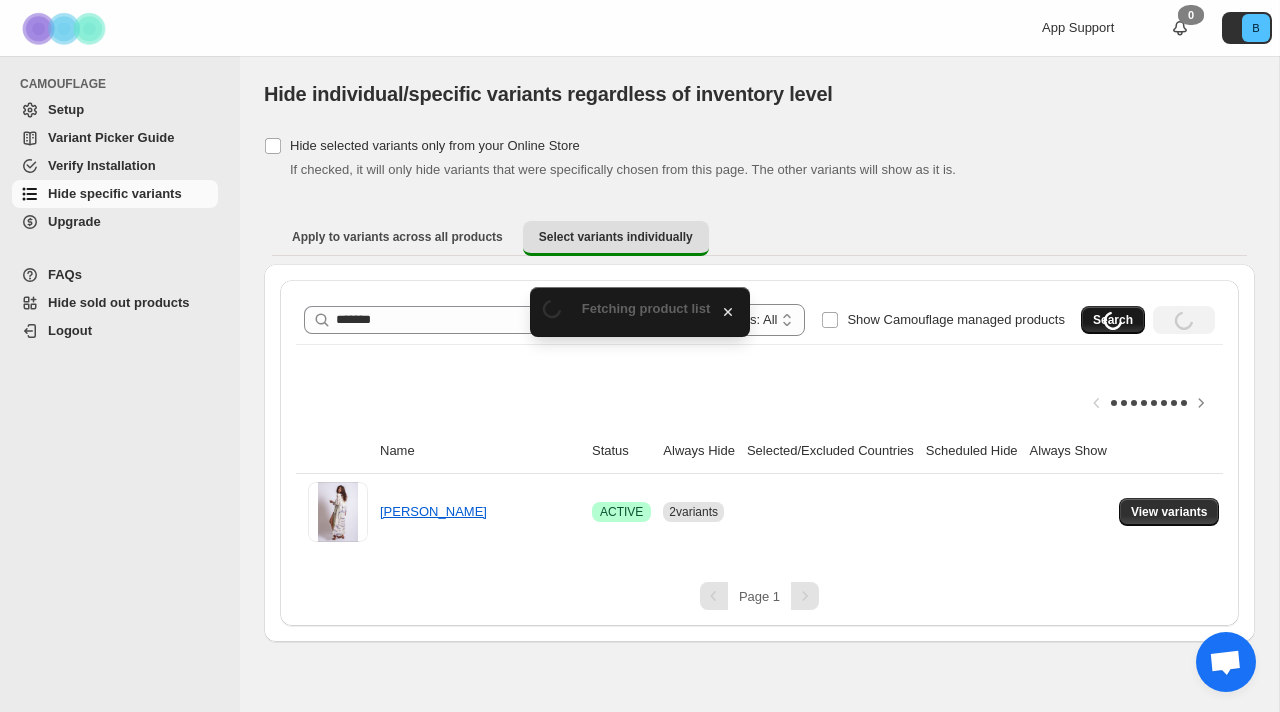 click on "Loading Search" at bounding box center (1113, 320) 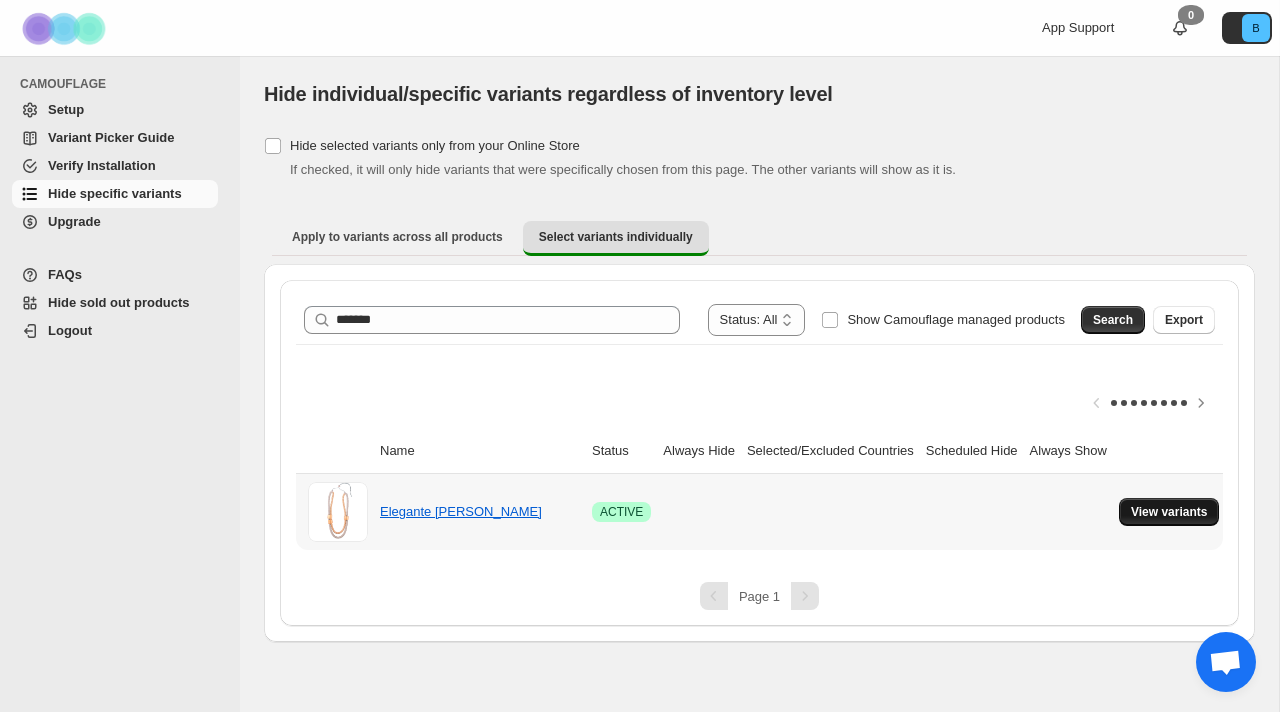 click on "View variants" at bounding box center (1169, 512) 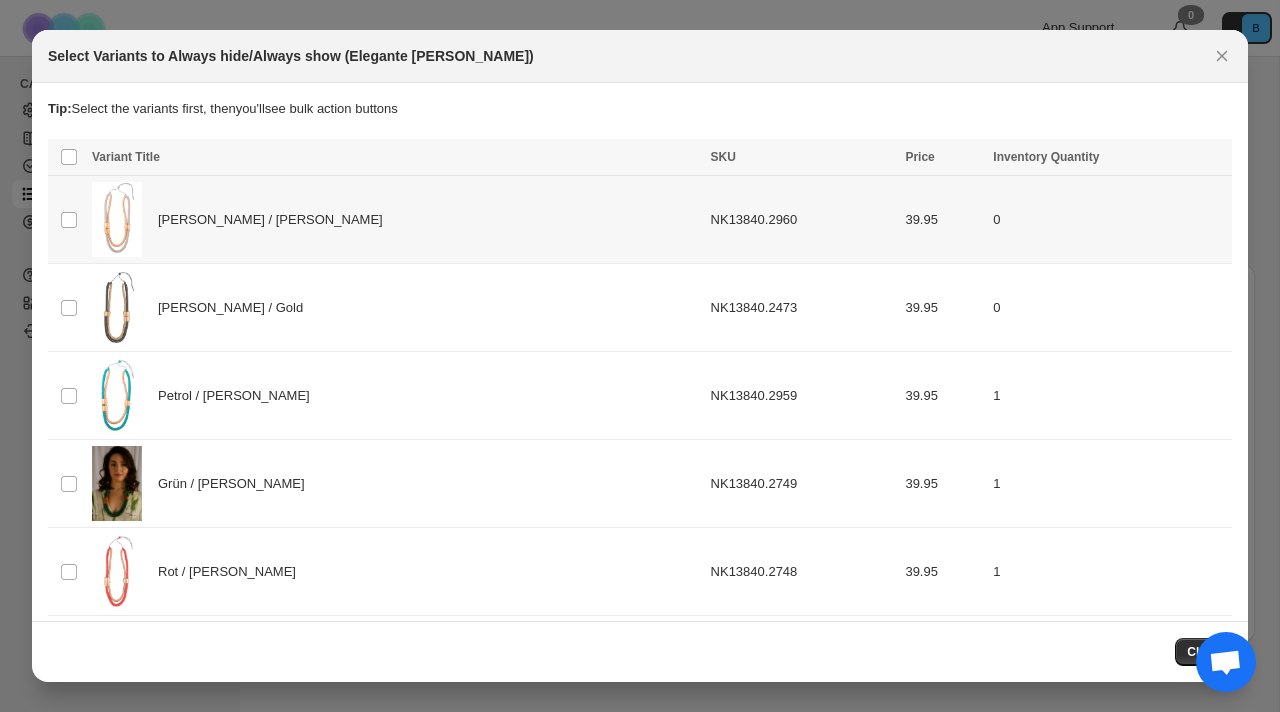 click on "[PERSON_NAME] / [PERSON_NAME]" at bounding box center [395, 220] 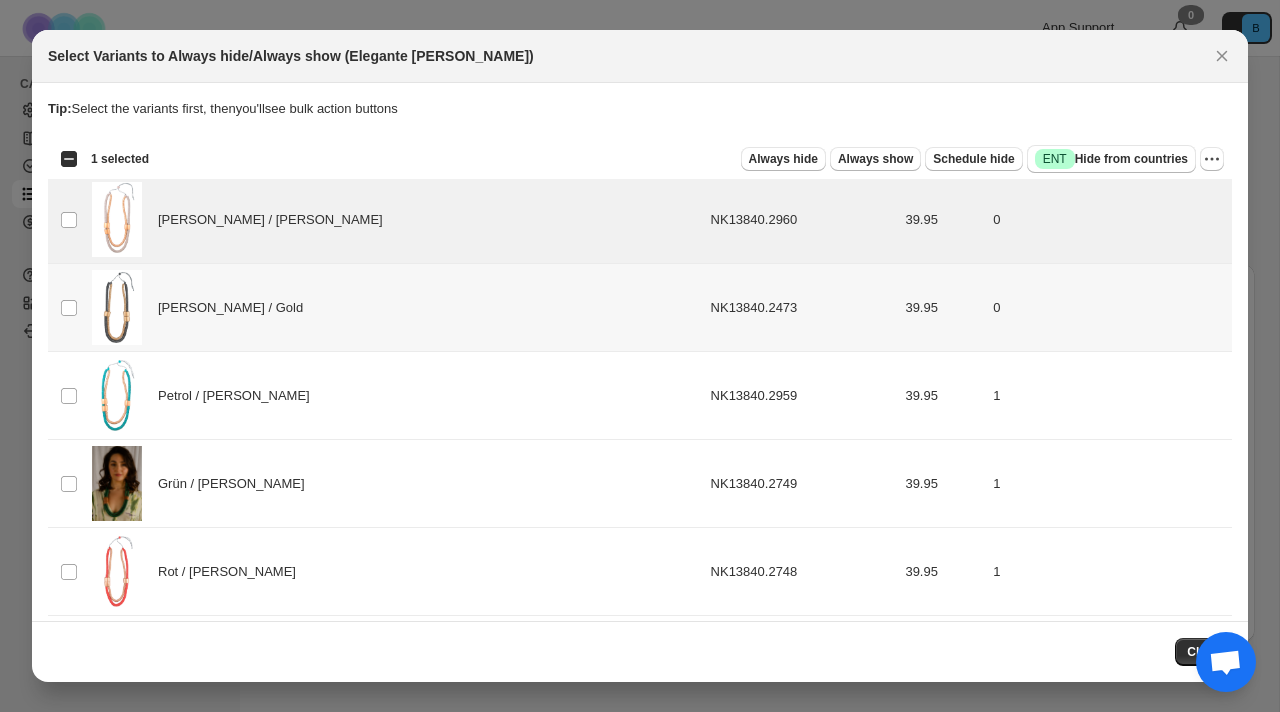 click on "[PERSON_NAME] / Gold" at bounding box center (395, 307) 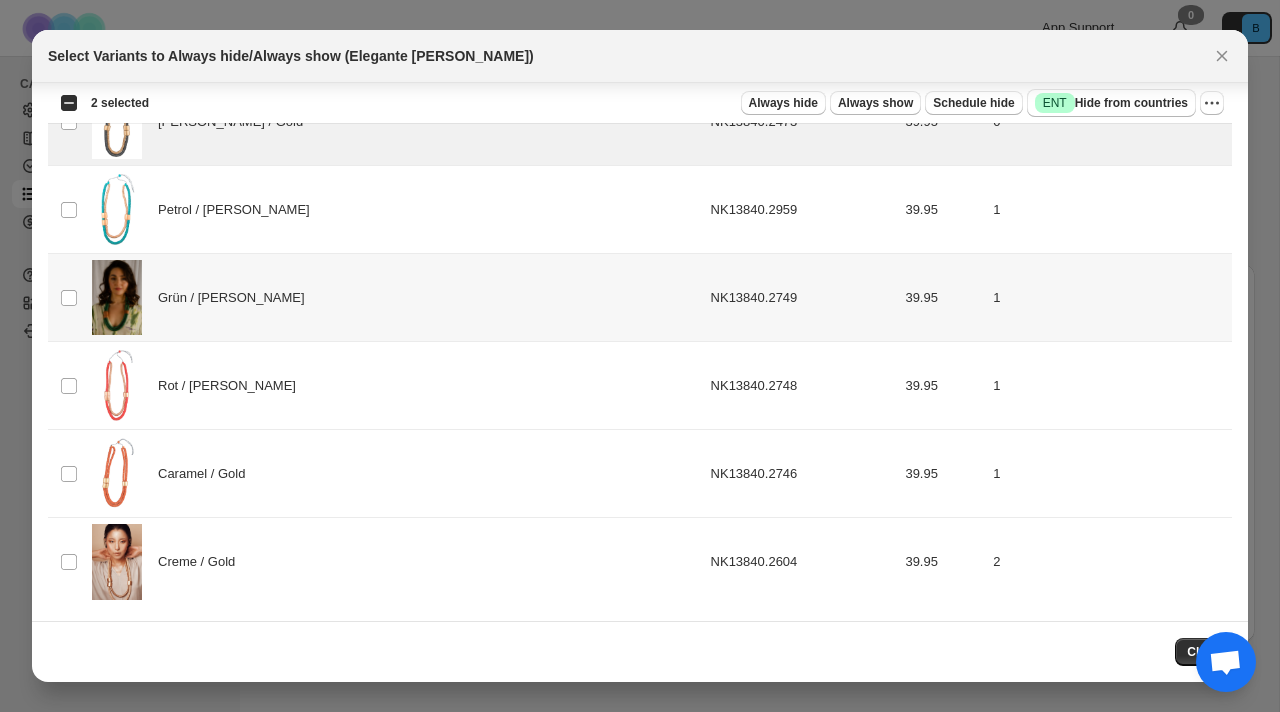 scroll, scrollTop: 185, scrollLeft: 0, axis: vertical 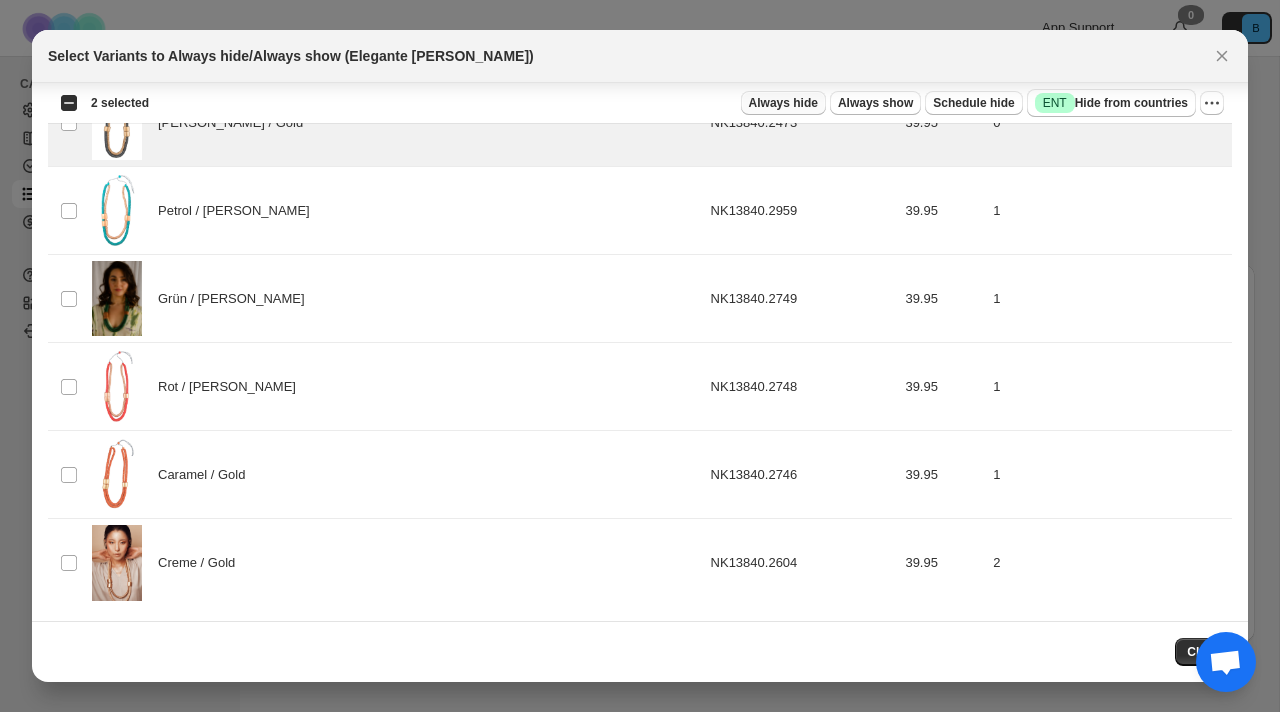 click on "Always hide" at bounding box center [783, 103] 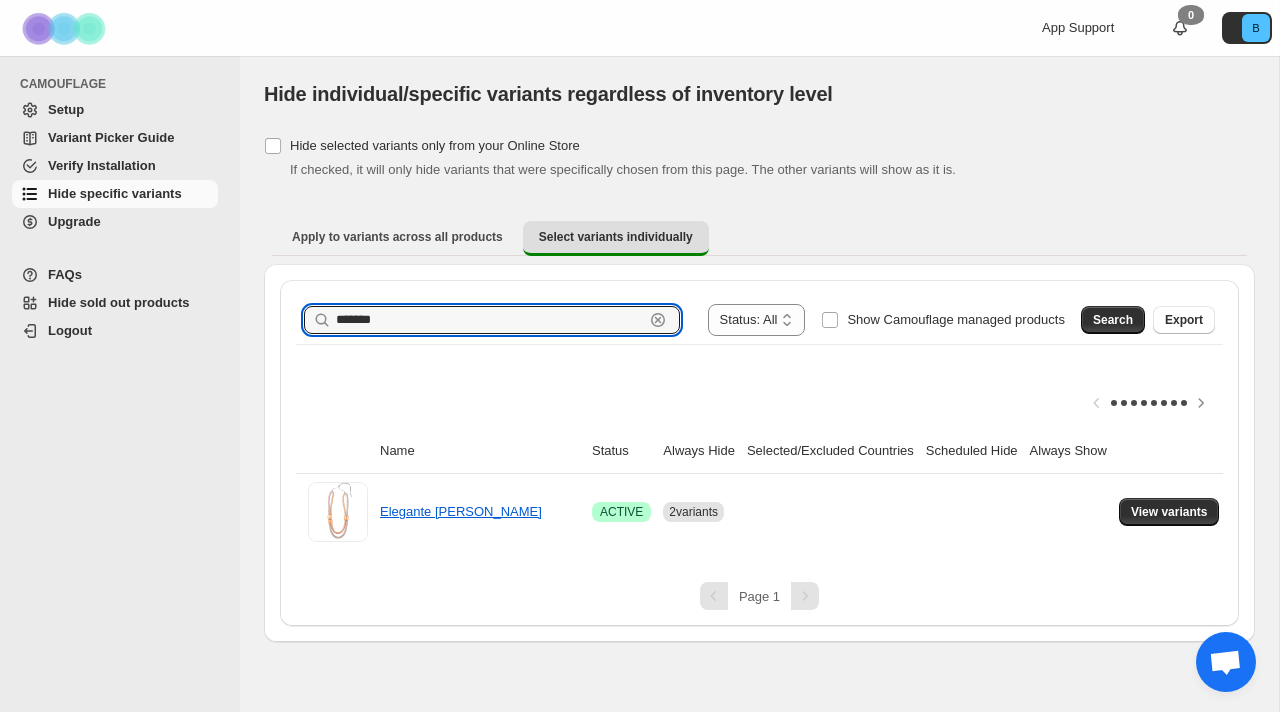drag, startPoint x: 385, startPoint y: 315, endPoint x: 252, endPoint y: 316, distance: 133.00375 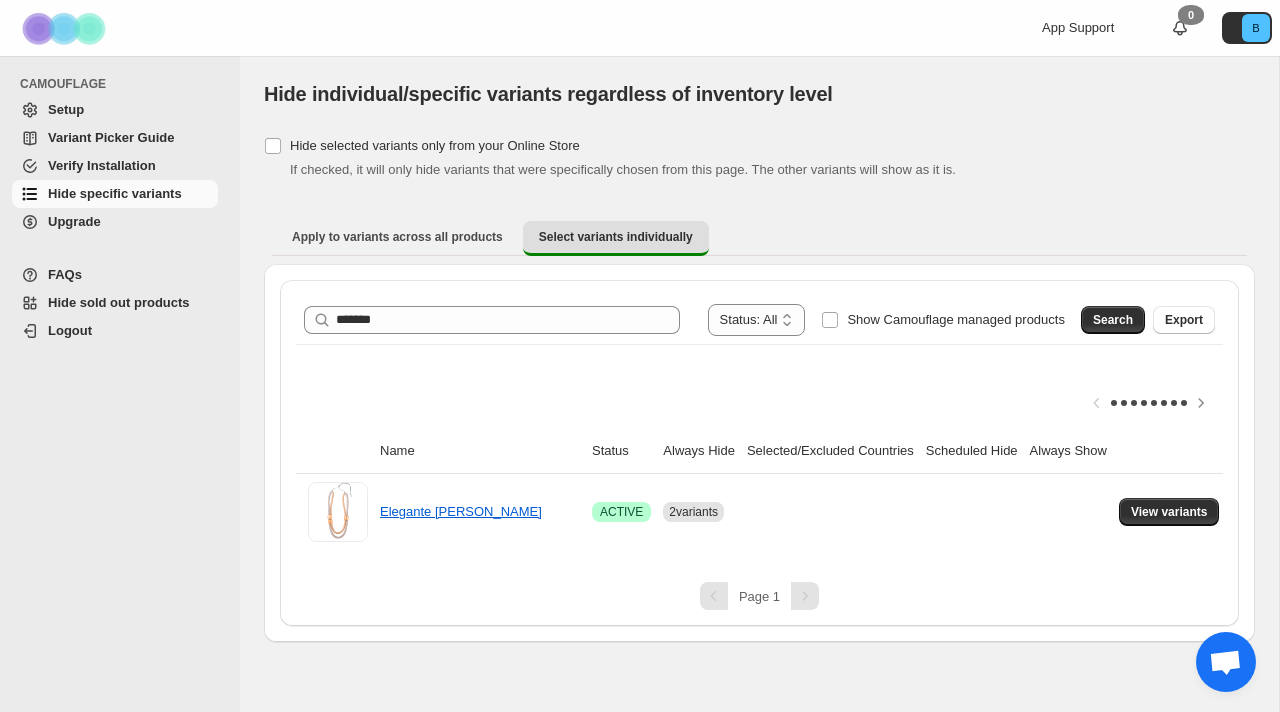 click on "**********" at bounding box center (759, 320) 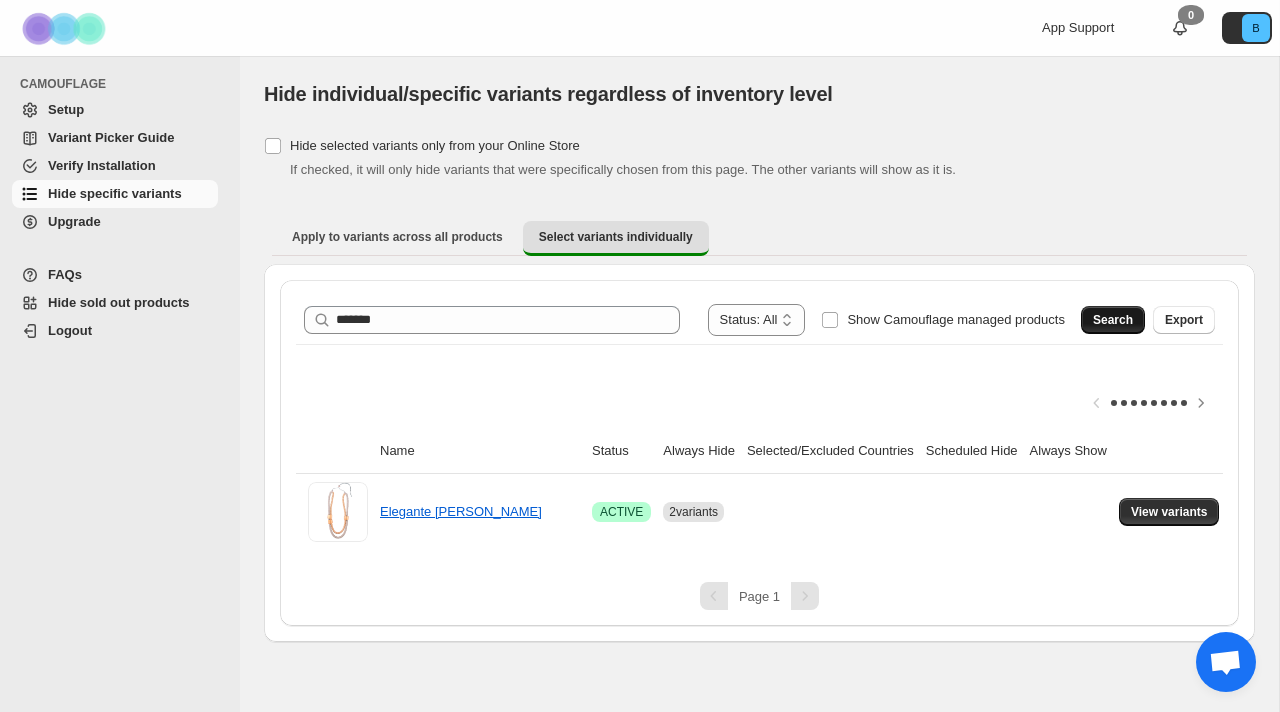 click on "Search" at bounding box center [1113, 320] 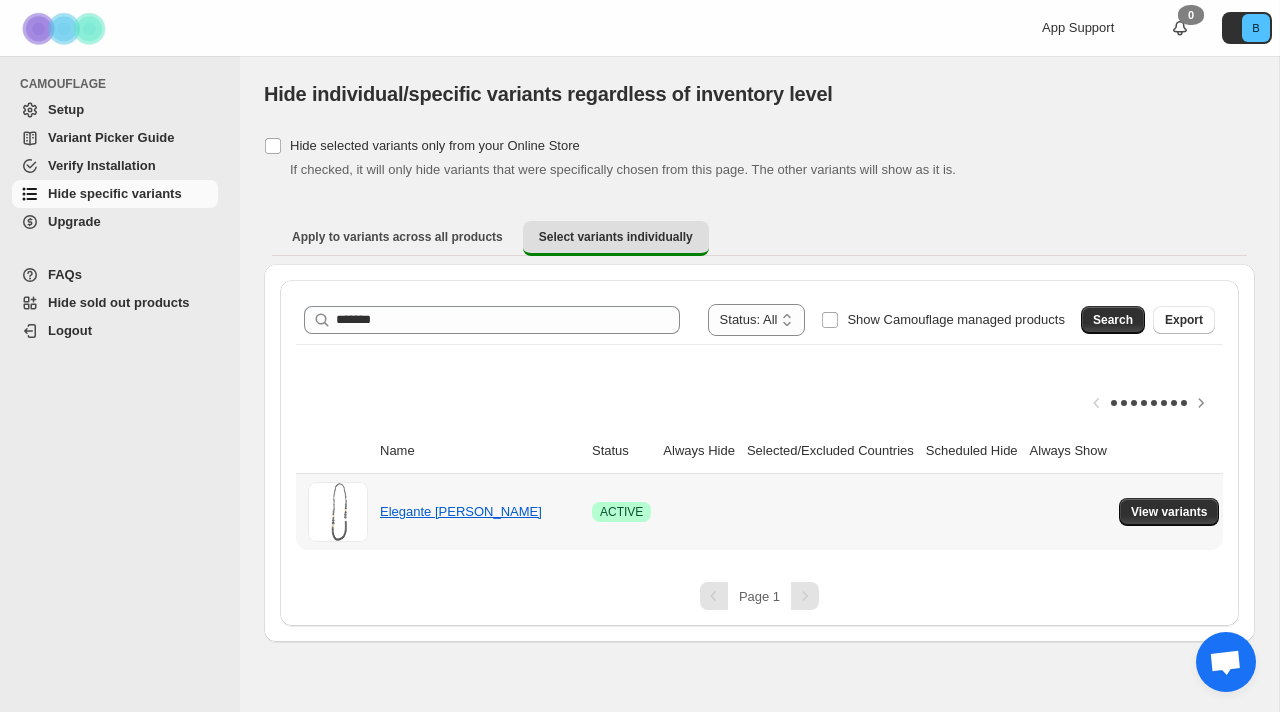 click on "View variants" at bounding box center [1172, 512] 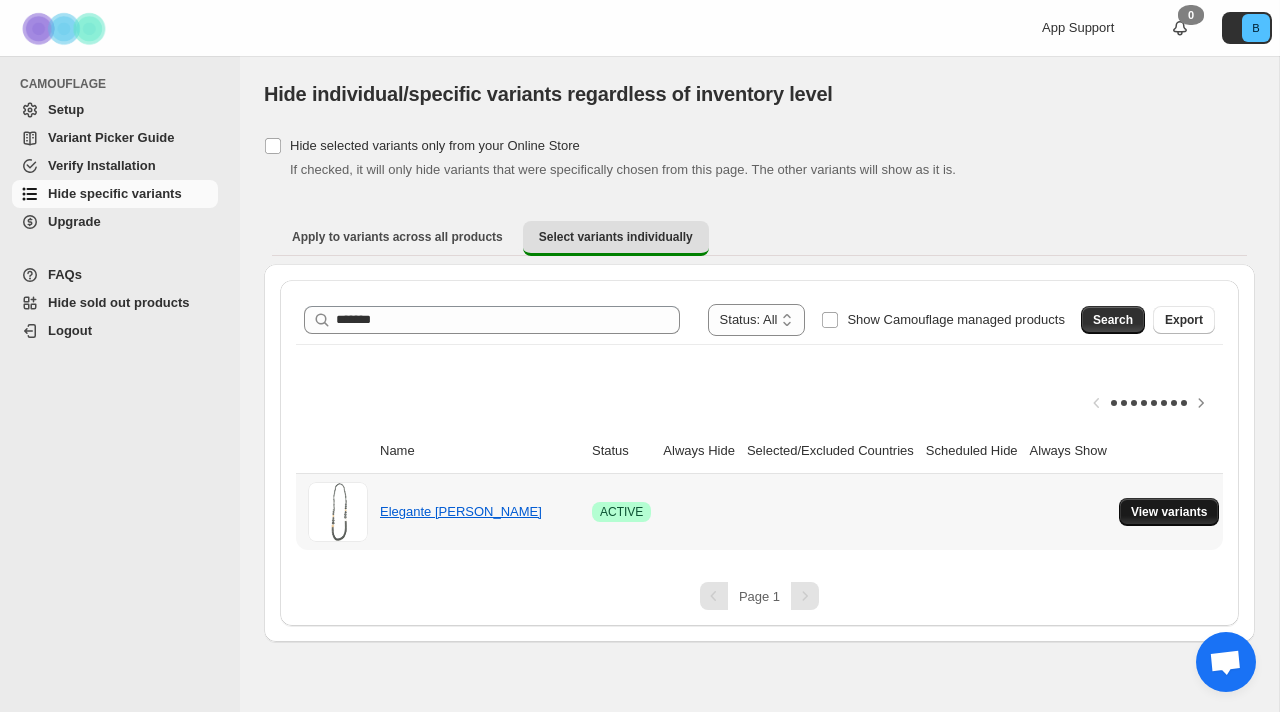 click on "View variants" at bounding box center [1169, 512] 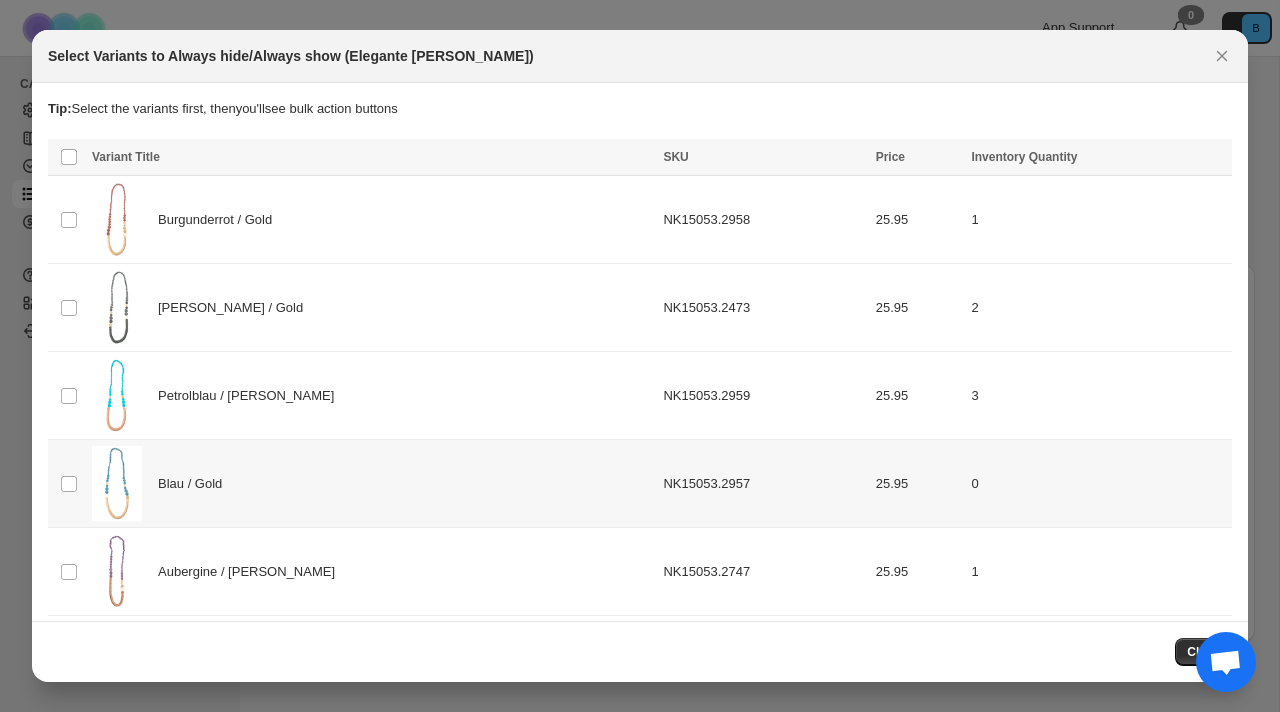 click on "Blau / Gold" at bounding box center (371, 483) 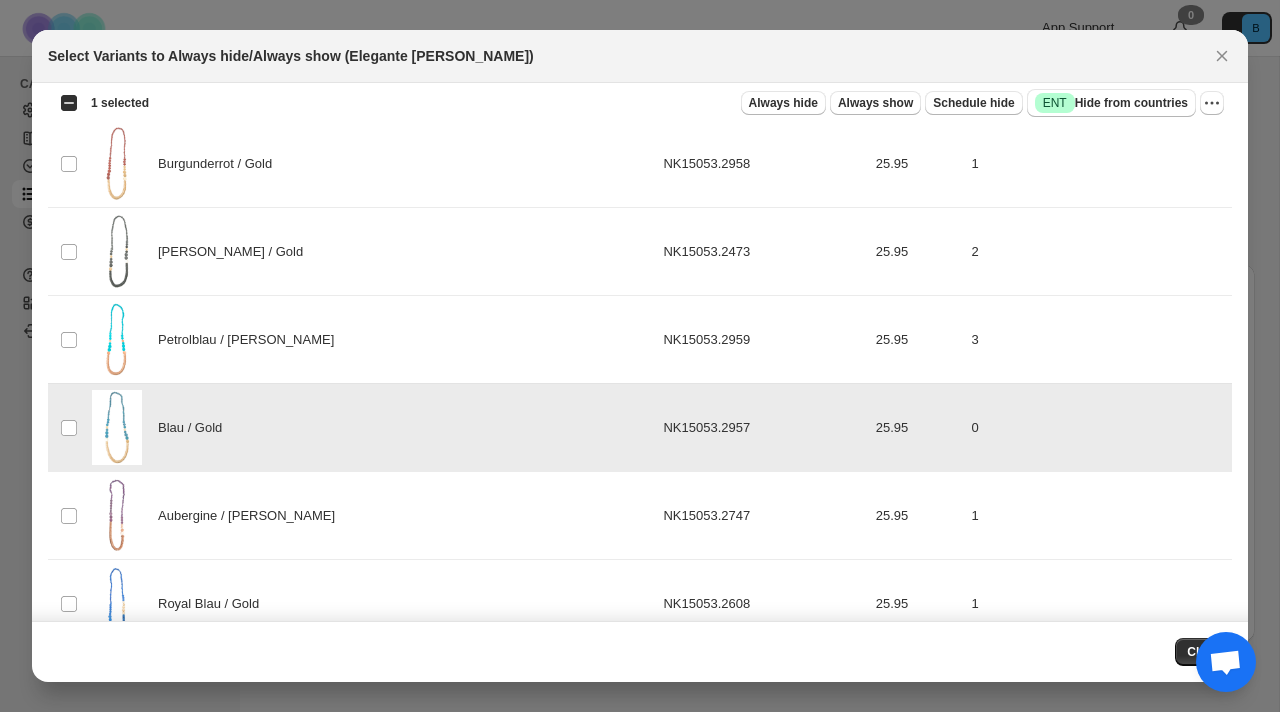 scroll, scrollTop: 0, scrollLeft: 0, axis: both 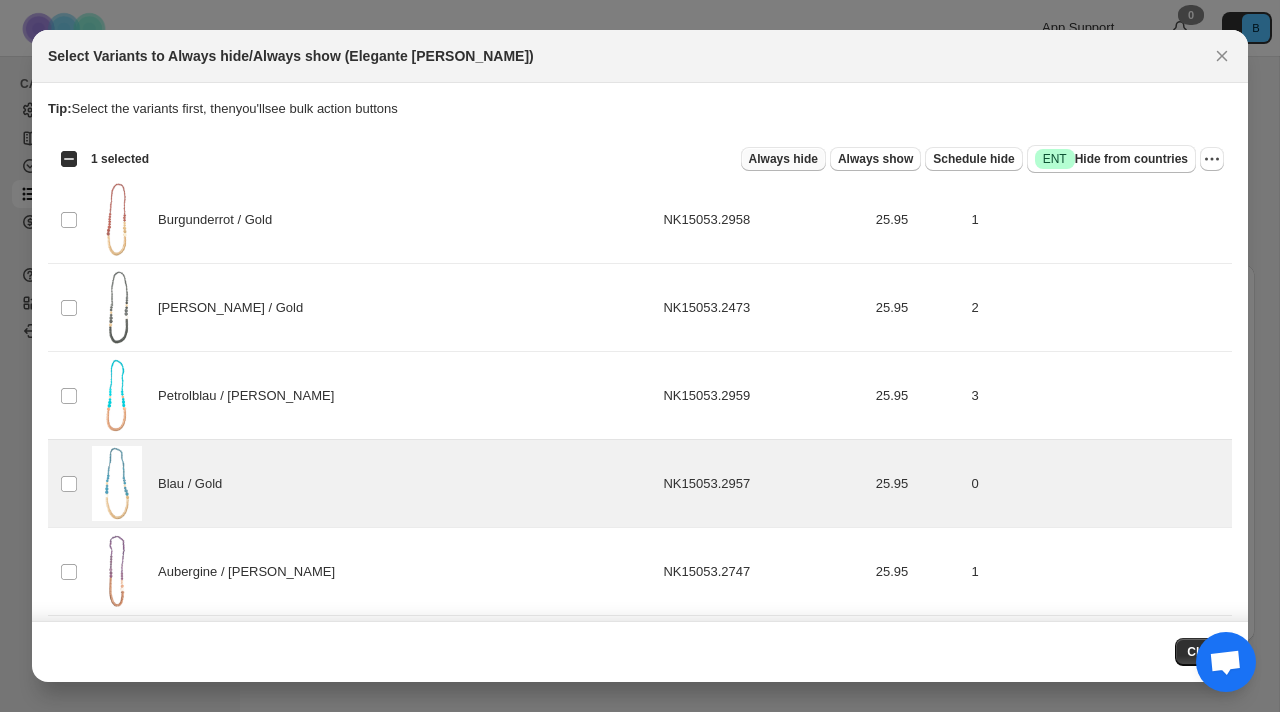 click on "Always hide" at bounding box center (783, 159) 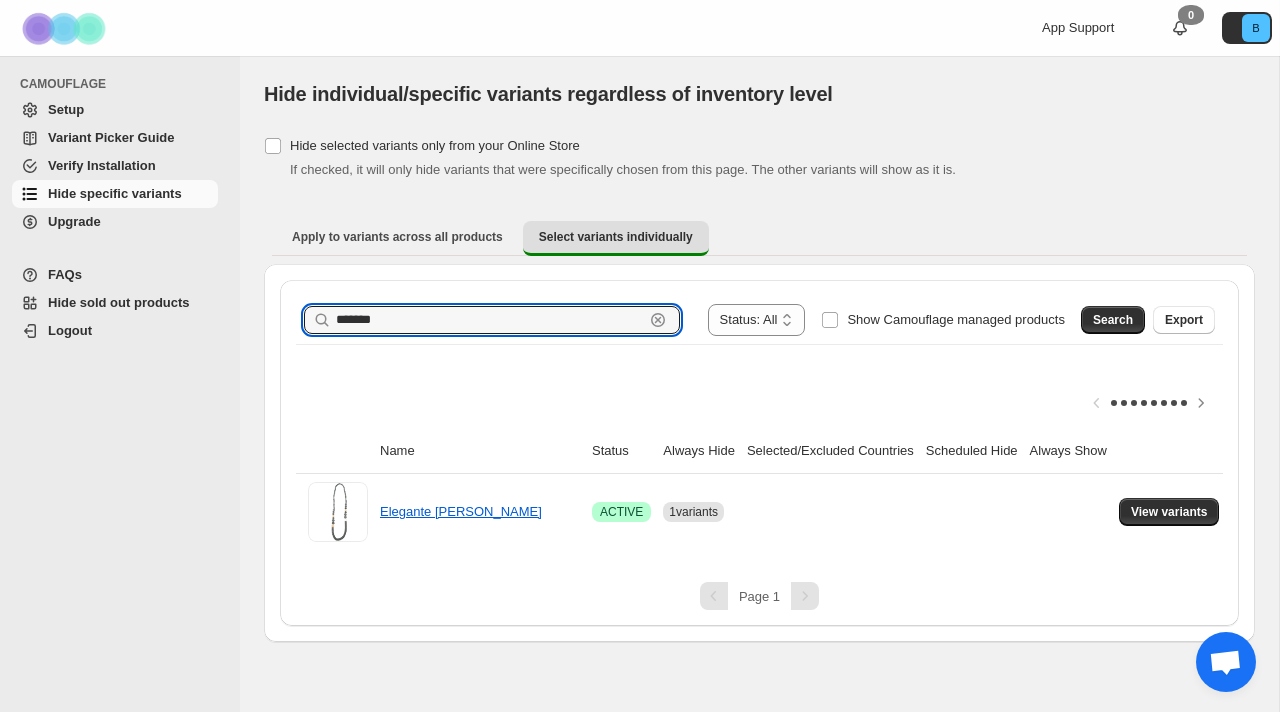 drag, startPoint x: 427, startPoint y: 322, endPoint x: 179, endPoint y: 346, distance: 249.15858 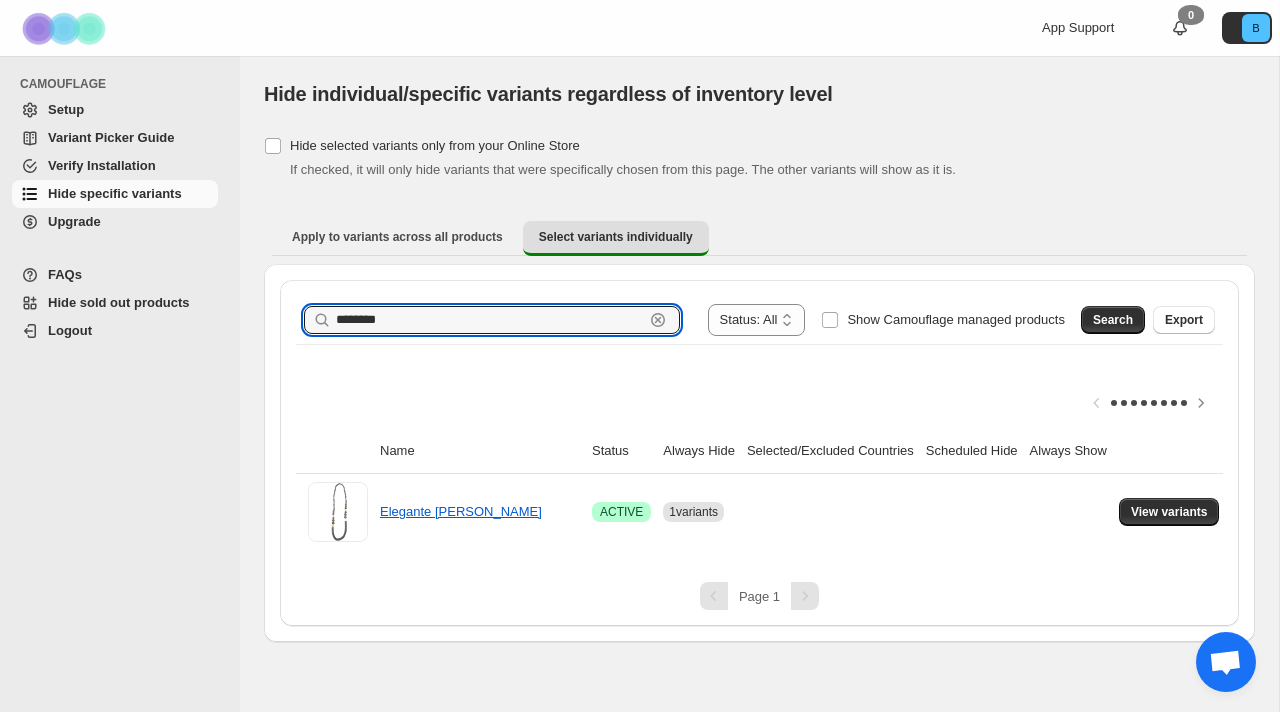type on "********" 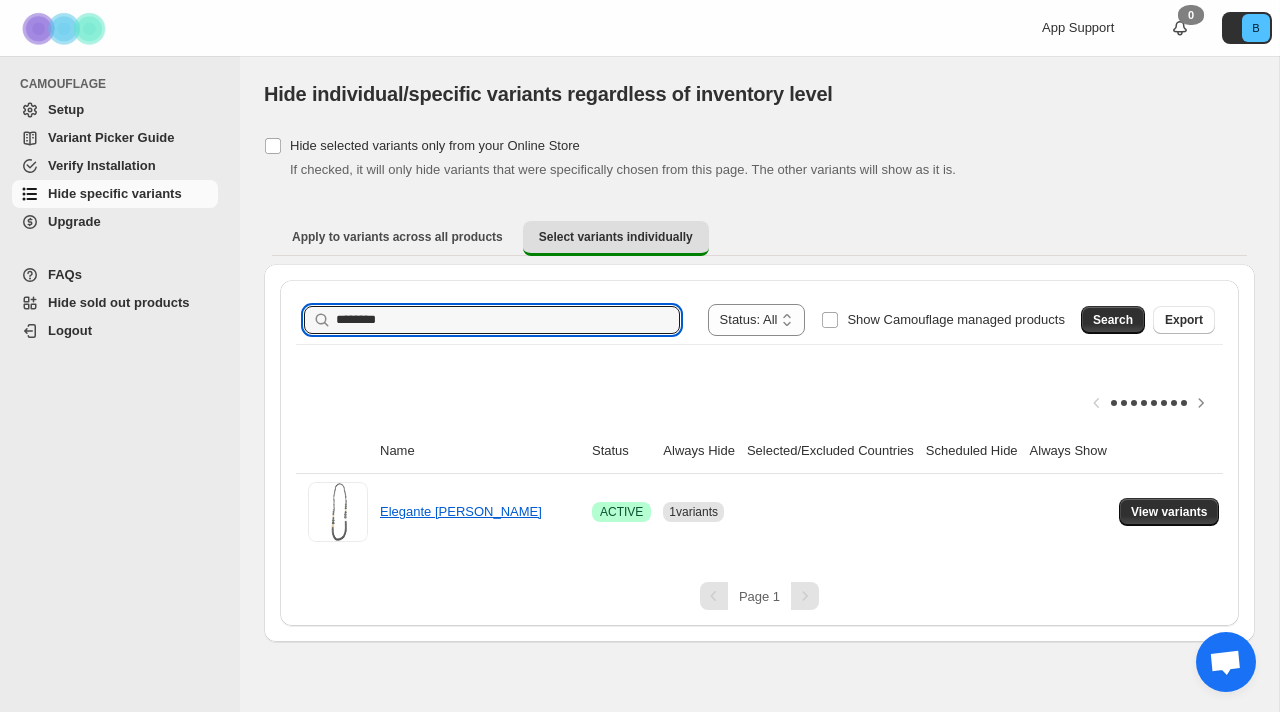 click on "Search" at bounding box center [1113, 320] 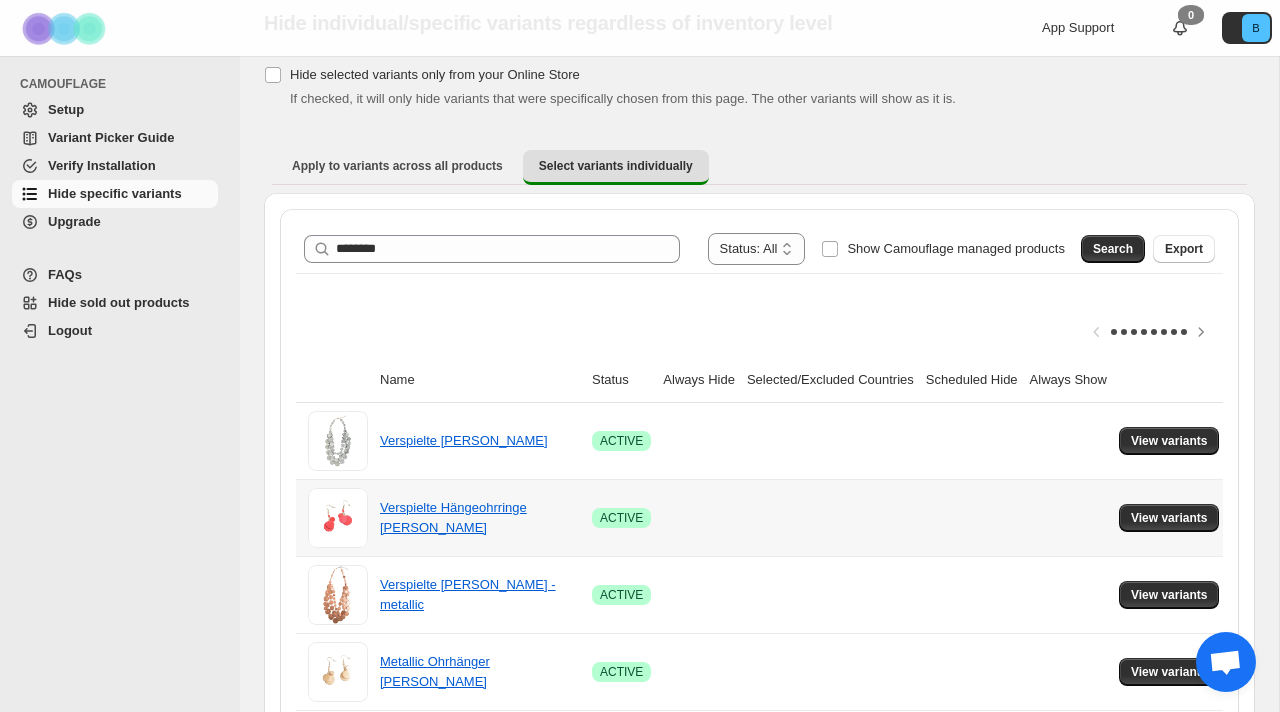 scroll, scrollTop: 118, scrollLeft: 0, axis: vertical 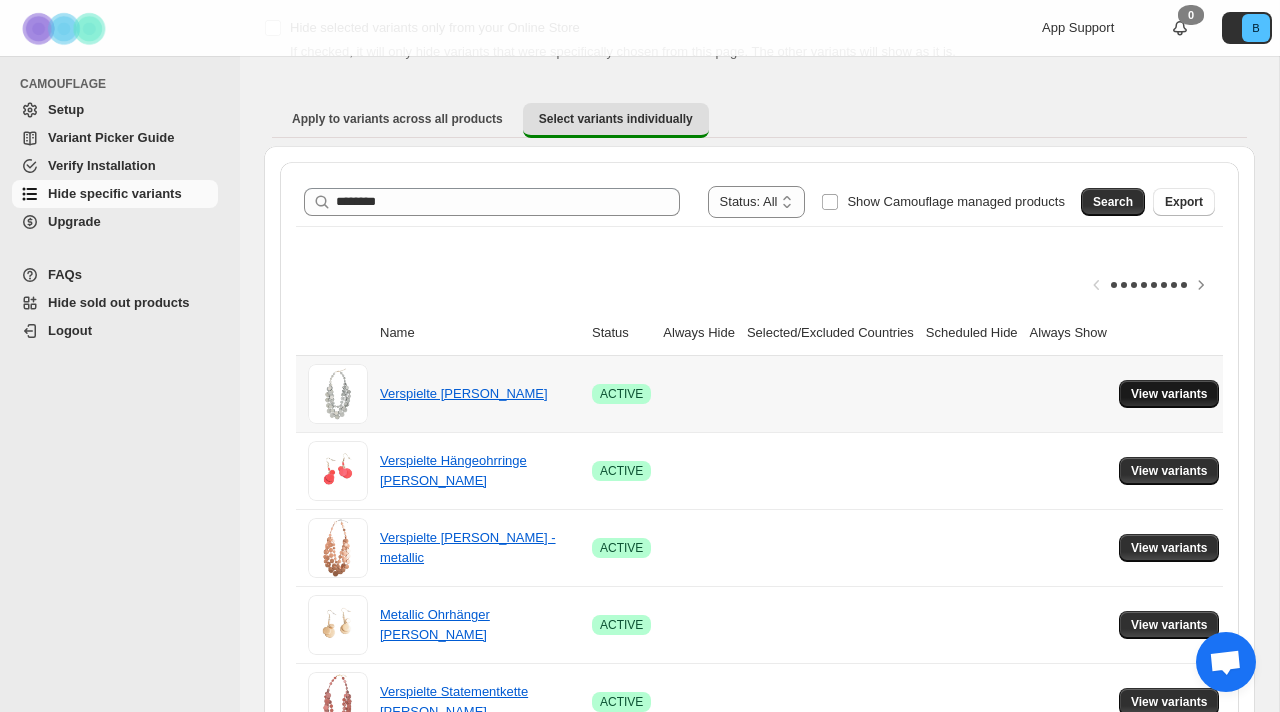 click on "View variants" at bounding box center (1169, 394) 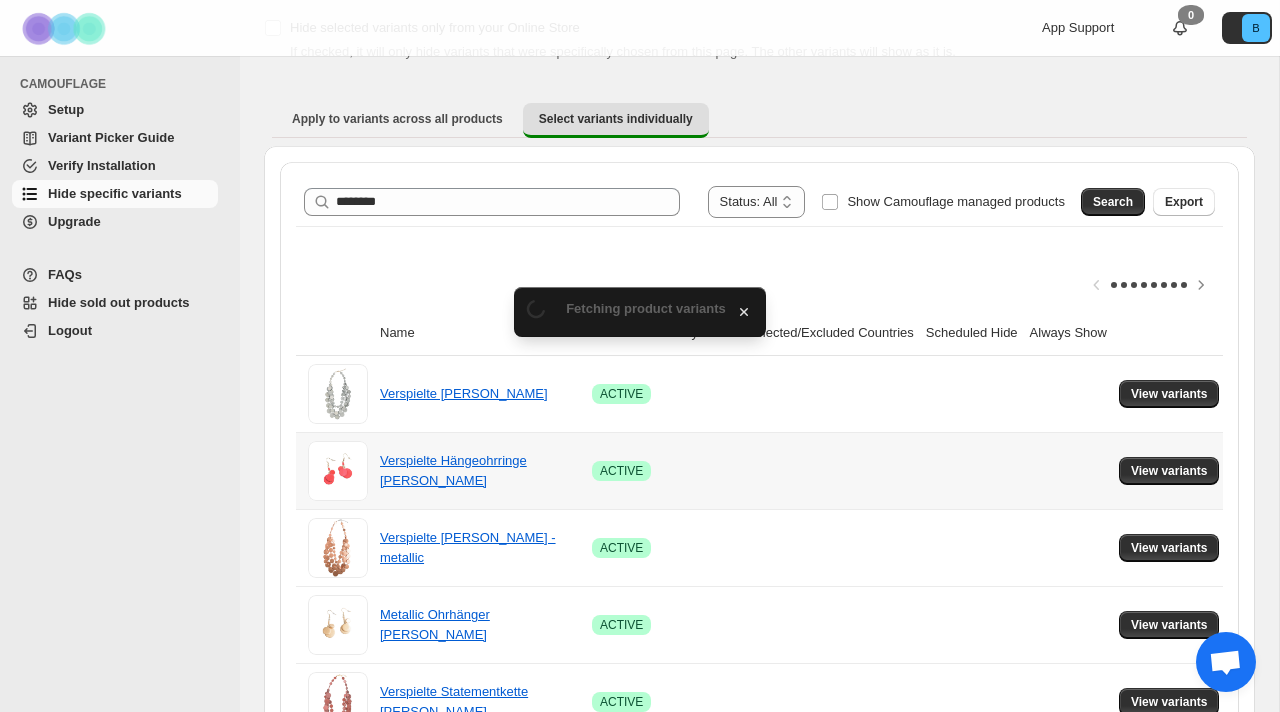 scroll, scrollTop: 118, scrollLeft: 0, axis: vertical 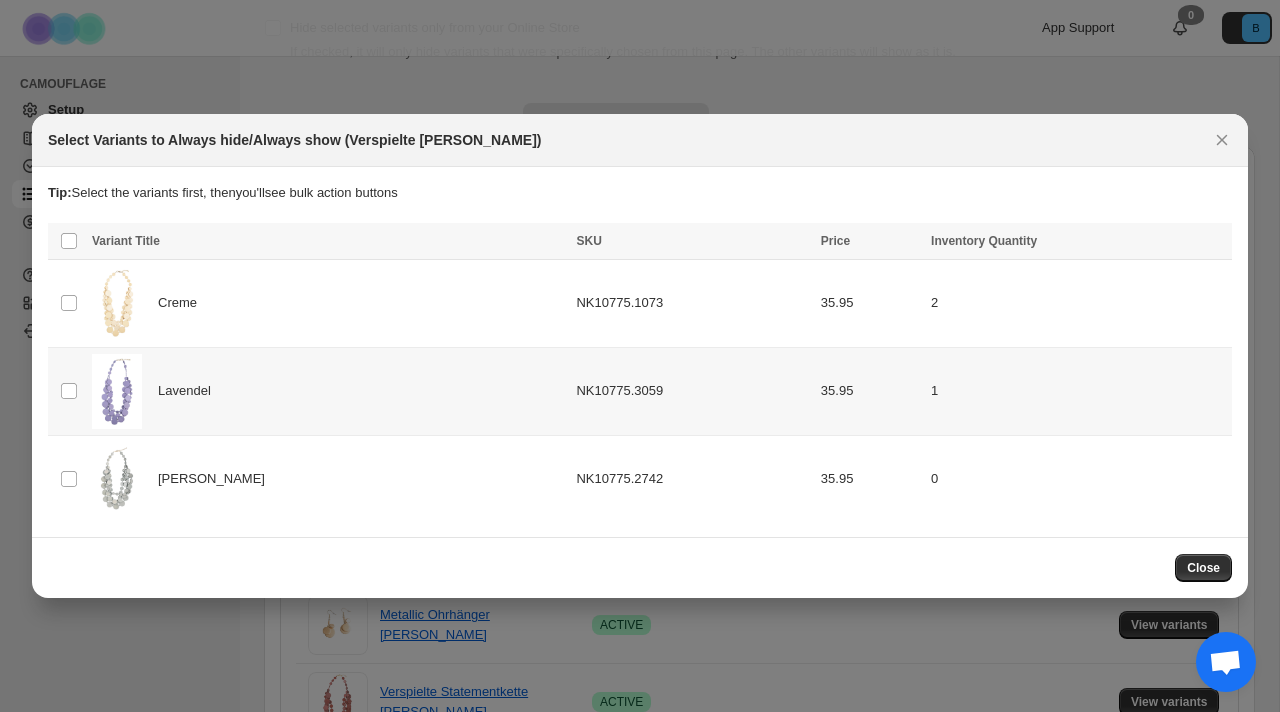 click on "[PERSON_NAME]" at bounding box center [328, 478] 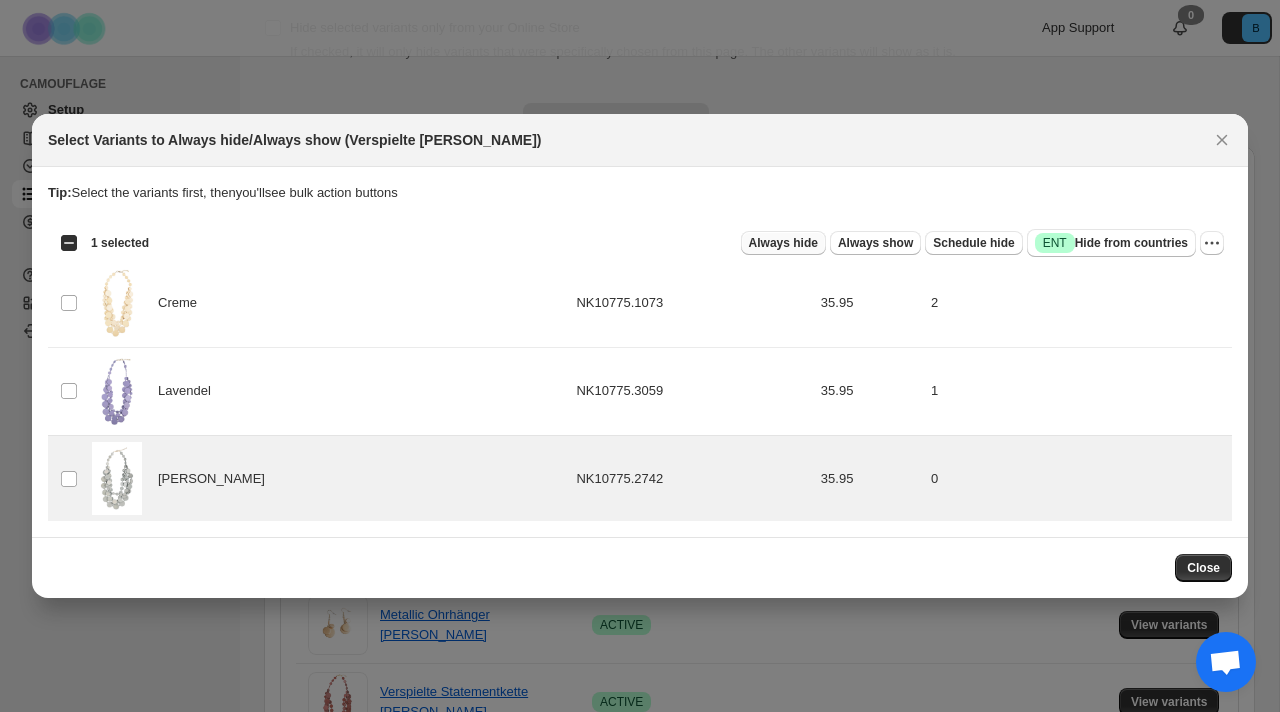 click on "Always hide" at bounding box center (783, 243) 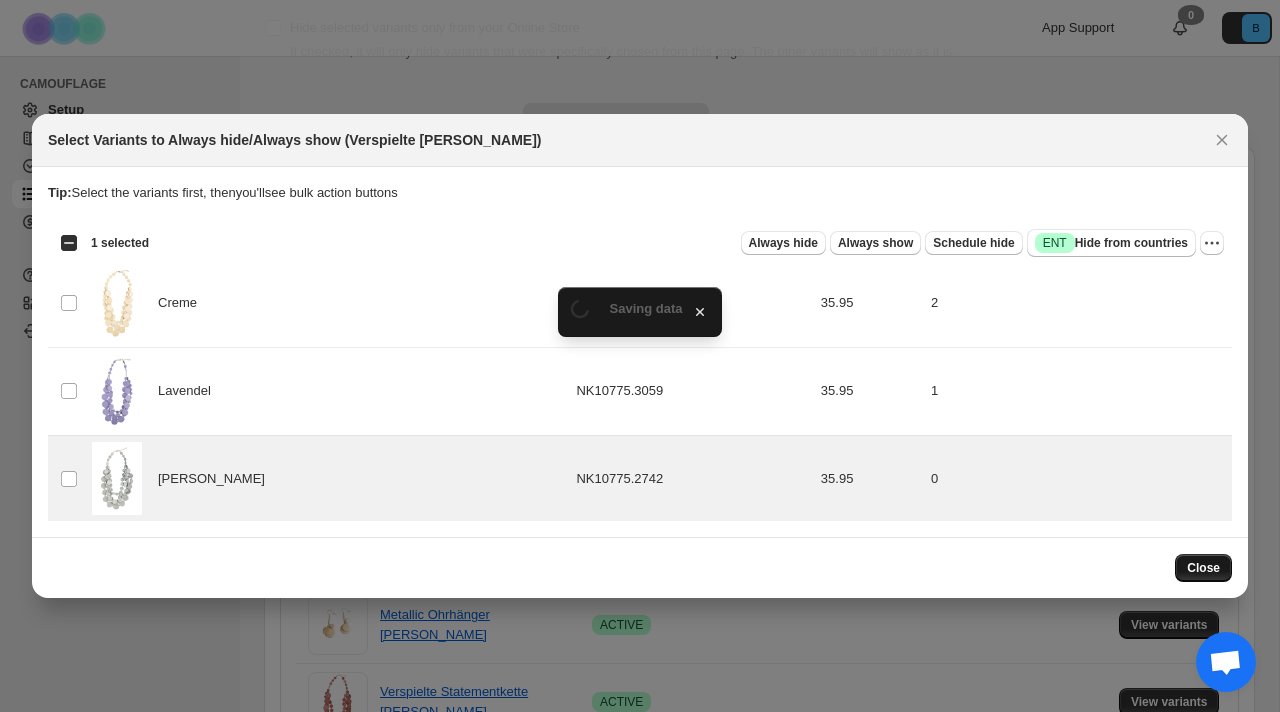 click on "Close" at bounding box center [1203, 568] 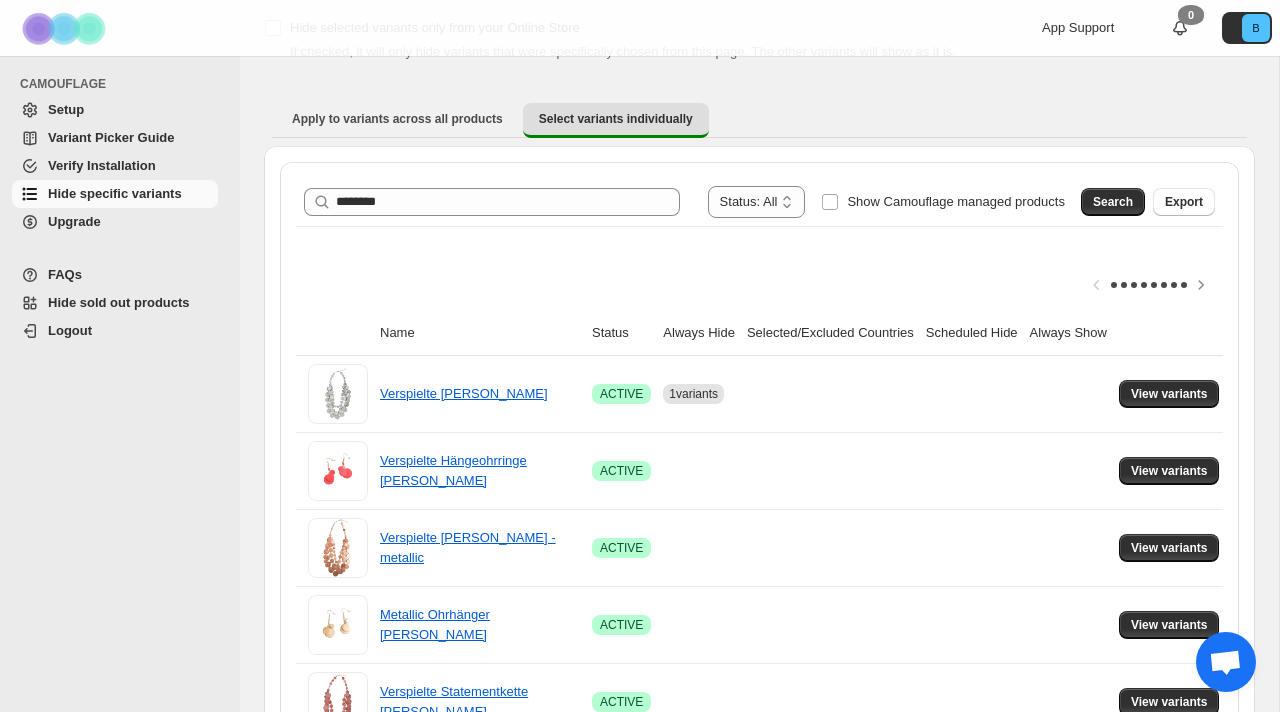scroll, scrollTop: 0, scrollLeft: 0, axis: both 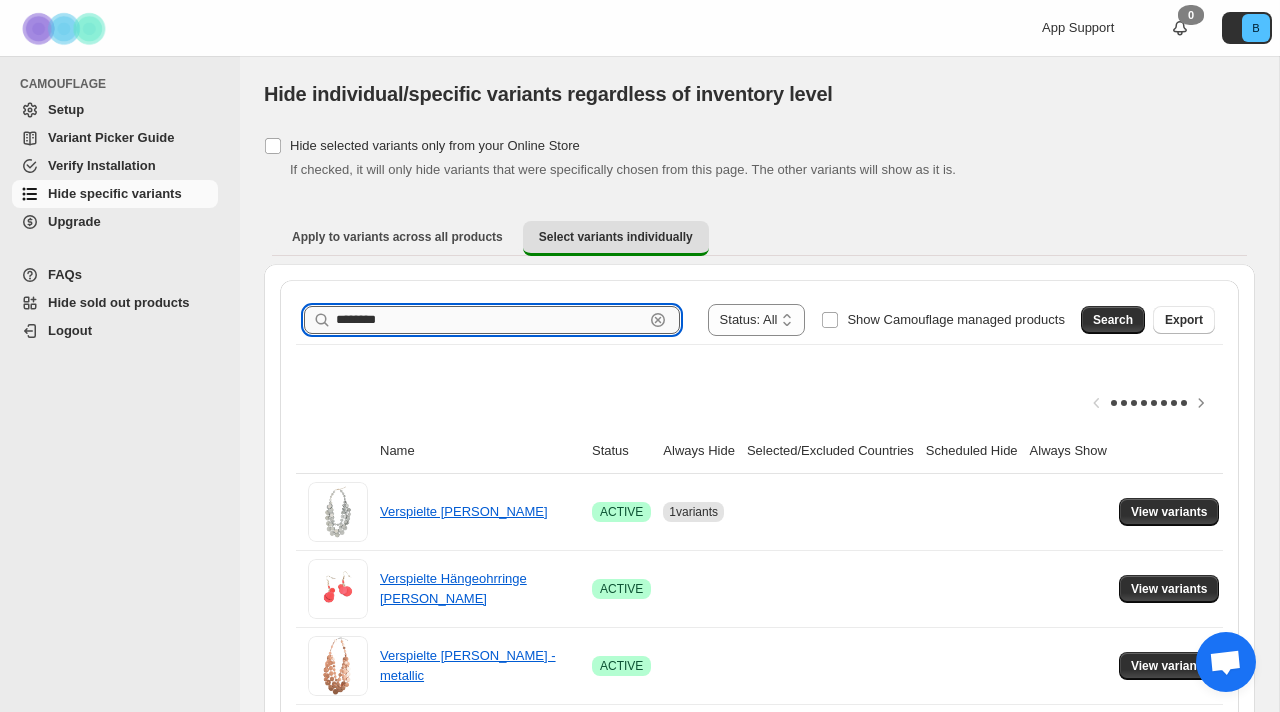 click on "********" at bounding box center (490, 320) 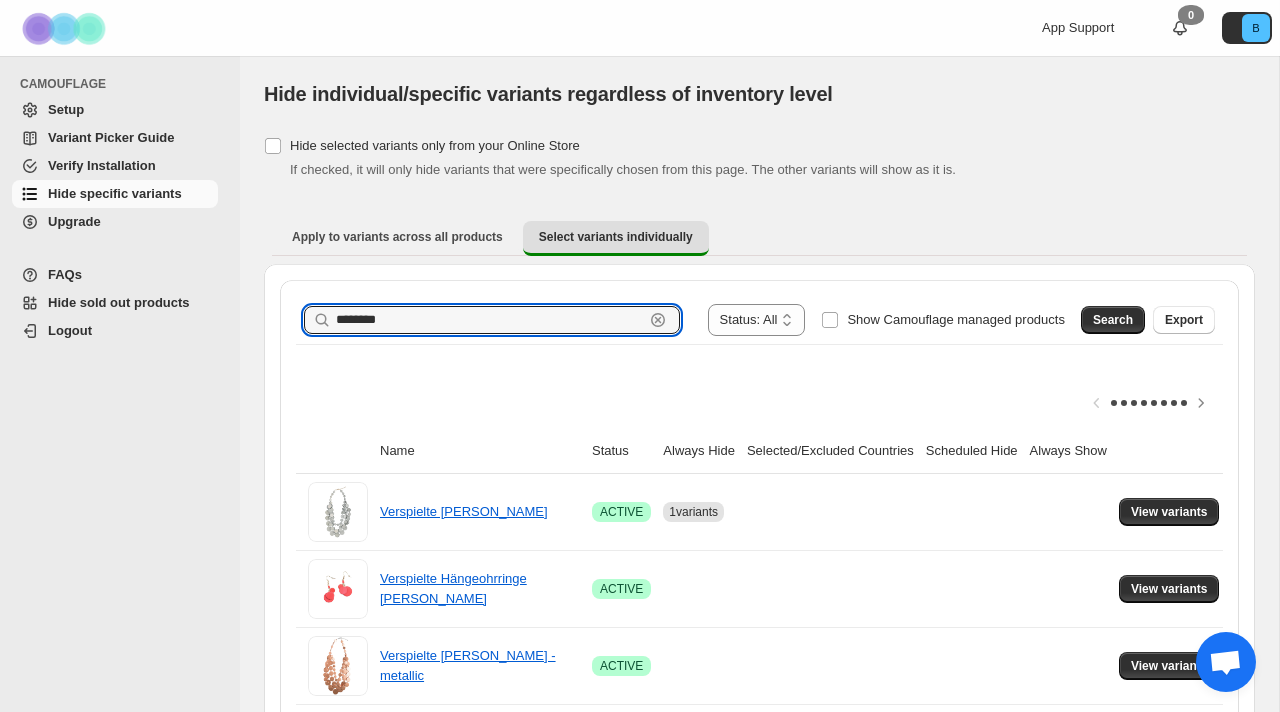 click 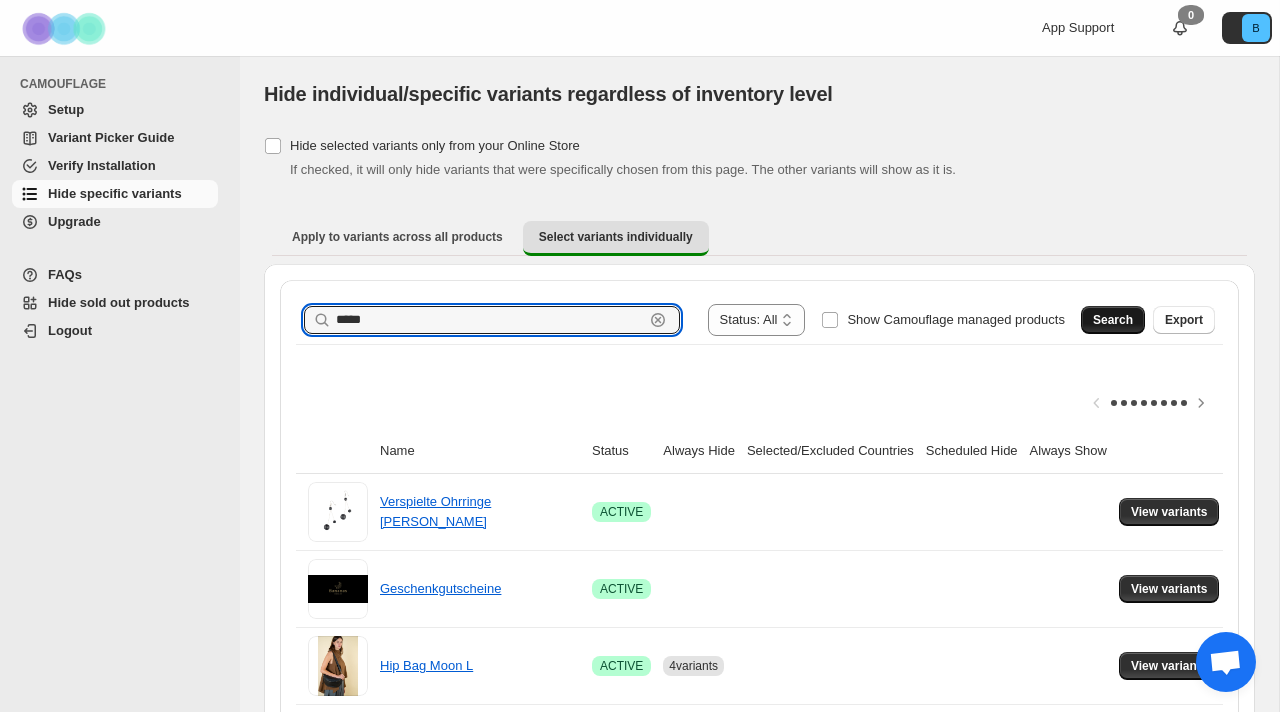 click on "Search" at bounding box center (1113, 320) 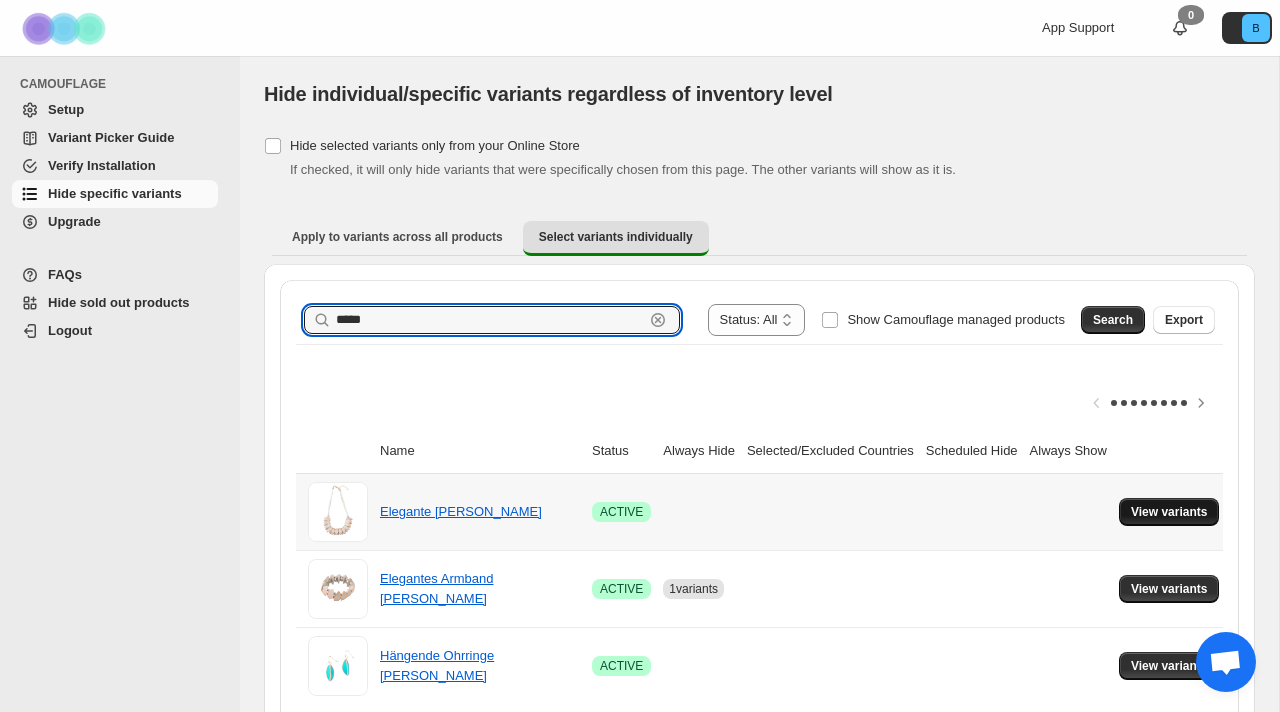 click on "View variants" at bounding box center (1169, 512) 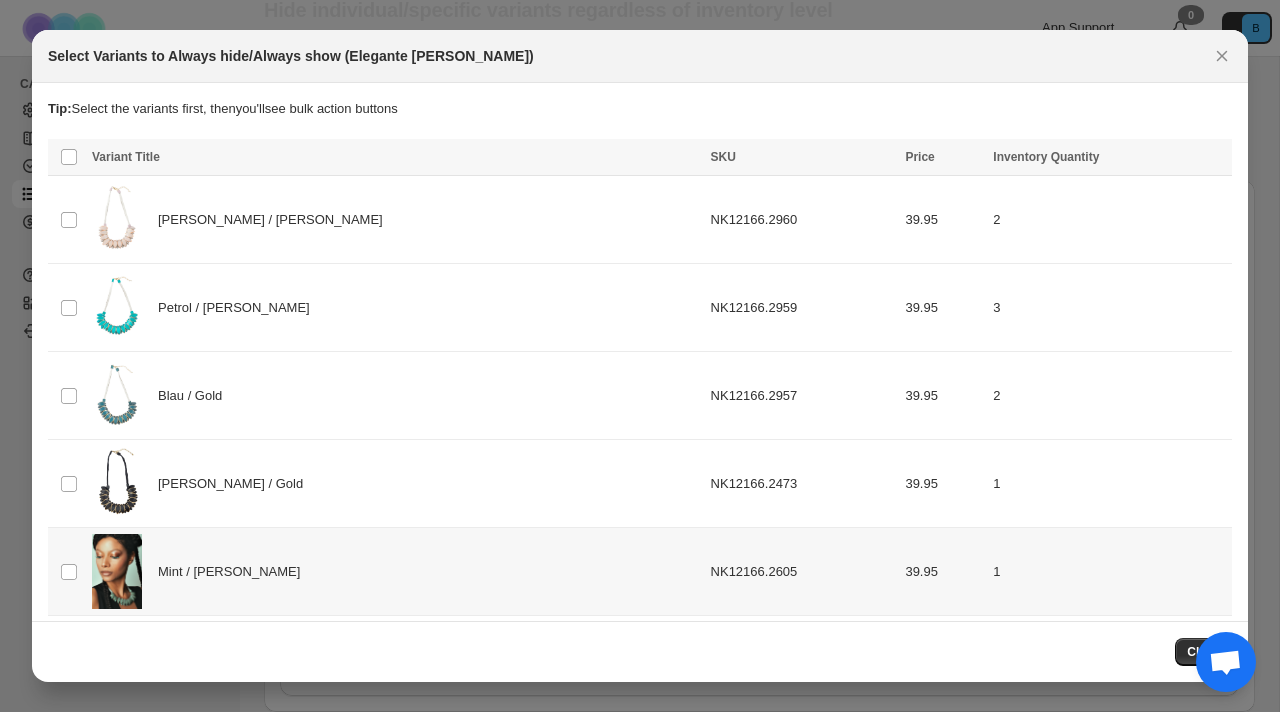 scroll, scrollTop: 0, scrollLeft: 0, axis: both 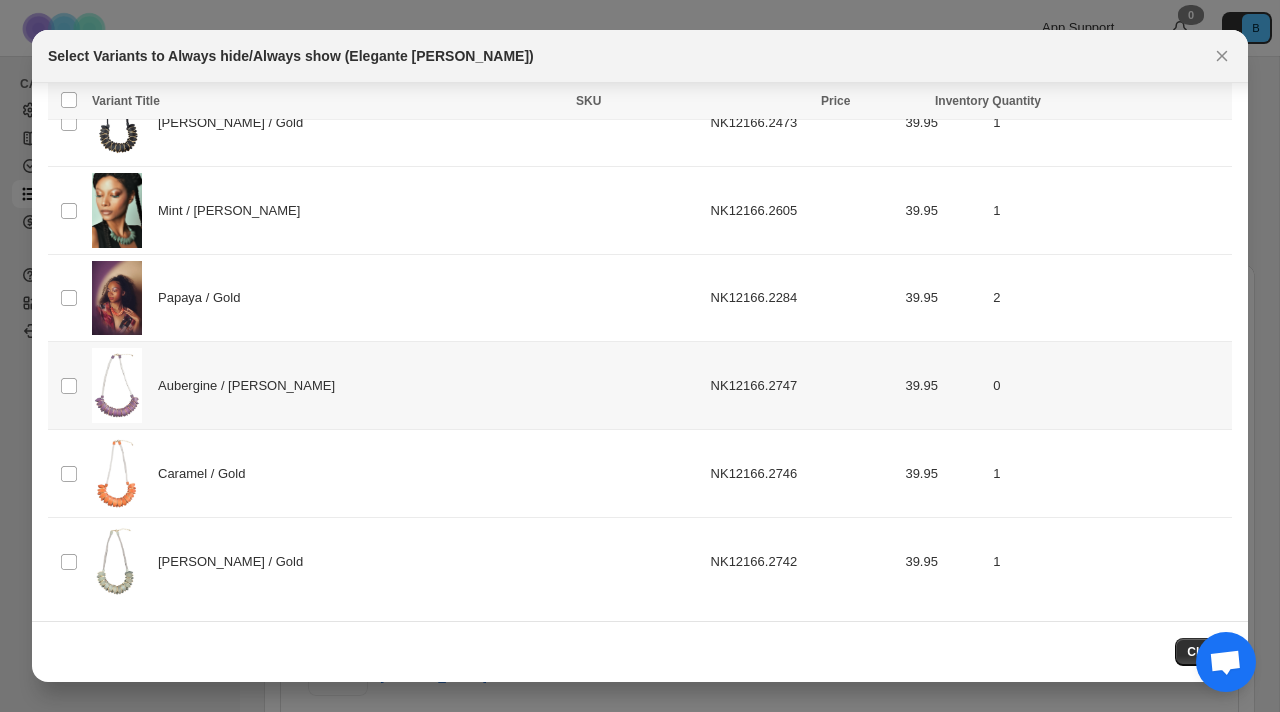click on "Aubergine / [PERSON_NAME]" at bounding box center [395, 385] 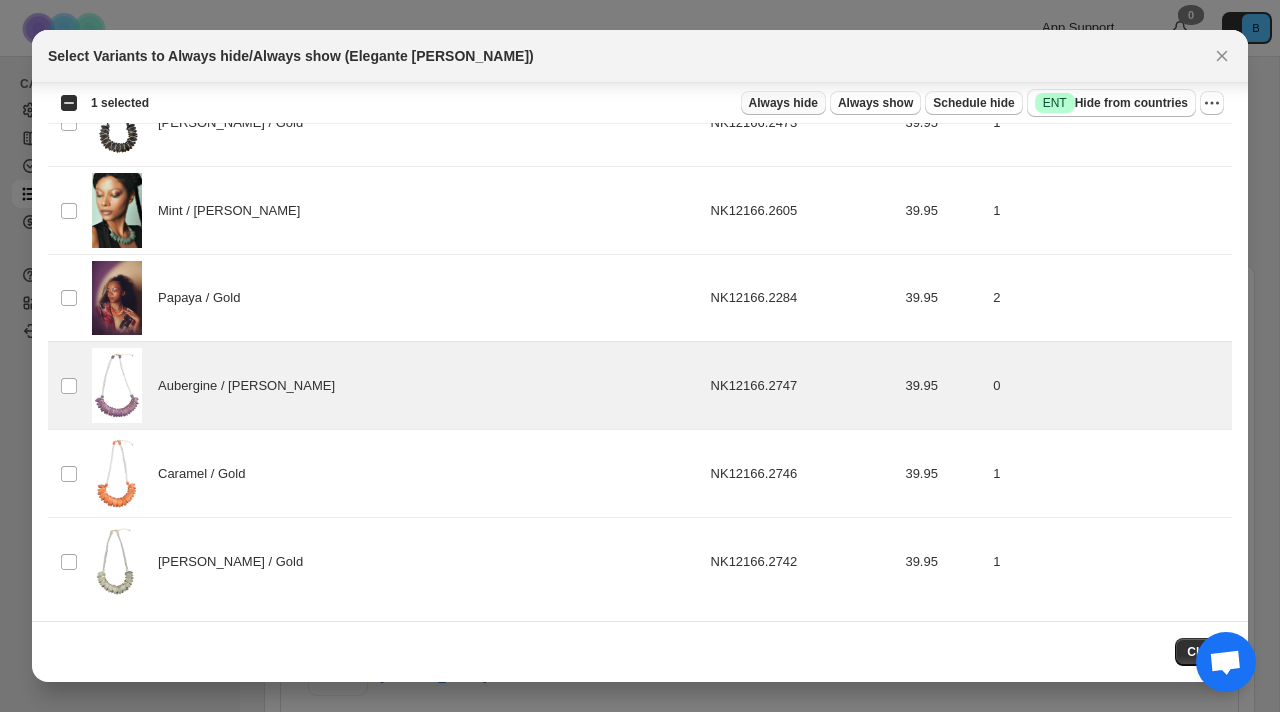 click on "Always hide" at bounding box center [783, 103] 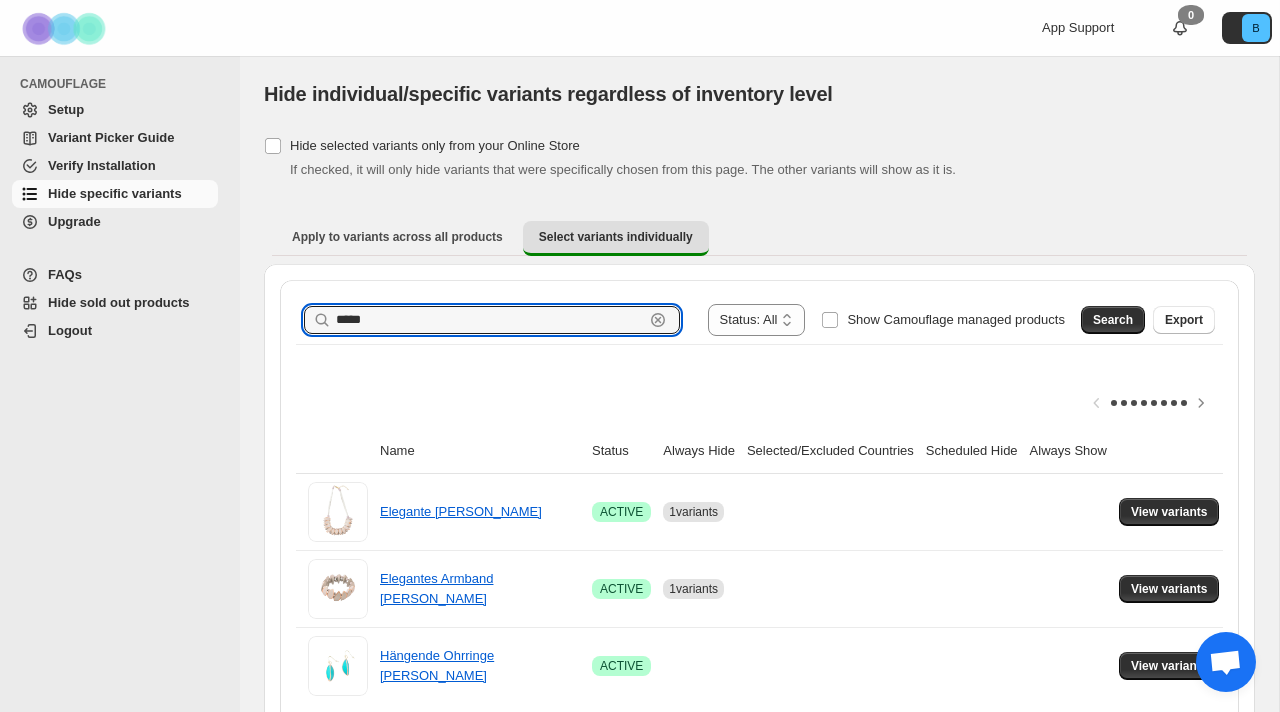 drag, startPoint x: 377, startPoint y: 323, endPoint x: 239, endPoint y: 322, distance: 138.00362 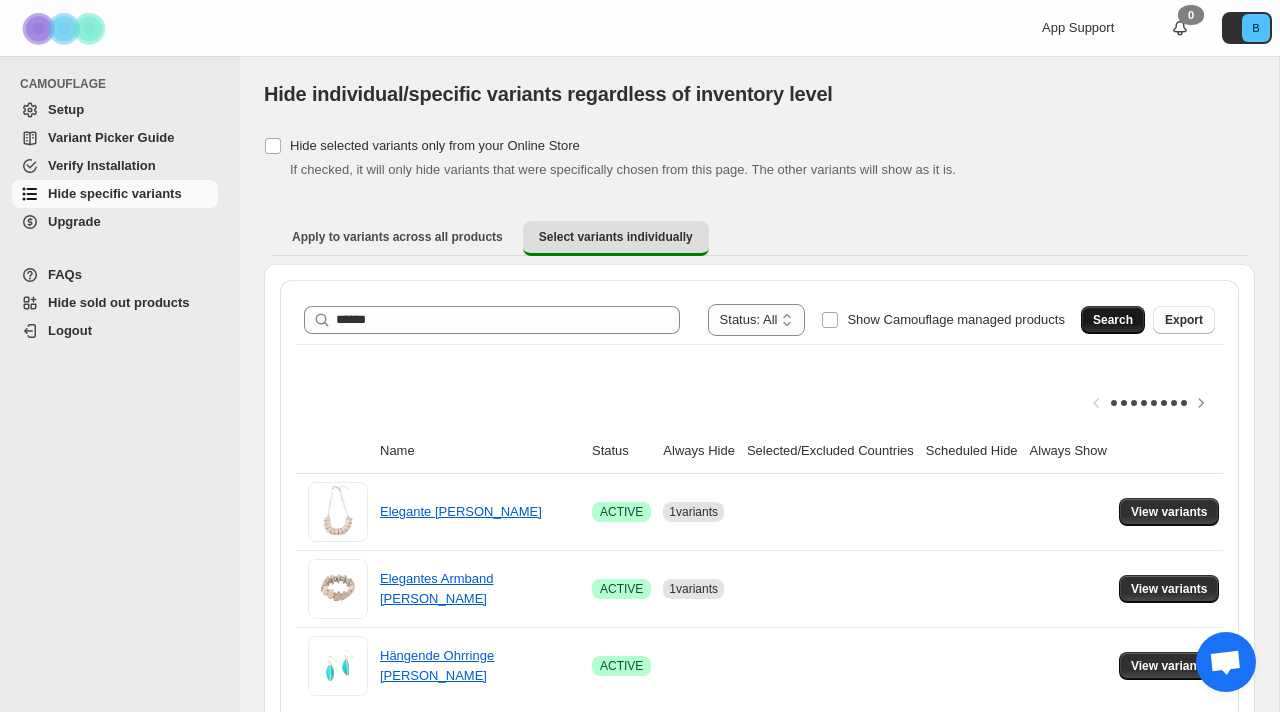 click on "Search" at bounding box center [1113, 320] 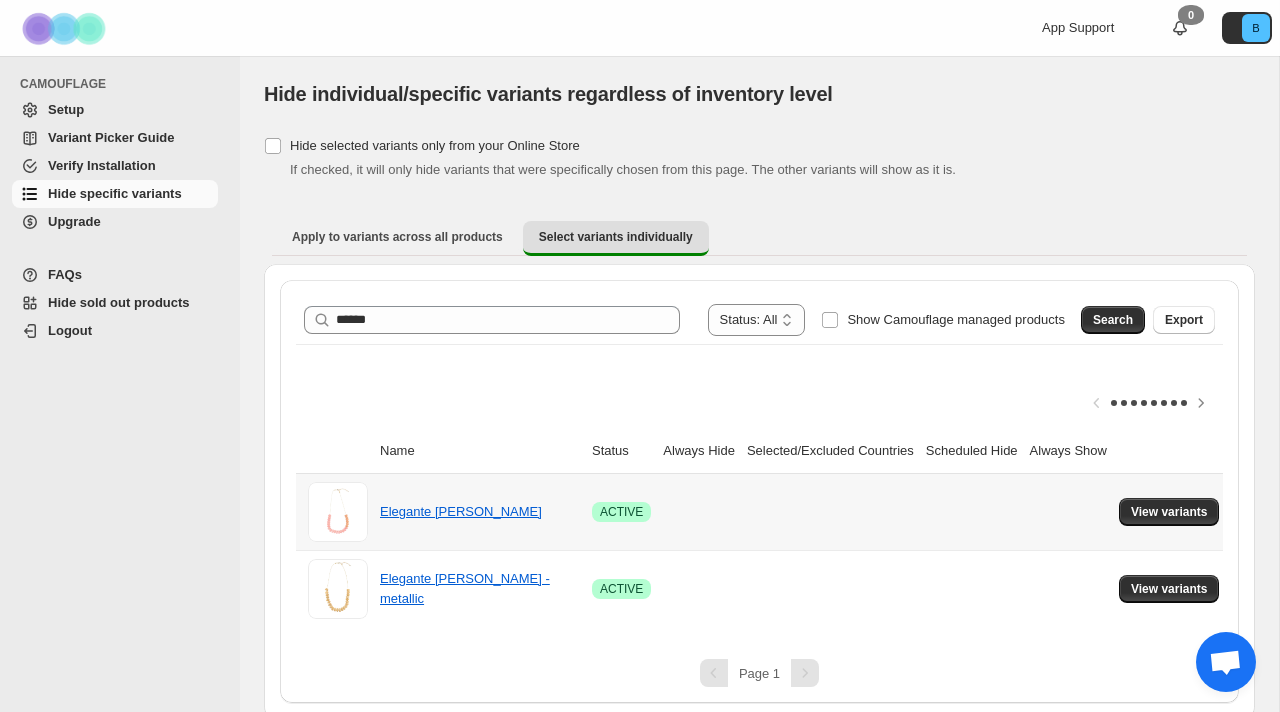 scroll, scrollTop: 7, scrollLeft: 0, axis: vertical 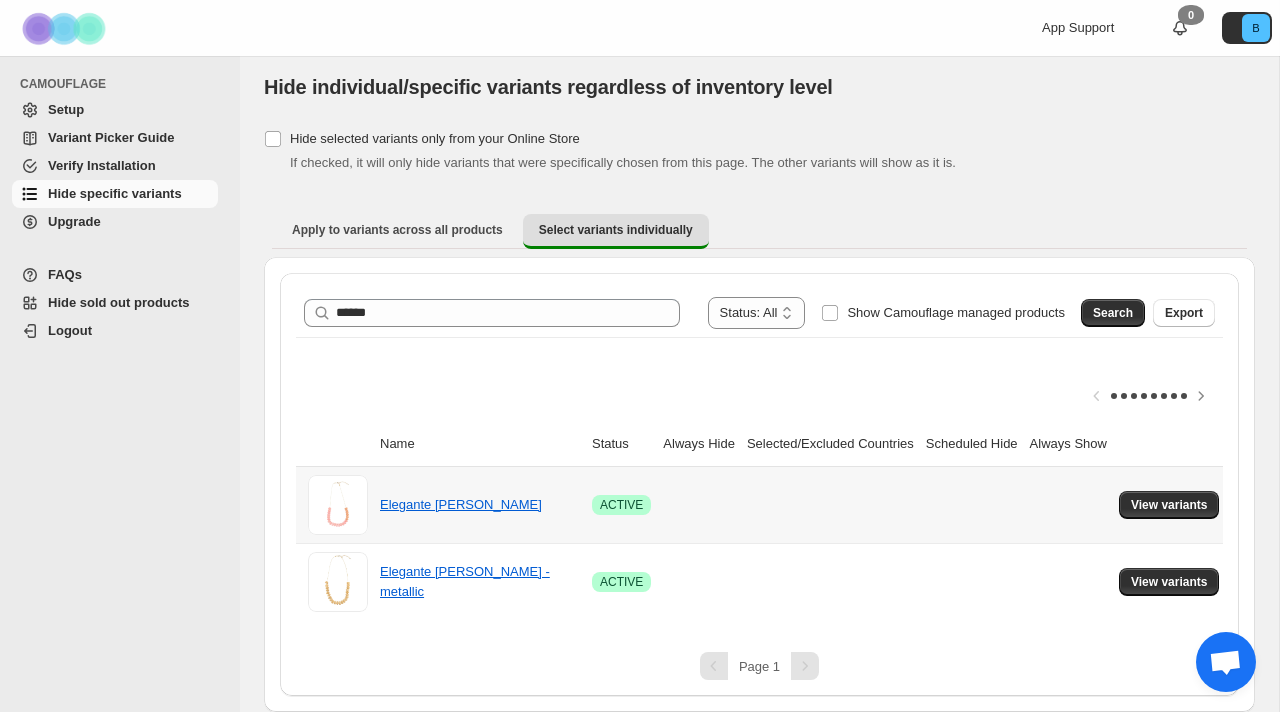 click on "Elegante [PERSON_NAME]" at bounding box center [480, 505] 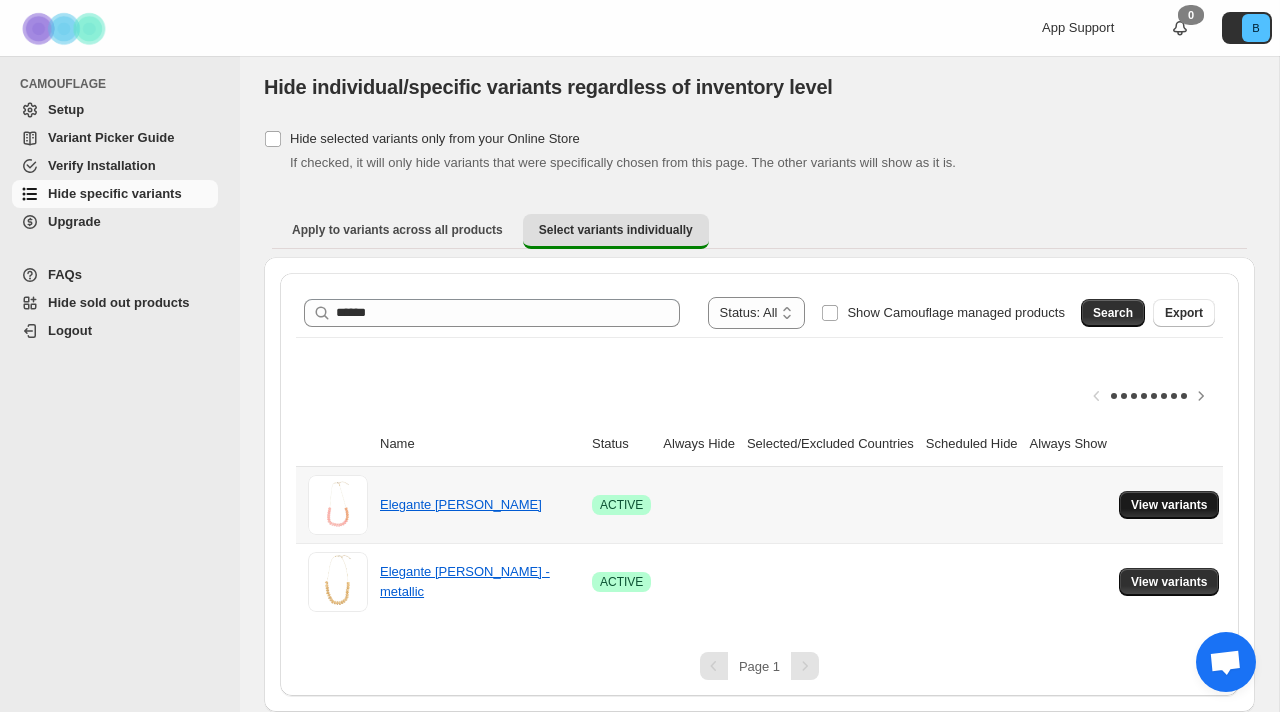 click on "View variants" at bounding box center [1169, 505] 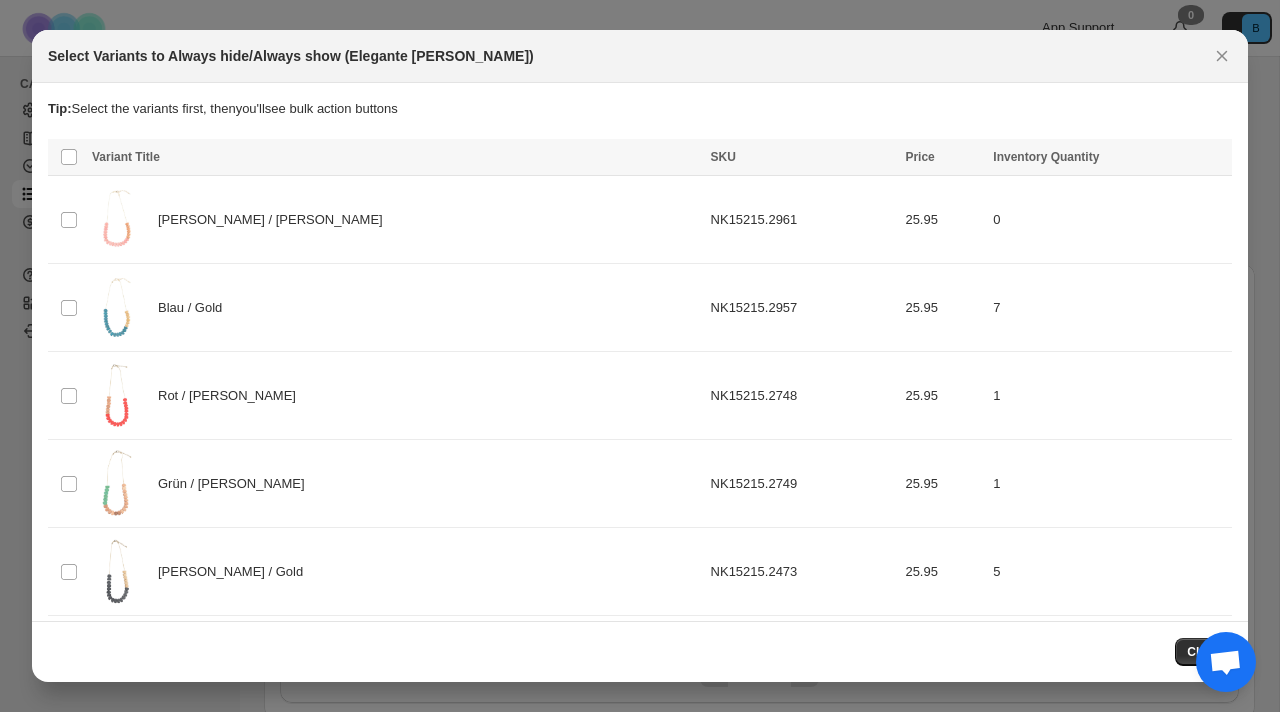 scroll, scrollTop: 0, scrollLeft: 0, axis: both 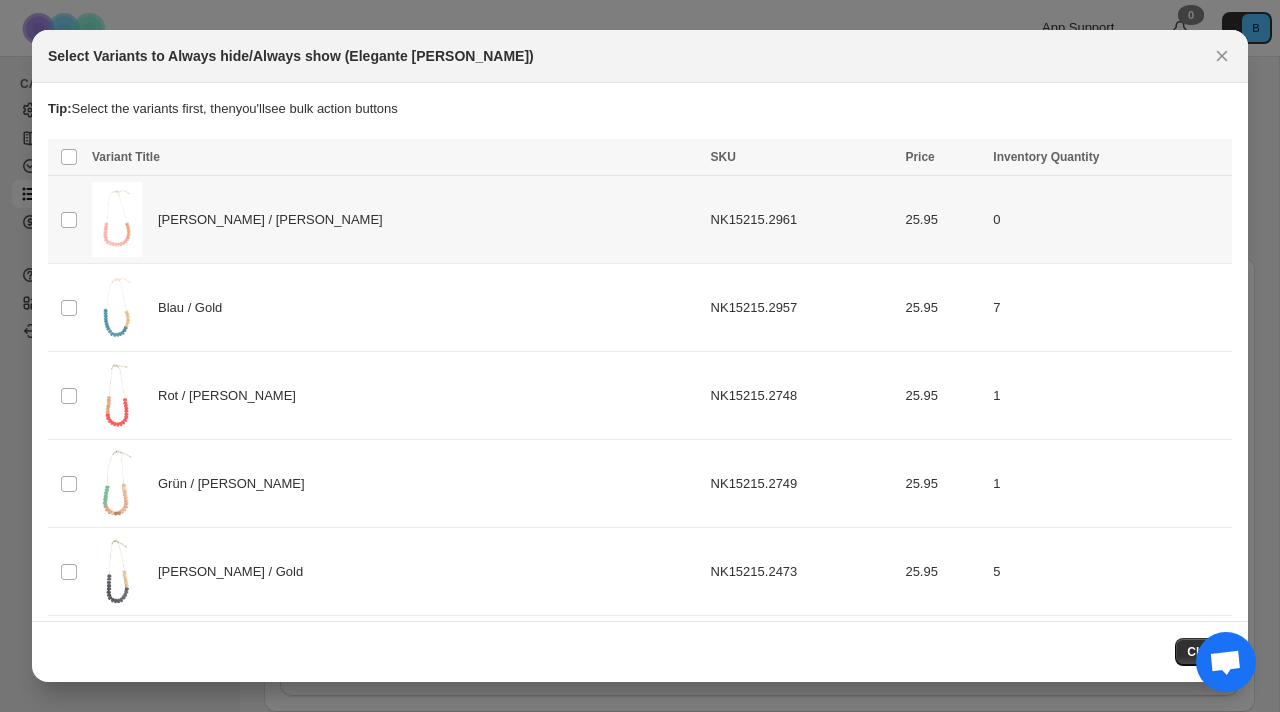 click on "[PERSON_NAME] / [PERSON_NAME]" at bounding box center (395, 219) 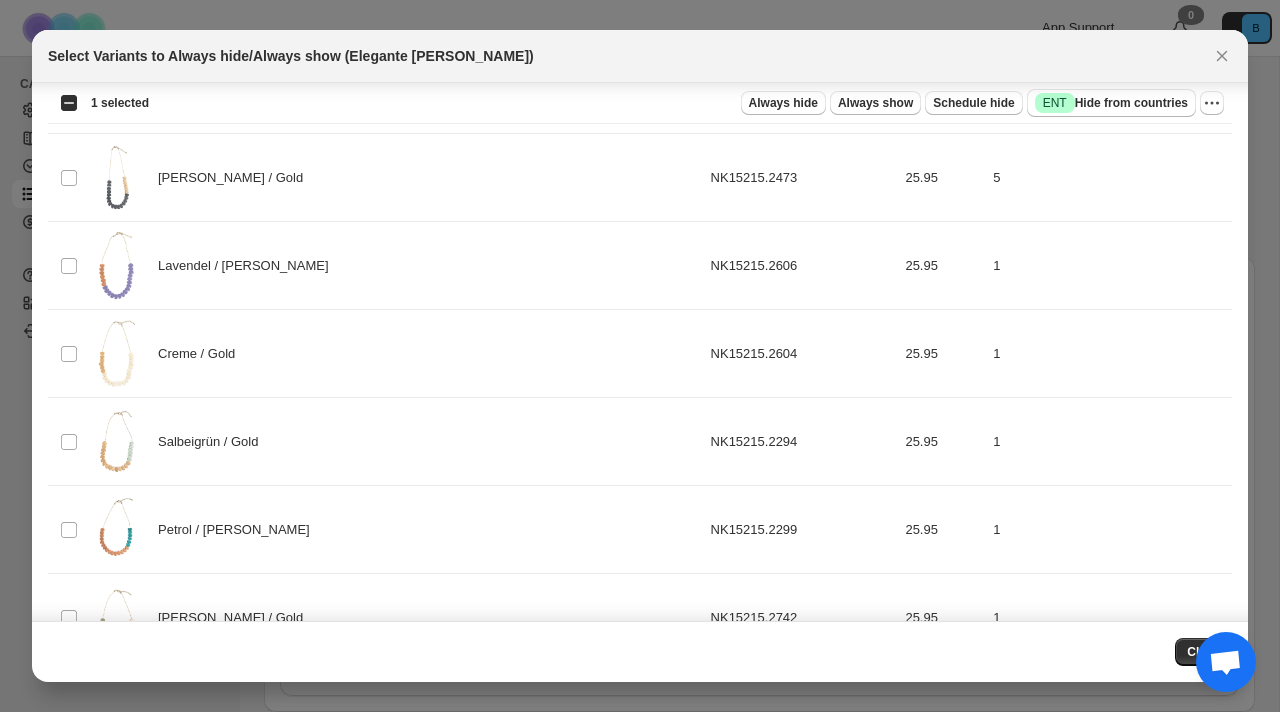 scroll, scrollTop: 450, scrollLeft: 0, axis: vertical 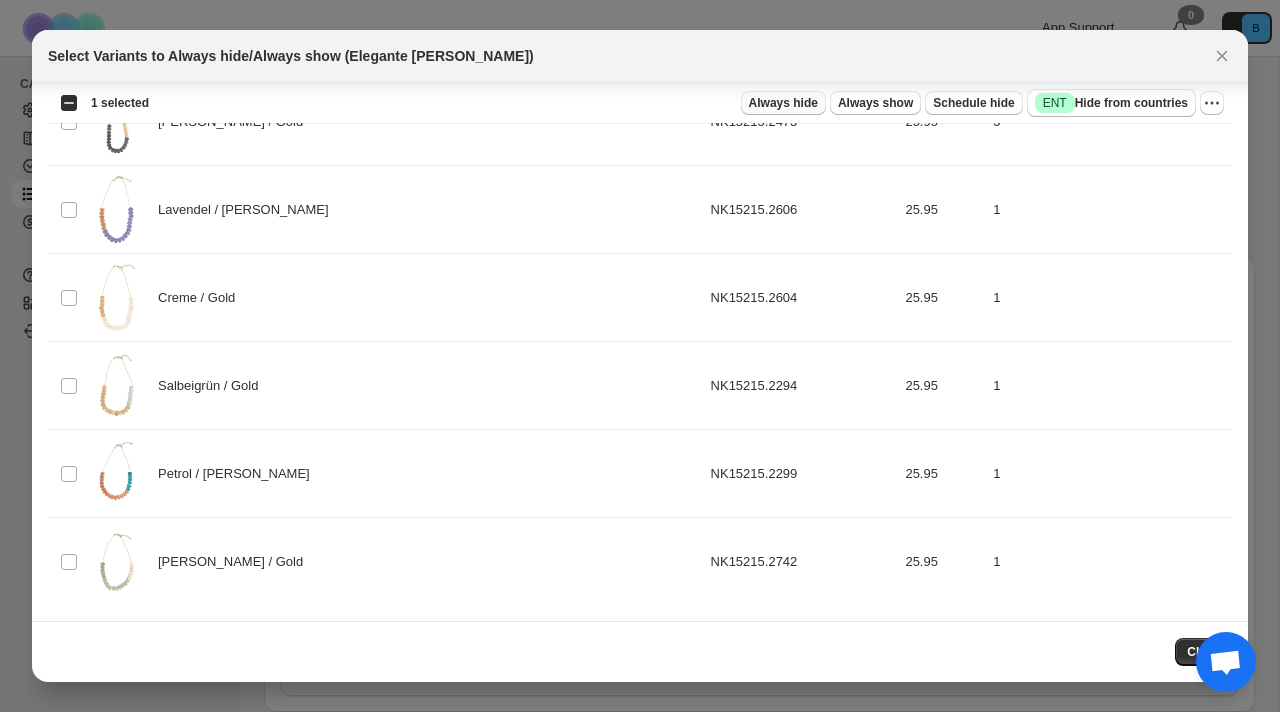 click on "Always hide" at bounding box center (783, 103) 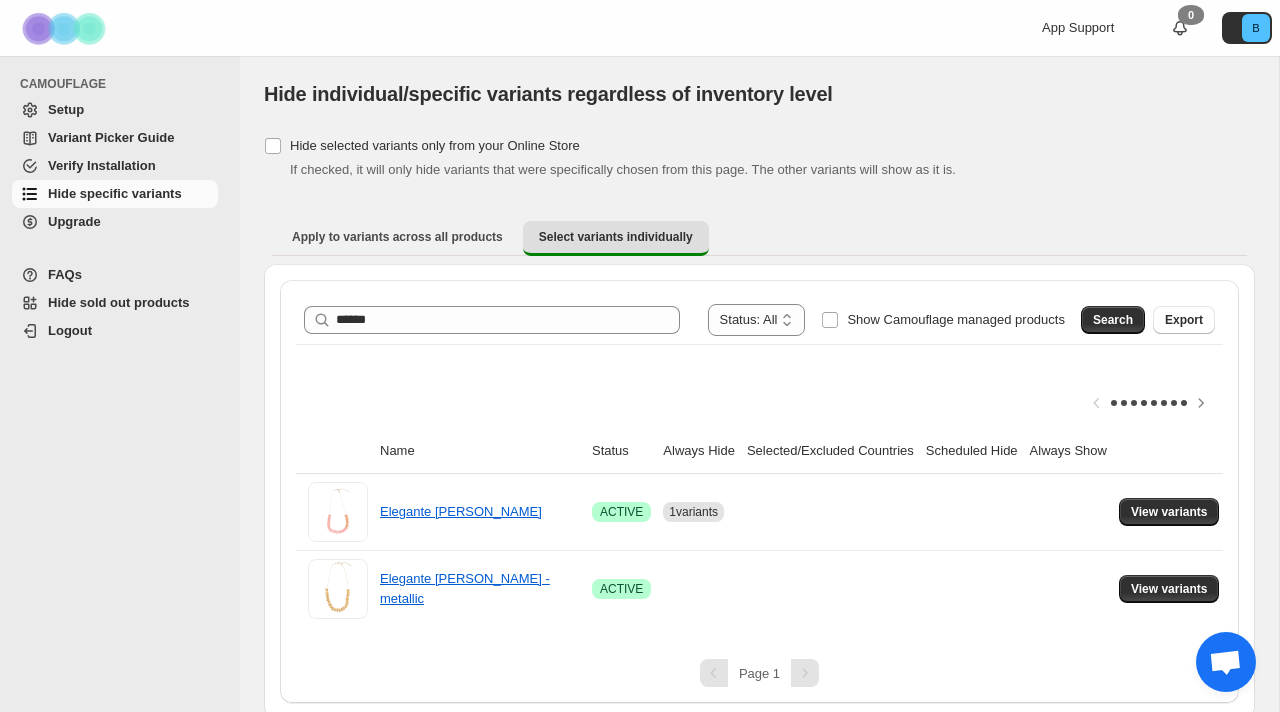 scroll, scrollTop: 7, scrollLeft: 0, axis: vertical 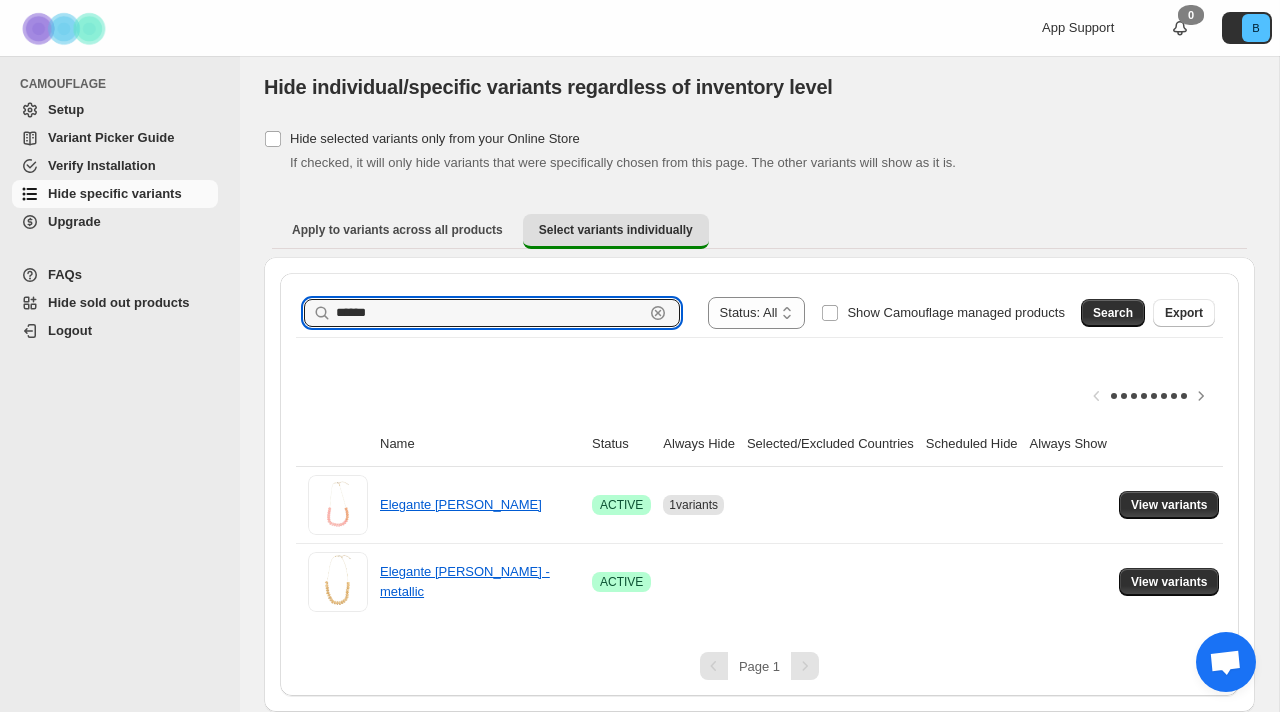 drag, startPoint x: 402, startPoint y: 312, endPoint x: 229, endPoint y: 309, distance: 173.02602 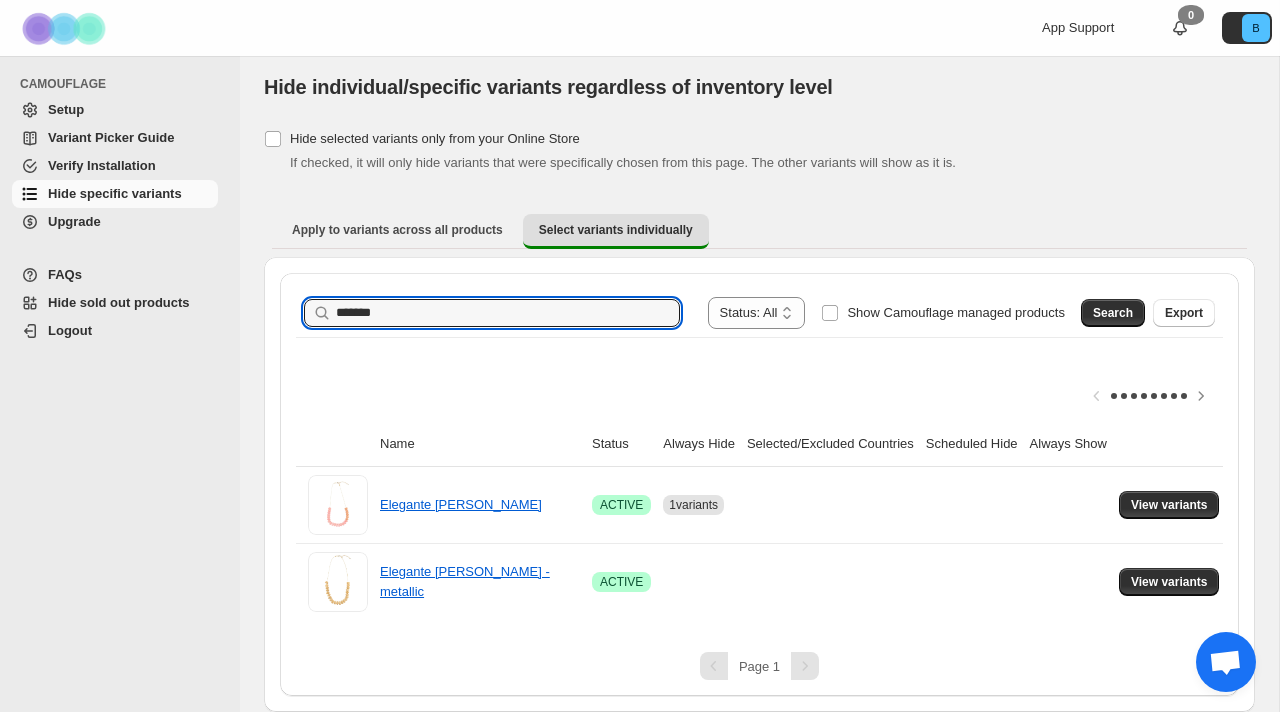 click on "Search" at bounding box center [1113, 313] 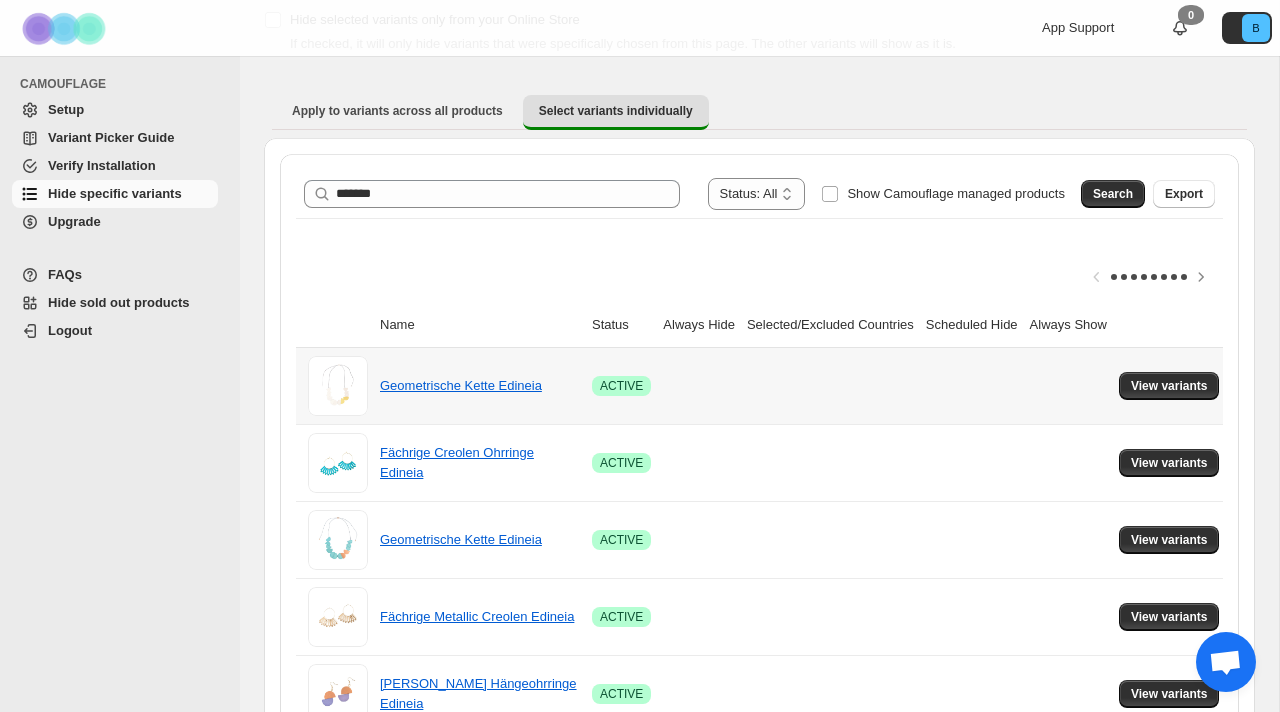 scroll, scrollTop: 137, scrollLeft: 0, axis: vertical 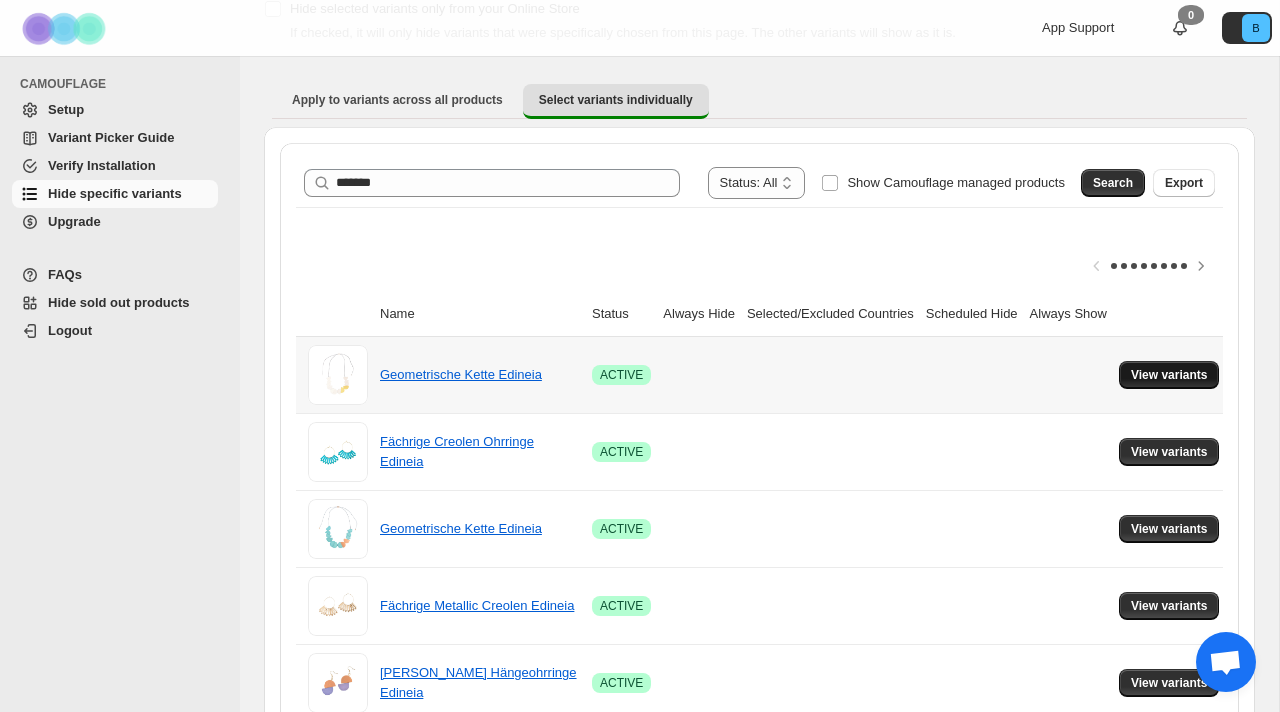 click on "View variants" at bounding box center [1169, 375] 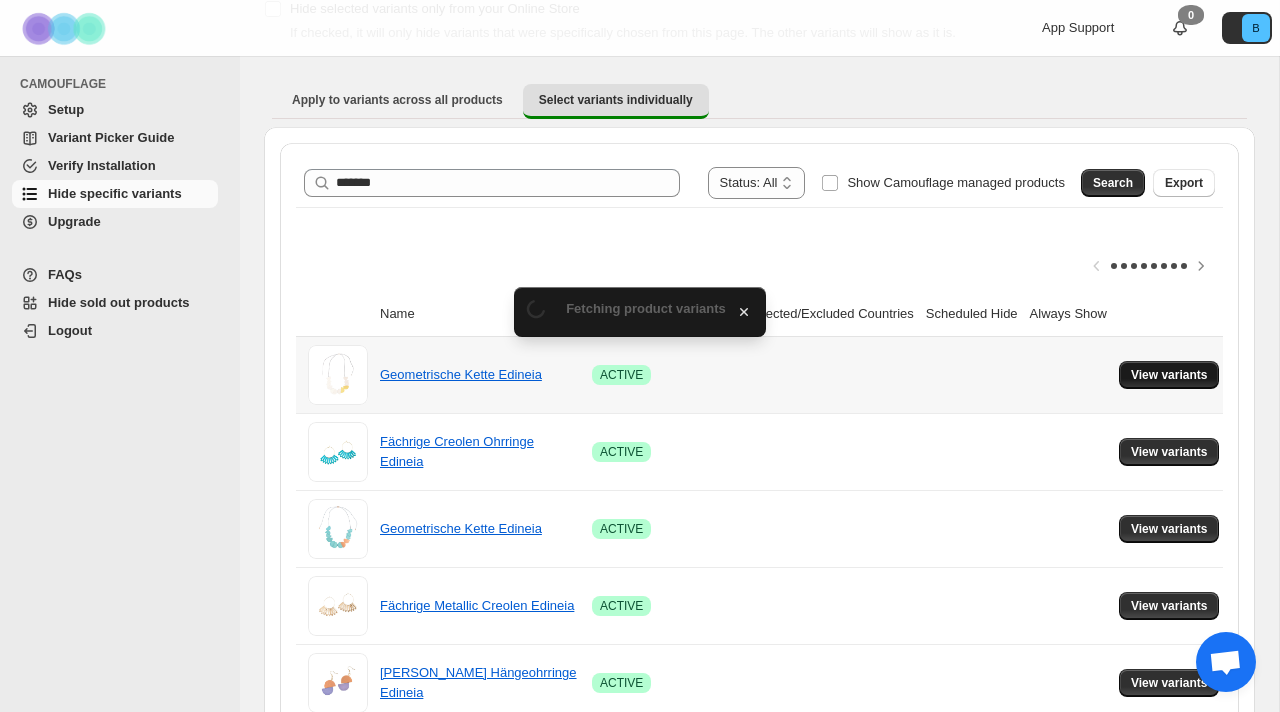 scroll, scrollTop: 137, scrollLeft: 0, axis: vertical 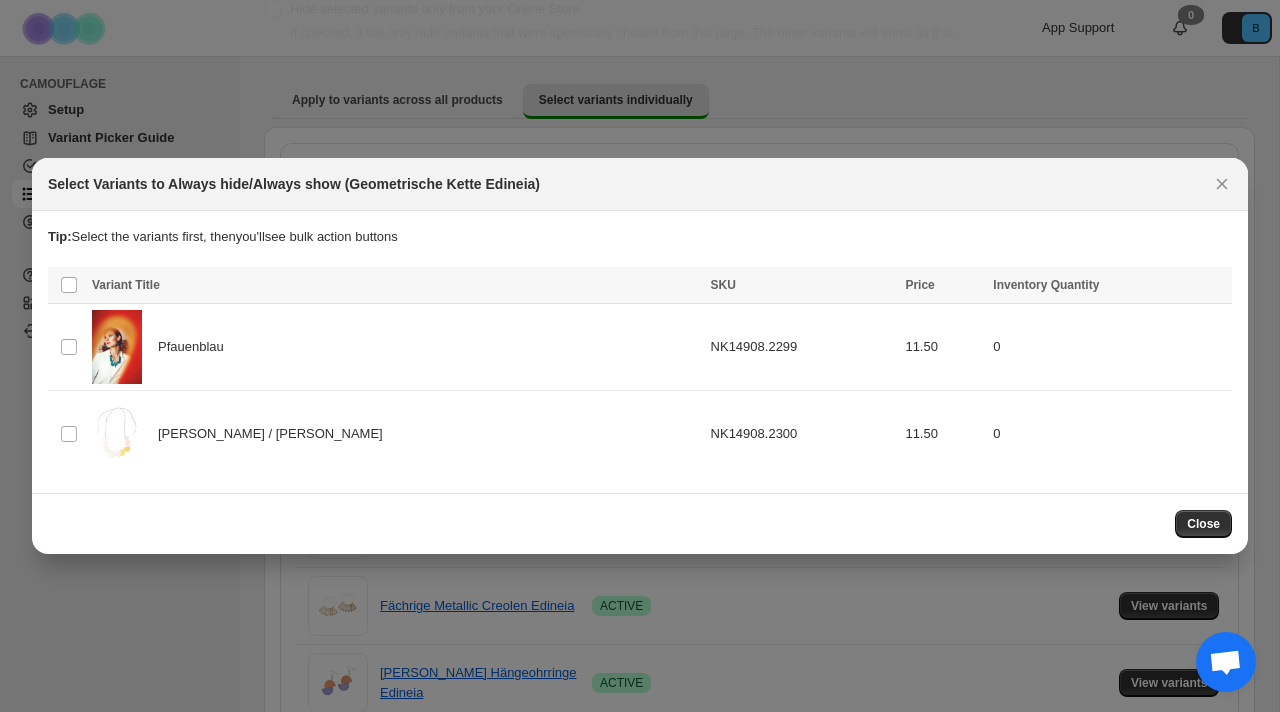 click at bounding box center (640, 356) 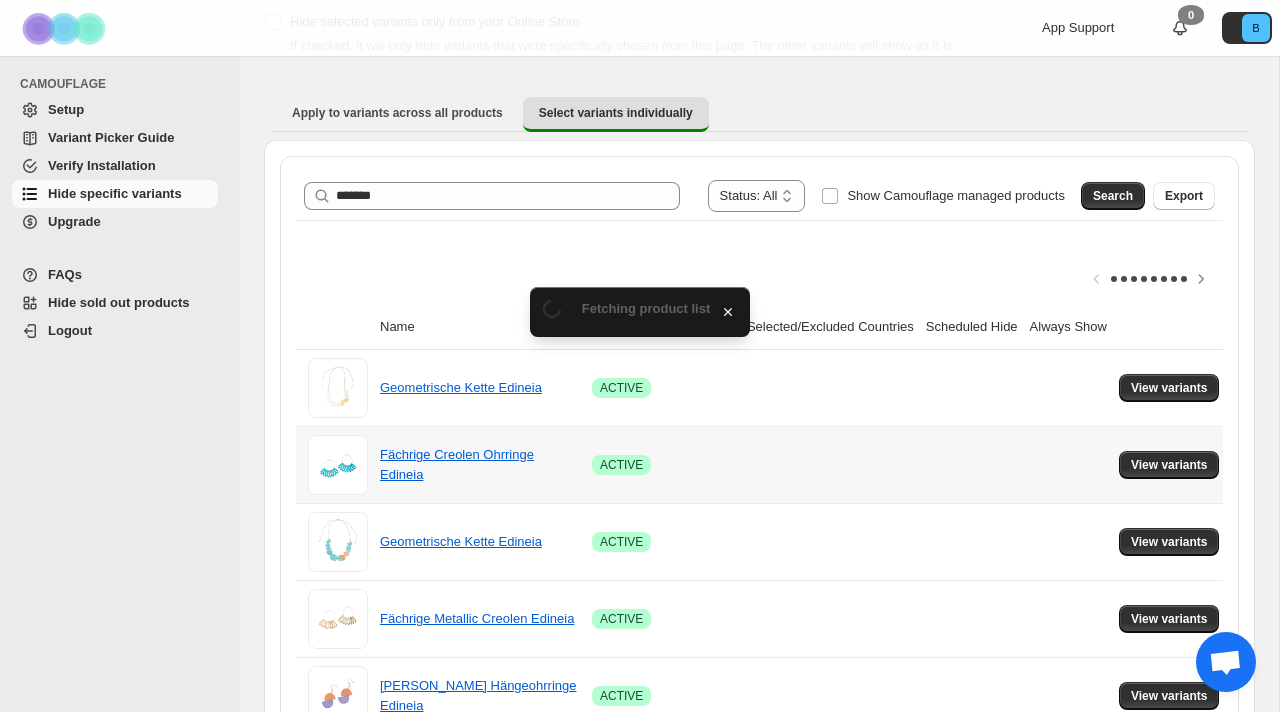 scroll, scrollTop: 137, scrollLeft: 0, axis: vertical 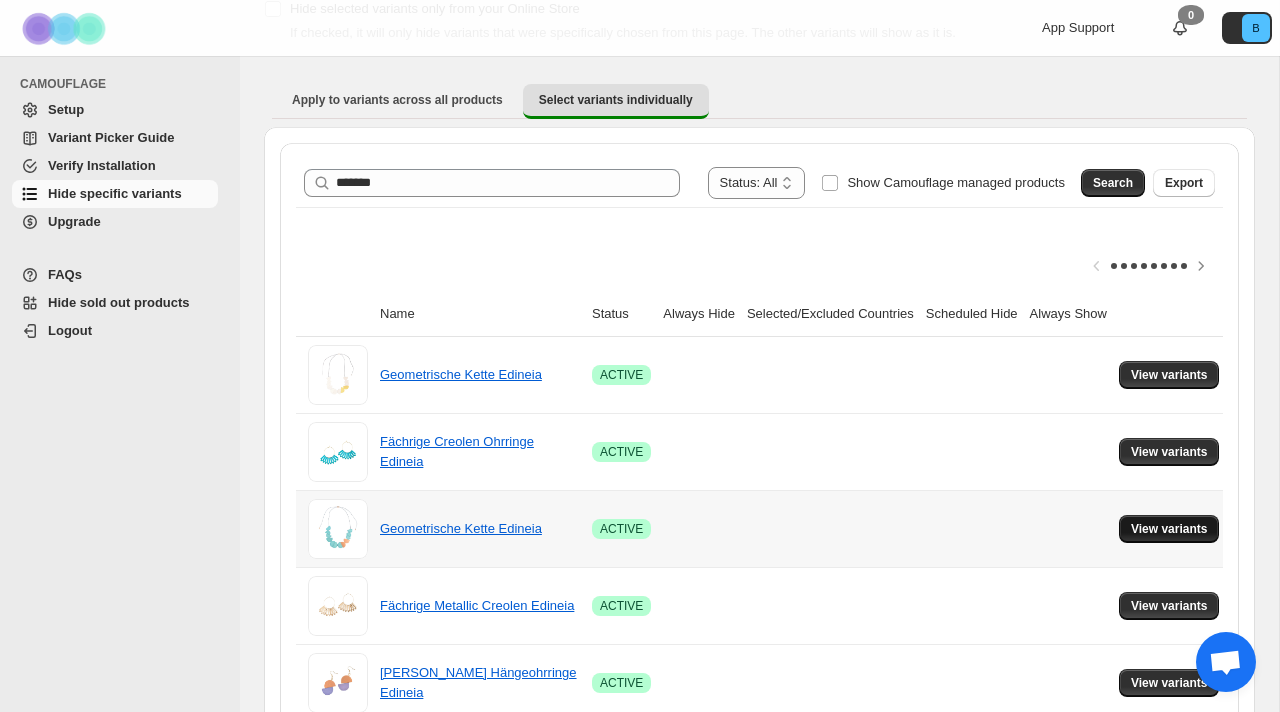 click on "View variants" at bounding box center (1169, 529) 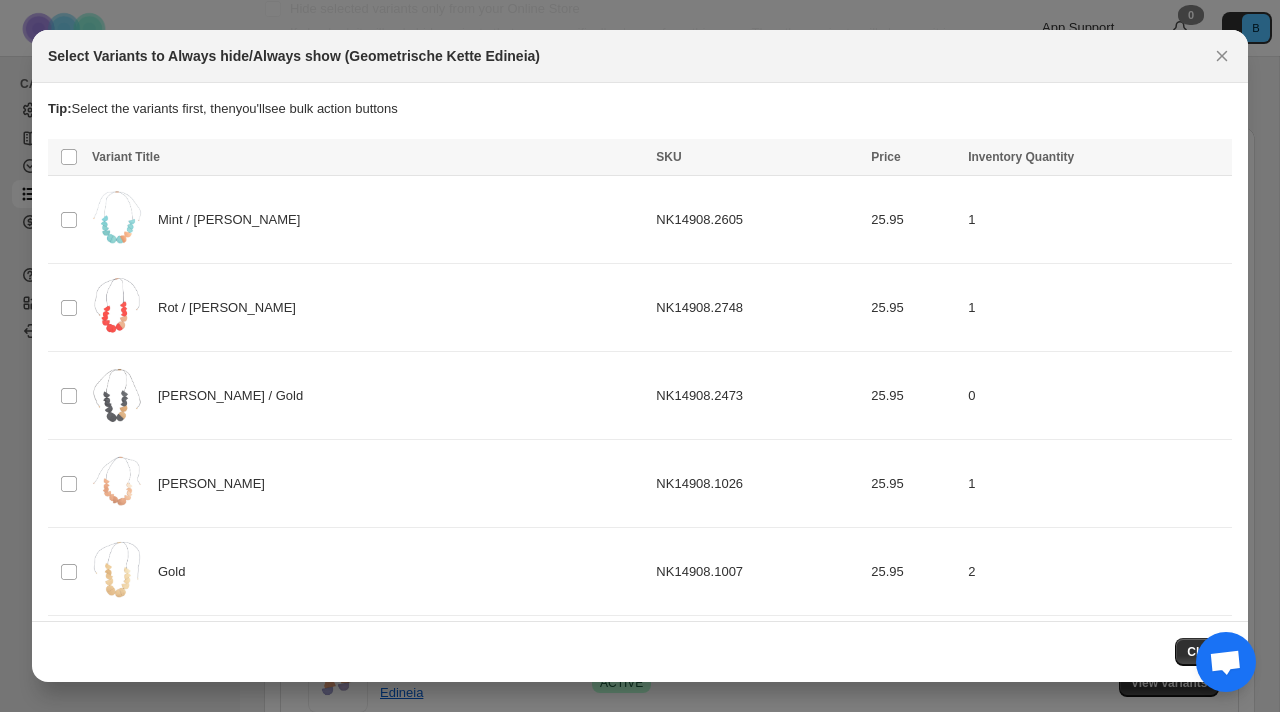 scroll, scrollTop: 0, scrollLeft: 0, axis: both 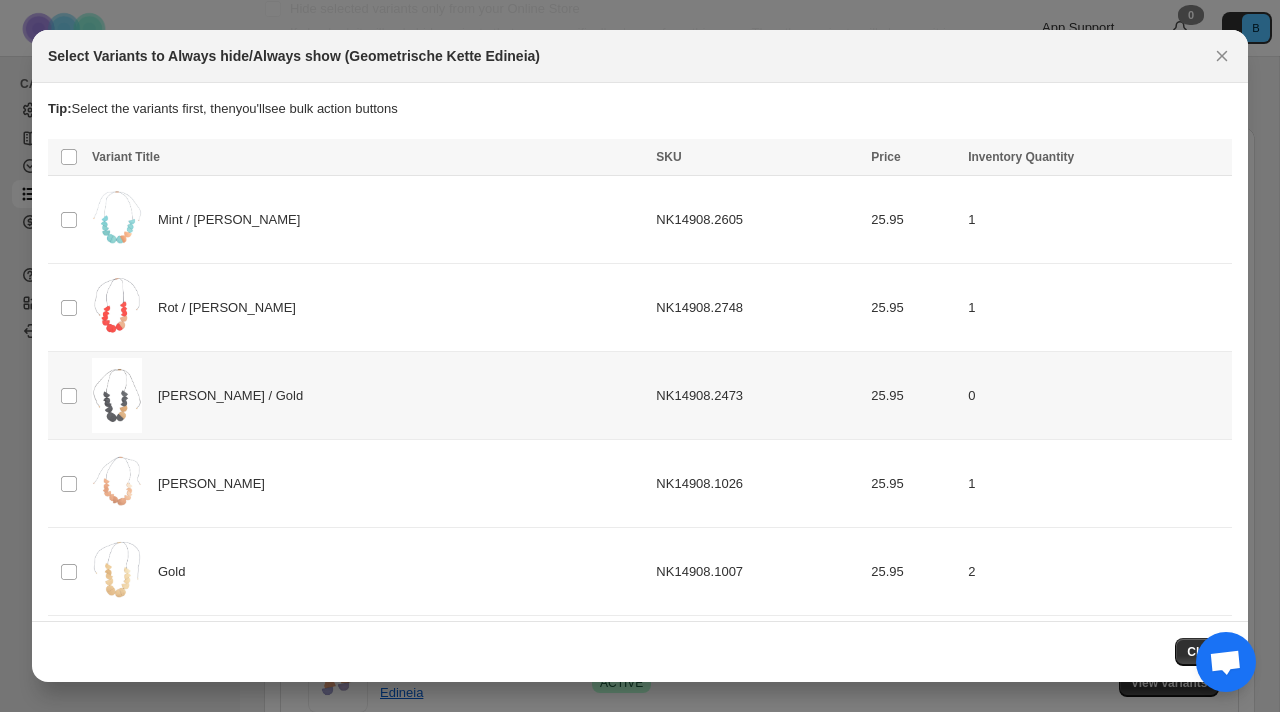 click on "[PERSON_NAME] / Gold" at bounding box center [236, 396] 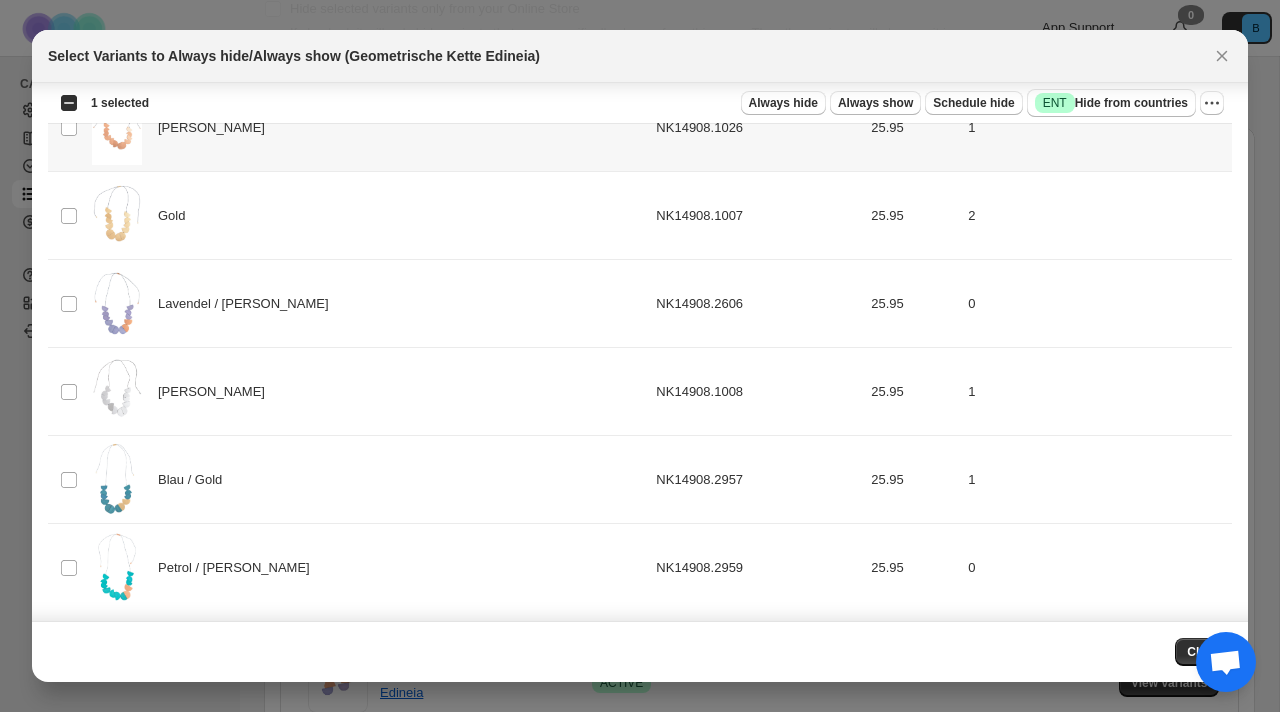 scroll, scrollTop: 362, scrollLeft: 0, axis: vertical 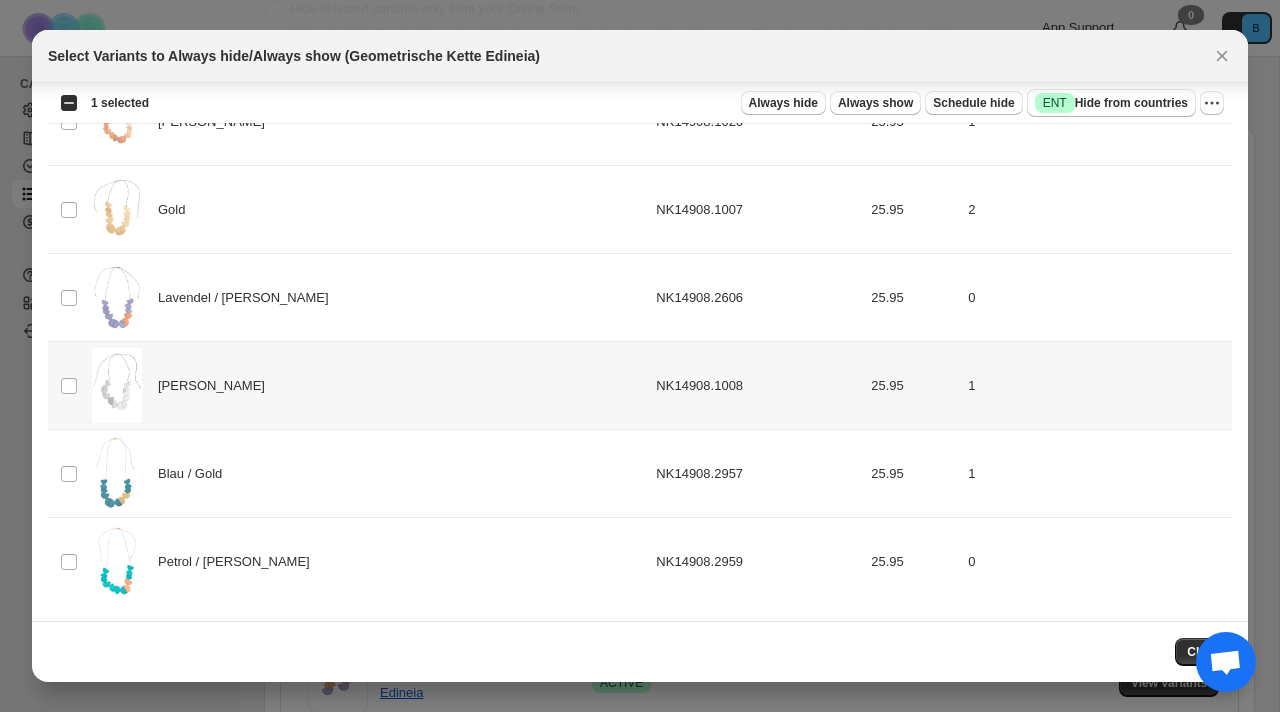 click on "Lavendel / [PERSON_NAME]" at bounding box center [368, 298] 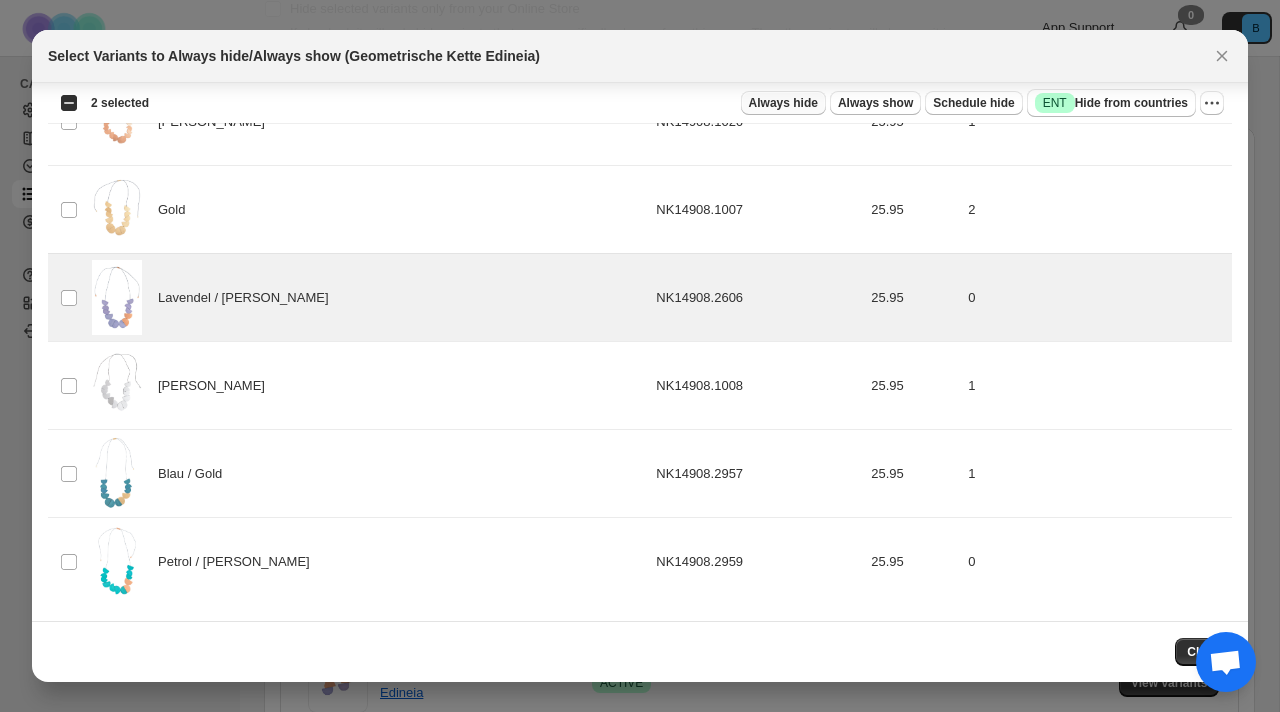 click on "Always hide" at bounding box center (783, 103) 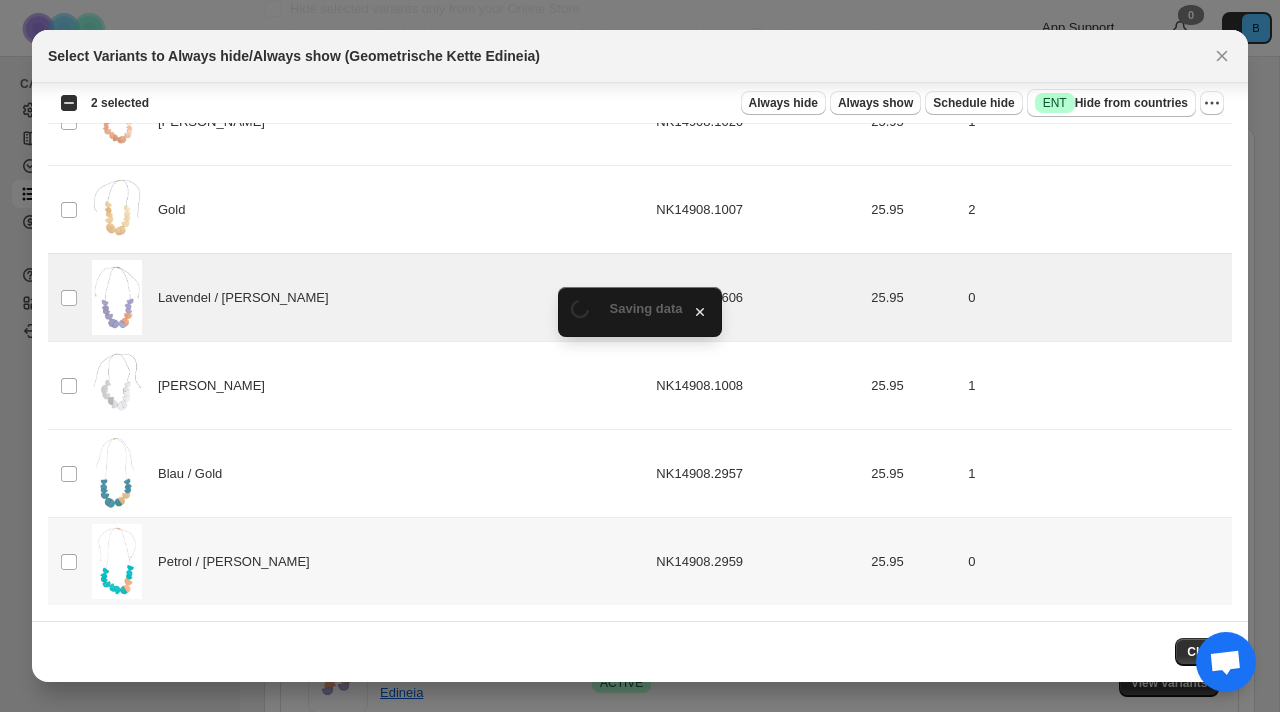 click on "Petrol / [PERSON_NAME]" at bounding box center [368, 561] 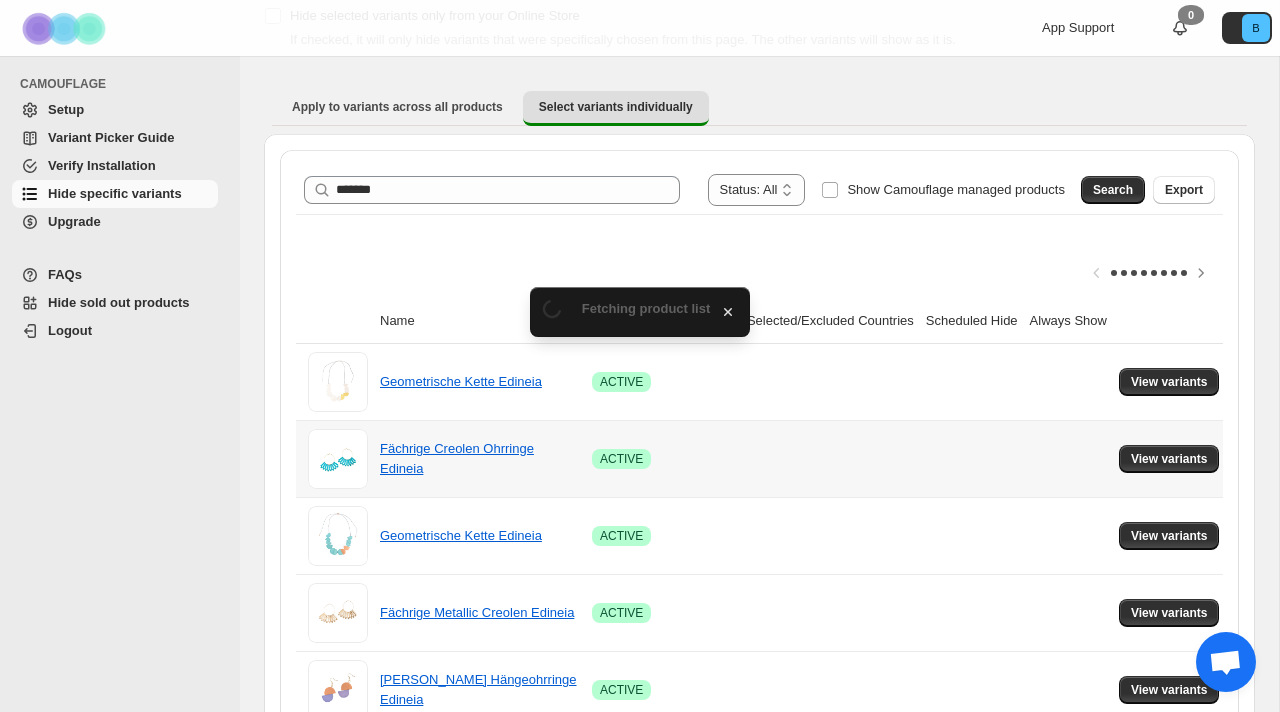 scroll, scrollTop: 137, scrollLeft: 0, axis: vertical 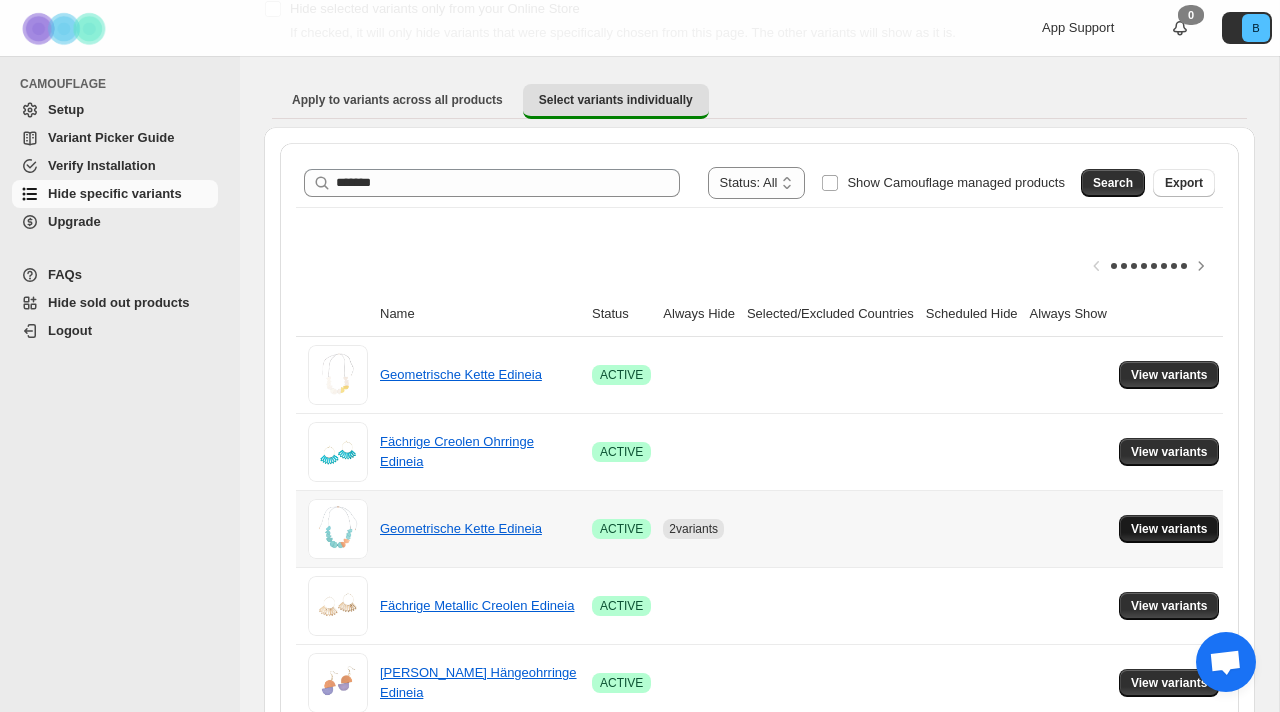 click on "View variants" at bounding box center [1169, 529] 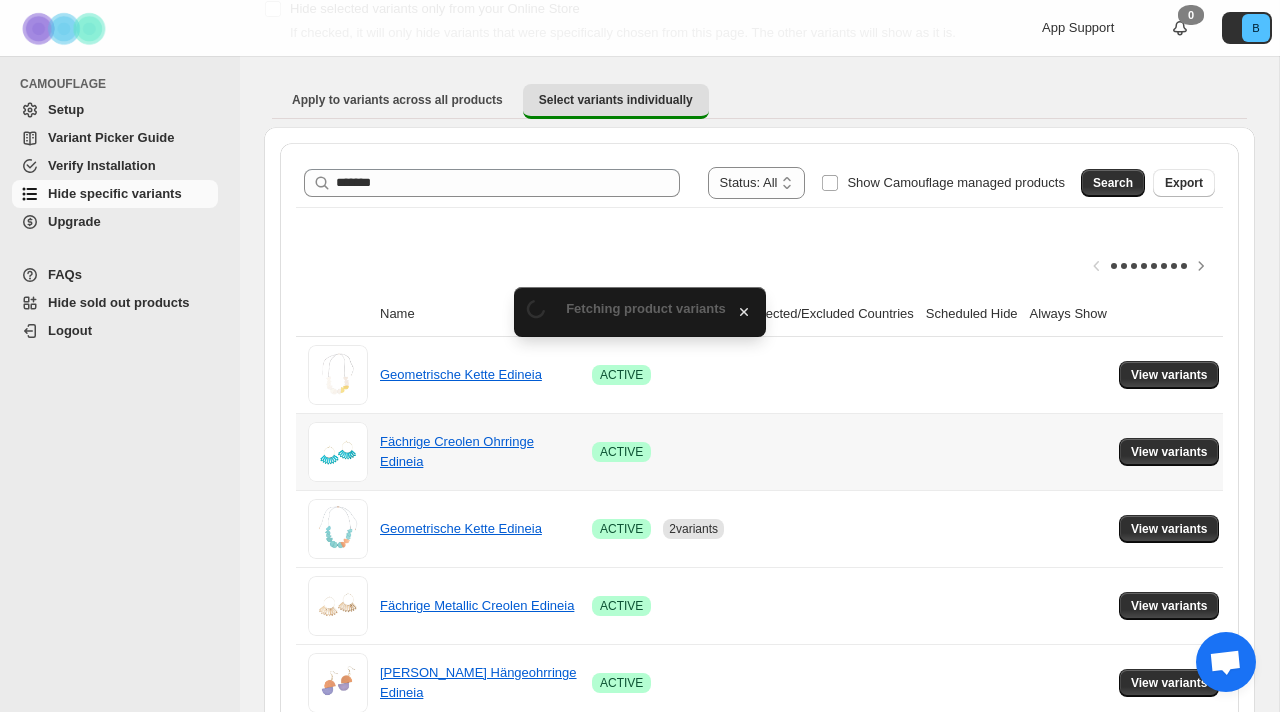 scroll, scrollTop: 0, scrollLeft: 0, axis: both 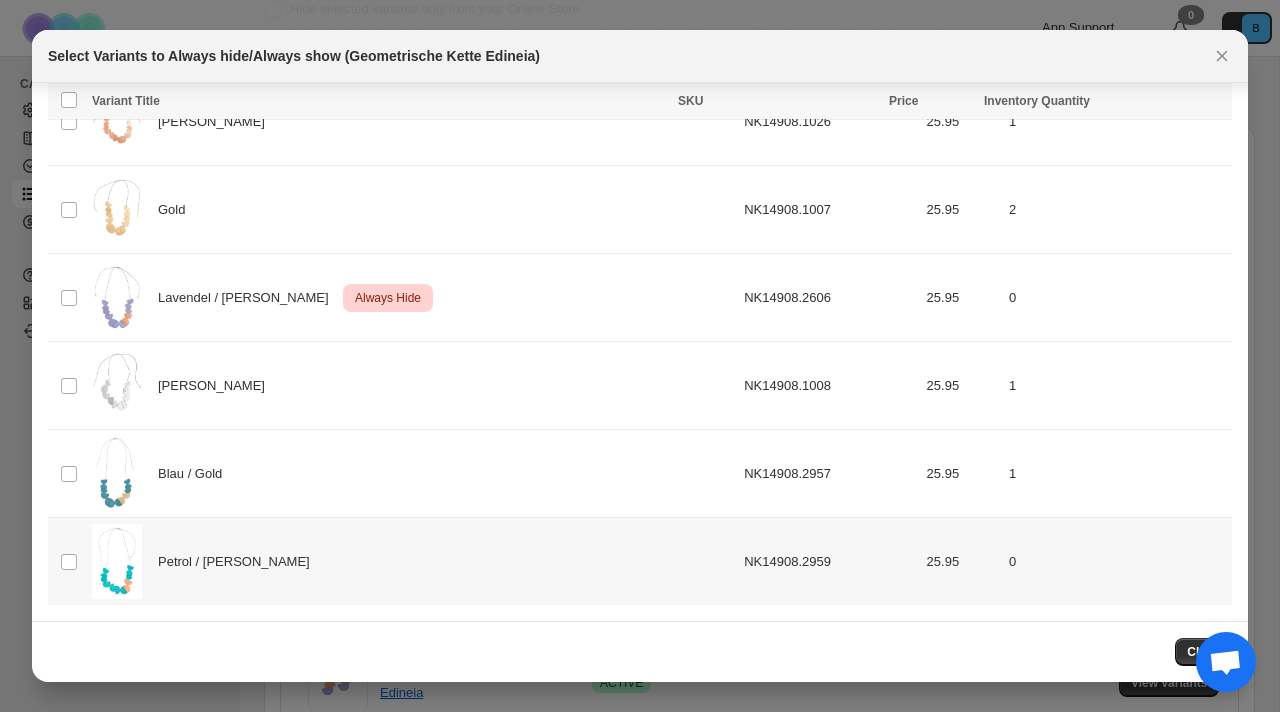 click on "Petrol / [PERSON_NAME]" at bounding box center (412, 561) 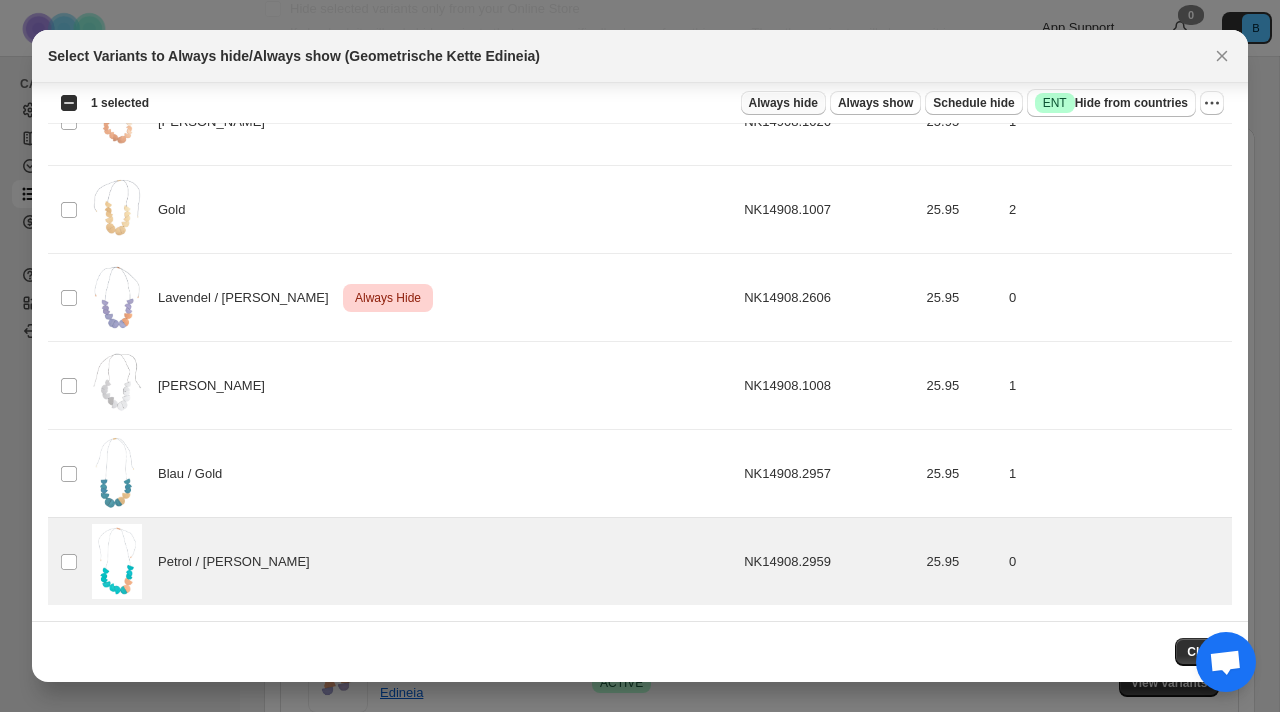 click on "Always hide" at bounding box center [783, 103] 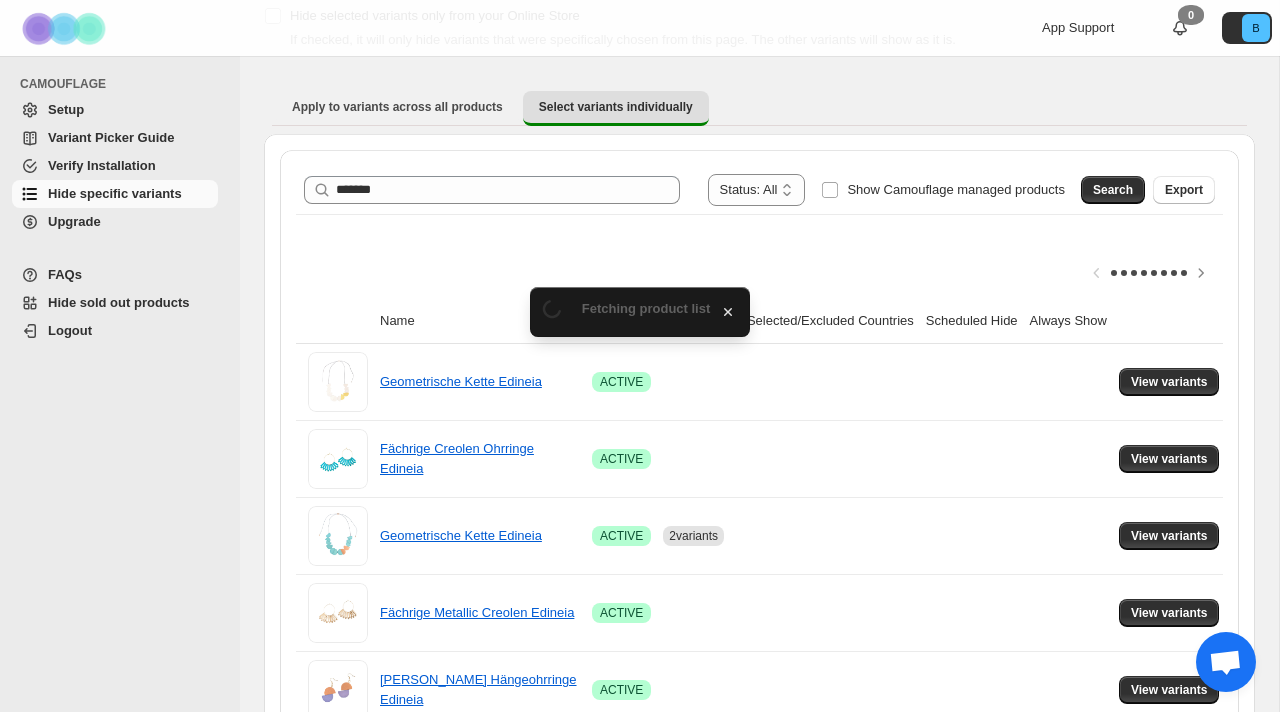 scroll, scrollTop: 137, scrollLeft: 0, axis: vertical 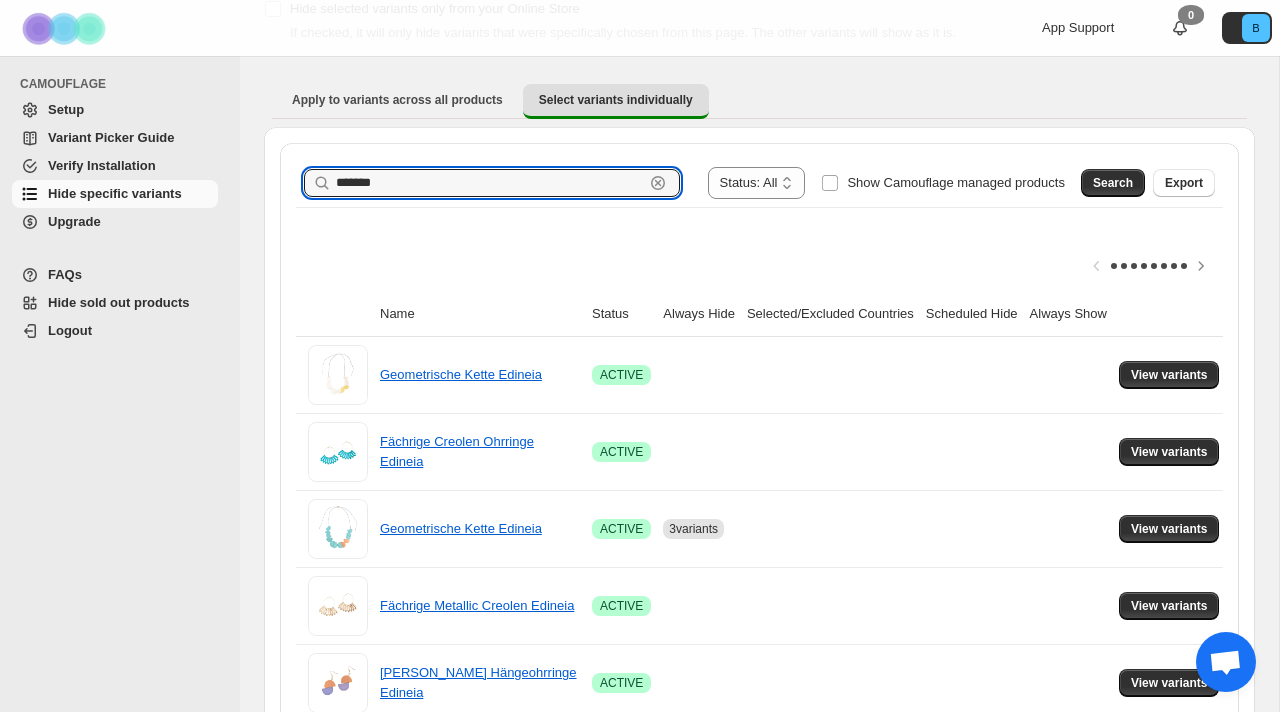 drag, startPoint x: 393, startPoint y: 177, endPoint x: 273, endPoint y: 173, distance: 120.06665 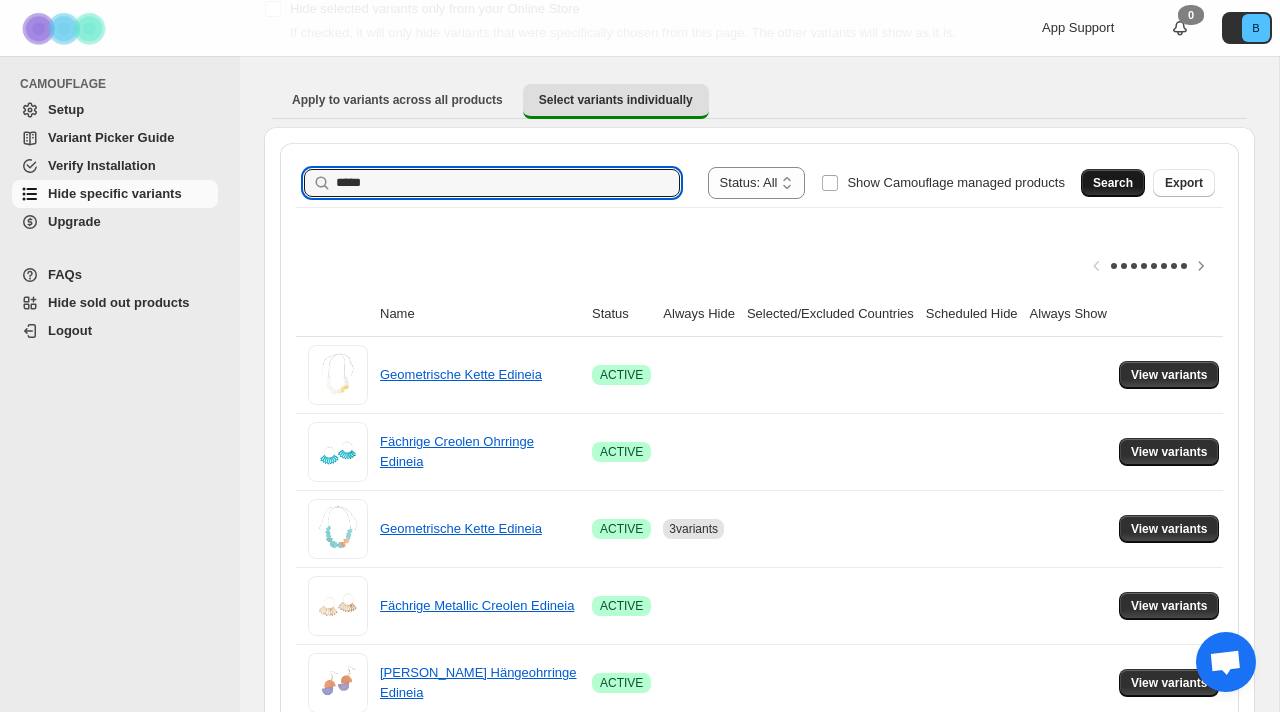 click on "Search" at bounding box center (1113, 183) 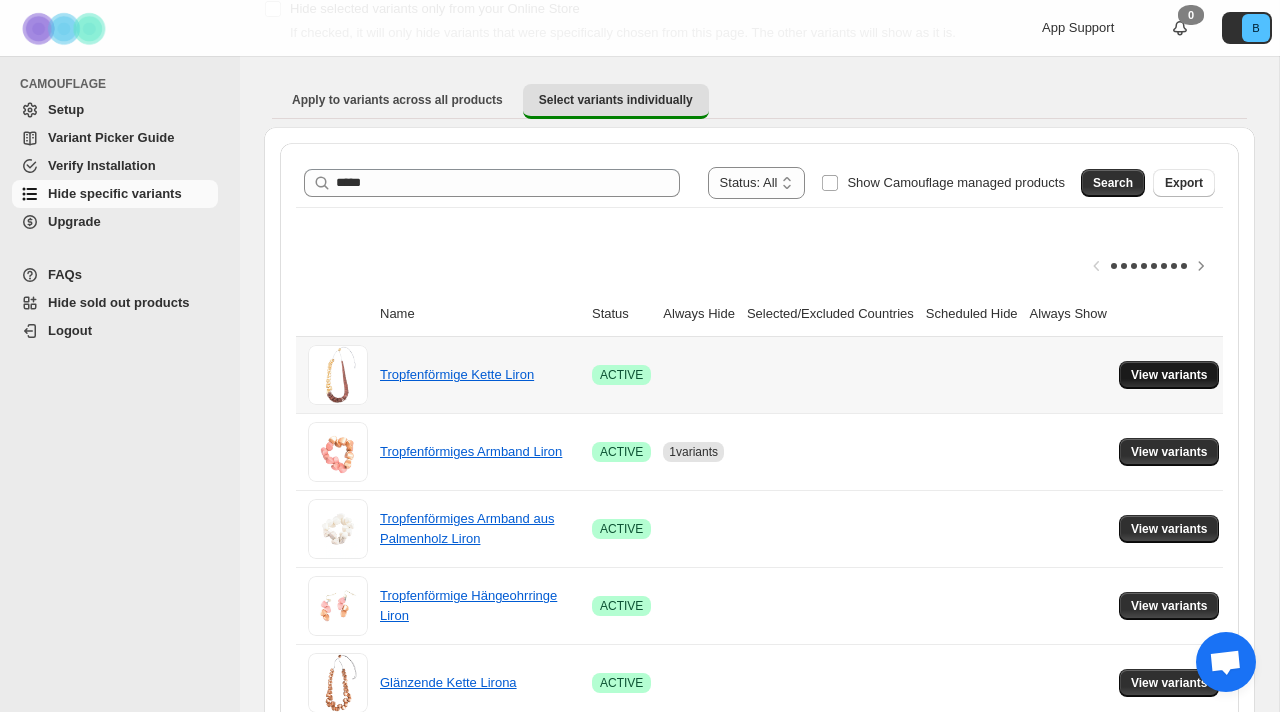click on "View variants" at bounding box center (1169, 375) 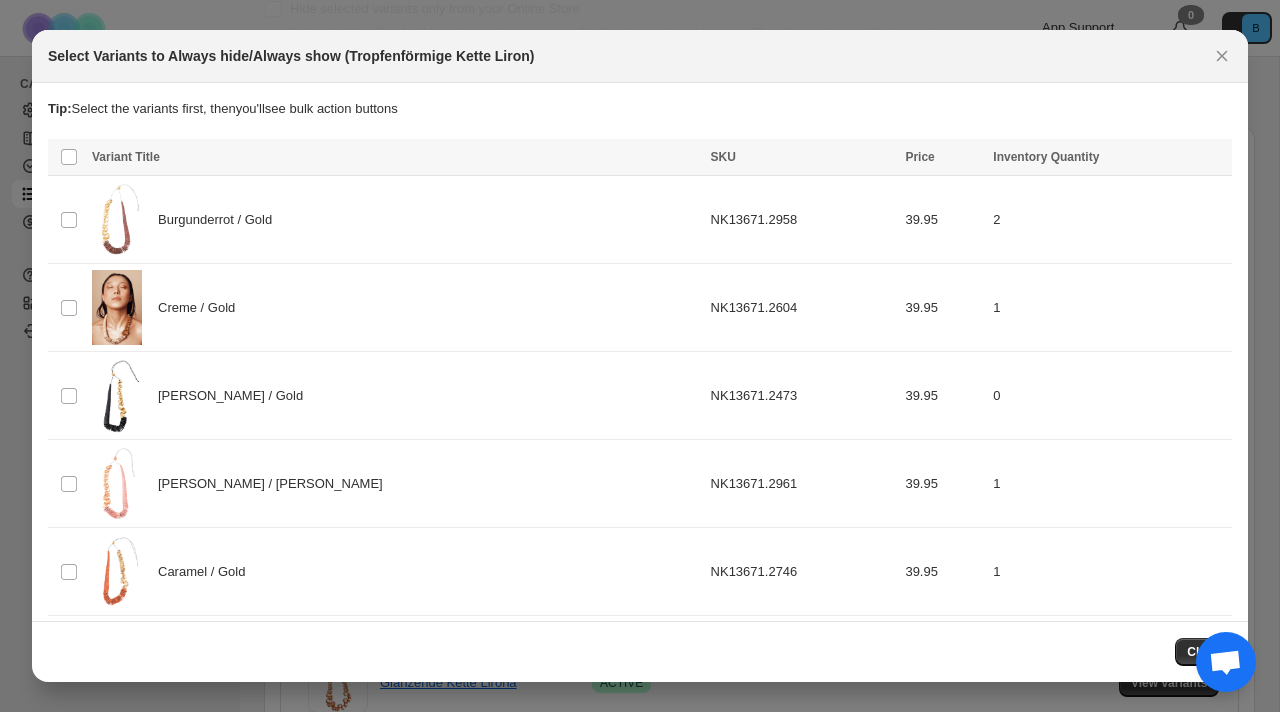 scroll, scrollTop: 0, scrollLeft: 0, axis: both 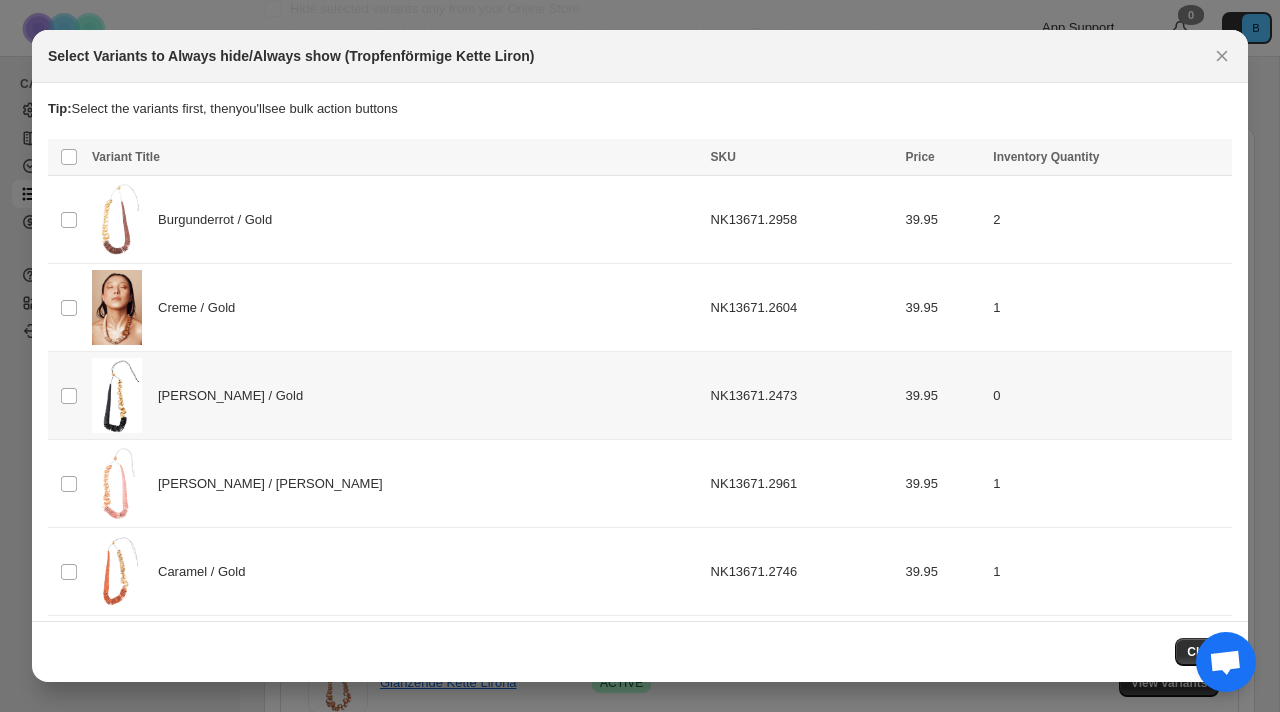 click on "NK13671.2473" at bounding box center [802, 396] 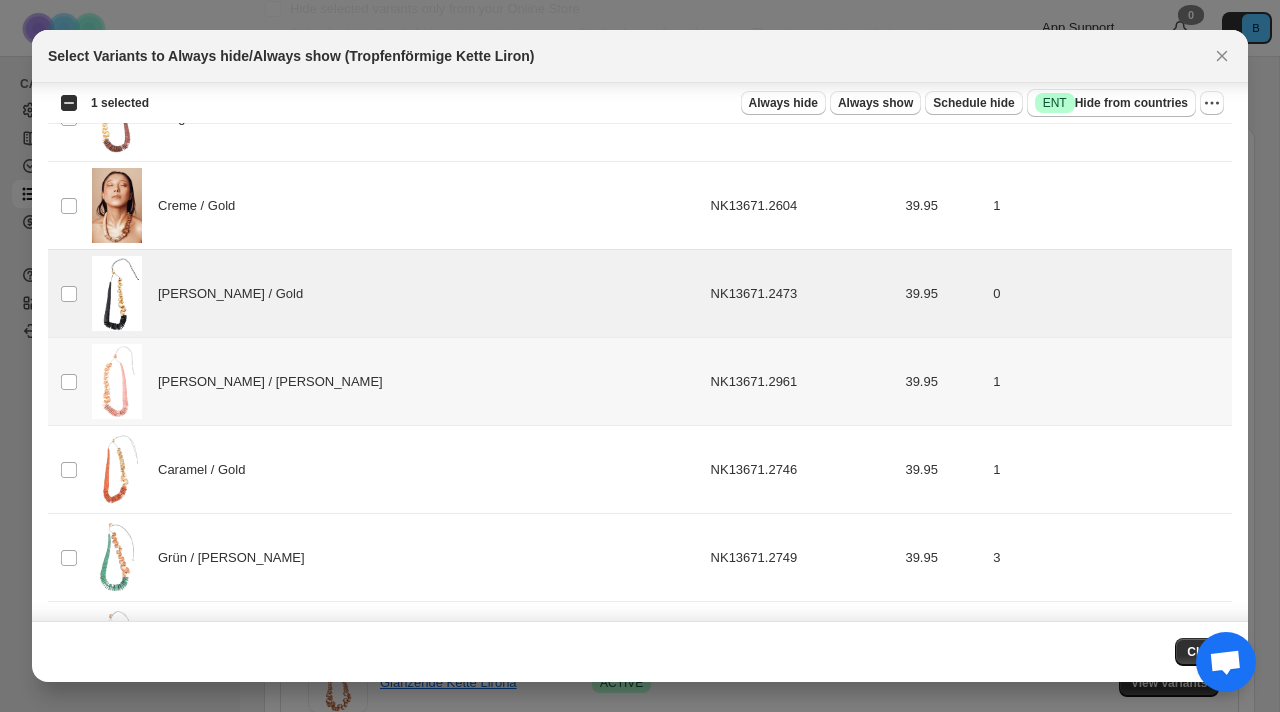 scroll, scrollTop: 185, scrollLeft: 0, axis: vertical 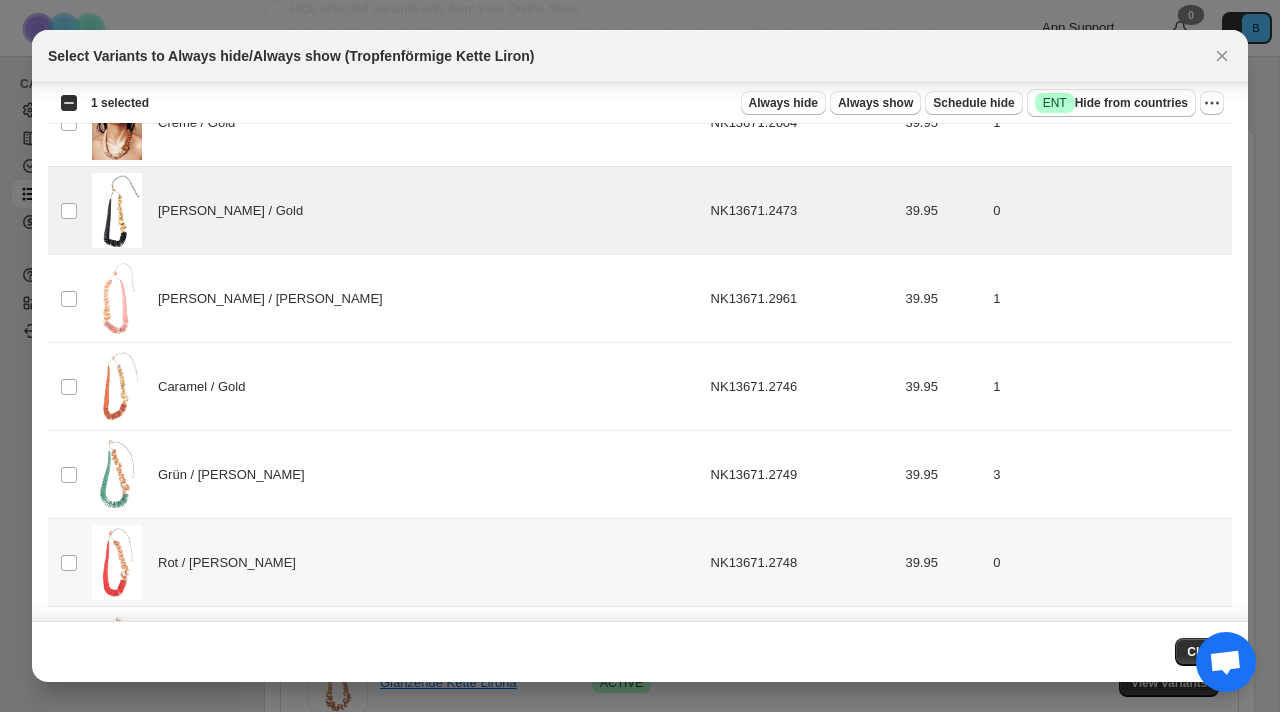 click on "NK13671.2748" at bounding box center (802, 563) 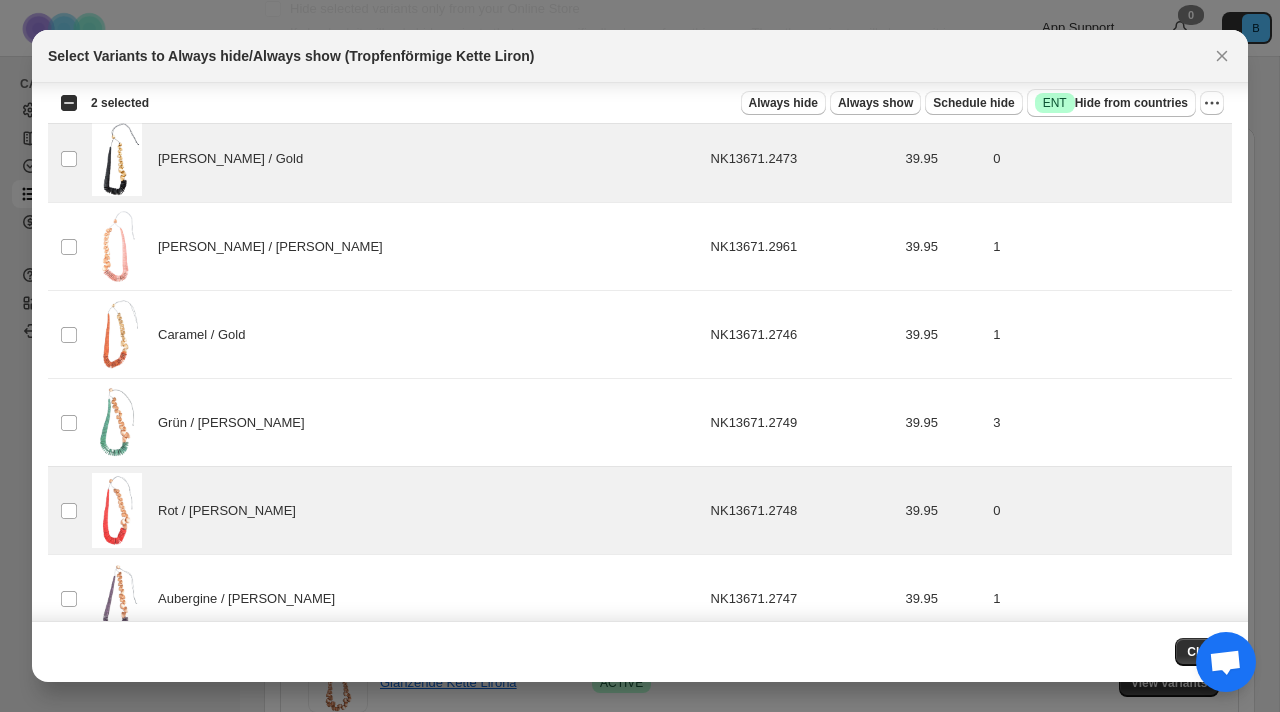 scroll, scrollTop: 0, scrollLeft: 0, axis: both 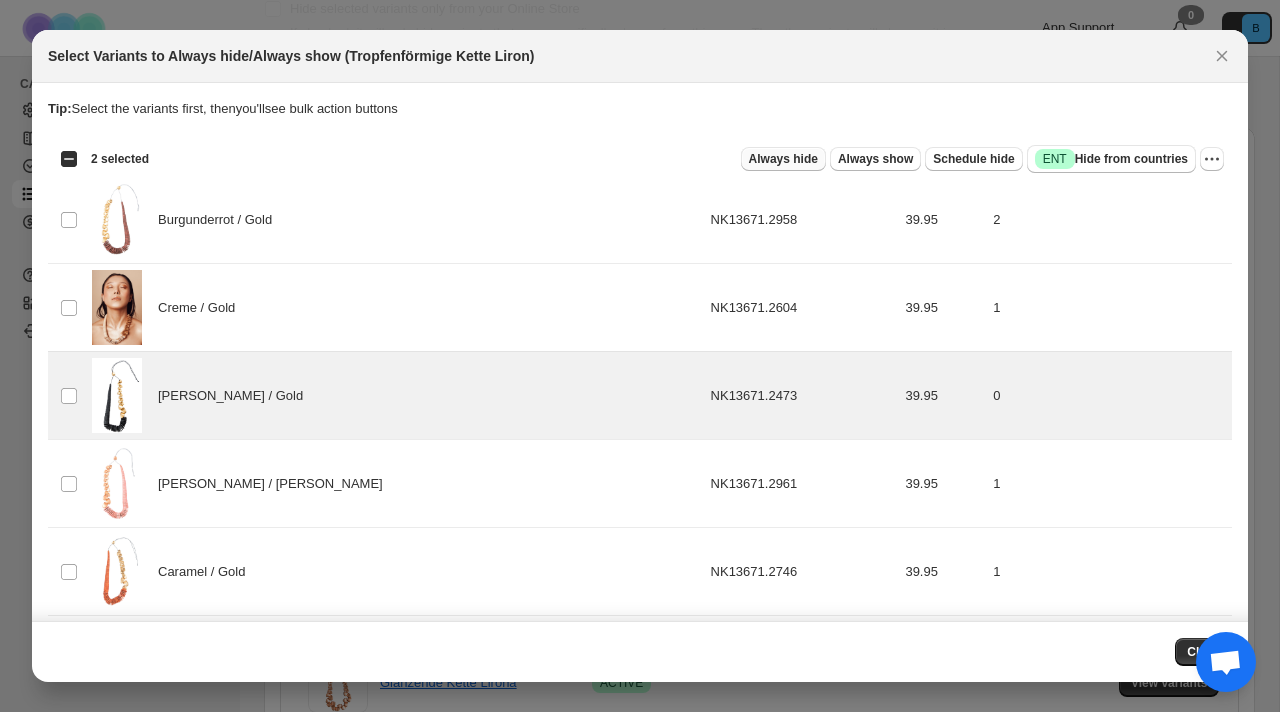 click on "Always hide" at bounding box center [783, 159] 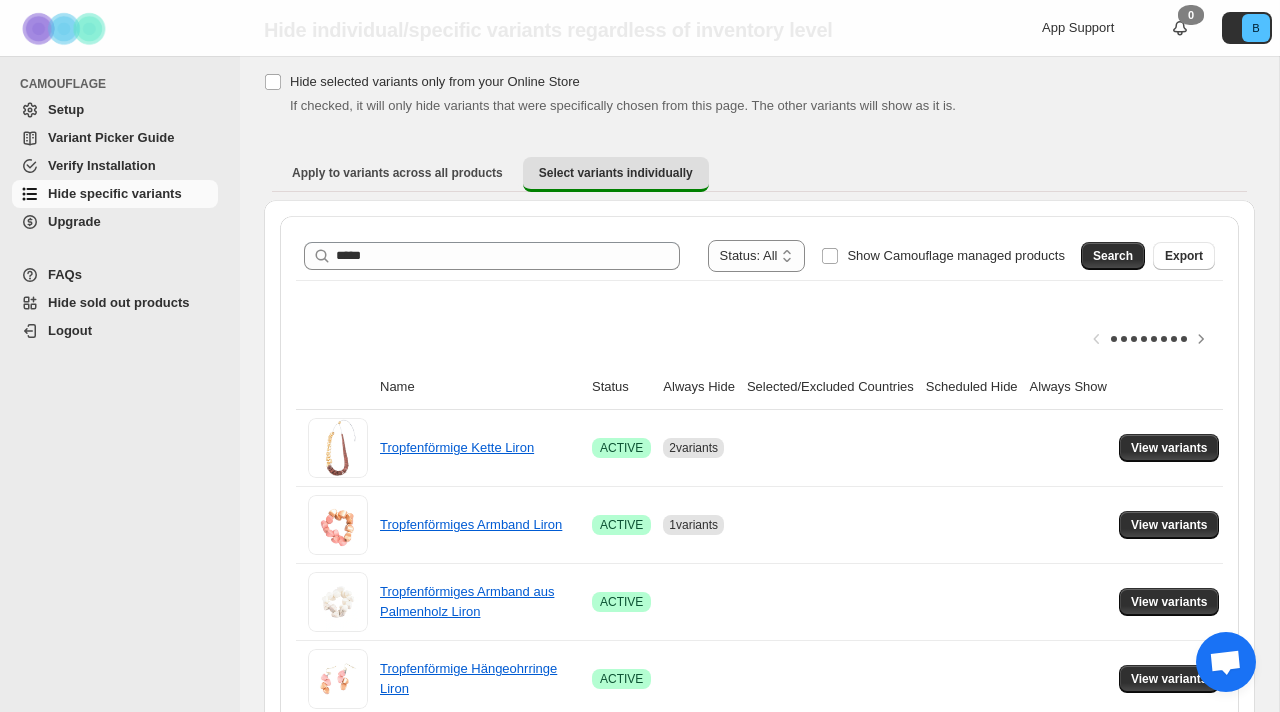scroll, scrollTop: 137, scrollLeft: 0, axis: vertical 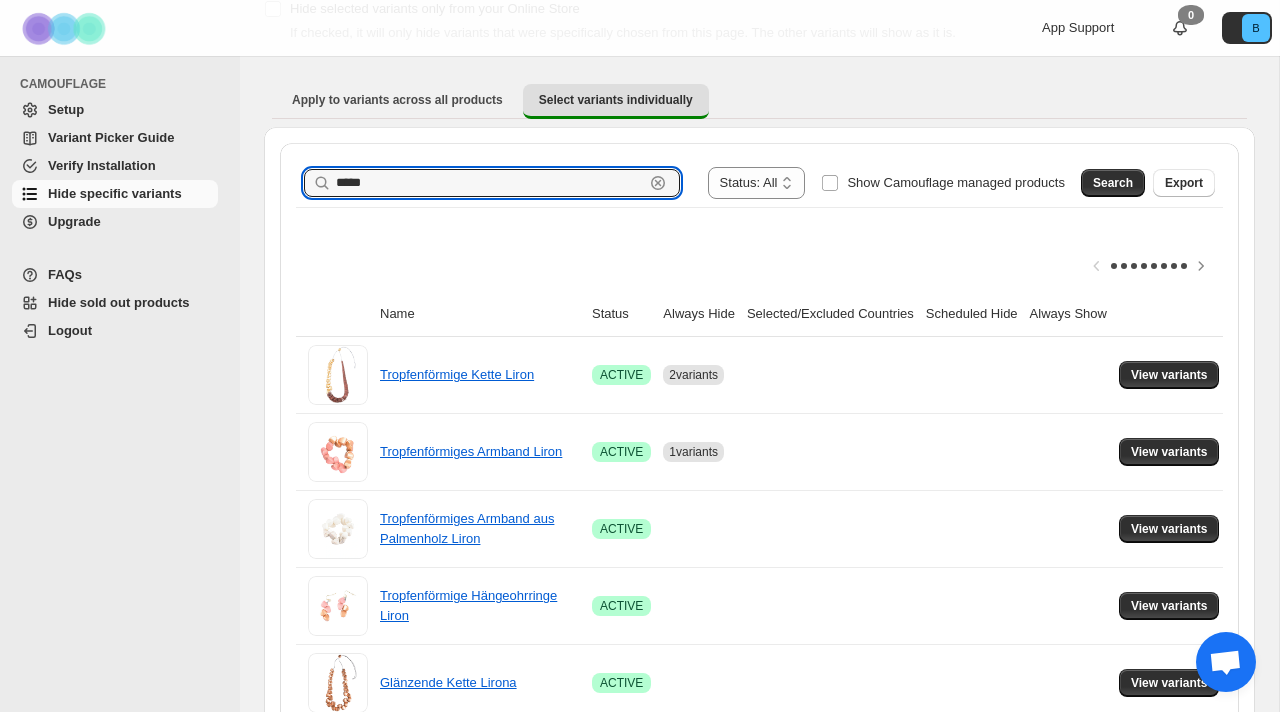 drag, startPoint x: 441, startPoint y: 179, endPoint x: 251, endPoint y: 181, distance: 190.01053 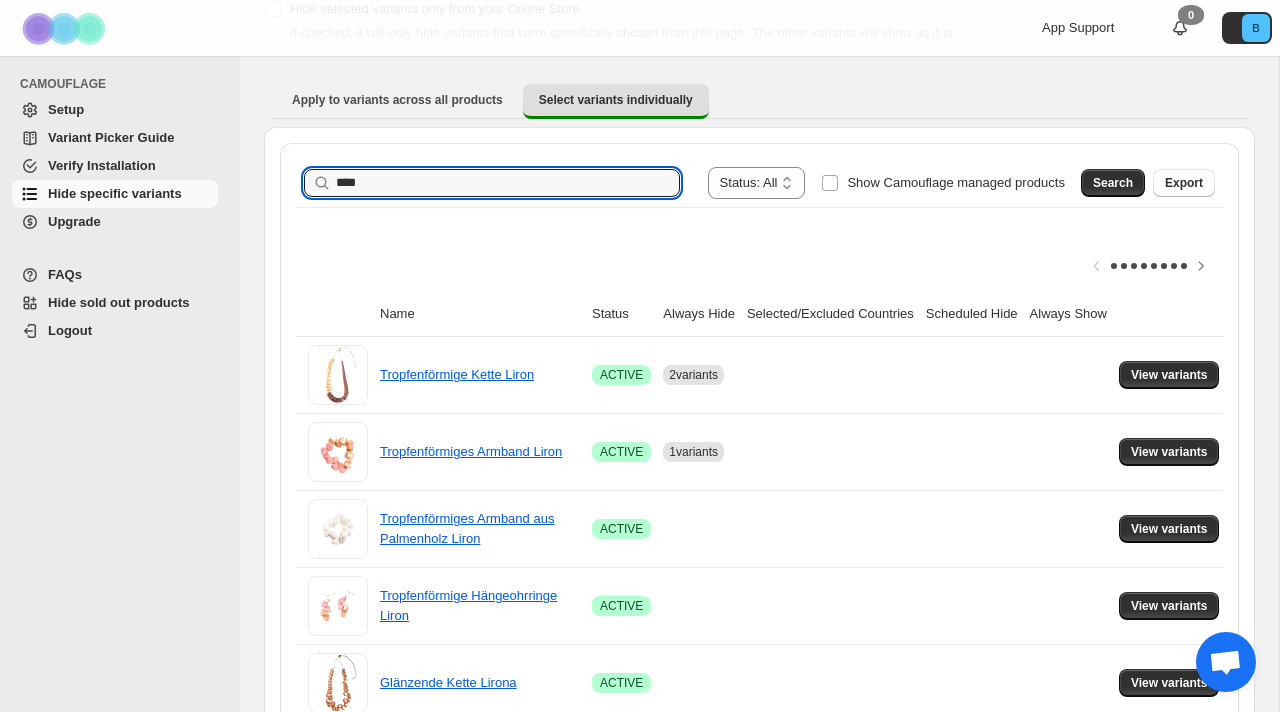 click on "Search" at bounding box center (1113, 183) 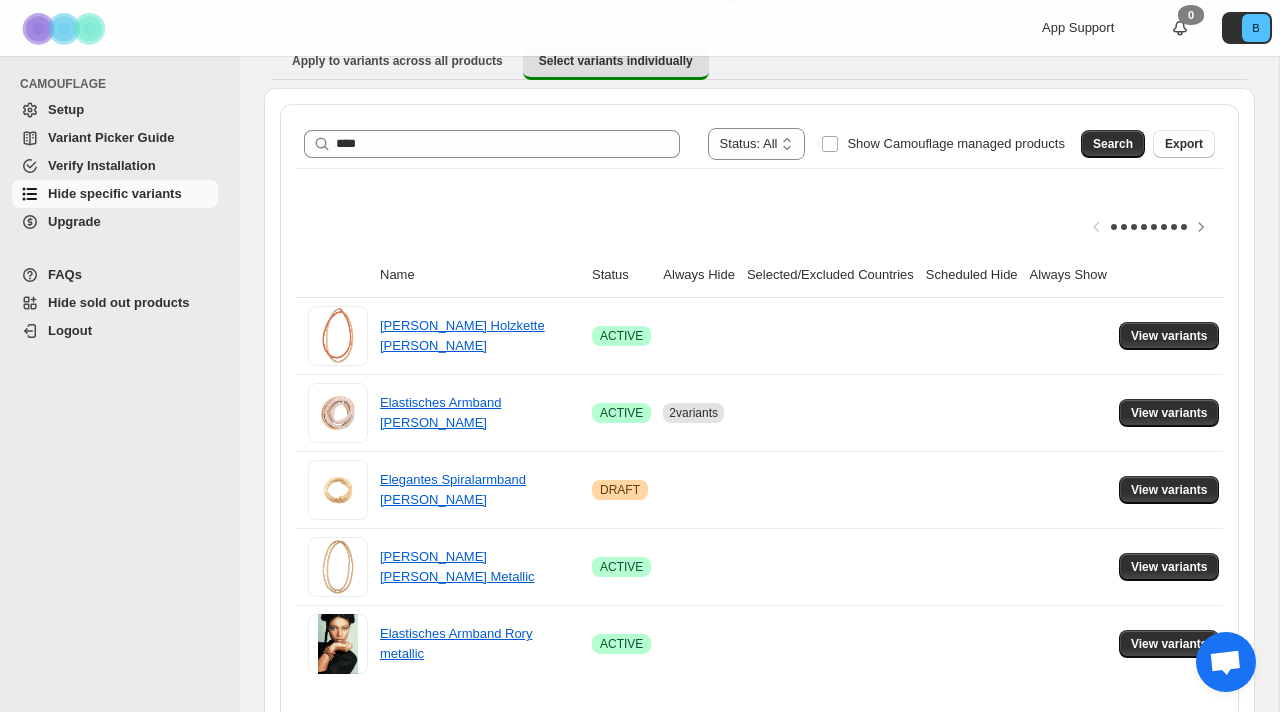 scroll, scrollTop: 187, scrollLeft: 0, axis: vertical 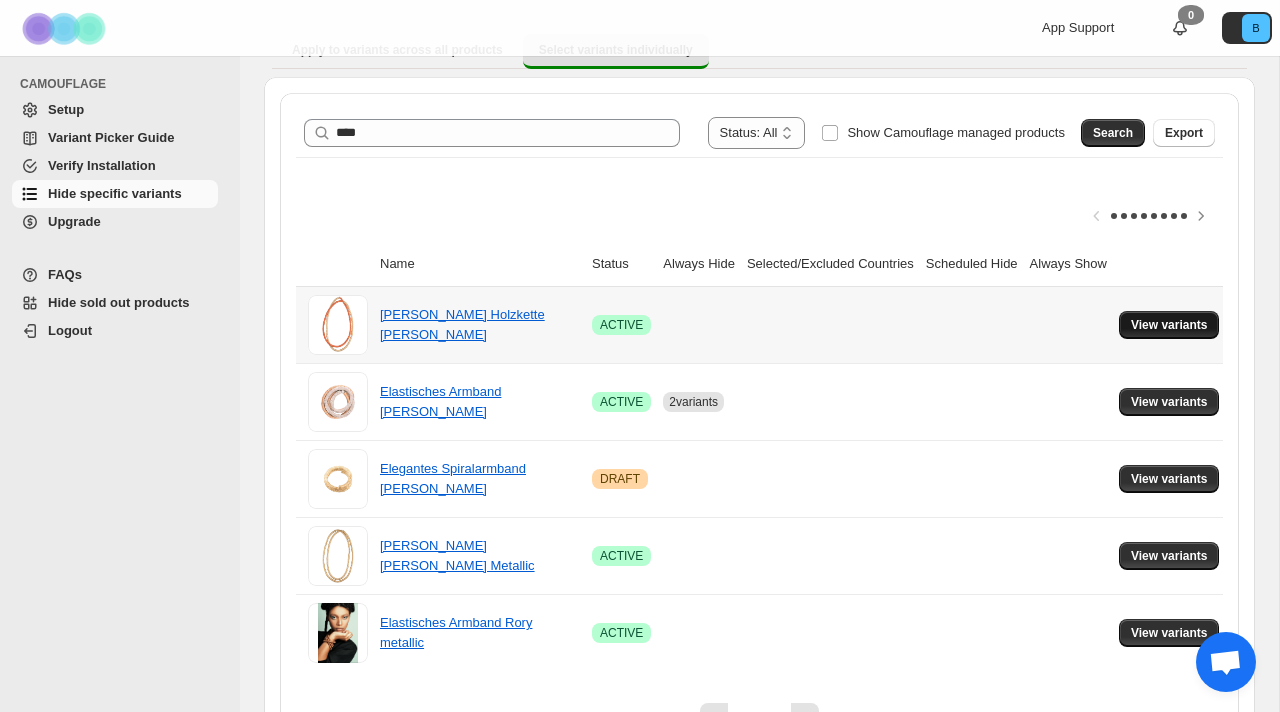 click on "View variants" at bounding box center (1169, 325) 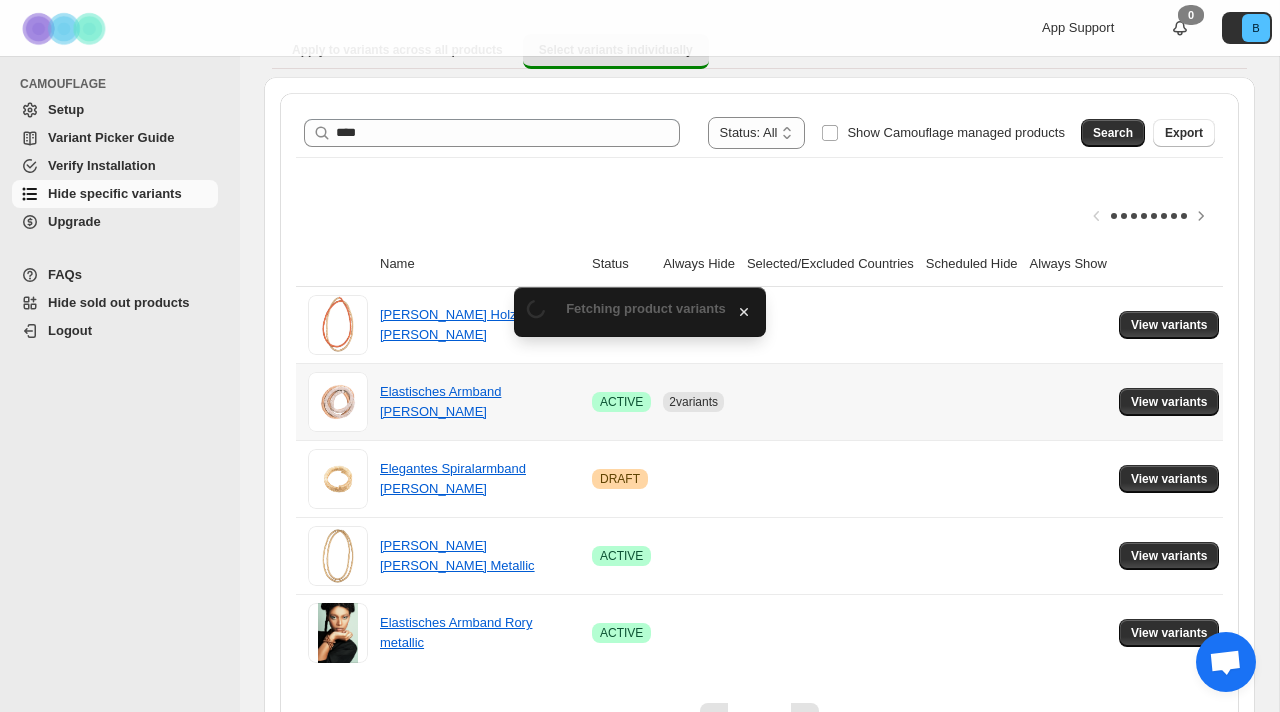 scroll, scrollTop: 0, scrollLeft: 0, axis: both 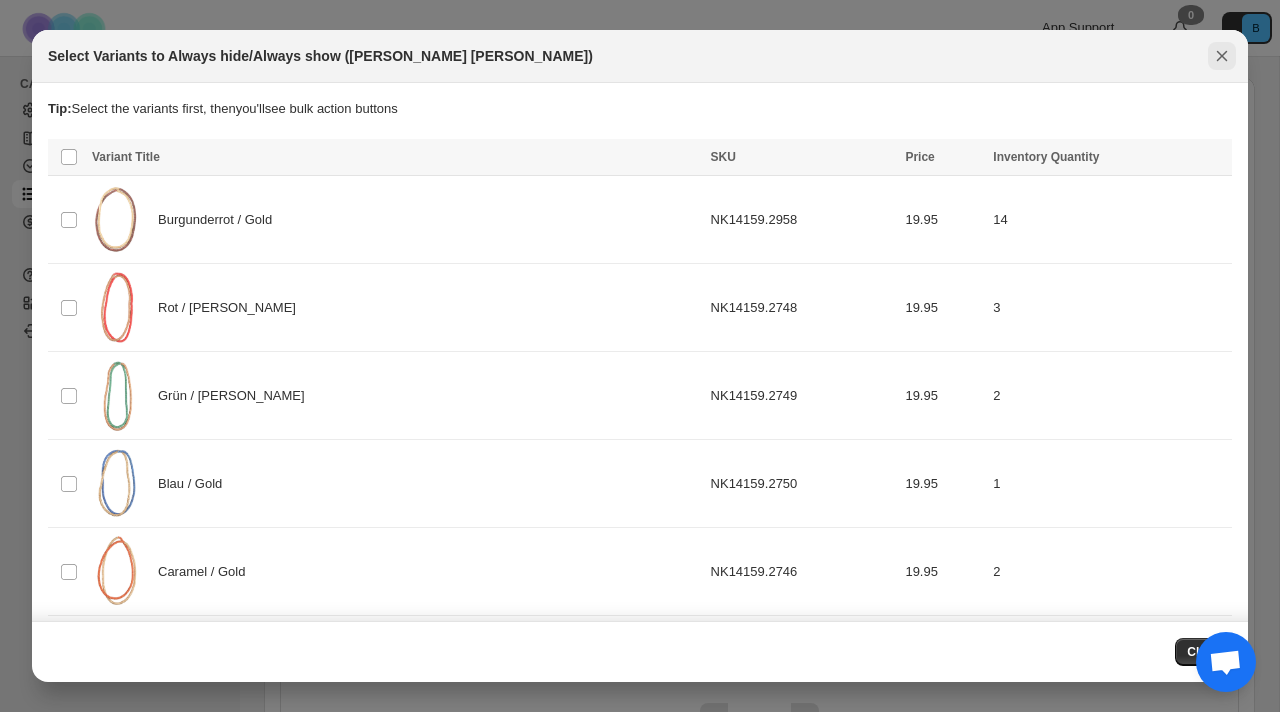 click 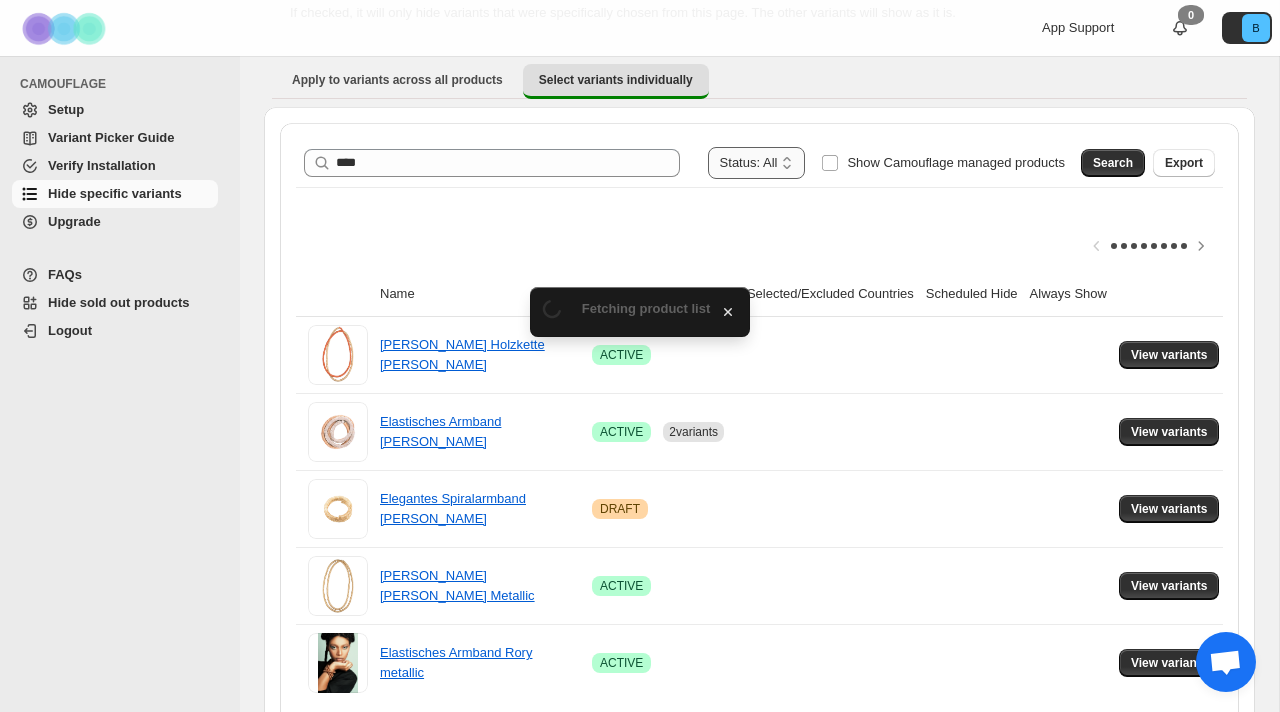 scroll, scrollTop: 187, scrollLeft: 0, axis: vertical 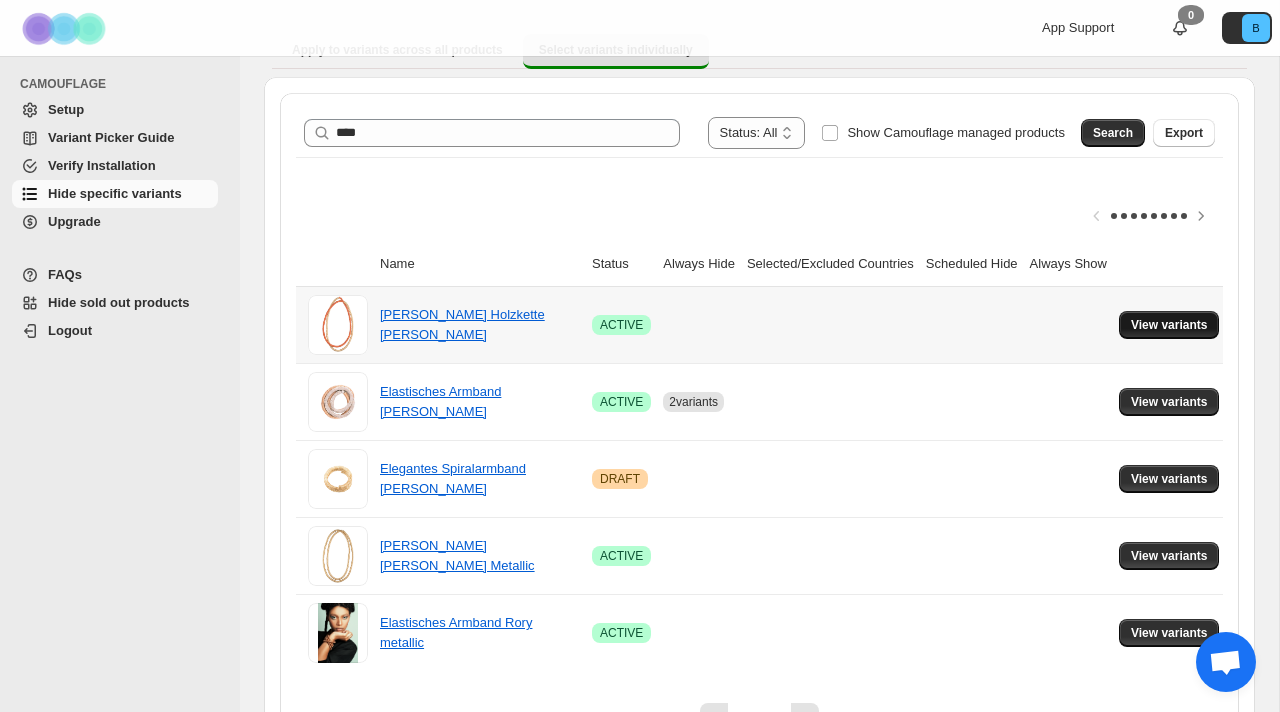 click on "View variants" at bounding box center [1169, 325] 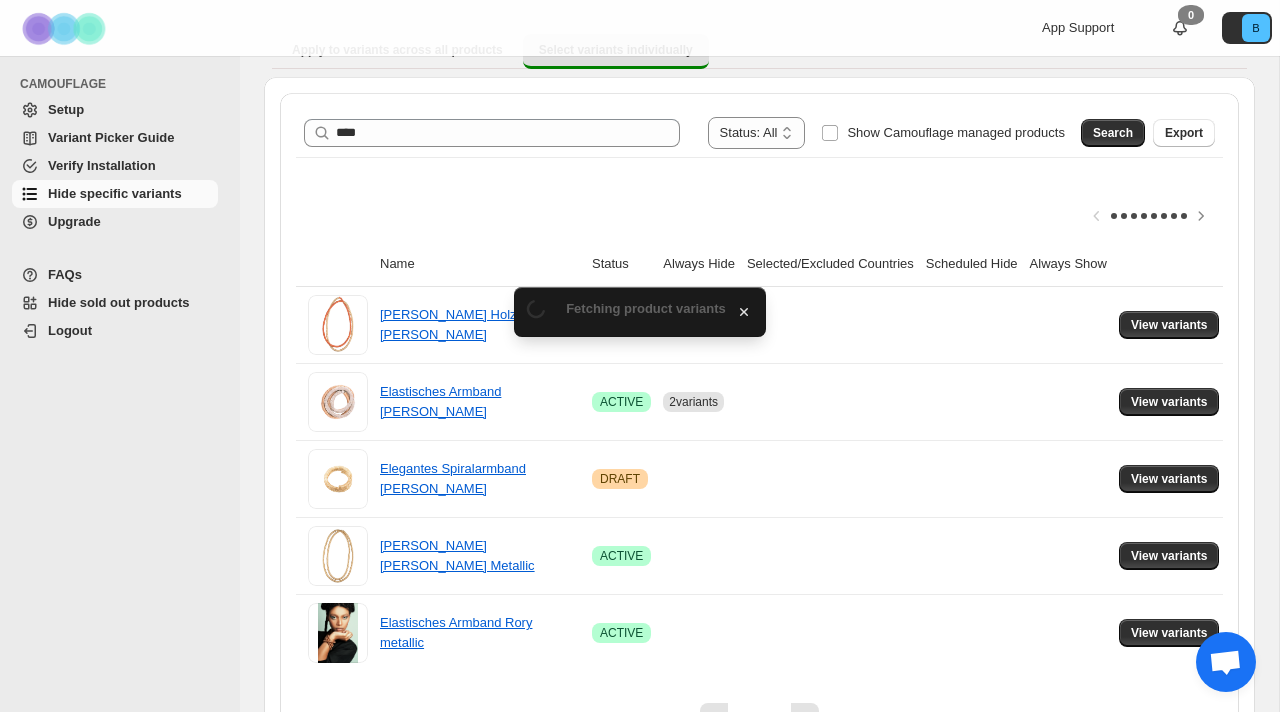 scroll, scrollTop: 0, scrollLeft: 0, axis: both 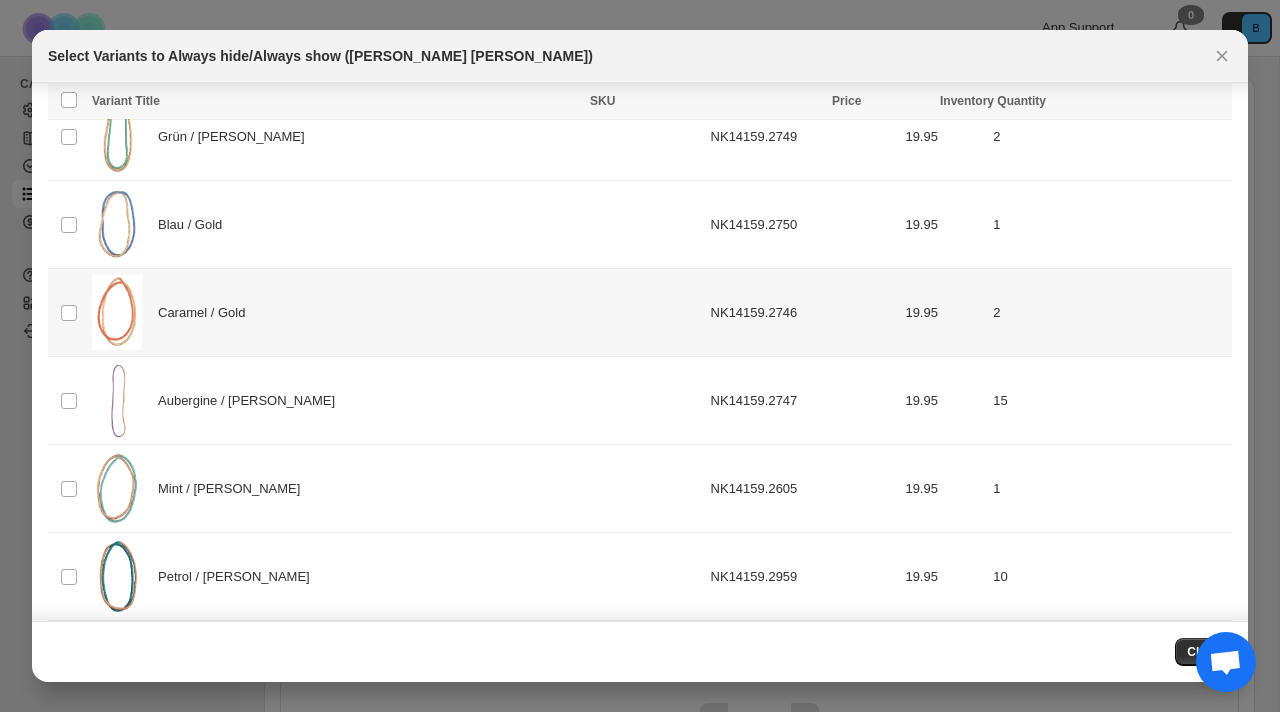 click on "Caramel / Gold" at bounding box center [207, 313] 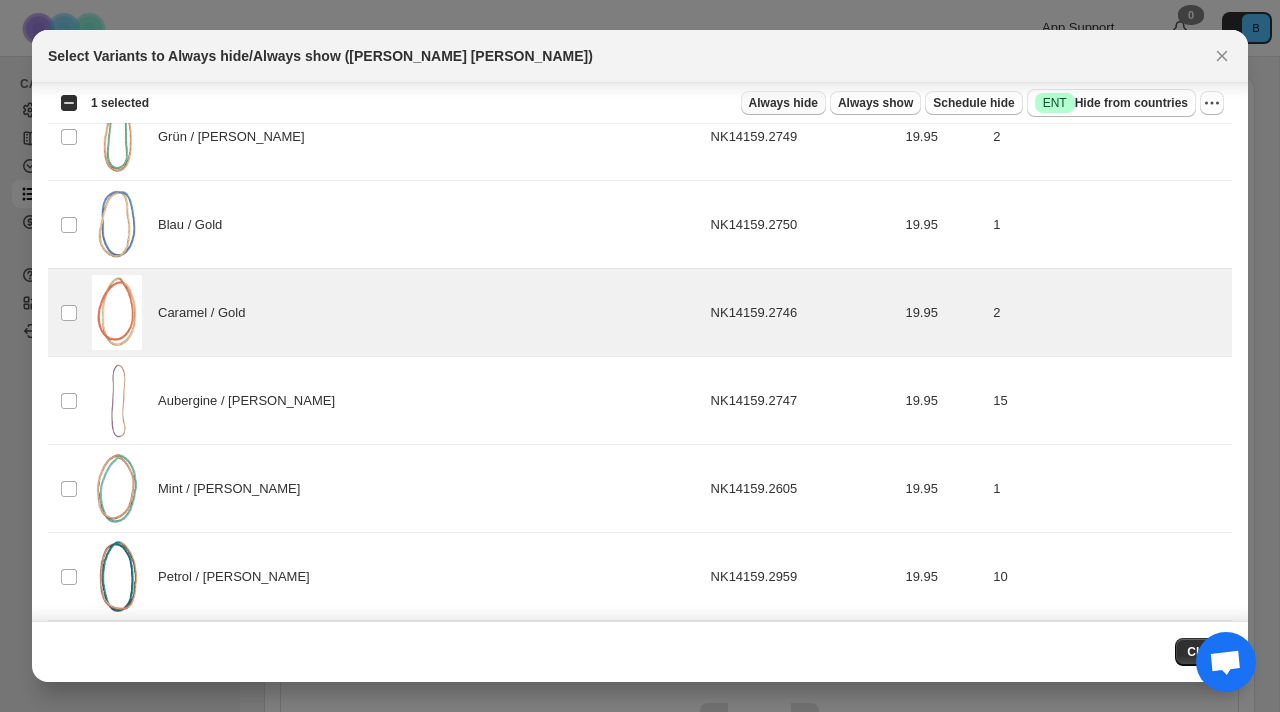 click on "Always hide" at bounding box center (783, 103) 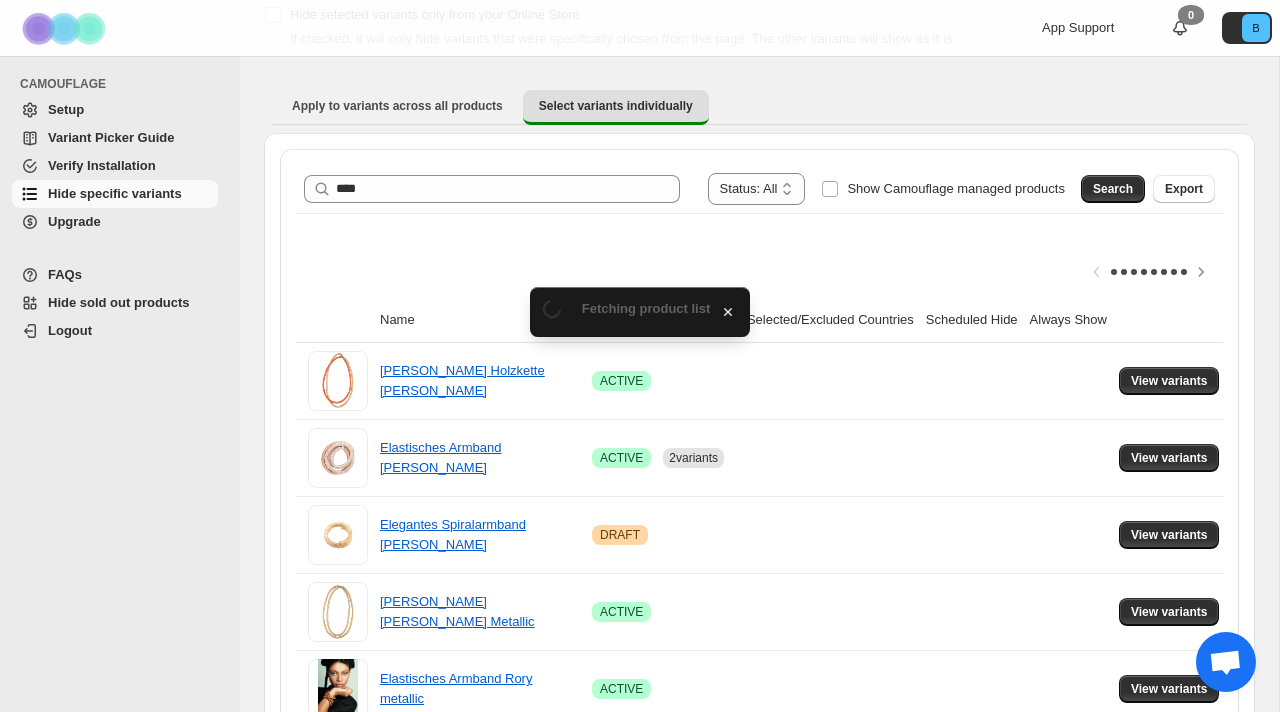 scroll, scrollTop: 187, scrollLeft: 0, axis: vertical 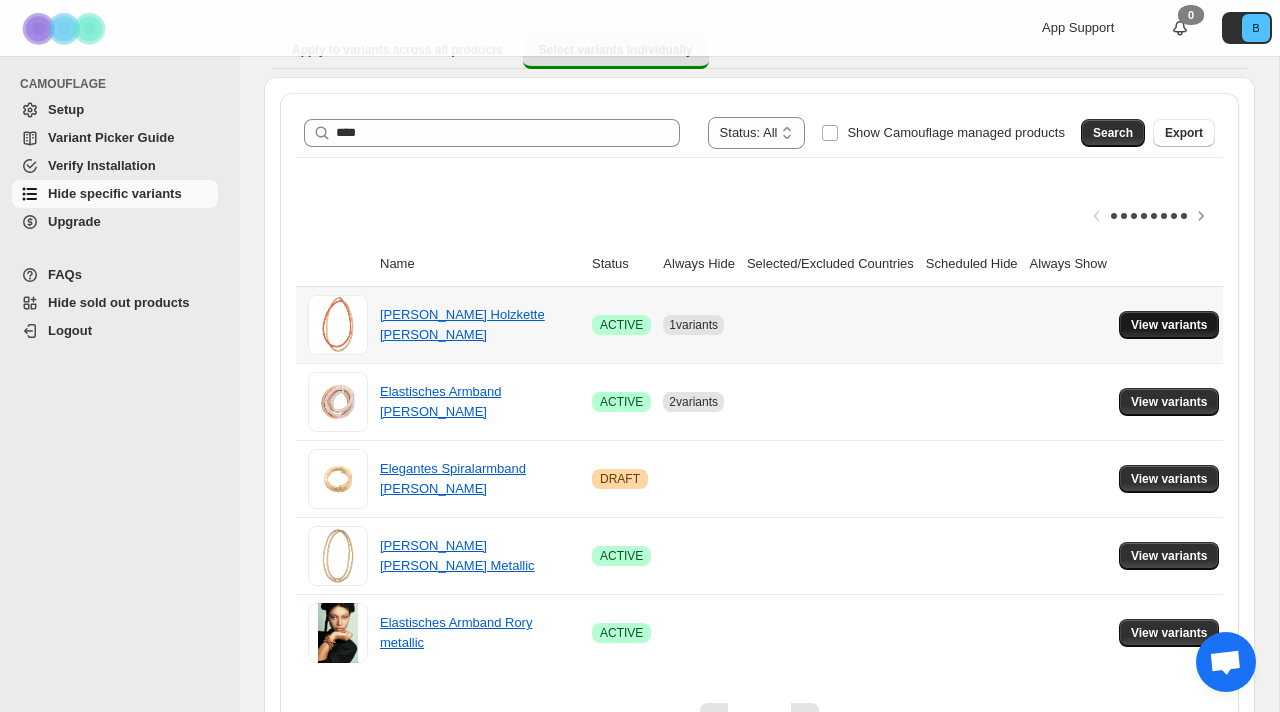click on "View variants" at bounding box center [1169, 325] 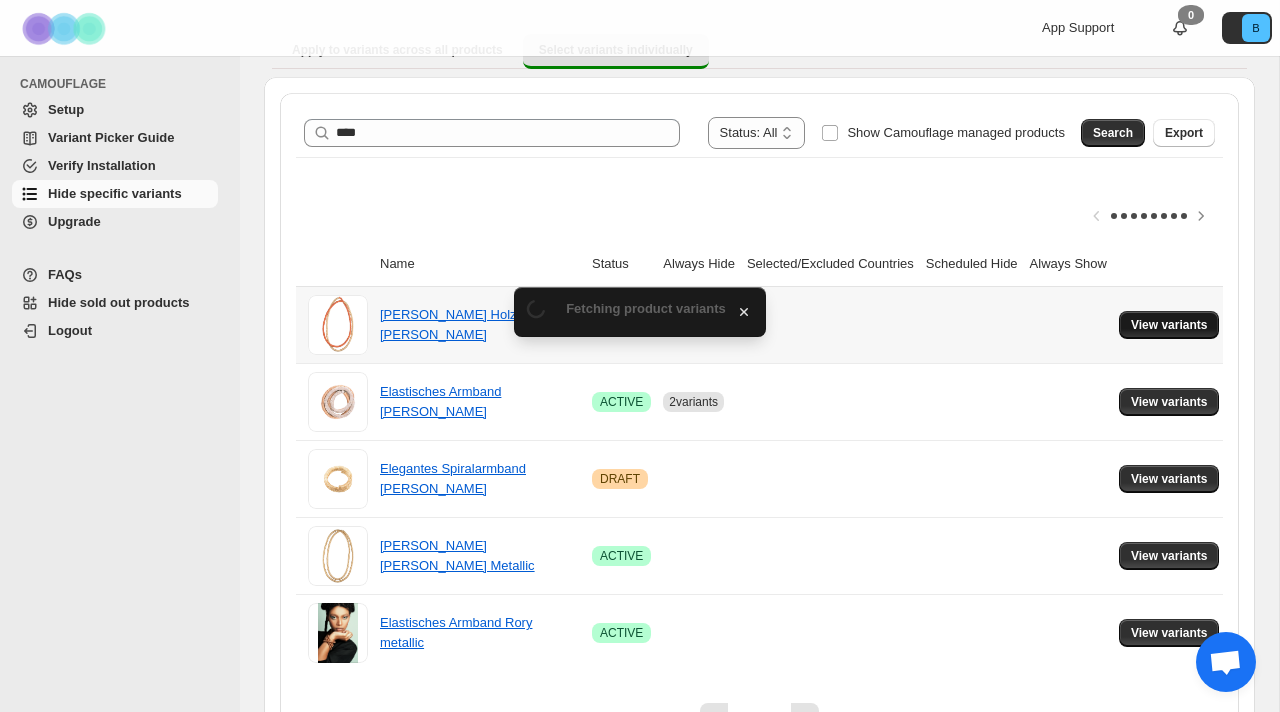 scroll, scrollTop: 0, scrollLeft: 0, axis: both 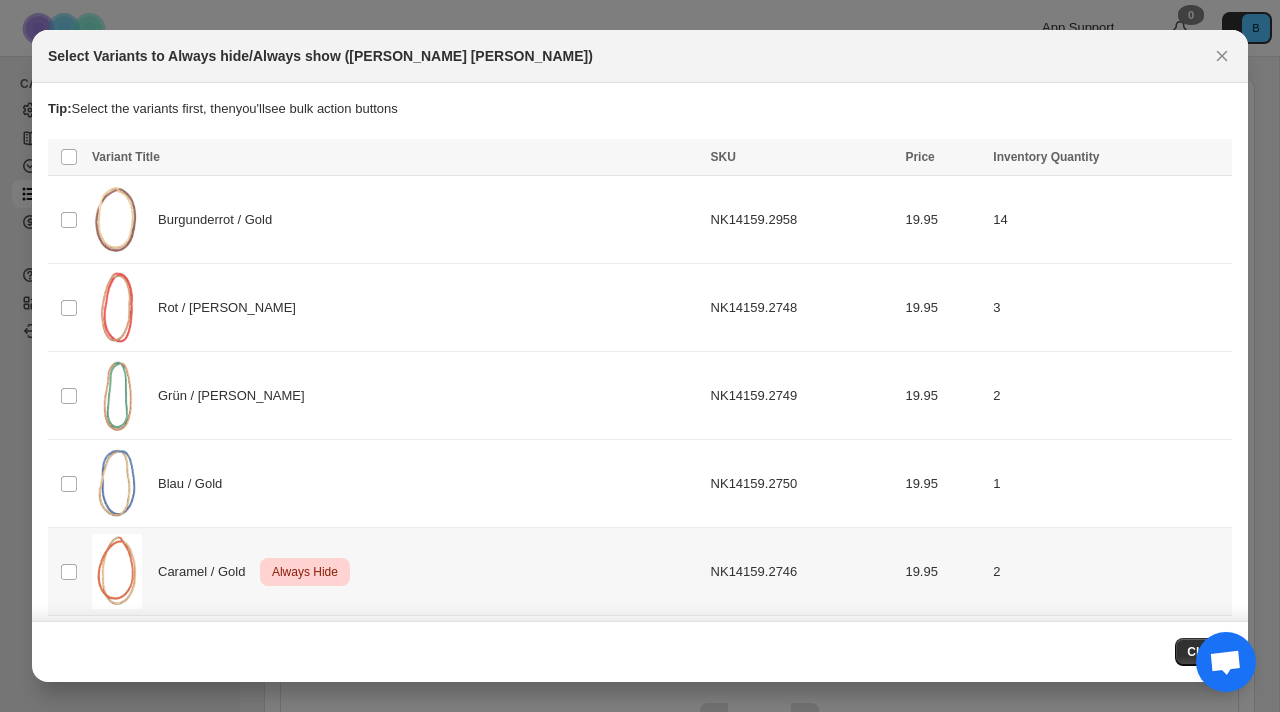 click on "Caramel / Gold" at bounding box center (207, 572) 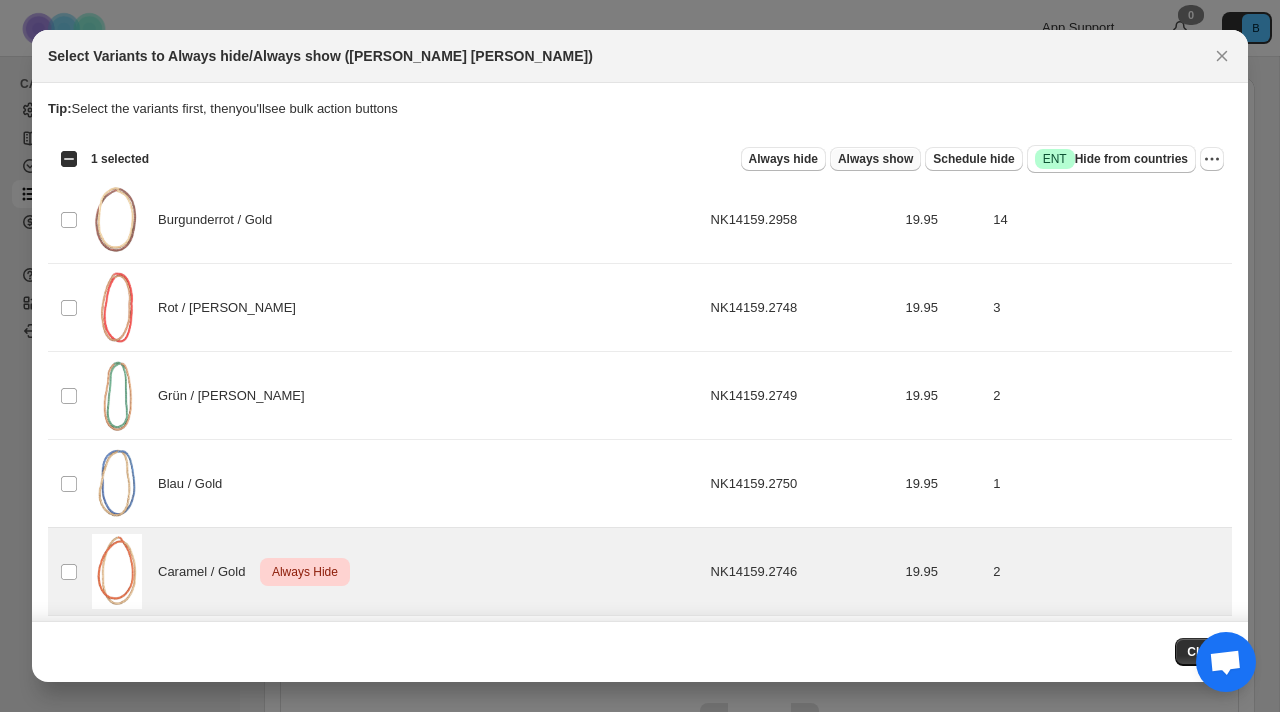 click on "Always show" at bounding box center (875, 159) 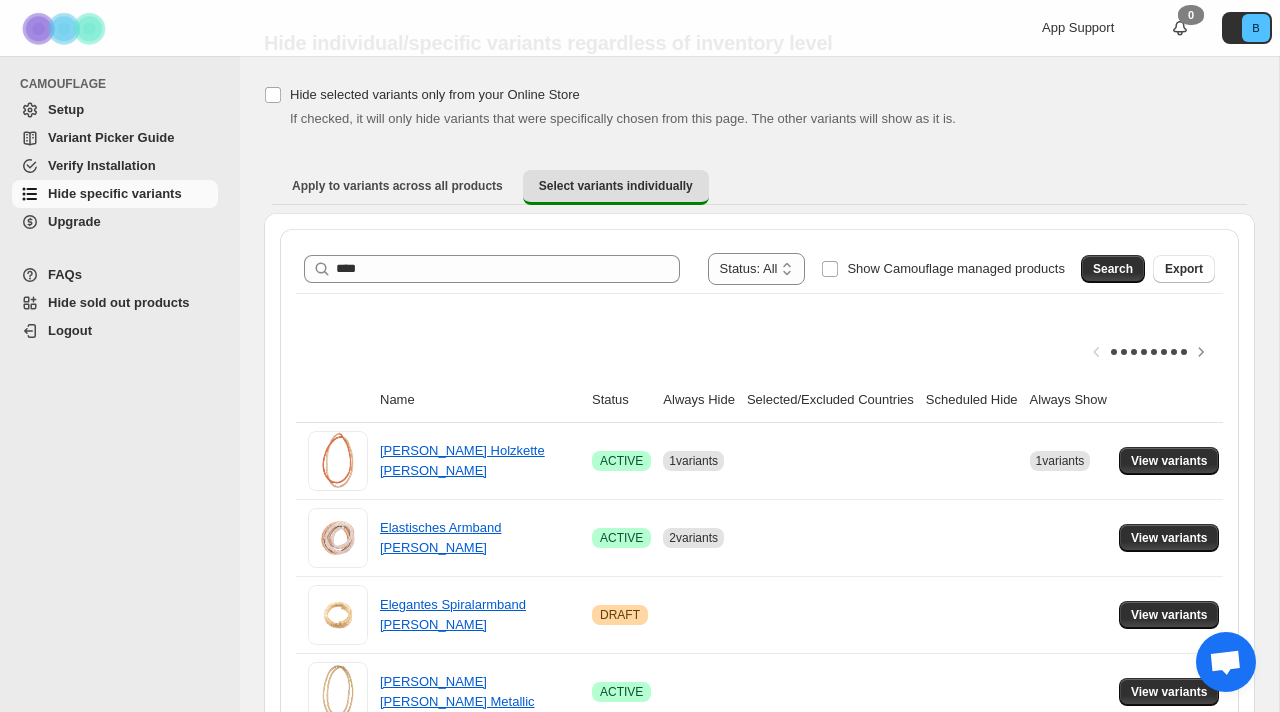 scroll, scrollTop: 187, scrollLeft: 0, axis: vertical 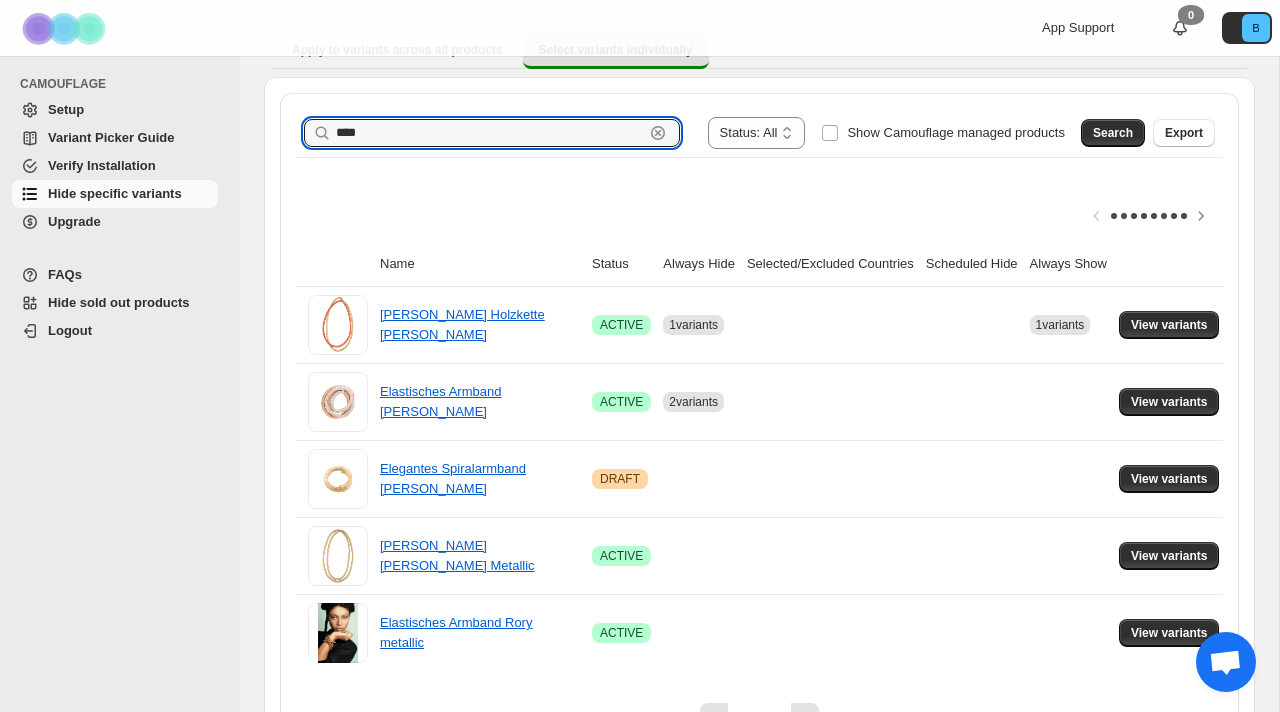 drag, startPoint x: 370, startPoint y: 132, endPoint x: 294, endPoint y: 131, distance: 76.00658 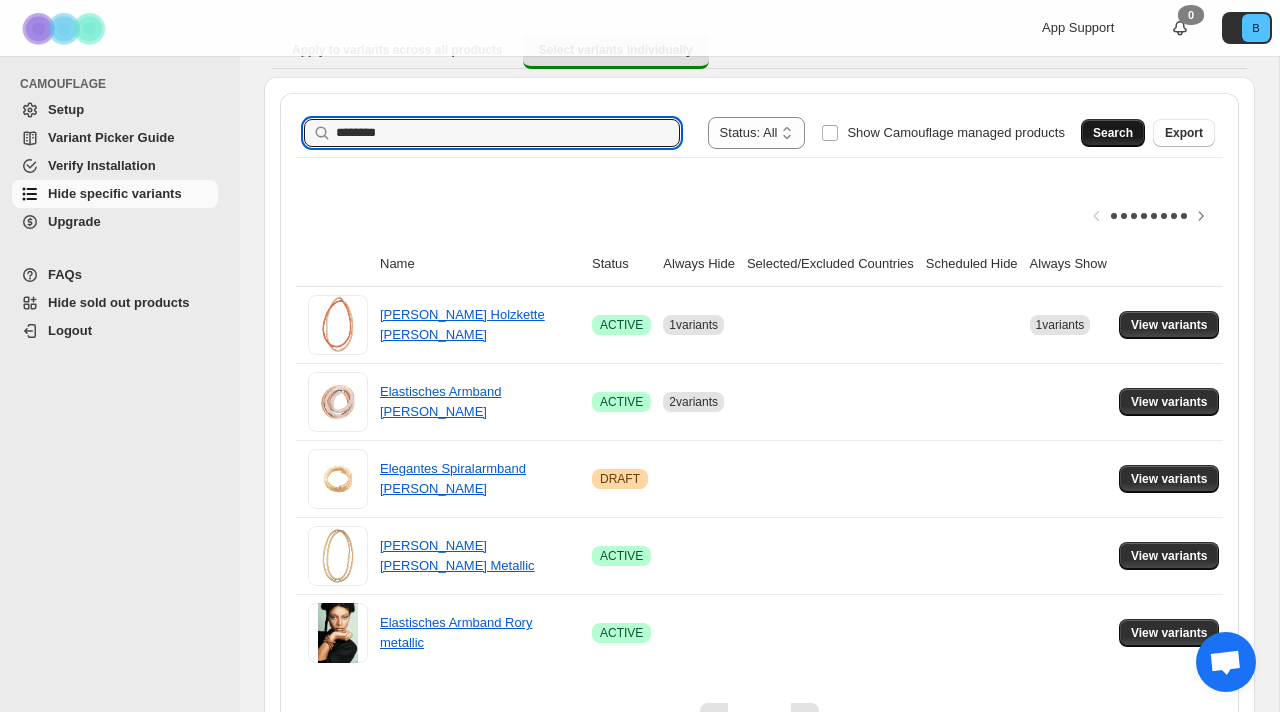 click on "Search" at bounding box center [1113, 133] 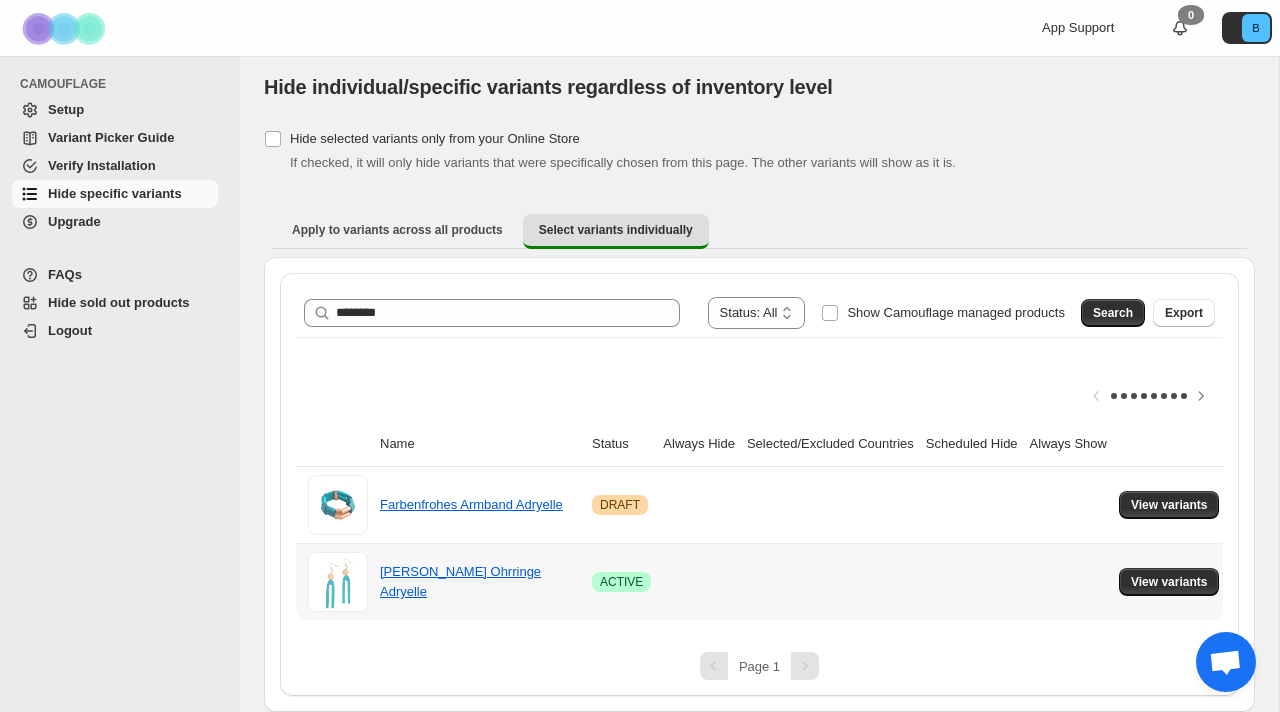 scroll, scrollTop: 7, scrollLeft: 0, axis: vertical 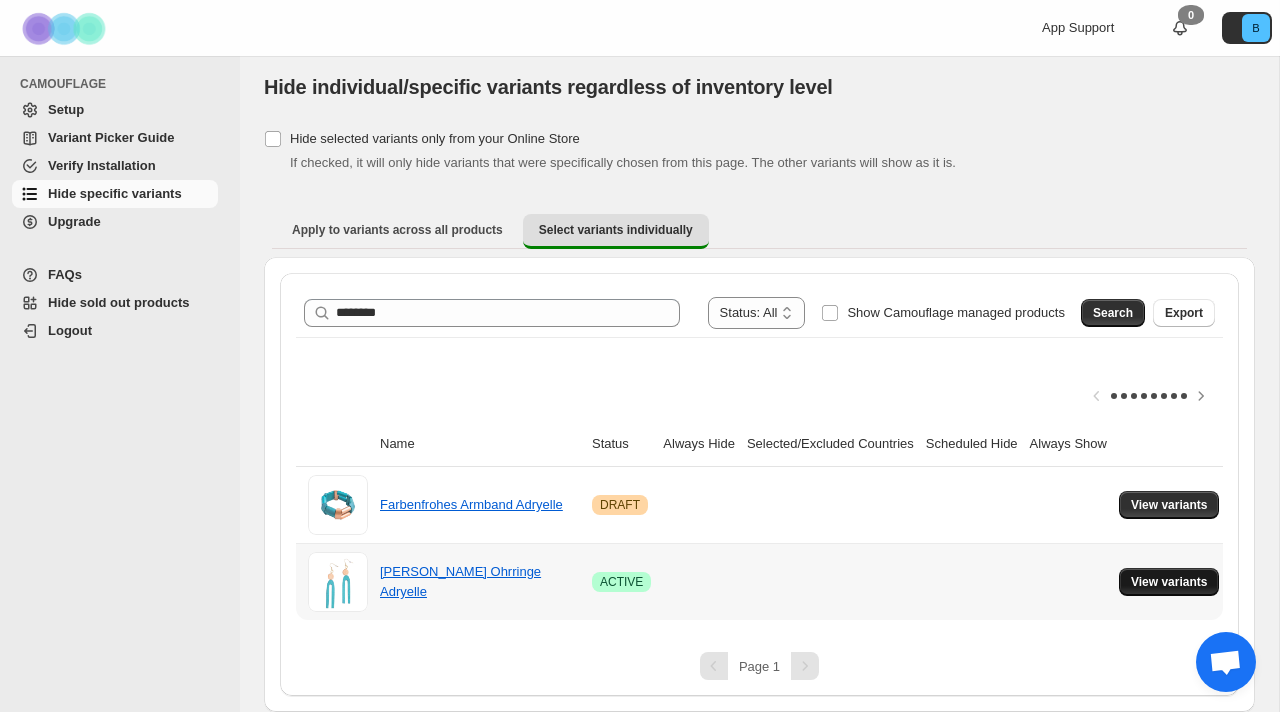 click on "View variants" at bounding box center [1169, 582] 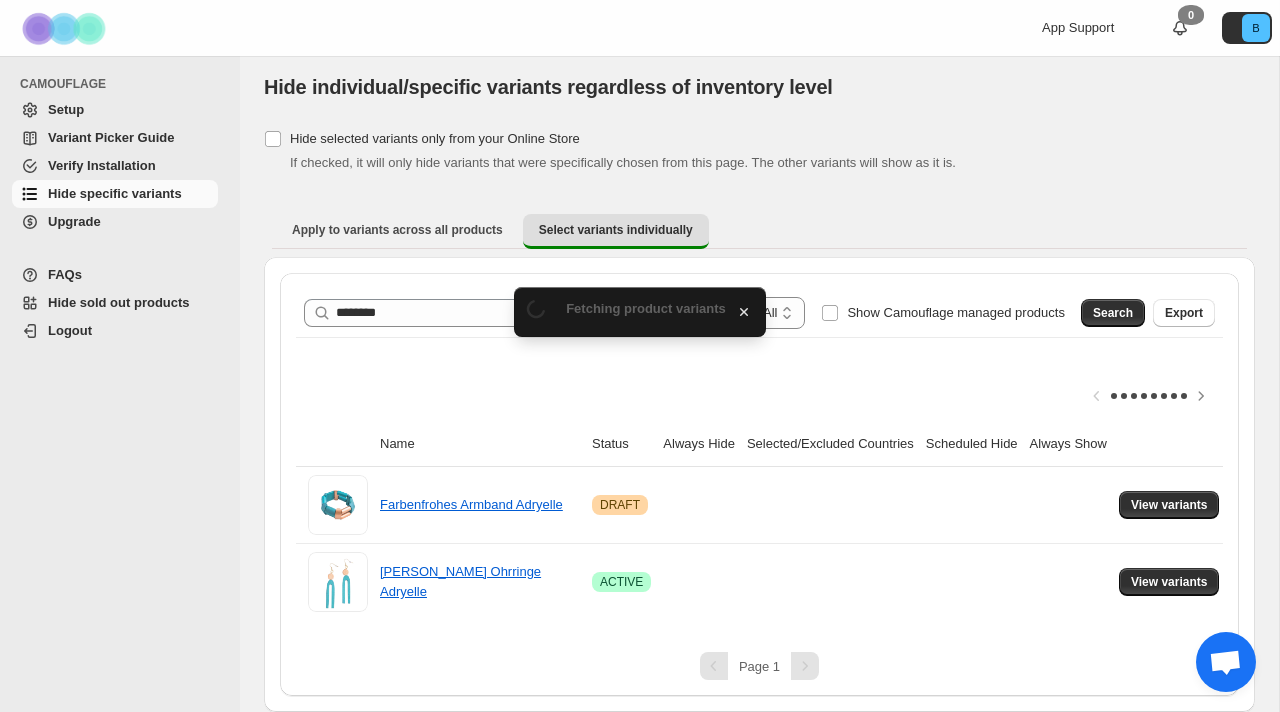 scroll, scrollTop: 0, scrollLeft: 0, axis: both 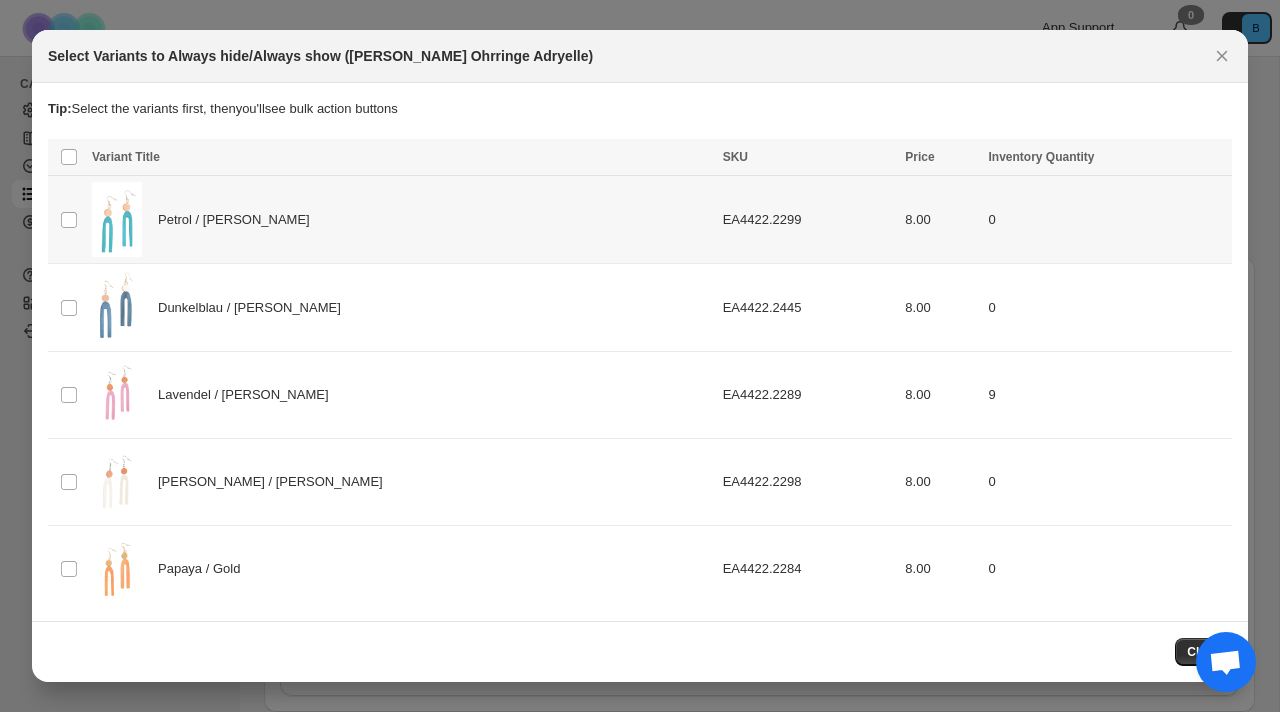 click on "Petrol / [PERSON_NAME]" at bounding box center (401, 219) 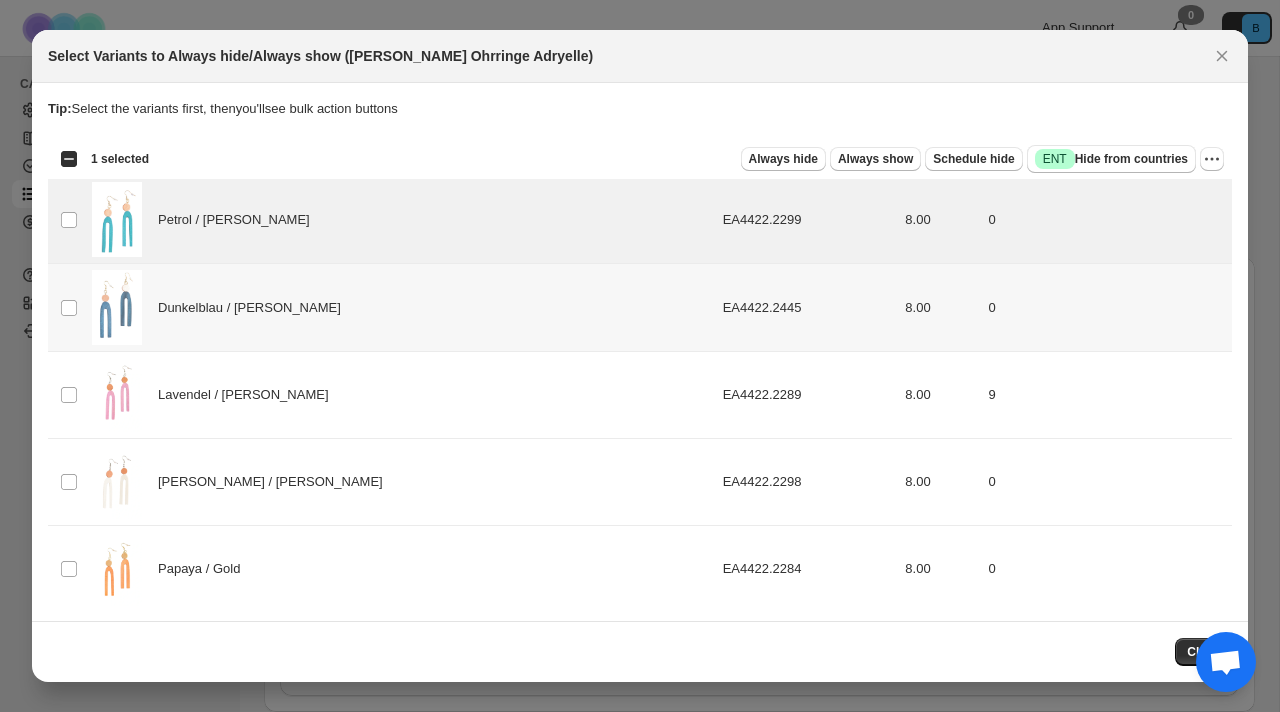 click on "Dunkelblau / [PERSON_NAME]" at bounding box center (401, 307) 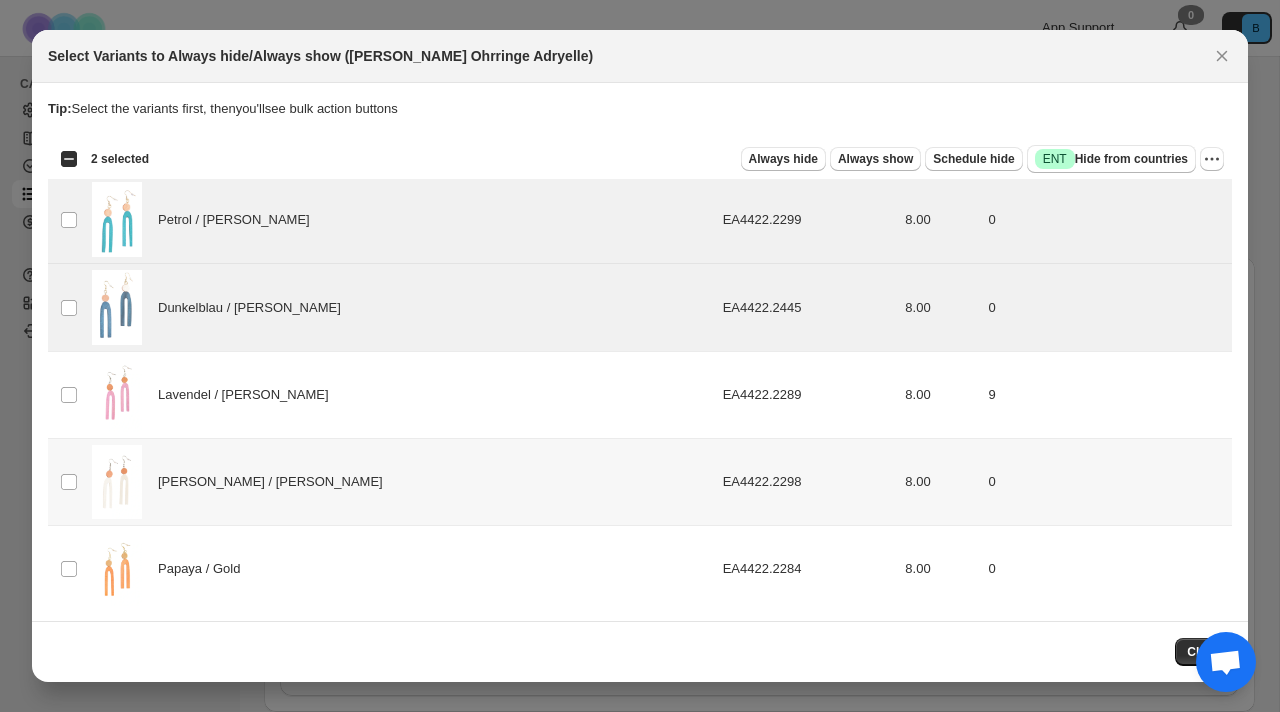 click on "[PERSON_NAME] / [PERSON_NAME]" at bounding box center (401, 482) 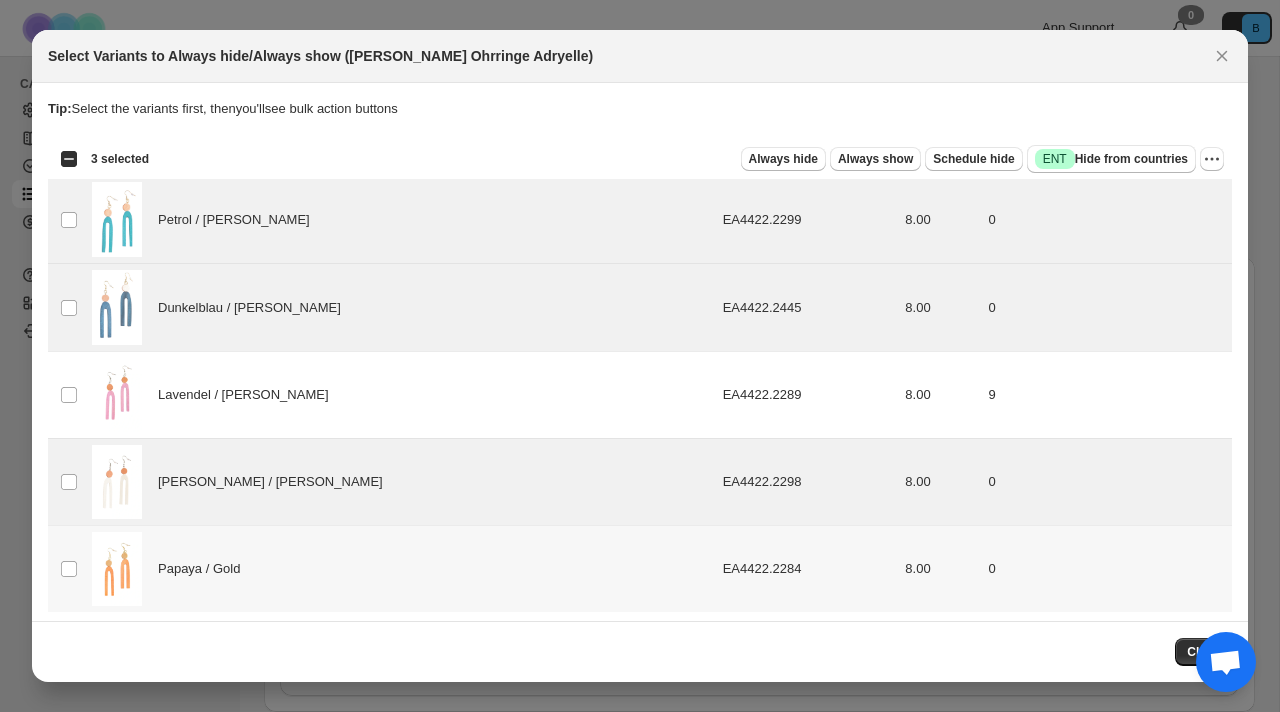 click on "Papaya / Gold" at bounding box center (401, 569) 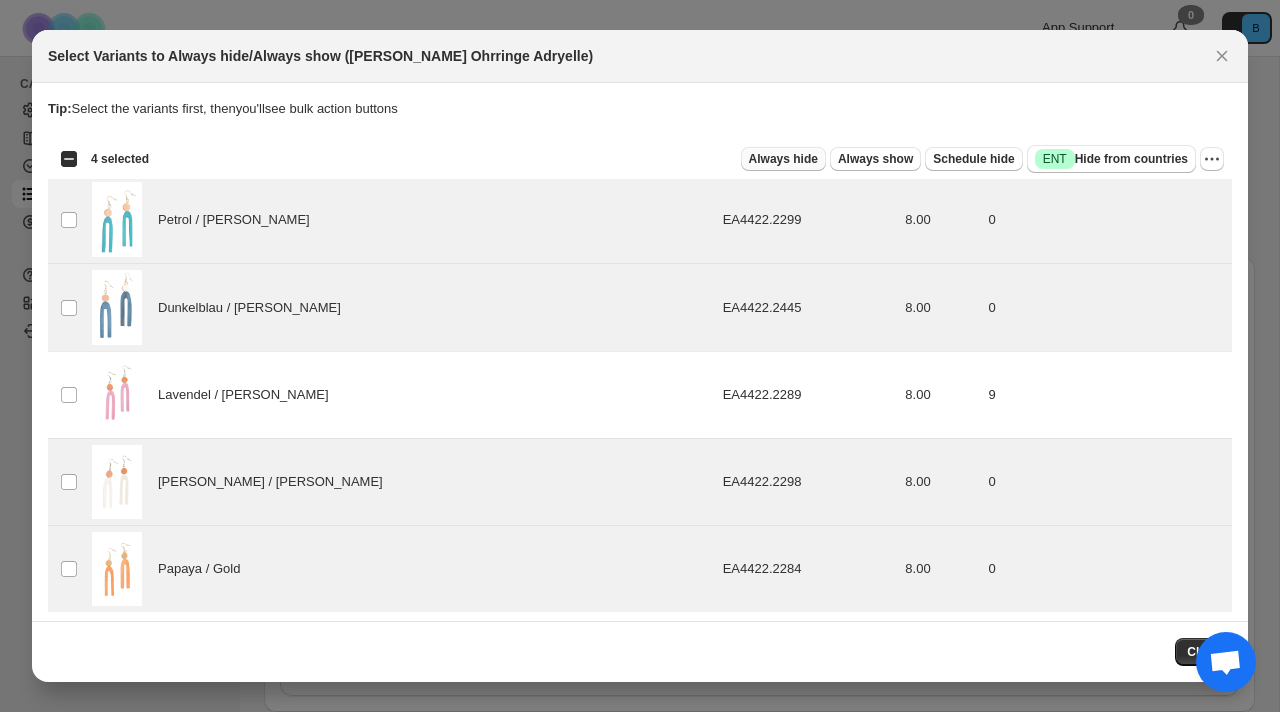 click on "Always hide" at bounding box center [783, 159] 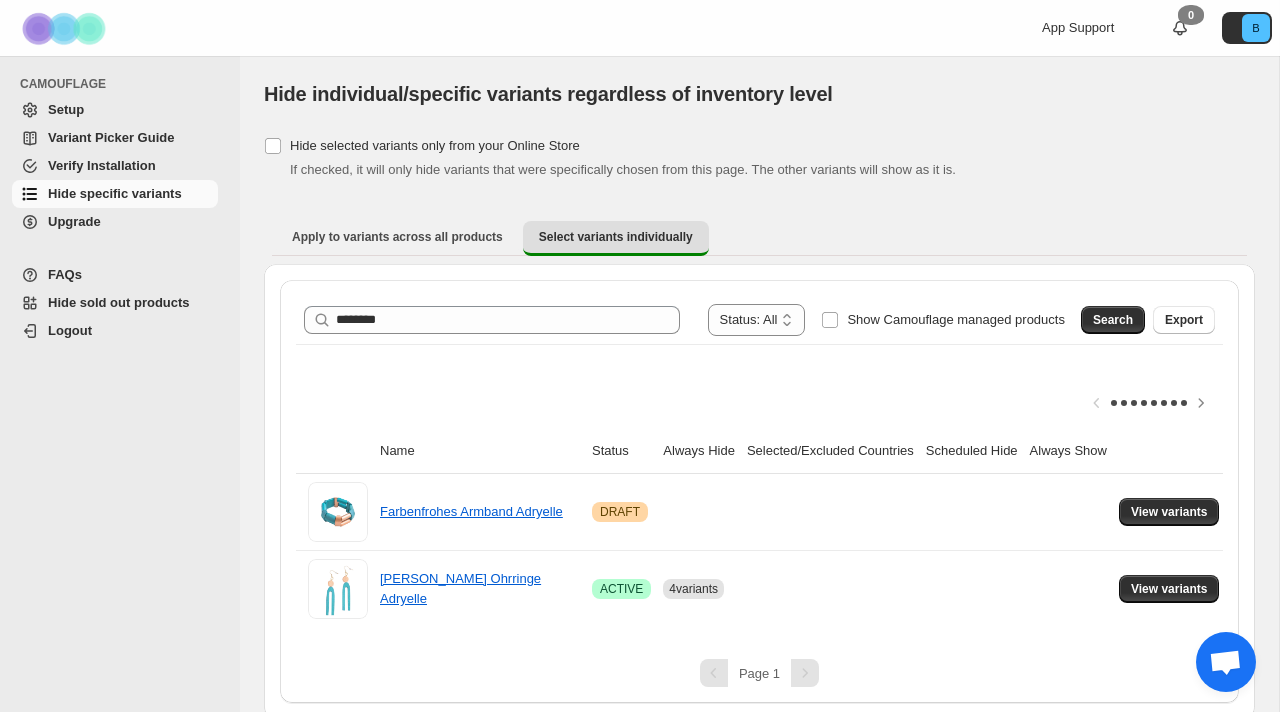 scroll, scrollTop: 7, scrollLeft: 0, axis: vertical 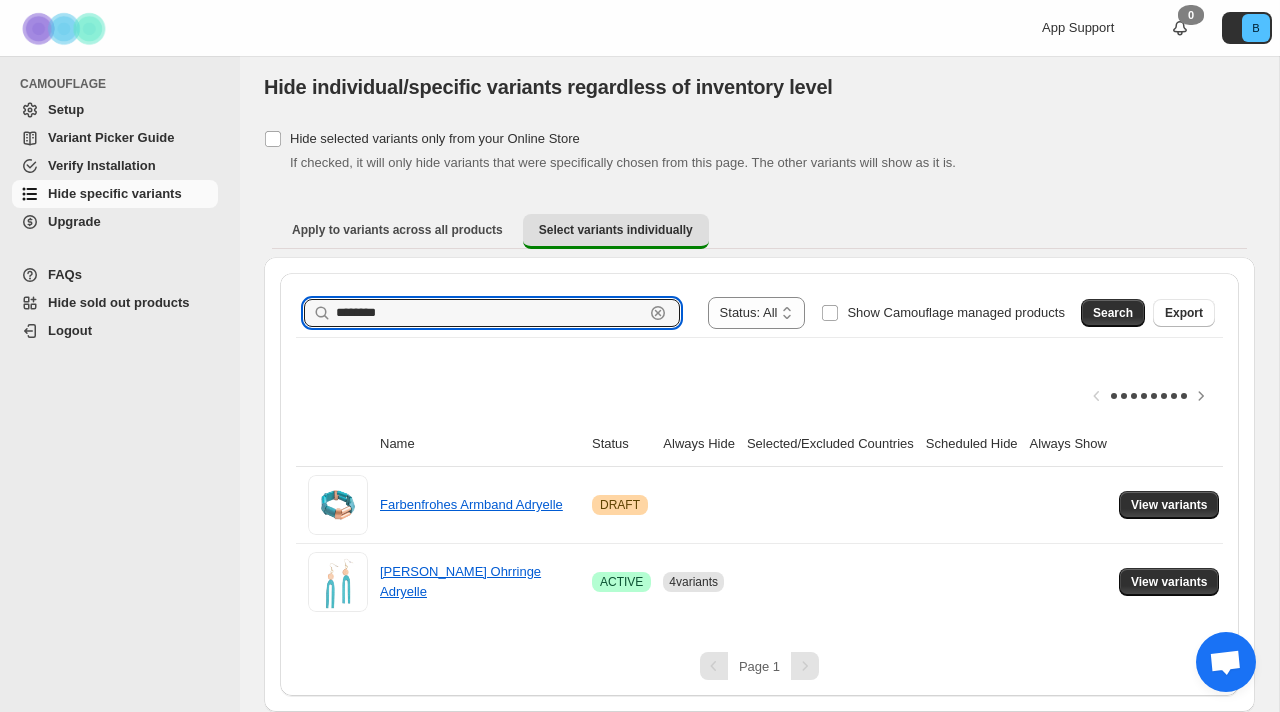 drag, startPoint x: 399, startPoint y: 310, endPoint x: 161, endPoint y: 289, distance: 238.92467 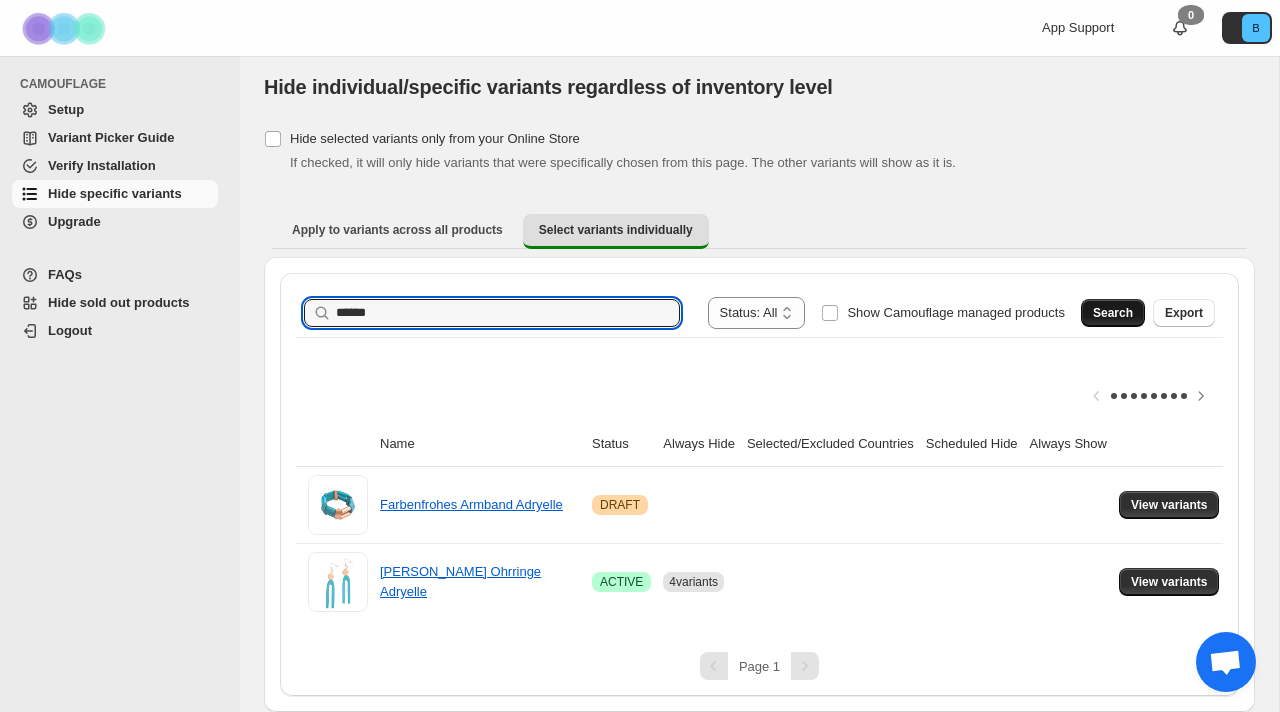 click on "Search" at bounding box center [1113, 313] 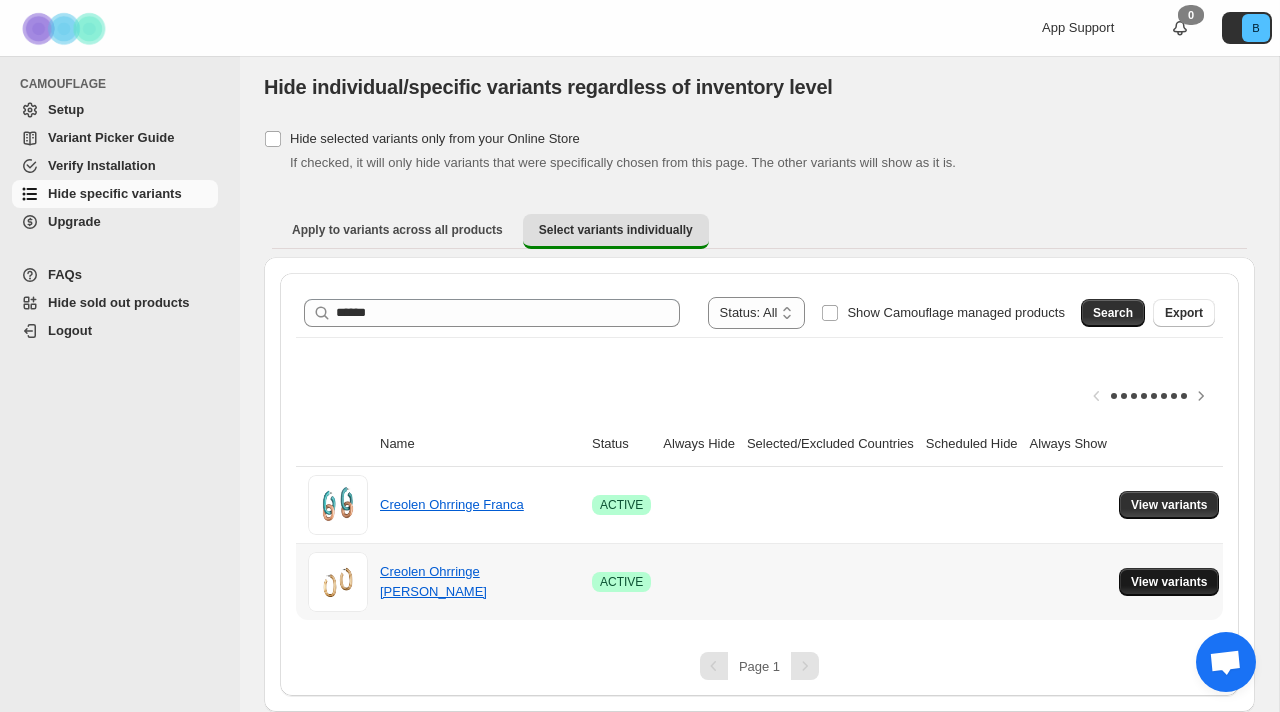 click on "View variants" at bounding box center [1169, 582] 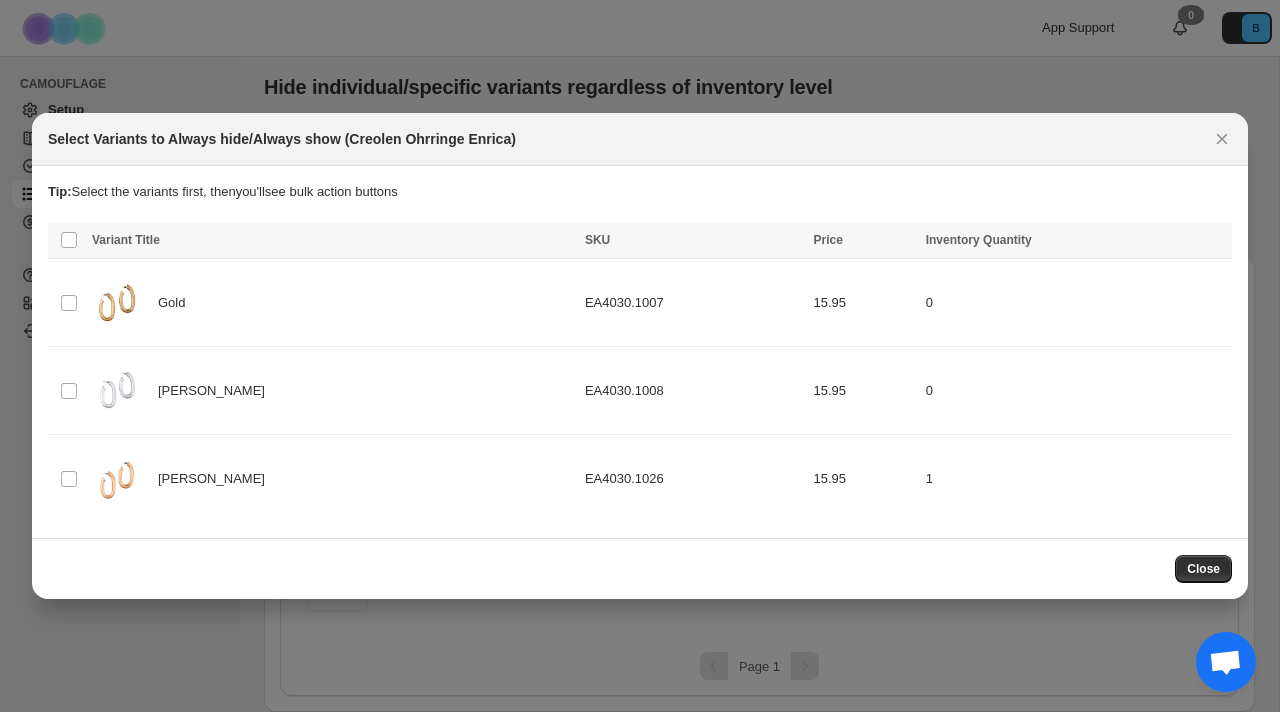 scroll, scrollTop: 0, scrollLeft: 0, axis: both 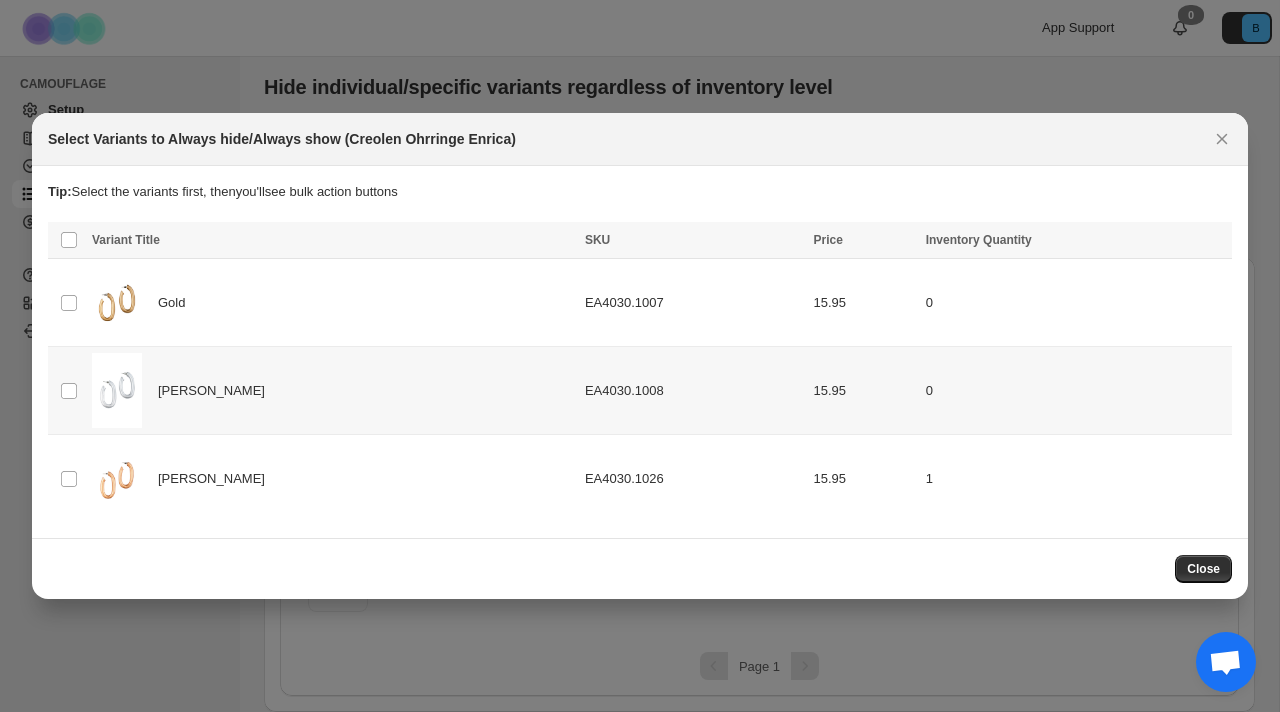click on "[PERSON_NAME]" at bounding box center [332, 390] 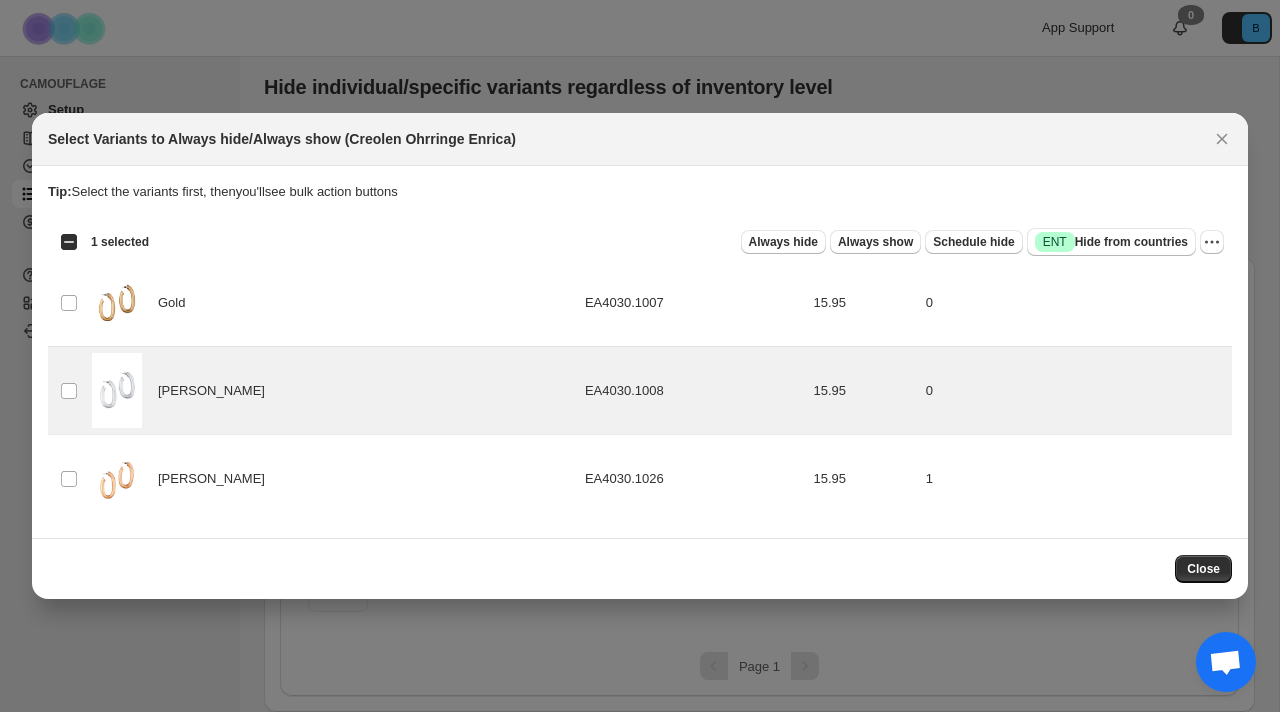 click on "Always hide Always show Schedule hide Success ENT  Hide from countries" at bounding box center [680, 242] 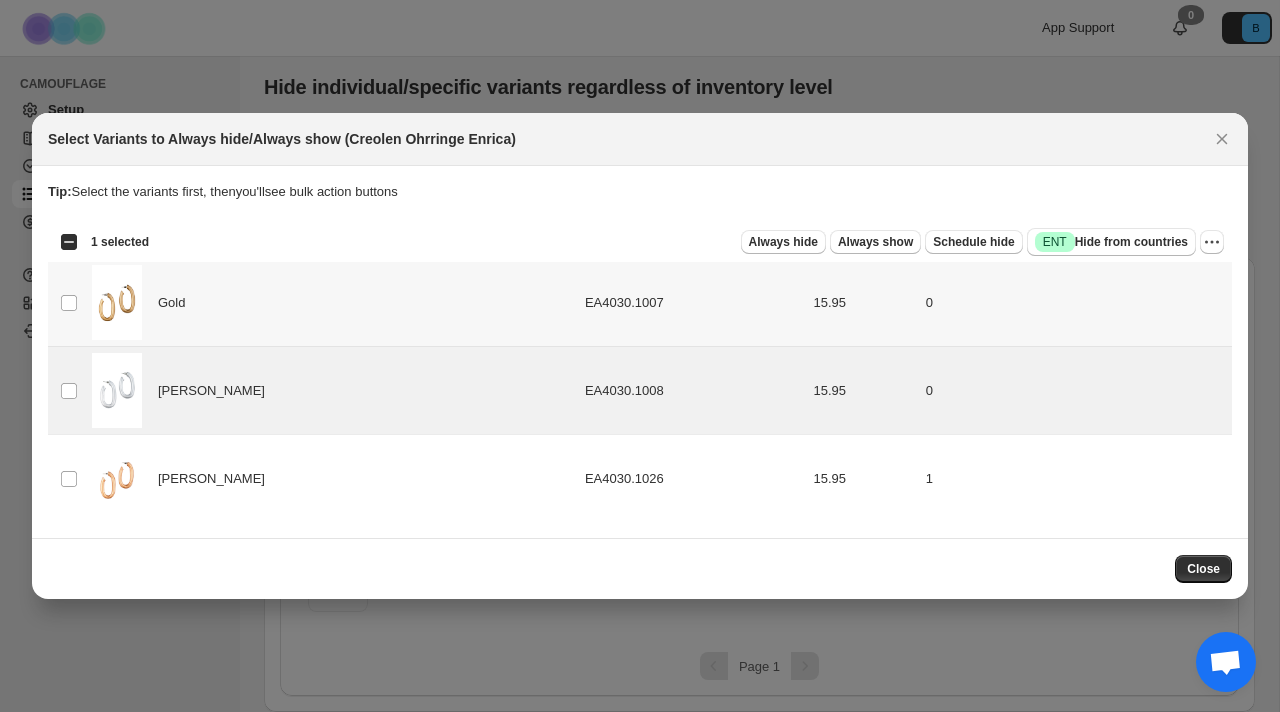 click on "Gold" at bounding box center [332, 302] 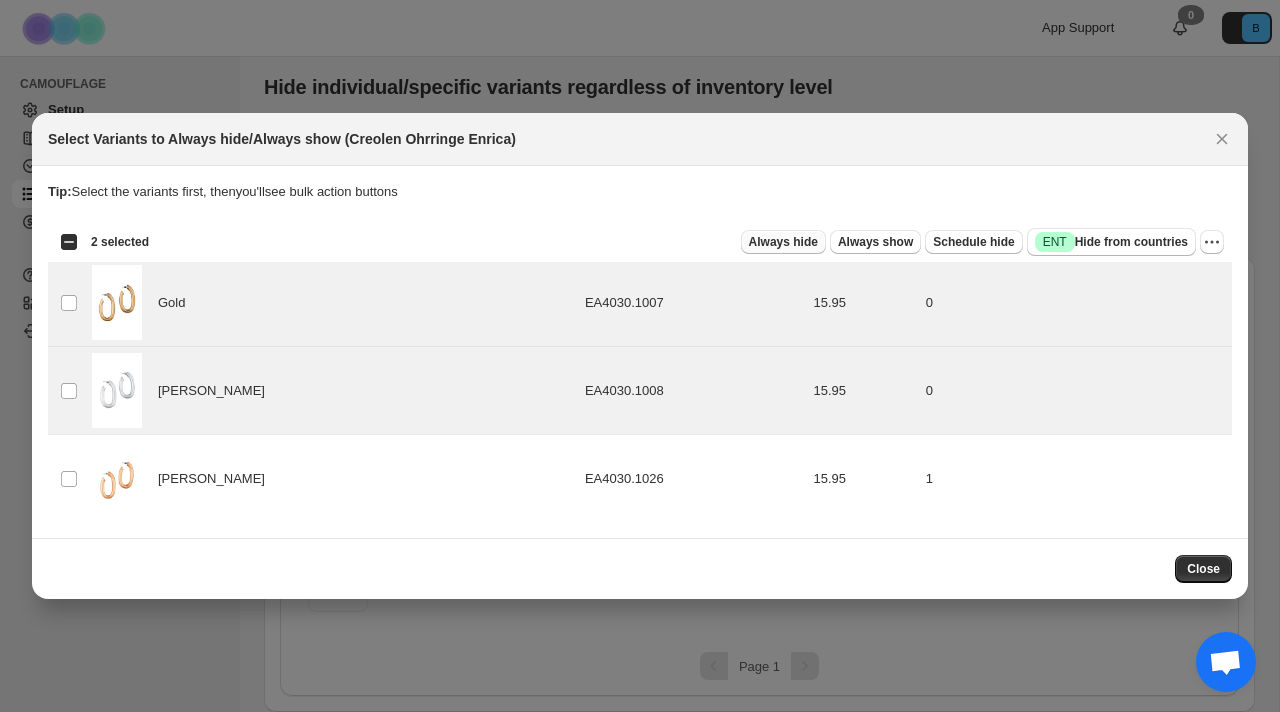 click on "Always hide" at bounding box center (783, 242) 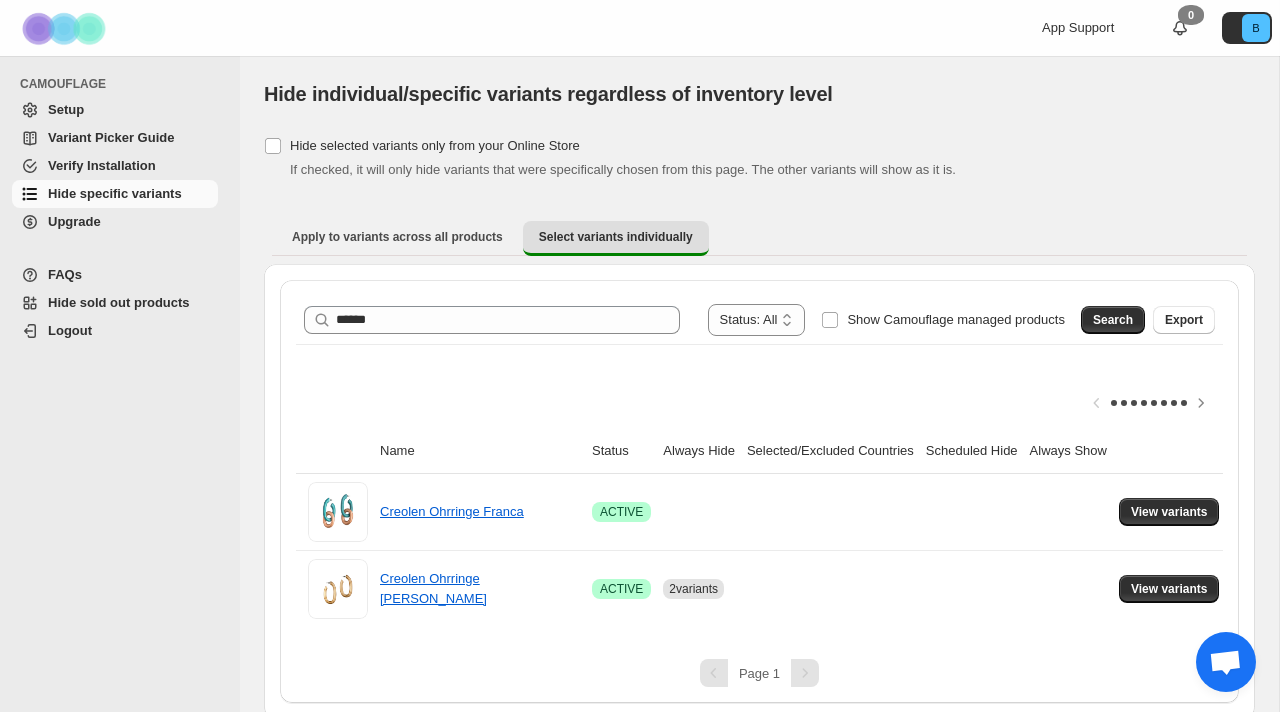 scroll, scrollTop: 7, scrollLeft: 0, axis: vertical 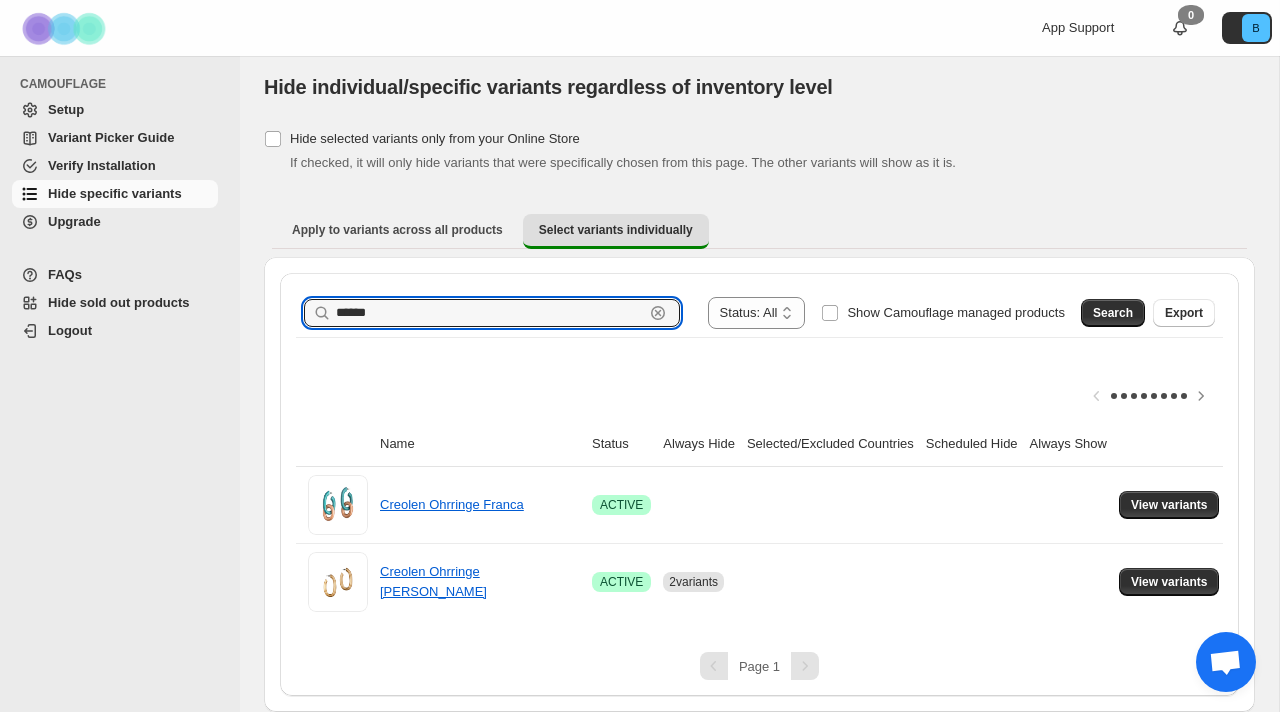 drag, startPoint x: 377, startPoint y: 315, endPoint x: 267, endPoint y: 315, distance: 110 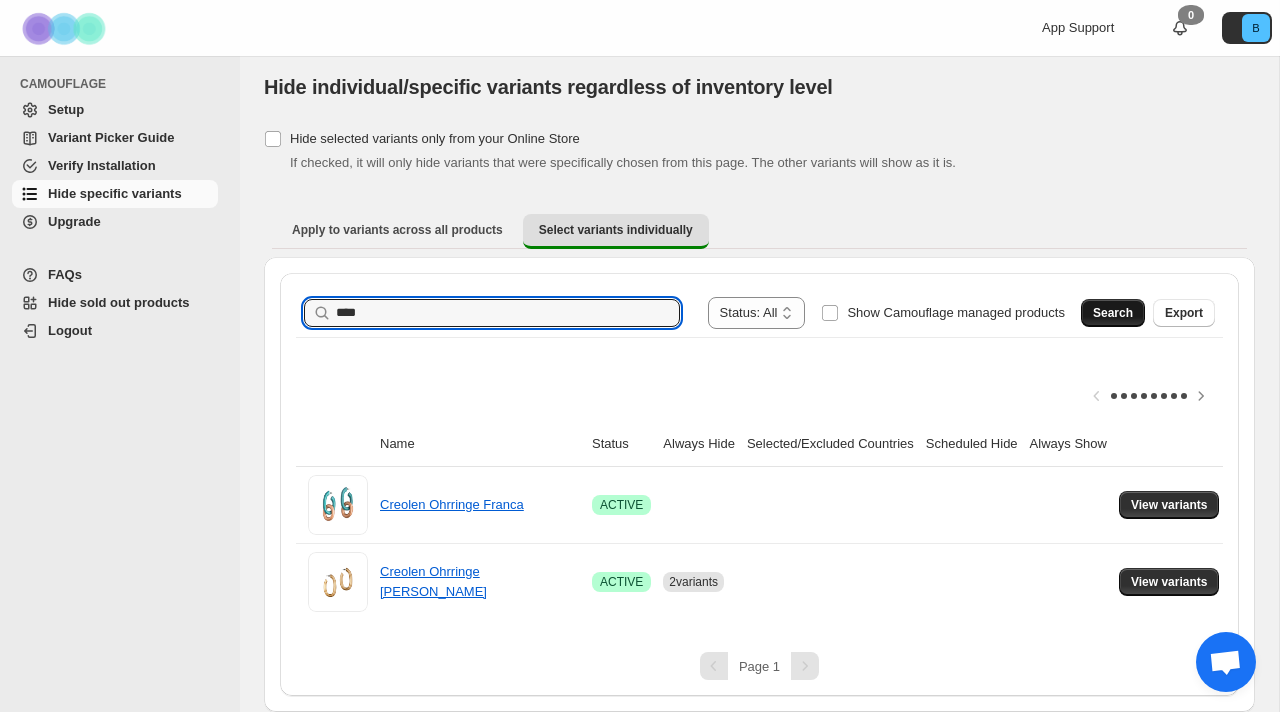 click on "Search" at bounding box center [1113, 313] 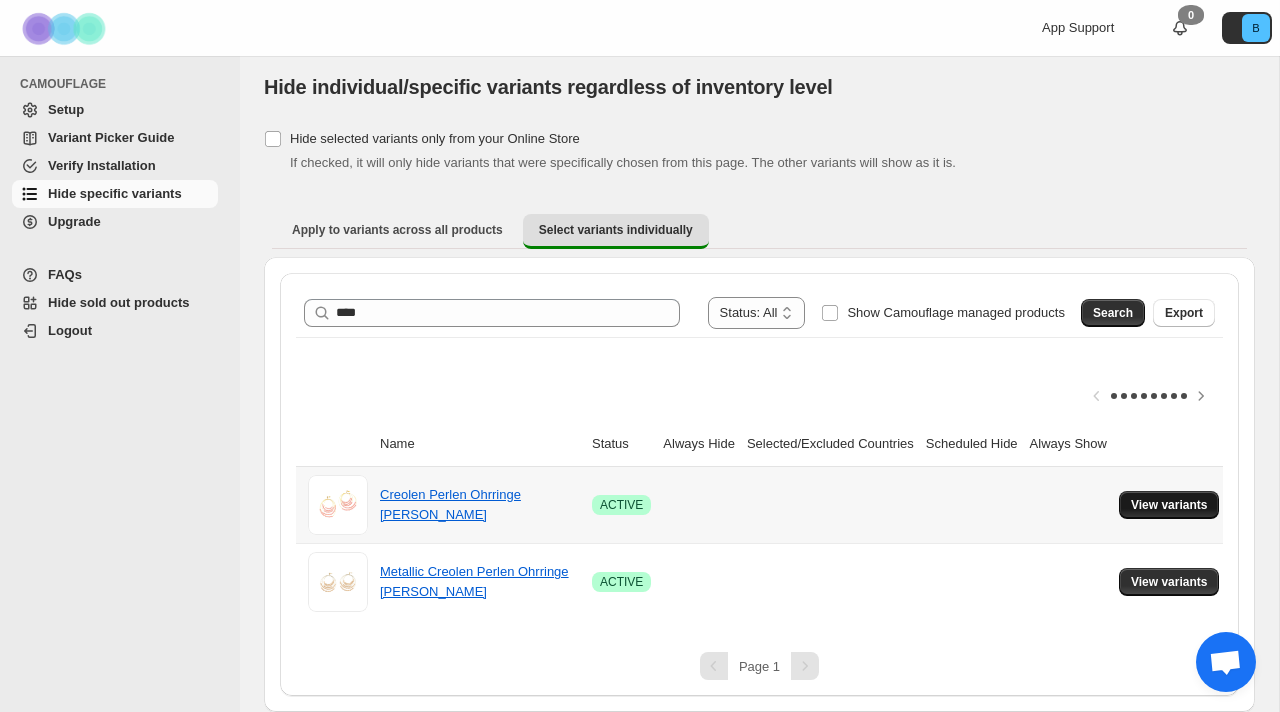 click on "View variants" at bounding box center (1169, 505) 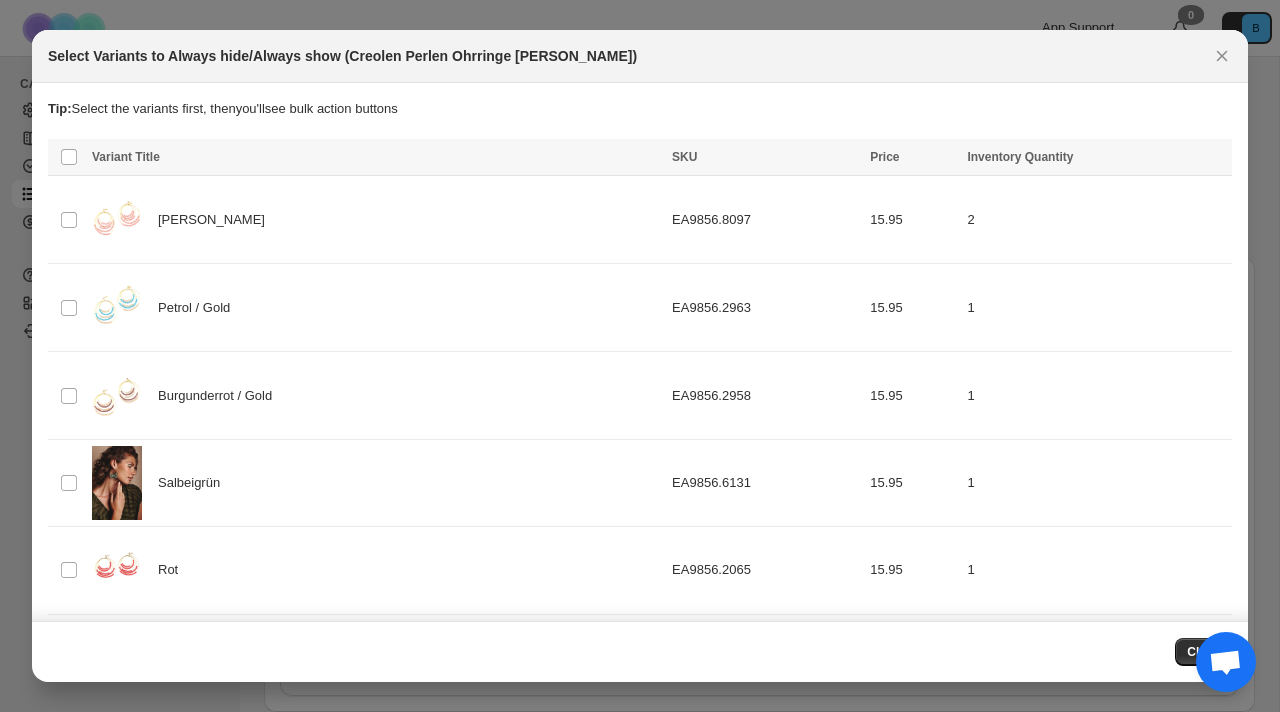 scroll, scrollTop: 0, scrollLeft: 0, axis: both 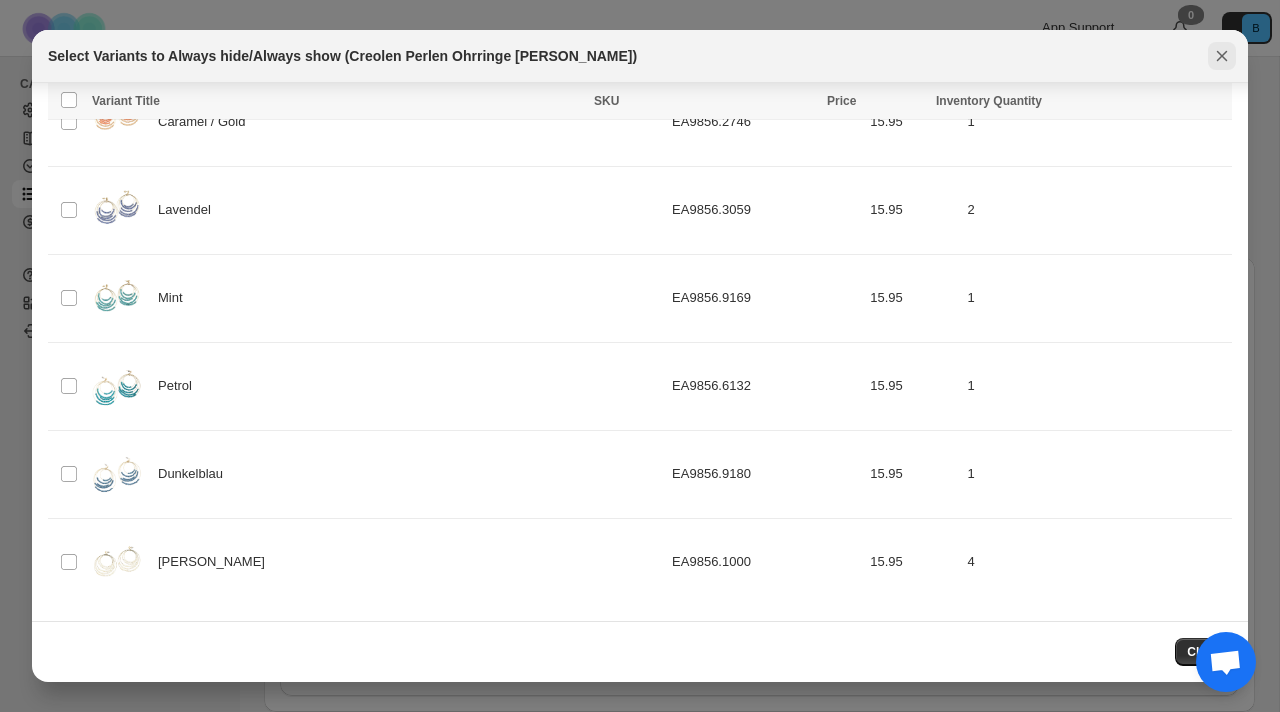 click 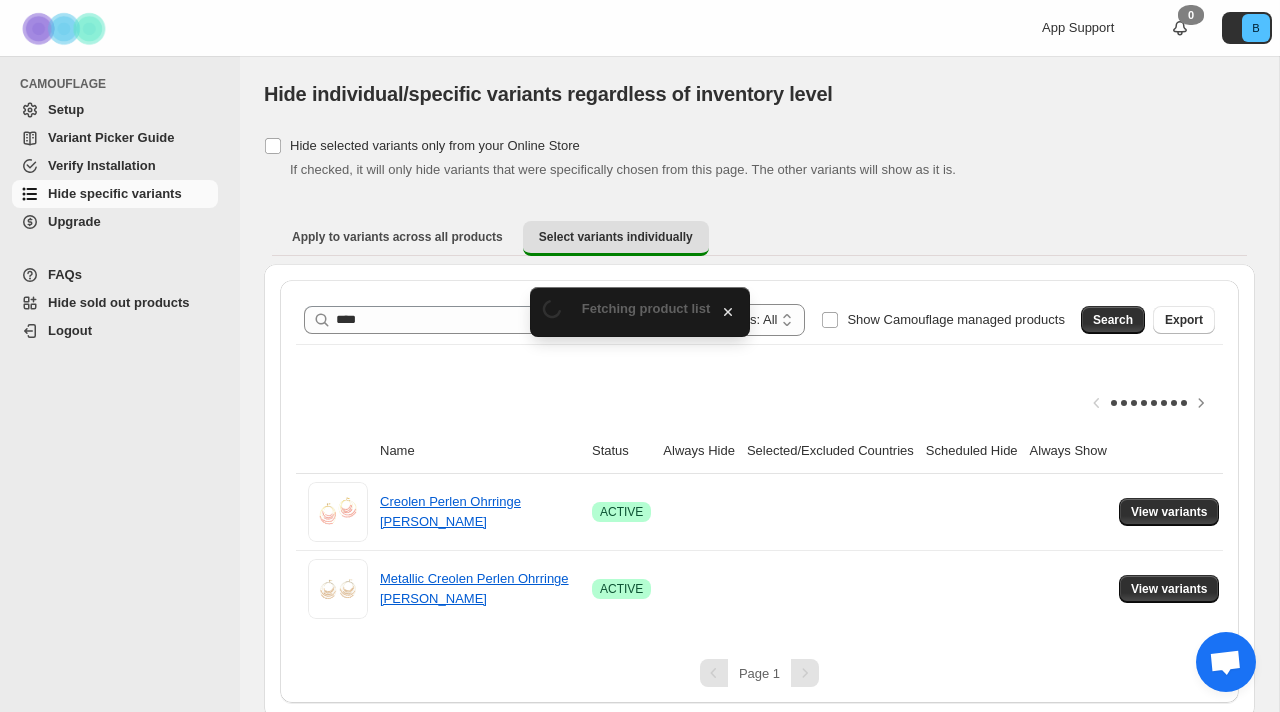 scroll, scrollTop: 7, scrollLeft: 0, axis: vertical 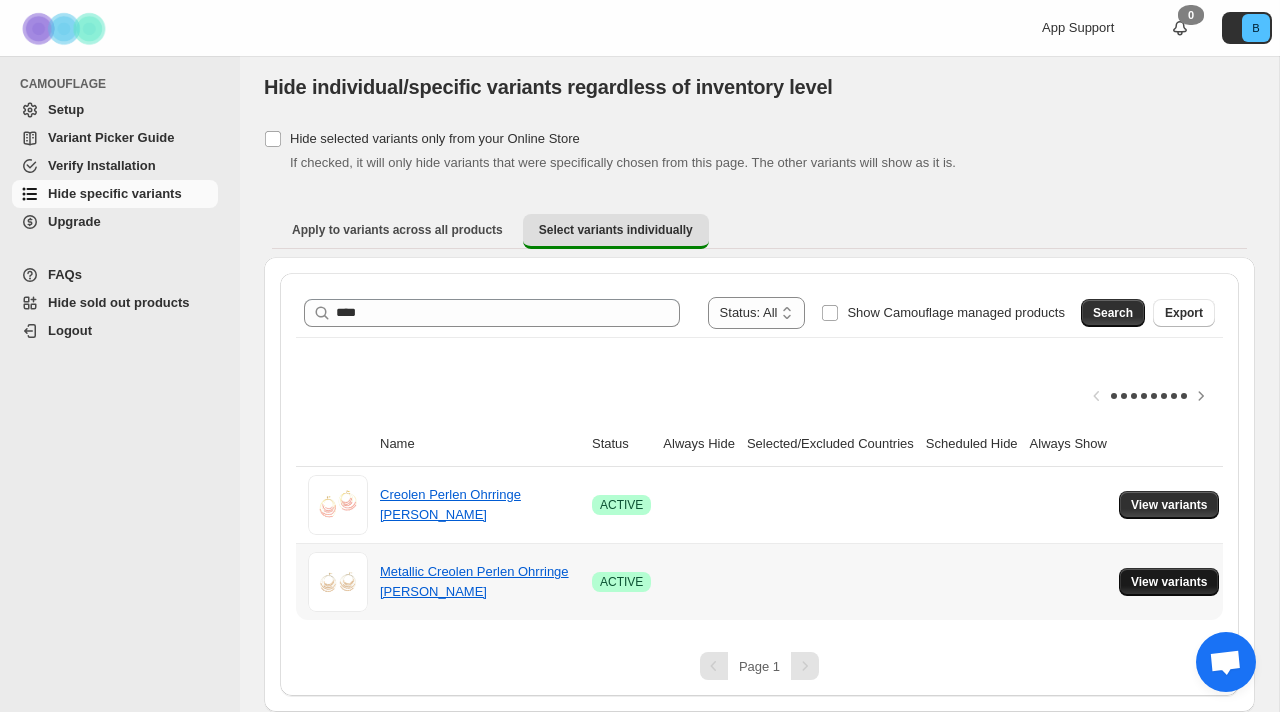 click on "View variants" at bounding box center [1169, 582] 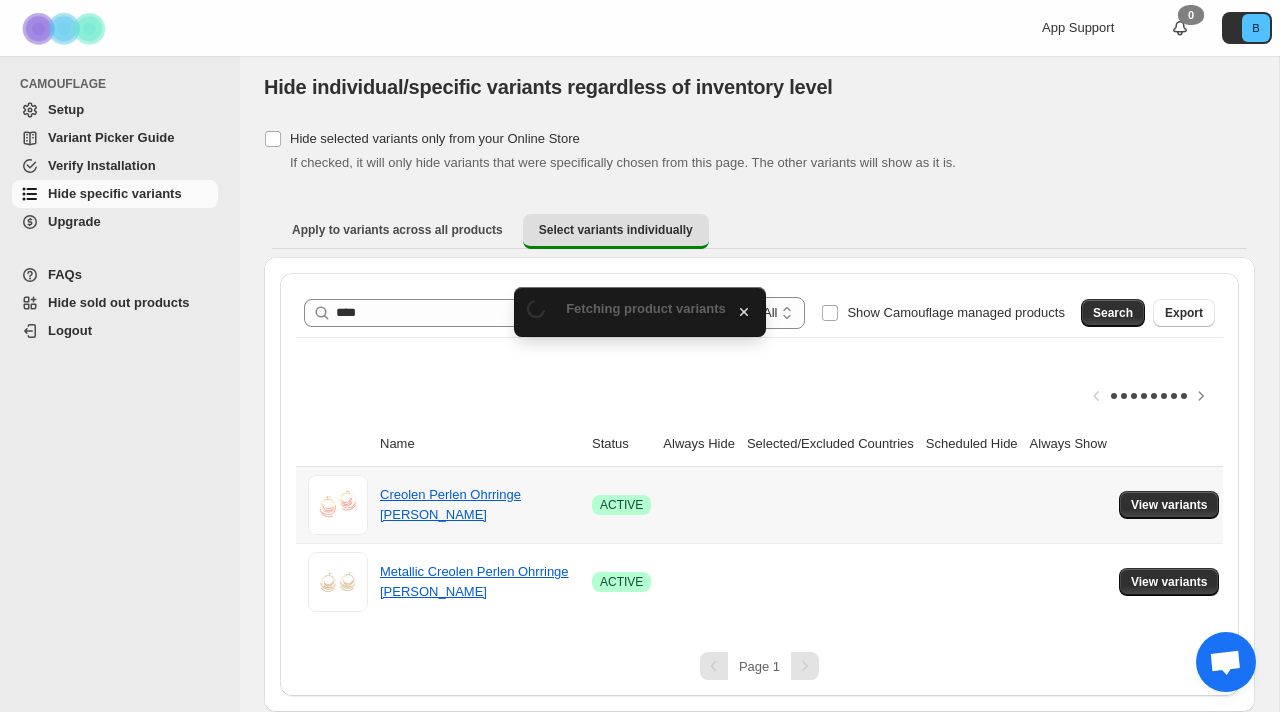 scroll, scrollTop: 0, scrollLeft: 0, axis: both 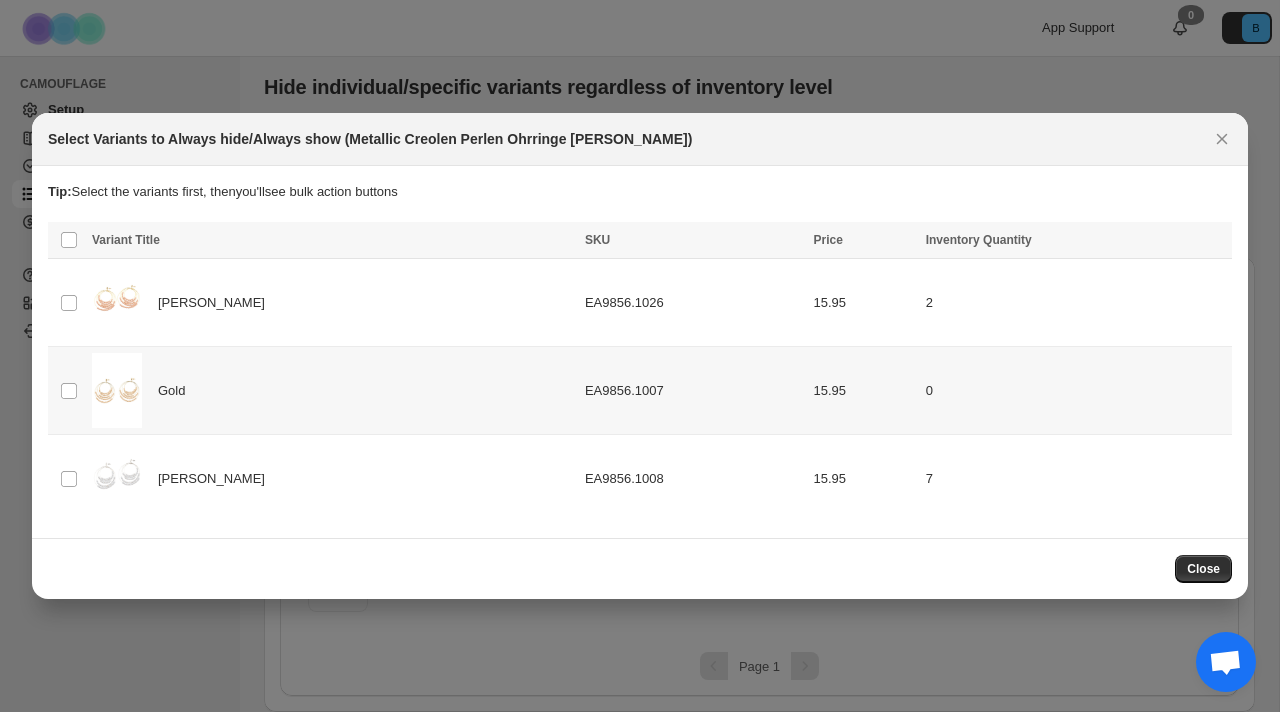 click on "EA9856.1007" at bounding box center [693, 391] 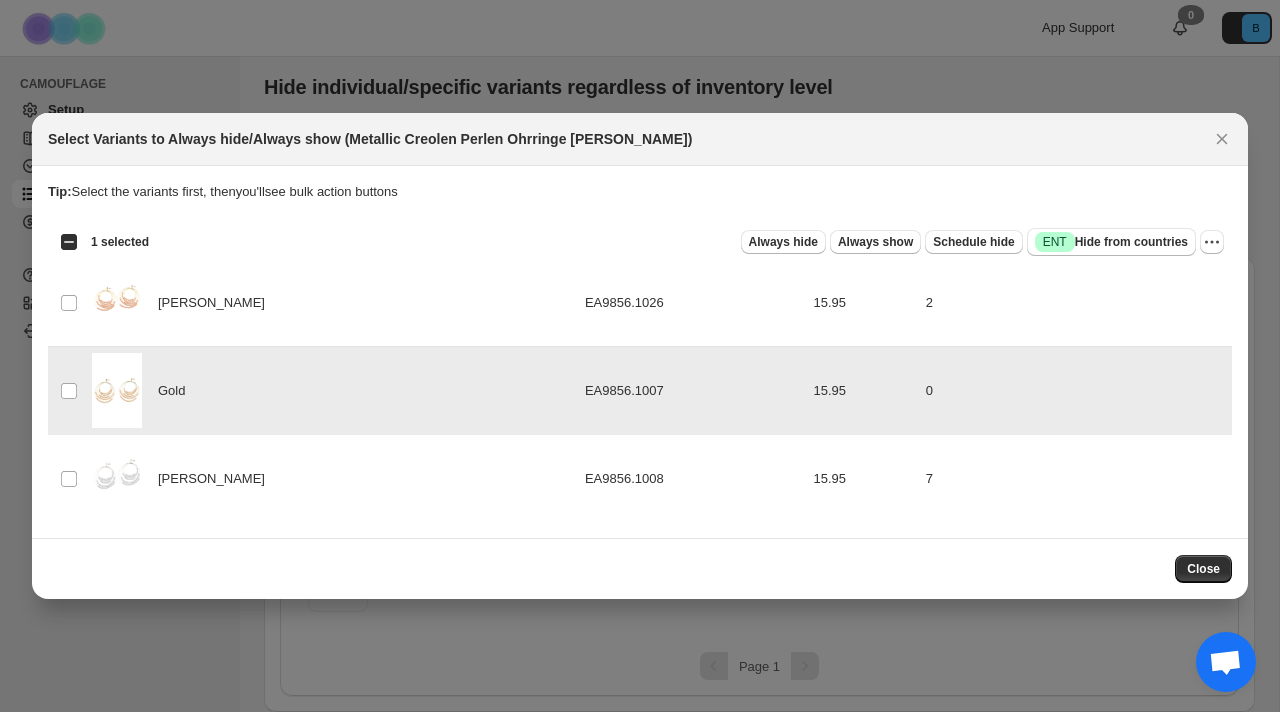 click on "[PERSON_NAME]" at bounding box center (332, 302) 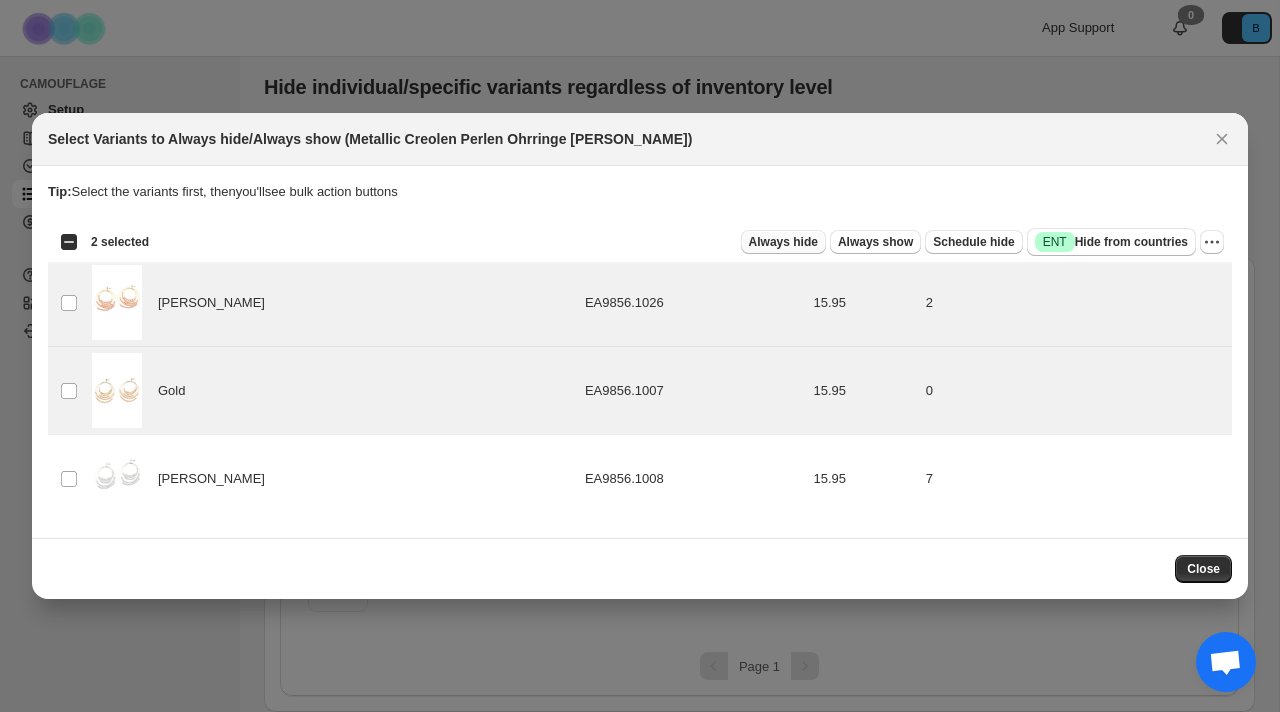 click on "Always hide" at bounding box center (783, 242) 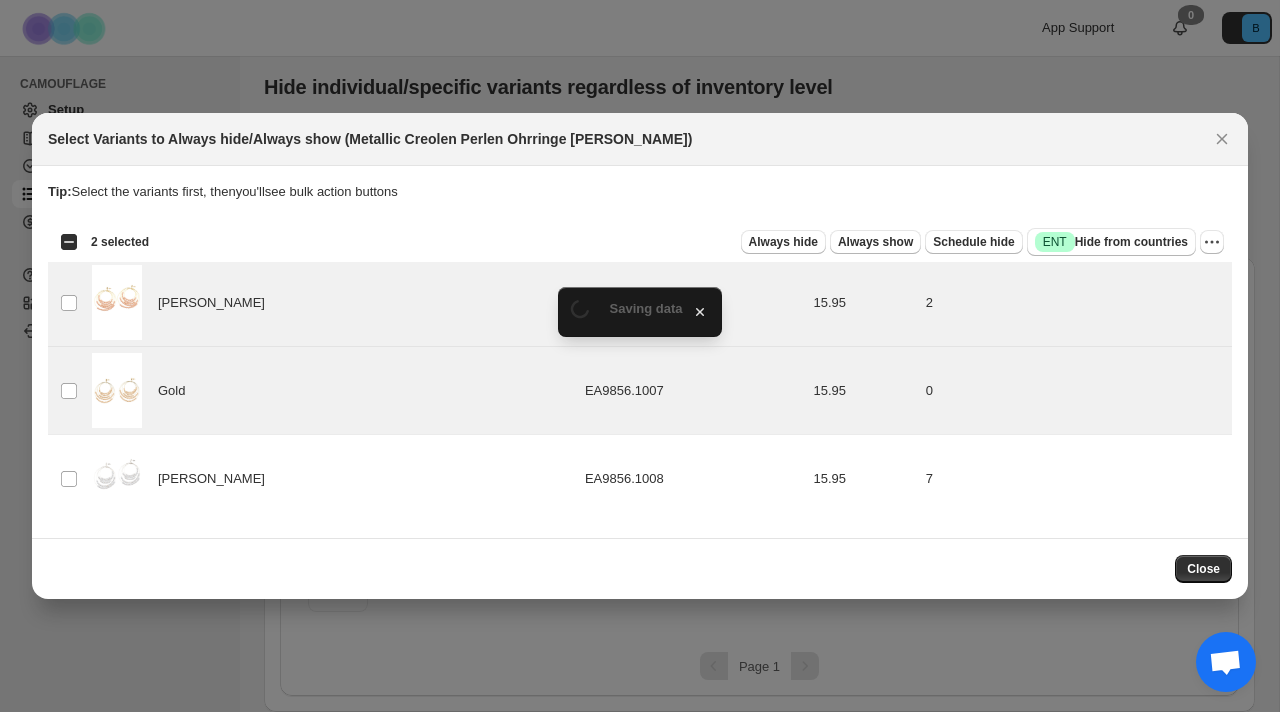 scroll, scrollTop: 7, scrollLeft: 0, axis: vertical 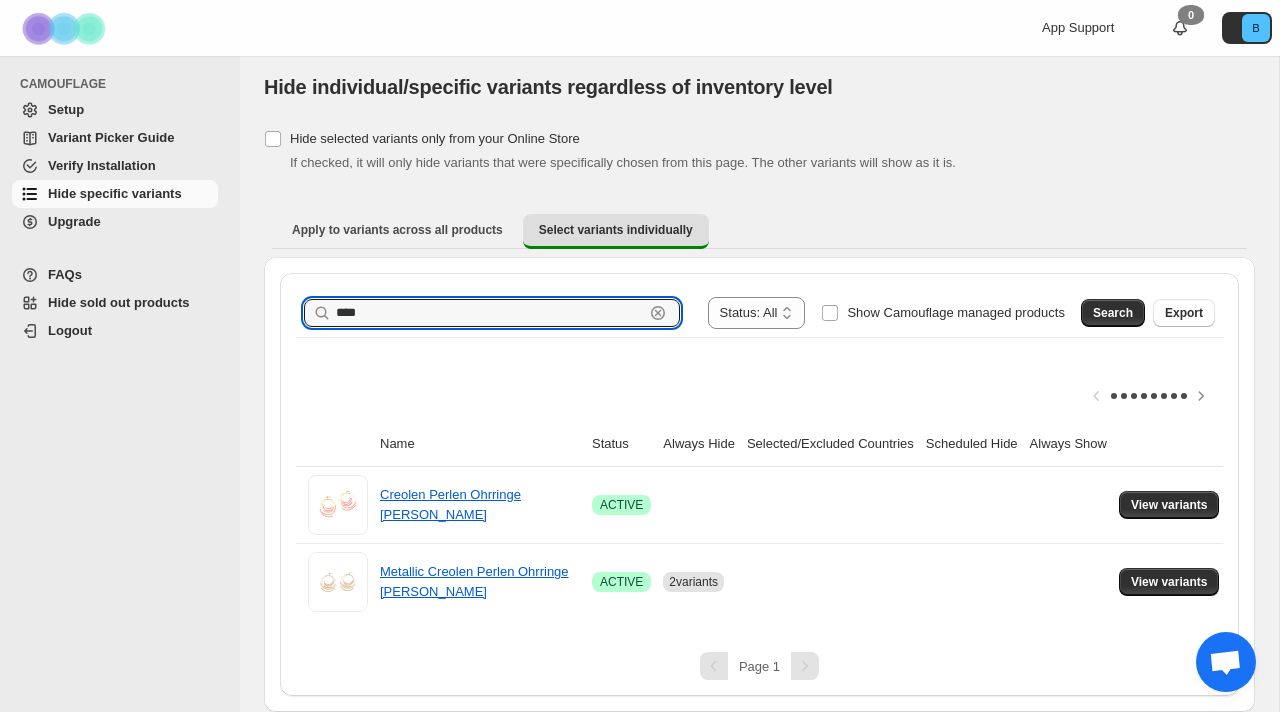 drag, startPoint x: 374, startPoint y: 319, endPoint x: 267, endPoint y: 304, distance: 108.04629 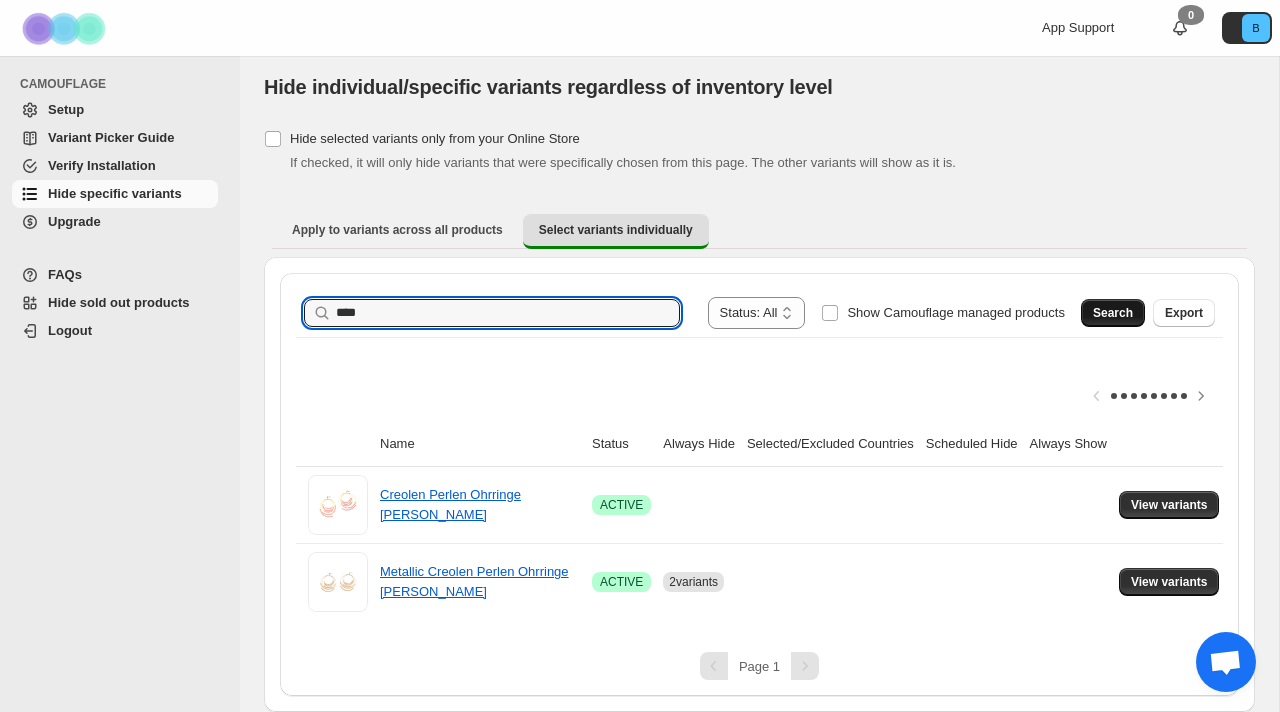 click on "Search" at bounding box center (1113, 313) 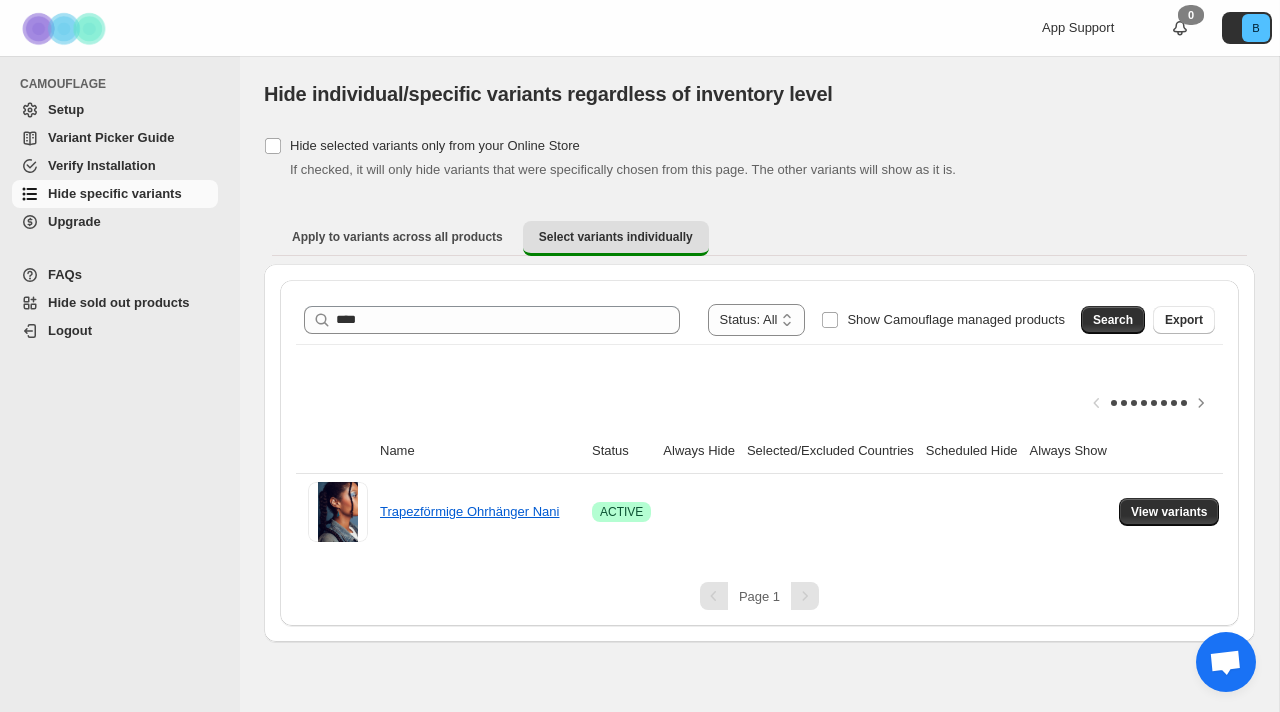 scroll, scrollTop: 0, scrollLeft: 0, axis: both 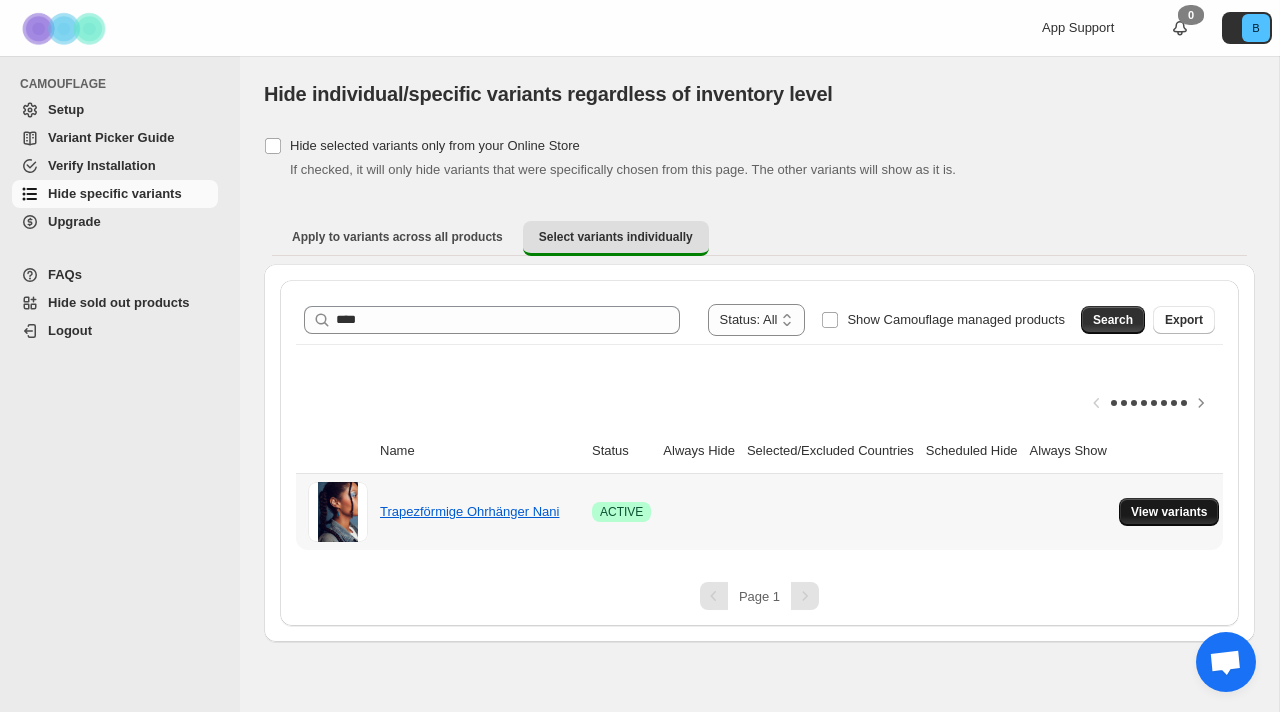 click on "View variants" at bounding box center (1169, 512) 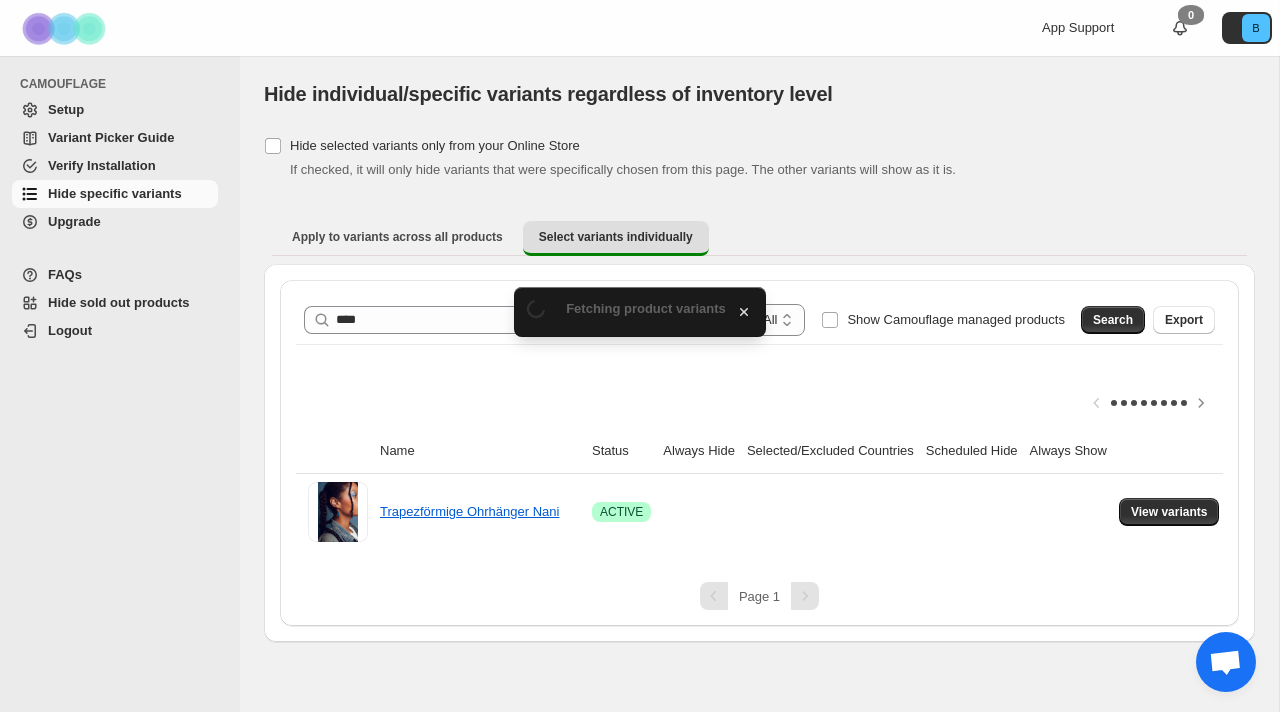 scroll, scrollTop: 0, scrollLeft: 0, axis: both 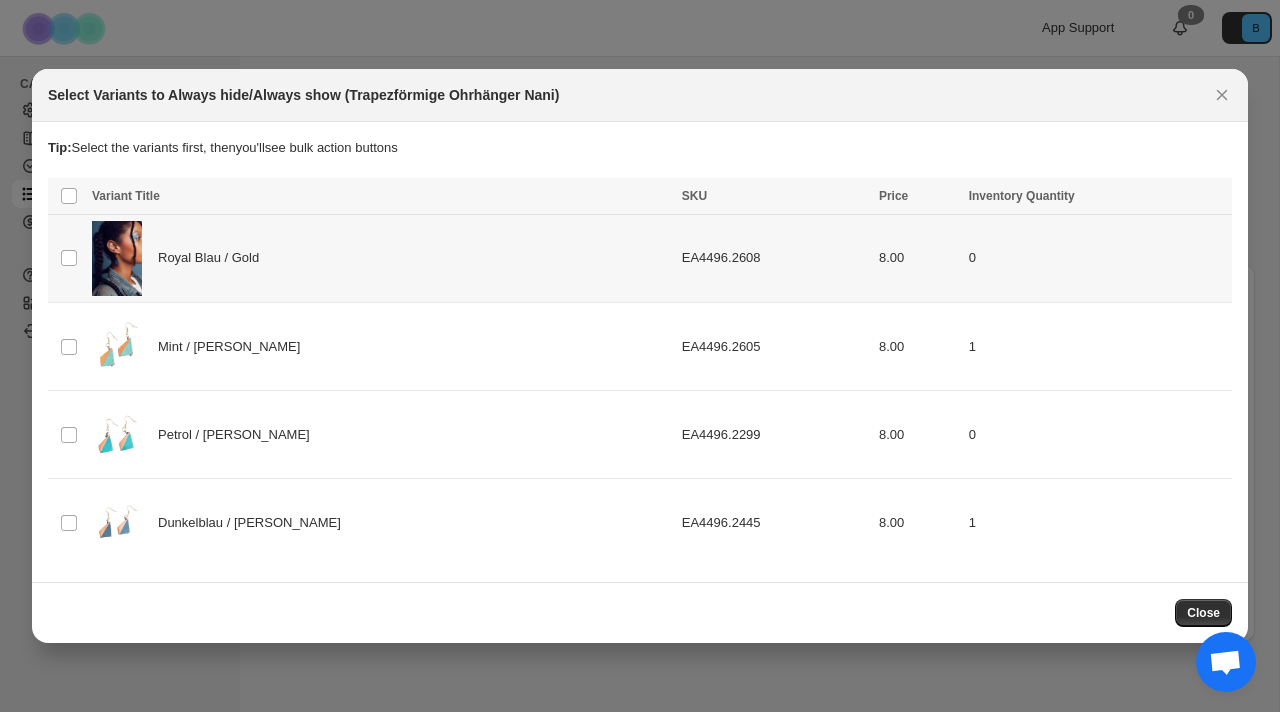 click on "Royal Blau / Gold" at bounding box center [381, 258] 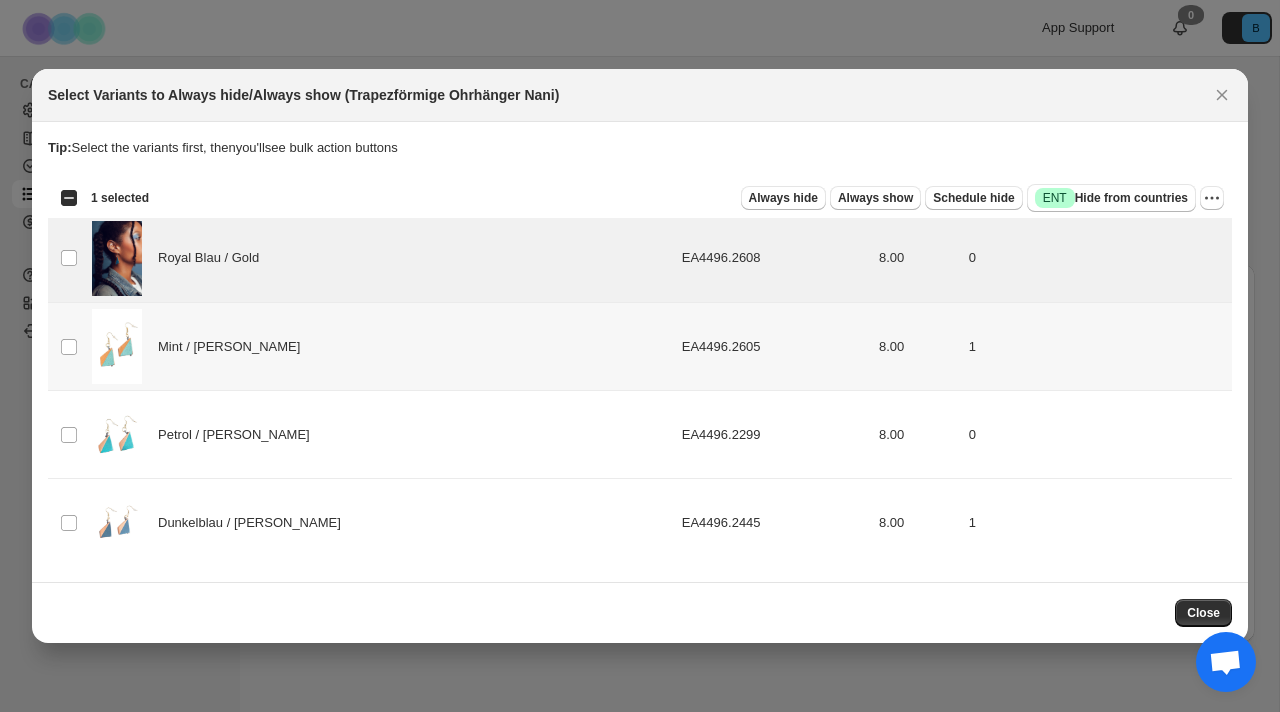 click on "Petrol / [PERSON_NAME]" at bounding box center [381, 434] 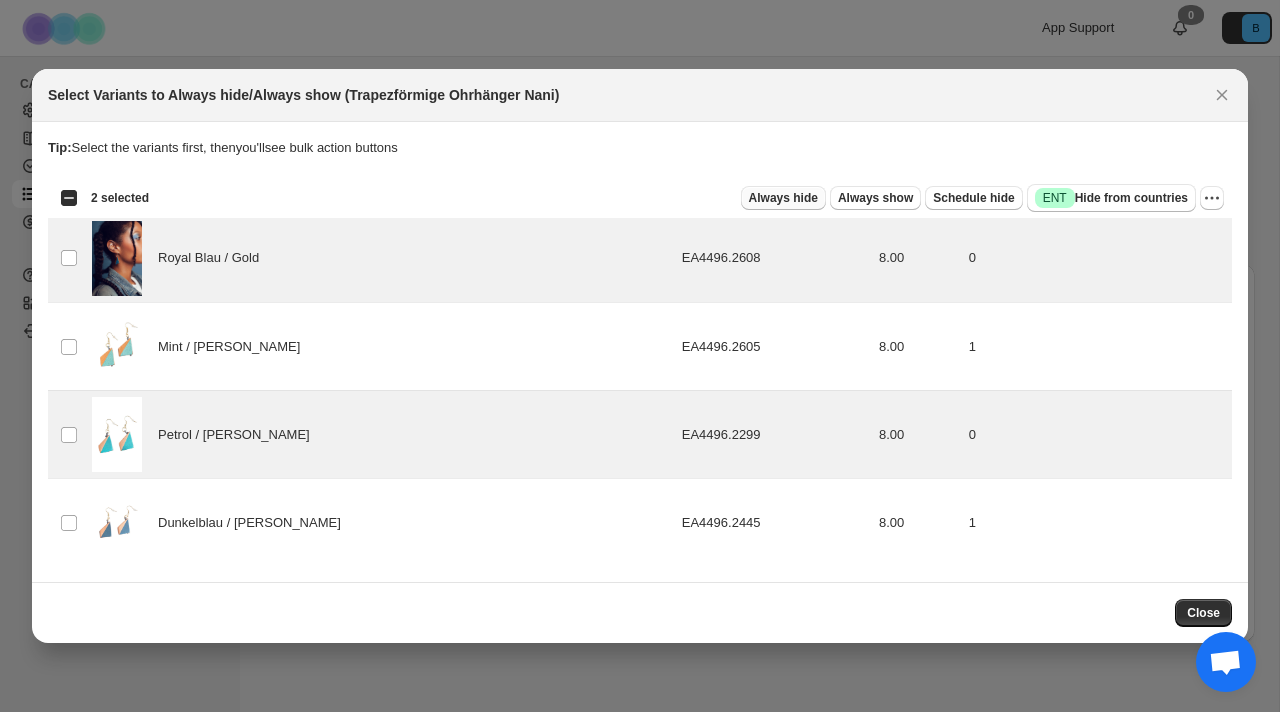 click on "Always hide" at bounding box center [783, 198] 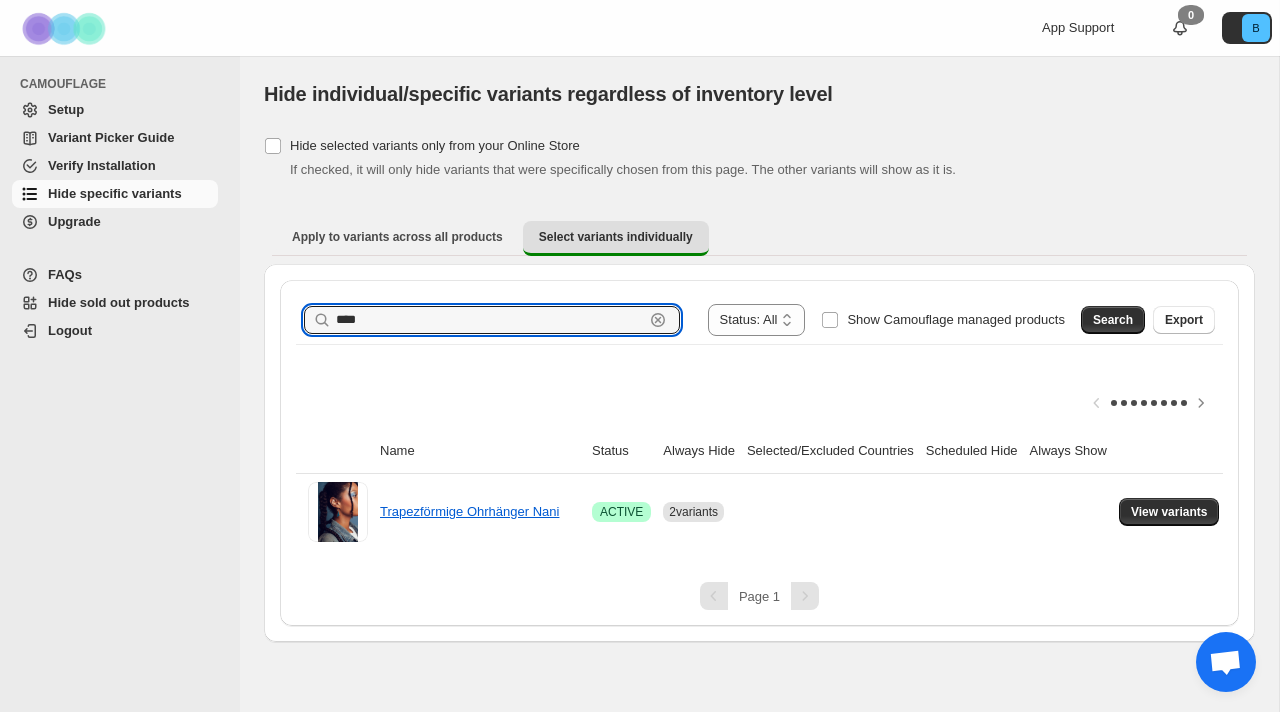 drag, startPoint x: 440, startPoint y: 323, endPoint x: 256, endPoint y: 313, distance: 184.27155 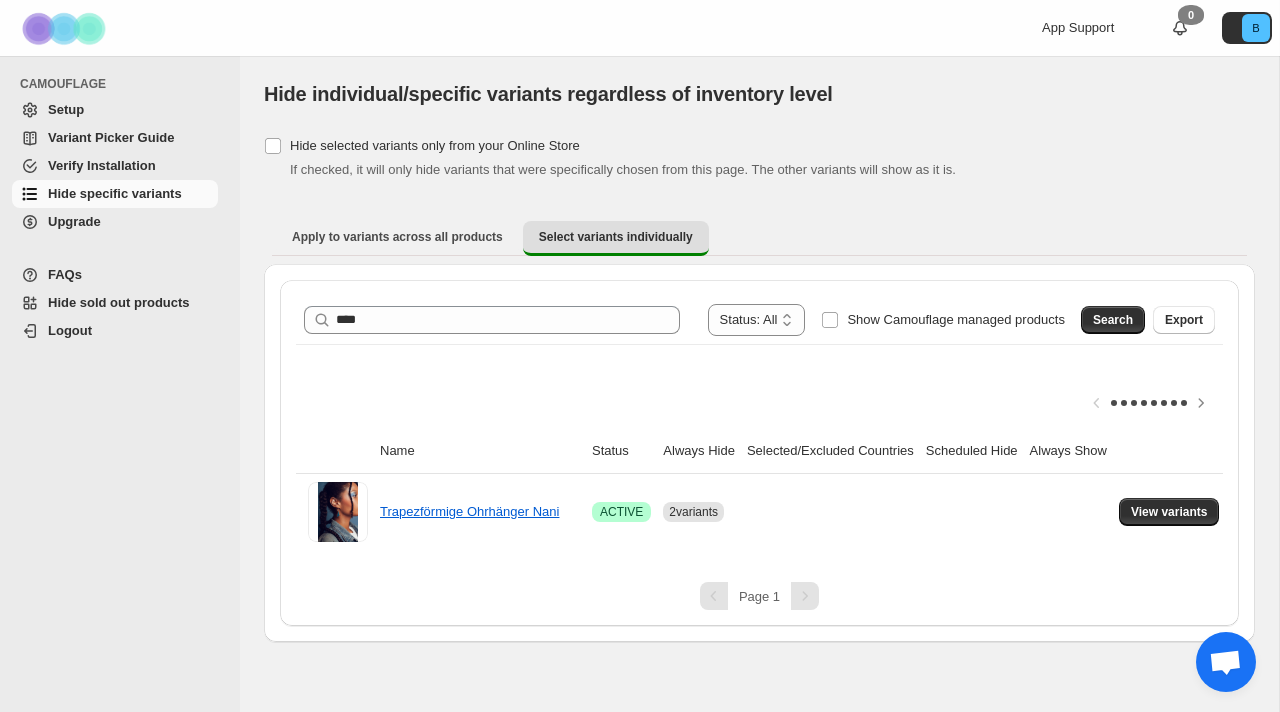 click on "Search Export" at bounding box center (1144, 316) 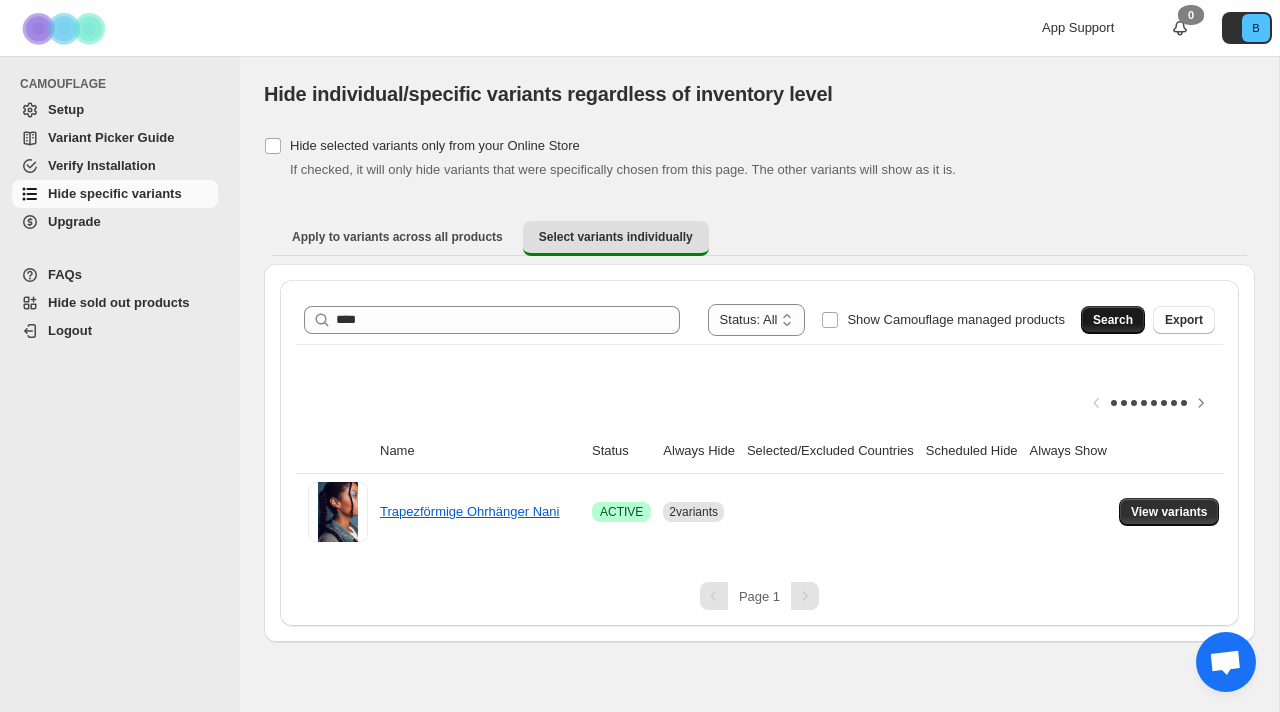 click on "Search" at bounding box center [1113, 320] 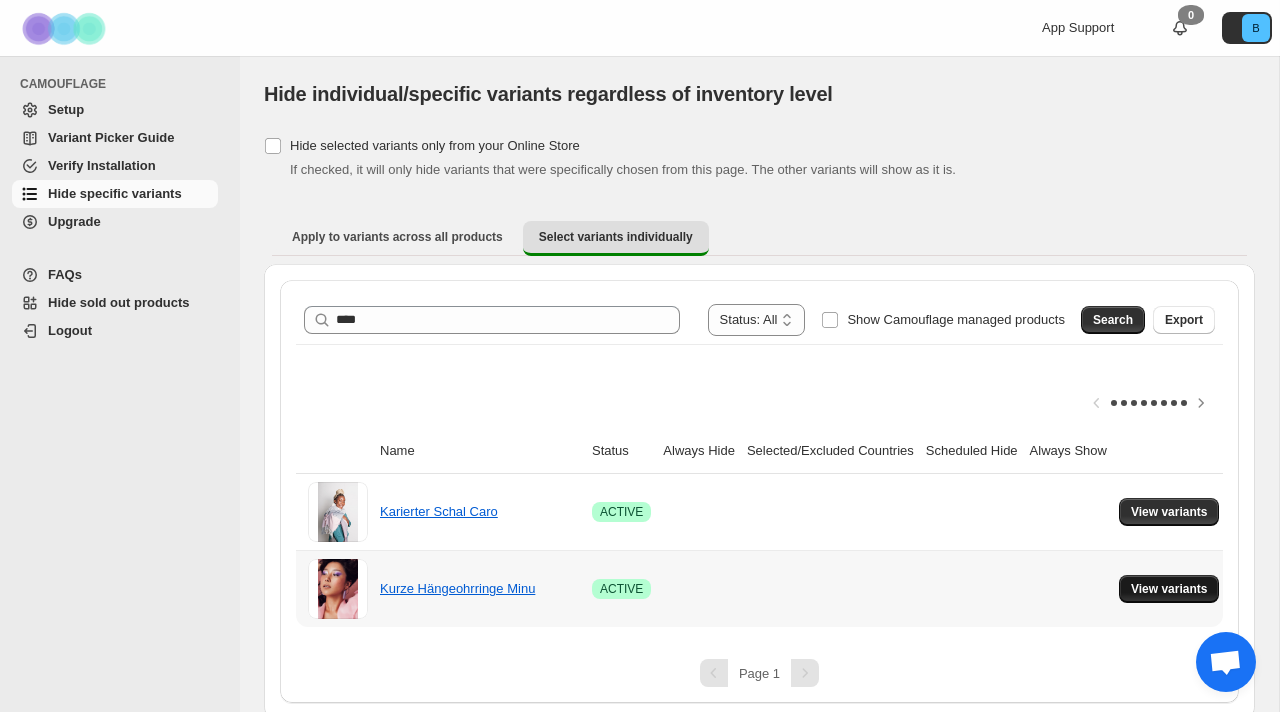 click on "View variants" at bounding box center (1169, 589) 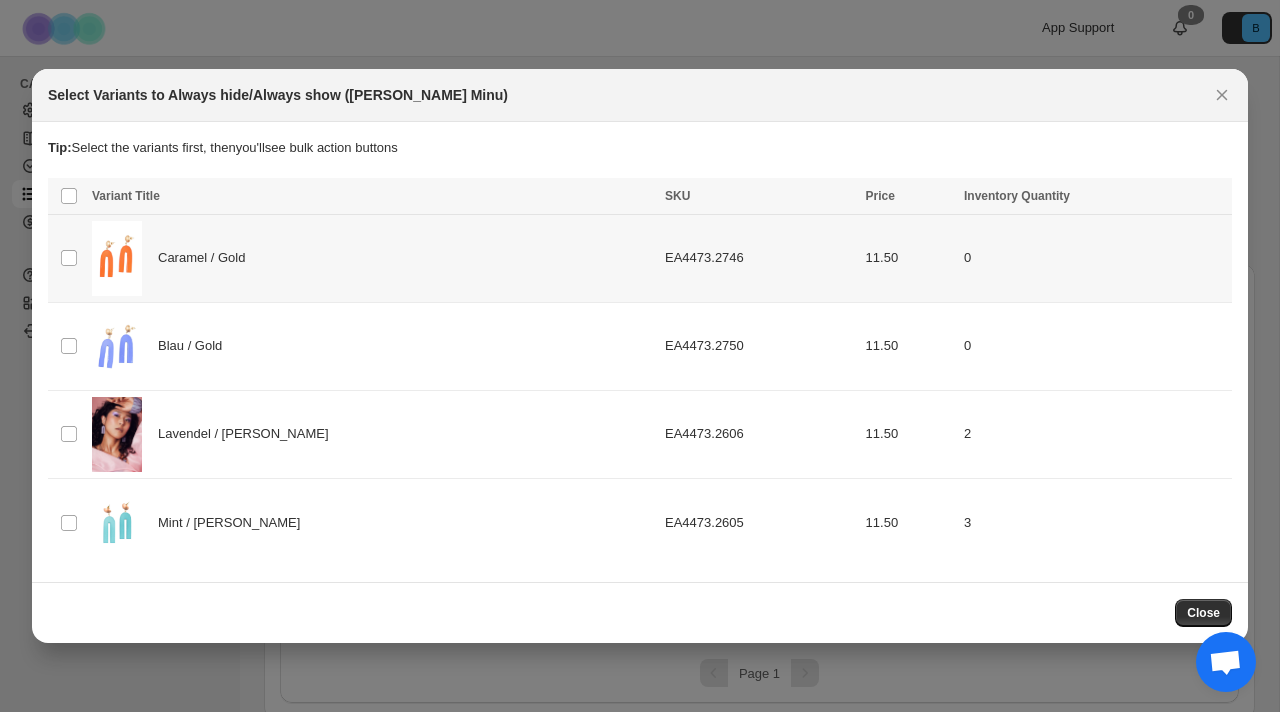 click on "Blau / Gold" at bounding box center [372, 346] 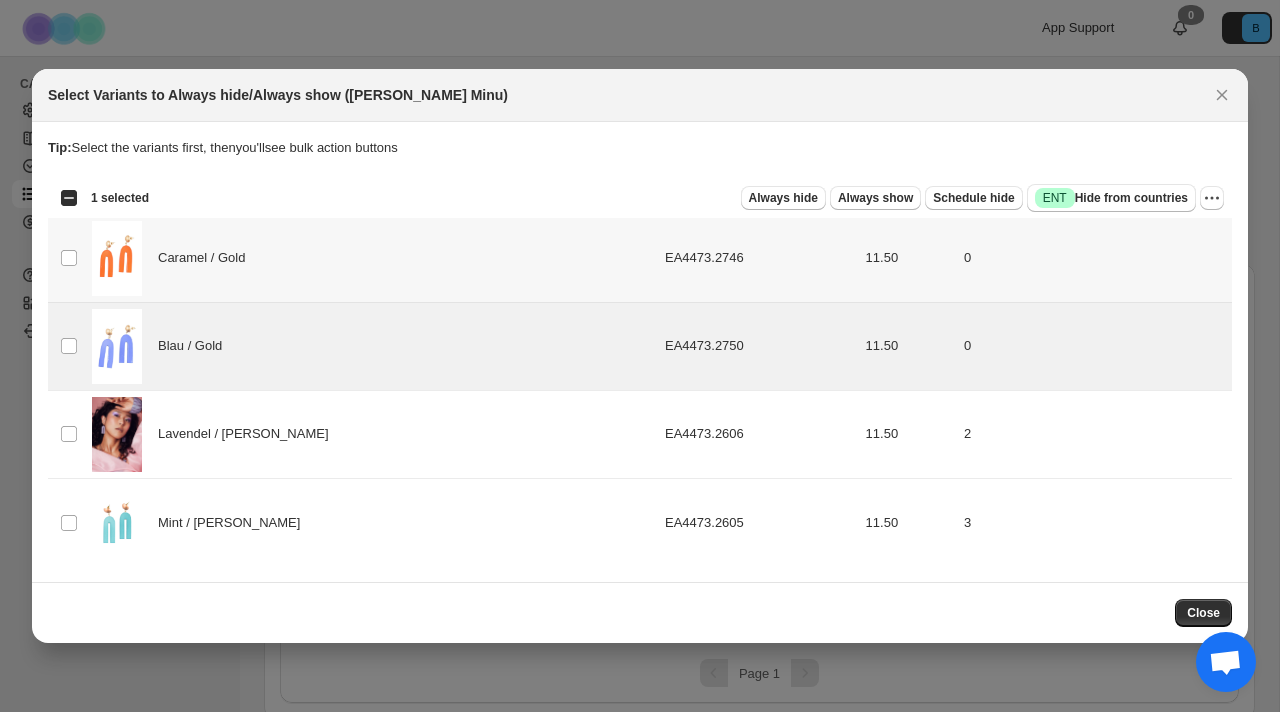 click on "Caramel / Gold" at bounding box center (372, 258) 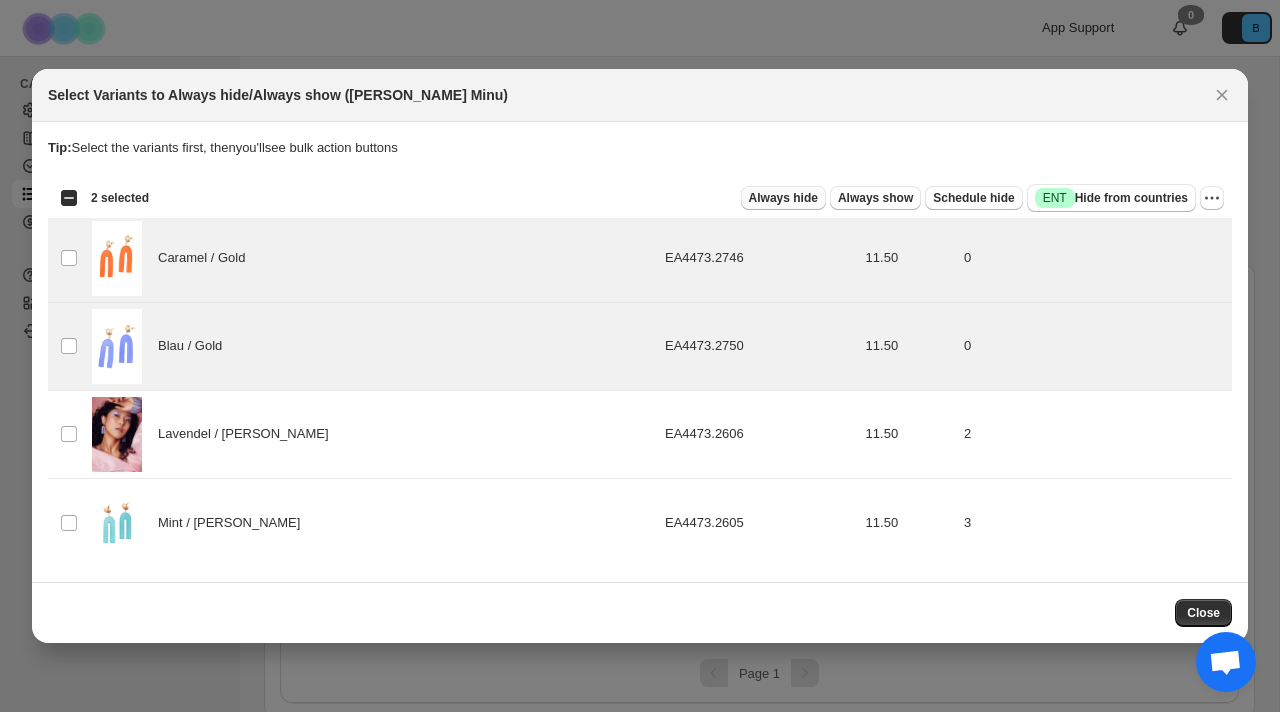 click on "Always hide" at bounding box center (783, 198) 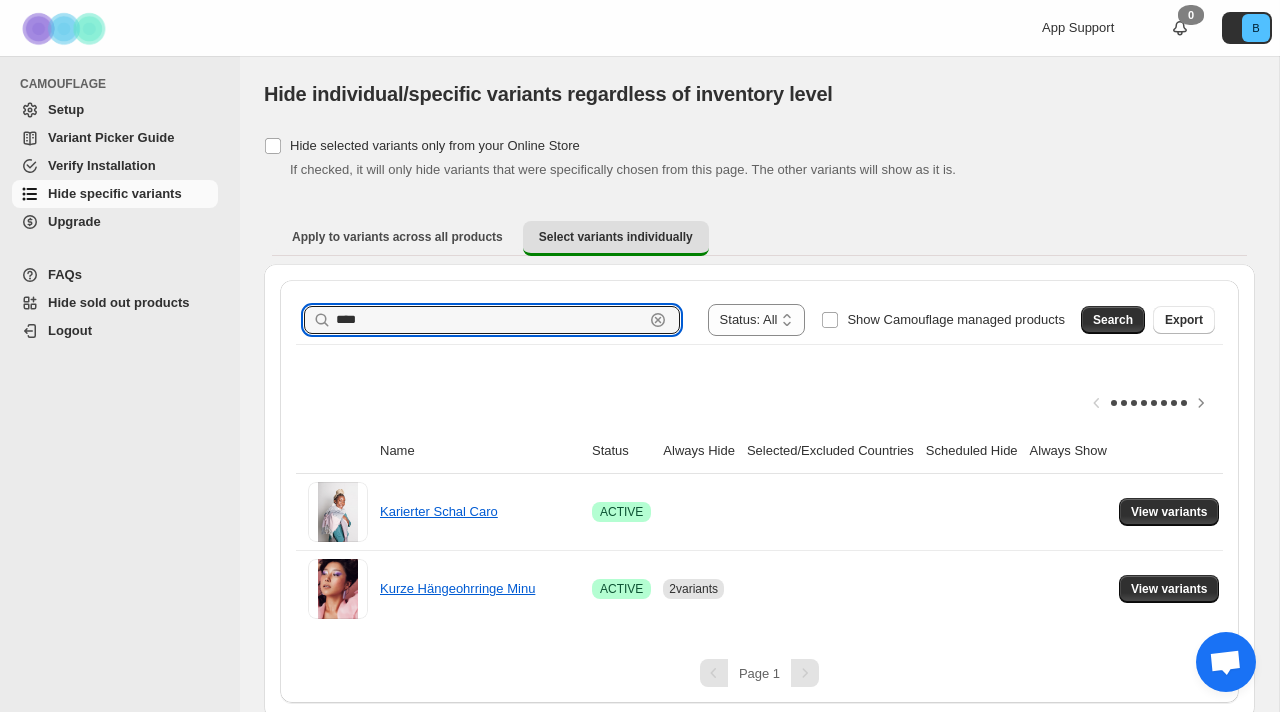 drag, startPoint x: 400, startPoint y: 327, endPoint x: 282, endPoint y: 327, distance: 118 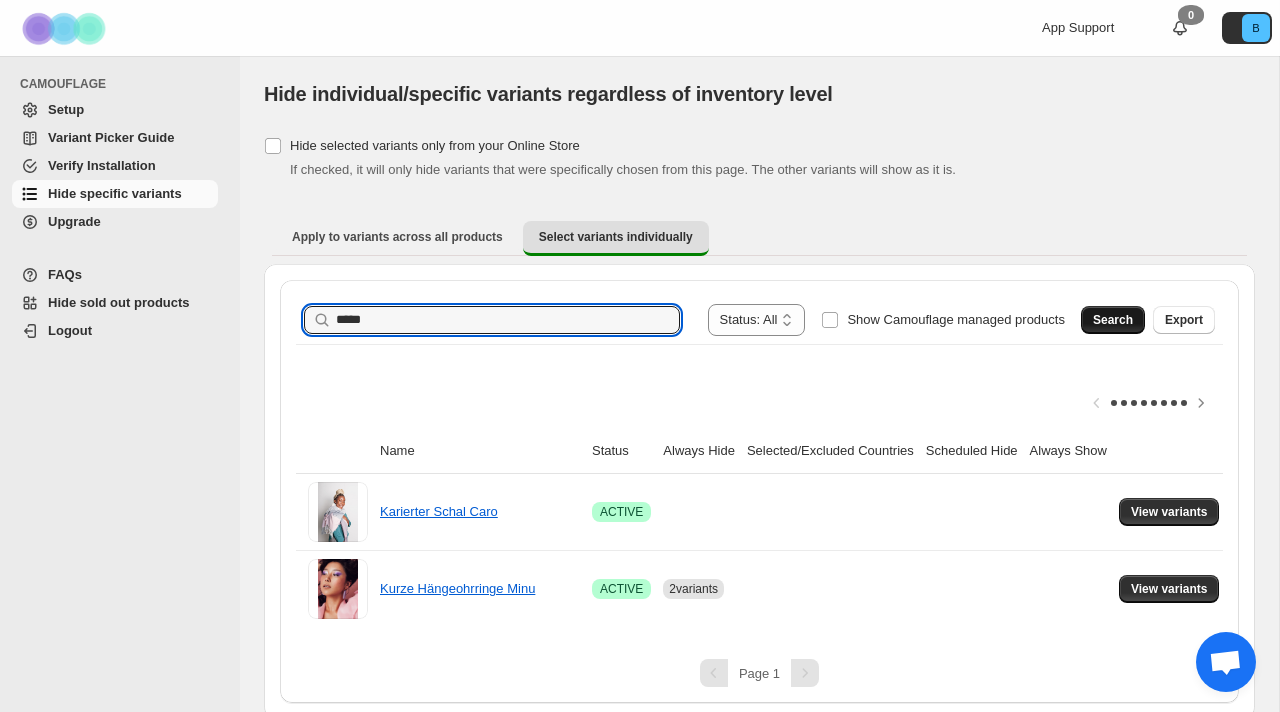 click on "Search" at bounding box center (1113, 320) 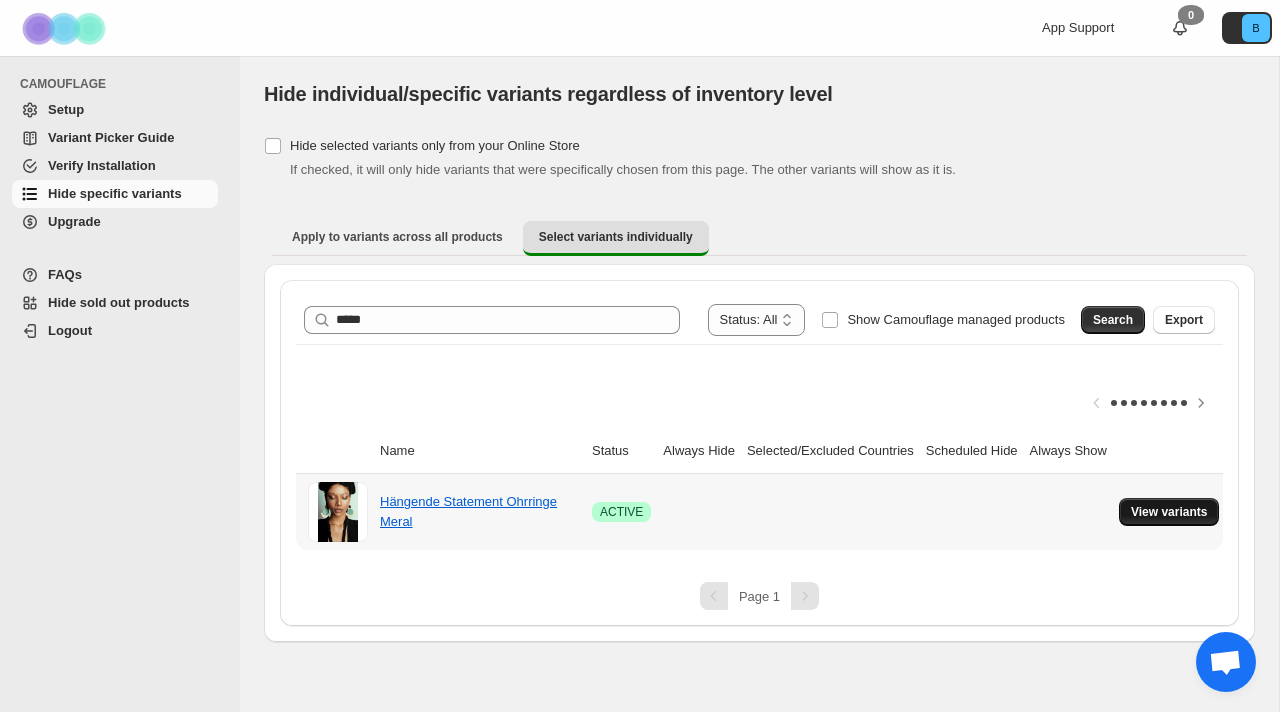 click on "View variants" at bounding box center (1169, 512) 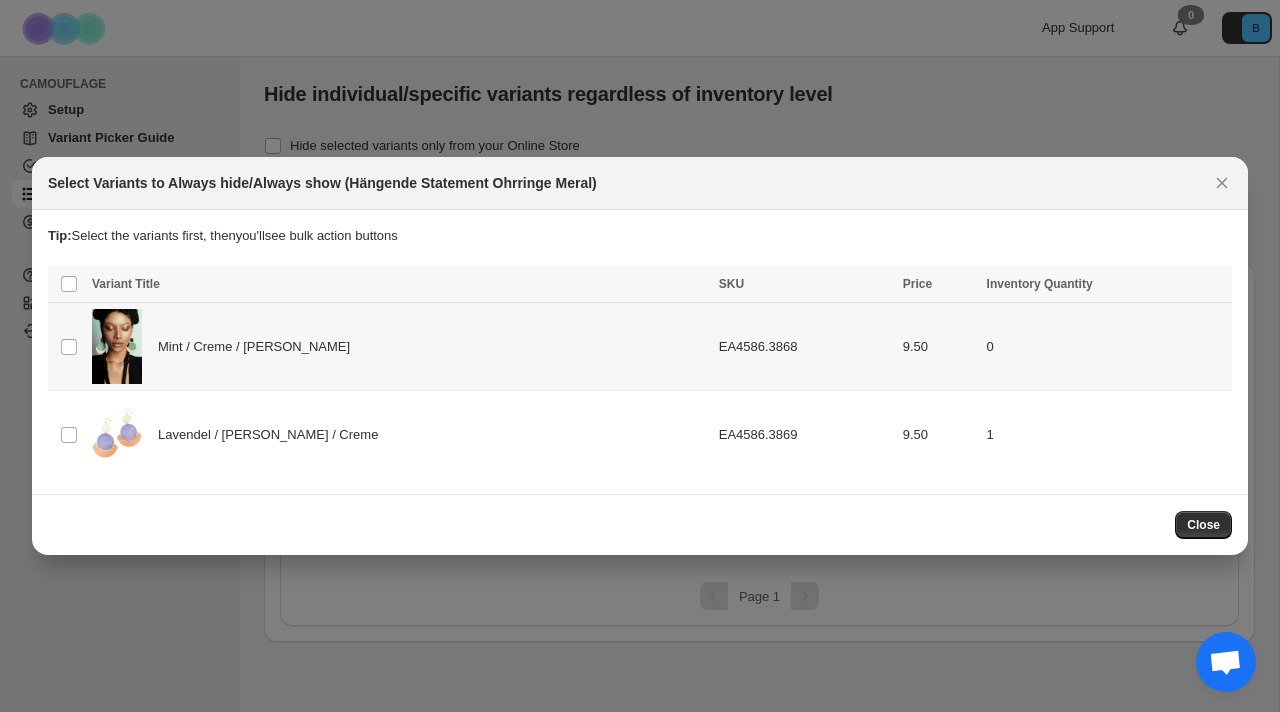 click on "Mint / Creme / [PERSON_NAME]" at bounding box center [399, 346] 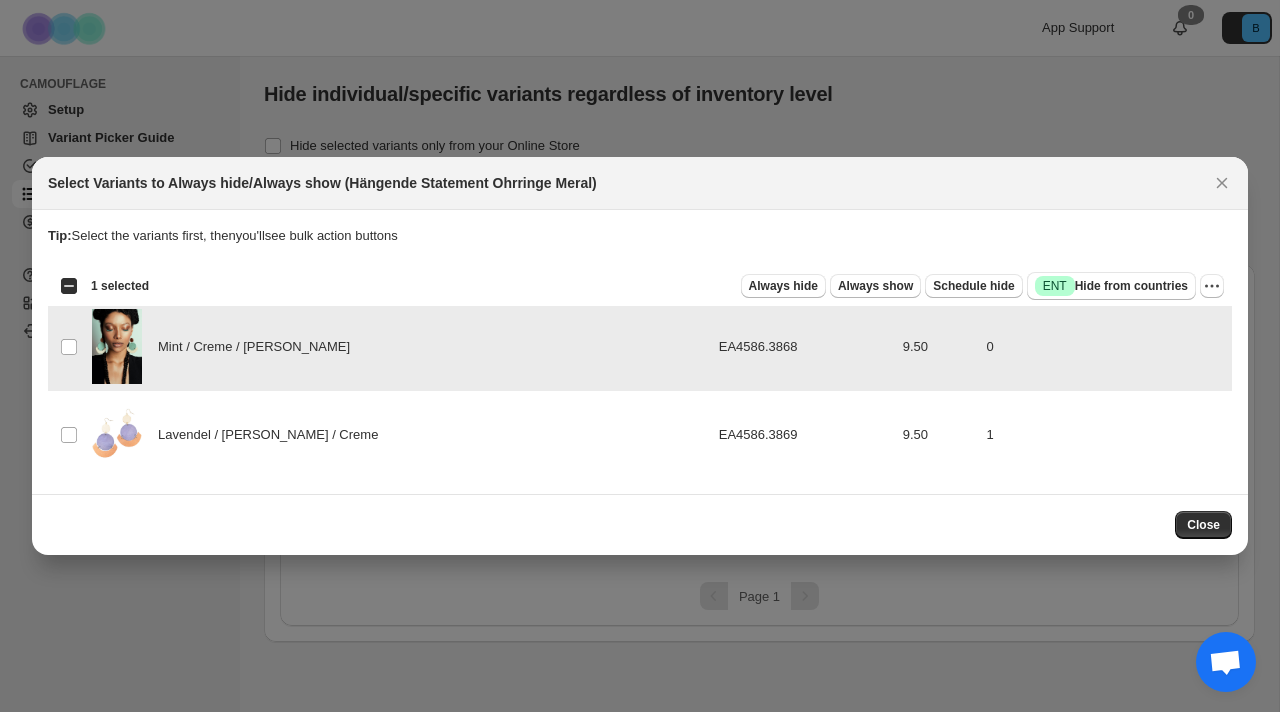 click on "EA4586.3868" at bounding box center [805, 346] 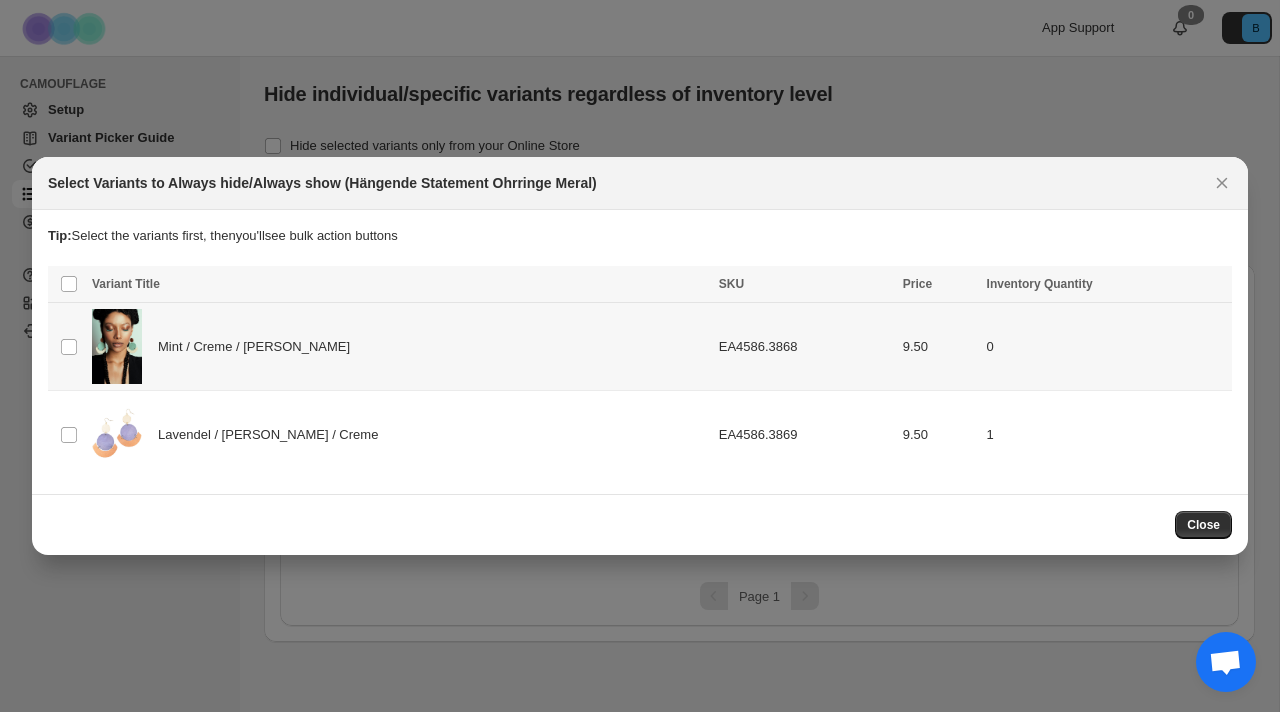click on "EA4586.3868" at bounding box center [805, 346] 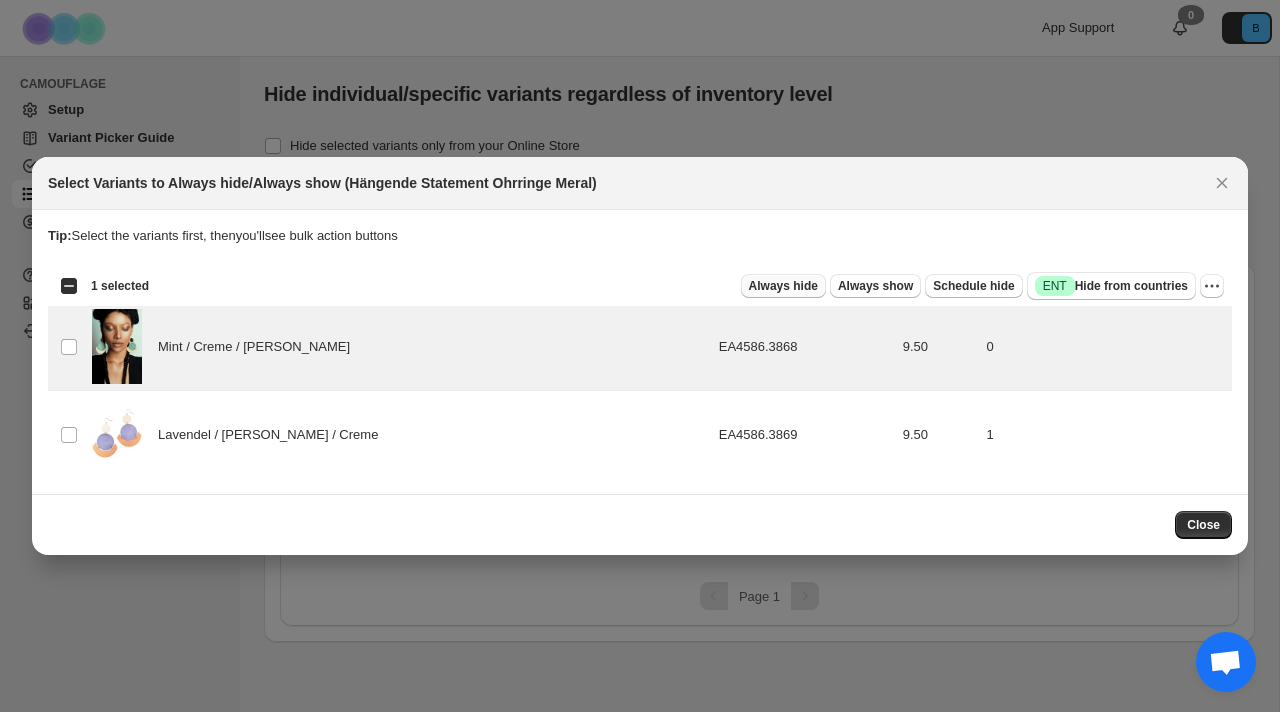 click on "Always hide" at bounding box center [783, 286] 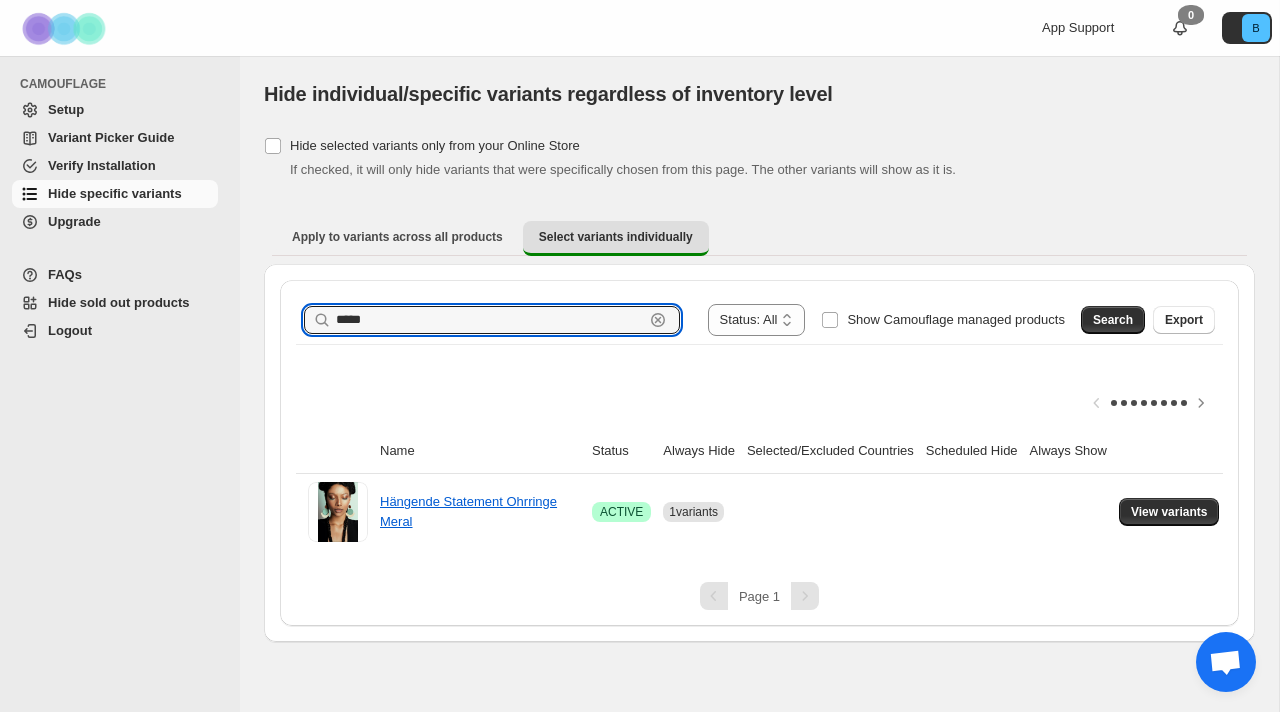drag, startPoint x: 376, startPoint y: 316, endPoint x: 272, endPoint y: 311, distance: 104.120125 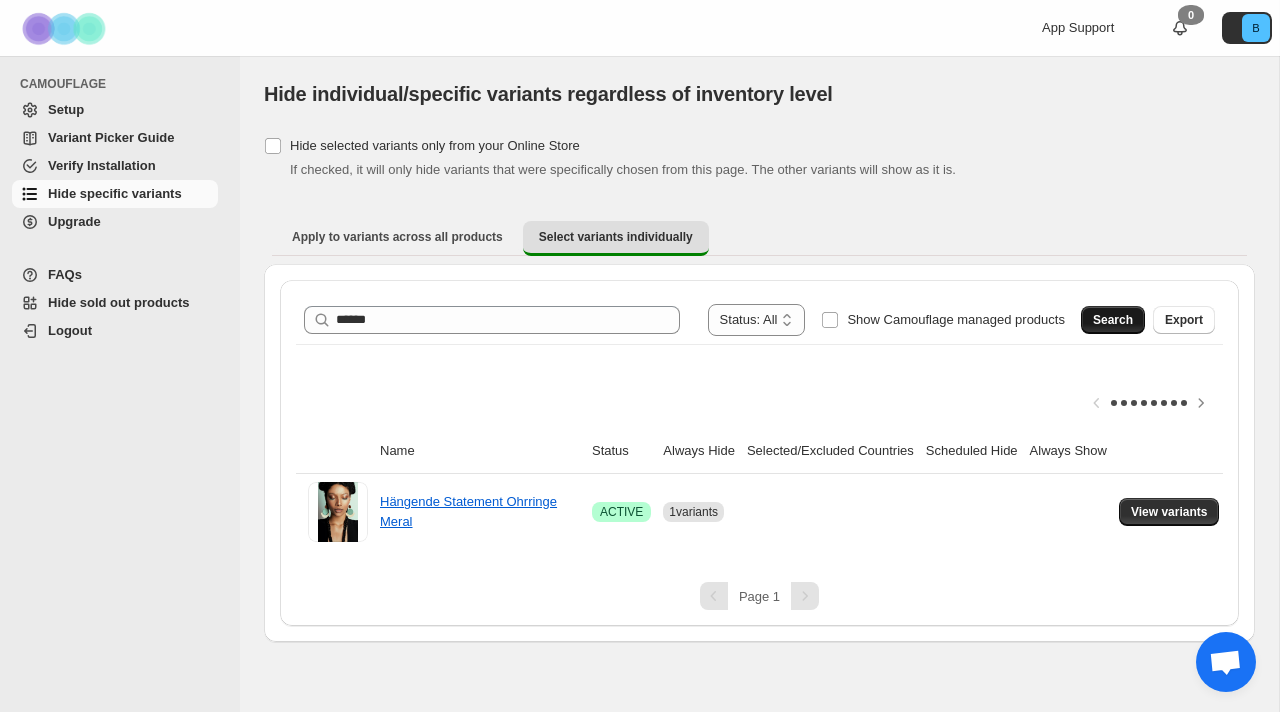 click on "Search" at bounding box center [1113, 320] 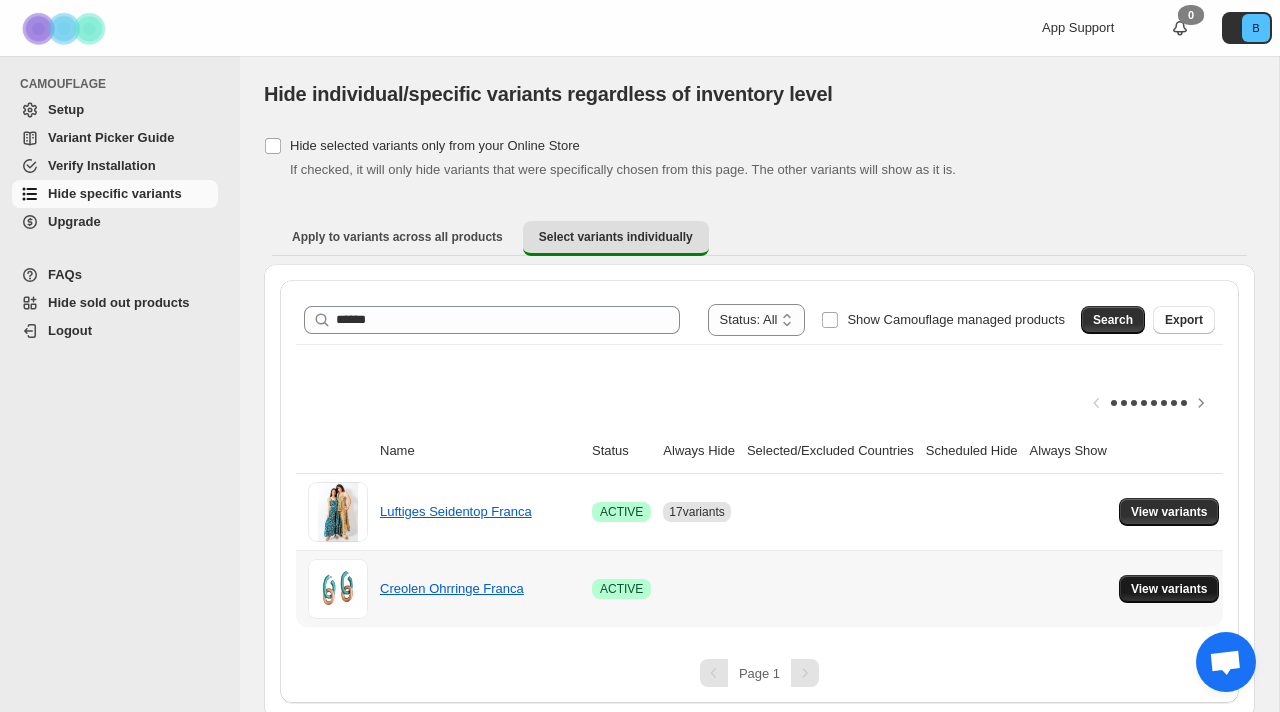 click on "View variants" at bounding box center [1169, 589] 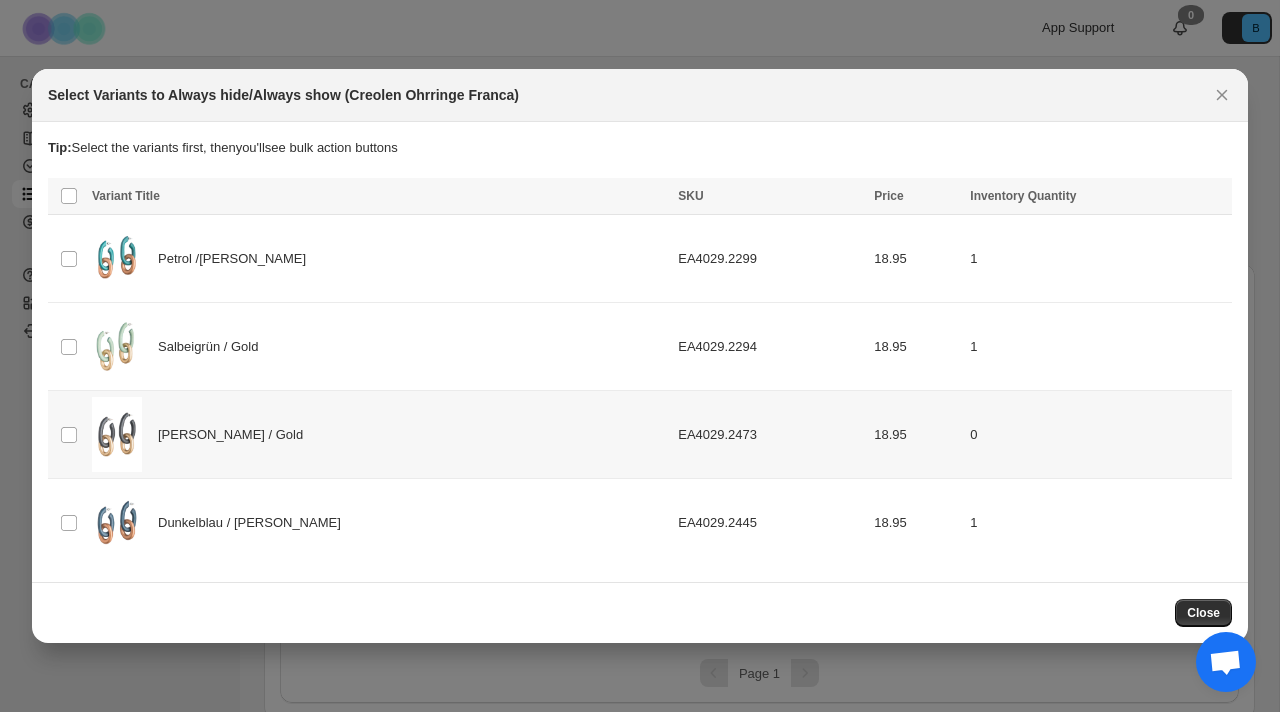 click on "[PERSON_NAME] / Gold" at bounding box center [379, 434] 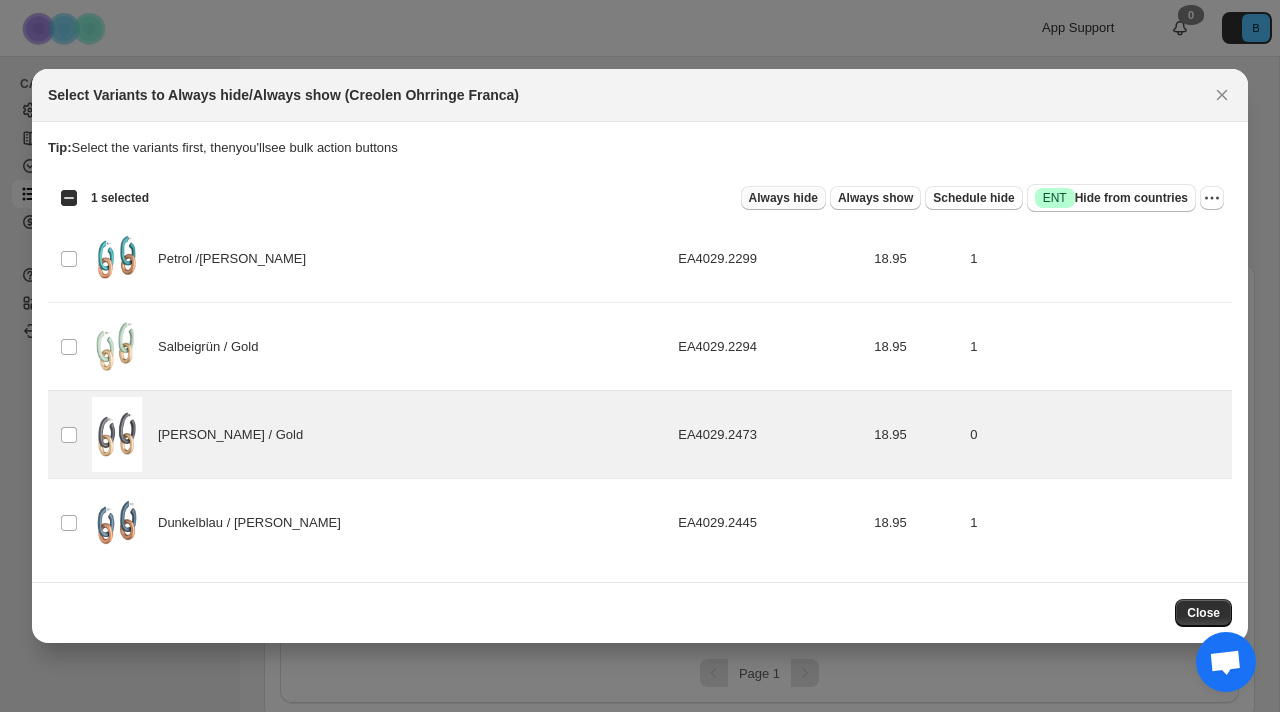 click on "Always hide" at bounding box center (783, 198) 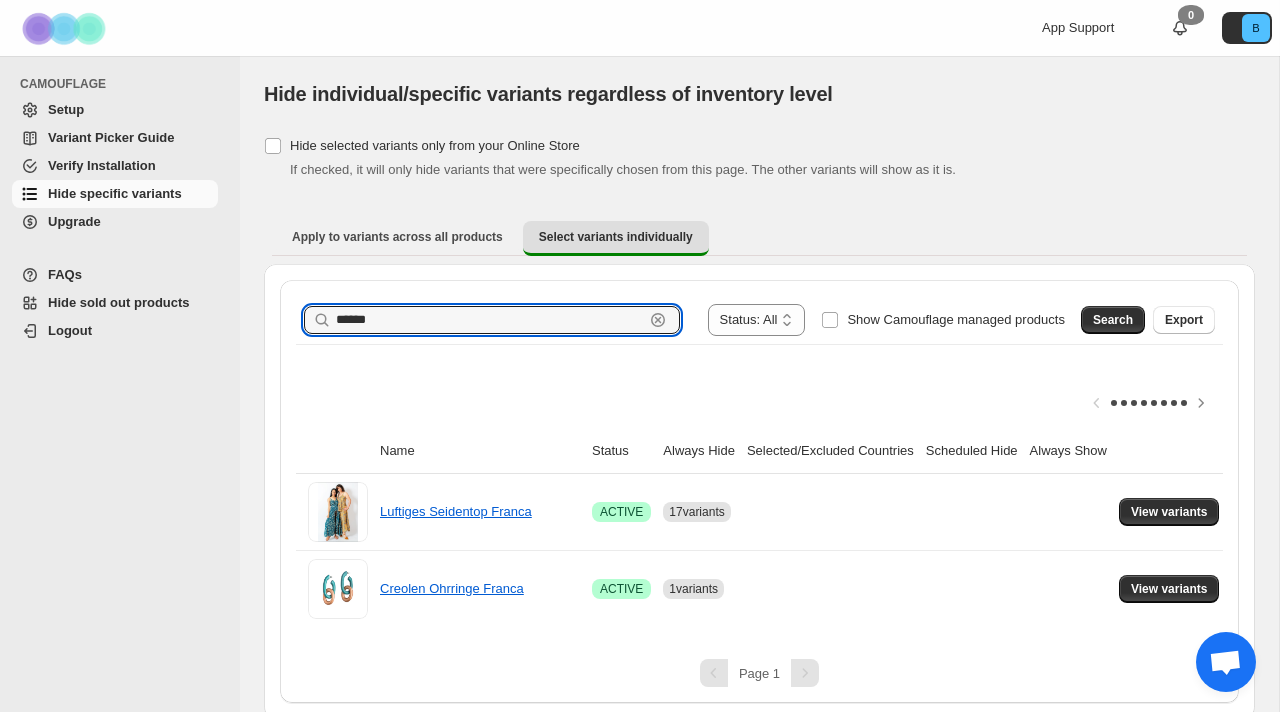 drag, startPoint x: 384, startPoint y: 319, endPoint x: 287, endPoint y: 319, distance: 97 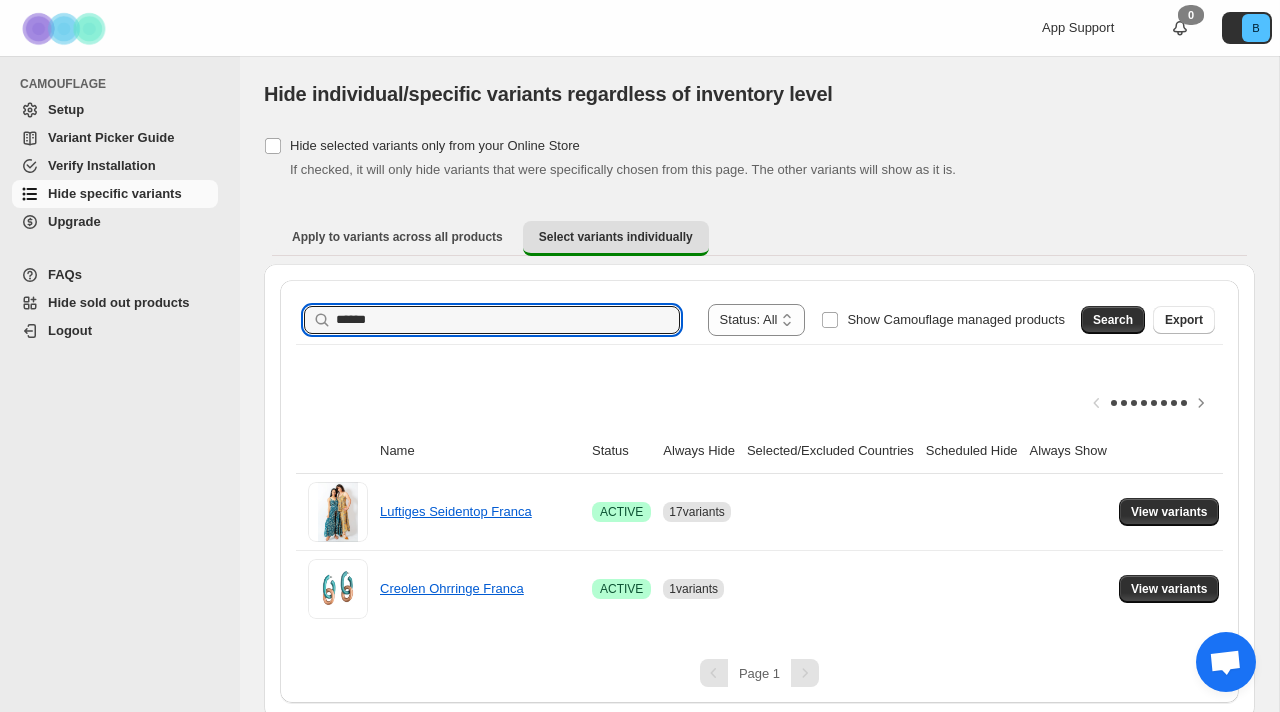 click on "Search" at bounding box center (1113, 320) 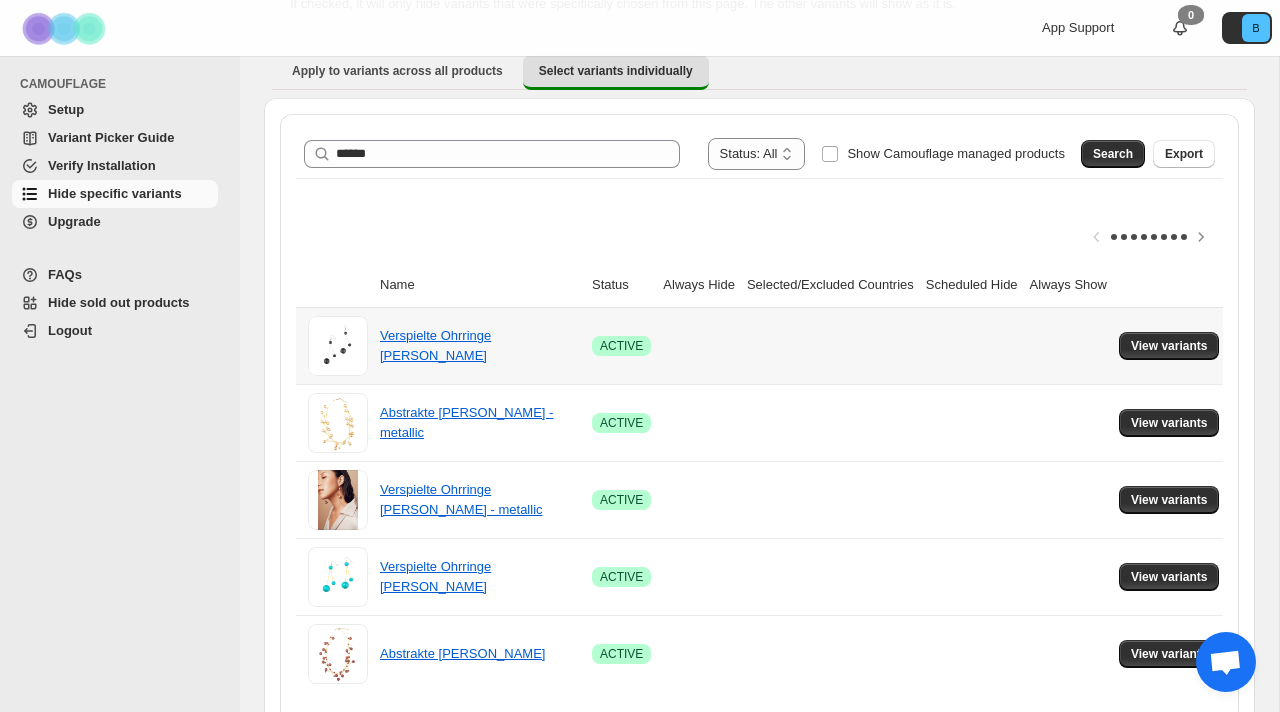 scroll, scrollTop: 172, scrollLeft: 0, axis: vertical 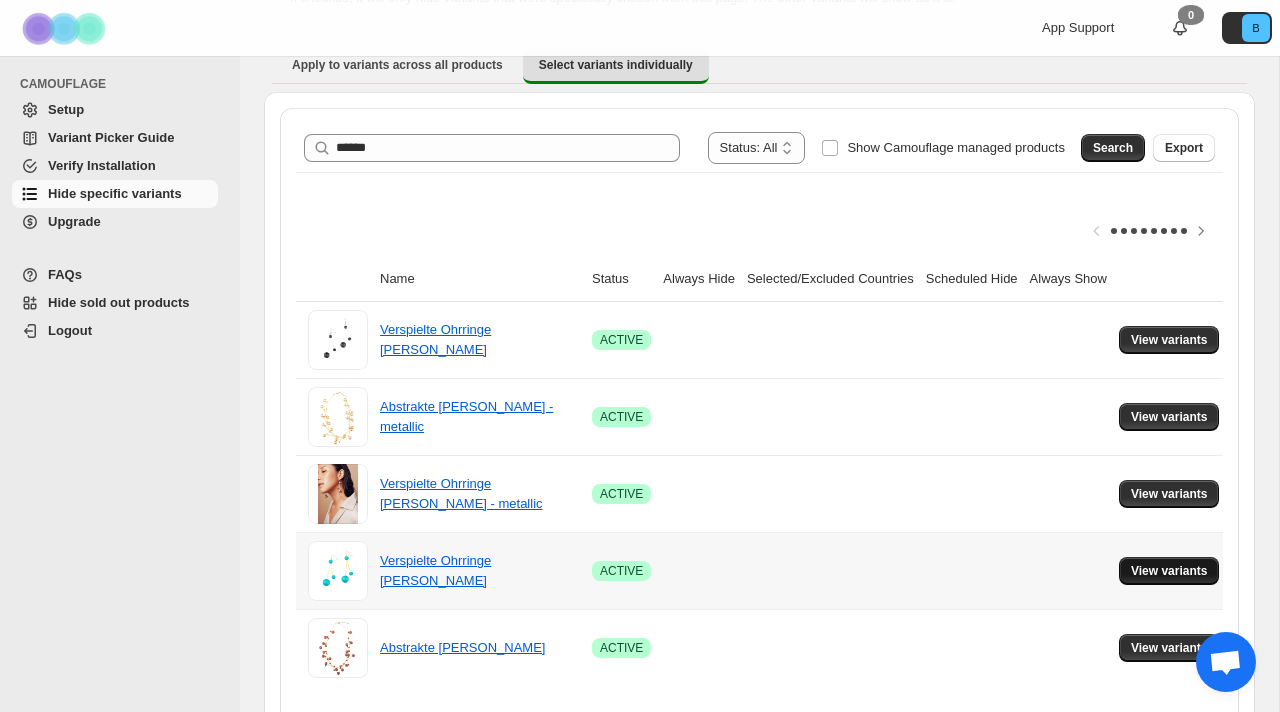 click on "View variants" at bounding box center [1169, 571] 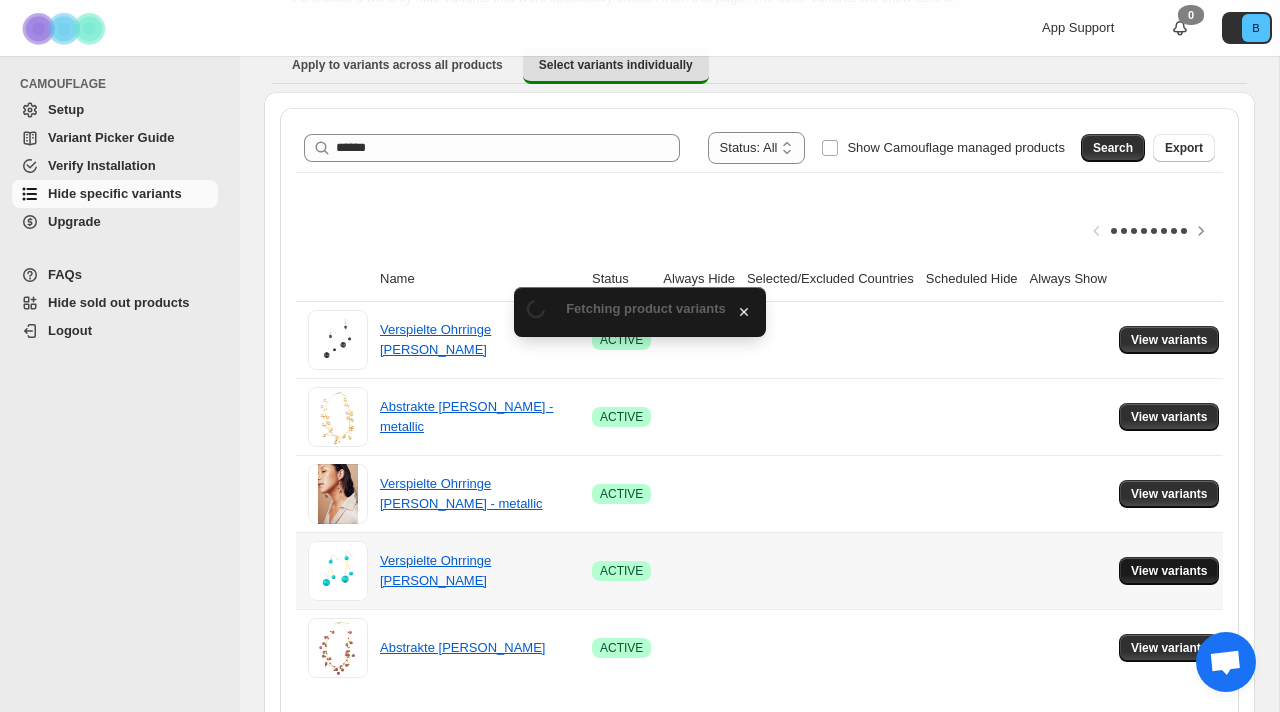 scroll, scrollTop: 172, scrollLeft: 0, axis: vertical 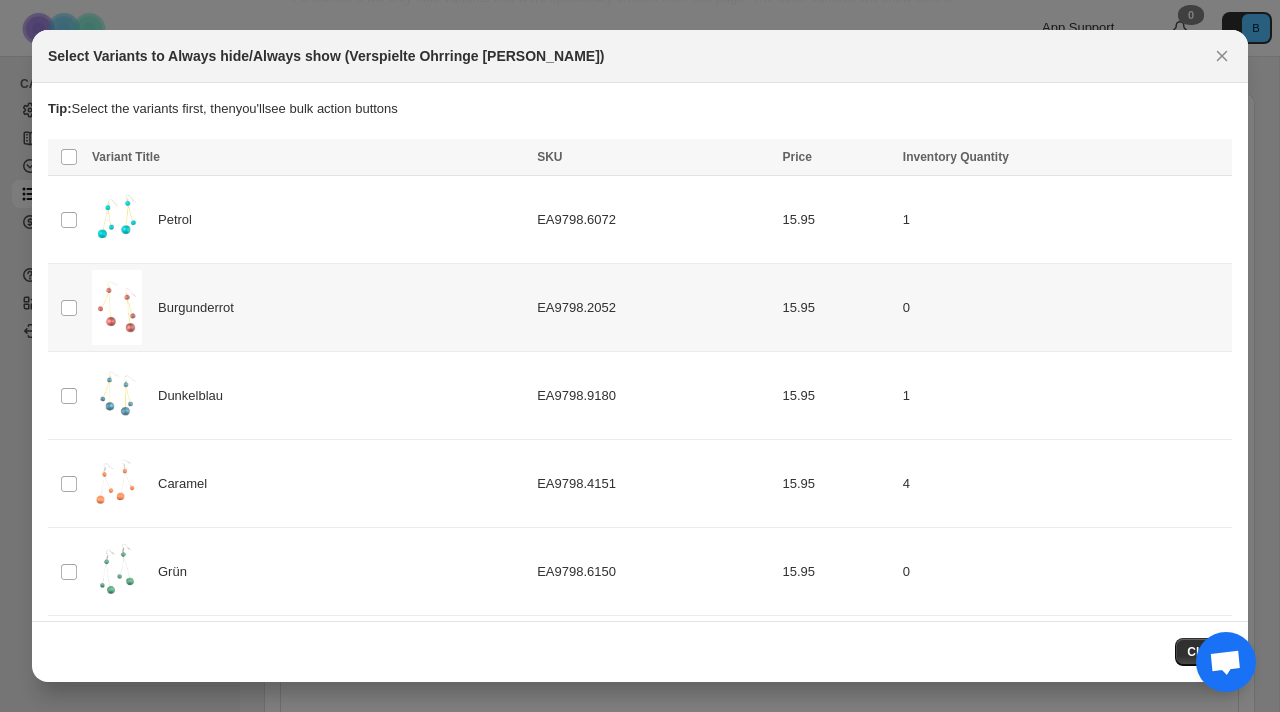 click on "EA9798.2052" at bounding box center [653, 308] 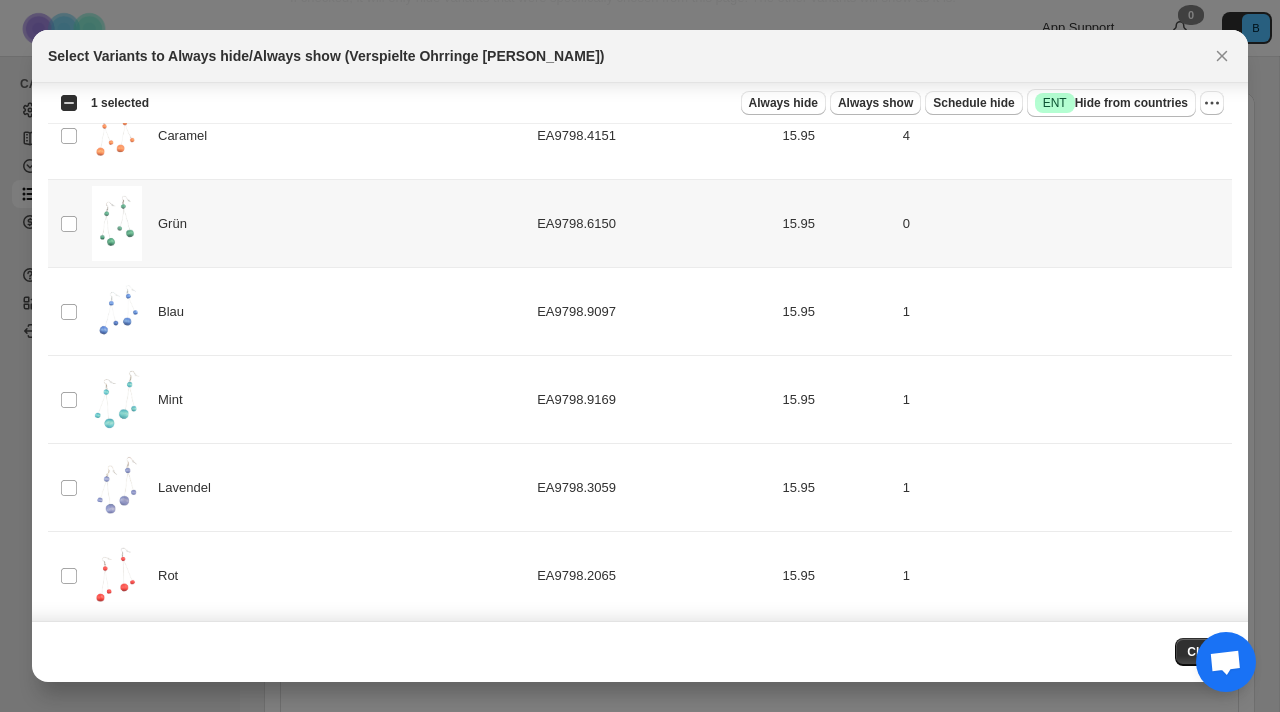 click on "EA9798.6150" at bounding box center (653, 224) 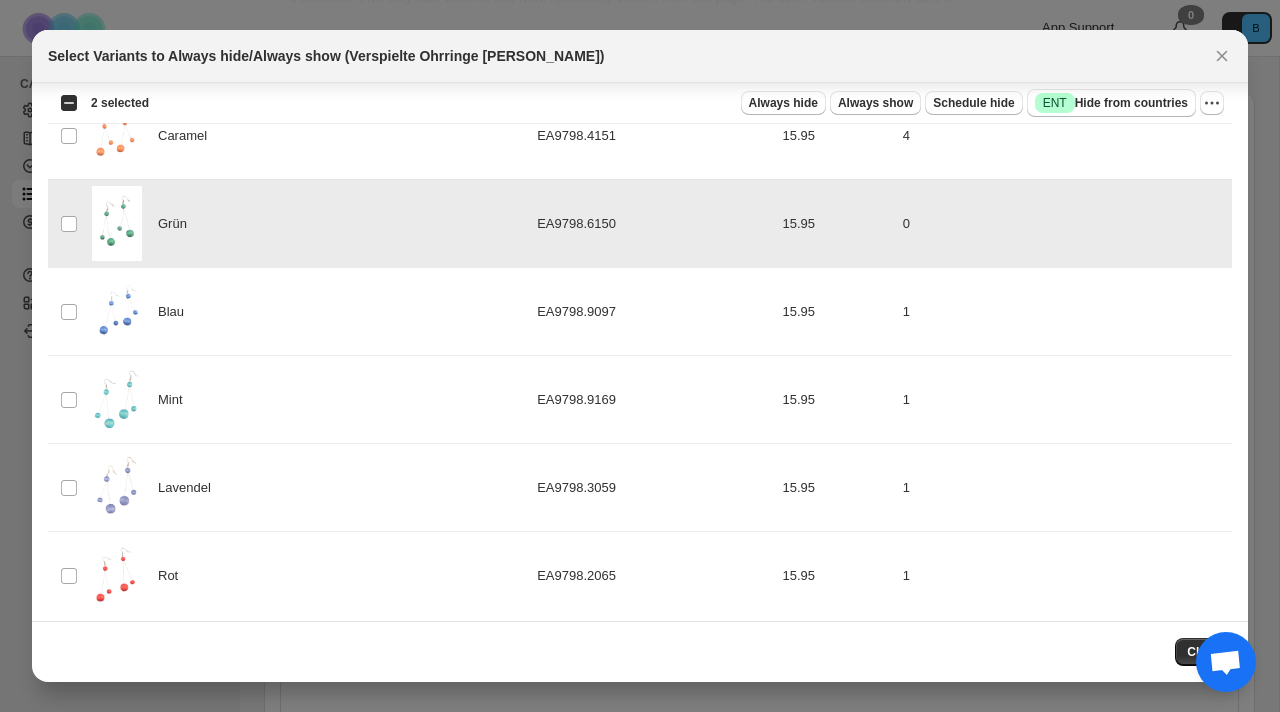 scroll, scrollTop: 362, scrollLeft: 0, axis: vertical 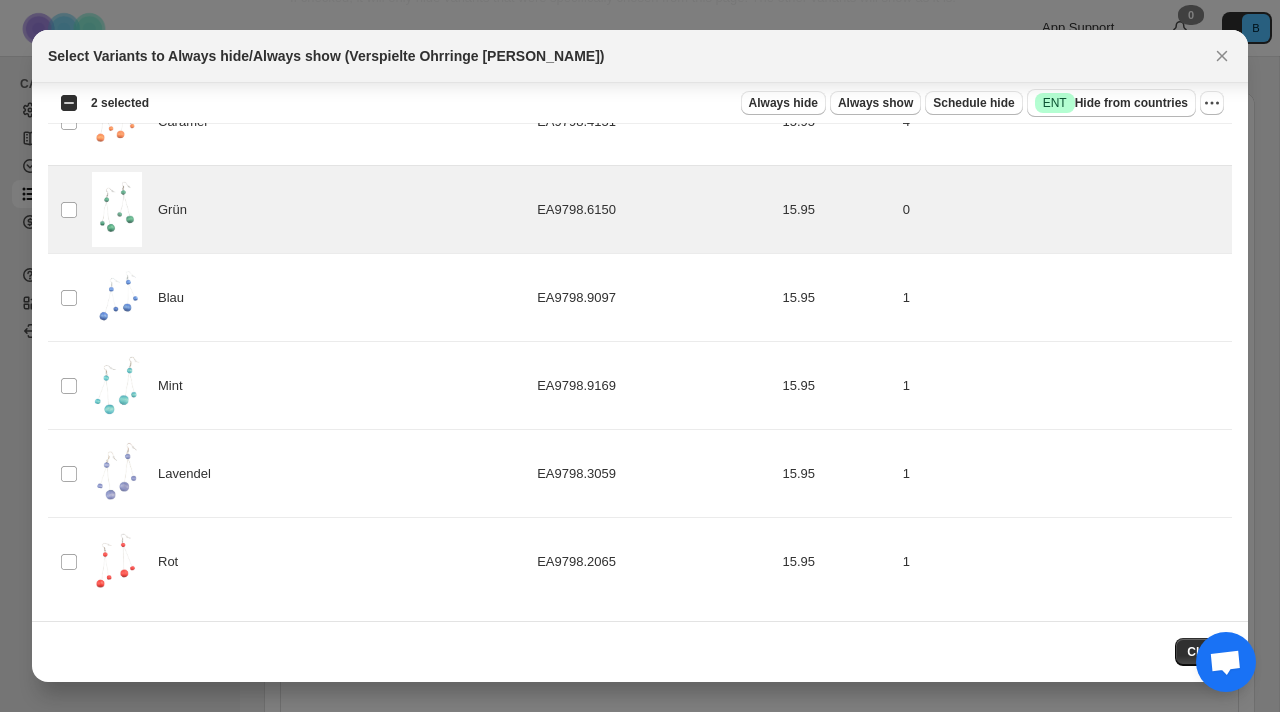 click on "Always hide Always show Schedule hide Success ENT  Hide from countries" at bounding box center (680, 103) 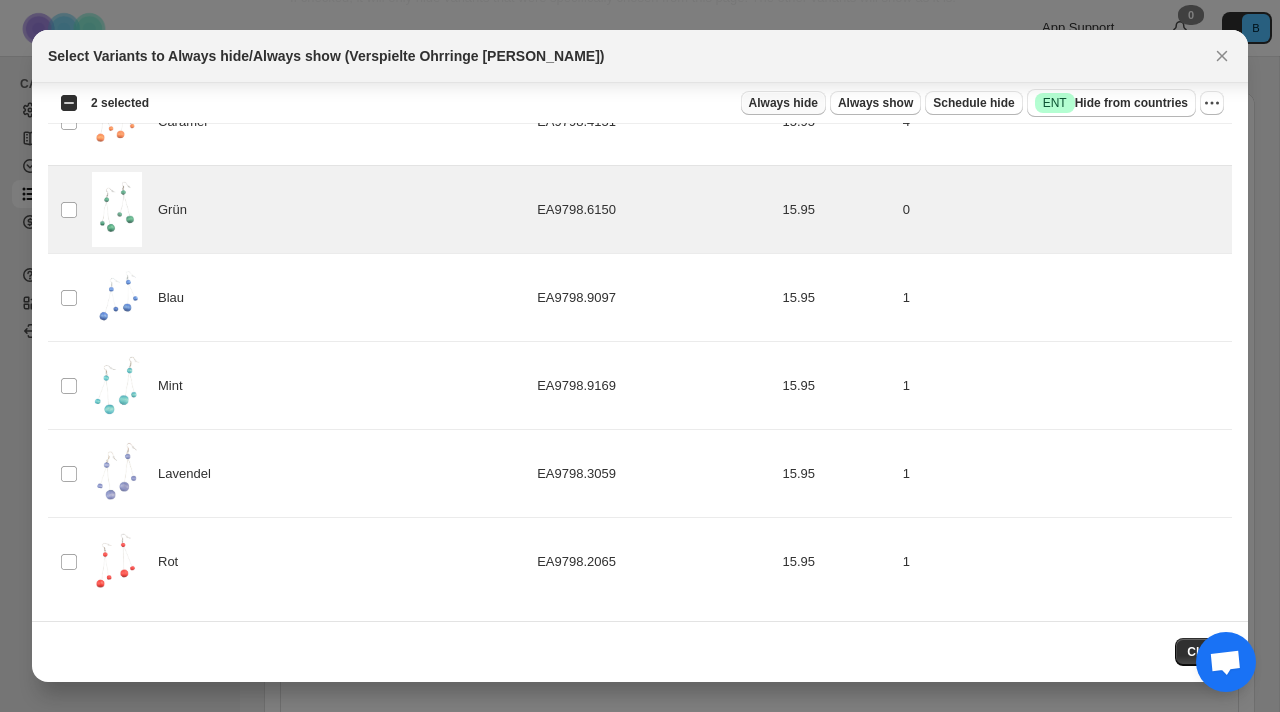 click on "Always hide" at bounding box center (783, 103) 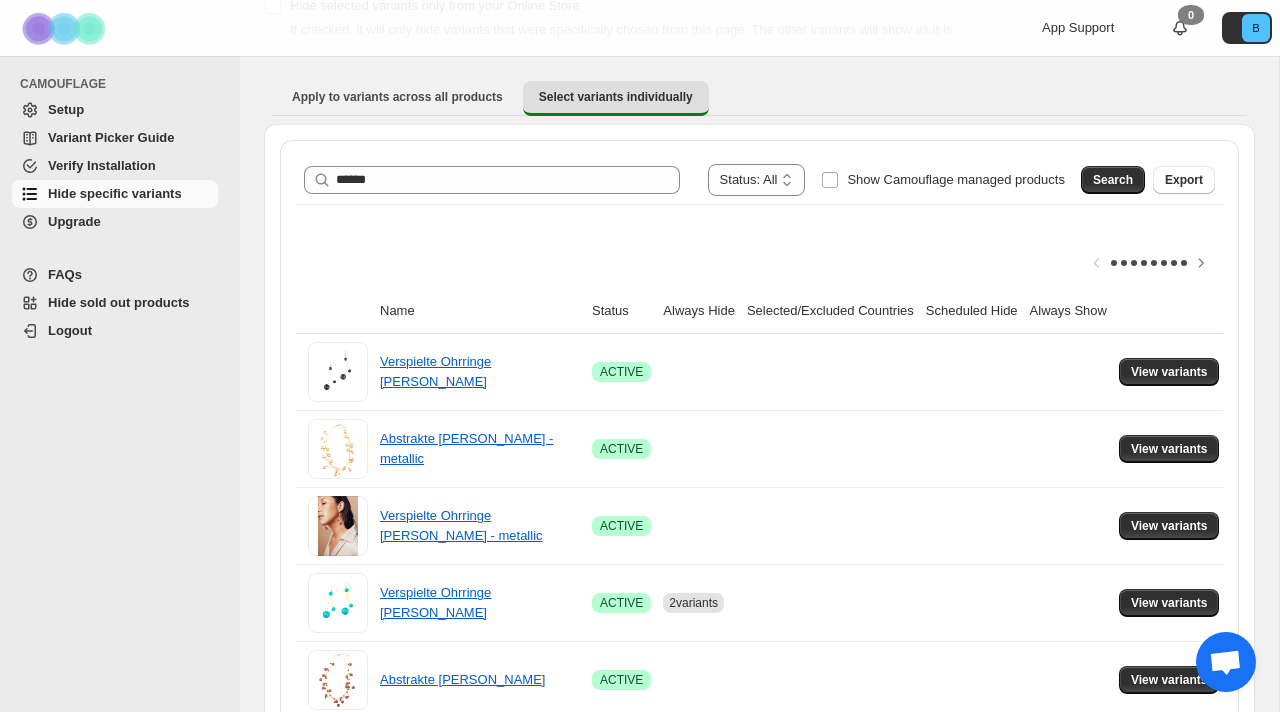scroll, scrollTop: 172, scrollLeft: 0, axis: vertical 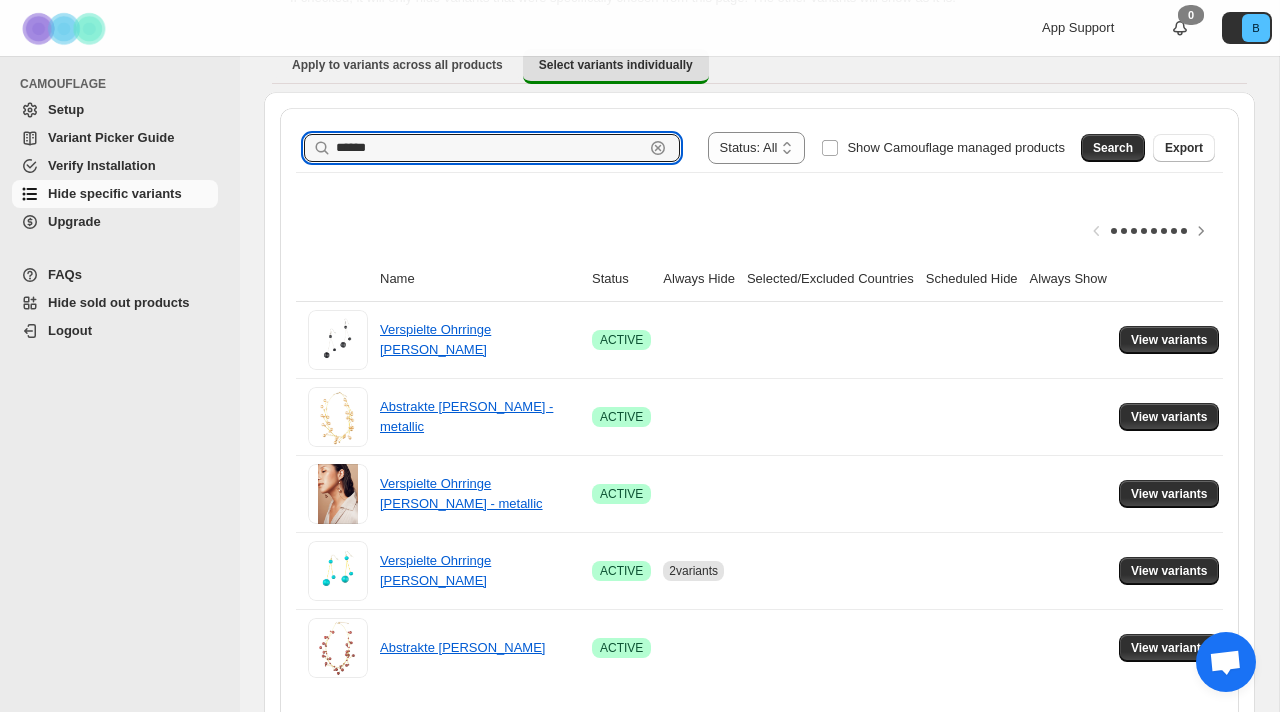 drag, startPoint x: 381, startPoint y: 147, endPoint x: 240, endPoint y: 136, distance: 141.42842 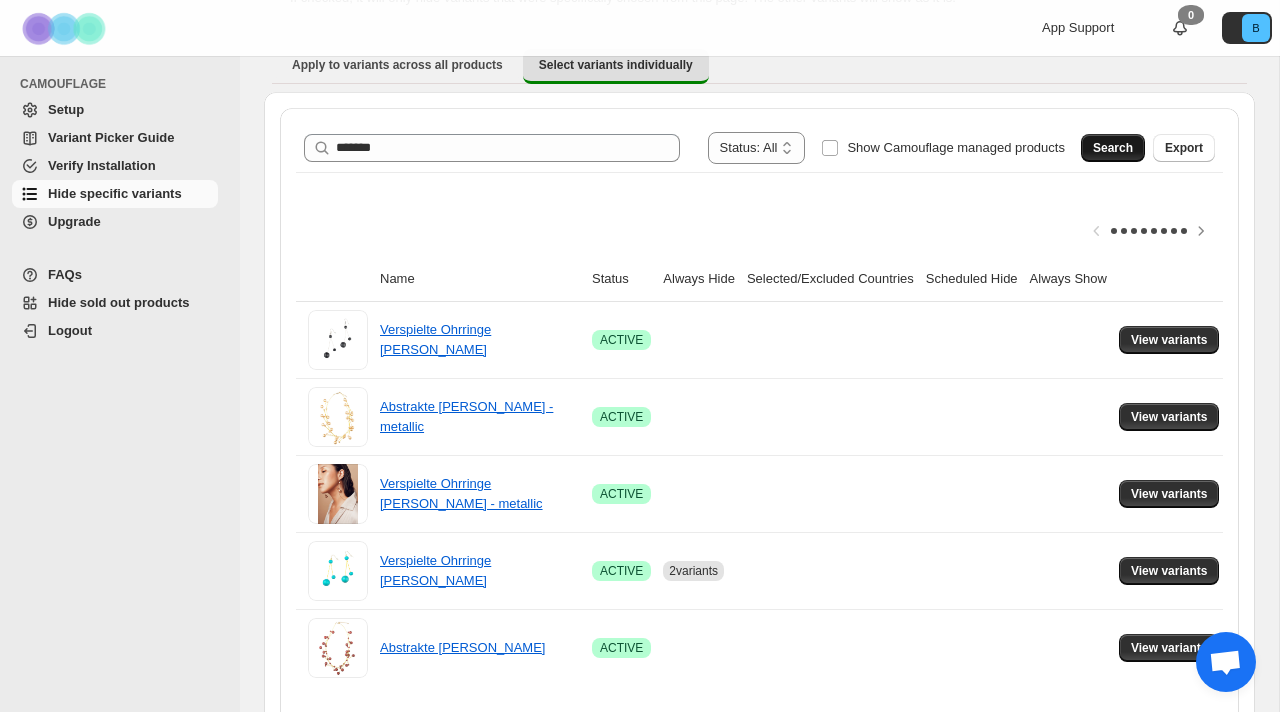 click on "Search" at bounding box center [1113, 148] 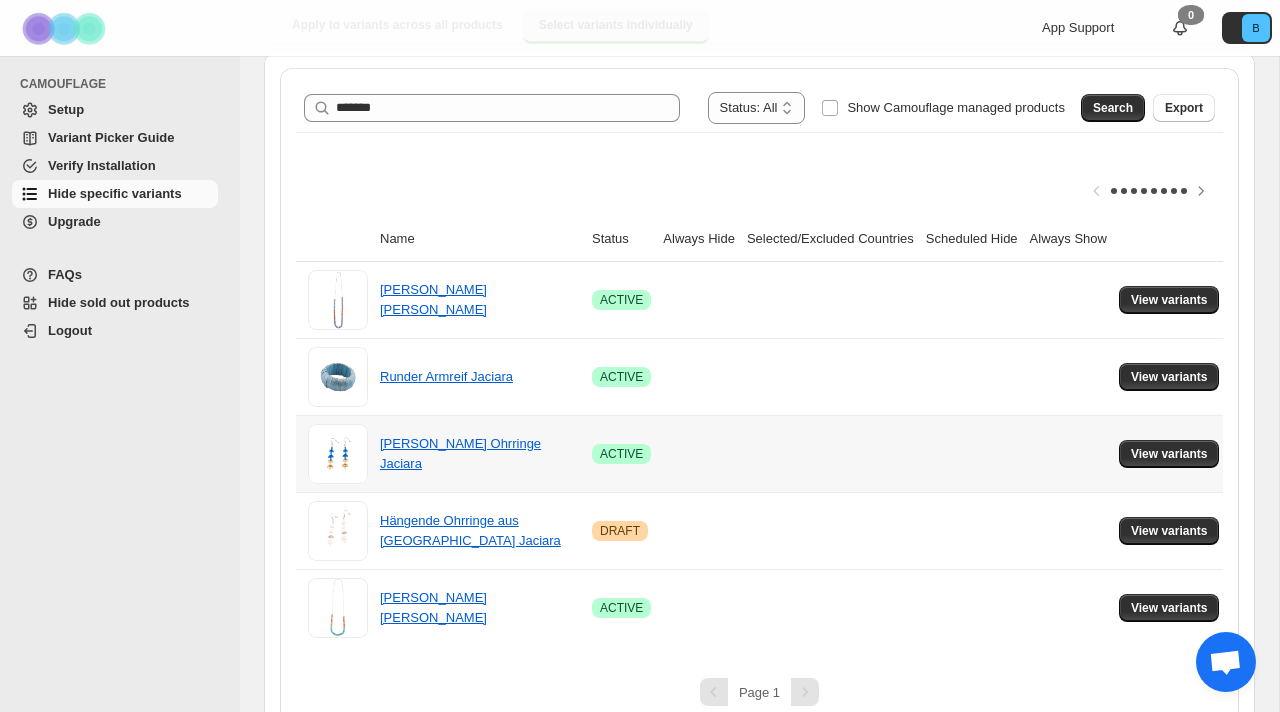 scroll, scrollTop: 214, scrollLeft: 0, axis: vertical 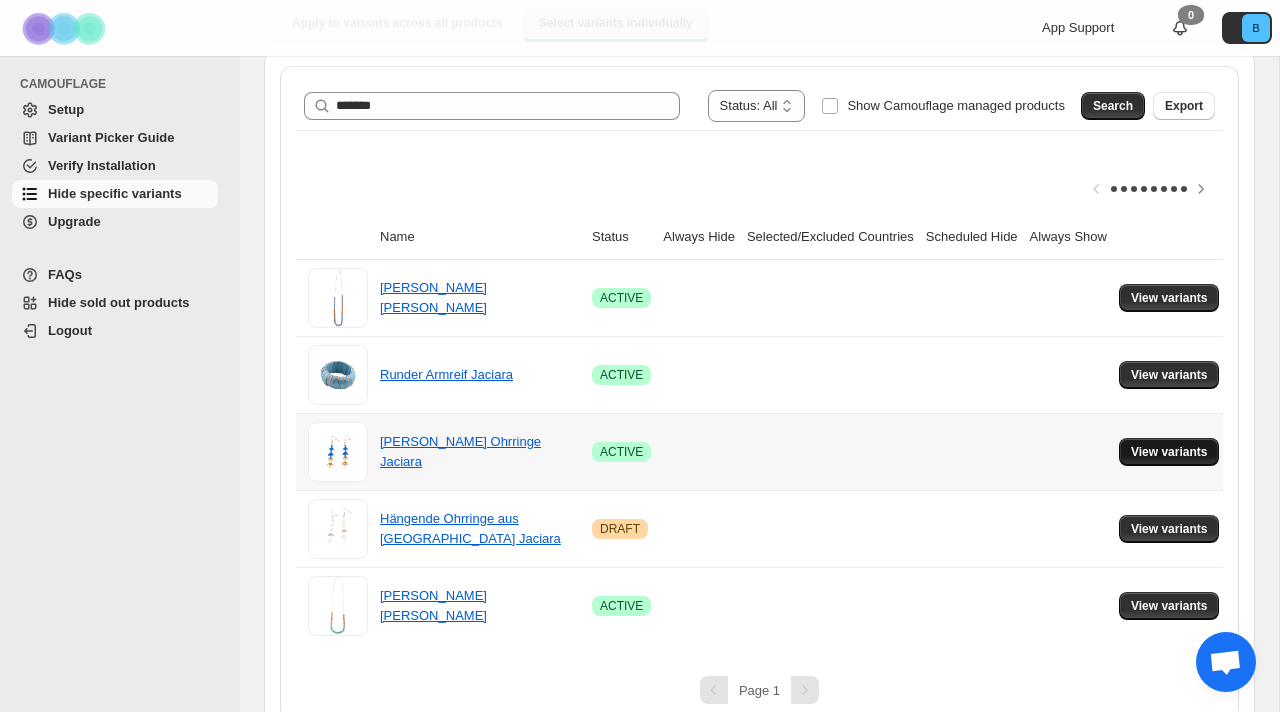 click on "View variants" at bounding box center [1169, 452] 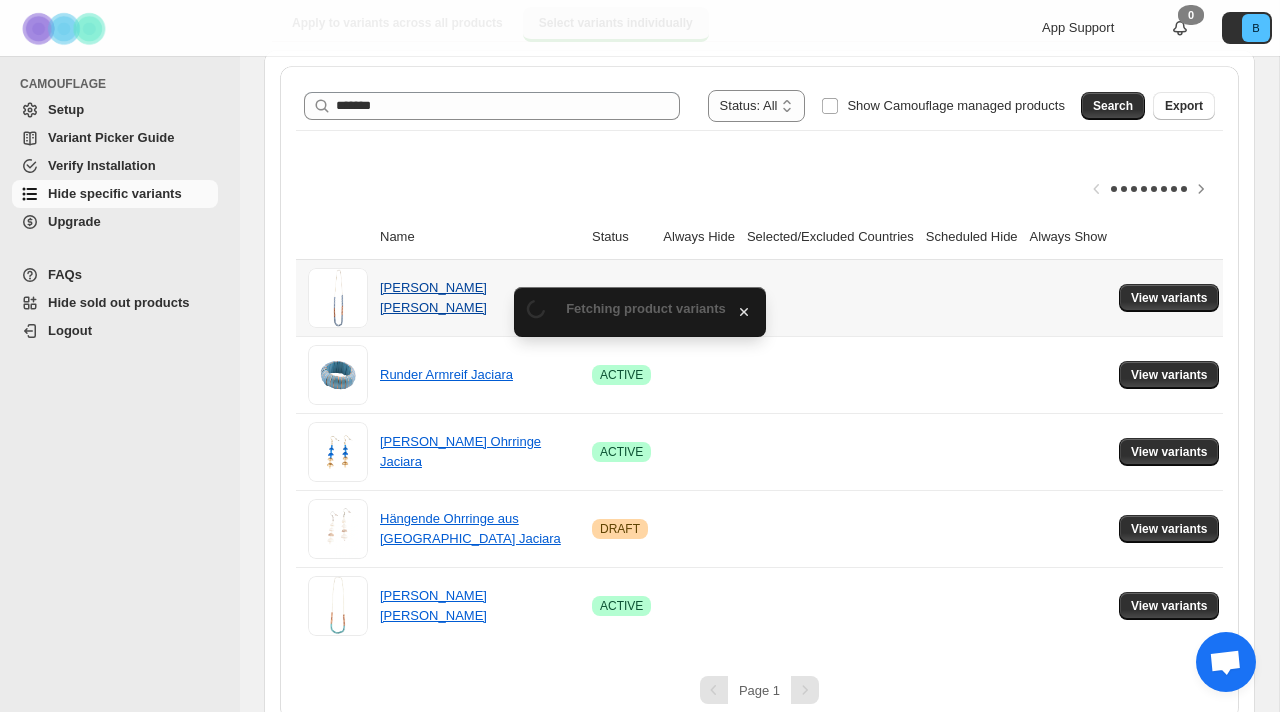 scroll, scrollTop: 0, scrollLeft: 0, axis: both 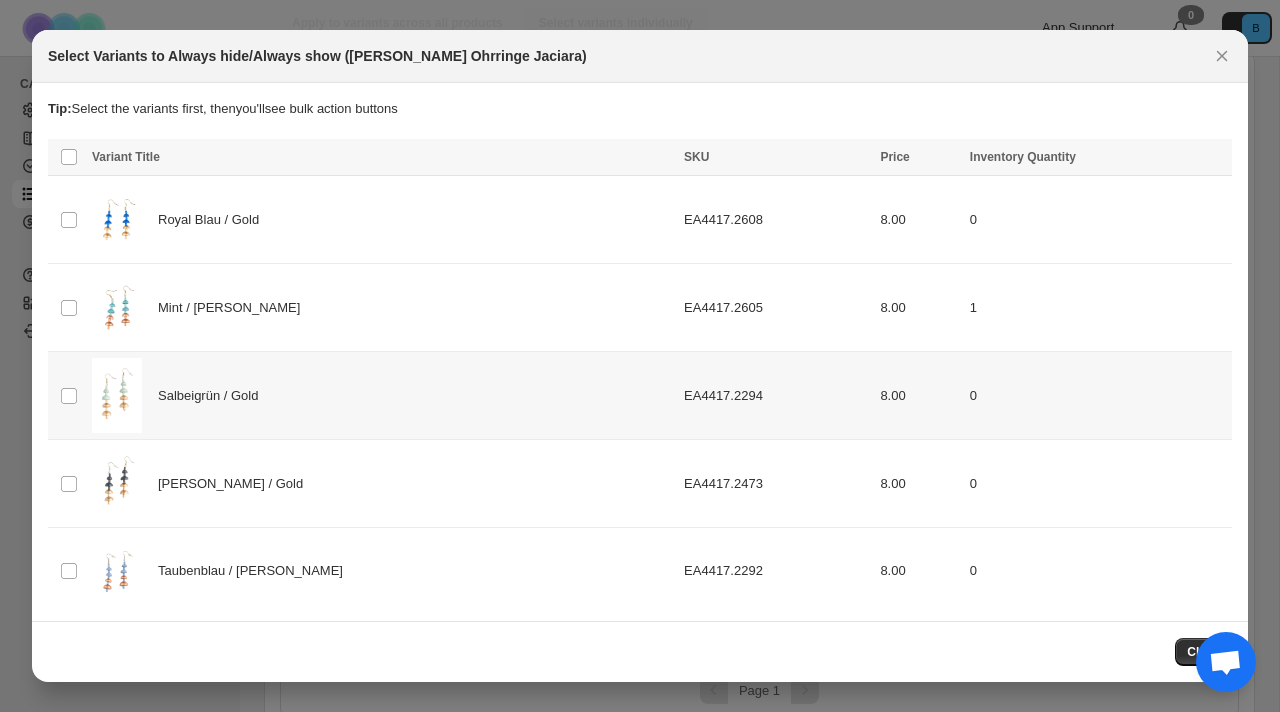 click on "Salbeigrün / Gold" at bounding box center [213, 396] 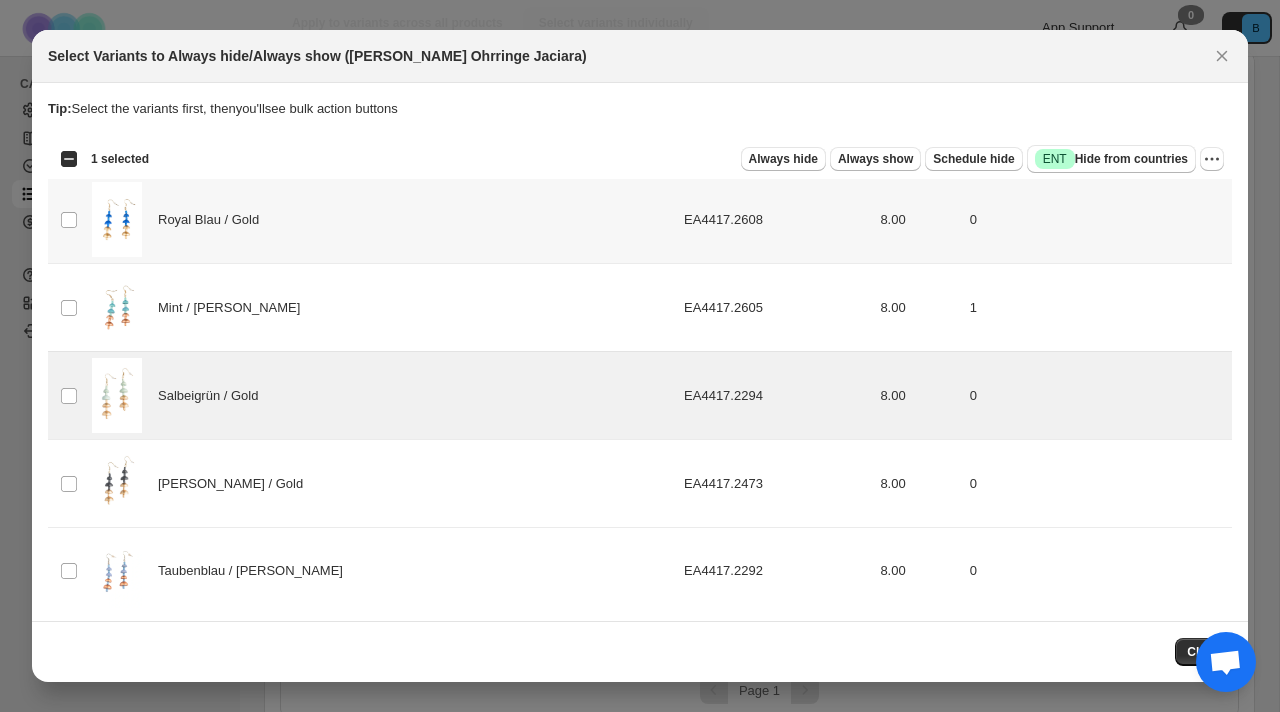 click on "Royal Blau / Gold" at bounding box center [214, 220] 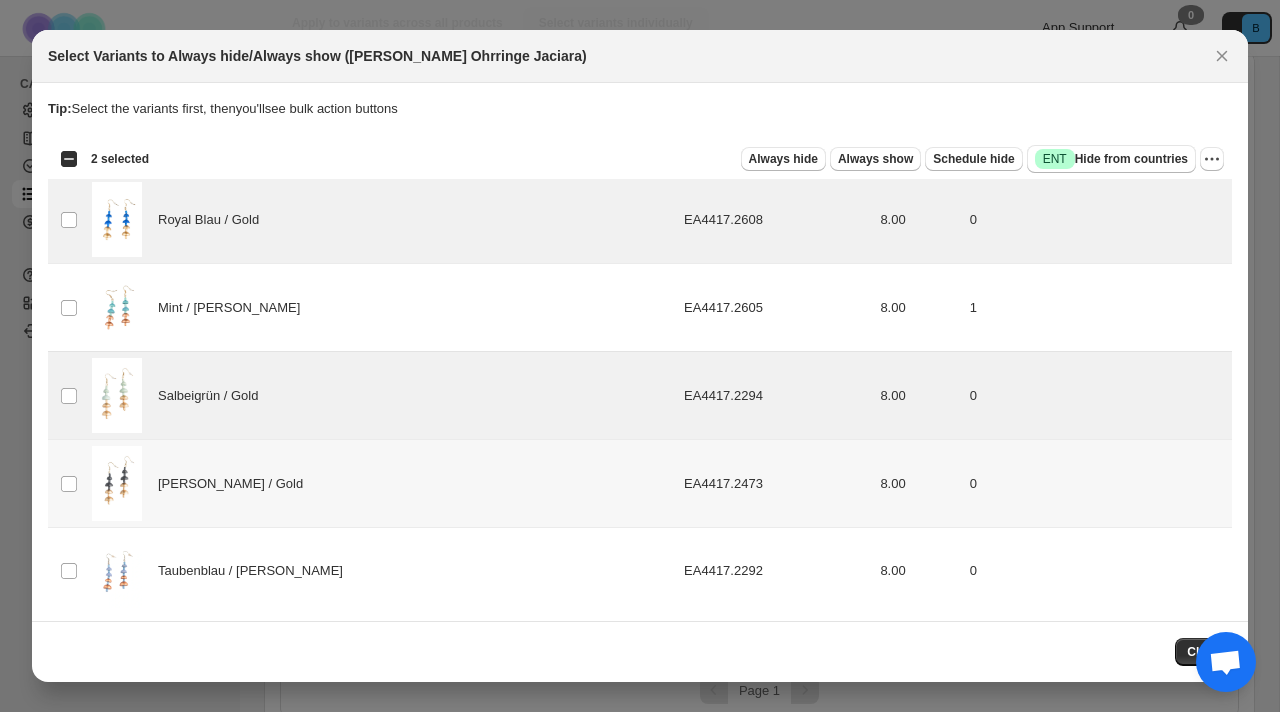 click on "[PERSON_NAME] / Gold" at bounding box center (382, 483) 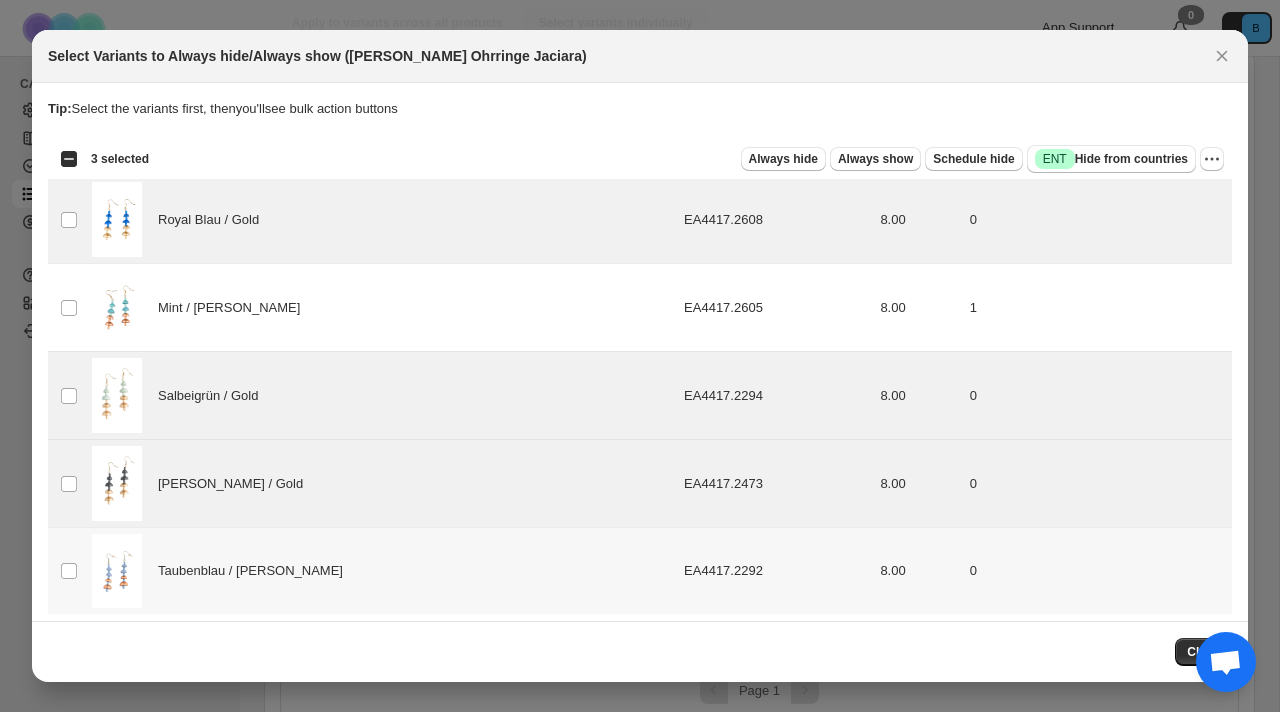 click on "Taubenblau / [PERSON_NAME]" at bounding box center [382, 571] 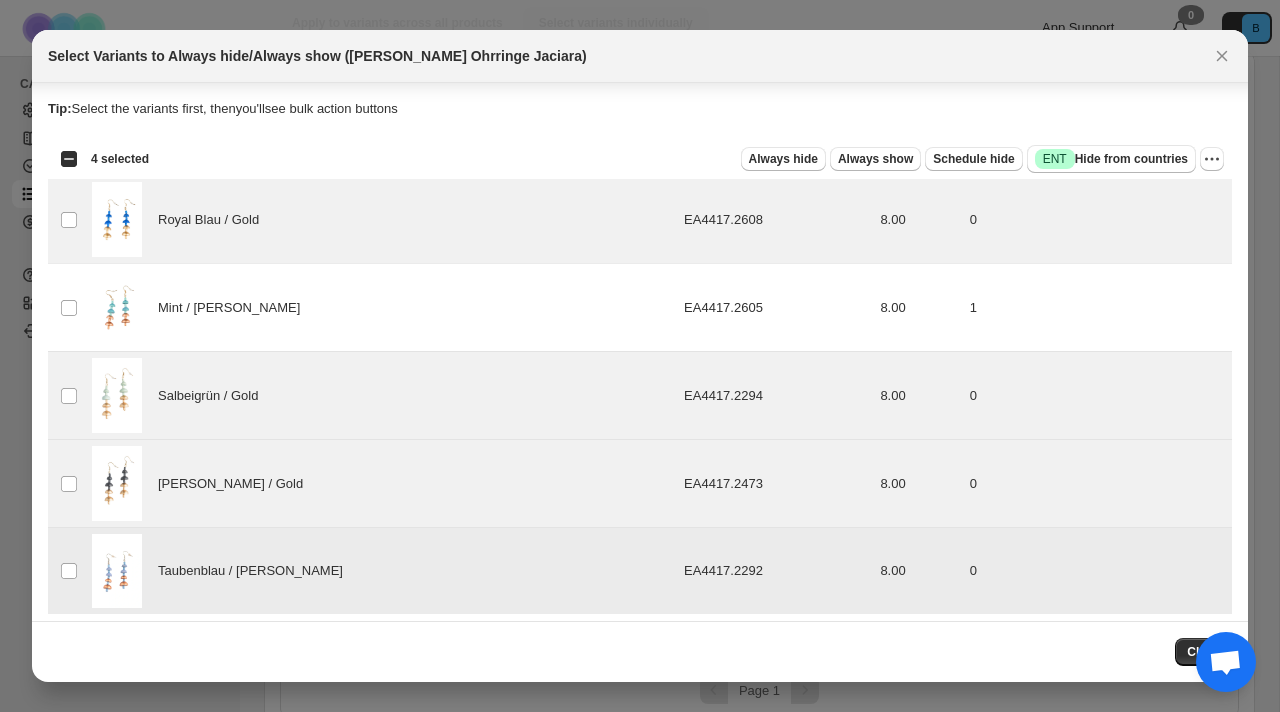 scroll, scrollTop: 9, scrollLeft: 0, axis: vertical 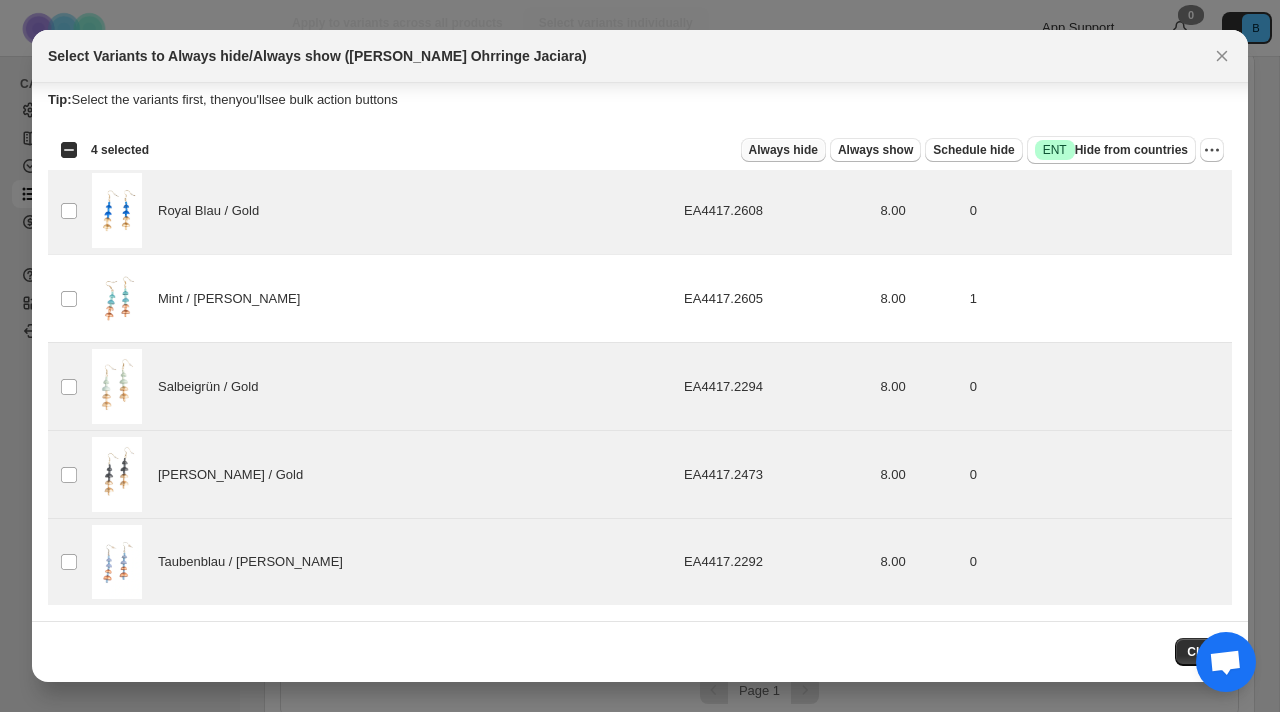 click on "Always hide" at bounding box center (783, 150) 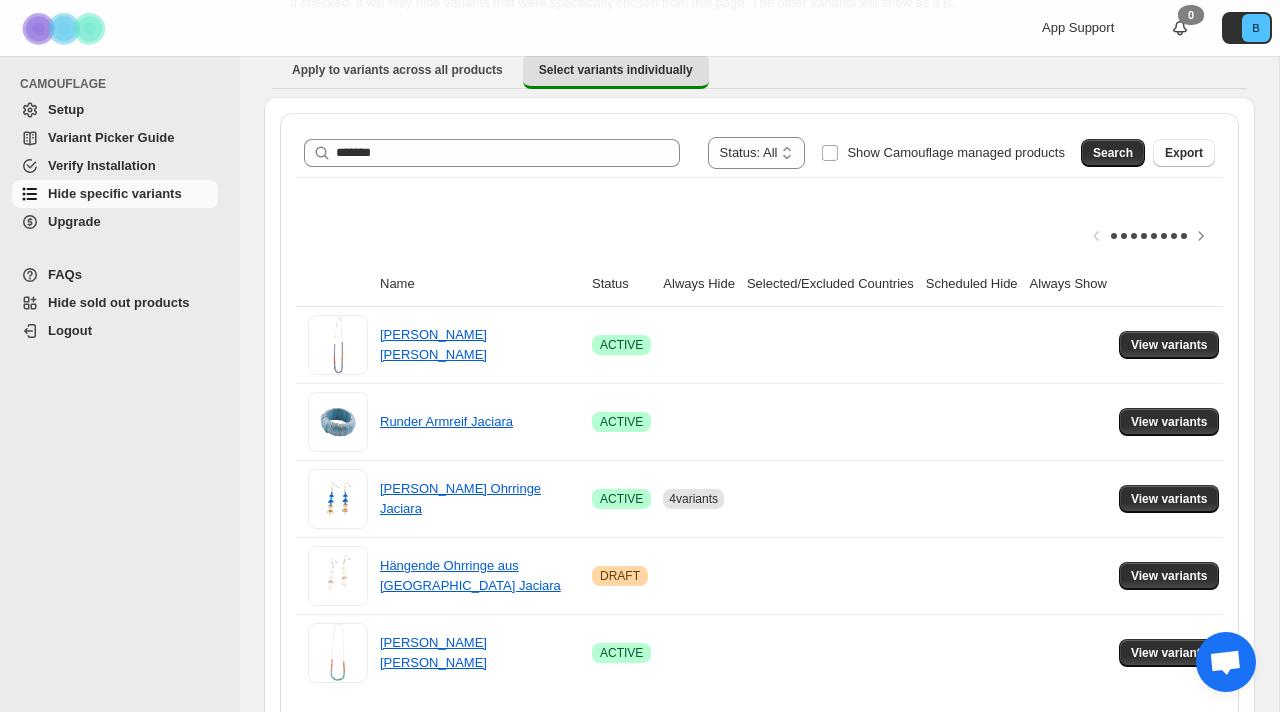 scroll, scrollTop: 214, scrollLeft: 0, axis: vertical 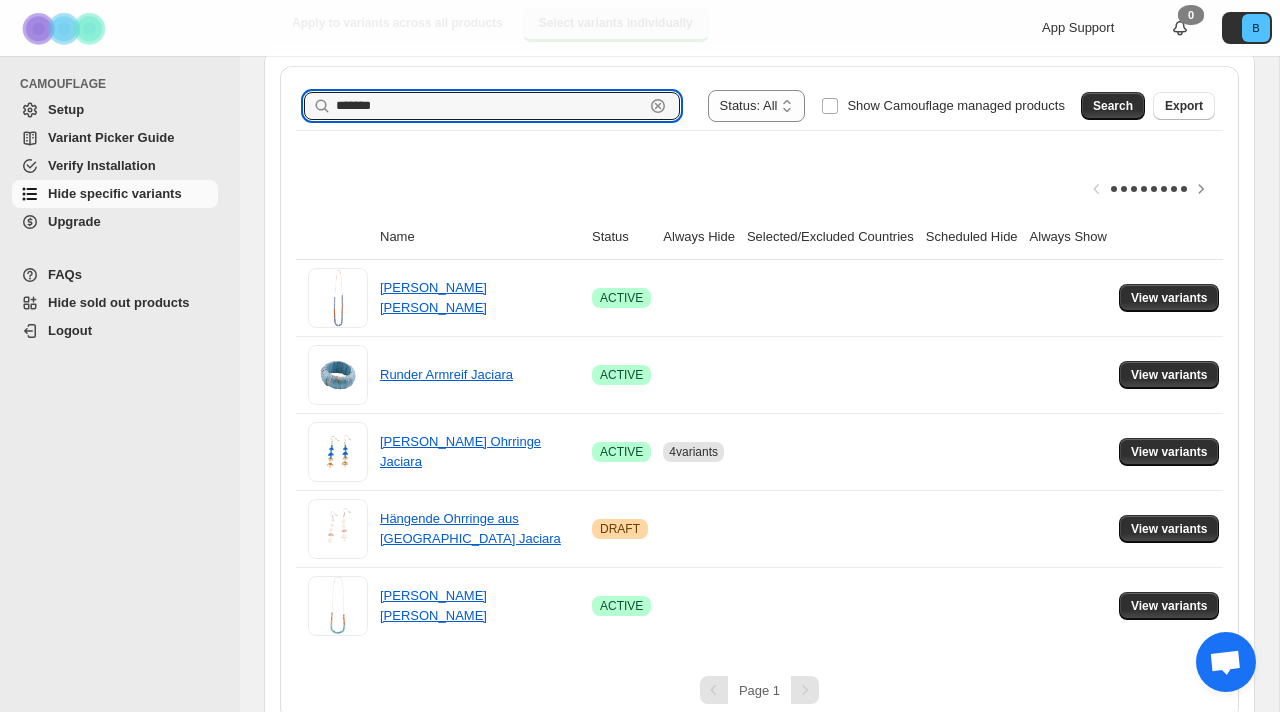 drag, startPoint x: 391, startPoint y: 101, endPoint x: 221, endPoint y: 110, distance: 170.23807 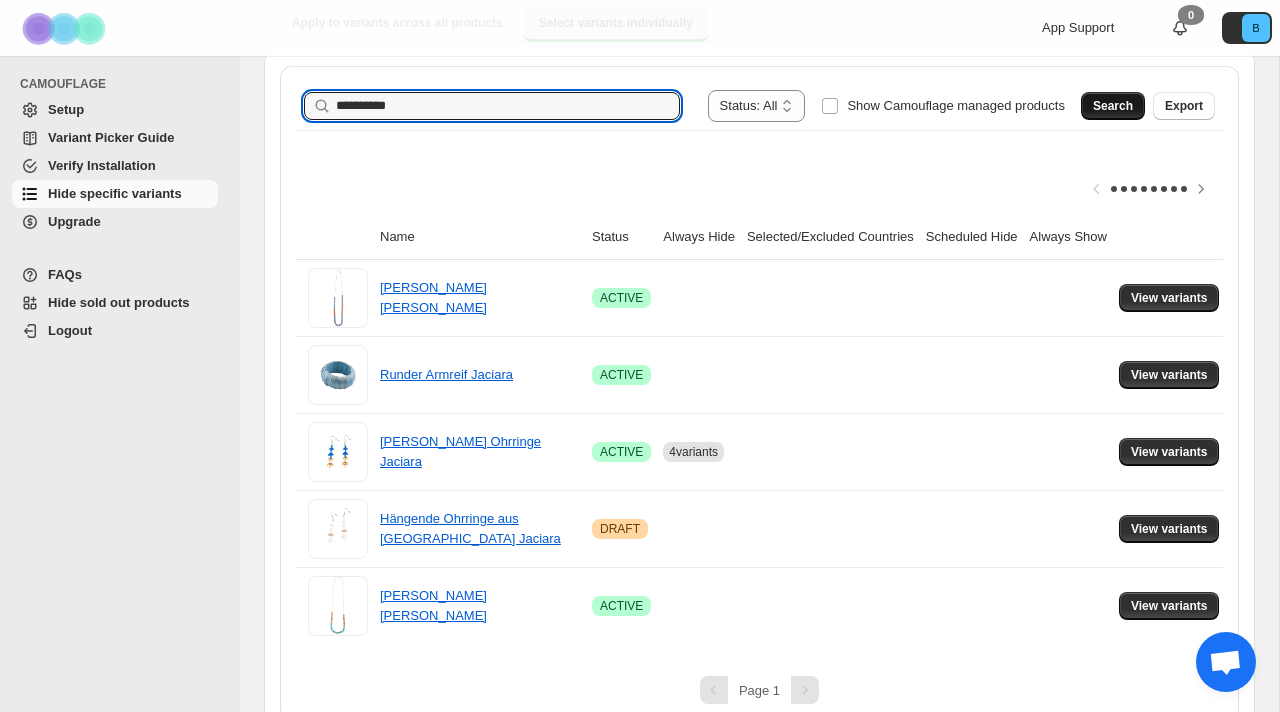 click on "Search" at bounding box center [1113, 106] 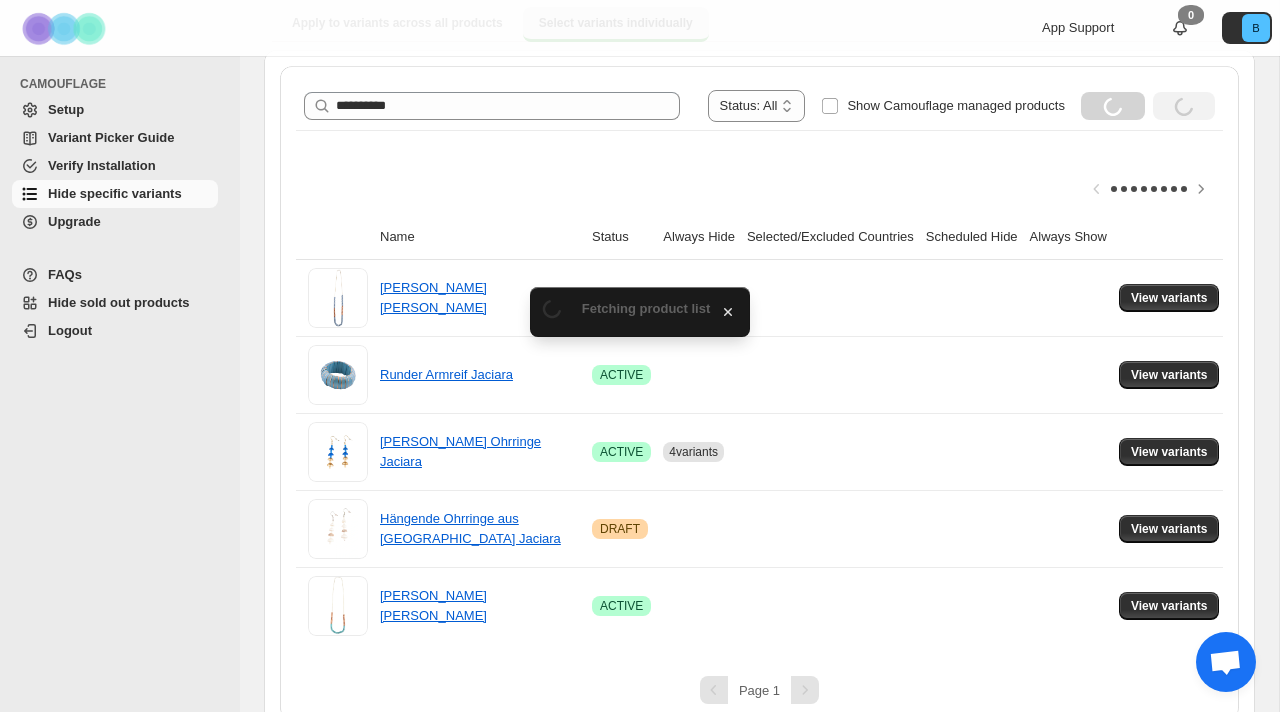 click on "Loading Search" at bounding box center [1113, 106] 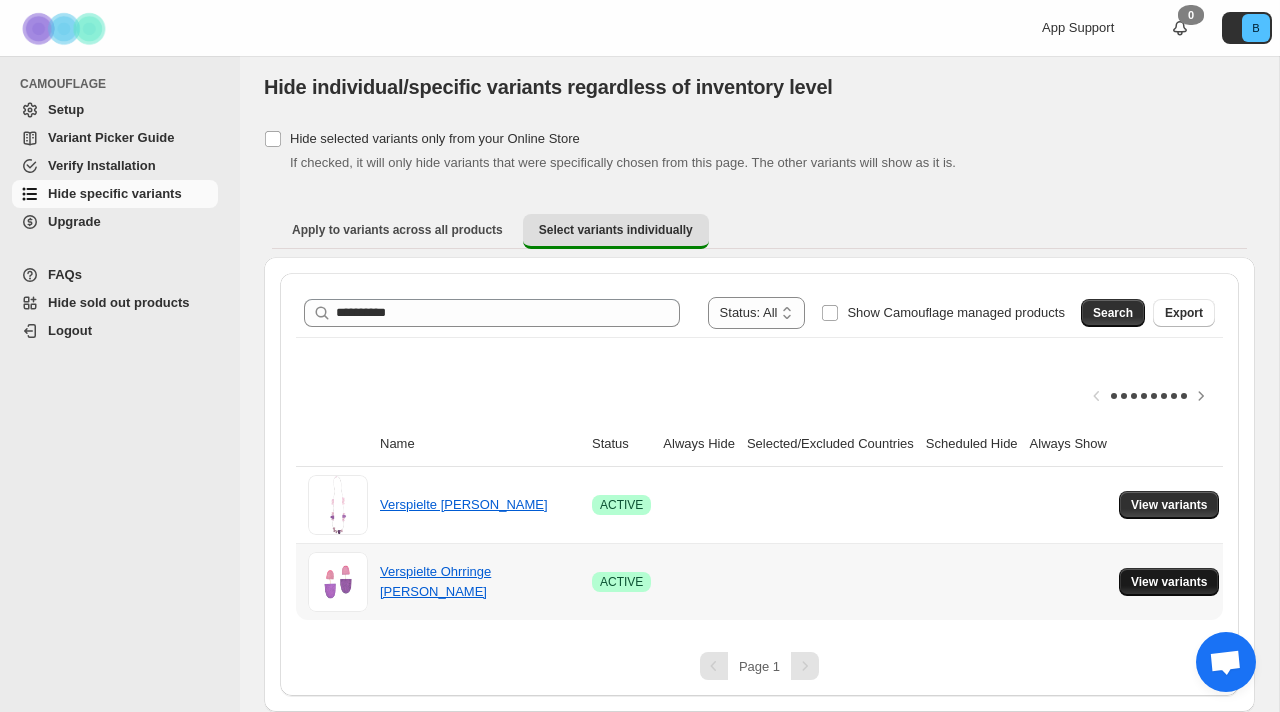 click on "View variants" at bounding box center (1169, 582) 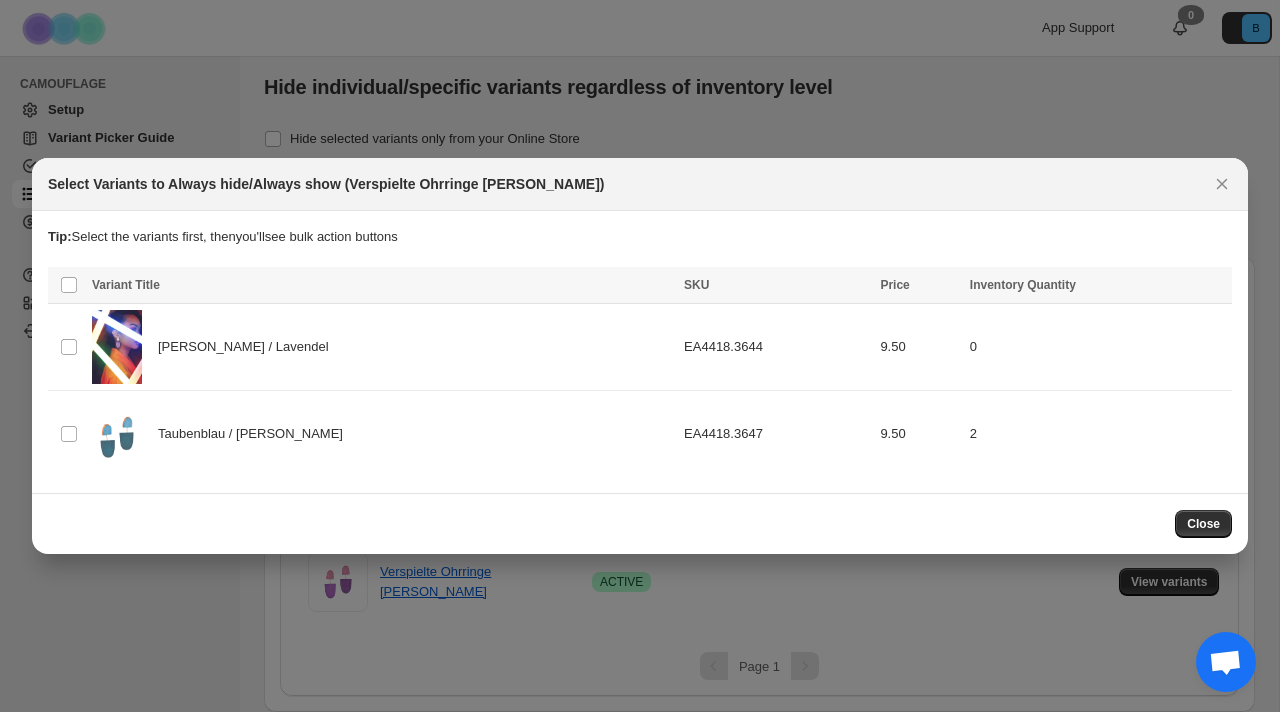 scroll, scrollTop: 7, scrollLeft: 0, axis: vertical 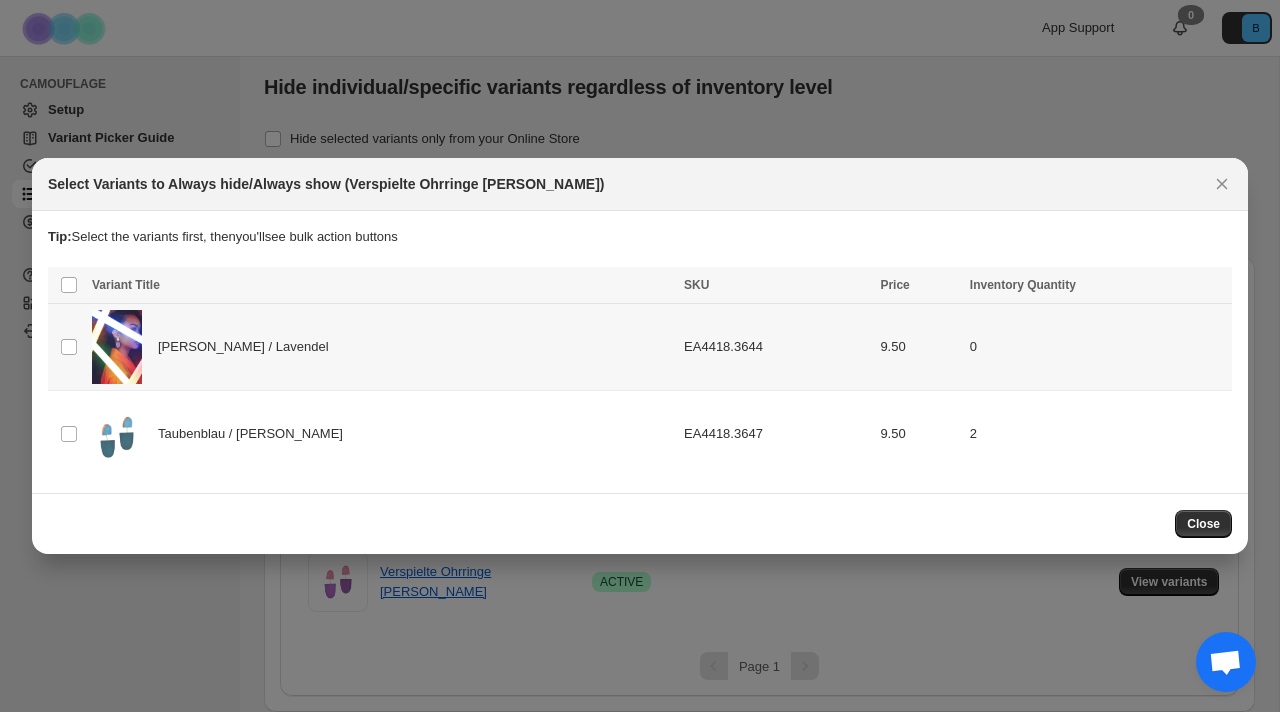 click on "EA4418.3644" at bounding box center (776, 347) 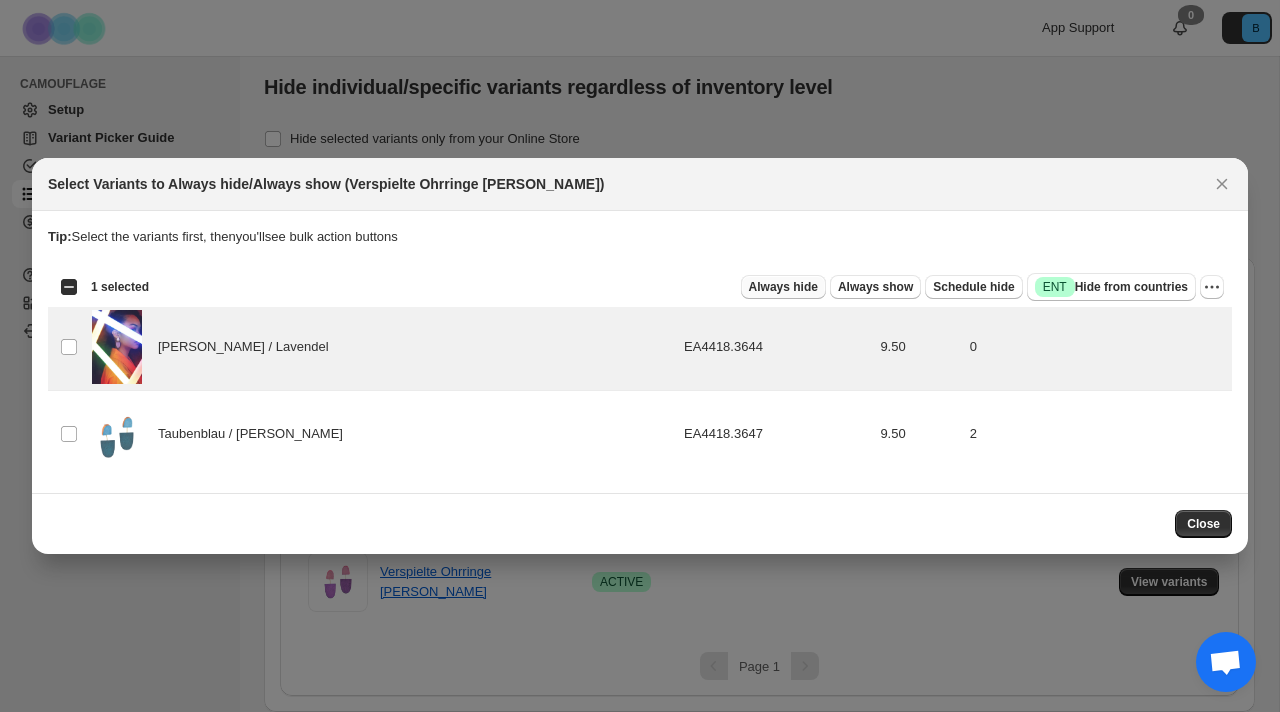 click on "Always hide" at bounding box center (783, 287) 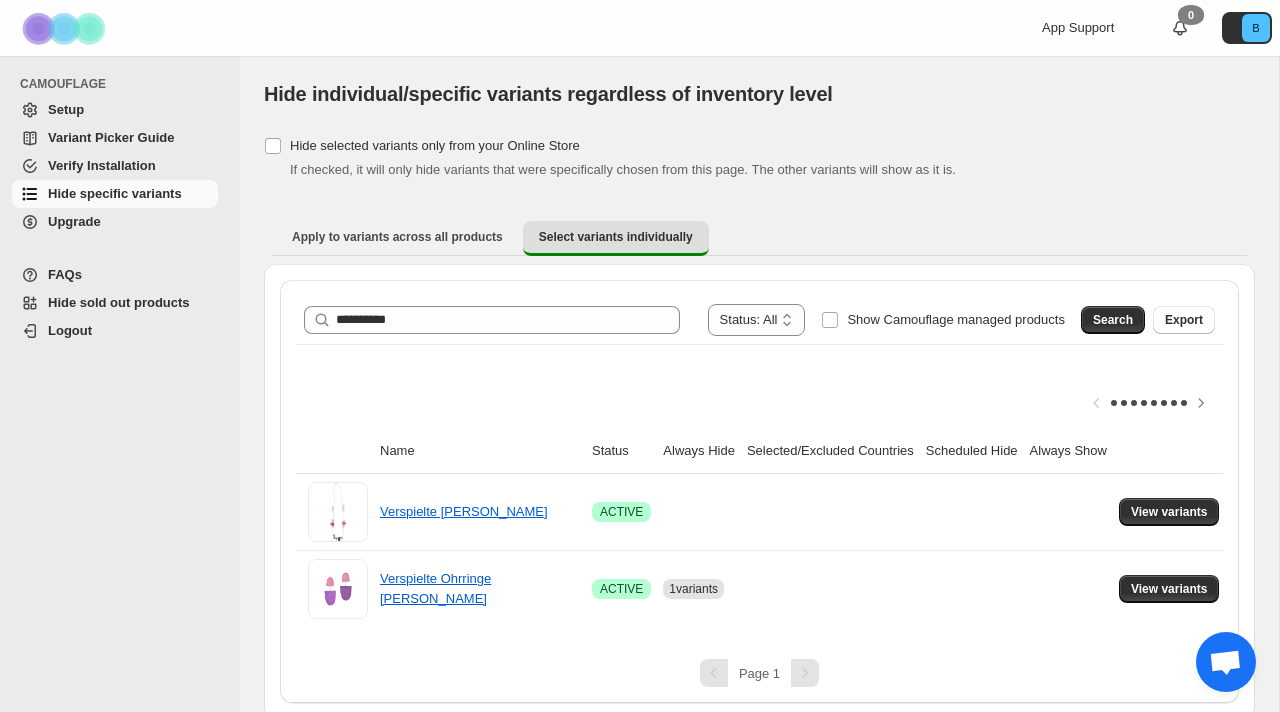 scroll, scrollTop: 7, scrollLeft: 0, axis: vertical 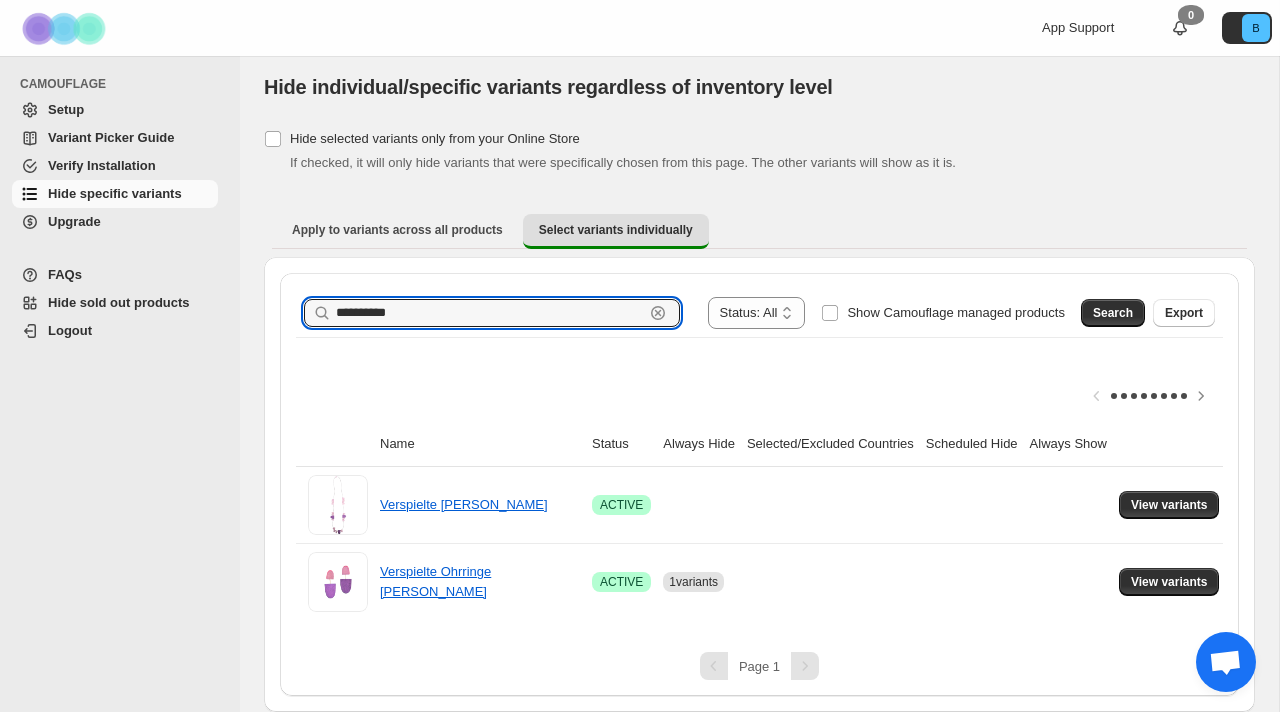 drag, startPoint x: 426, startPoint y: 324, endPoint x: 227, endPoint y: 310, distance: 199.49185 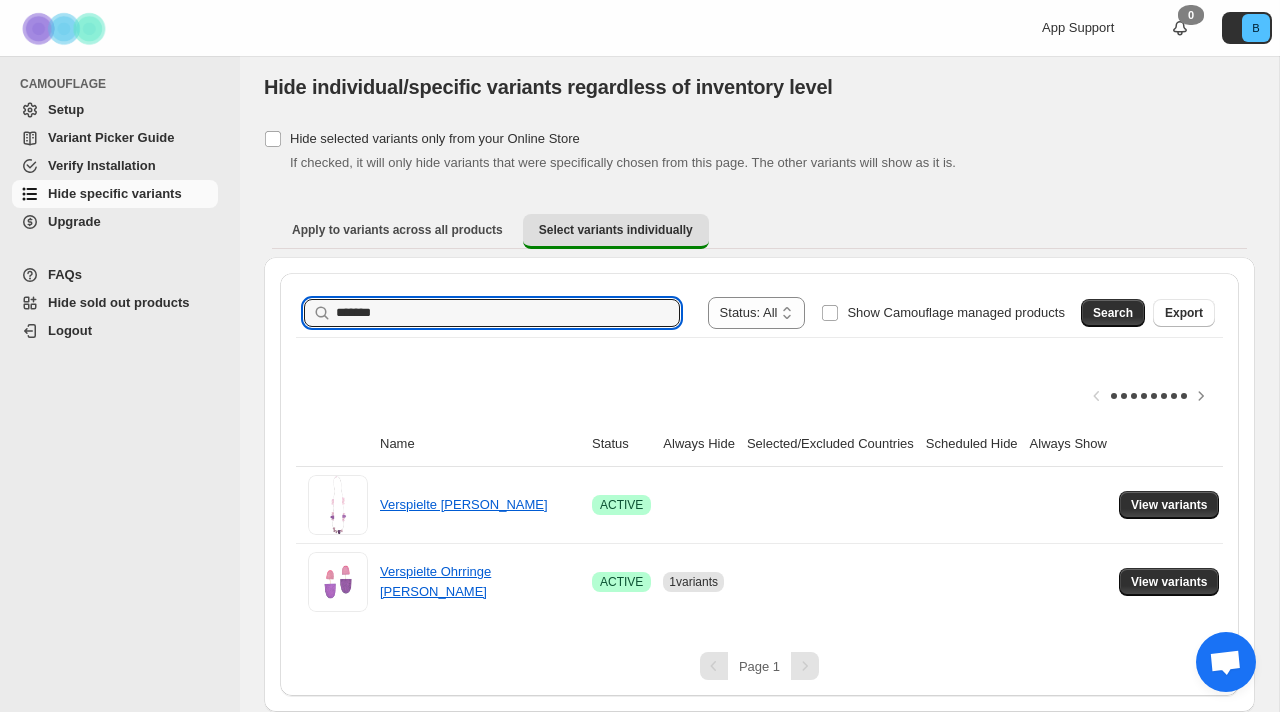 click on "Search" at bounding box center [1113, 313] 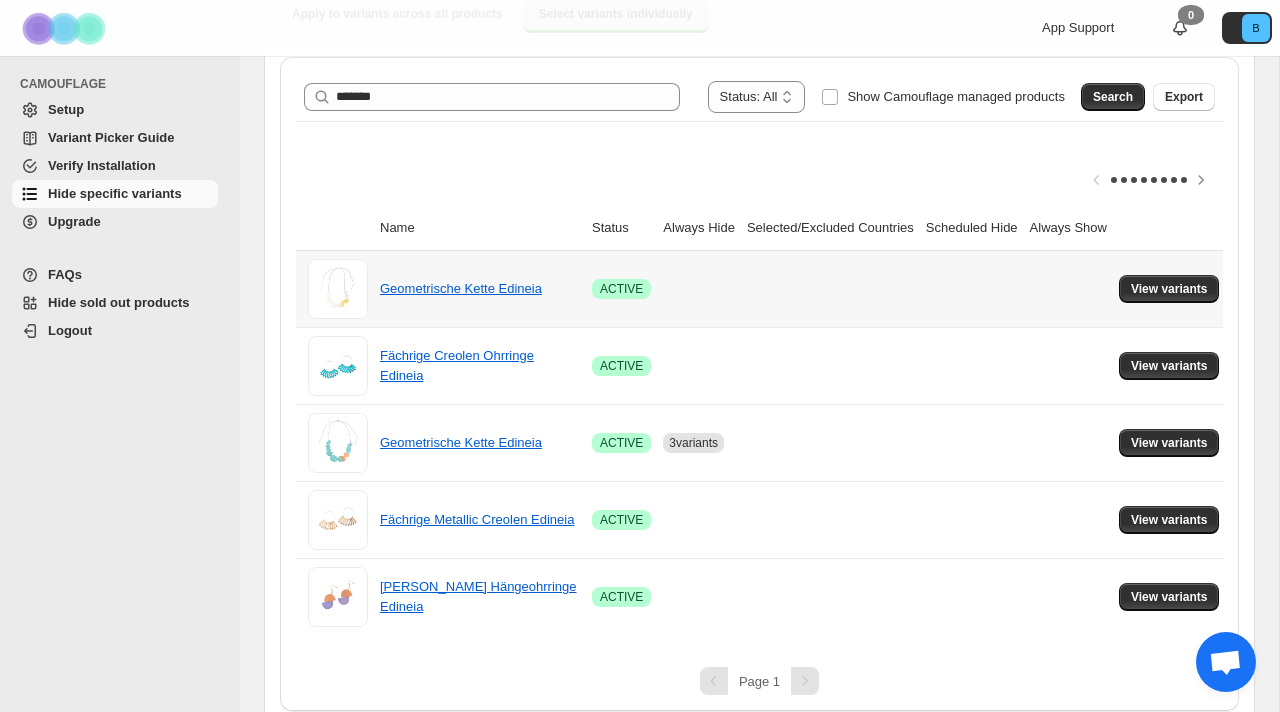 scroll, scrollTop: 232, scrollLeft: 0, axis: vertical 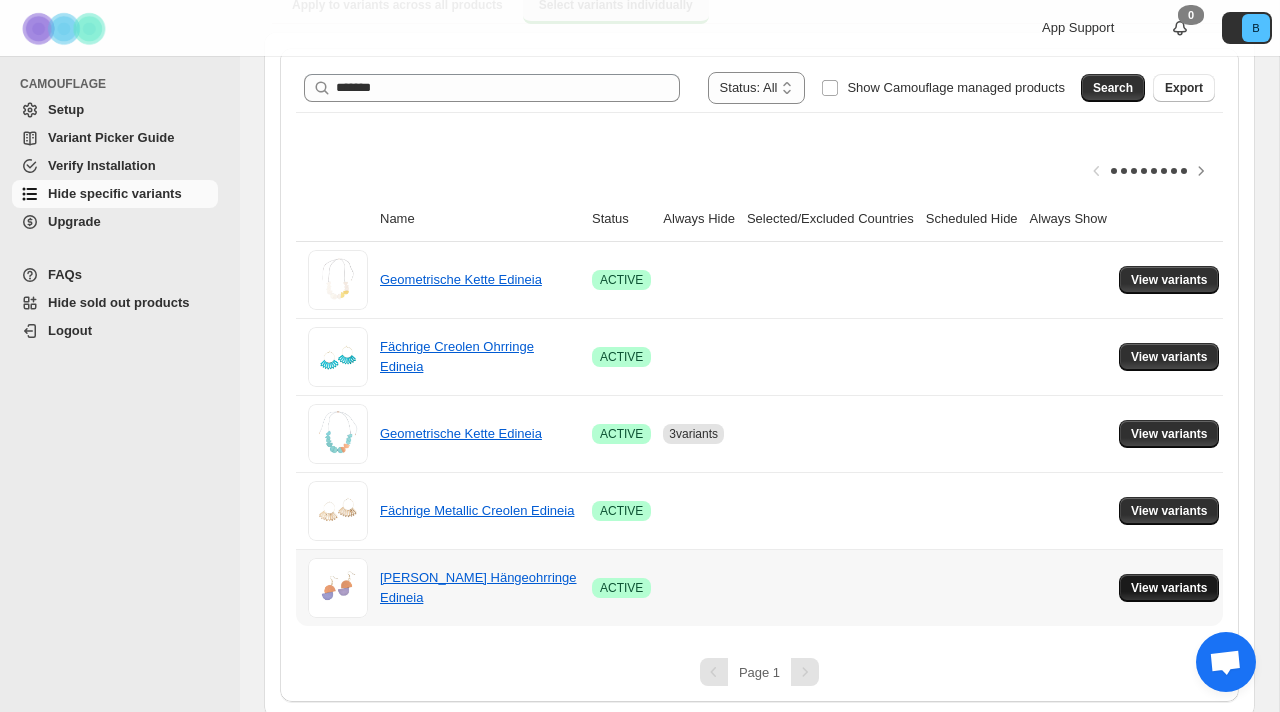 click on "View variants" at bounding box center (1169, 588) 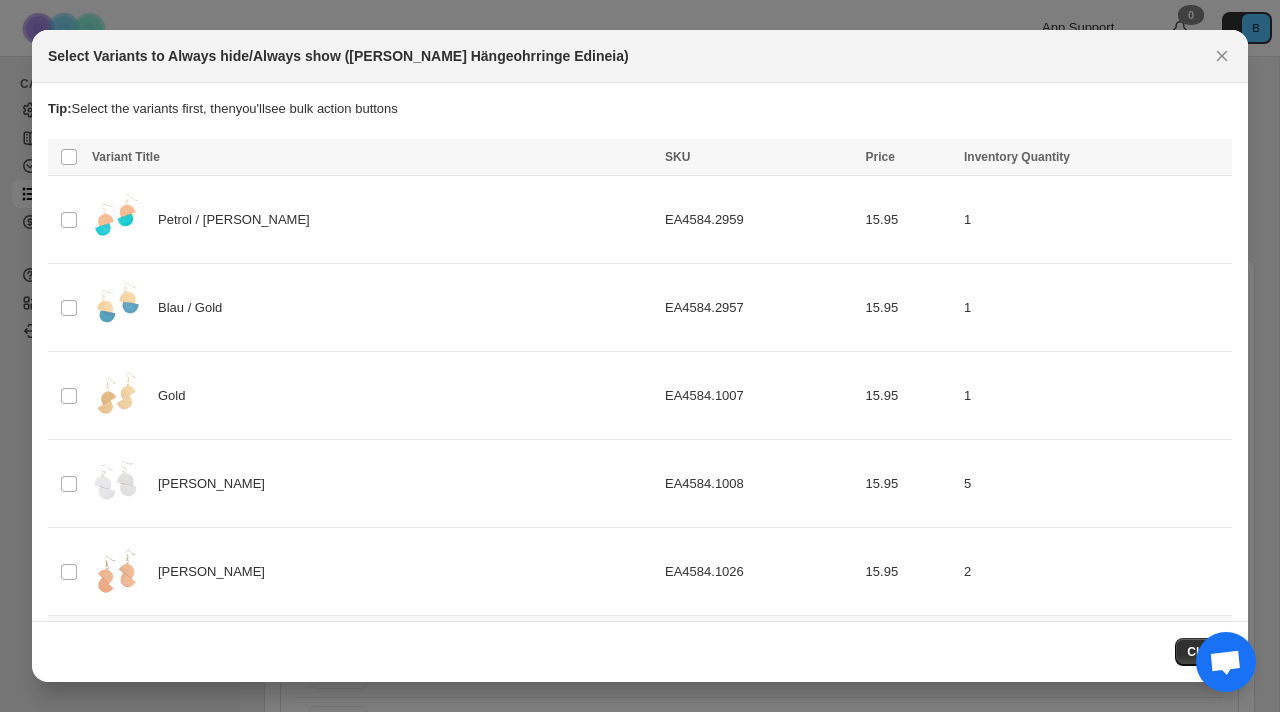 scroll, scrollTop: 232, scrollLeft: 0, axis: vertical 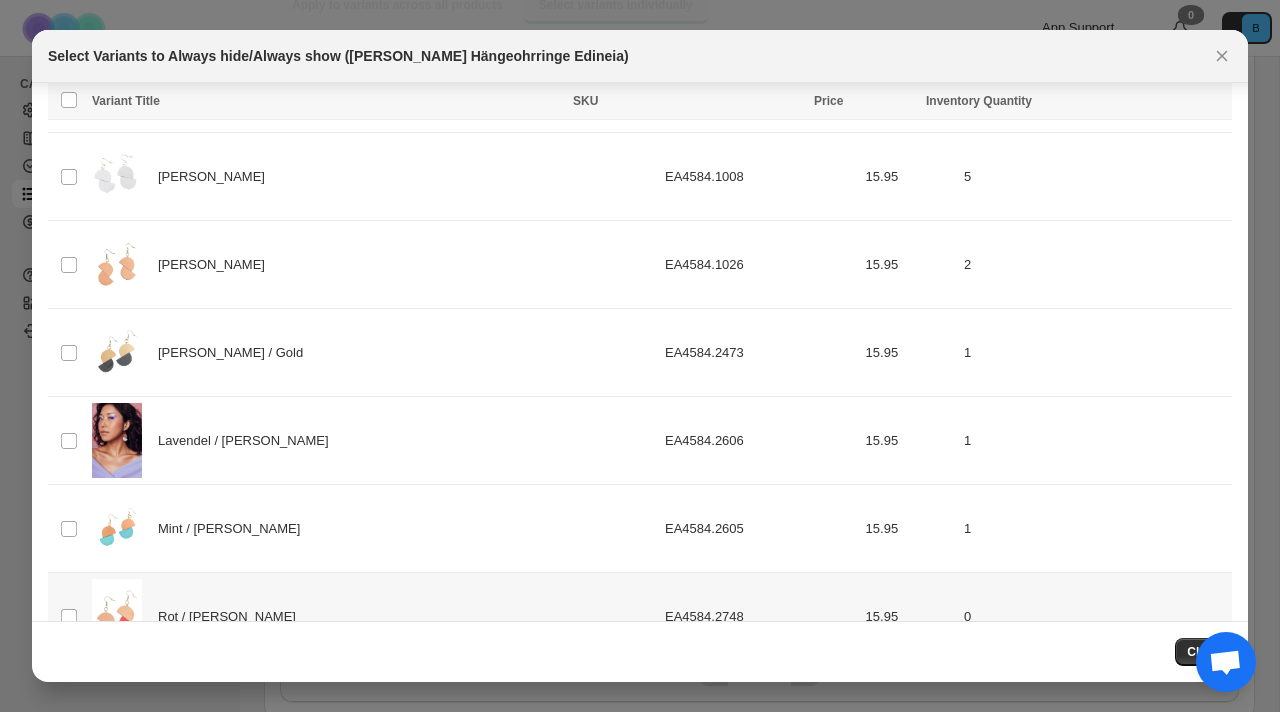 click on "Rot / [PERSON_NAME]" at bounding box center (372, 616) 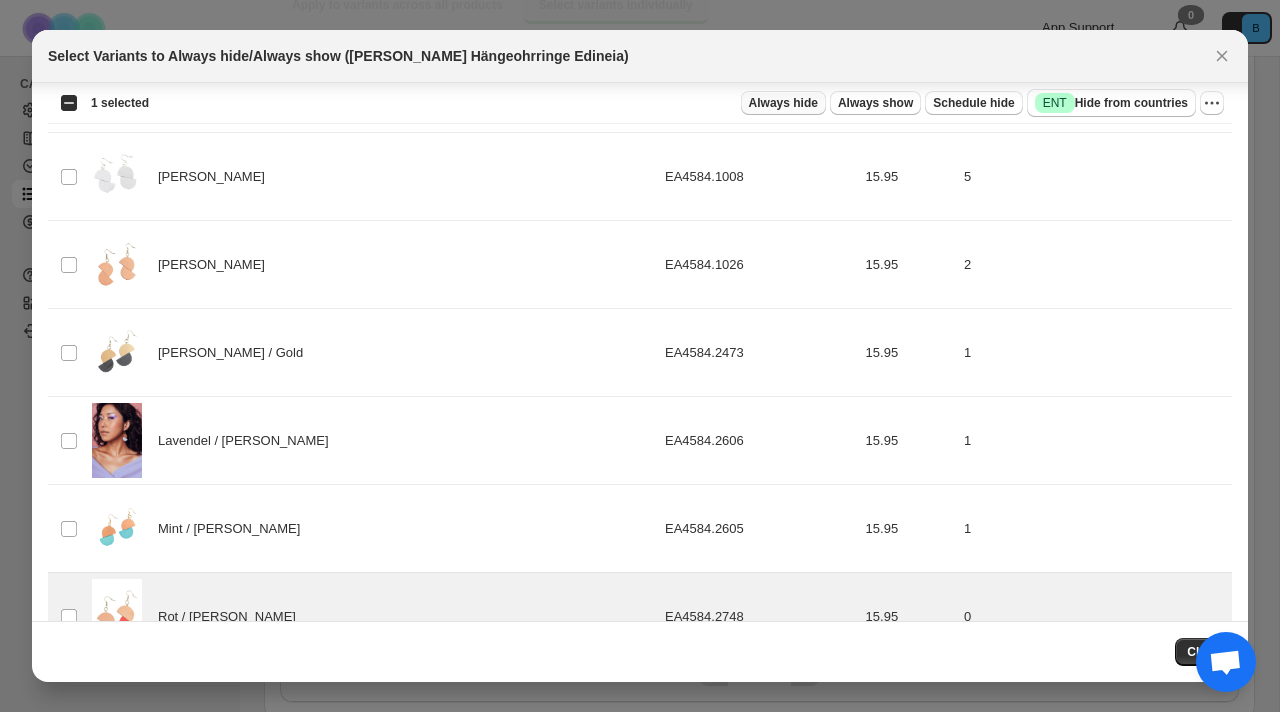 click on "Always hide" at bounding box center [783, 103] 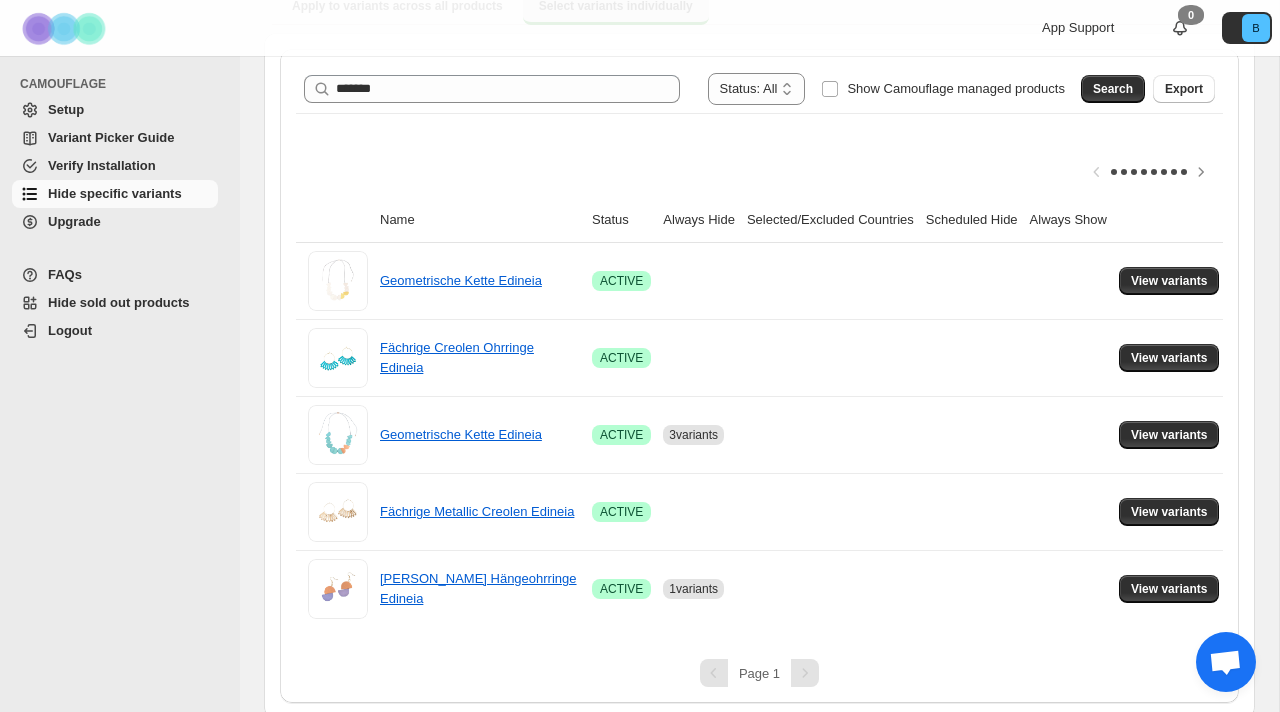 scroll, scrollTop: 232, scrollLeft: 0, axis: vertical 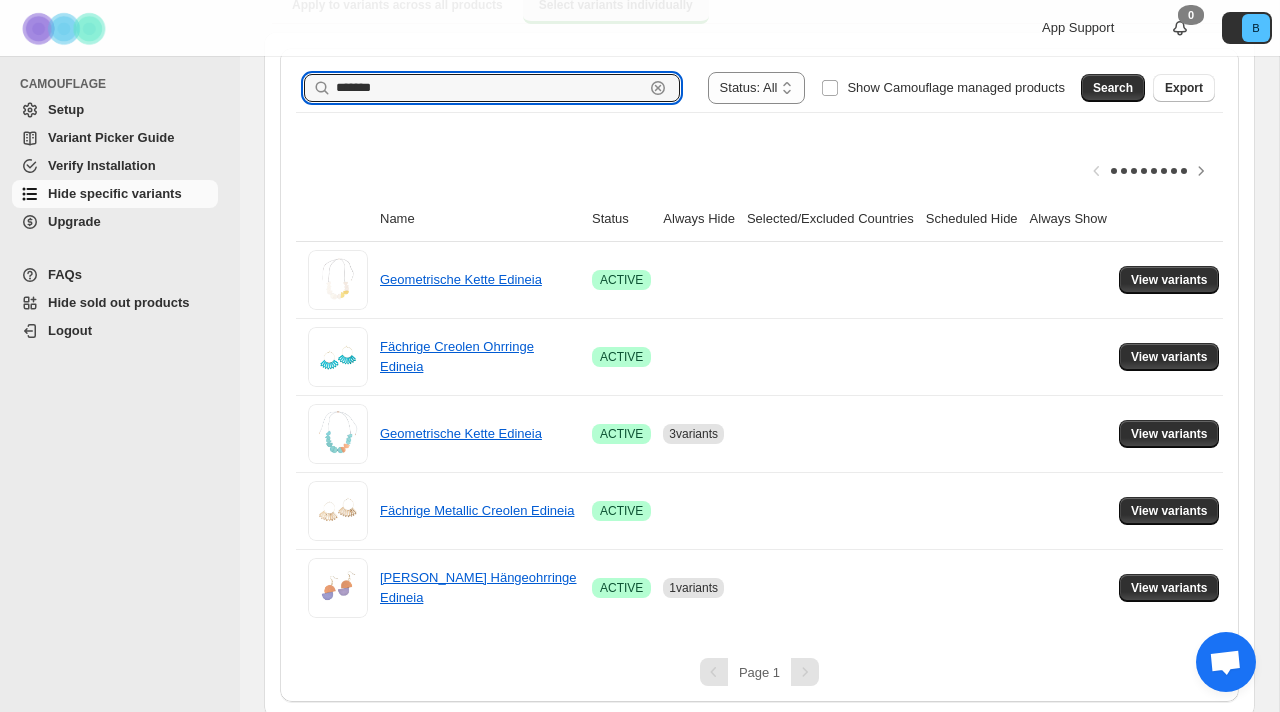 drag, startPoint x: 384, startPoint y: 81, endPoint x: 245, endPoint y: 78, distance: 139.03236 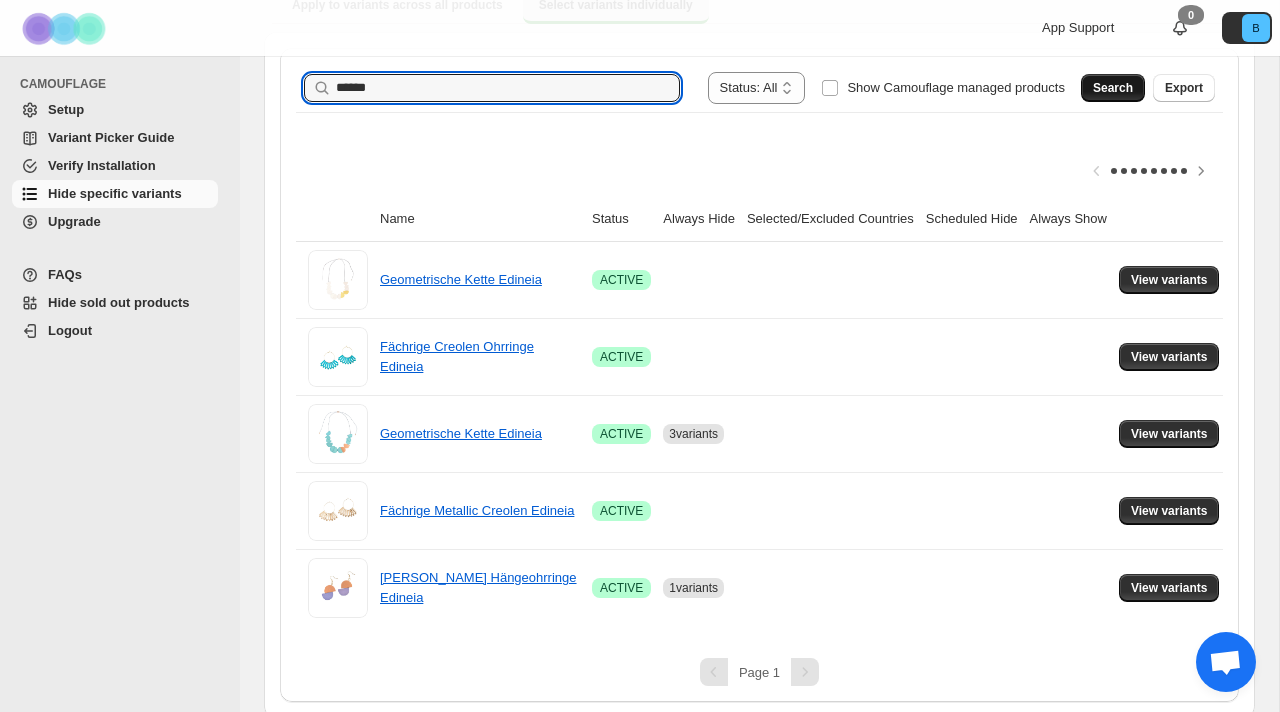 click on "Search" at bounding box center (1113, 88) 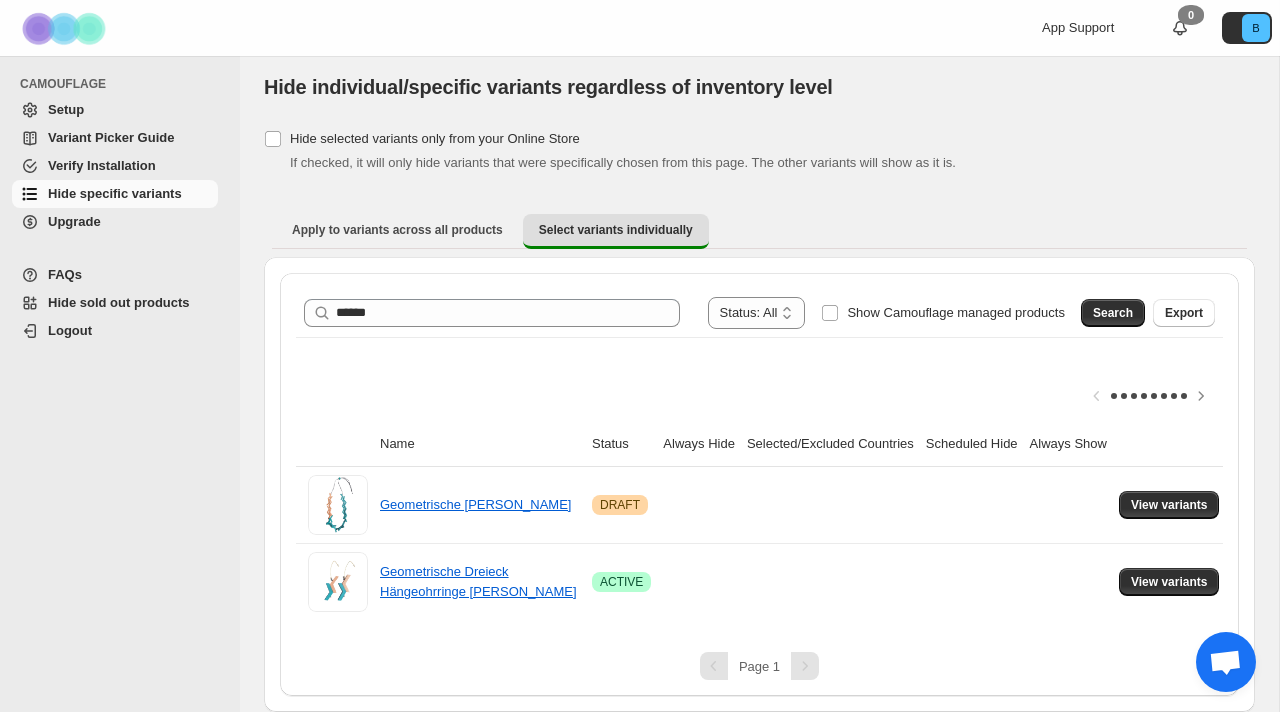 scroll, scrollTop: 7, scrollLeft: 0, axis: vertical 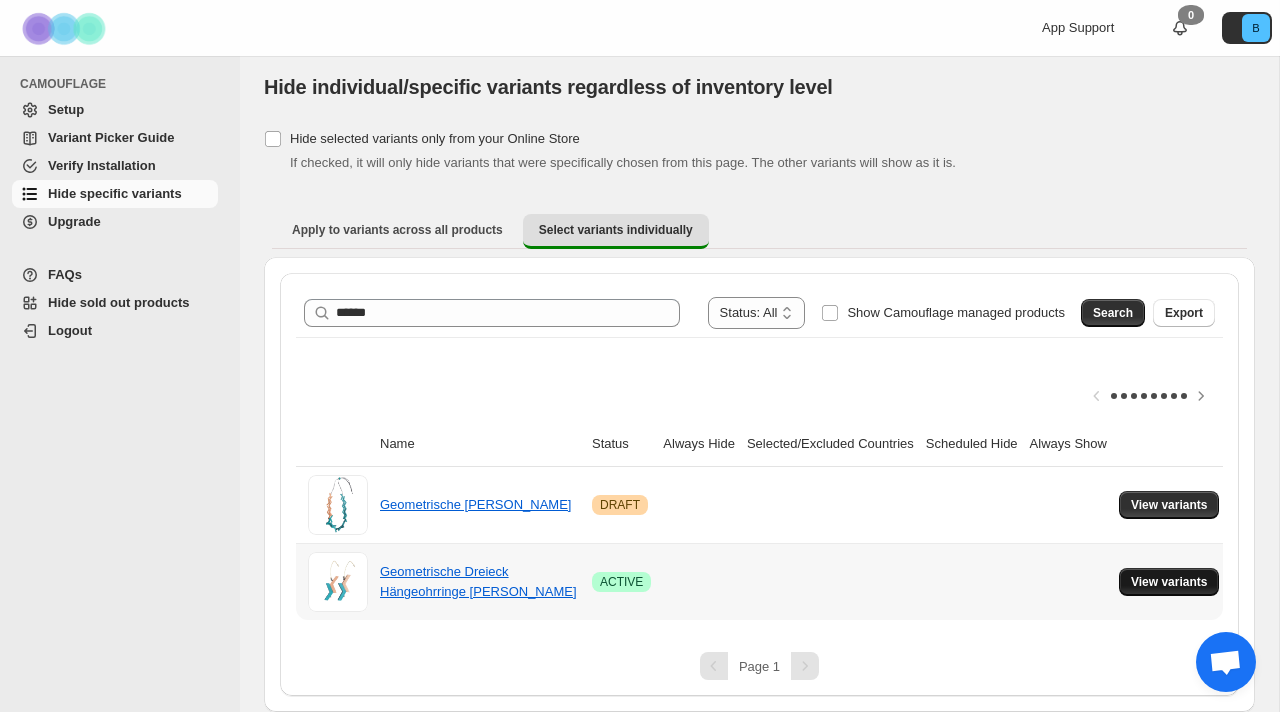 click on "View variants" at bounding box center (1169, 582) 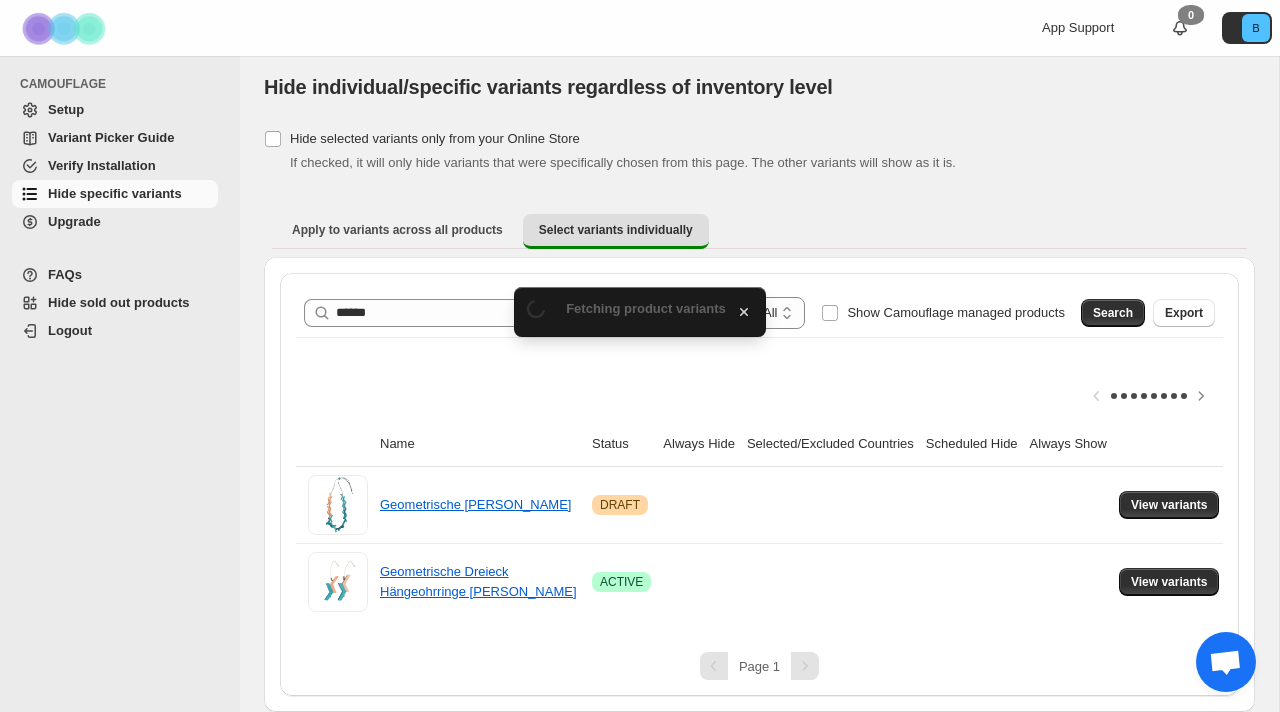 scroll, scrollTop: 7, scrollLeft: 0, axis: vertical 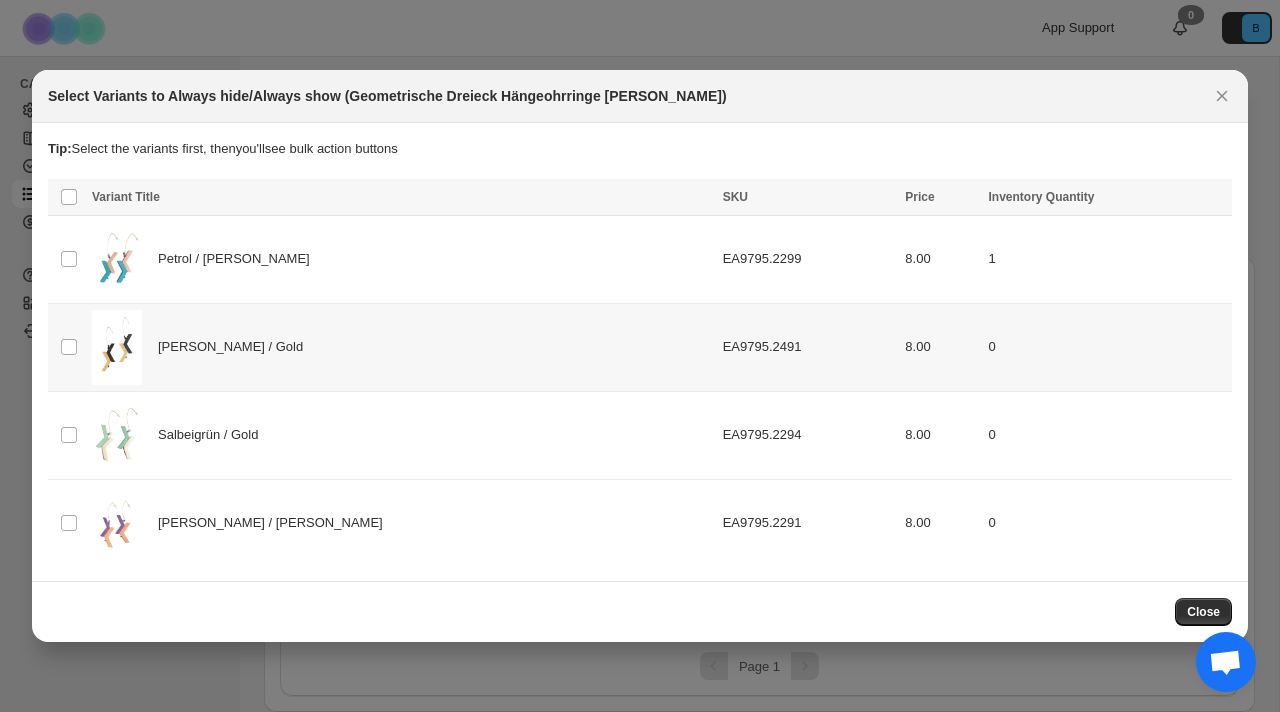 click on "[PERSON_NAME] / Gold" at bounding box center (236, 347) 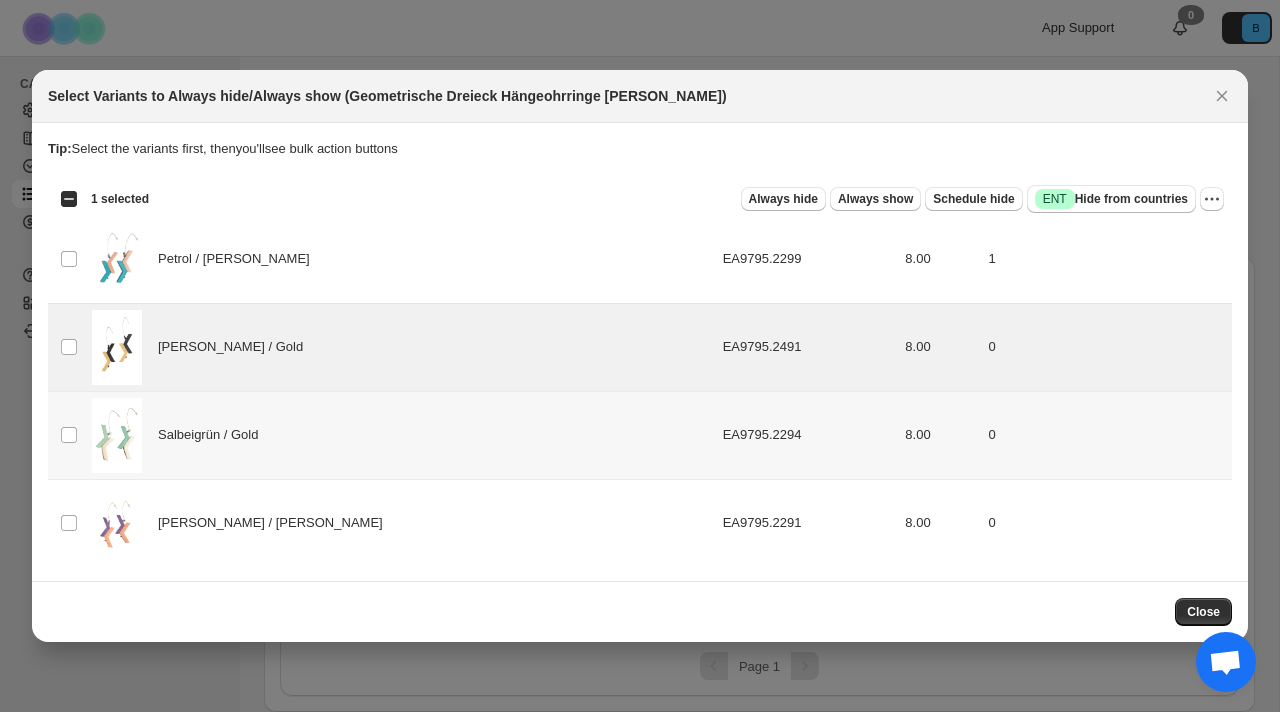 click on "Salbeigrün / Gold" at bounding box center [401, 435] 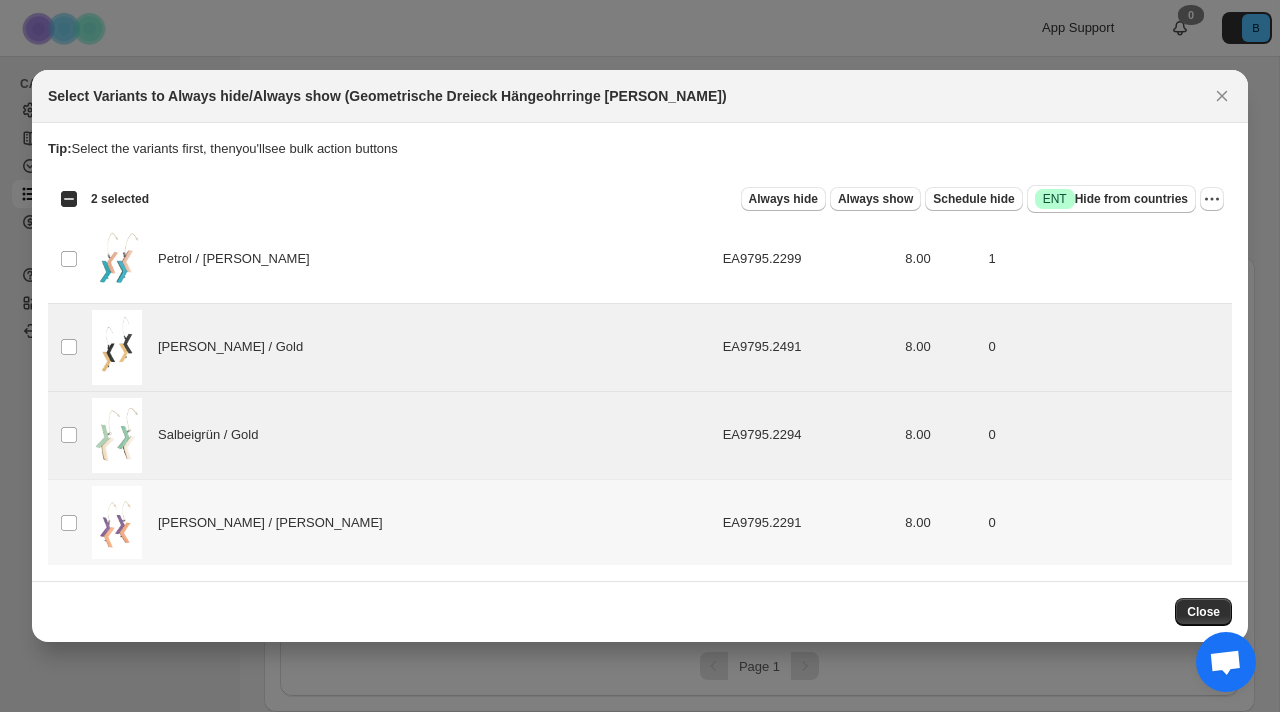 click on "[PERSON_NAME] / [PERSON_NAME]" at bounding box center (401, 523) 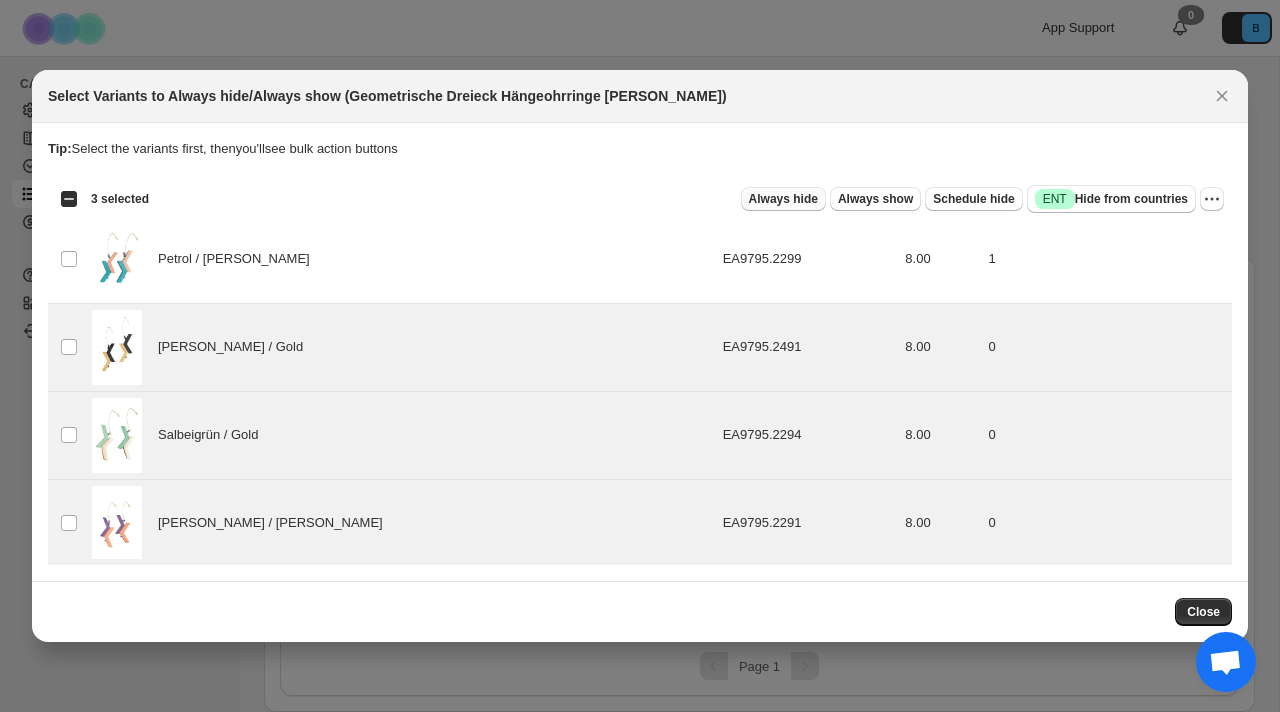 click on "Always hide" at bounding box center [783, 199] 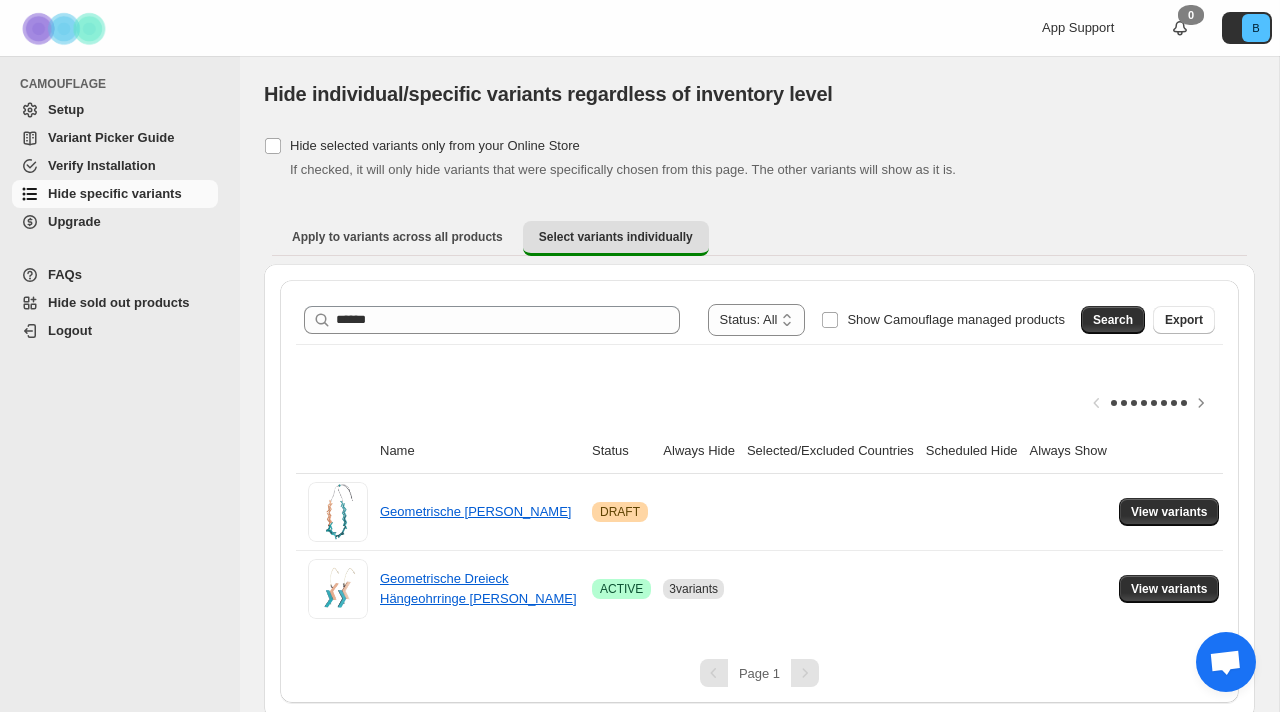 scroll, scrollTop: 7, scrollLeft: 0, axis: vertical 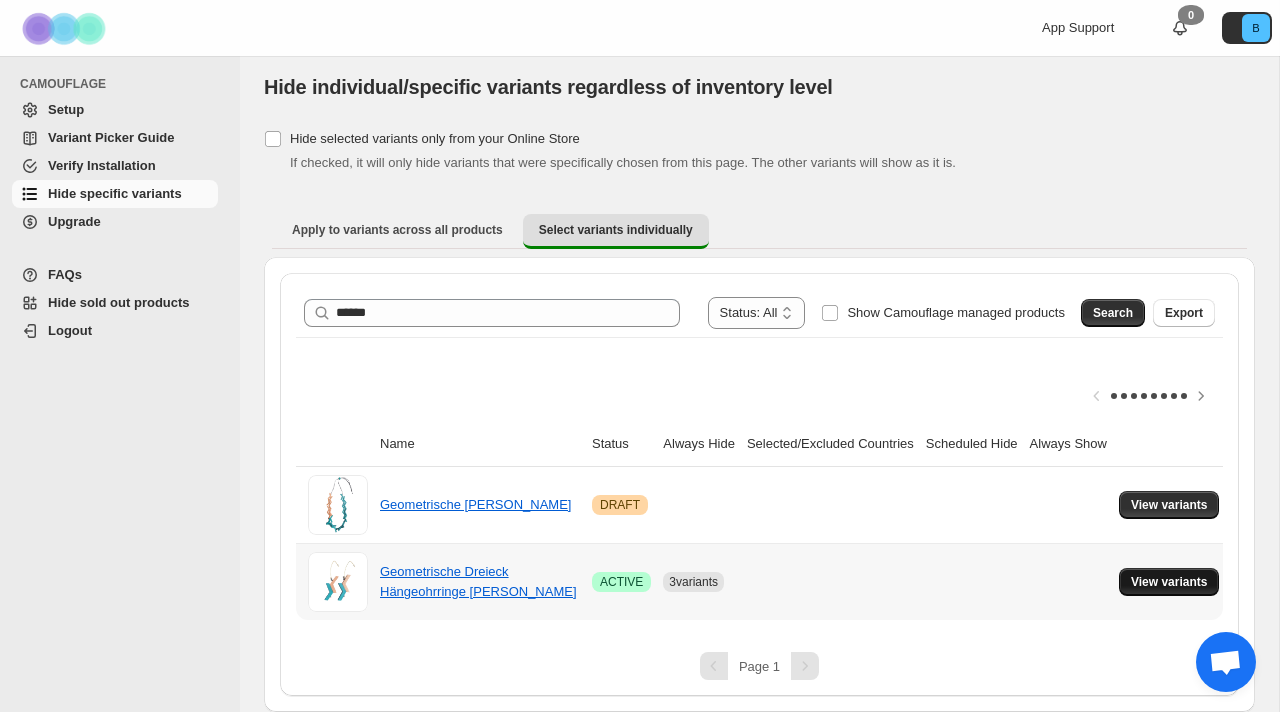 click on "View variants" at bounding box center (1169, 582) 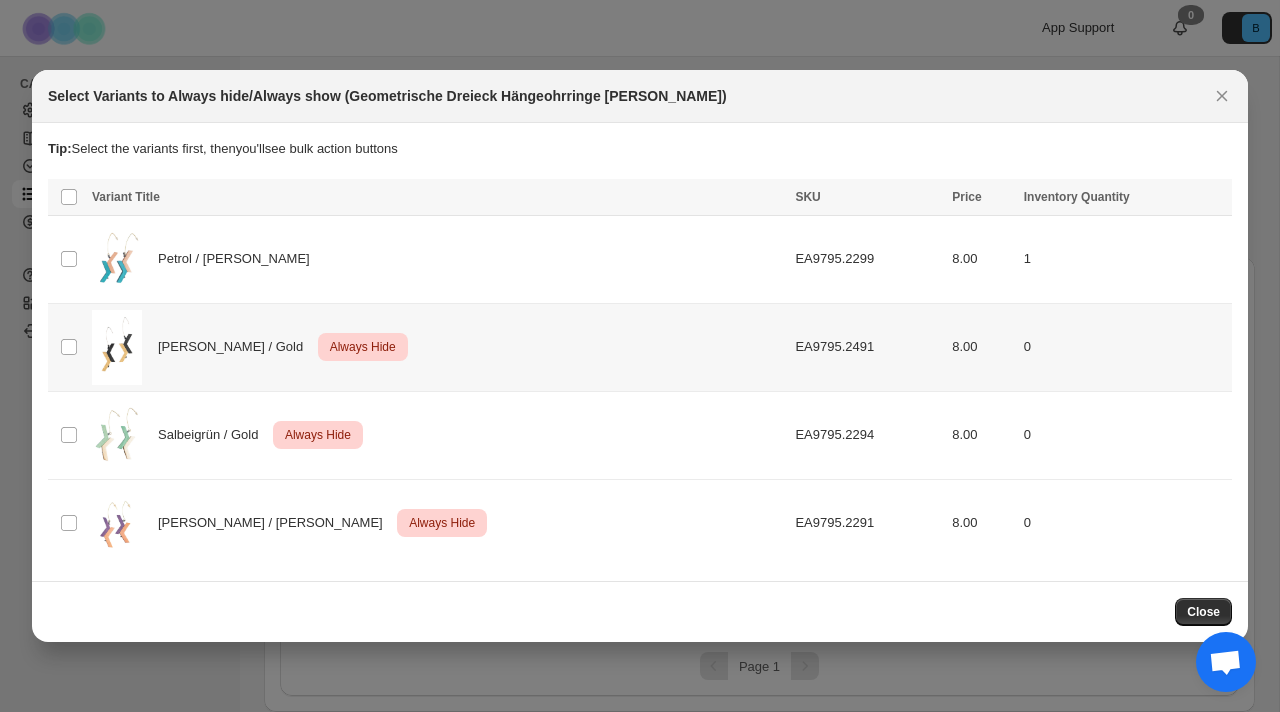 scroll, scrollTop: 0, scrollLeft: 0, axis: both 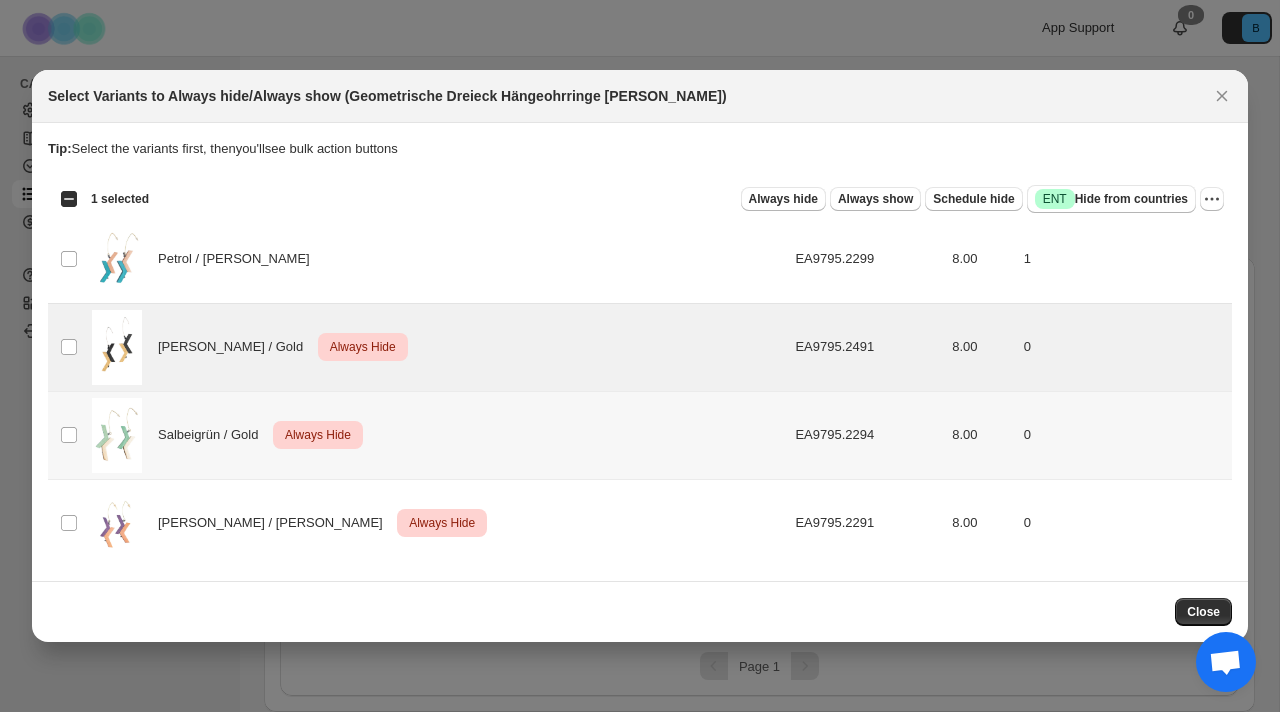 click on "Salbeigrün / Gold       Critical Always Hide" at bounding box center [437, 435] 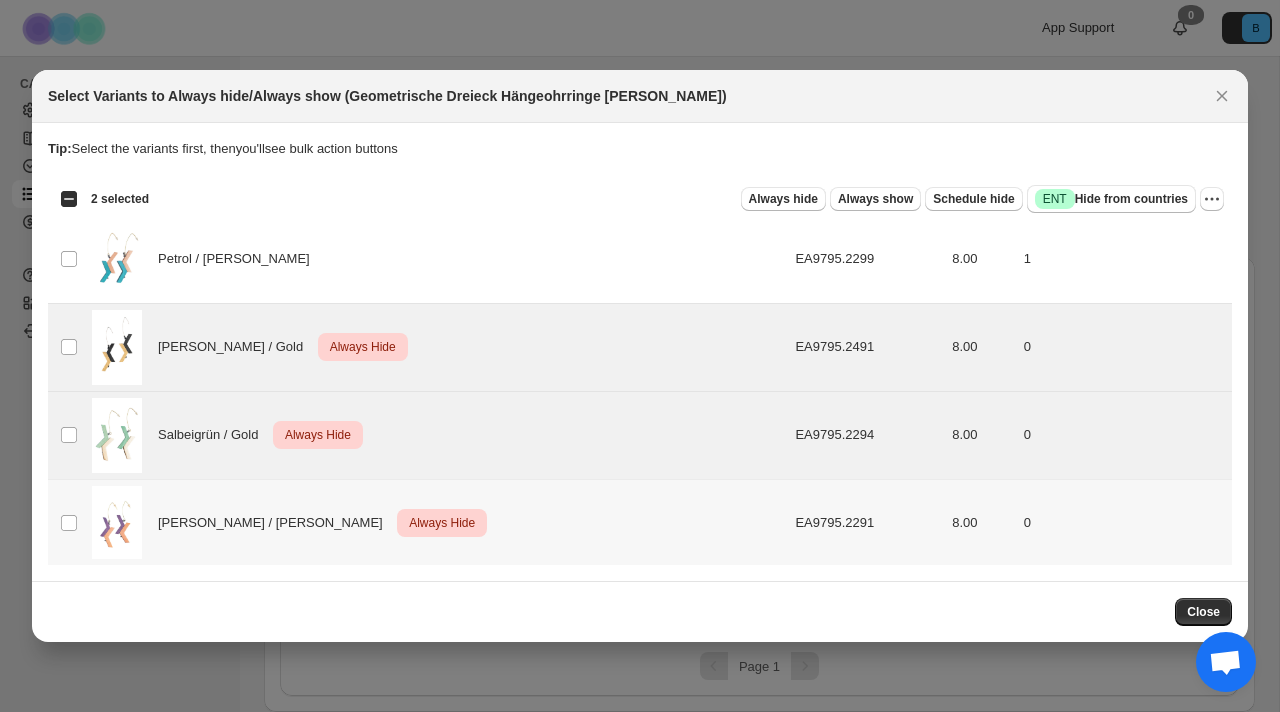 click on "[PERSON_NAME] / [PERSON_NAME]       Critical Always Hide" at bounding box center [437, 523] 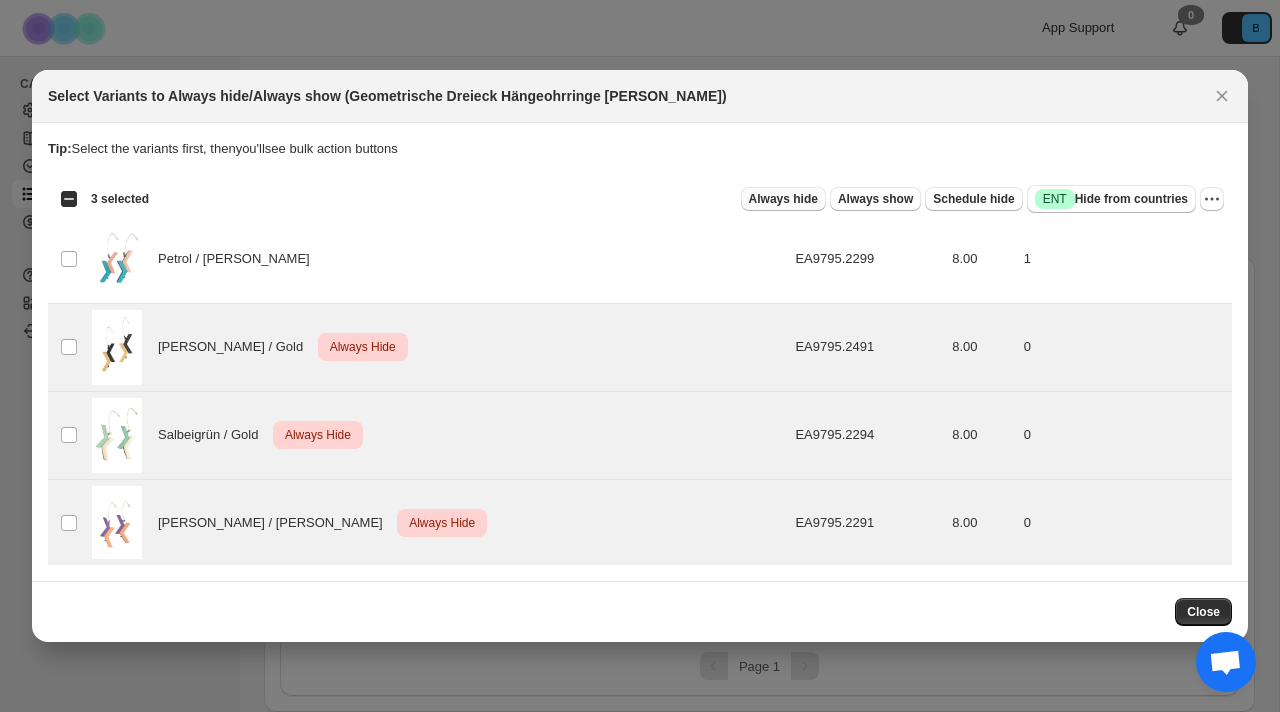 click on "Always hide" at bounding box center (783, 199) 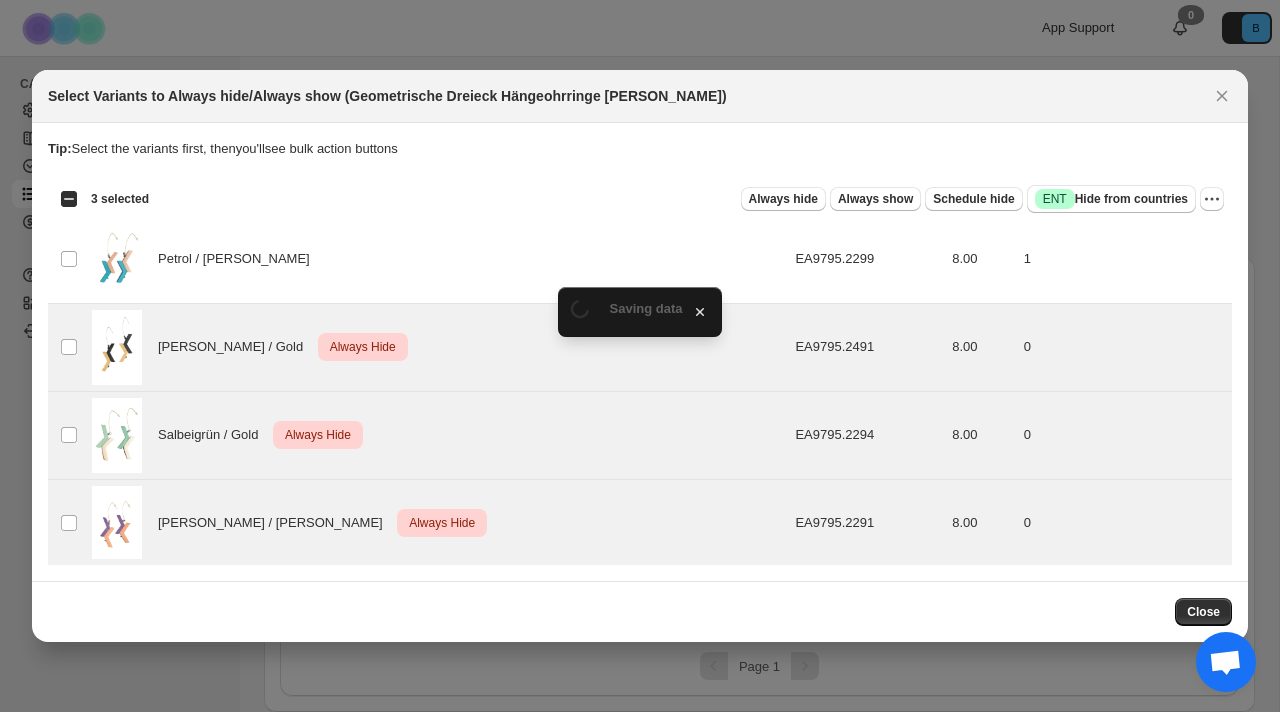 scroll, scrollTop: 7, scrollLeft: 0, axis: vertical 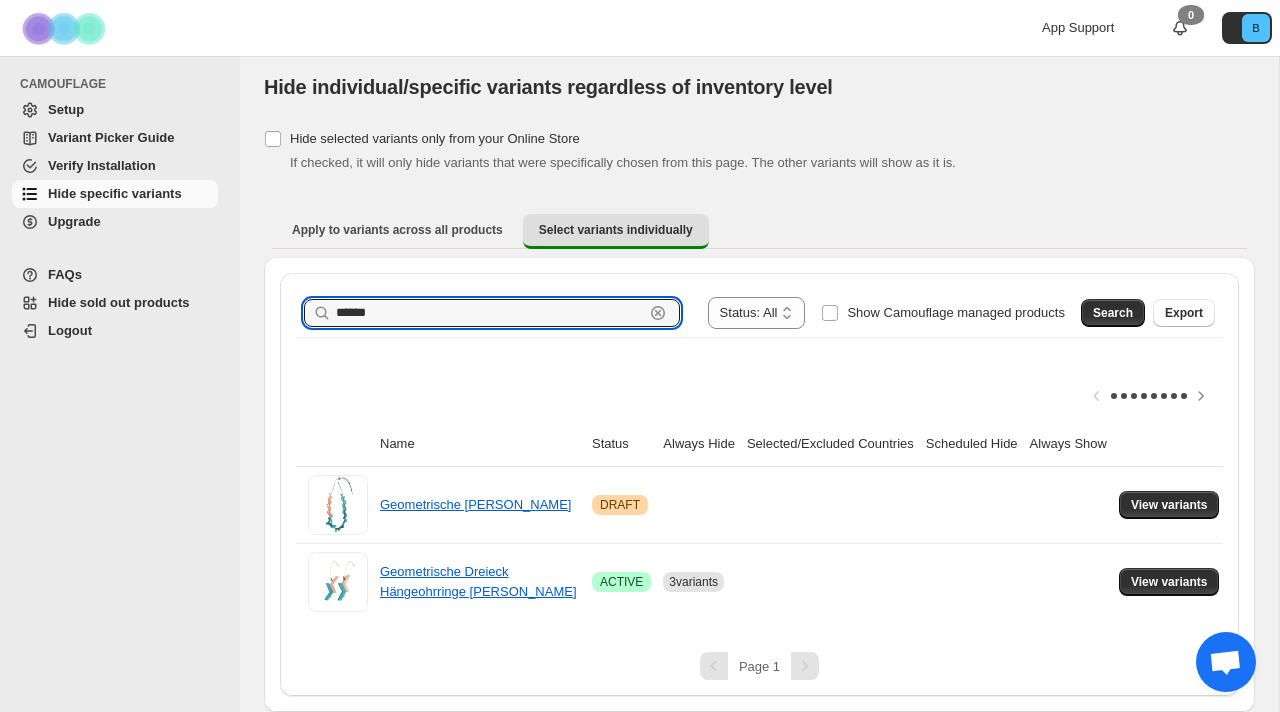 drag, startPoint x: 441, startPoint y: 306, endPoint x: 298, endPoint y: 300, distance: 143.12582 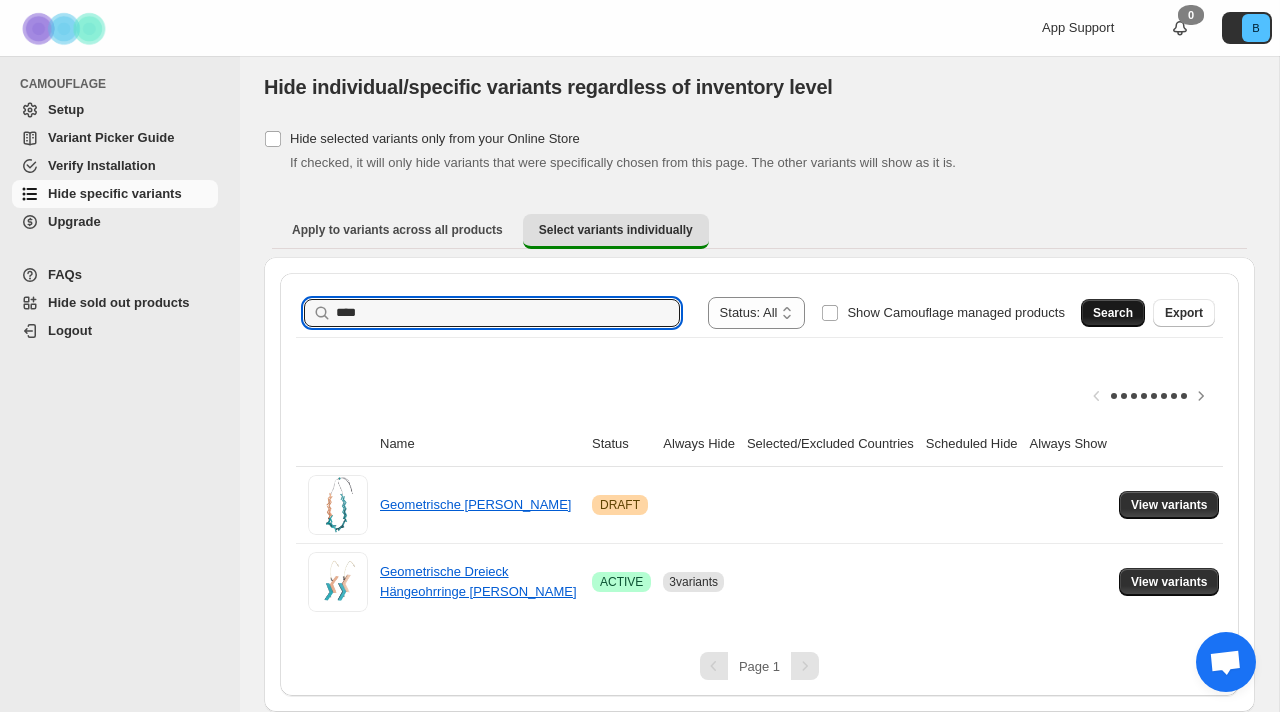 click on "Search" at bounding box center (1113, 313) 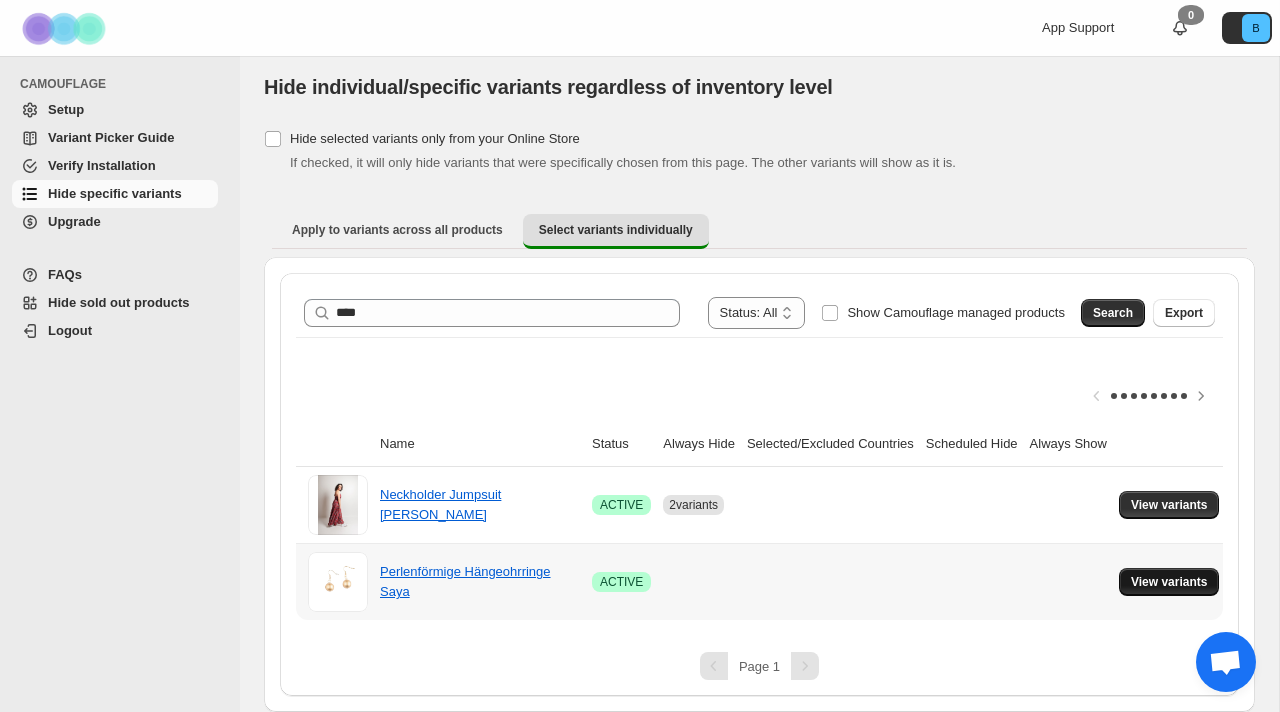 click on "View variants" at bounding box center [1169, 582] 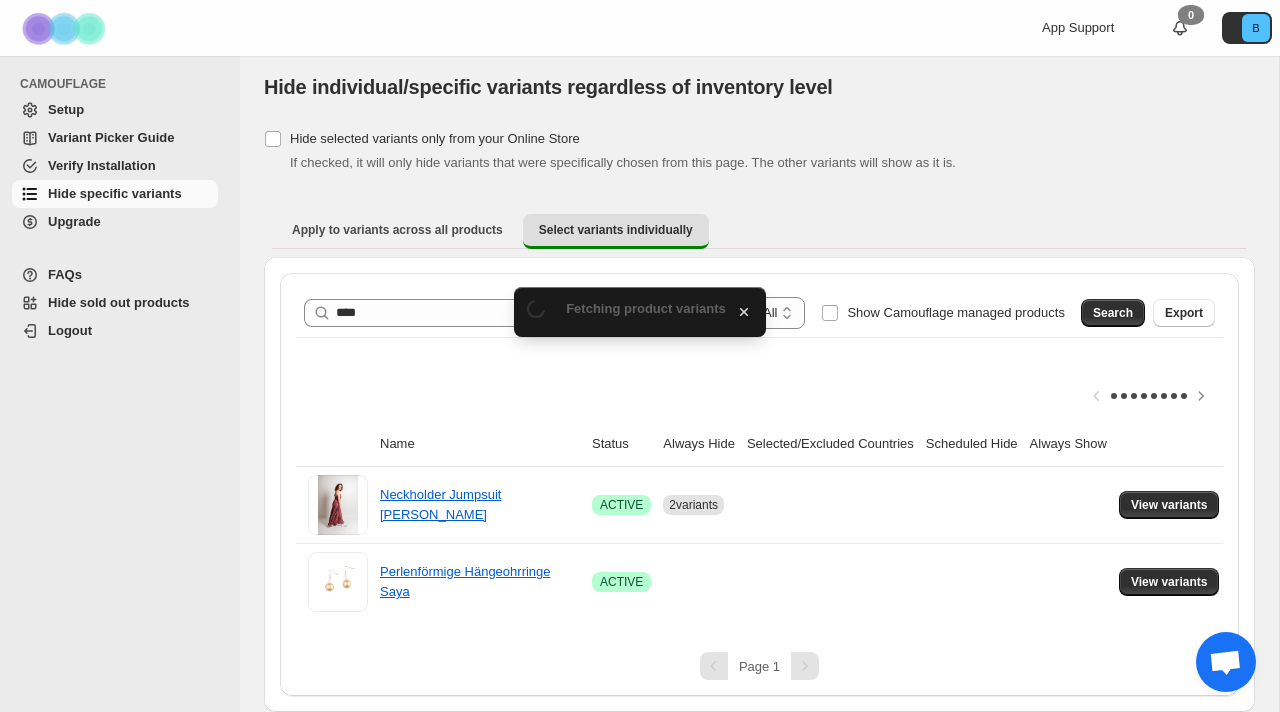 scroll, scrollTop: 0, scrollLeft: 0, axis: both 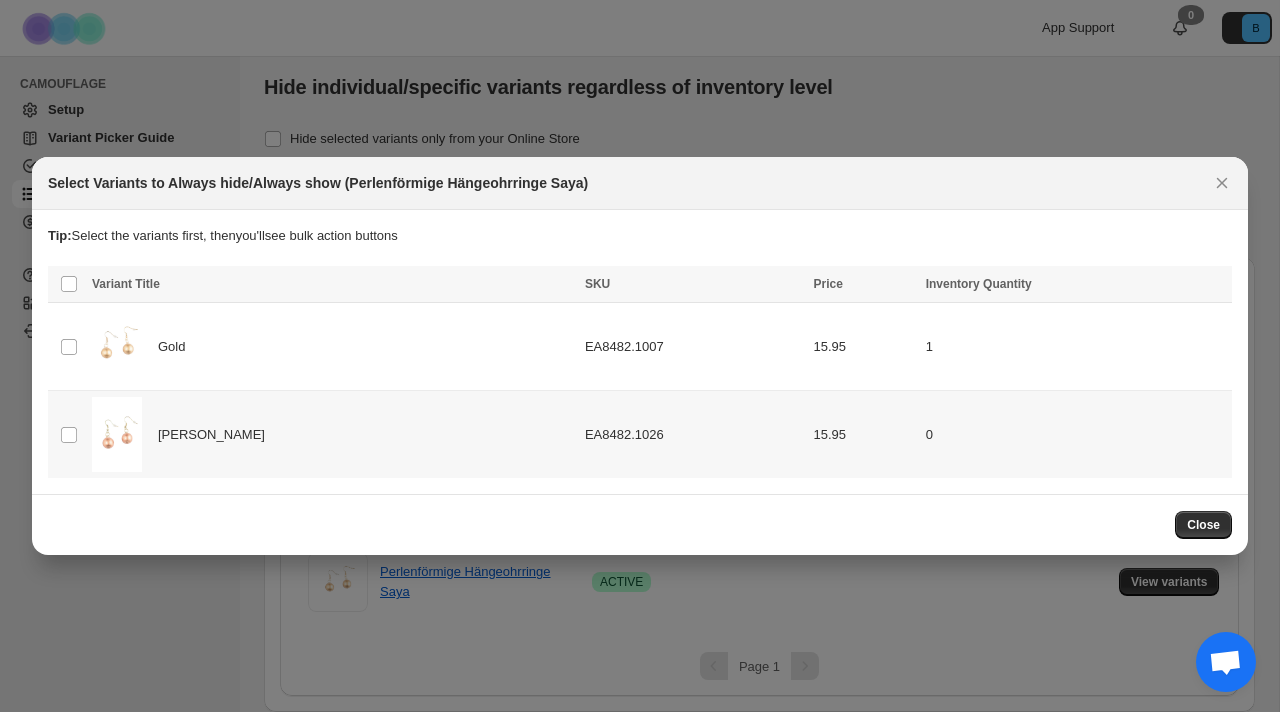click on "[PERSON_NAME]" at bounding box center (332, 434) 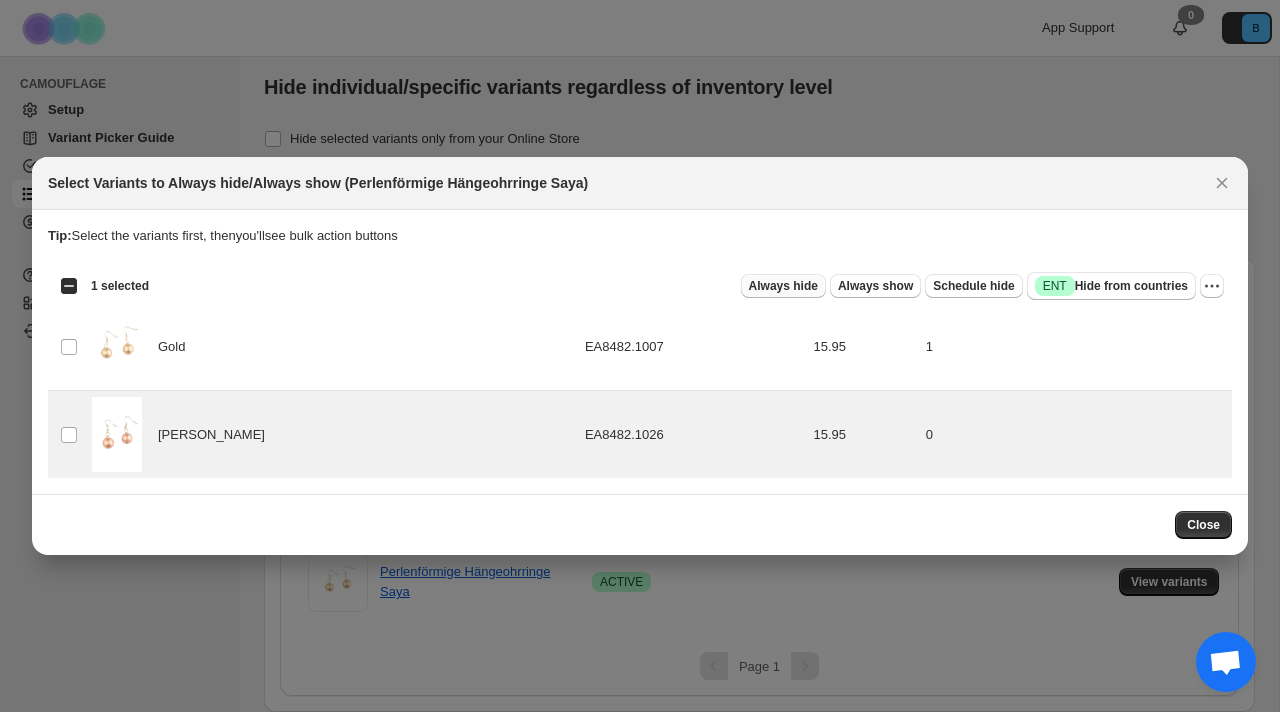 click on "Always hide" at bounding box center (783, 286) 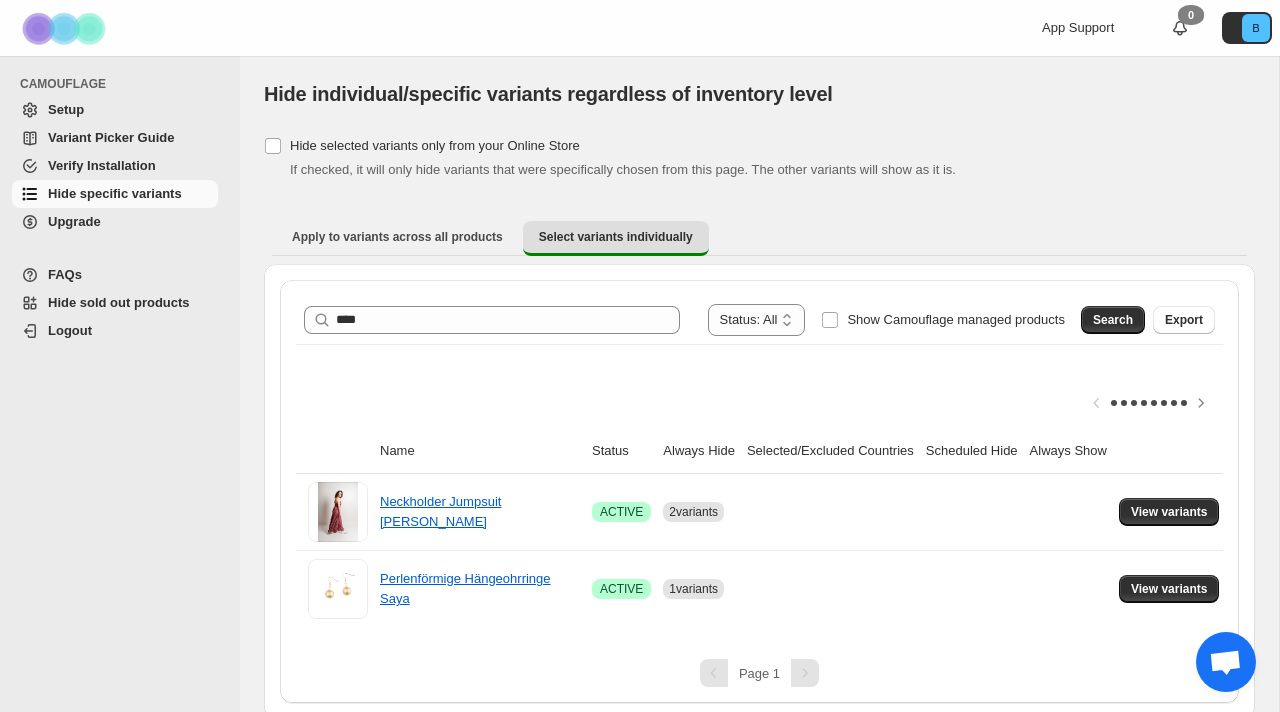 scroll, scrollTop: 7, scrollLeft: 0, axis: vertical 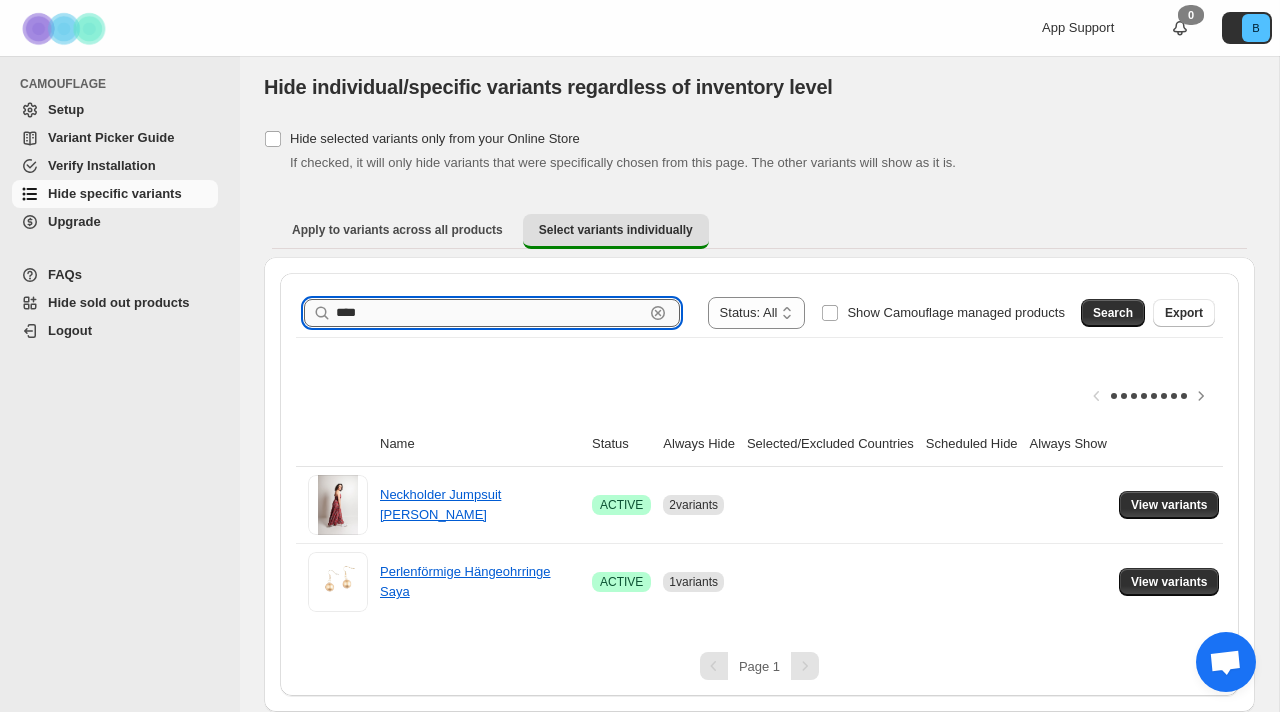 drag, startPoint x: 375, startPoint y: 304, endPoint x: 340, endPoint y: 315, distance: 36.687874 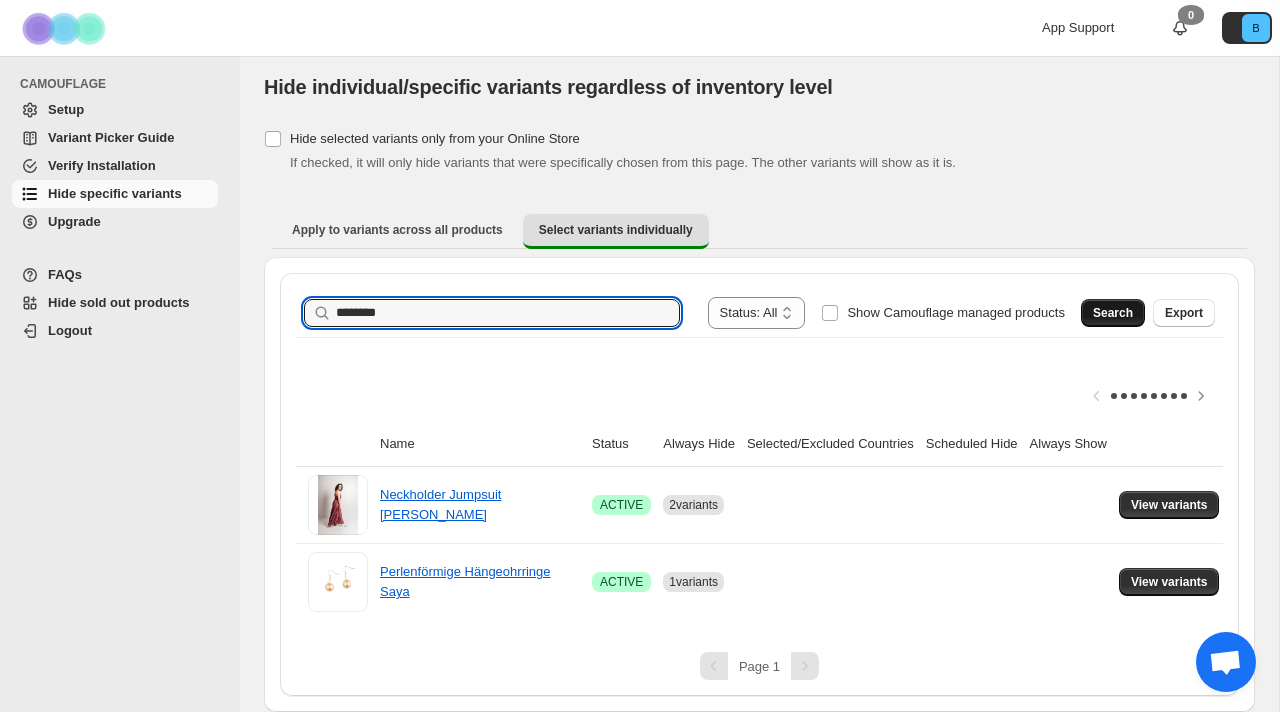 click on "Search" at bounding box center [1113, 313] 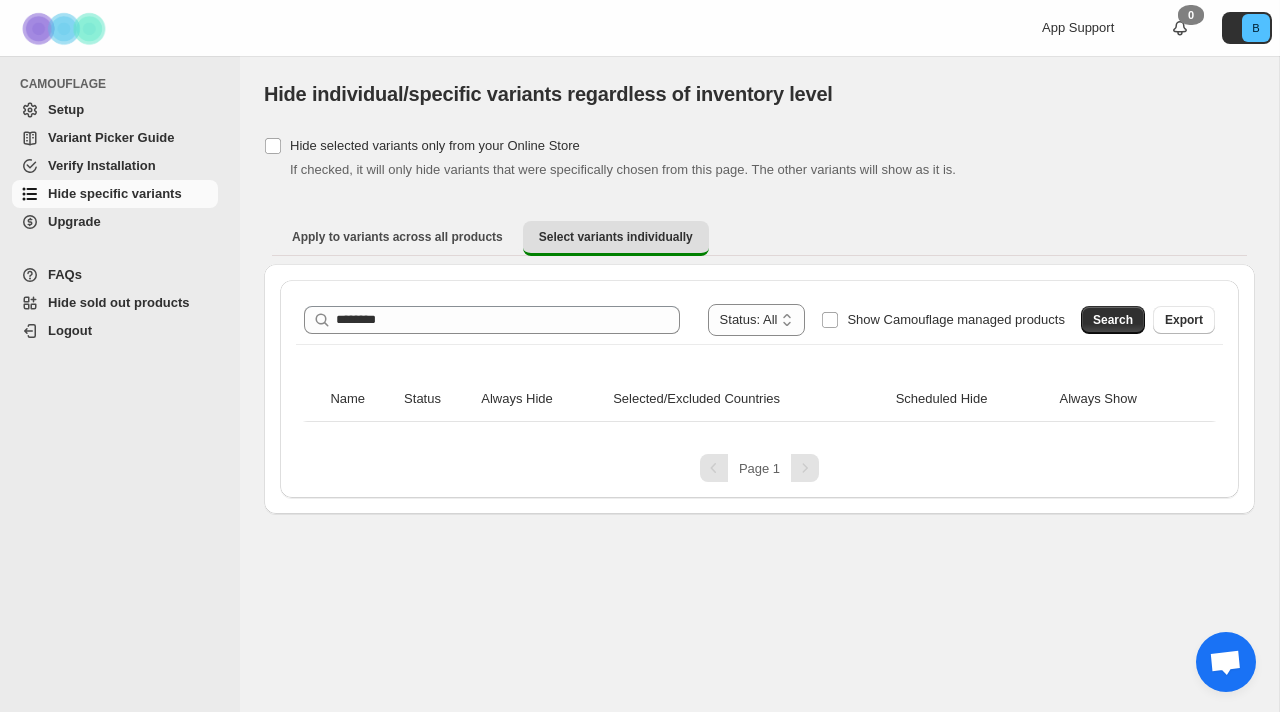 scroll, scrollTop: 0, scrollLeft: 0, axis: both 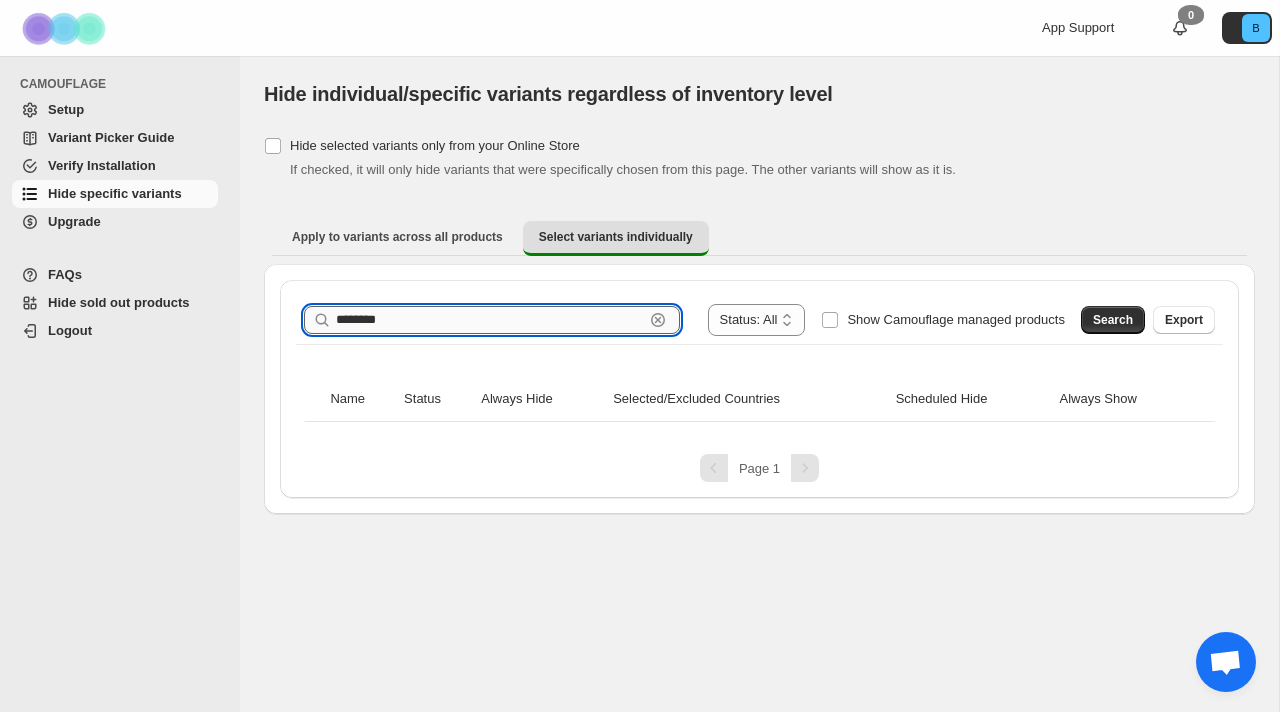 drag, startPoint x: 409, startPoint y: 323, endPoint x: 390, endPoint y: 319, distance: 19.416489 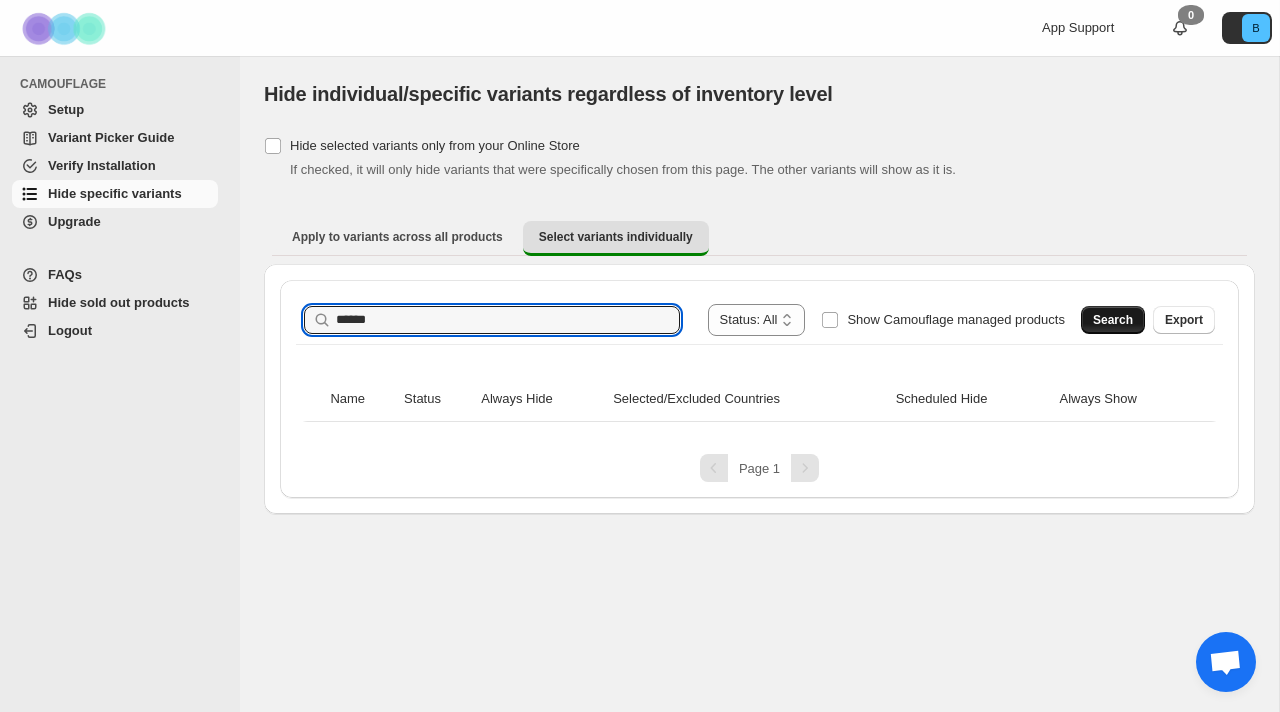 click on "Search" at bounding box center [1113, 320] 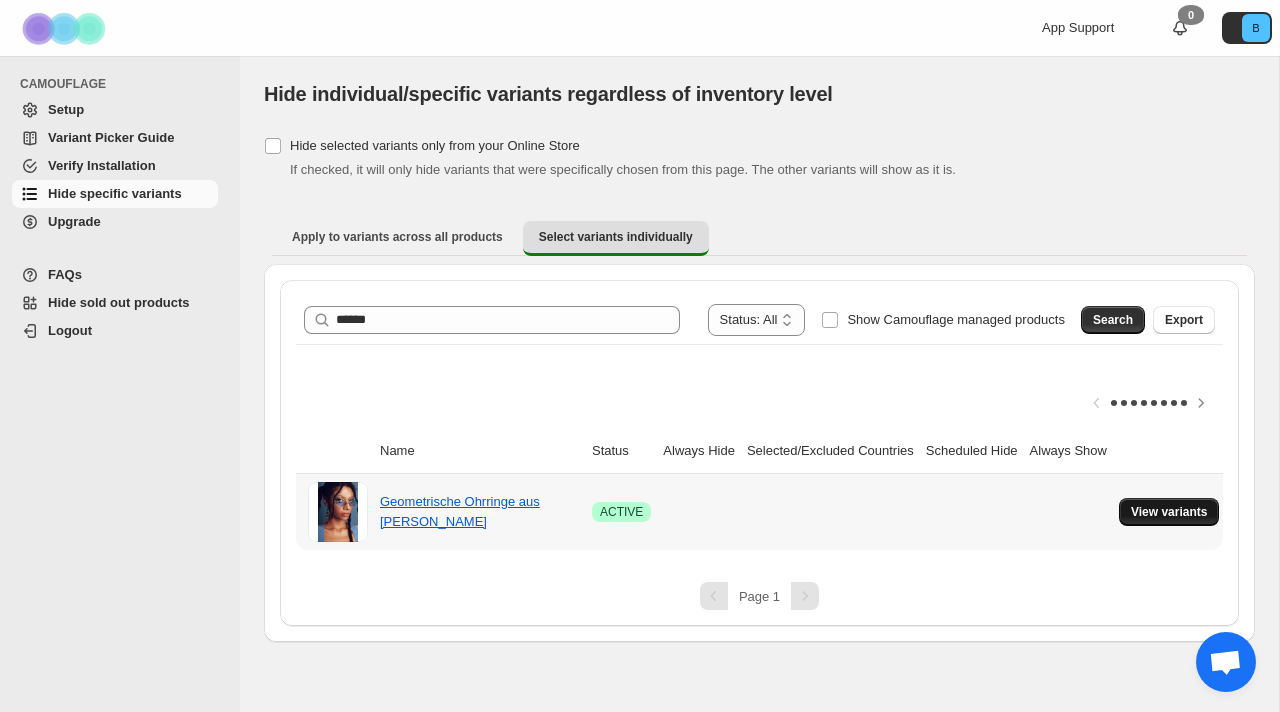 click on "View variants" at bounding box center [1169, 512] 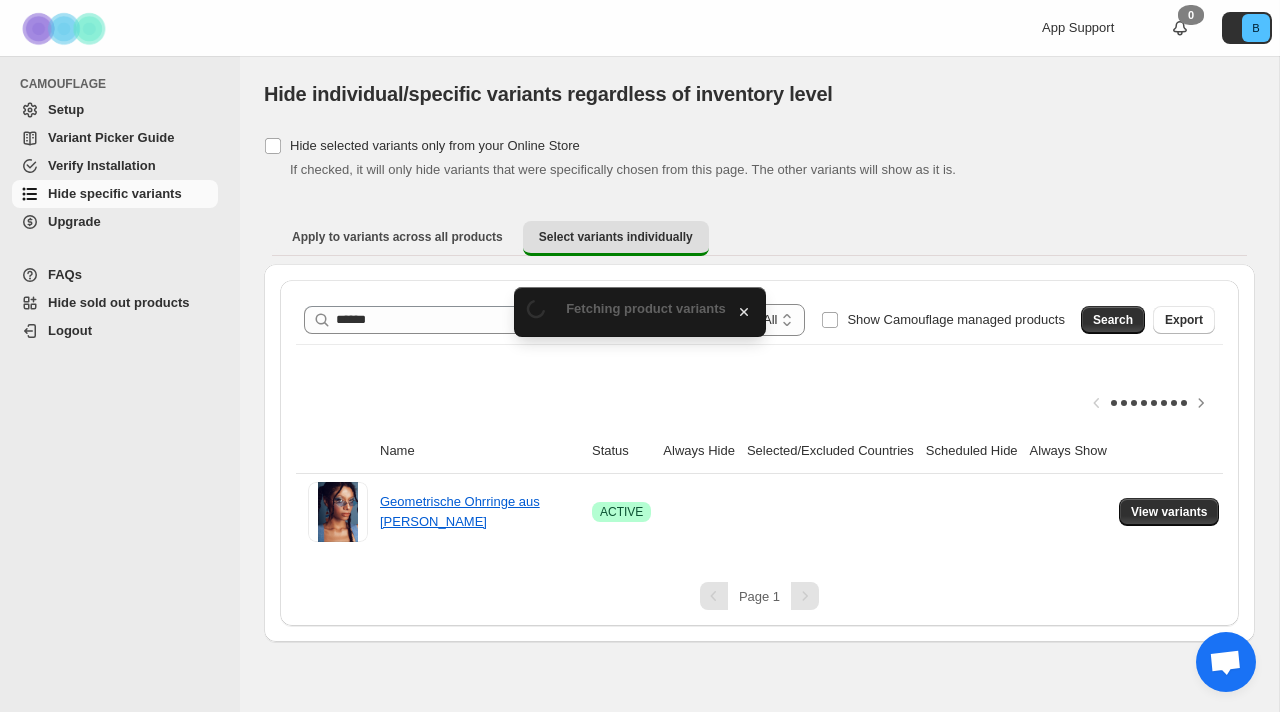 scroll, scrollTop: 0, scrollLeft: 0, axis: both 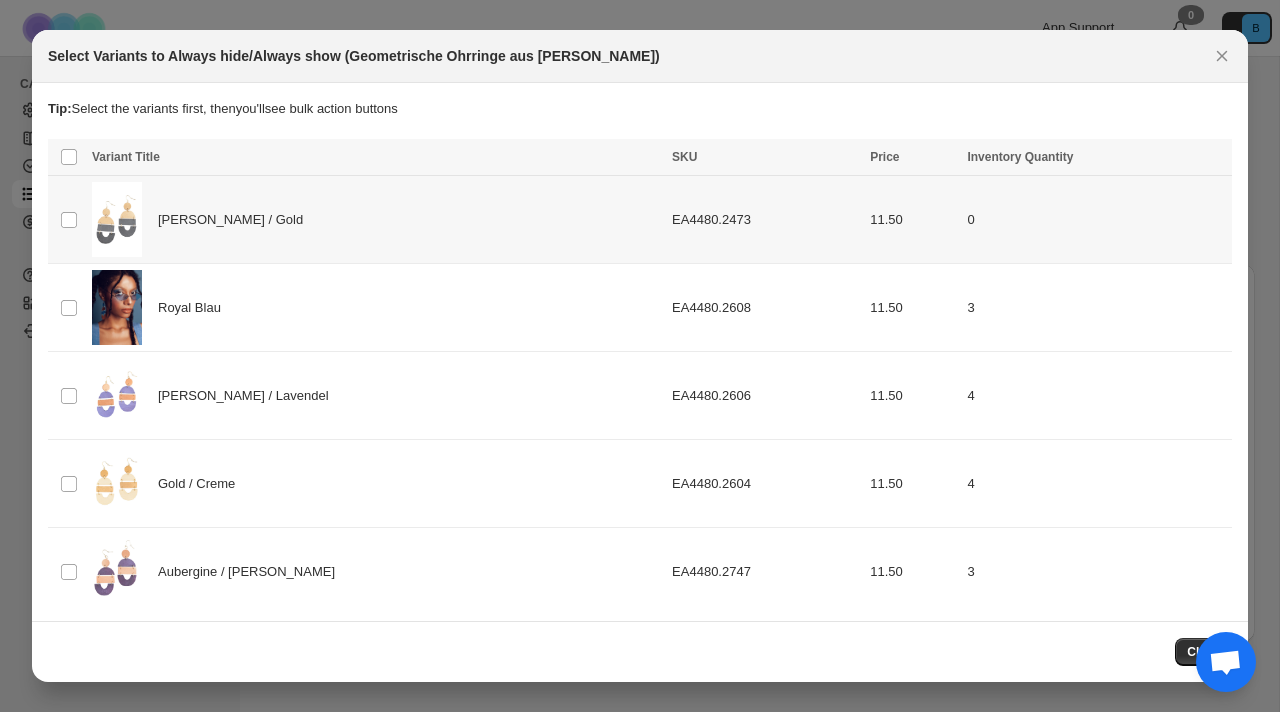 click on "[PERSON_NAME] / Gold" at bounding box center (376, 219) 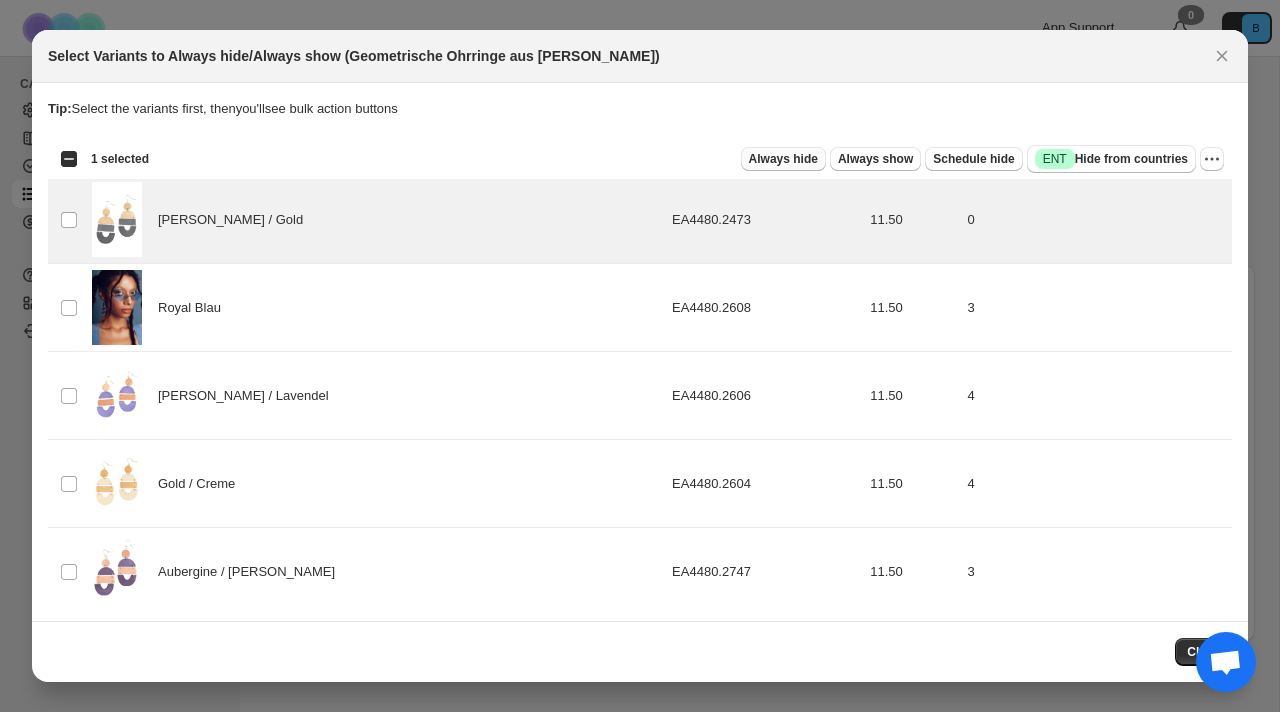 click on "Always hide" at bounding box center [783, 159] 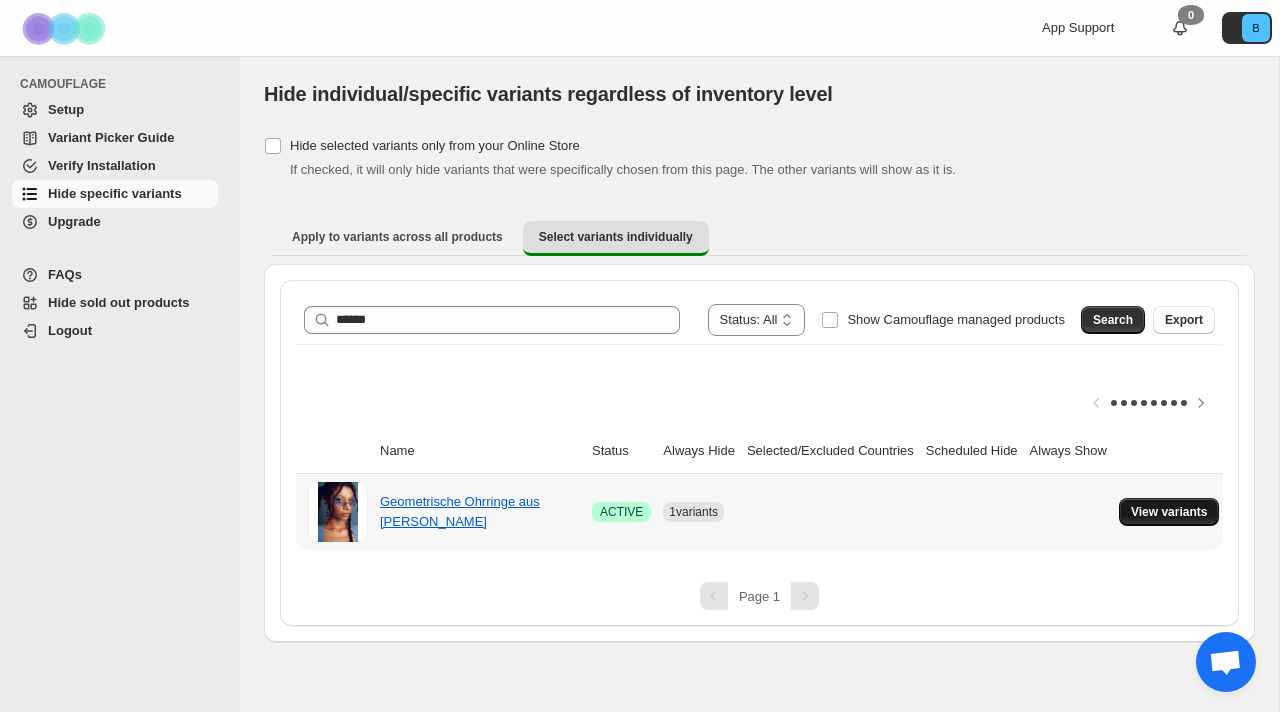 click on "View variants" at bounding box center [1169, 512] 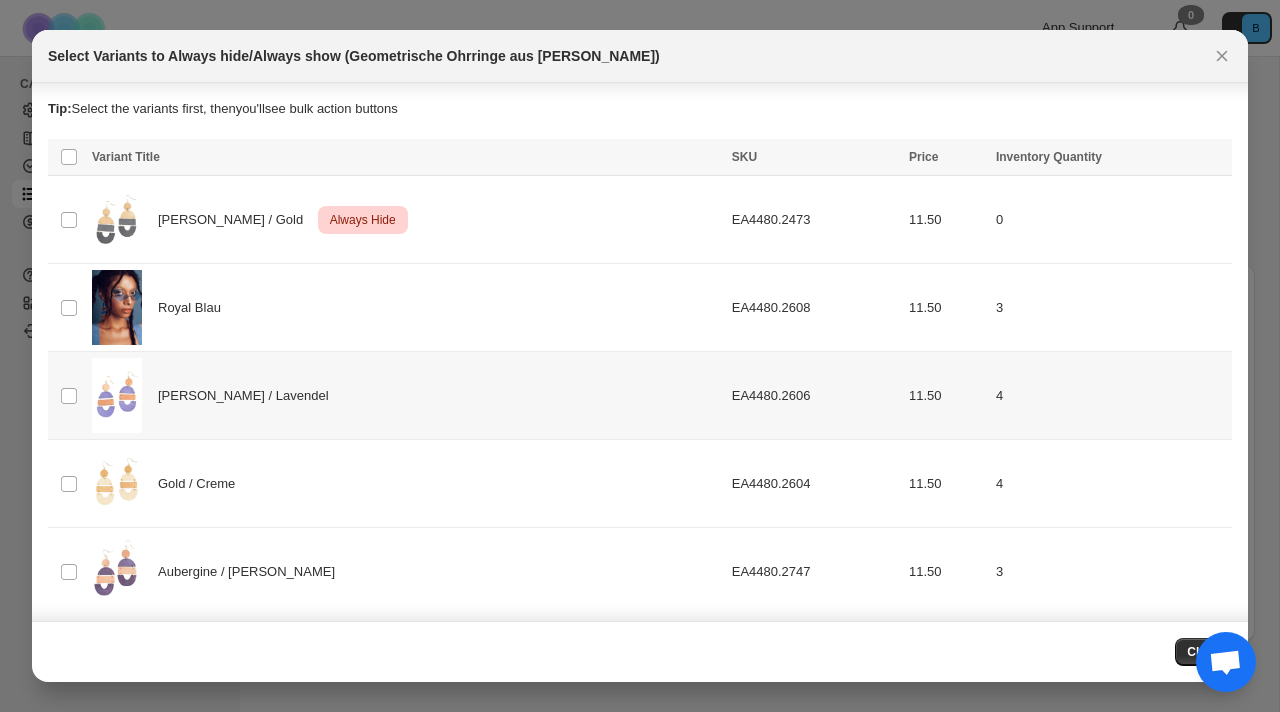 scroll, scrollTop: 10, scrollLeft: 0, axis: vertical 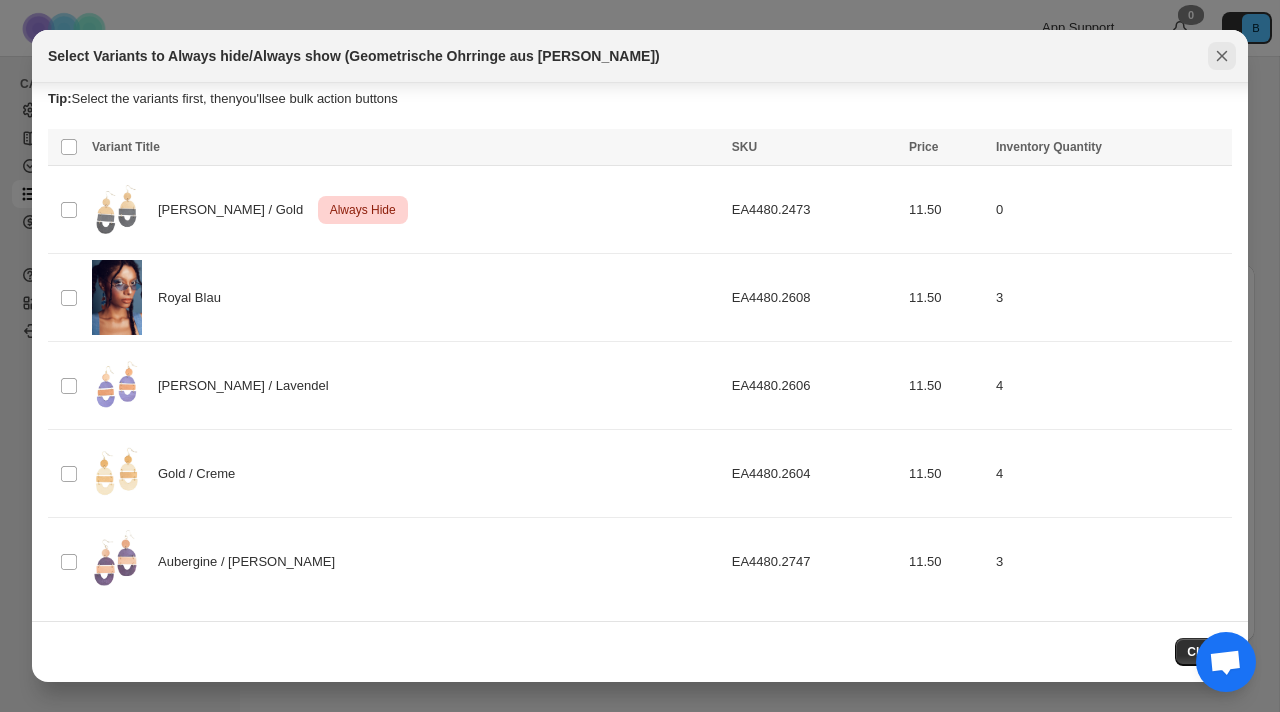 click 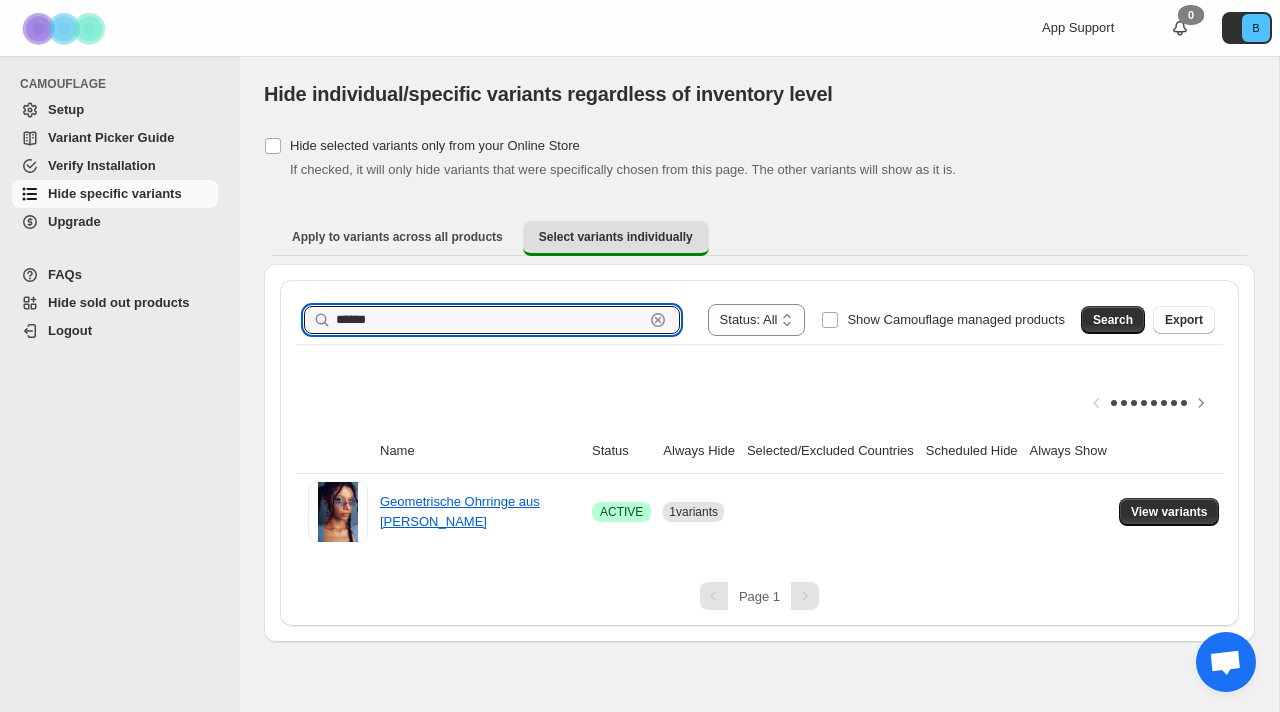 drag, startPoint x: 382, startPoint y: 323, endPoint x: 233, endPoint y: 323, distance: 149 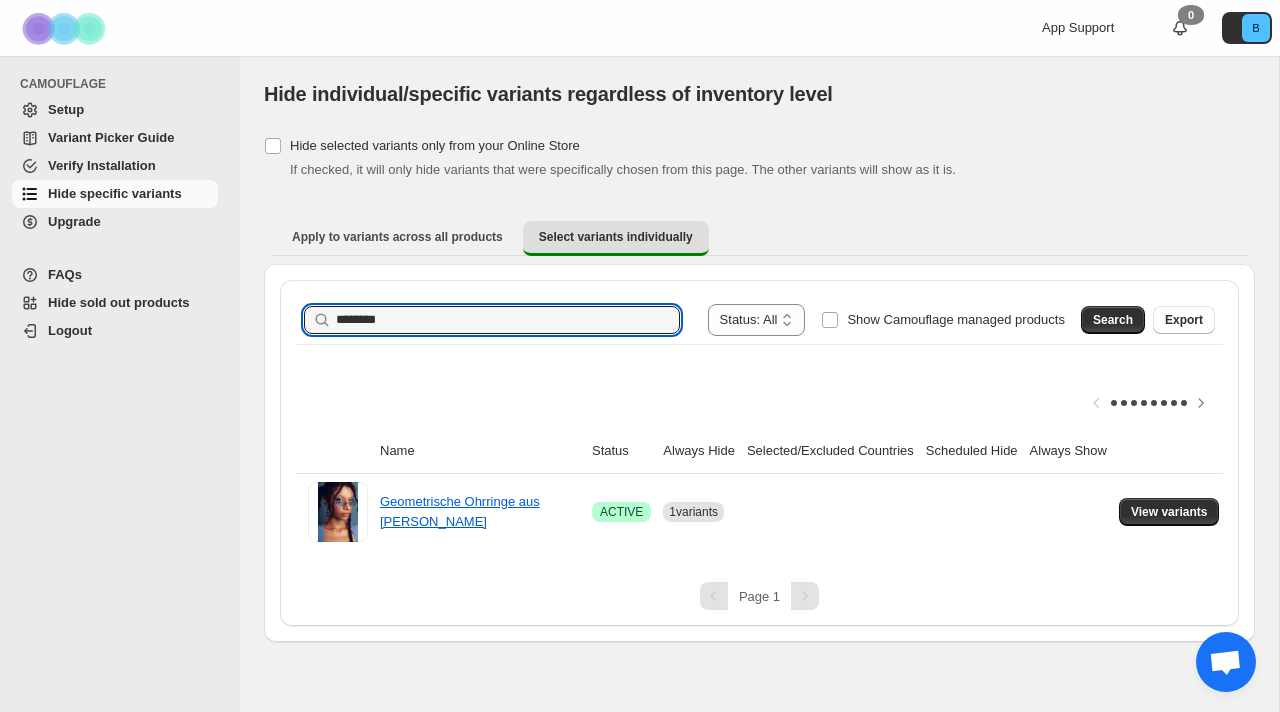 click on "Search" at bounding box center (1113, 320) 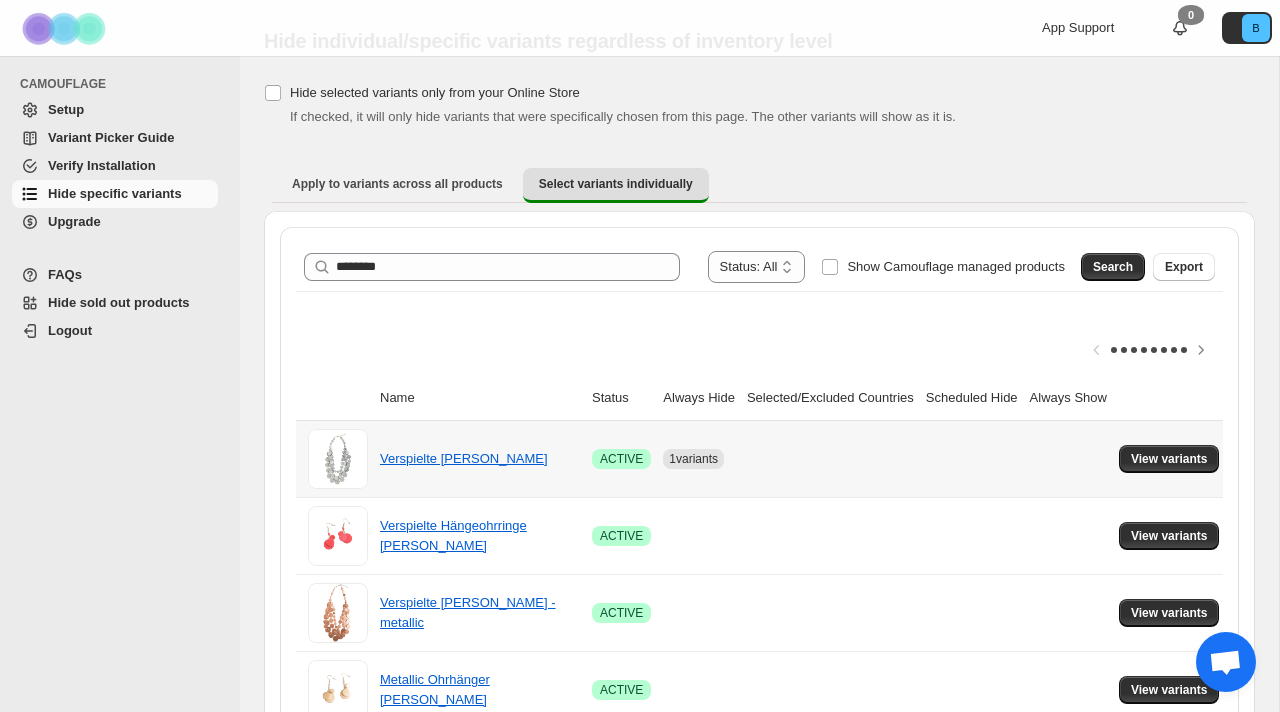 scroll, scrollTop: 66, scrollLeft: 0, axis: vertical 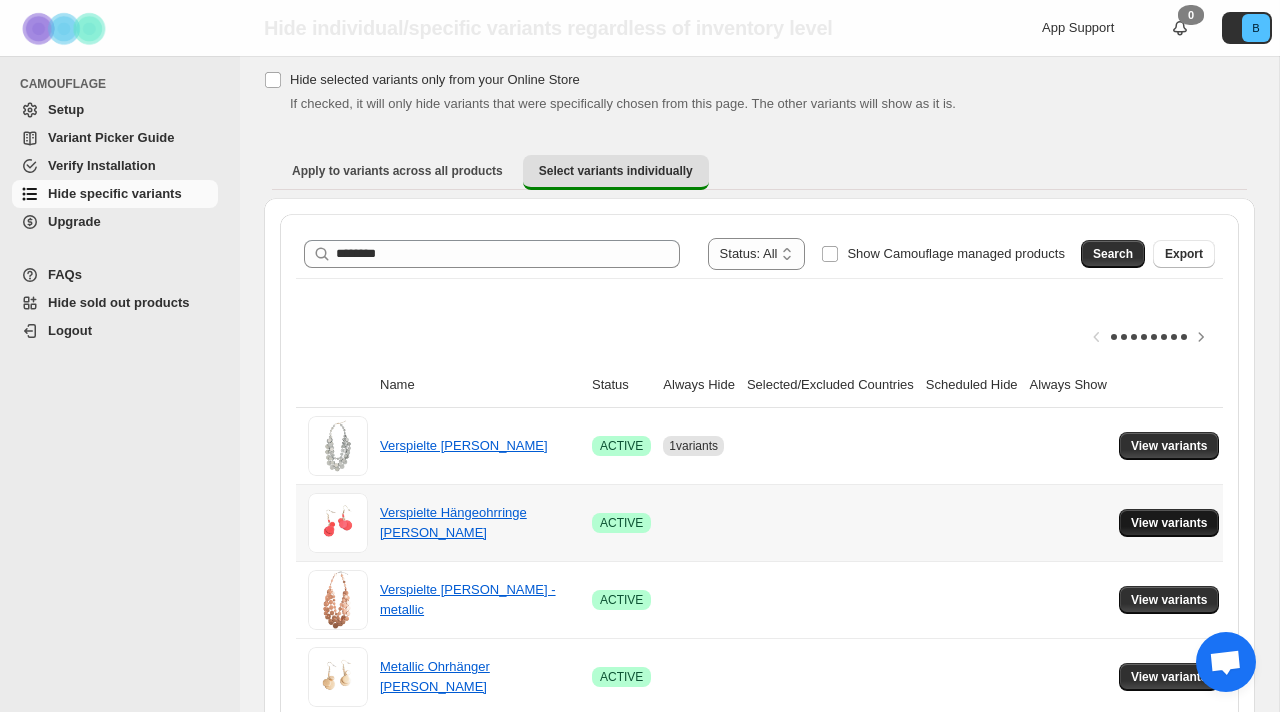 click on "View variants" at bounding box center (1169, 523) 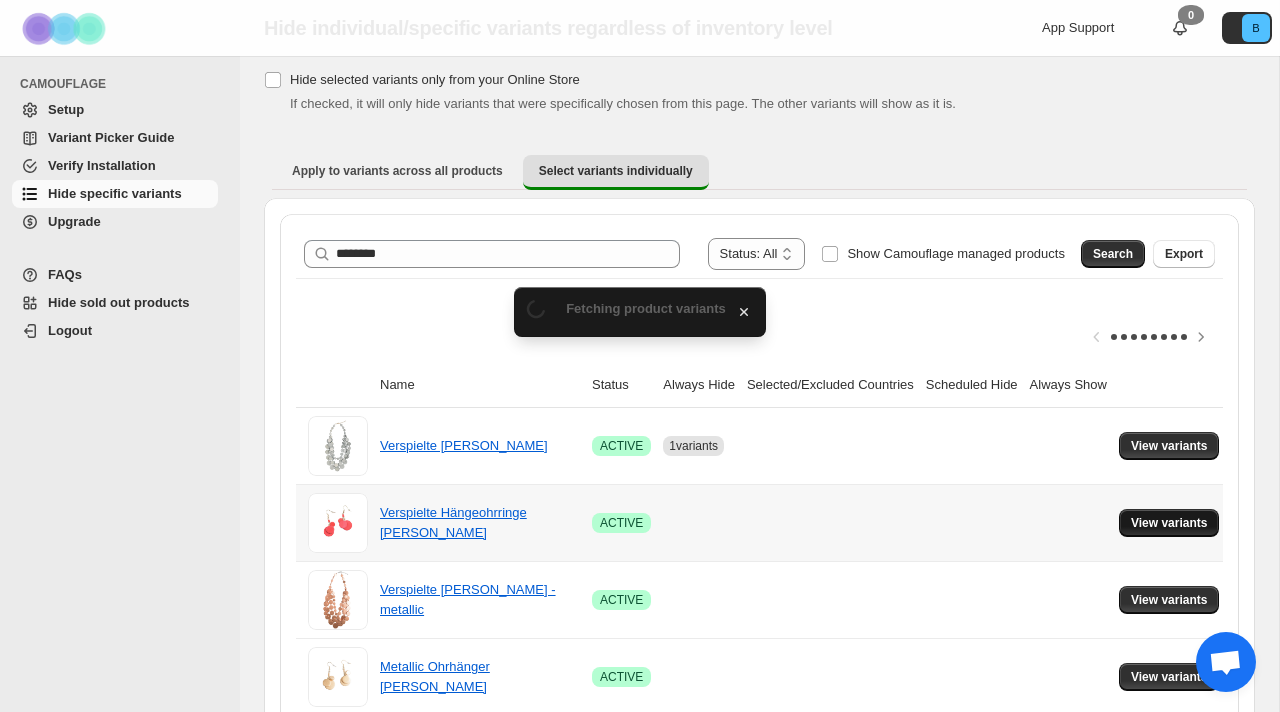 scroll, scrollTop: 66, scrollLeft: 0, axis: vertical 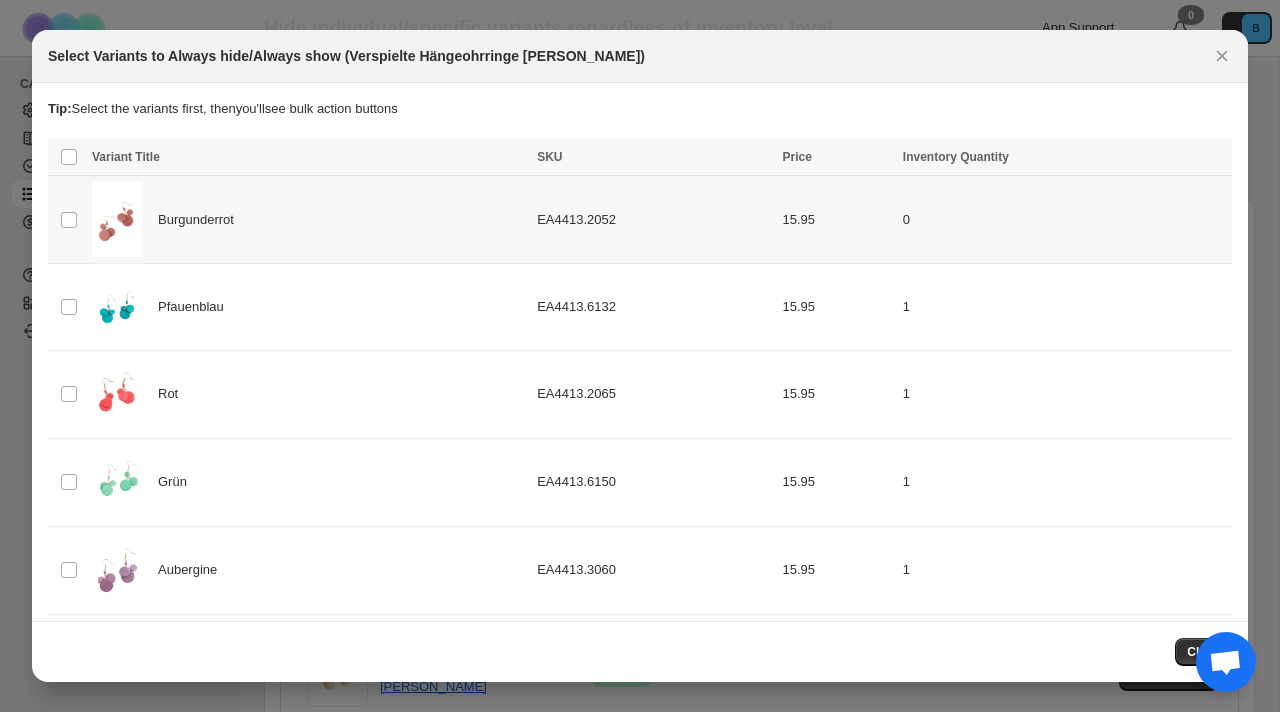 click on "Burgunderrot" at bounding box center (308, 219) 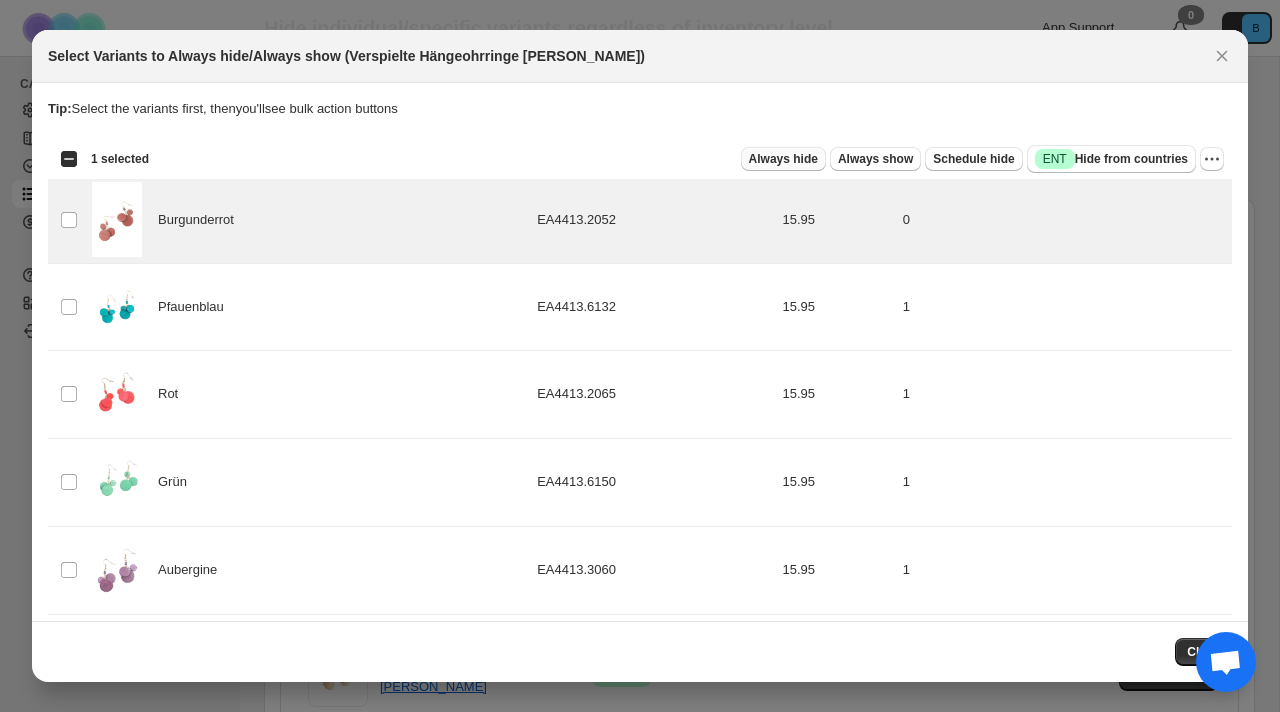 click on "Always hide" at bounding box center [783, 159] 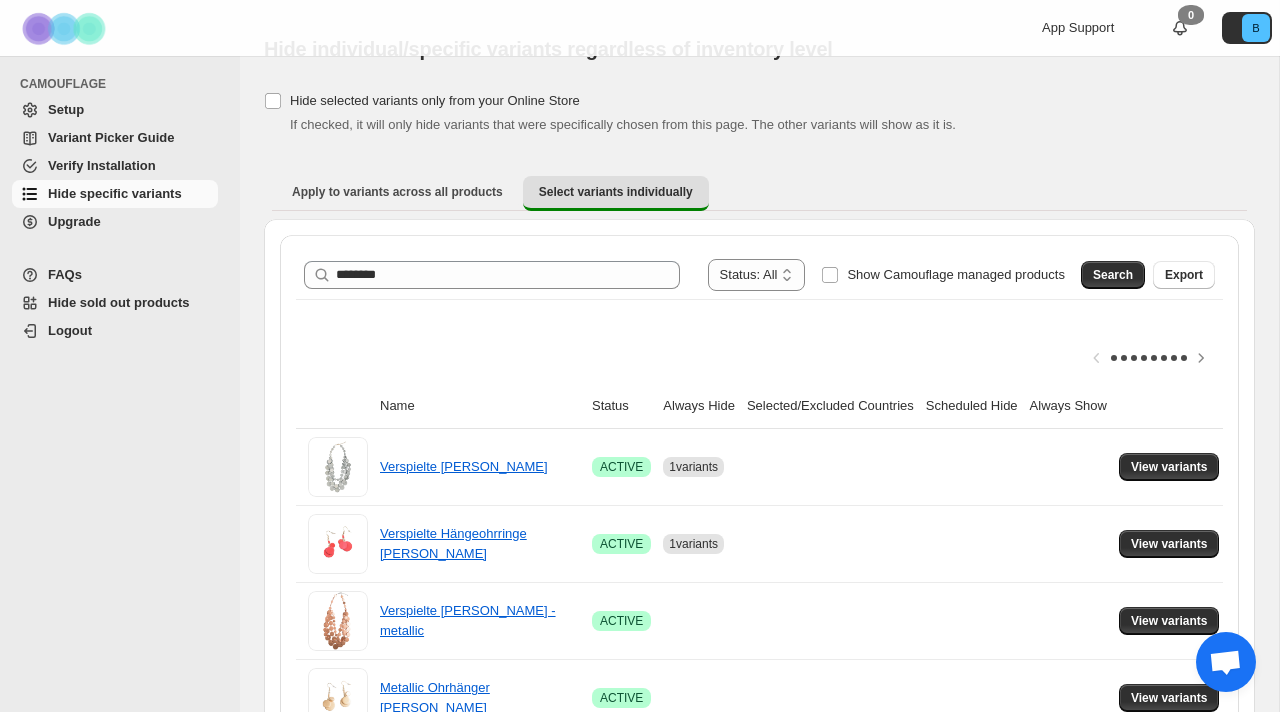 scroll, scrollTop: 66, scrollLeft: 0, axis: vertical 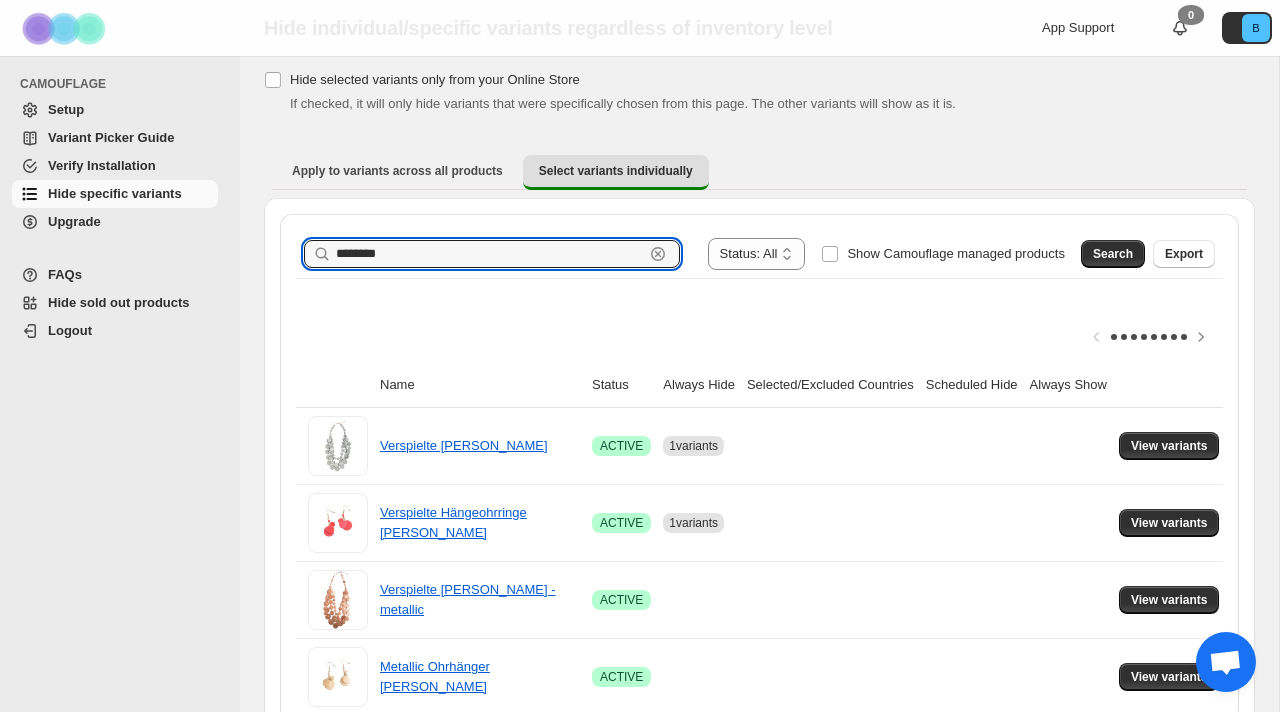 drag, startPoint x: 382, startPoint y: 250, endPoint x: 298, endPoint y: 248, distance: 84.0238 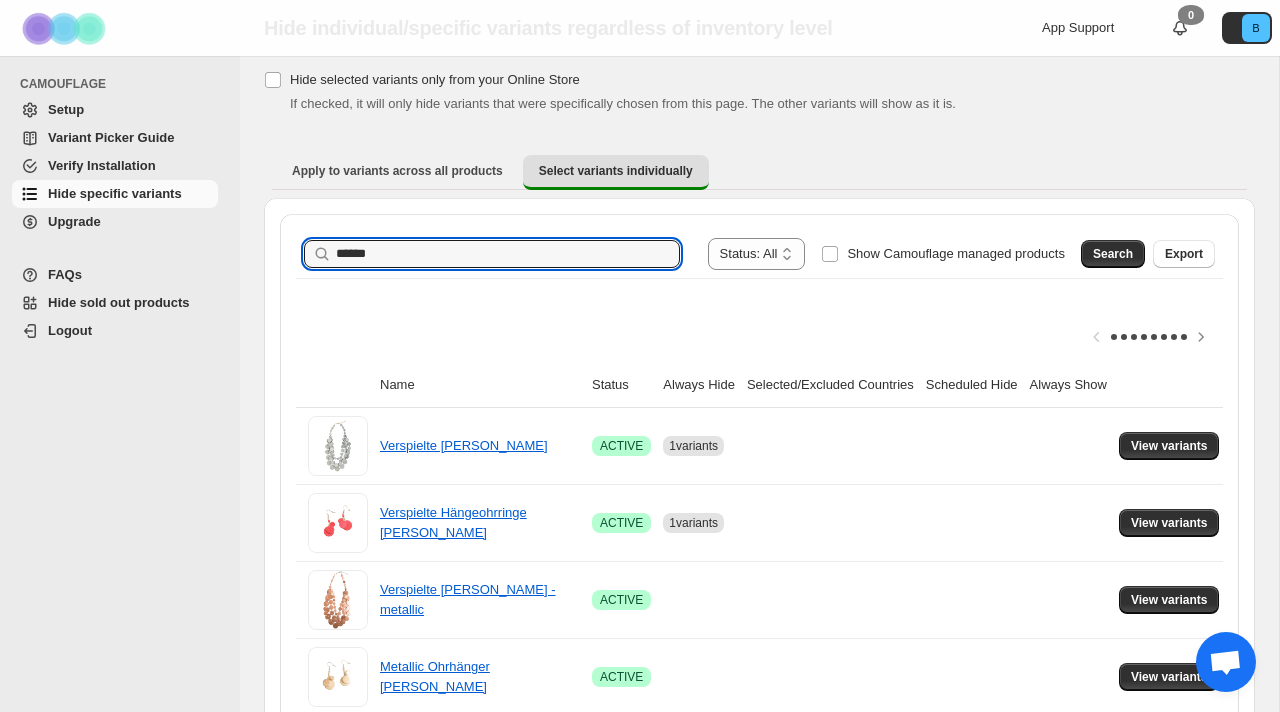 click on "Search" at bounding box center [1113, 254] 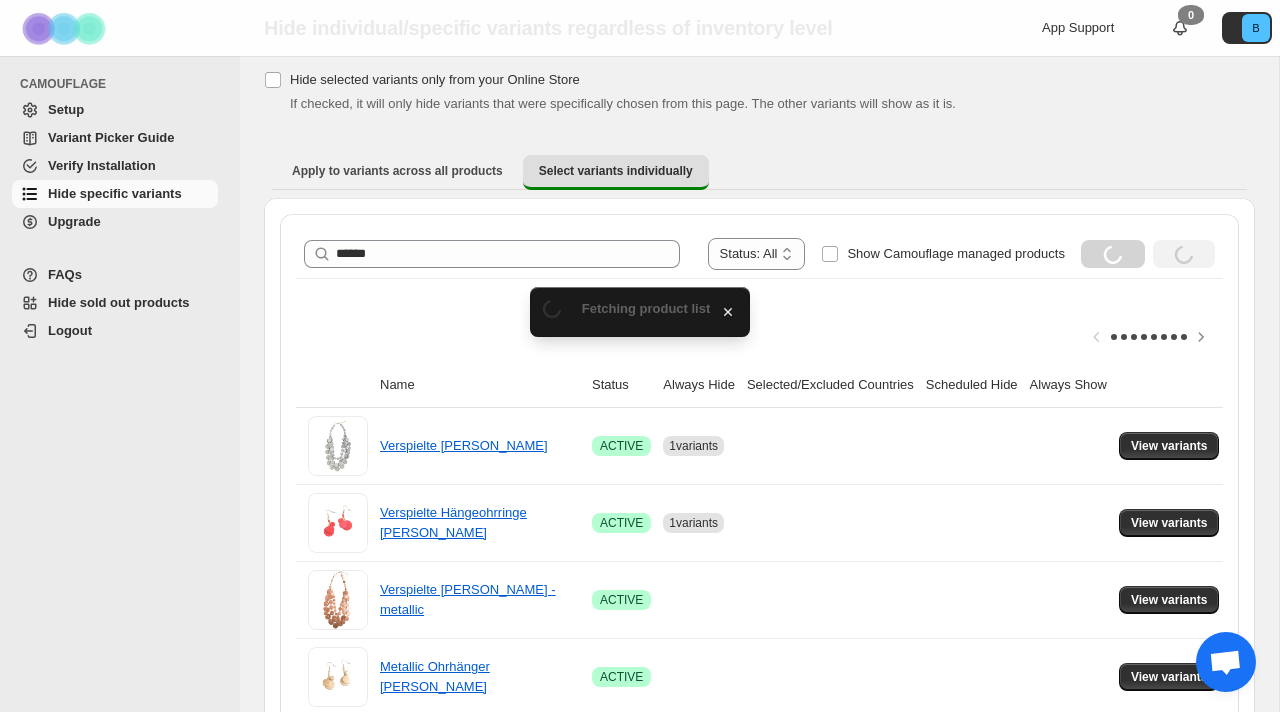 scroll, scrollTop: 7, scrollLeft: 0, axis: vertical 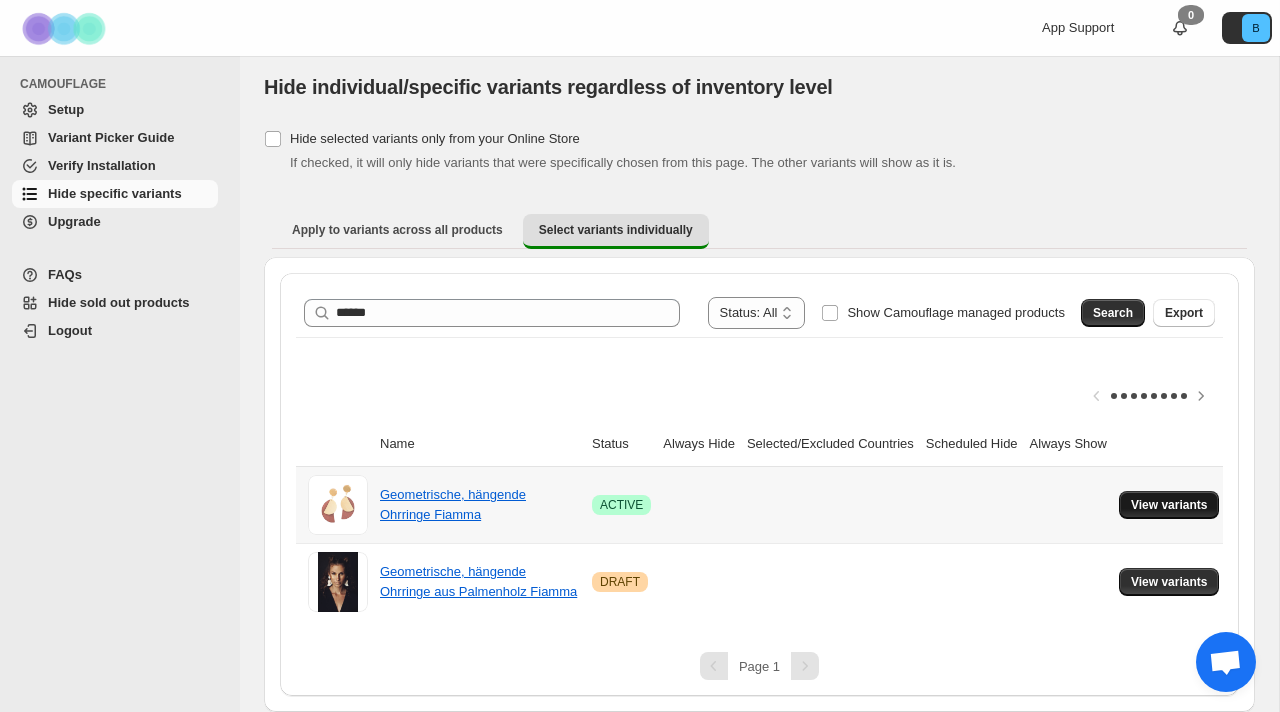 click on "View variants" at bounding box center (1169, 505) 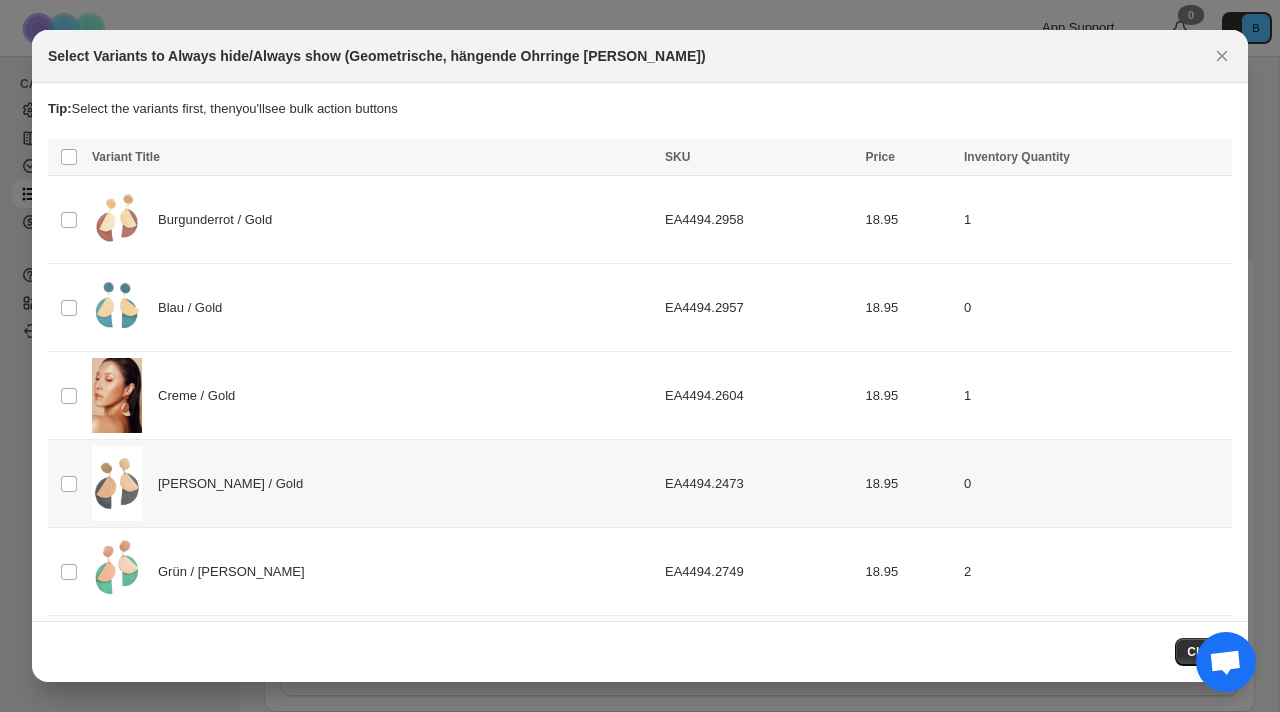 scroll, scrollTop: 0, scrollLeft: 0, axis: both 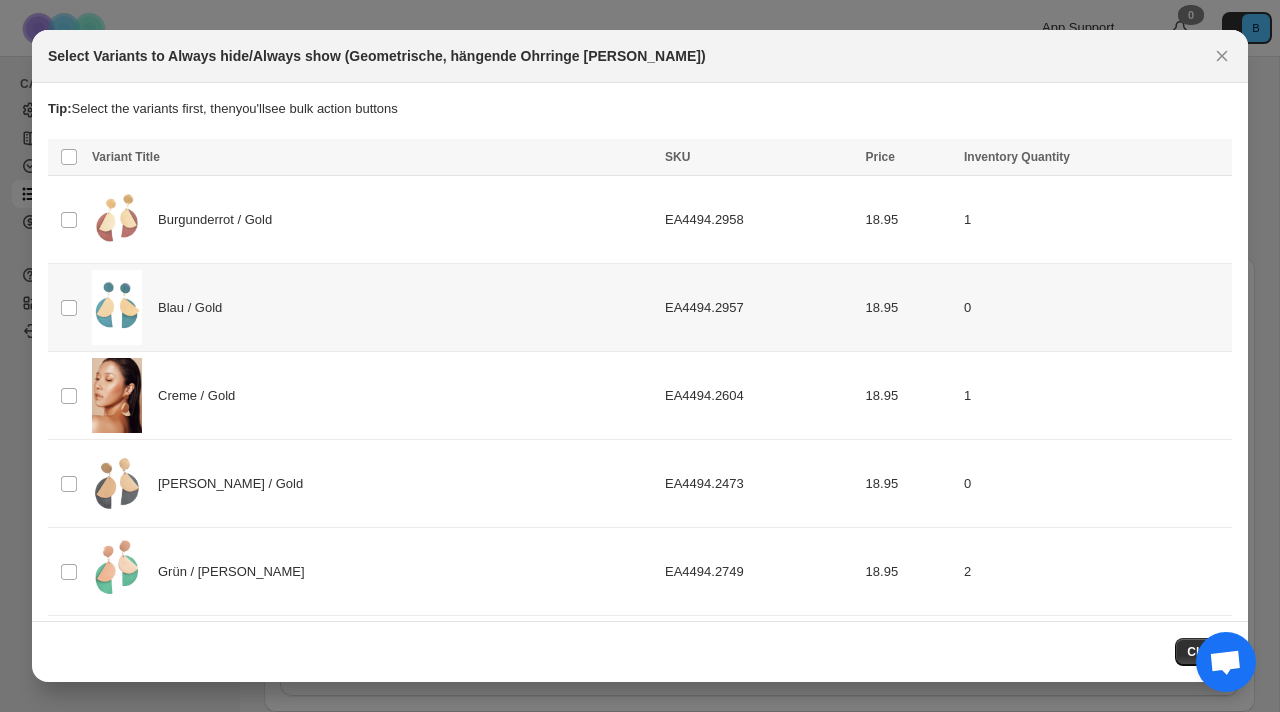 click on "Blau / Gold" at bounding box center (372, 307) 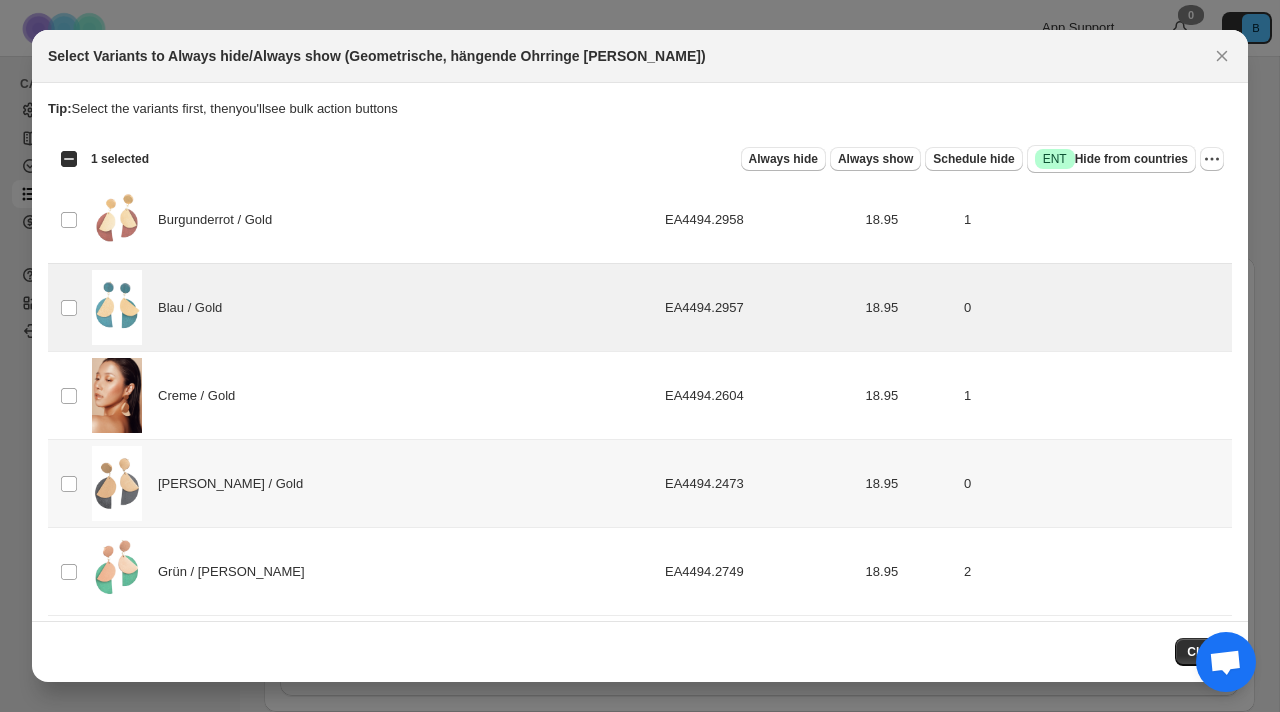click on "[PERSON_NAME] / Gold" at bounding box center [372, 483] 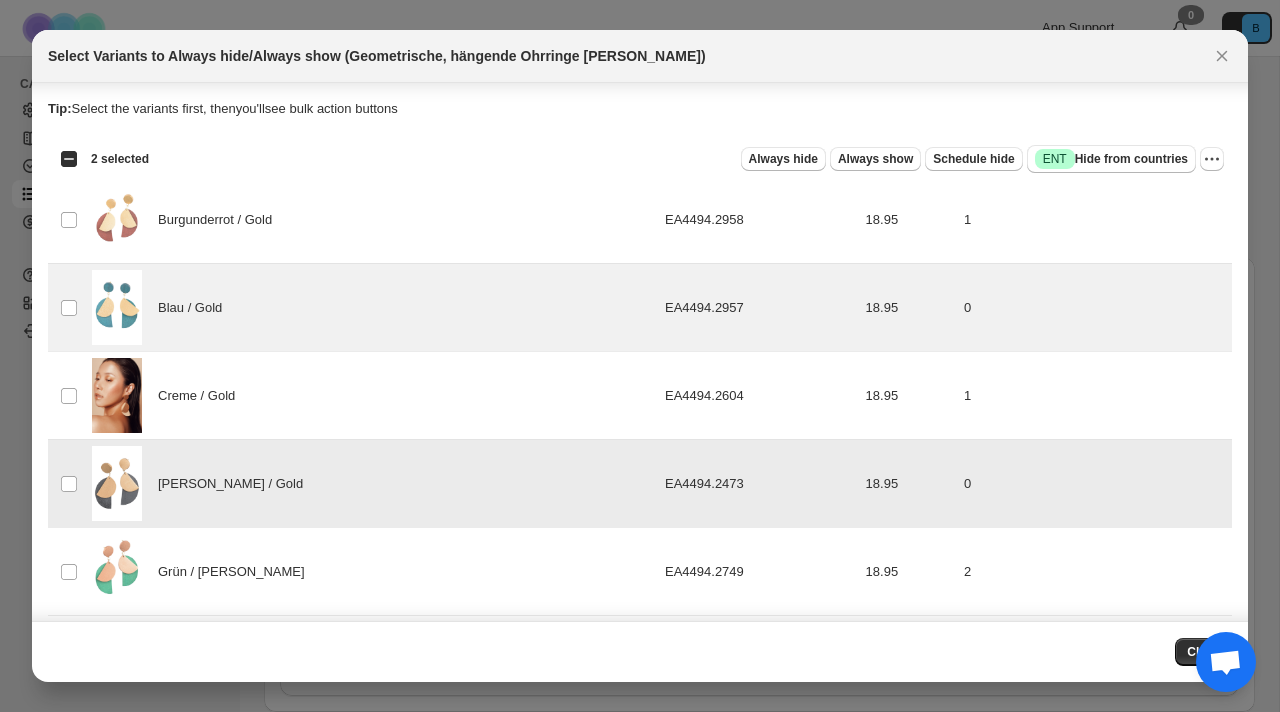 scroll, scrollTop: 186, scrollLeft: 0, axis: vertical 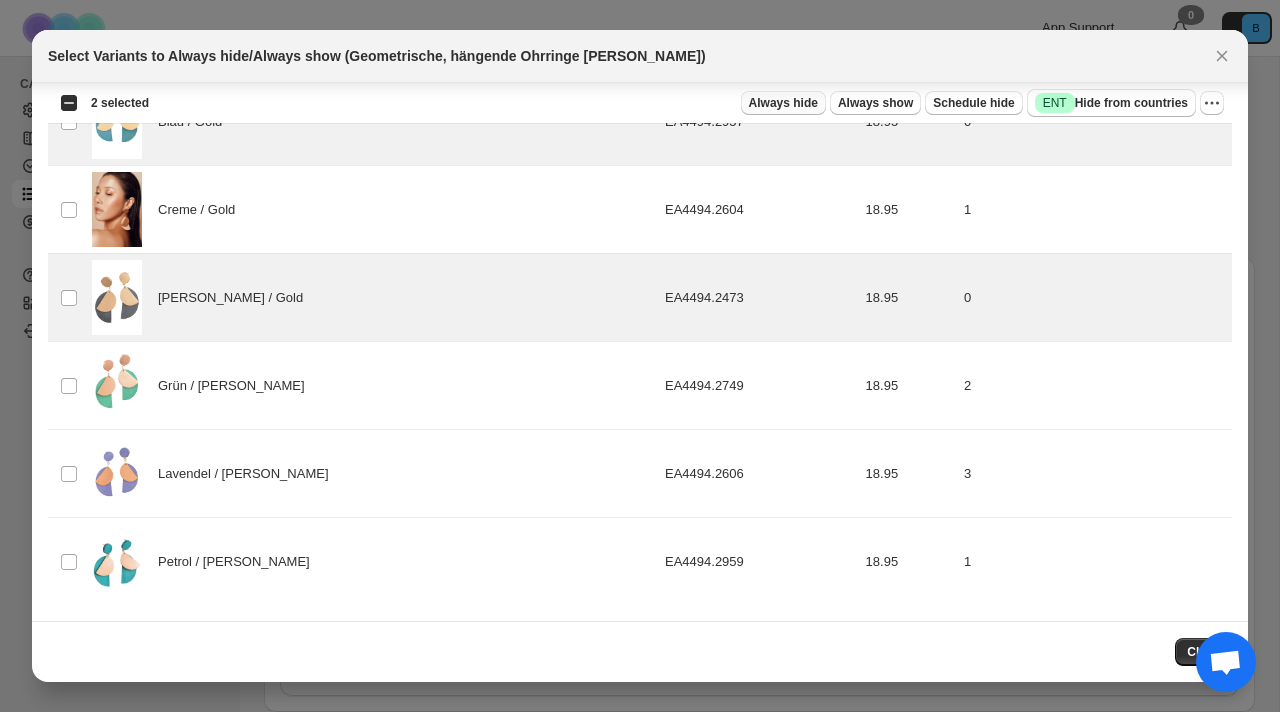 click on "Always hide" at bounding box center [783, 103] 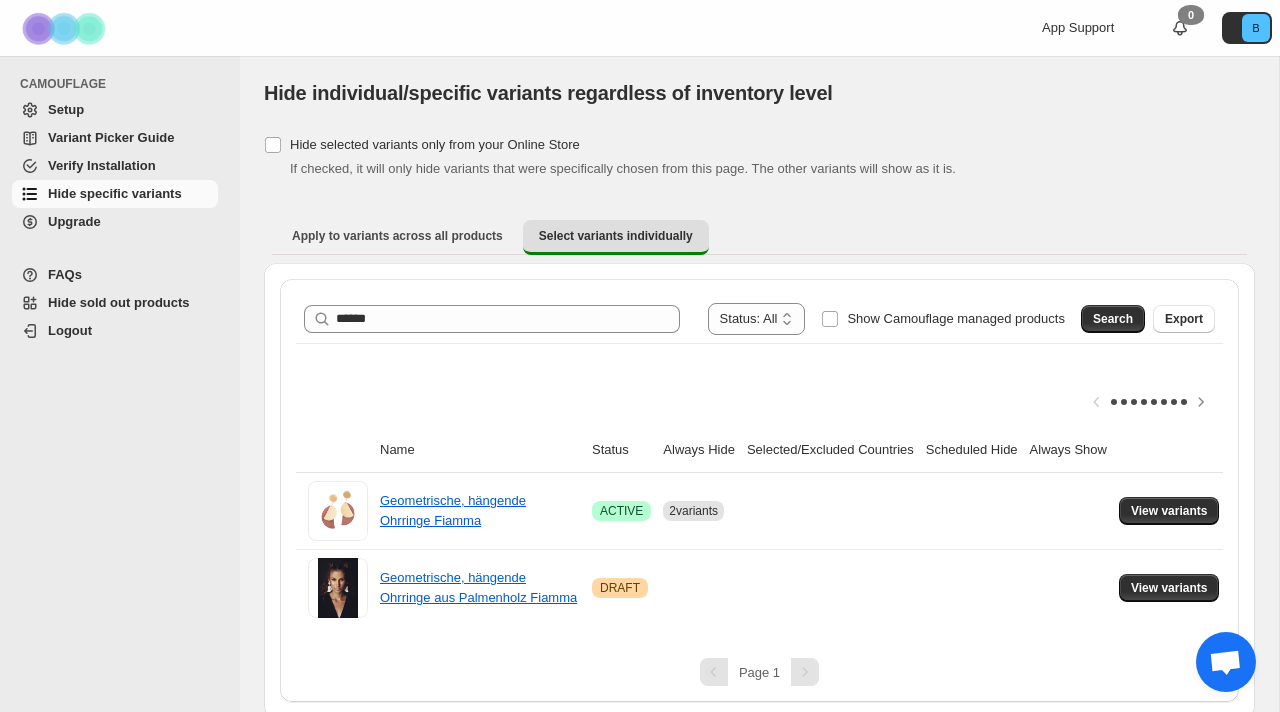 scroll, scrollTop: 7, scrollLeft: 0, axis: vertical 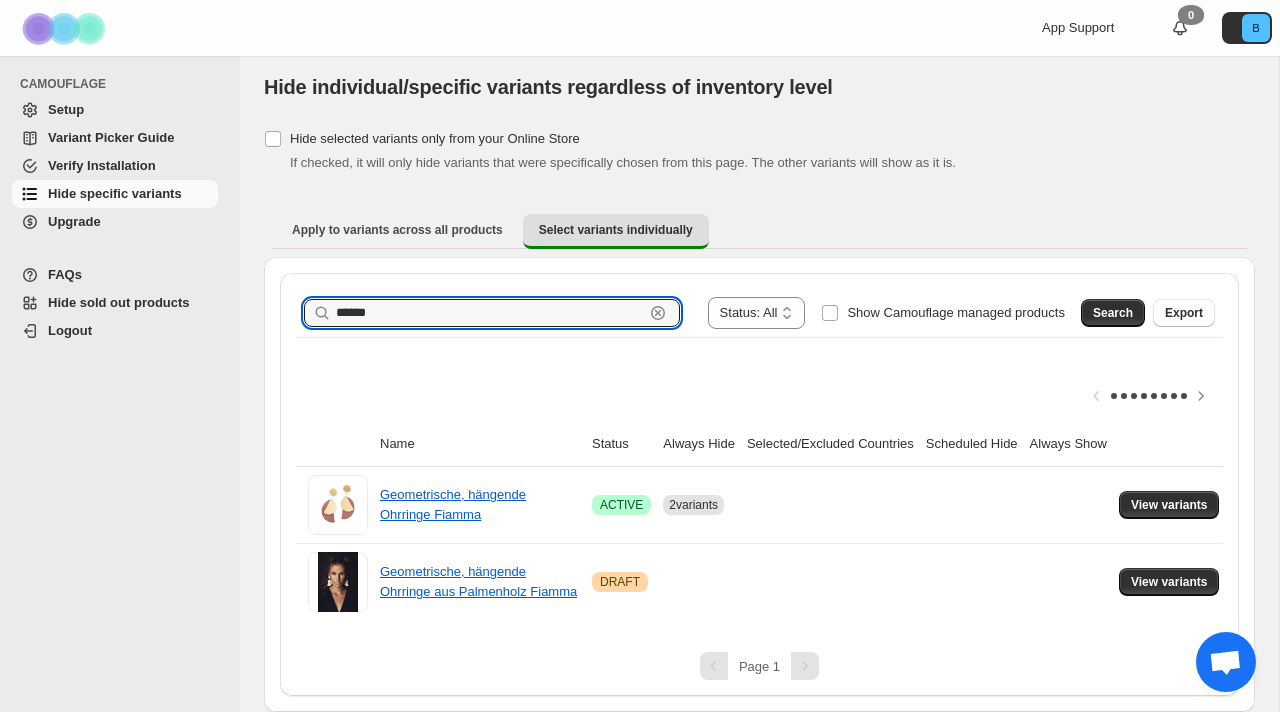 drag, startPoint x: 402, startPoint y: 310, endPoint x: 245, endPoint y: 310, distance: 157 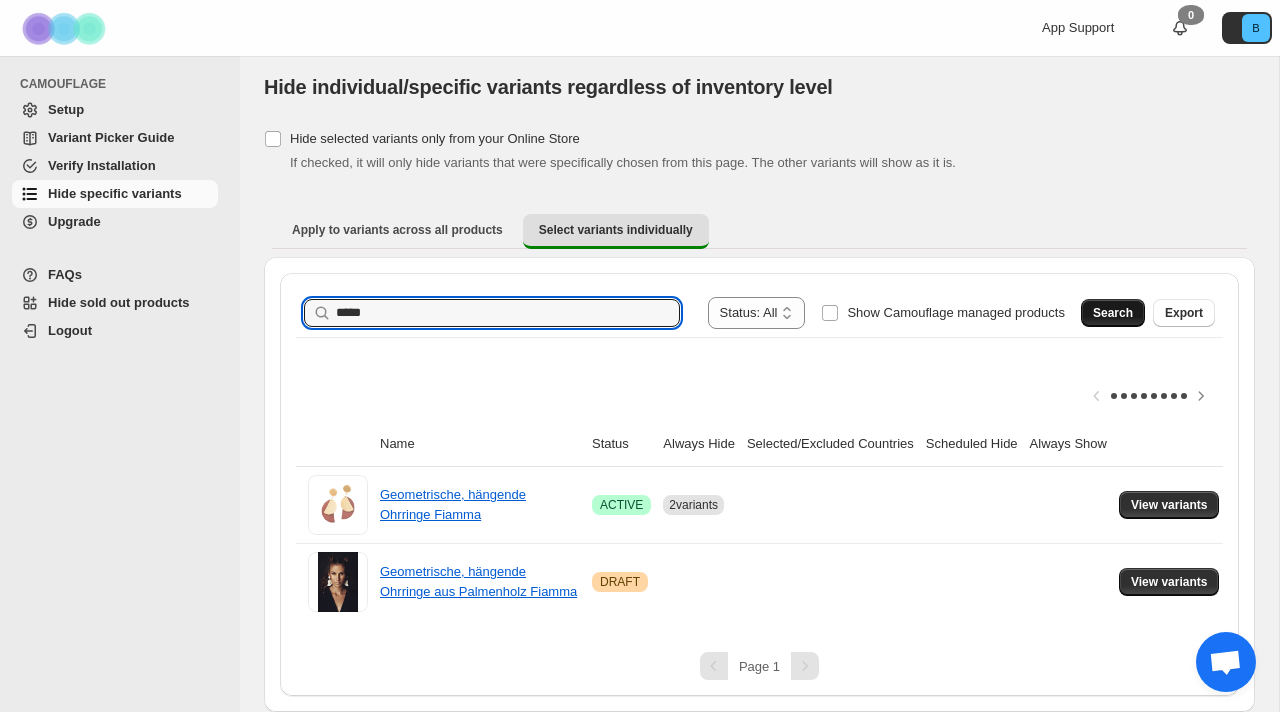 click on "Search" at bounding box center [1113, 313] 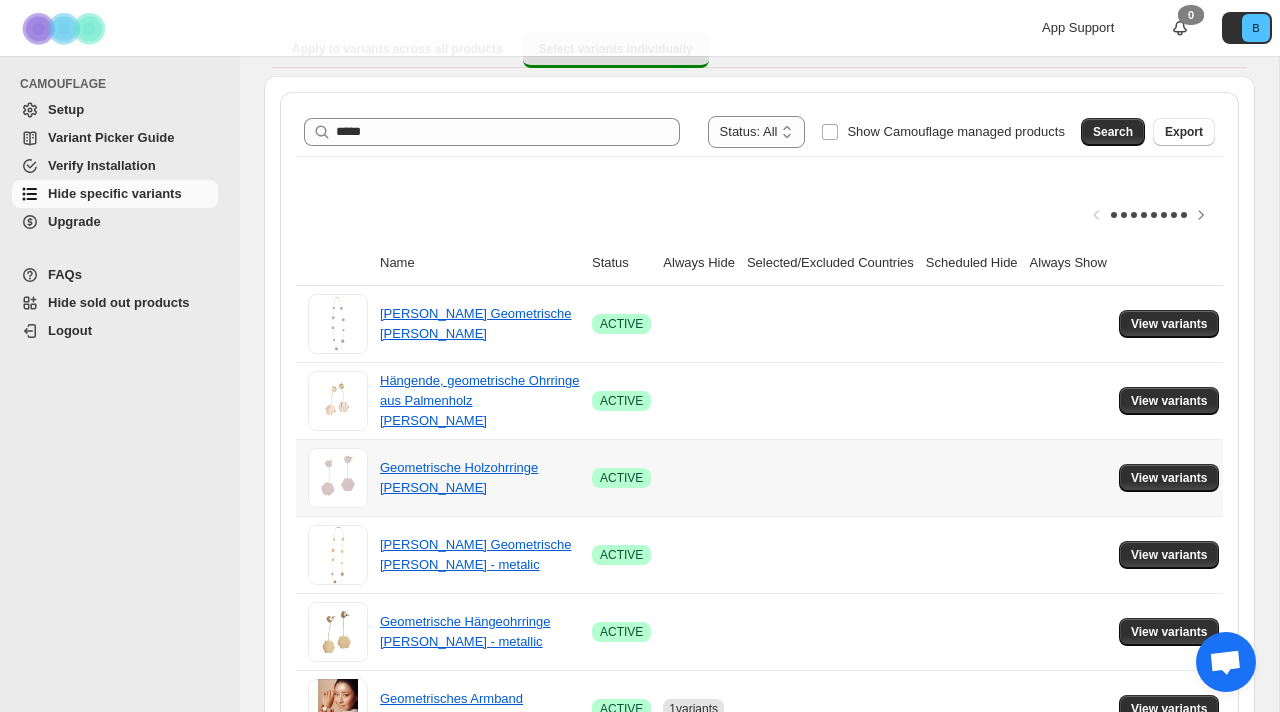 scroll, scrollTop: 196, scrollLeft: 0, axis: vertical 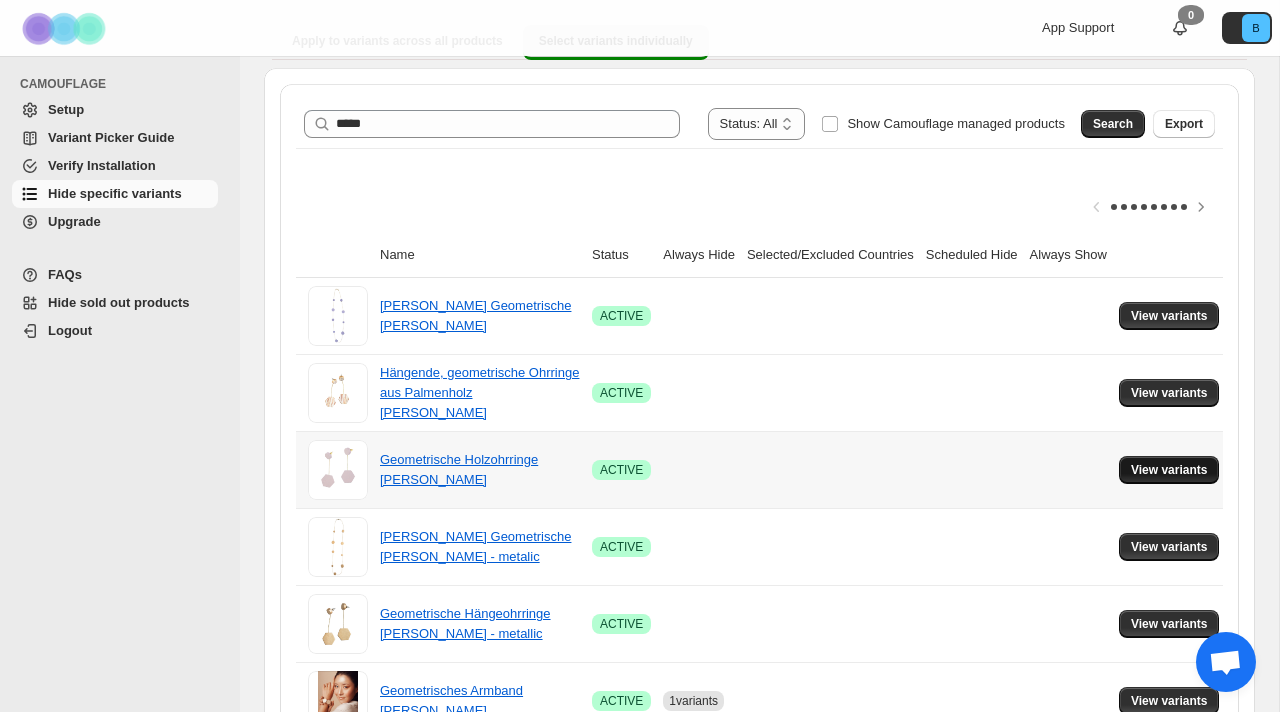 click on "View variants" at bounding box center (1169, 470) 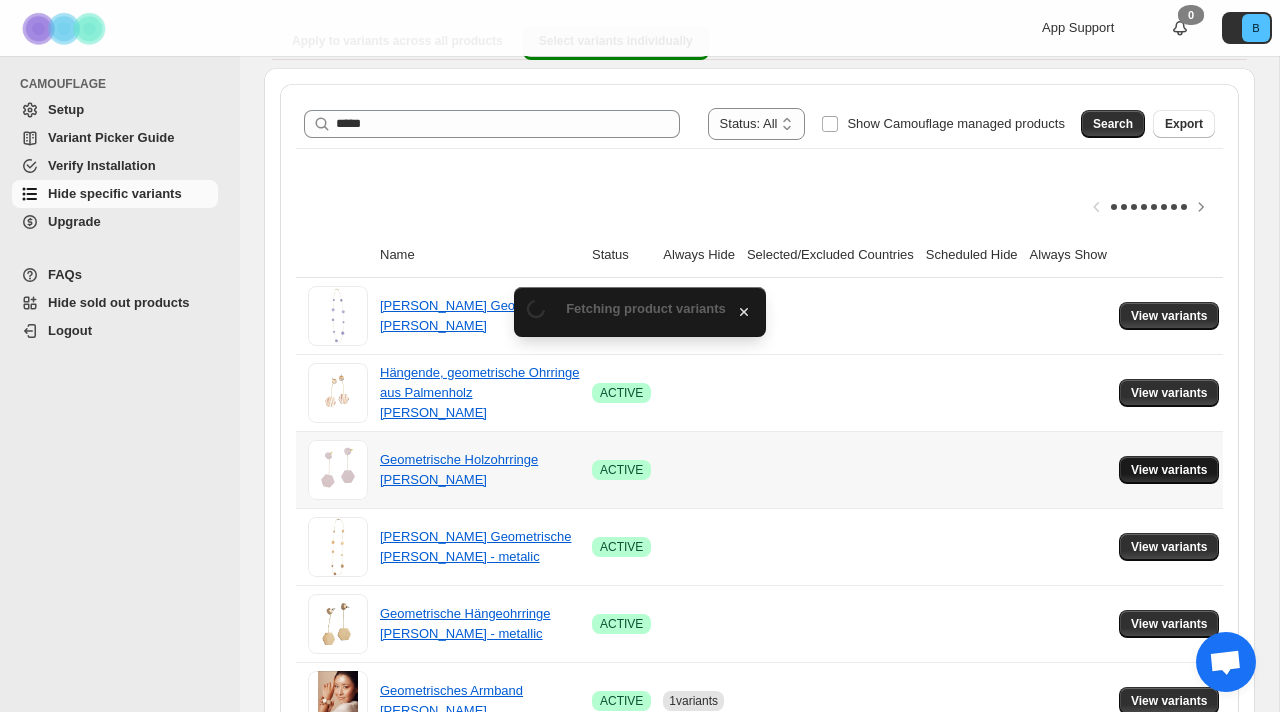 scroll, scrollTop: 196, scrollLeft: 0, axis: vertical 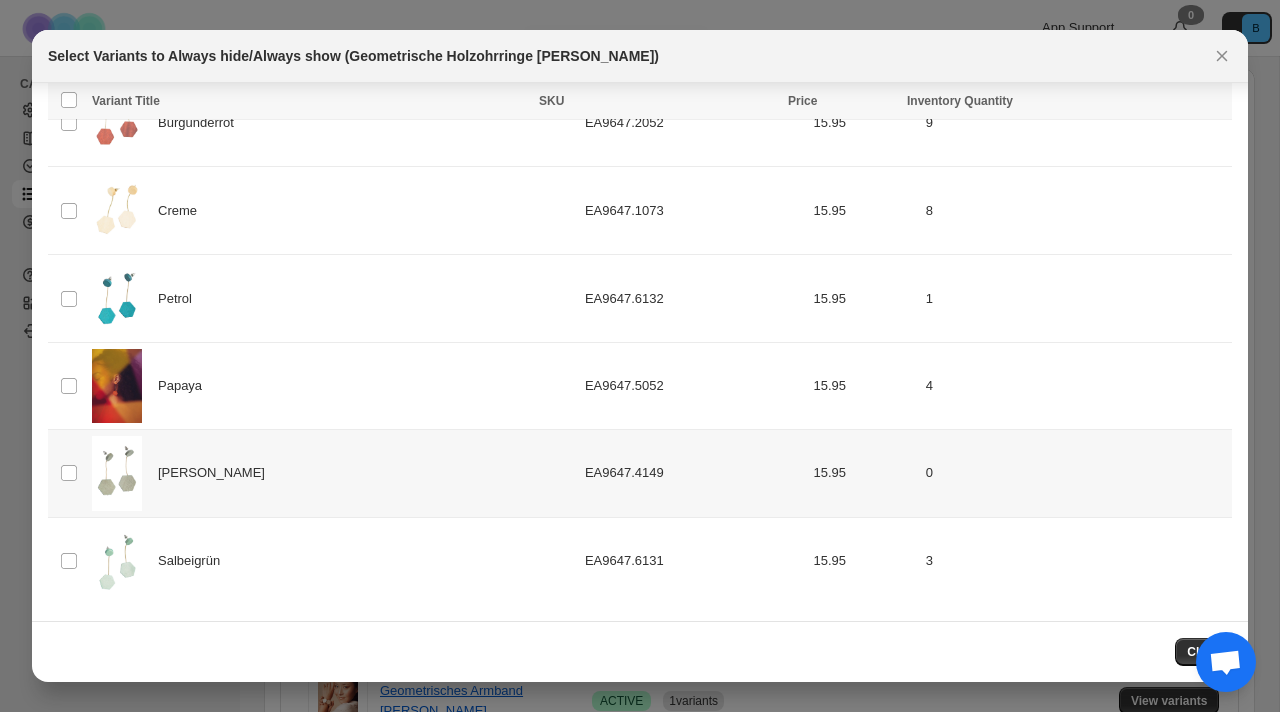 click on "[PERSON_NAME]" at bounding box center [332, 473] 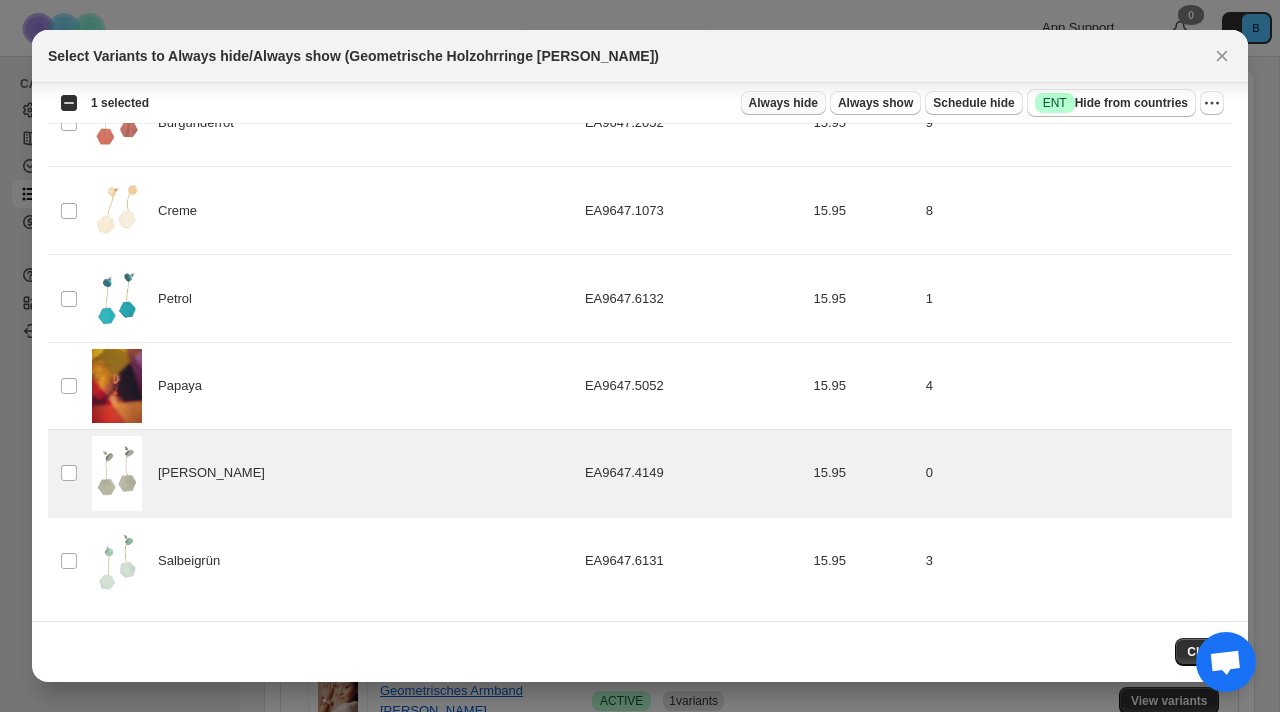 click on "Always hide" at bounding box center [783, 103] 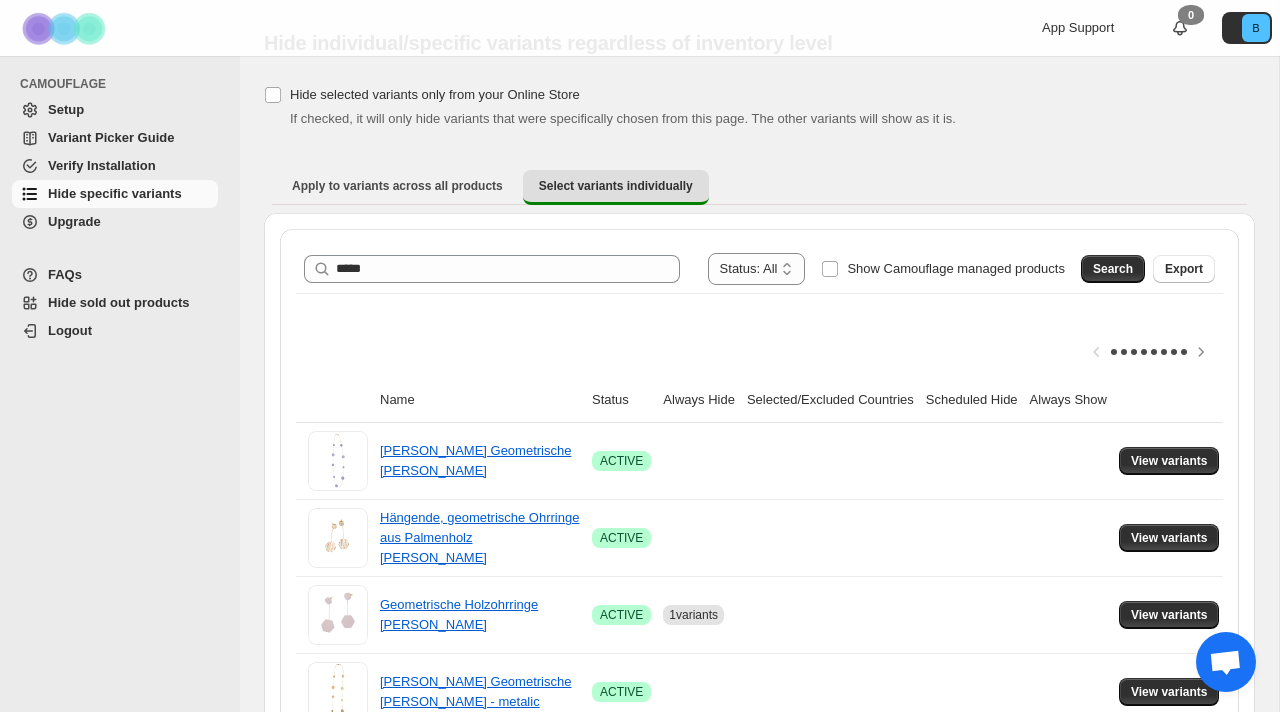 scroll, scrollTop: 196, scrollLeft: 0, axis: vertical 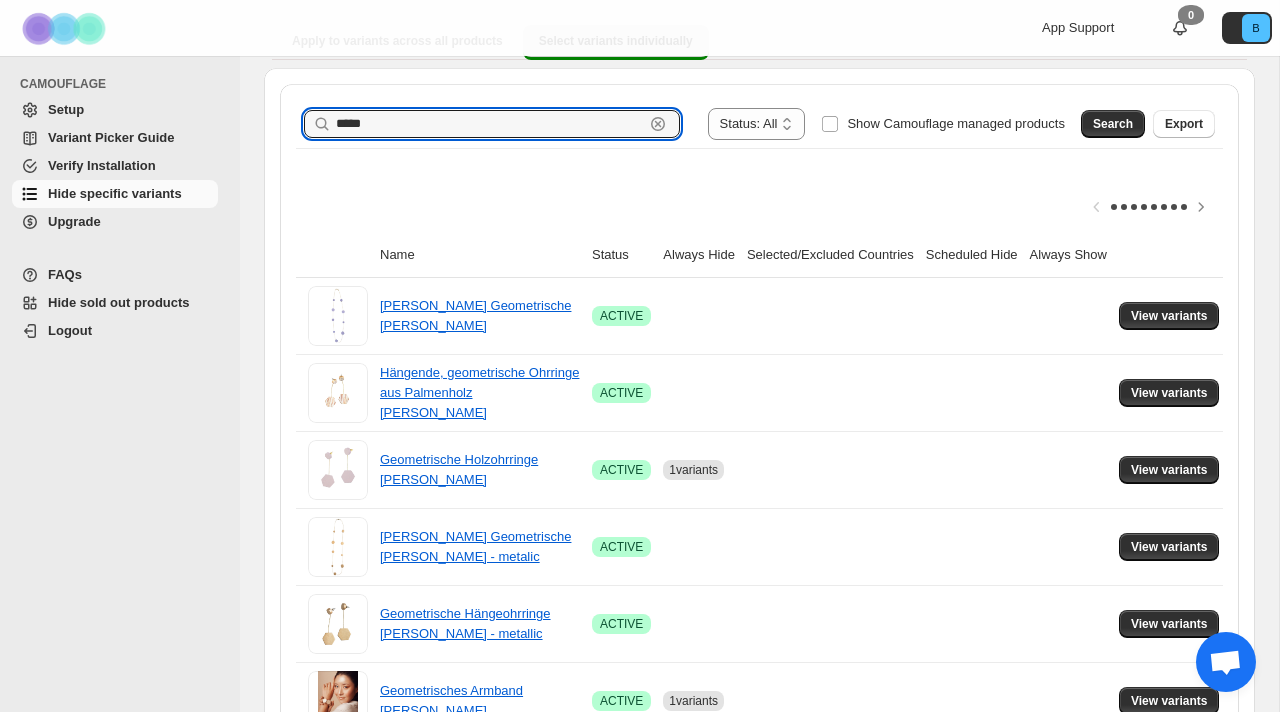 drag, startPoint x: 366, startPoint y: 128, endPoint x: 263, endPoint y: 101, distance: 106.48004 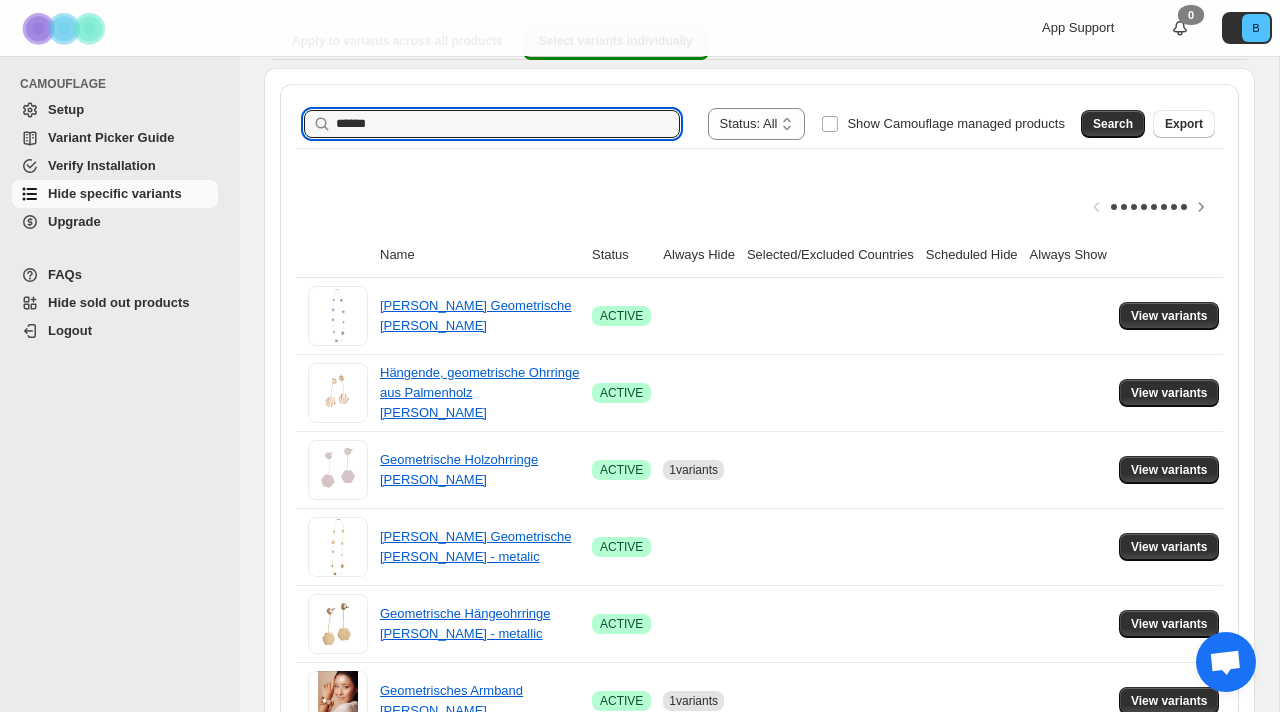 click on "Search" at bounding box center (1113, 124) 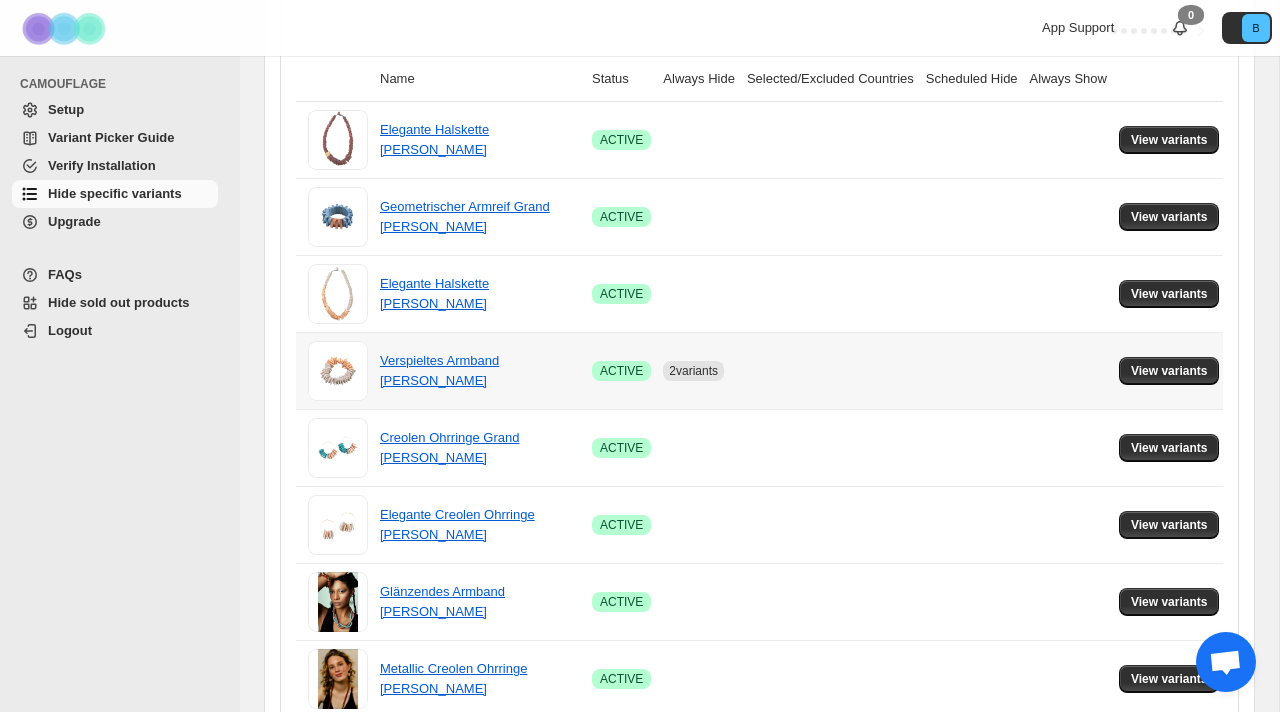 scroll, scrollTop: 431, scrollLeft: 0, axis: vertical 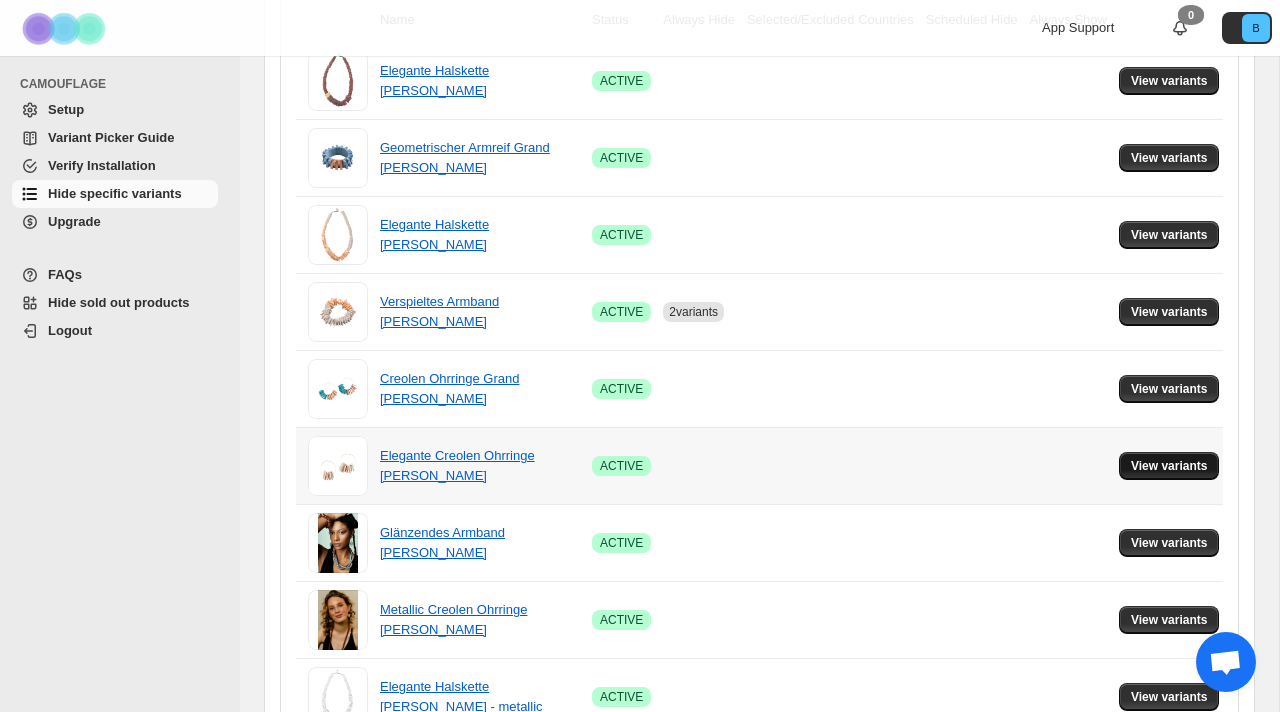 click on "View variants" at bounding box center (1169, 466) 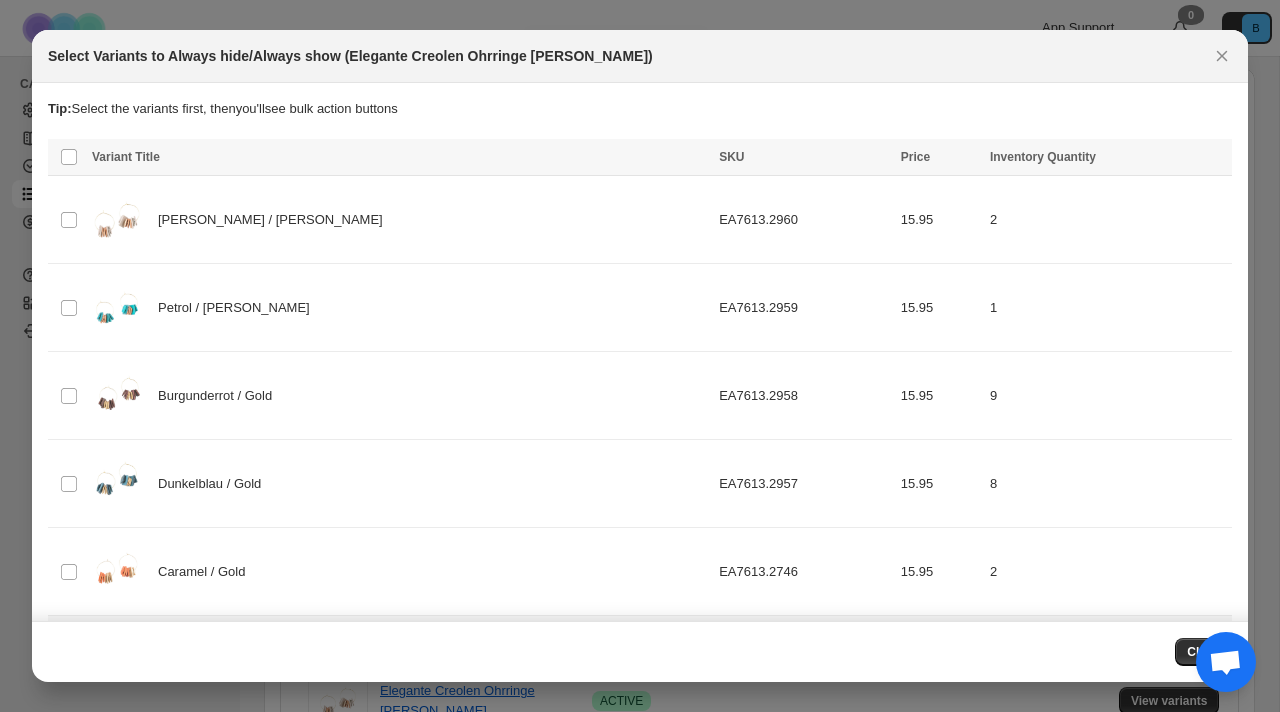 scroll, scrollTop: 0, scrollLeft: 0, axis: both 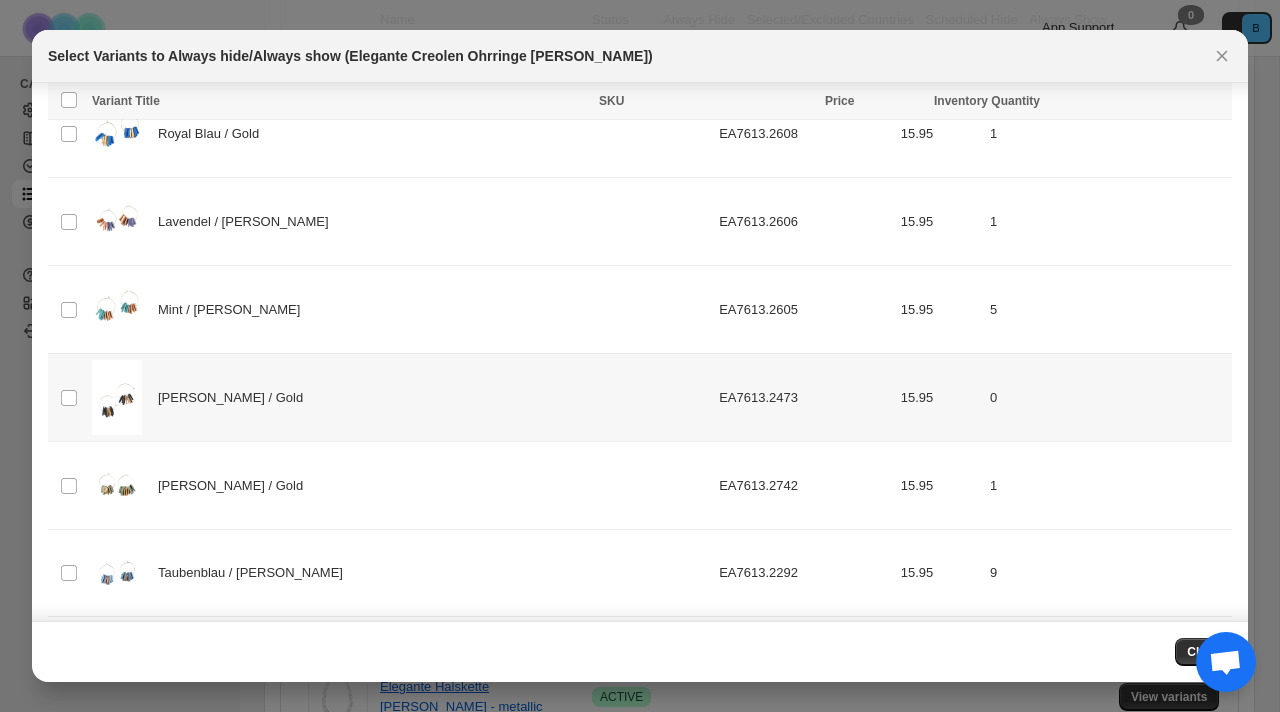 click on "[PERSON_NAME] / Gold" at bounding box center (399, 397) 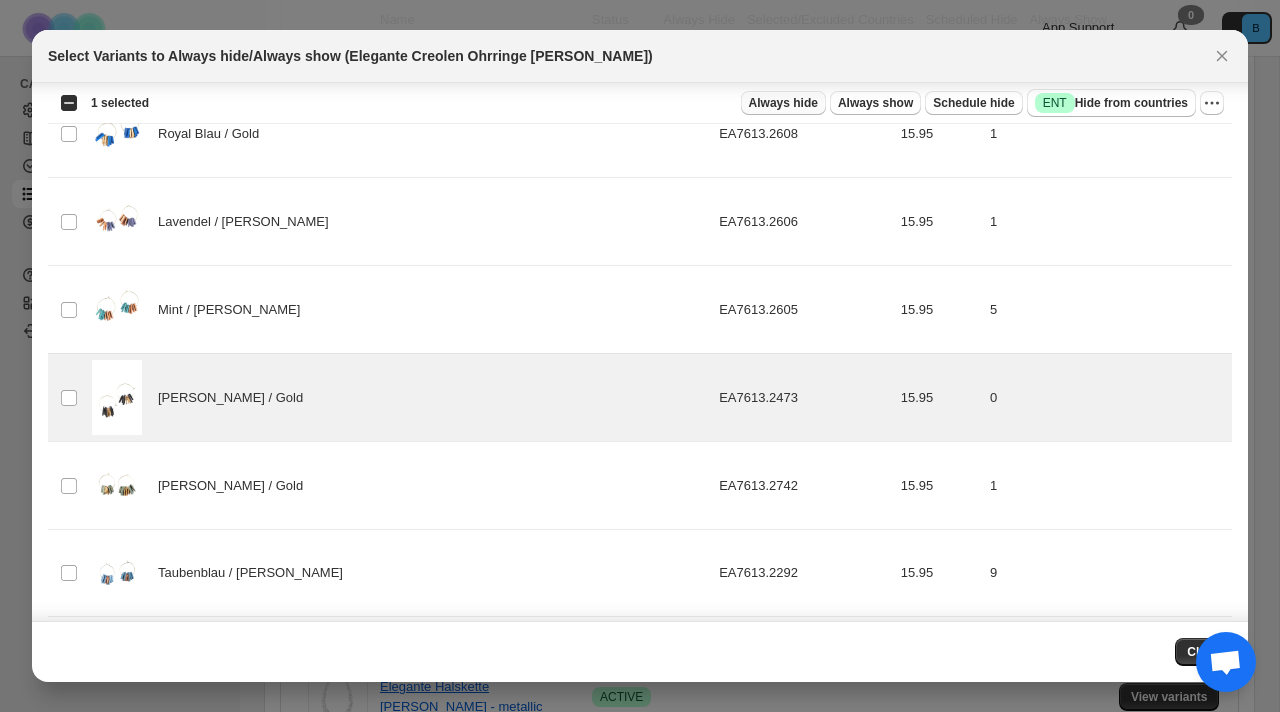 click on "Always hide" at bounding box center [783, 103] 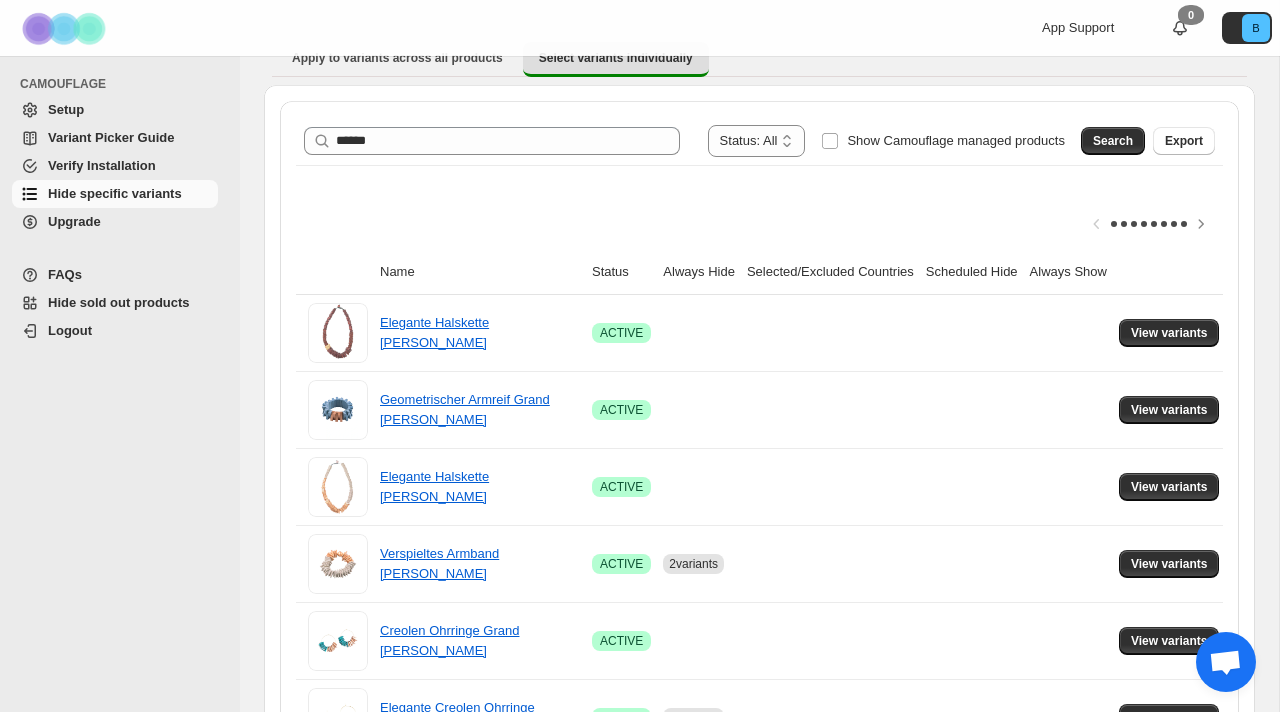 scroll, scrollTop: 54, scrollLeft: 0, axis: vertical 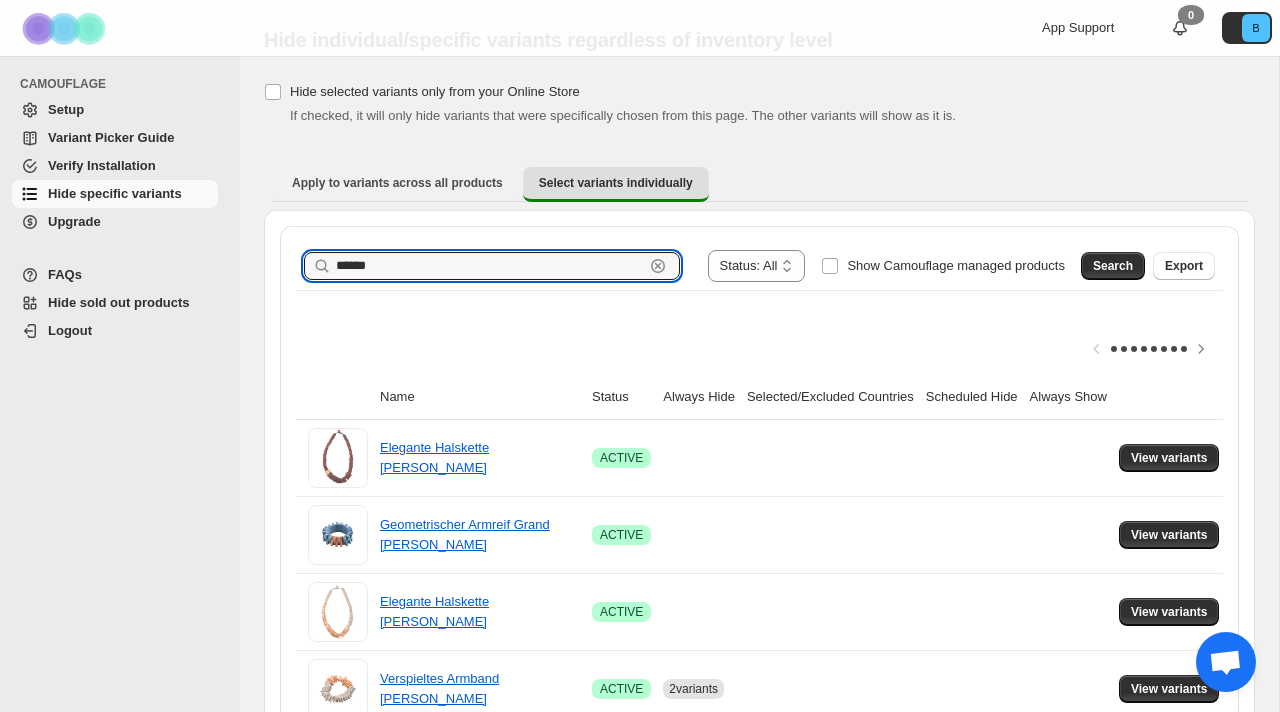 drag, startPoint x: 389, startPoint y: 263, endPoint x: 261, endPoint y: 261, distance: 128.01562 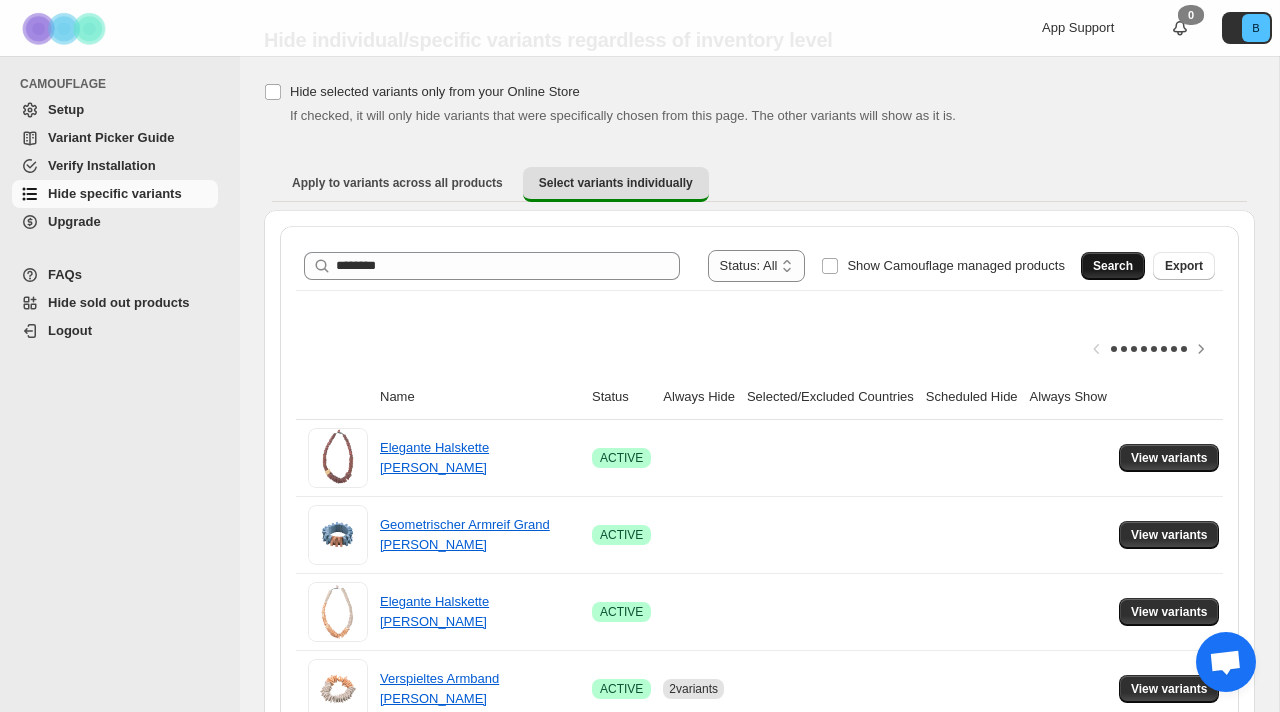 click on "Search" at bounding box center [1113, 266] 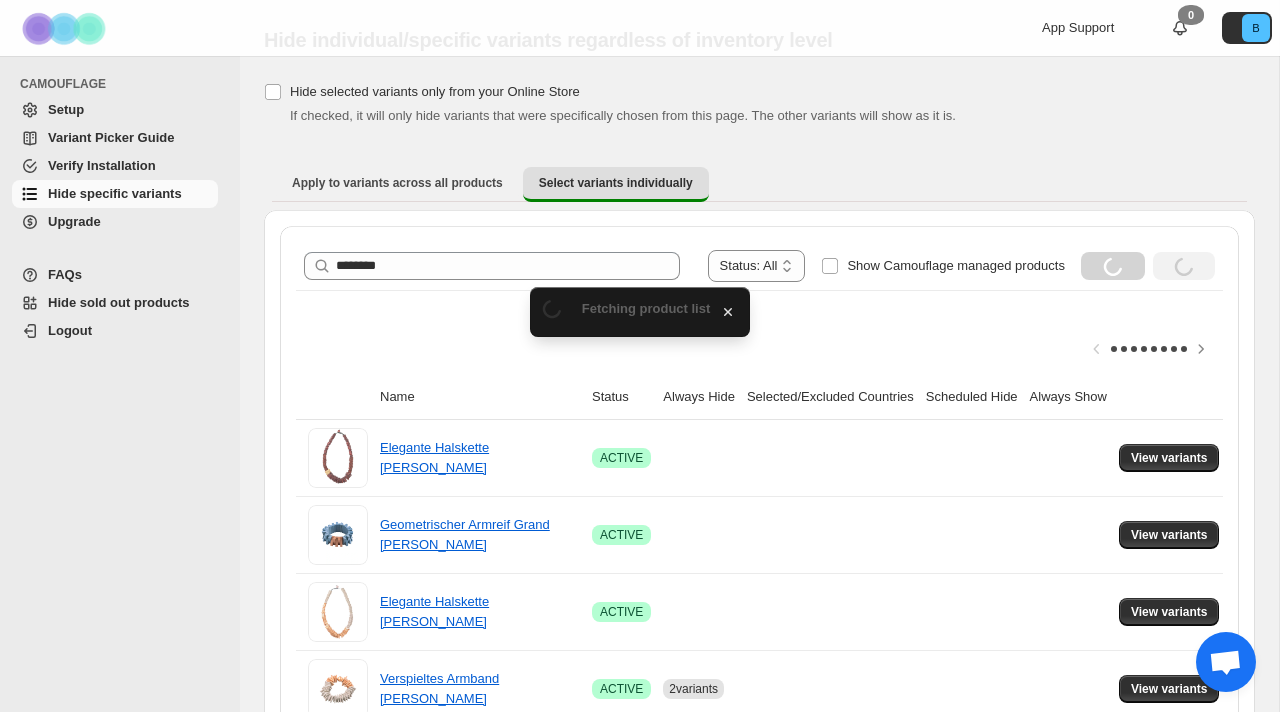 scroll, scrollTop: 0, scrollLeft: 0, axis: both 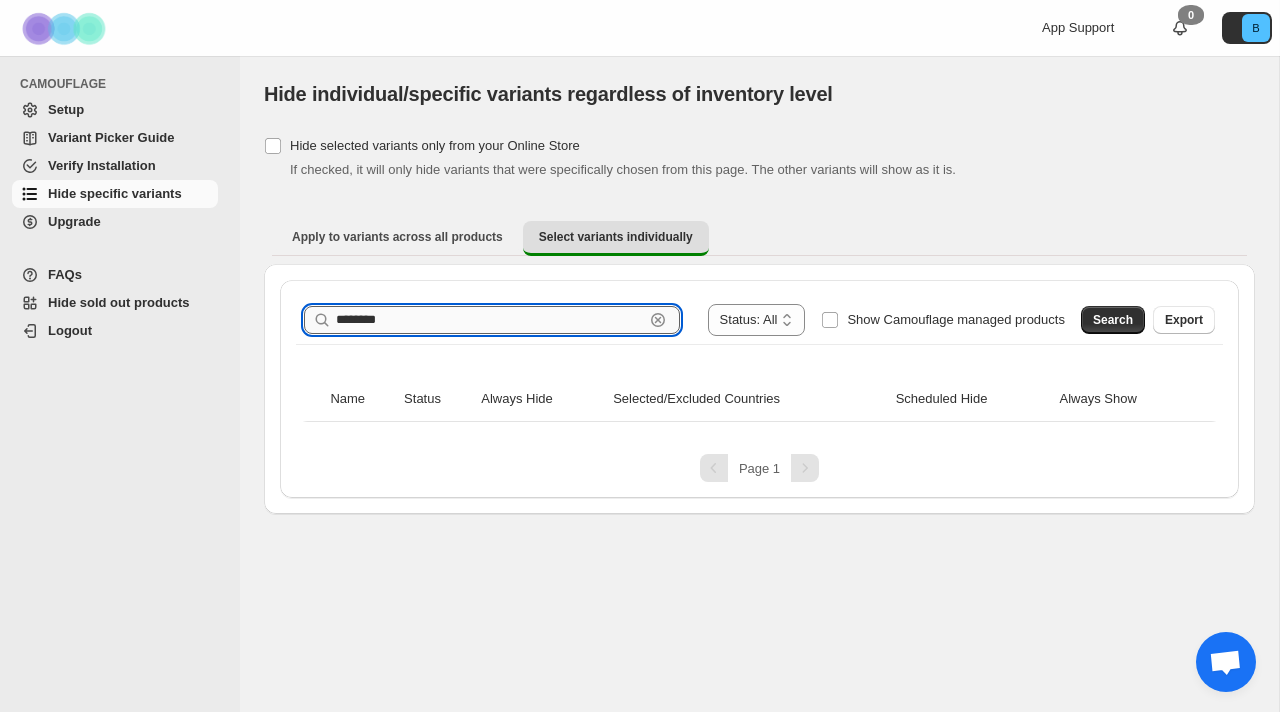 click on "********" at bounding box center [490, 320] 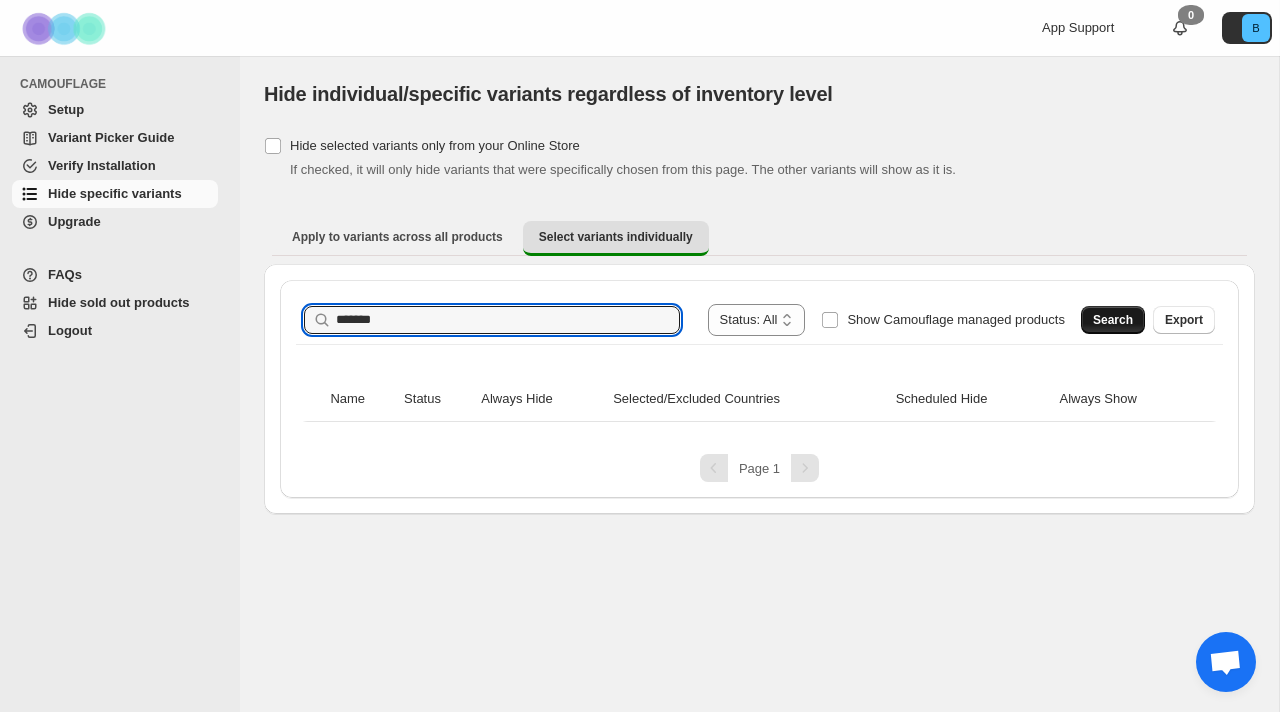 click on "Search" at bounding box center [1113, 320] 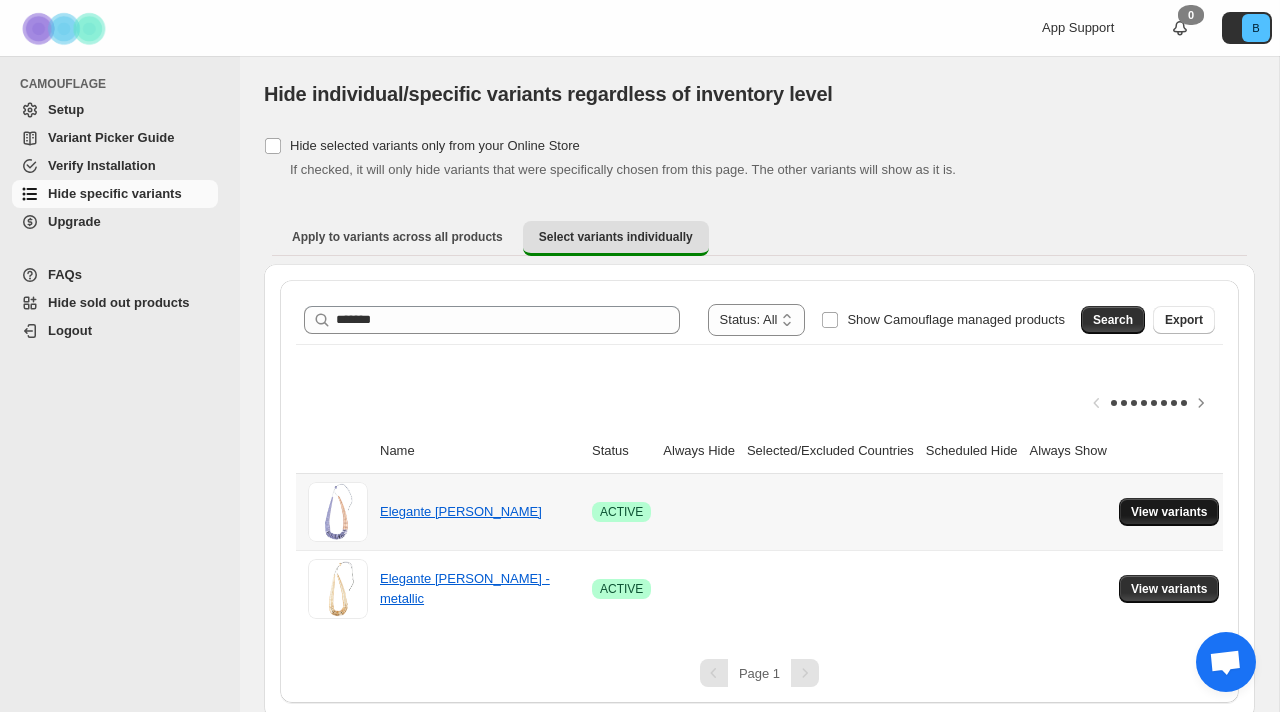 click on "View variants" at bounding box center (1169, 512) 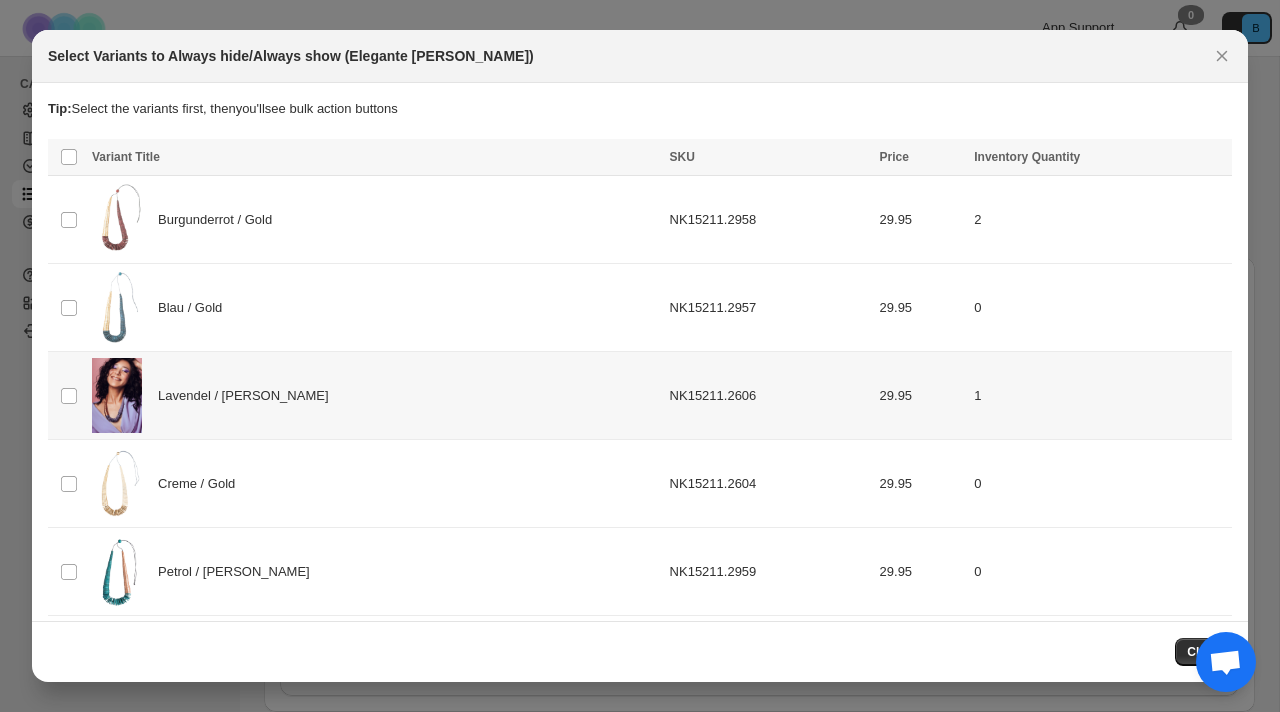 scroll, scrollTop: 0, scrollLeft: 0, axis: both 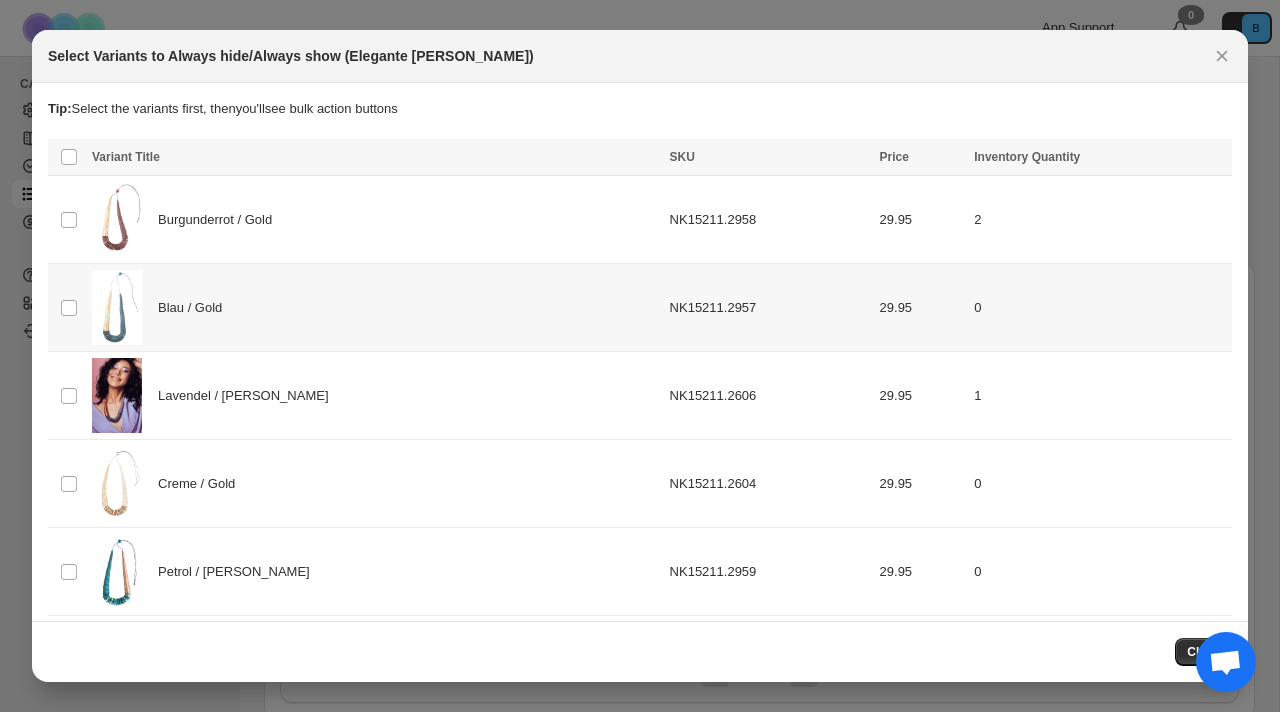 click on "NK15211.2957" at bounding box center [769, 308] 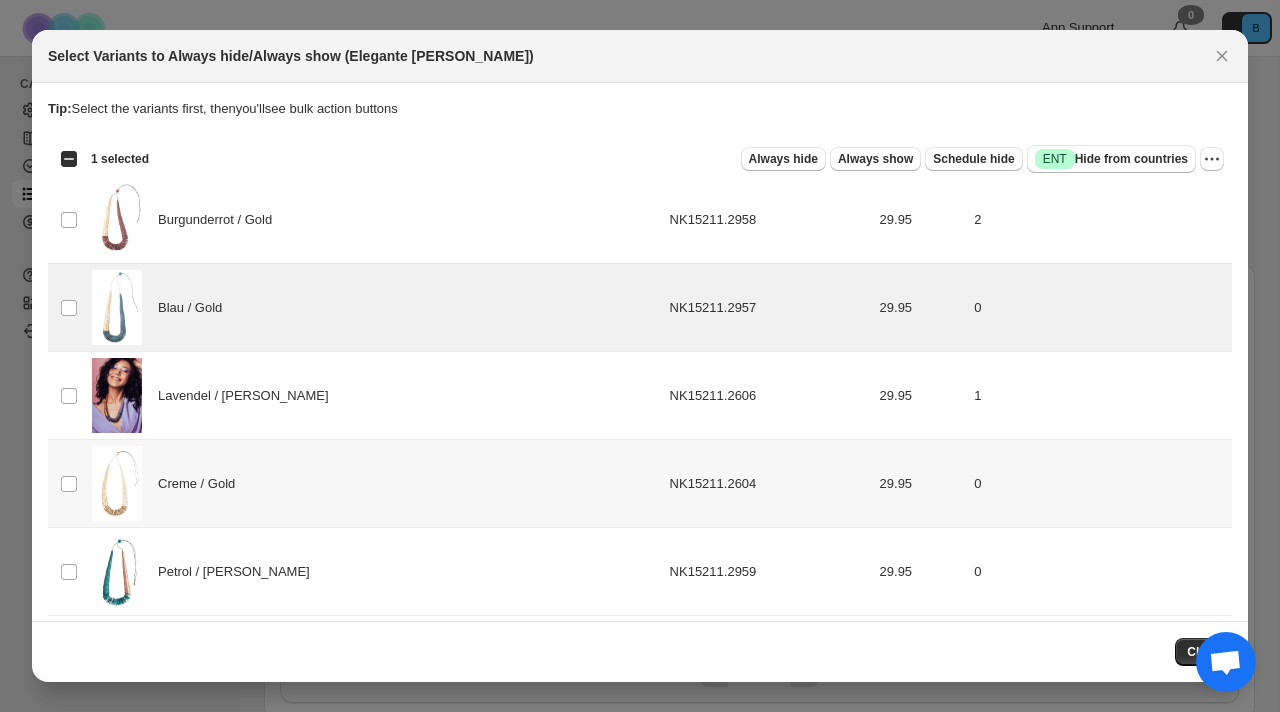 click on "Creme / Gold" at bounding box center [375, 484] 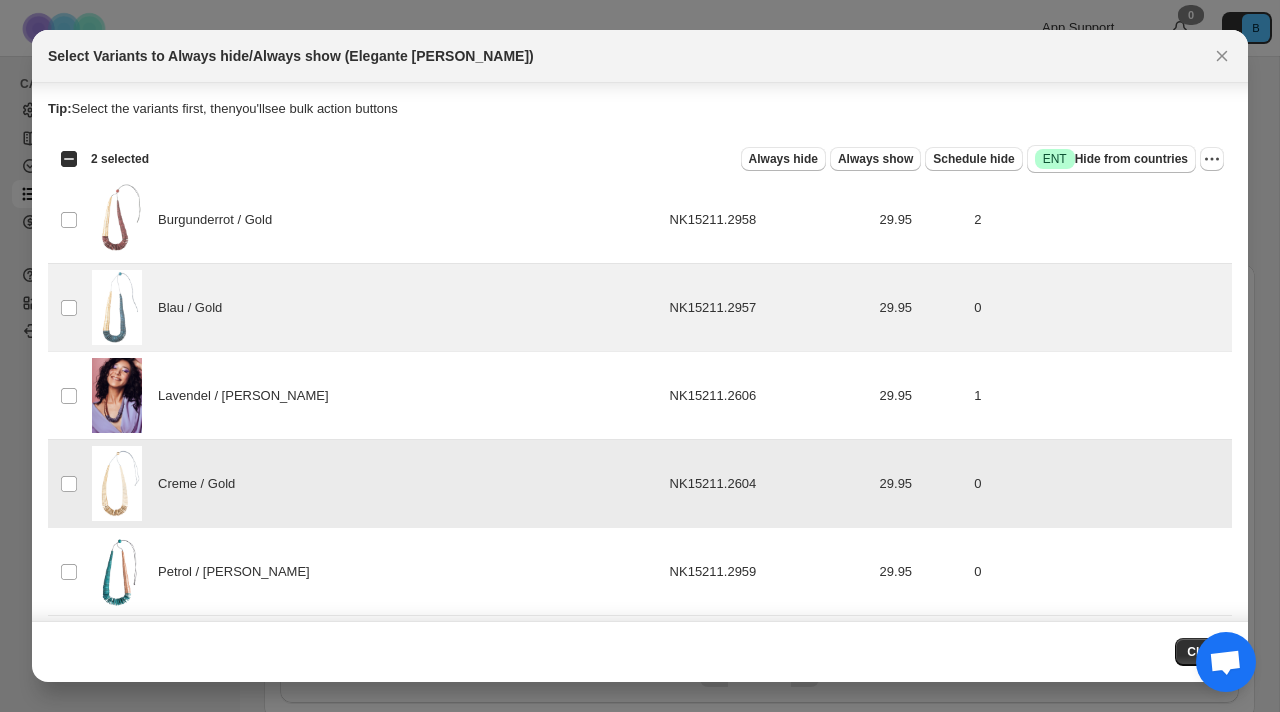scroll, scrollTop: 98, scrollLeft: 0, axis: vertical 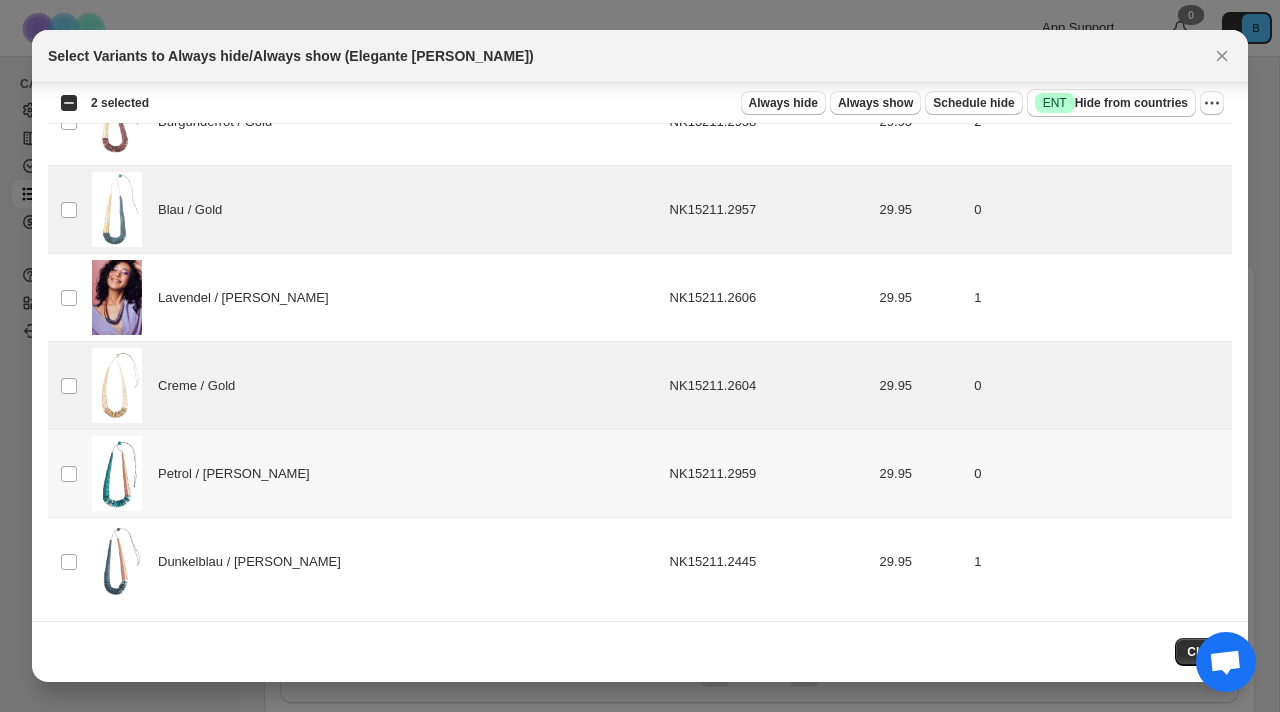 click on "Petrol / [PERSON_NAME]" at bounding box center (375, 474) 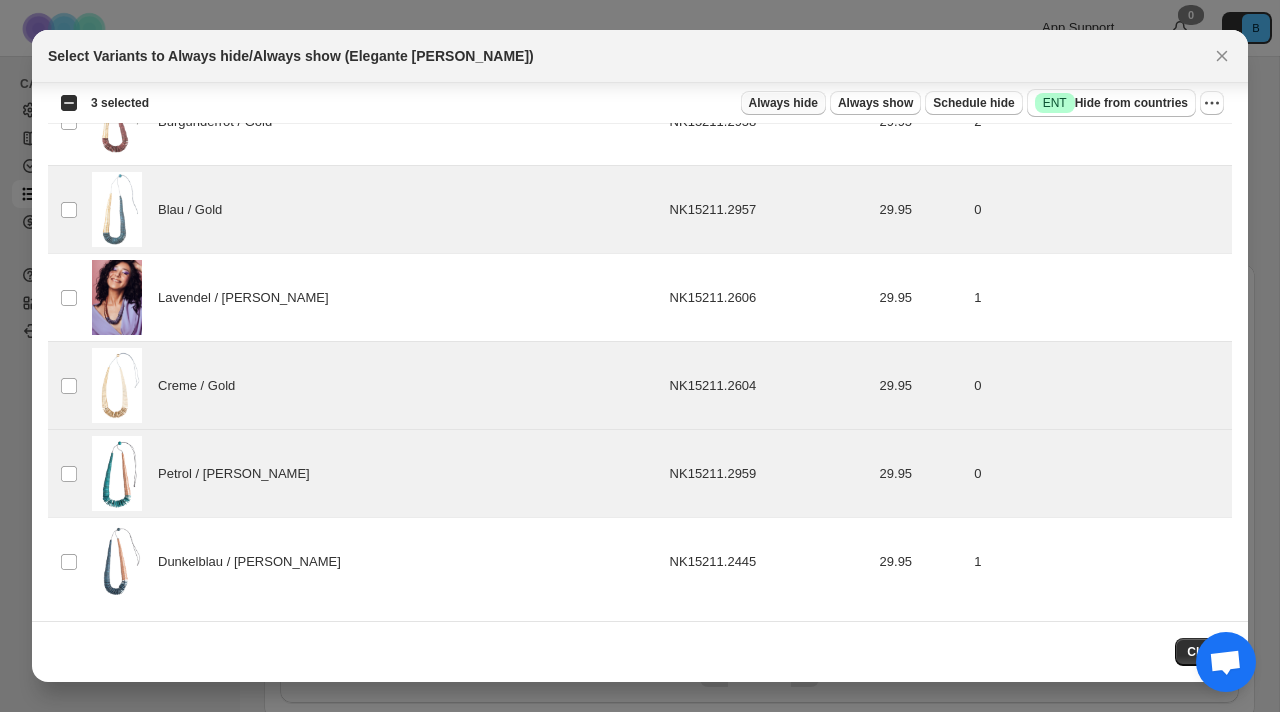 click on "Always hide" at bounding box center (783, 103) 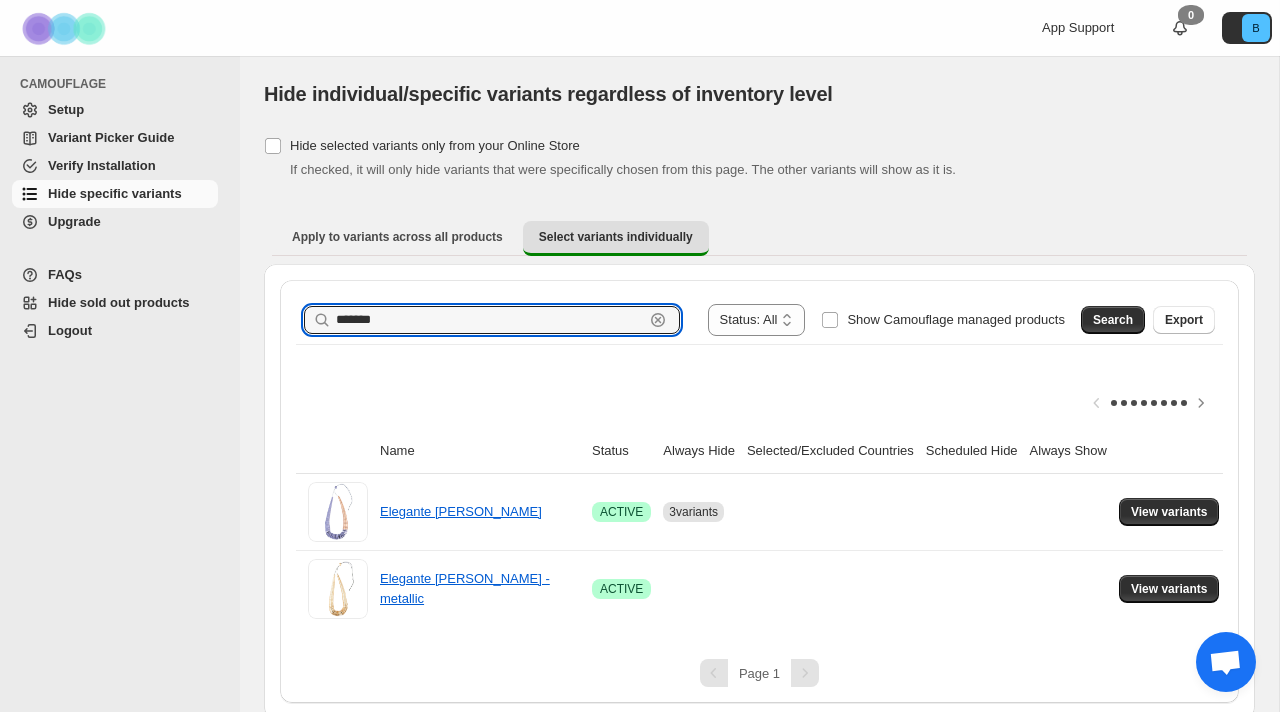drag, startPoint x: 375, startPoint y: 314, endPoint x: 120, endPoint y: 307, distance: 255.09605 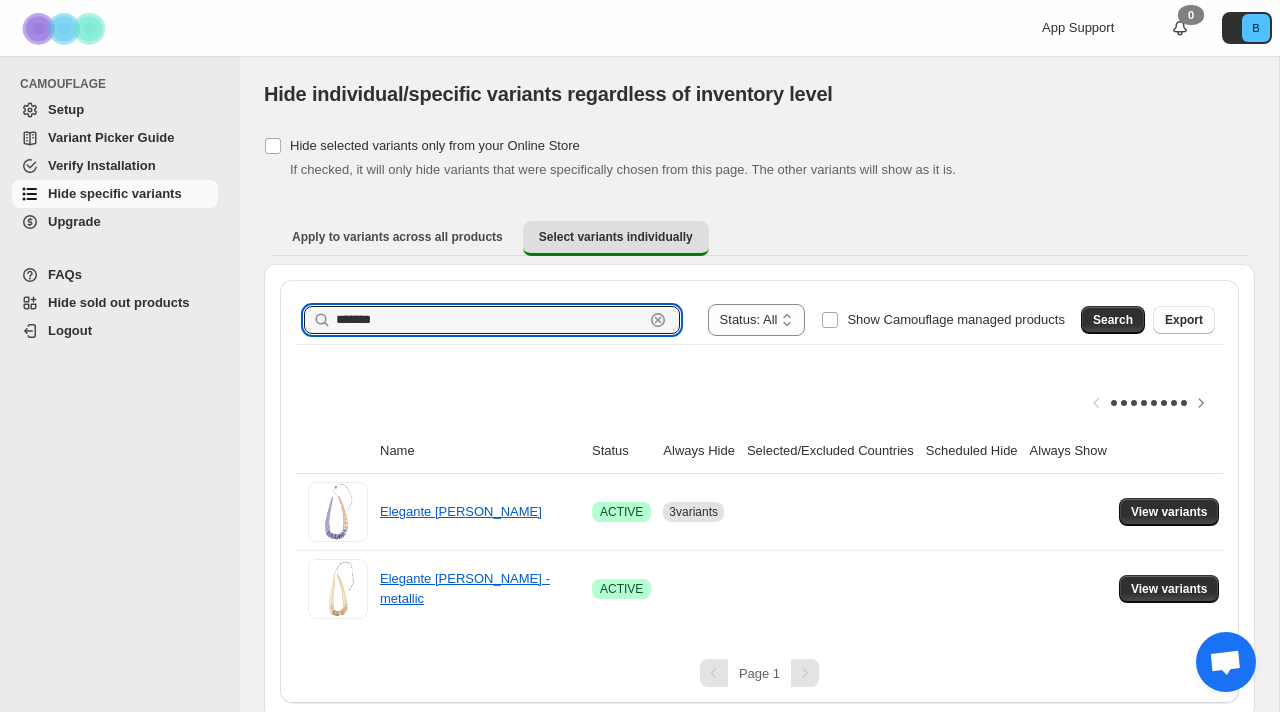 drag, startPoint x: 397, startPoint y: 317, endPoint x: 44, endPoint y: 338, distance: 353.62408 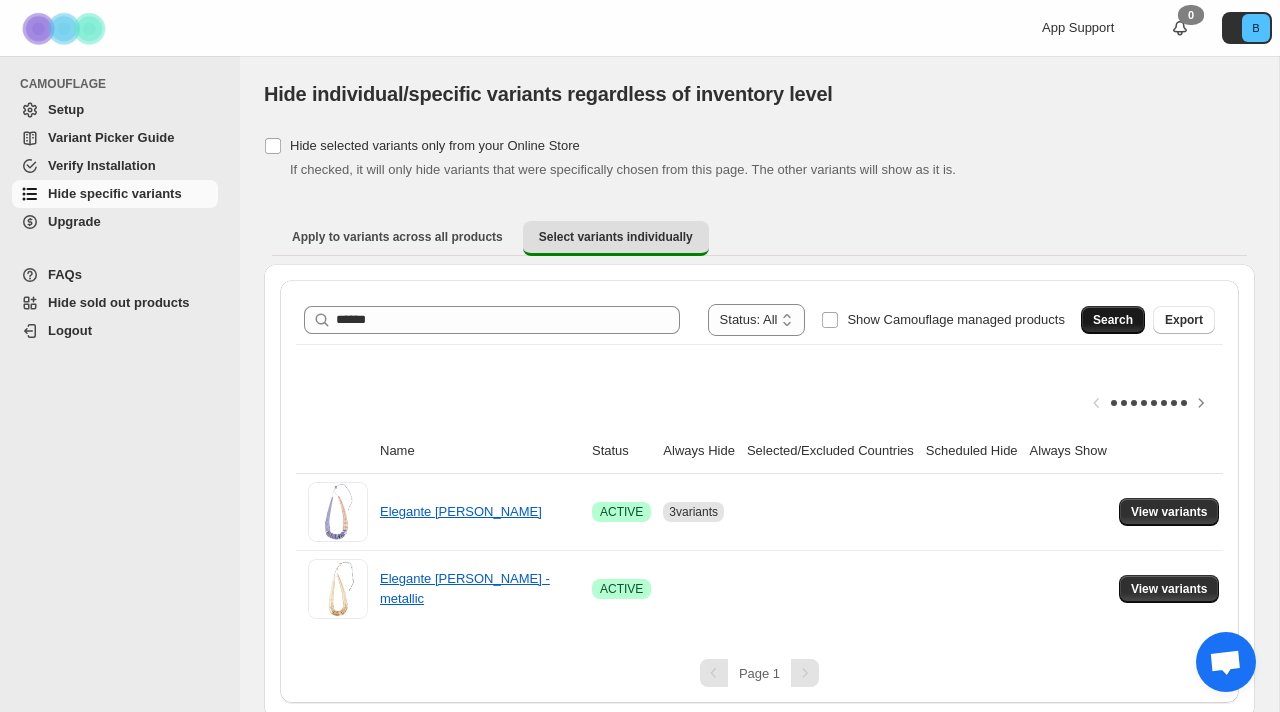 click on "Search" at bounding box center [1113, 320] 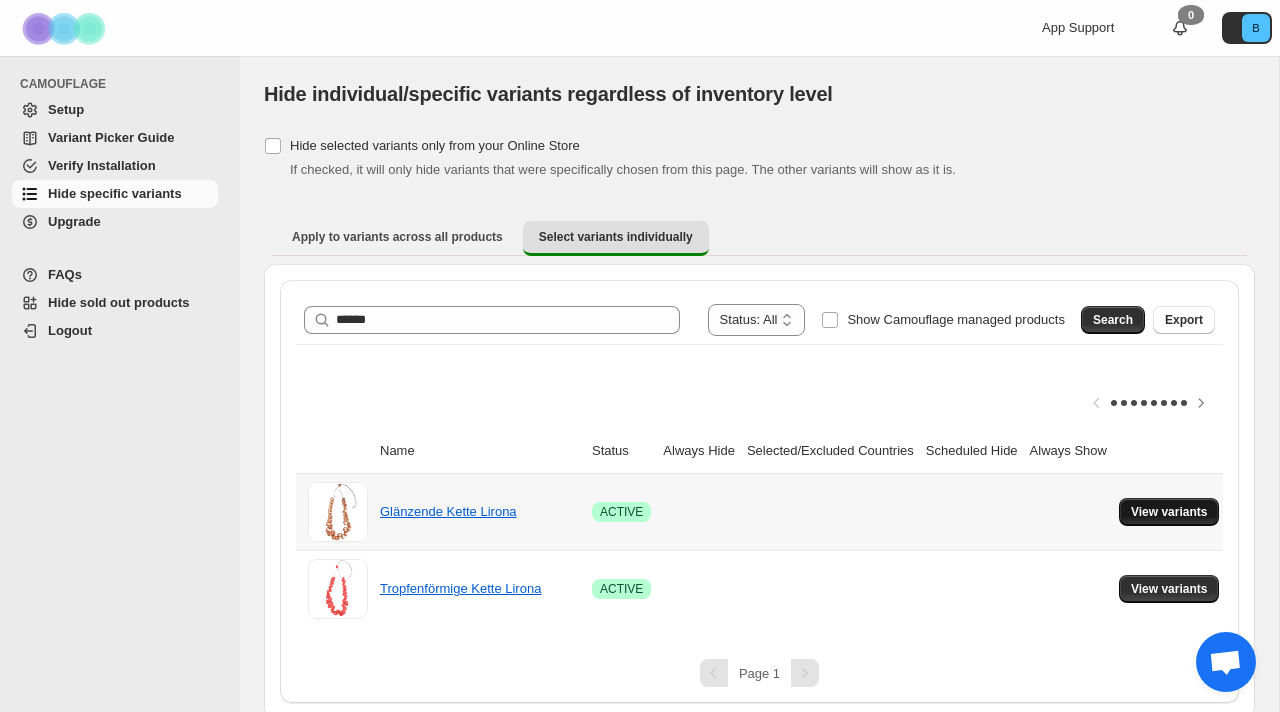 click on "View variants" at bounding box center (1169, 512) 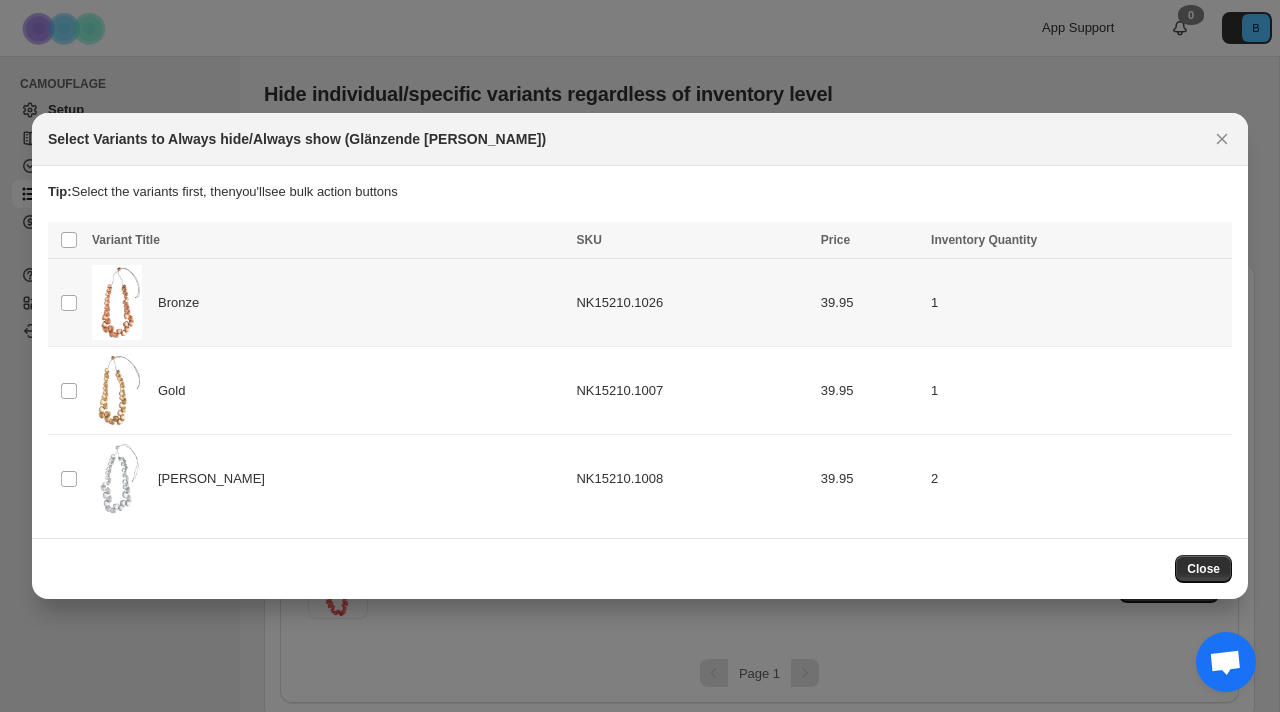 click on "Bronze" at bounding box center (328, 302) 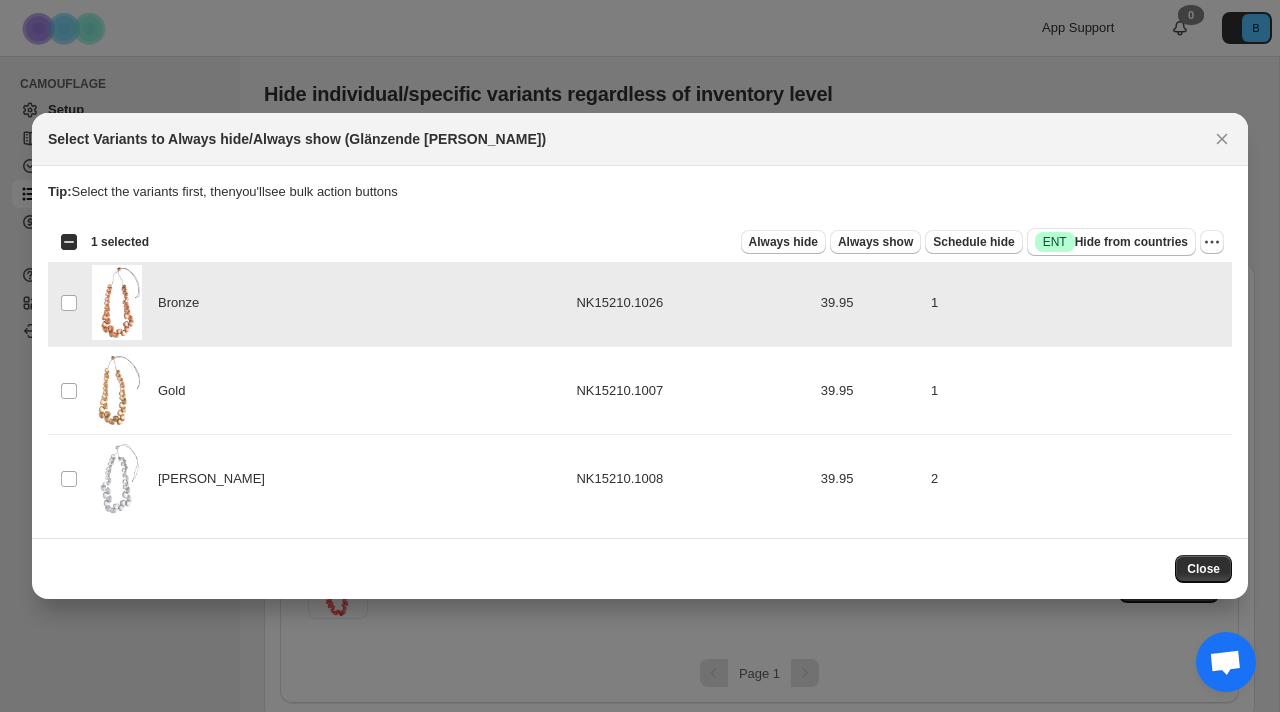 click on "Bronze" at bounding box center (328, 302) 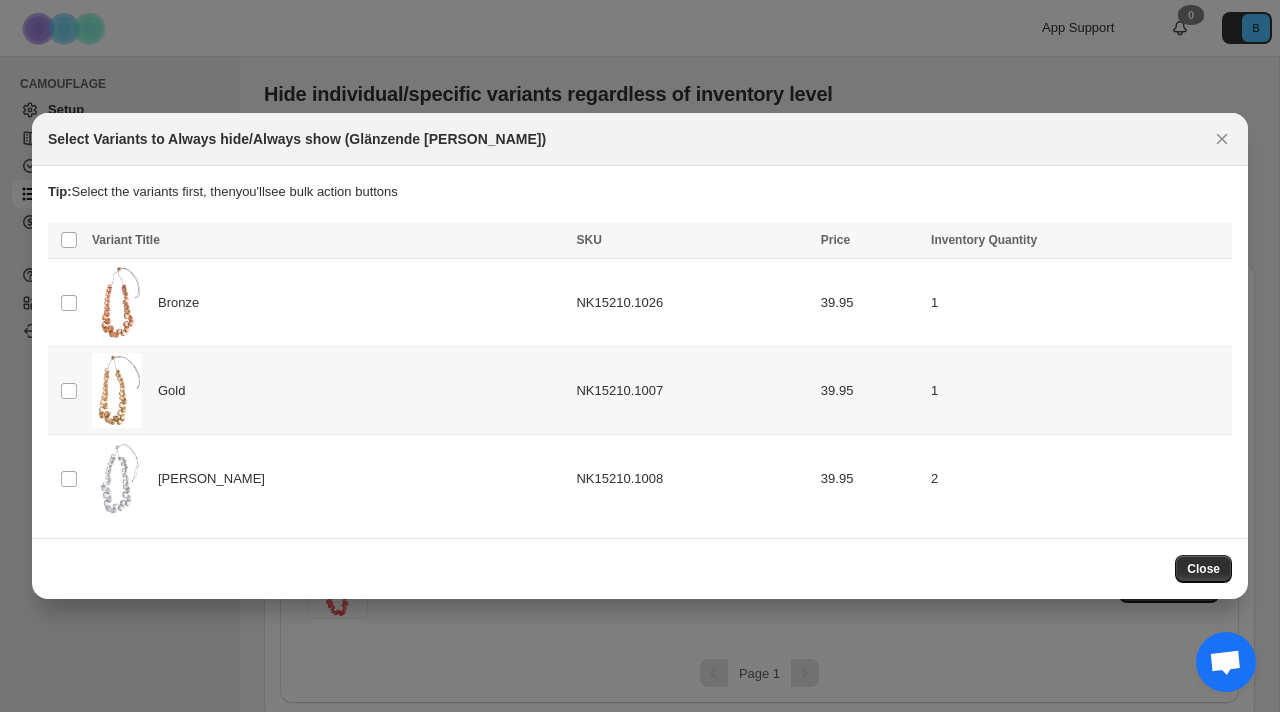 click on "NK15210.1007" at bounding box center [692, 391] 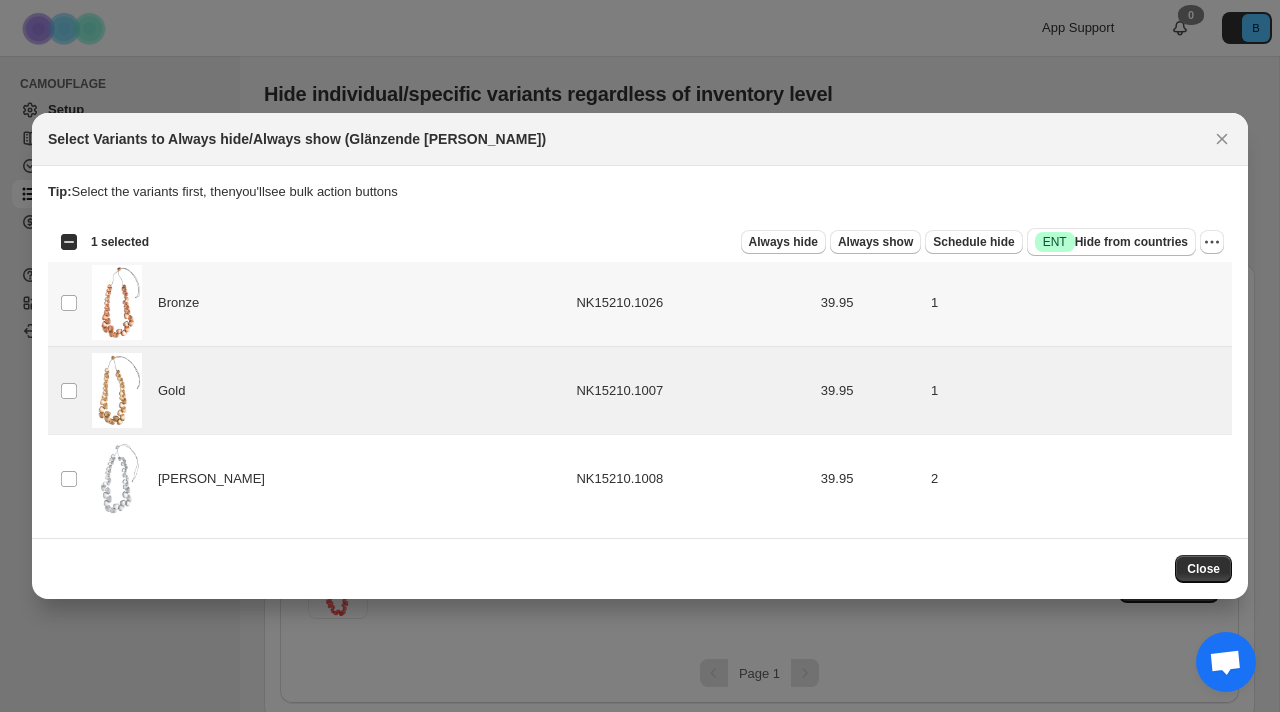 click on "NK15210.1026" at bounding box center [692, 303] 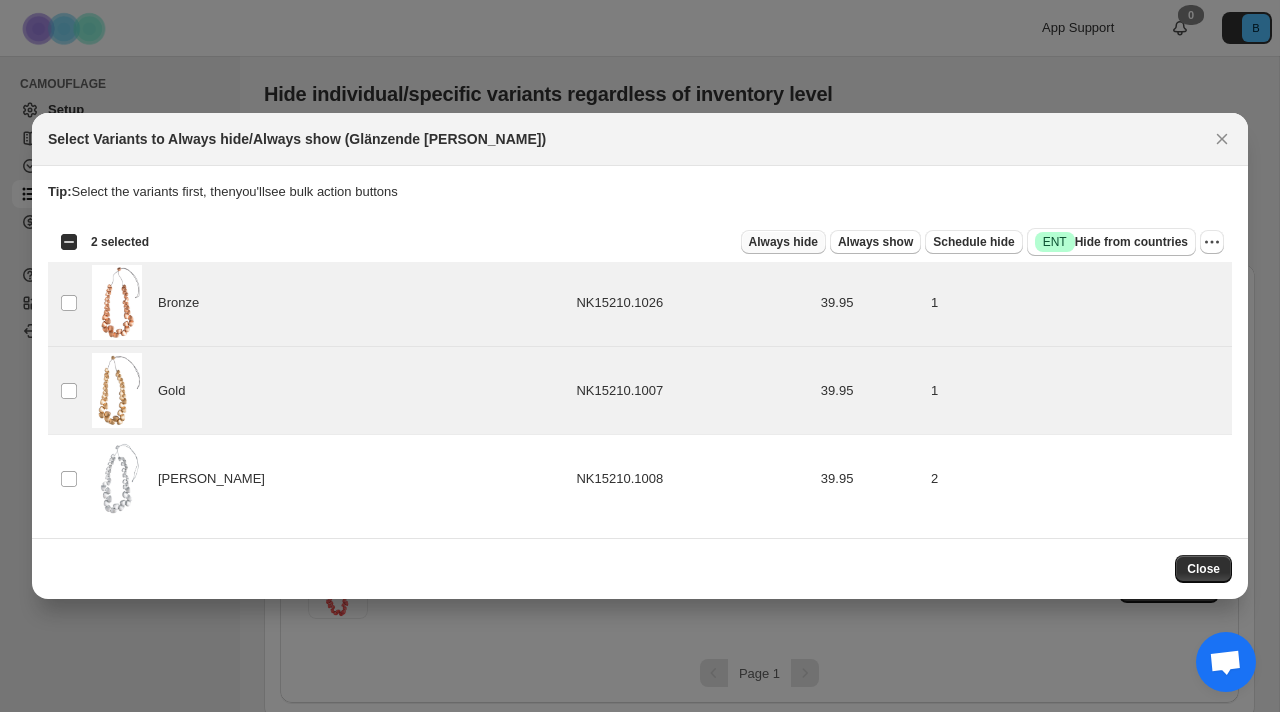 click on "Always hide" at bounding box center (783, 242) 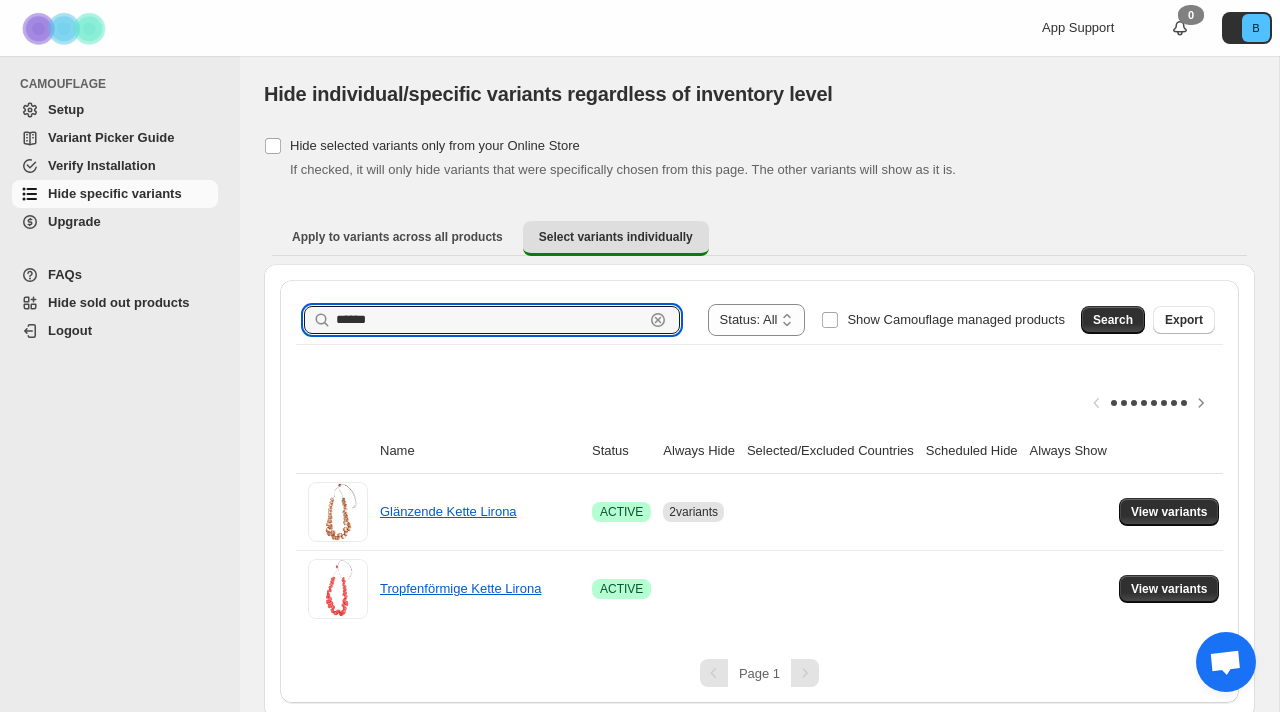 drag, startPoint x: 372, startPoint y: 323, endPoint x: 214, endPoint y: 305, distance: 159.02202 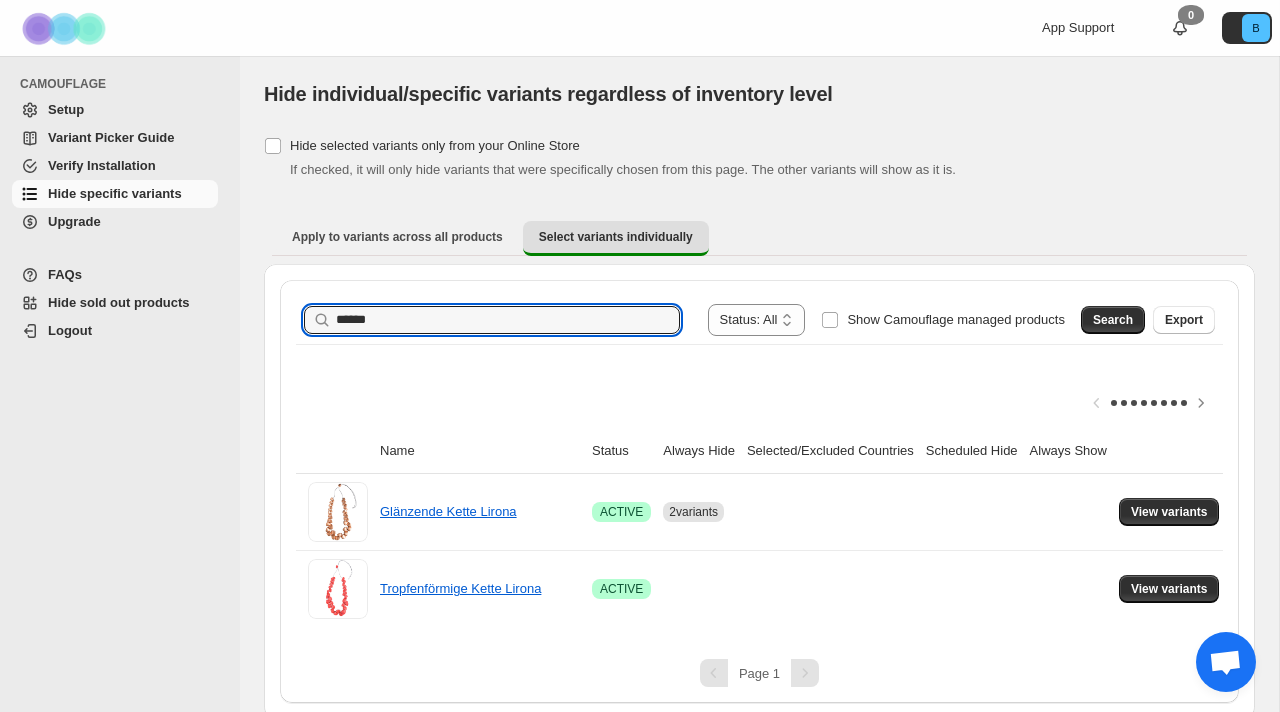 click on "Search" at bounding box center (1113, 320) 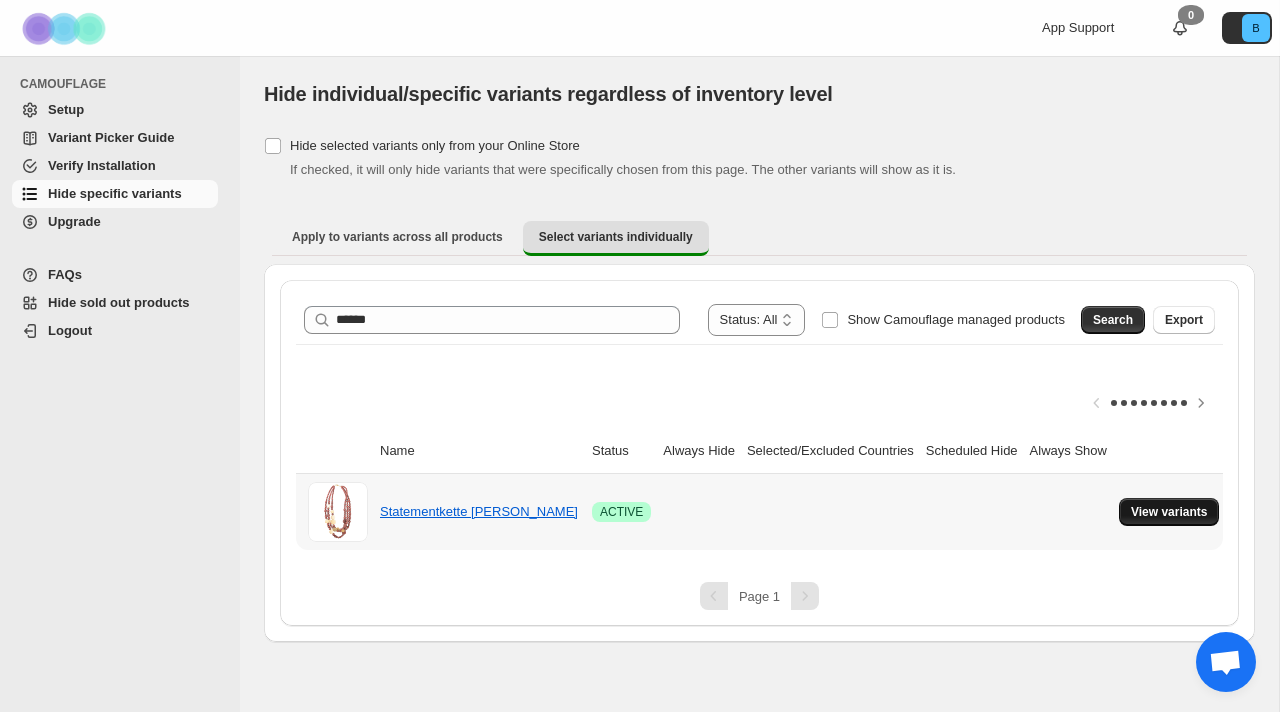 click on "View variants" at bounding box center (1169, 512) 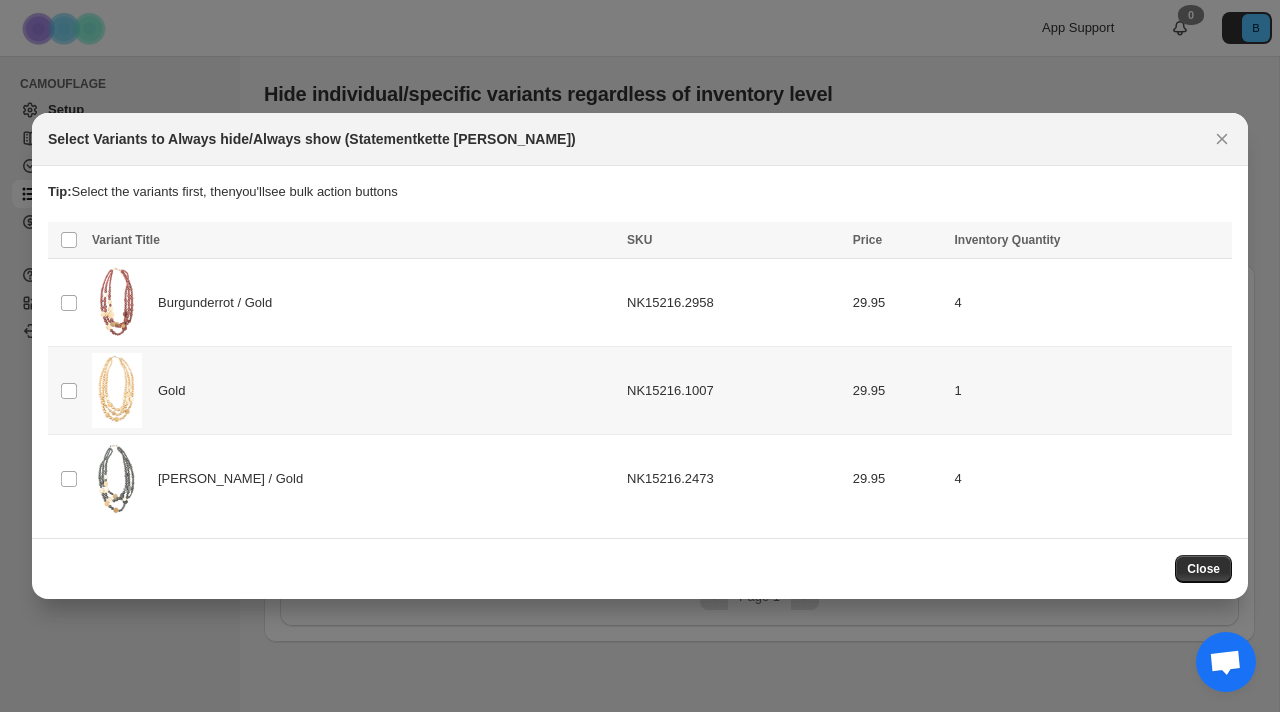 click on "Gold" at bounding box center [353, 390] 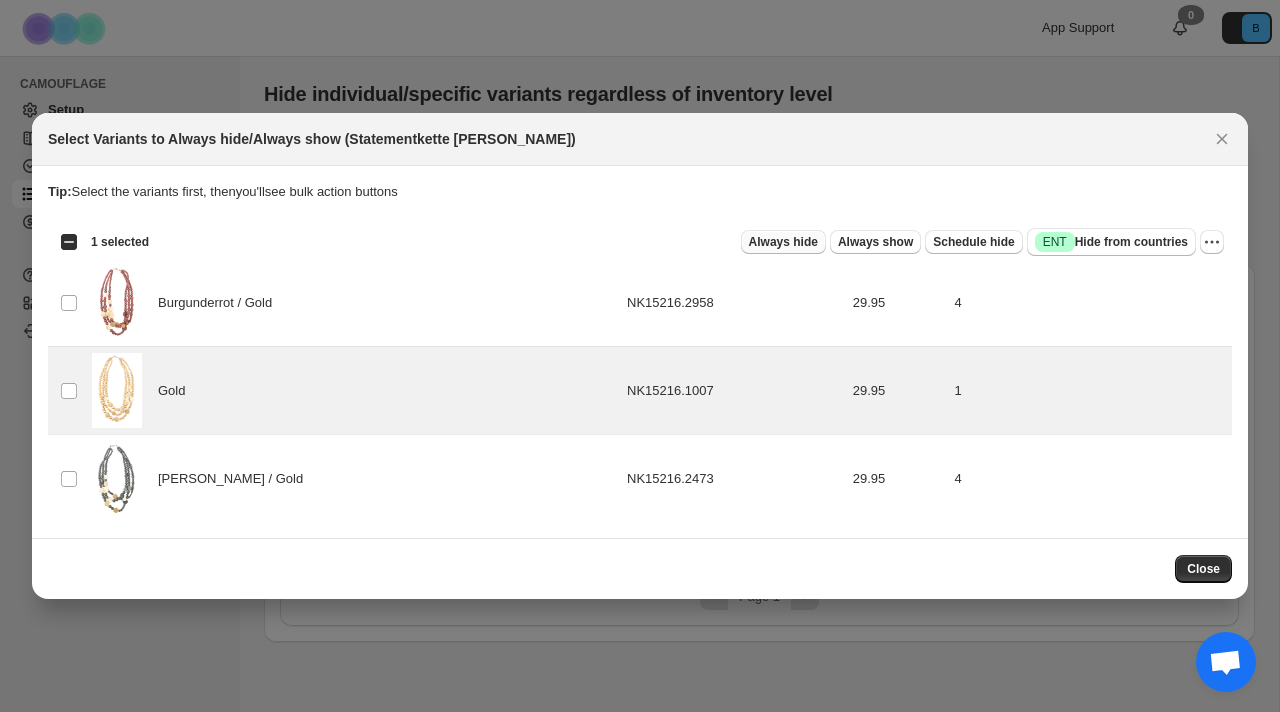 click on "Always hide" at bounding box center (783, 242) 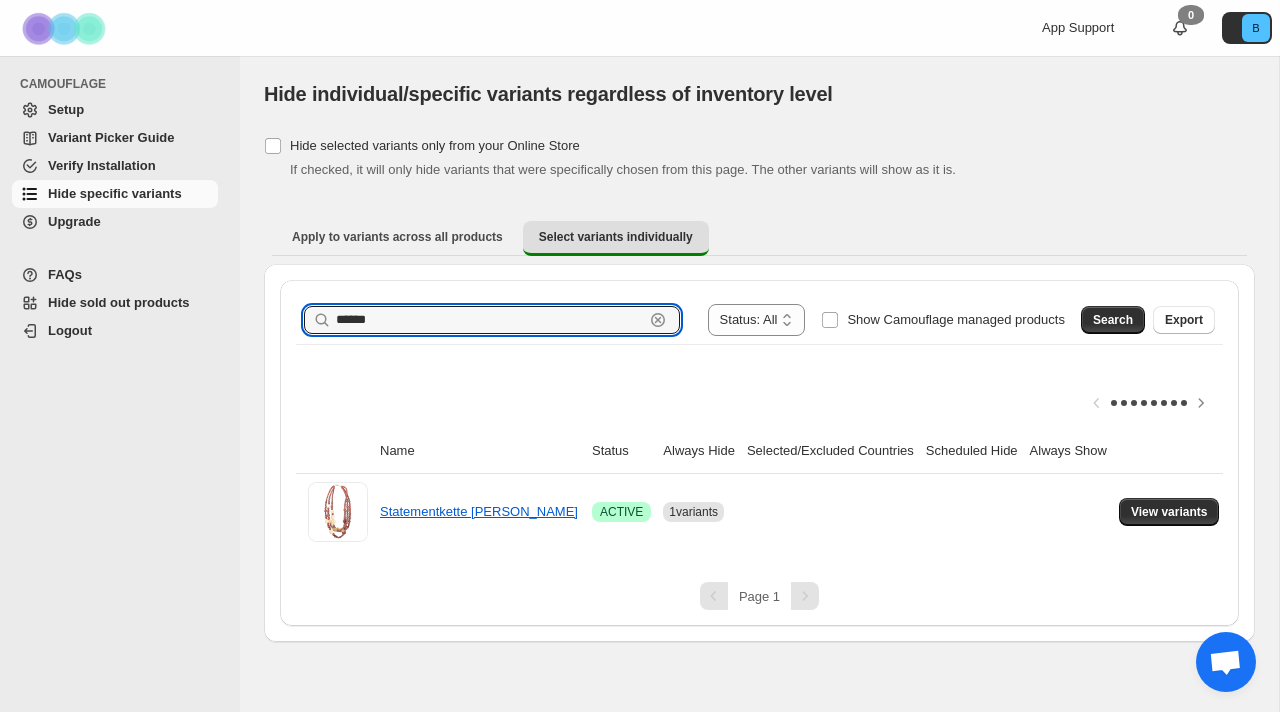 drag, startPoint x: 373, startPoint y: 327, endPoint x: 241, endPoint y: 335, distance: 132.2422 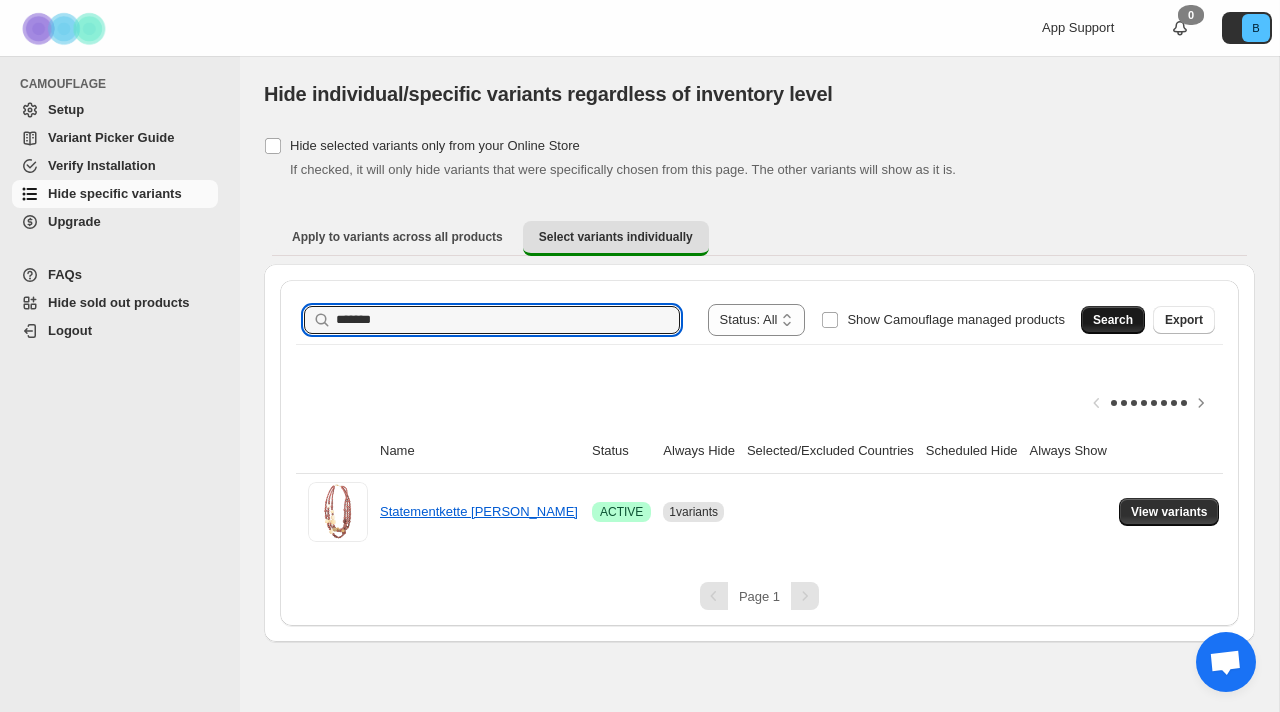 click on "Search" at bounding box center (1113, 320) 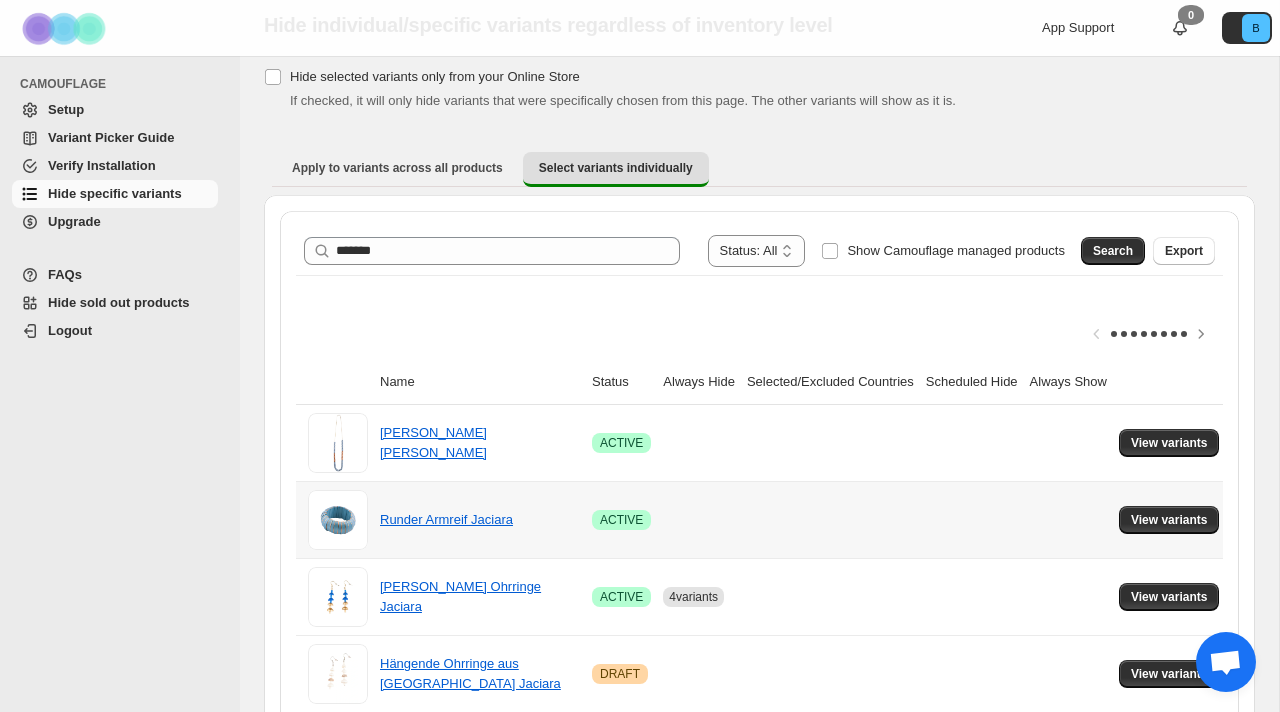 scroll, scrollTop: 80, scrollLeft: 0, axis: vertical 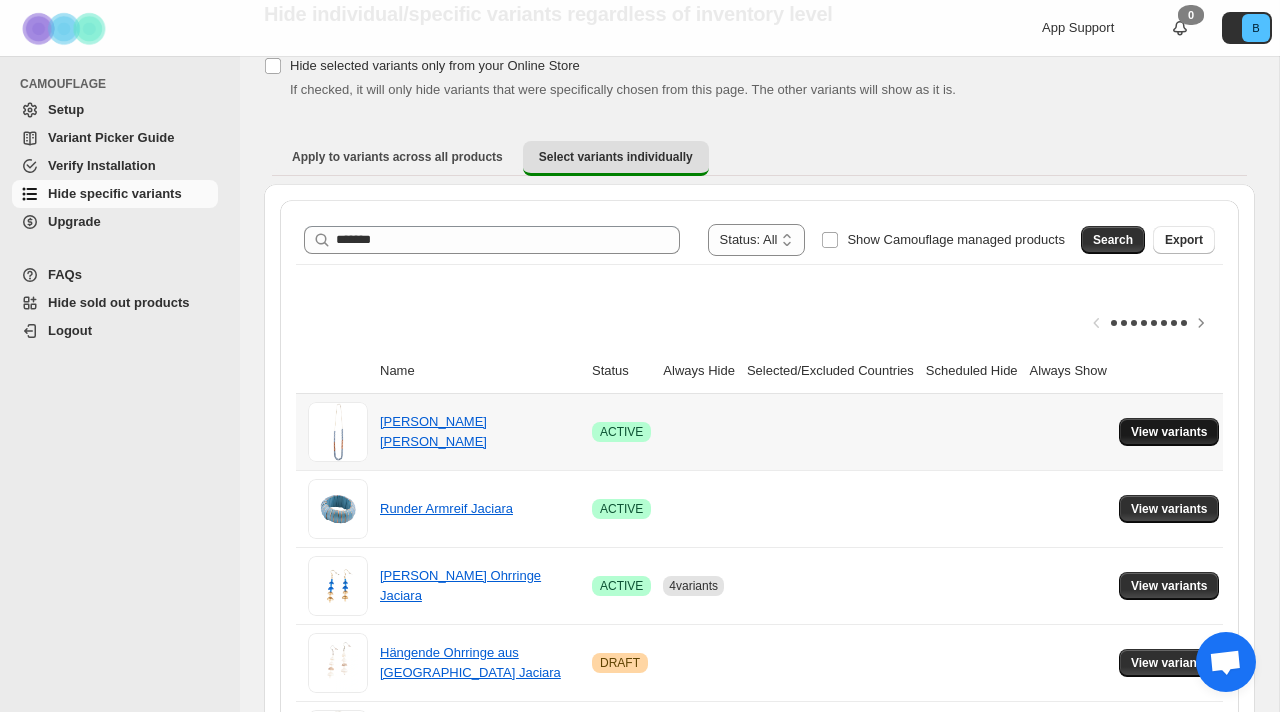 click on "View variants" at bounding box center [1169, 432] 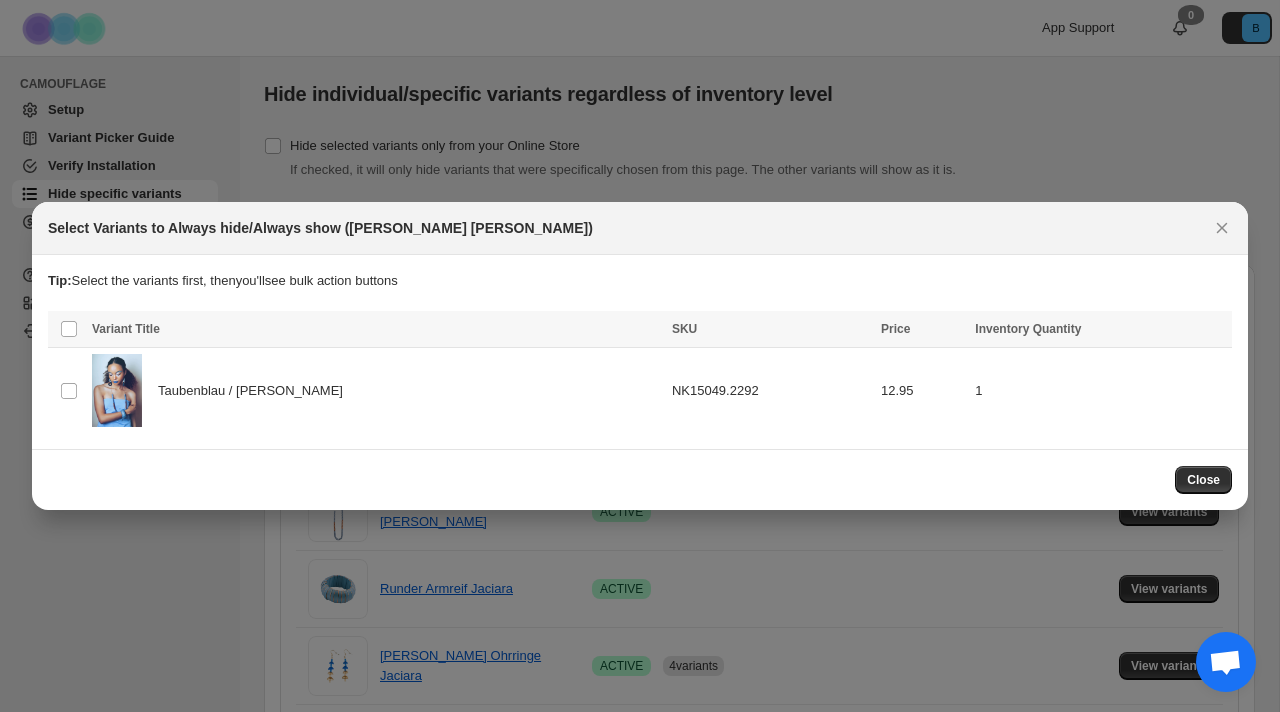 scroll, scrollTop: 0, scrollLeft: 0, axis: both 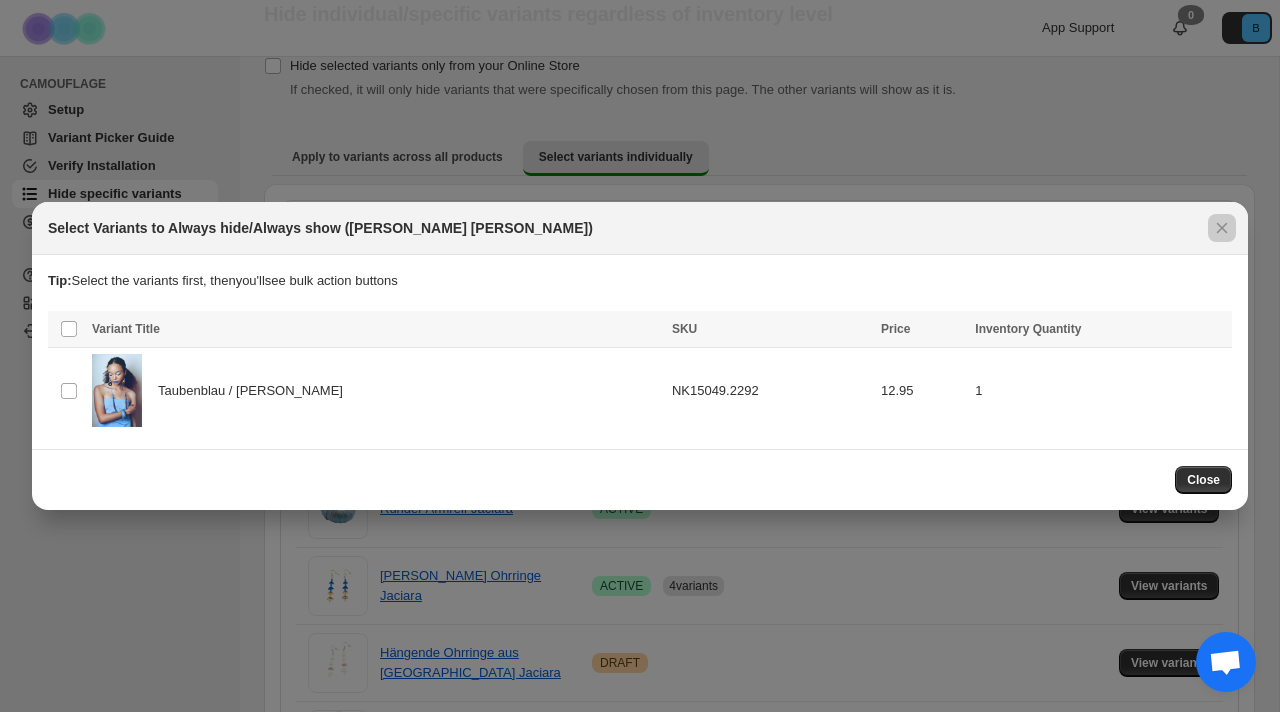 click at bounding box center [640, 356] 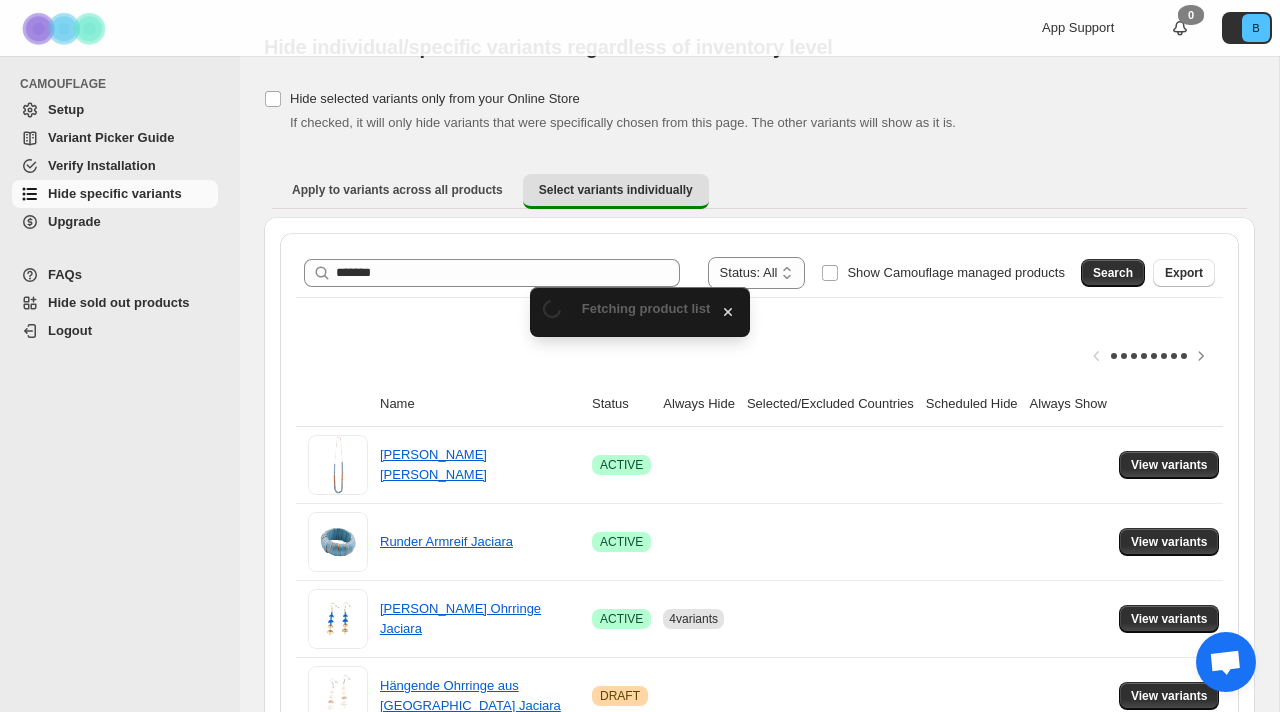 scroll, scrollTop: 80, scrollLeft: 0, axis: vertical 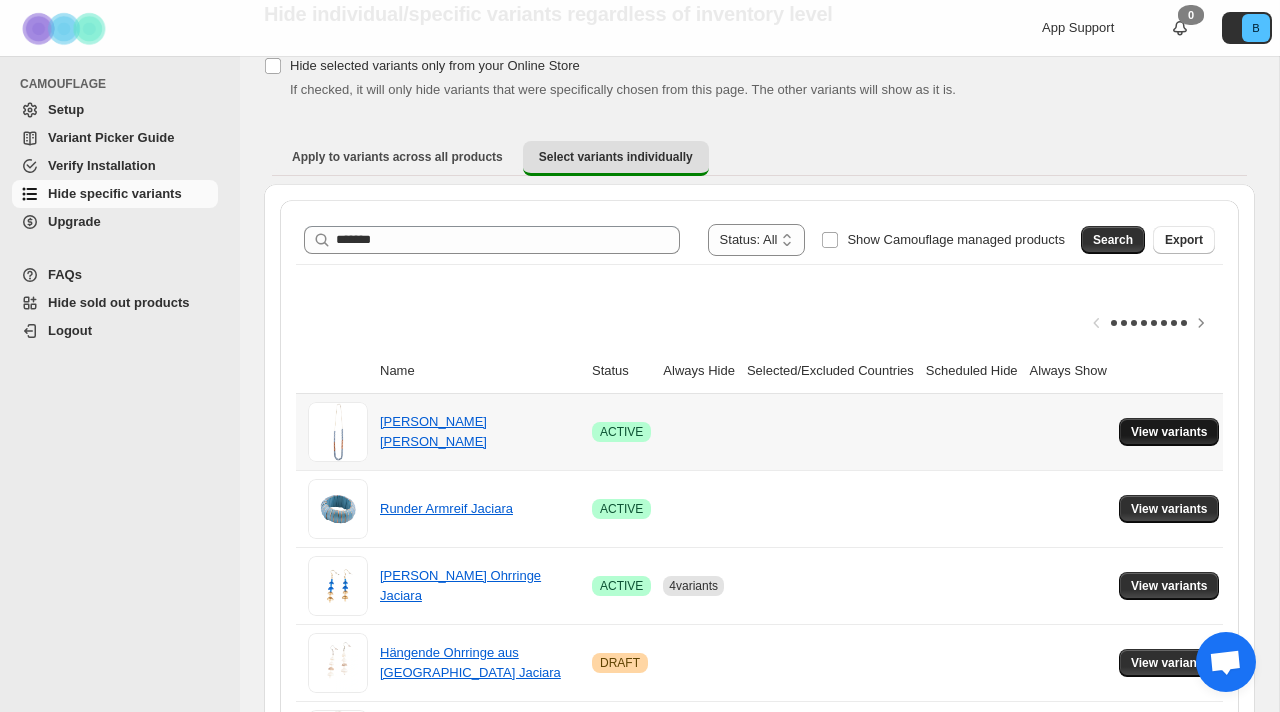 click on "View variants" at bounding box center [1169, 432] 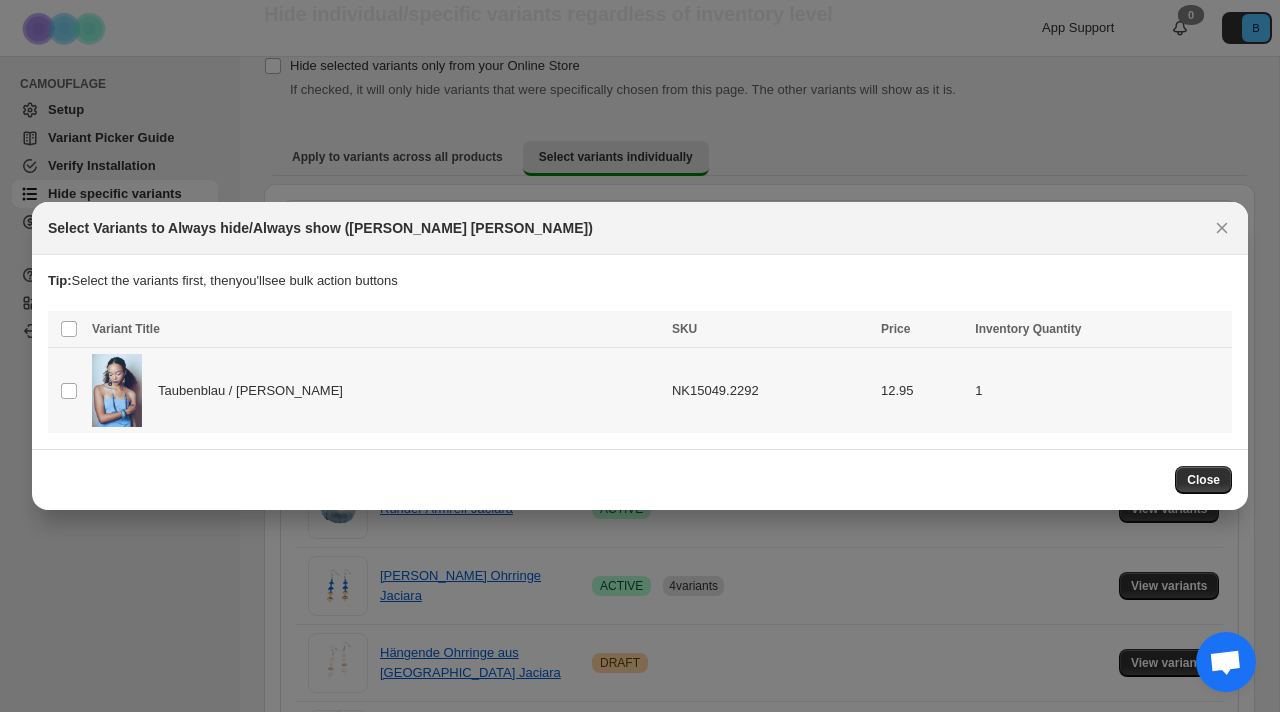 scroll, scrollTop: 0, scrollLeft: 0, axis: both 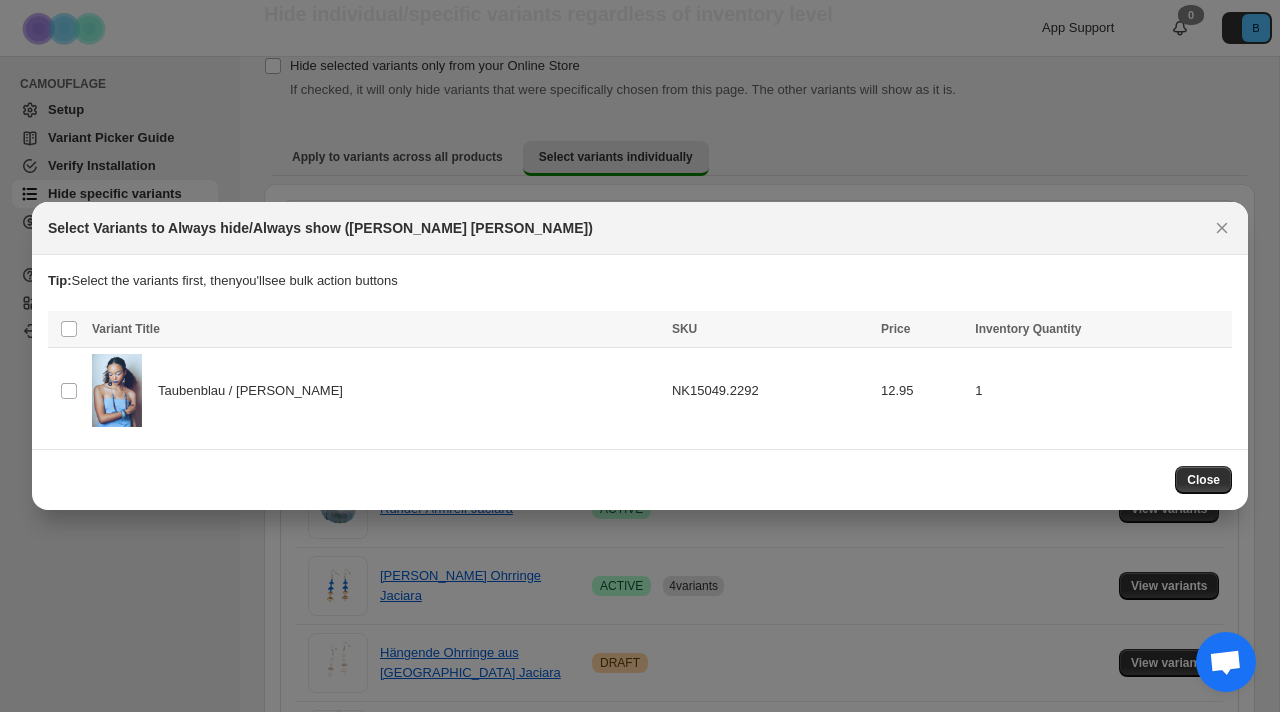 click at bounding box center [640, 356] 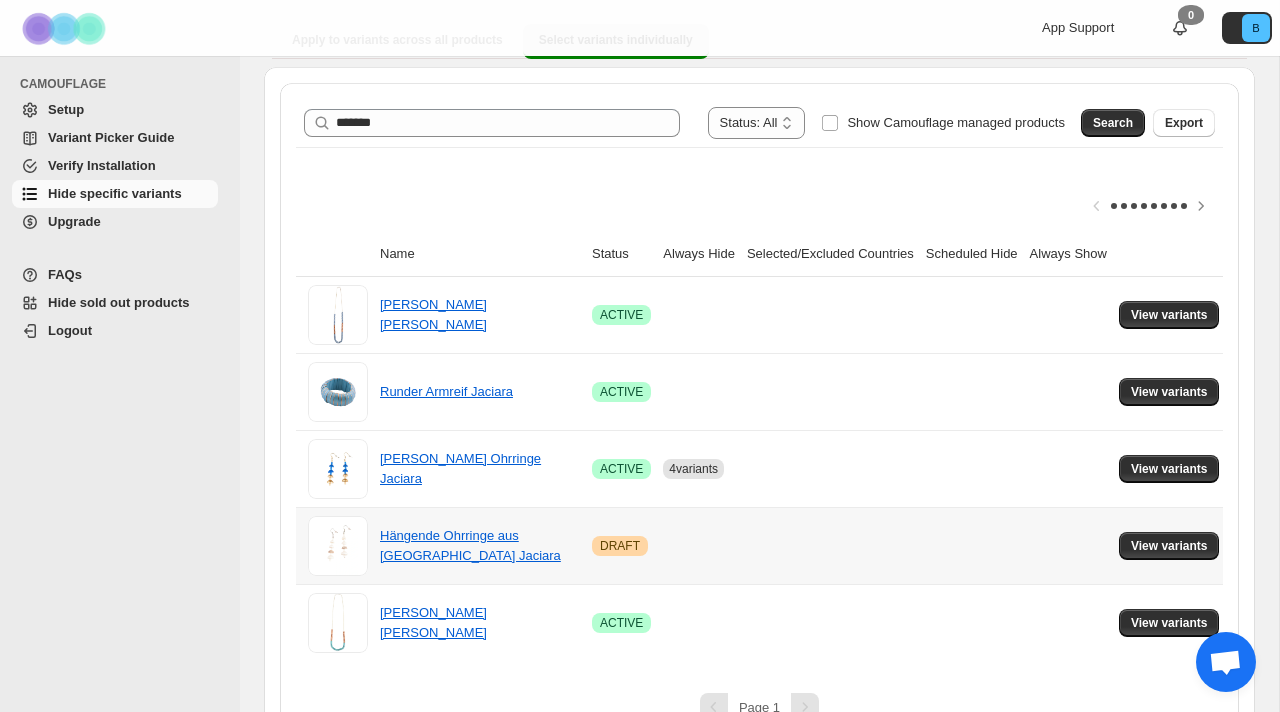 scroll, scrollTop: 238, scrollLeft: 0, axis: vertical 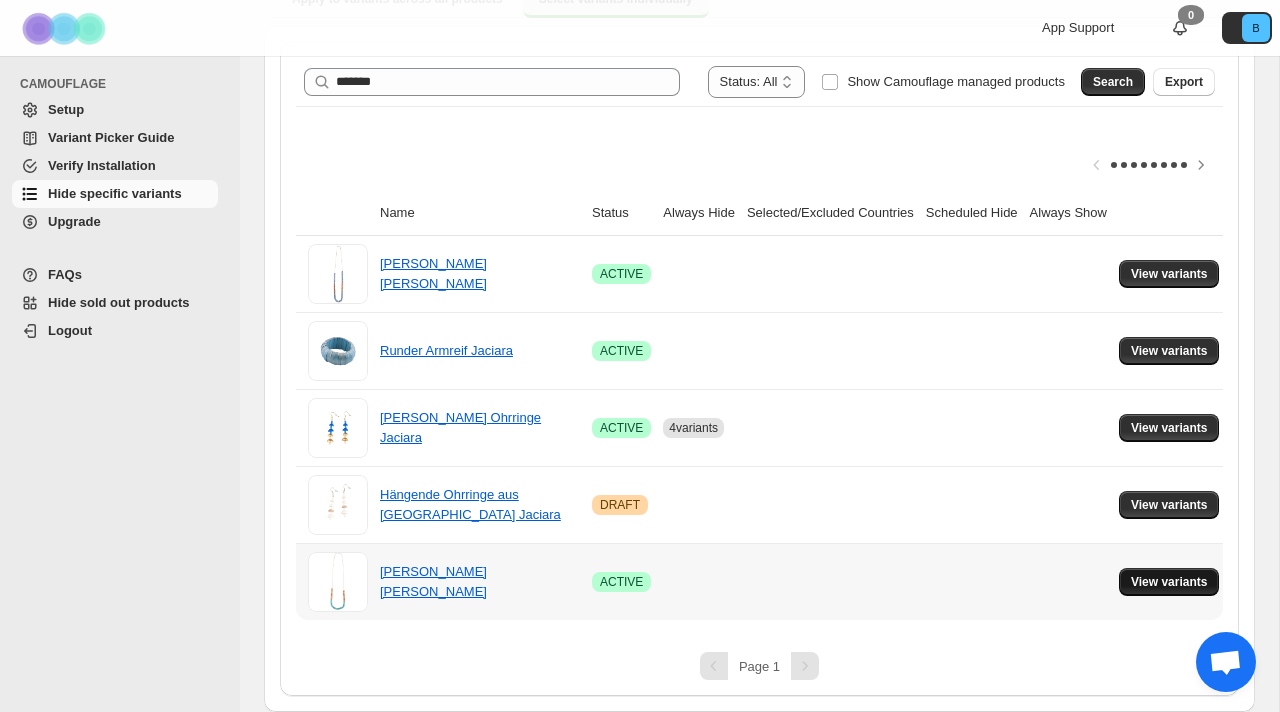click on "View variants" at bounding box center (1169, 582) 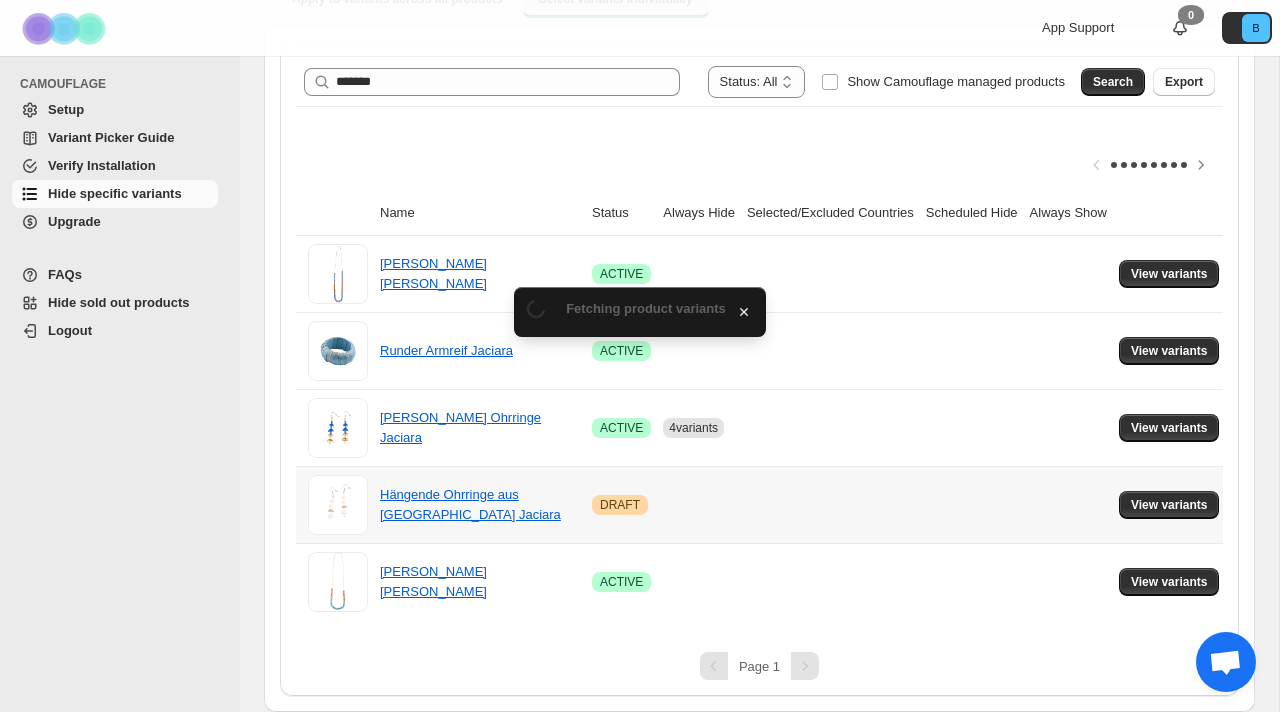 scroll, scrollTop: 238, scrollLeft: 0, axis: vertical 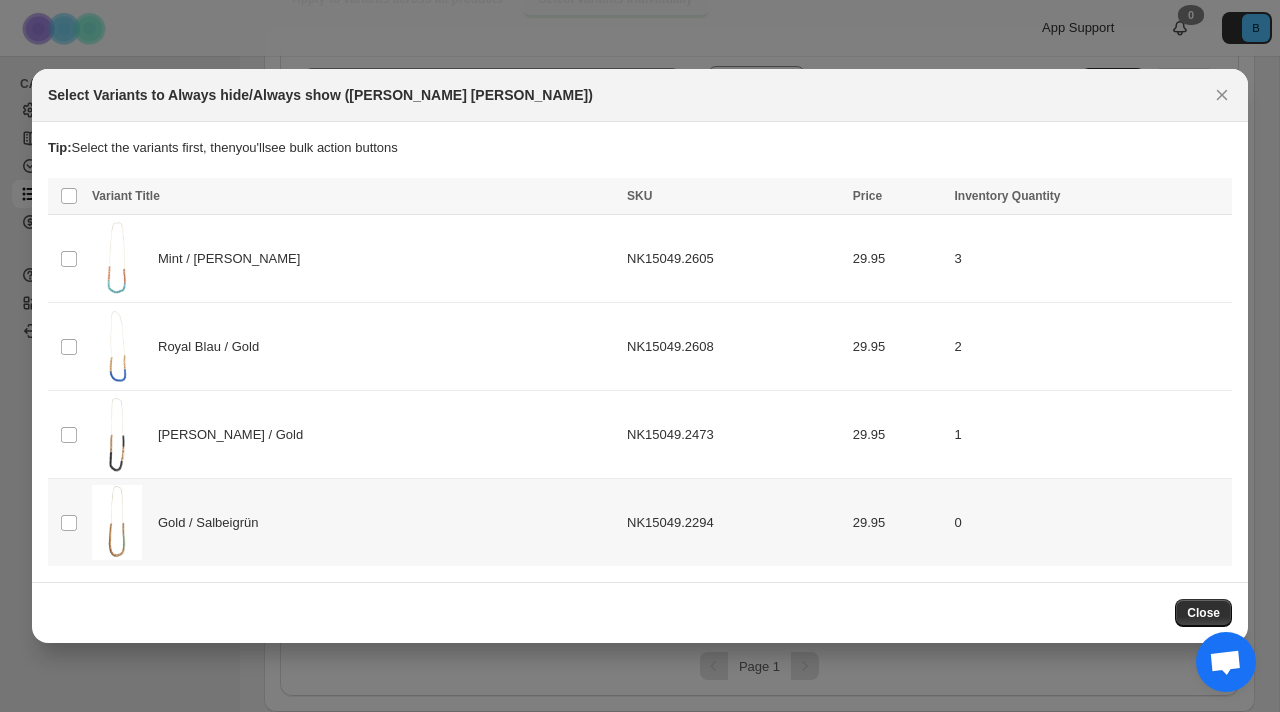 click on "Gold / Salbeigrün" at bounding box center [353, 522] 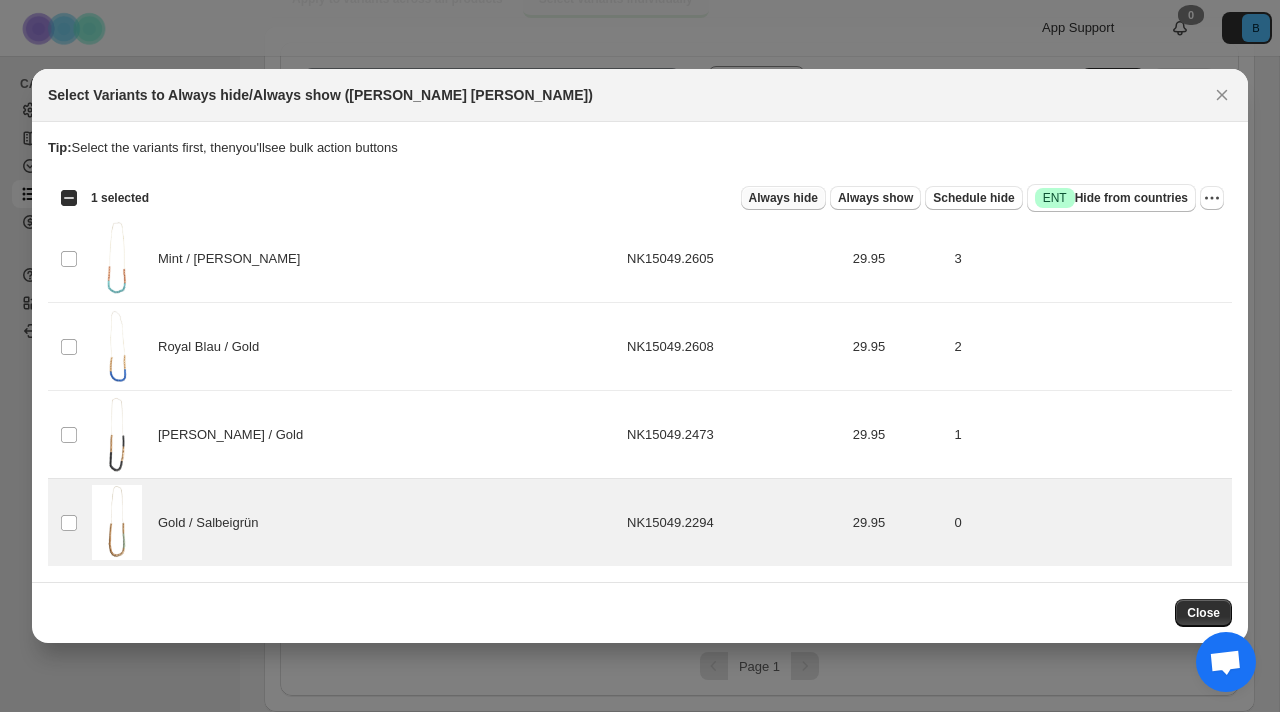 click on "Always hide" at bounding box center (783, 198) 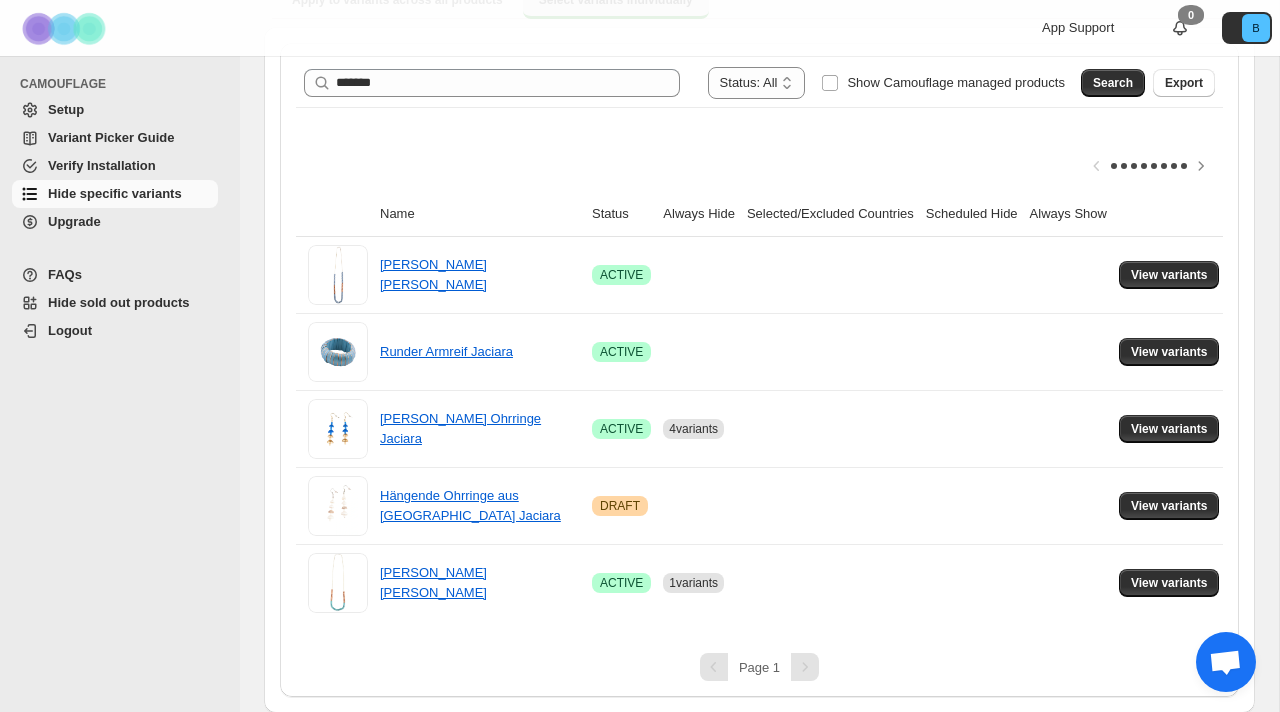 scroll, scrollTop: 238, scrollLeft: 0, axis: vertical 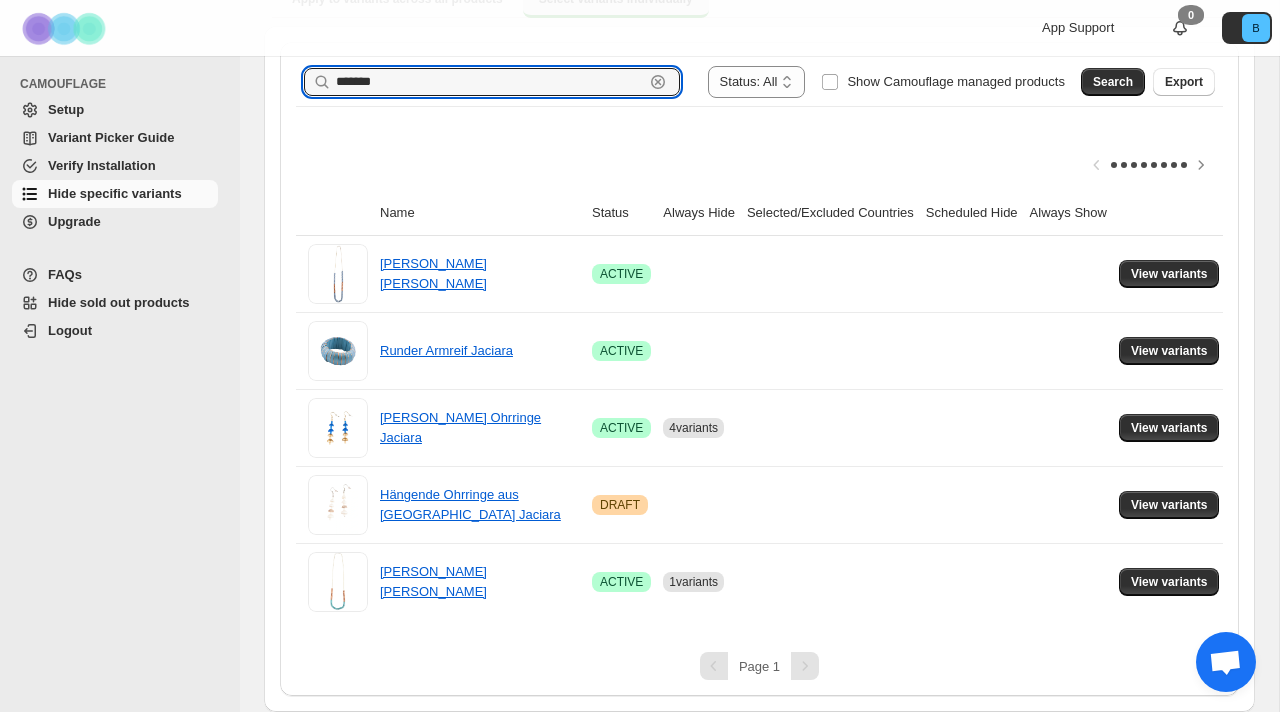 drag, startPoint x: 387, startPoint y: 72, endPoint x: 263, endPoint y: 71, distance: 124.004036 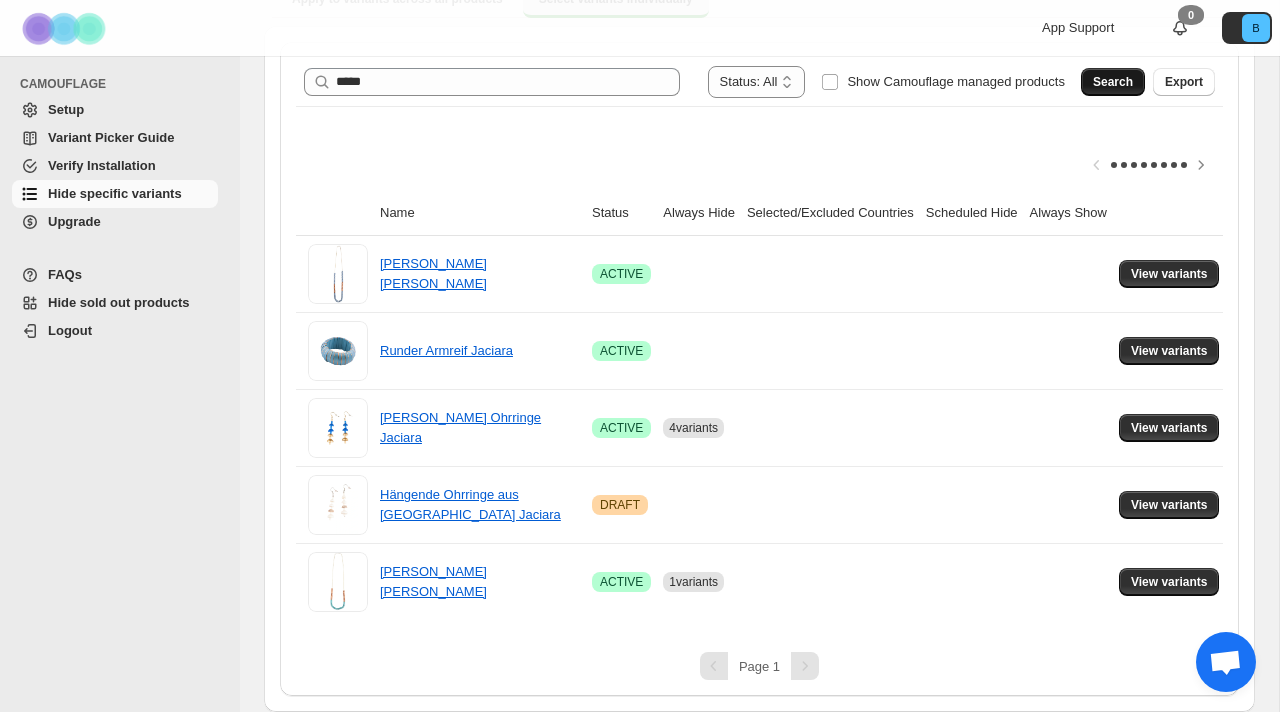 click on "Search" at bounding box center (1113, 82) 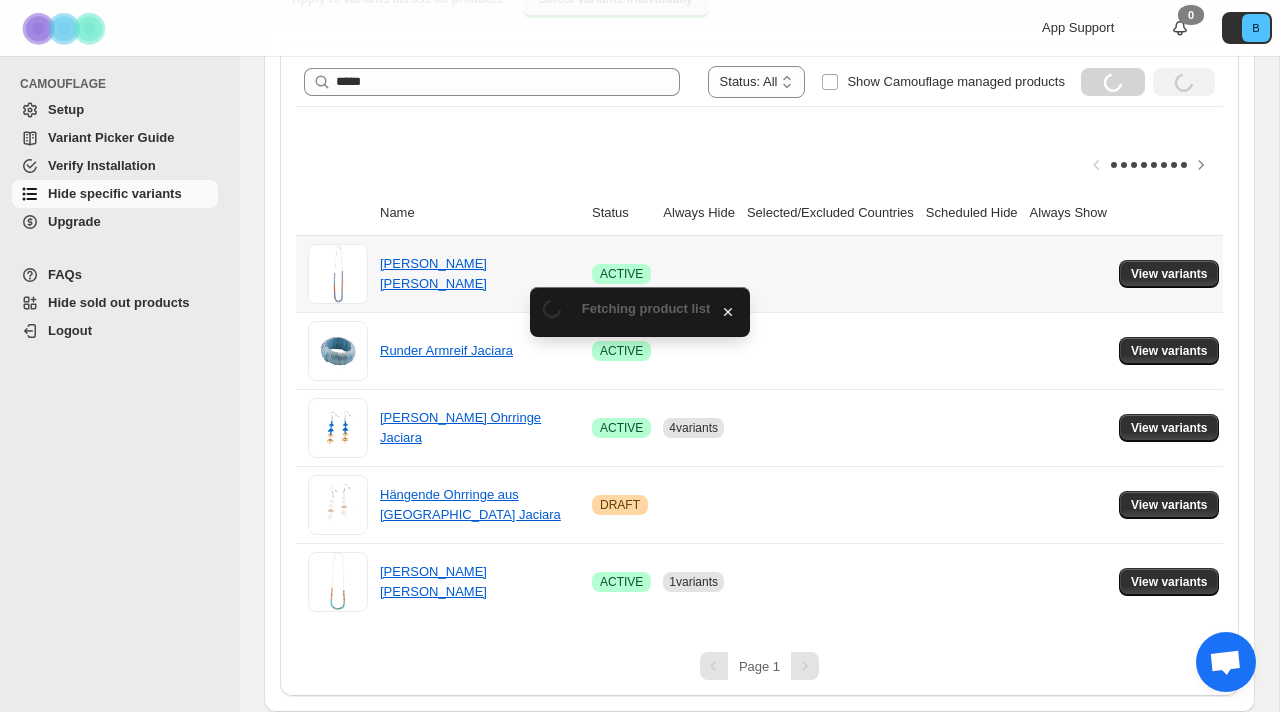 scroll, scrollTop: 0, scrollLeft: 0, axis: both 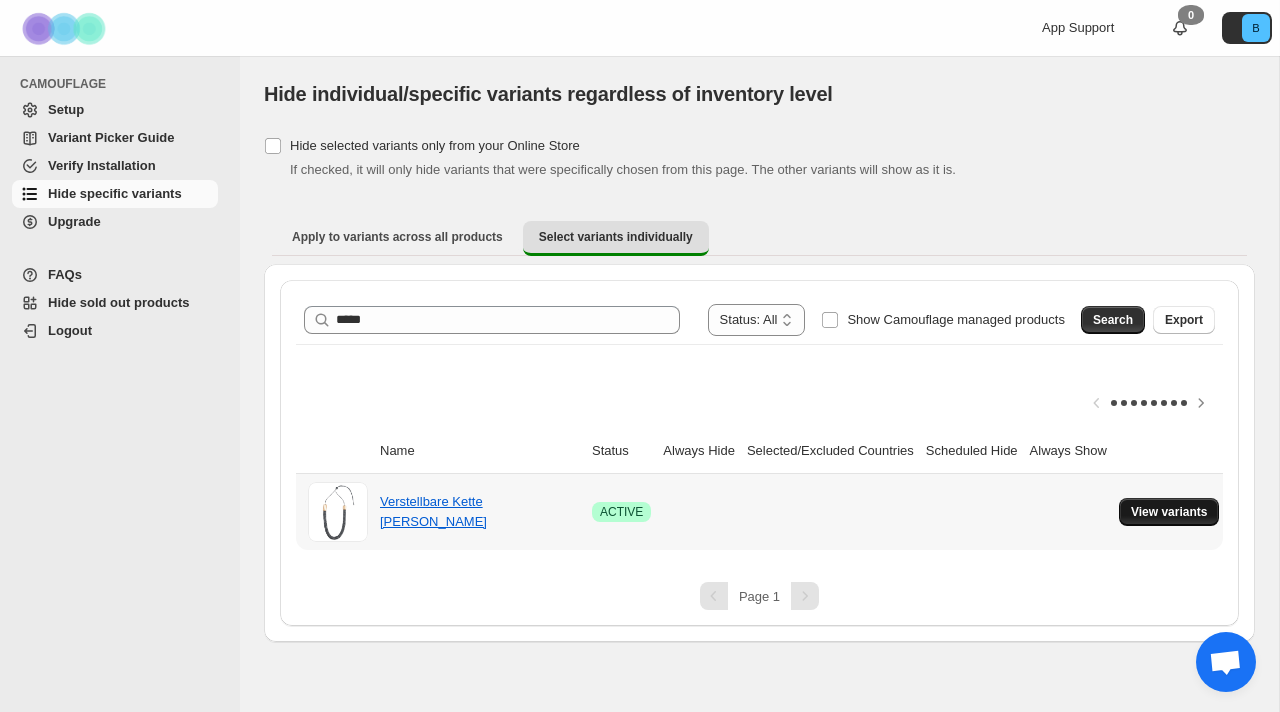 click on "View variants" at bounding box center (1169, 512) 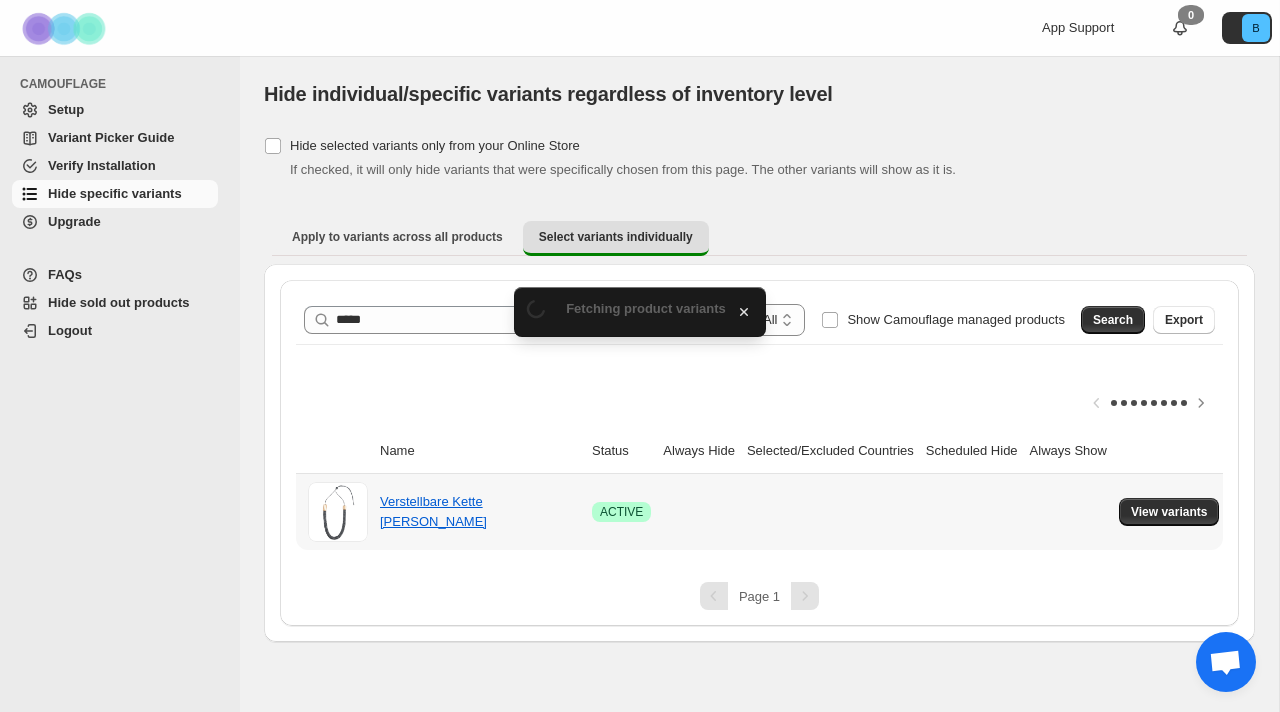 scroll, scrollTop: 0, scrollLeft: 0, axis: both 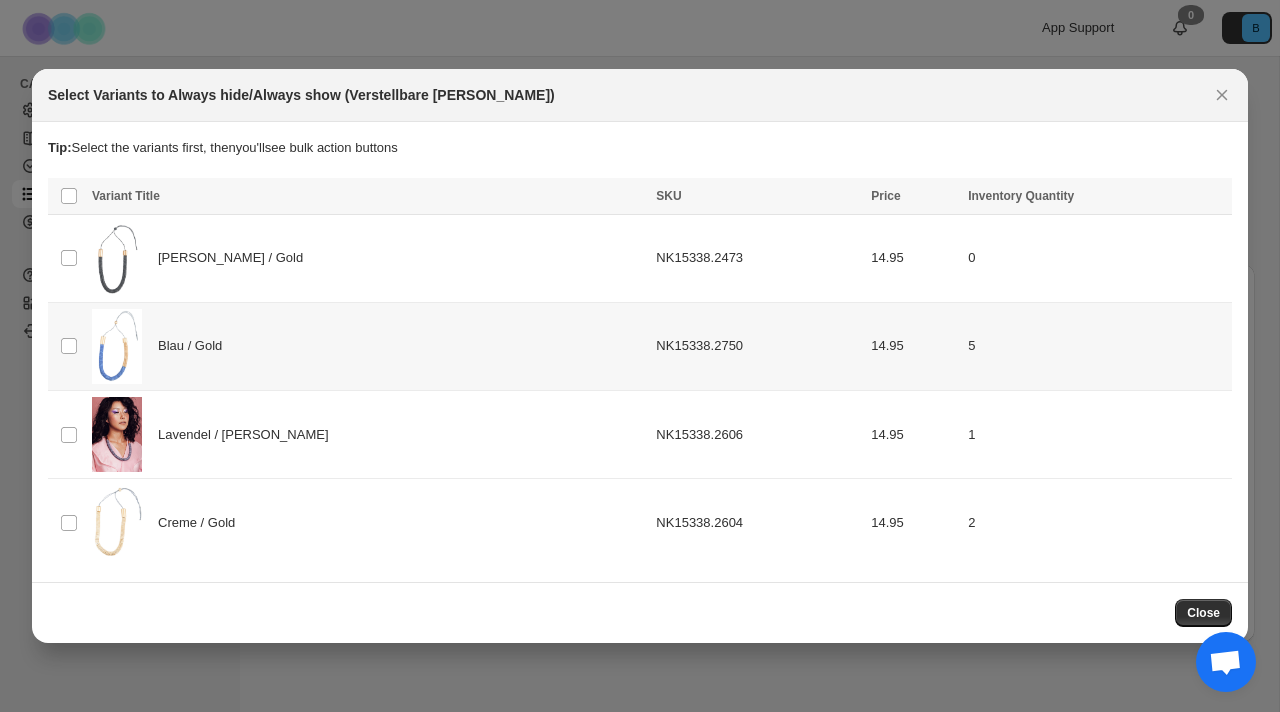 click on "5" at bounding box center (1097, 346) 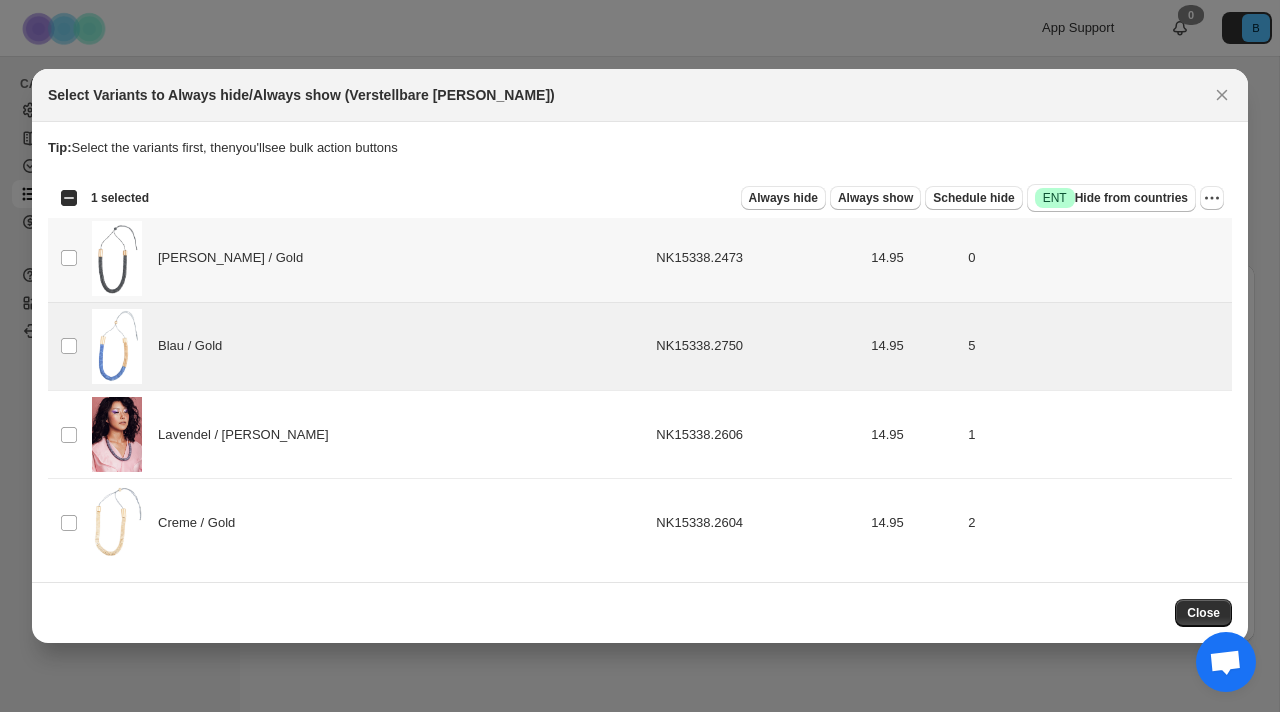 click on "0" at bounding box center (1097, 258) 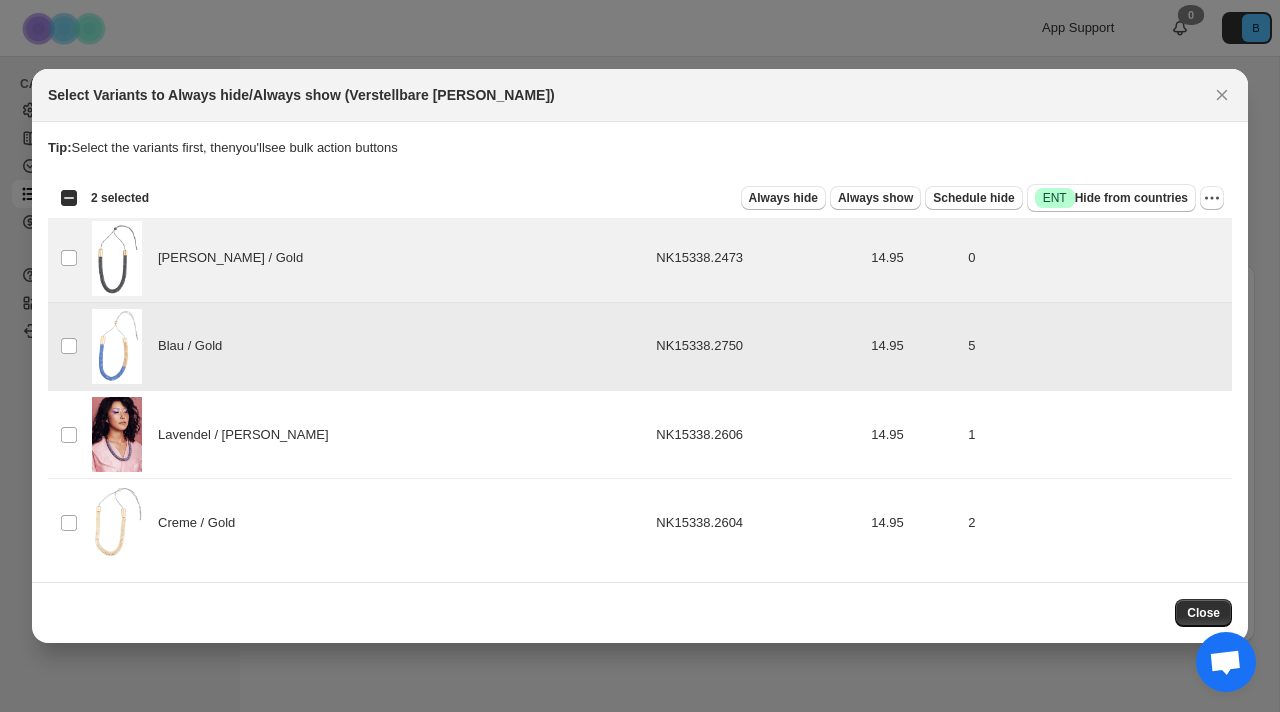 click on "14.95" at bounding box center [913, 346] 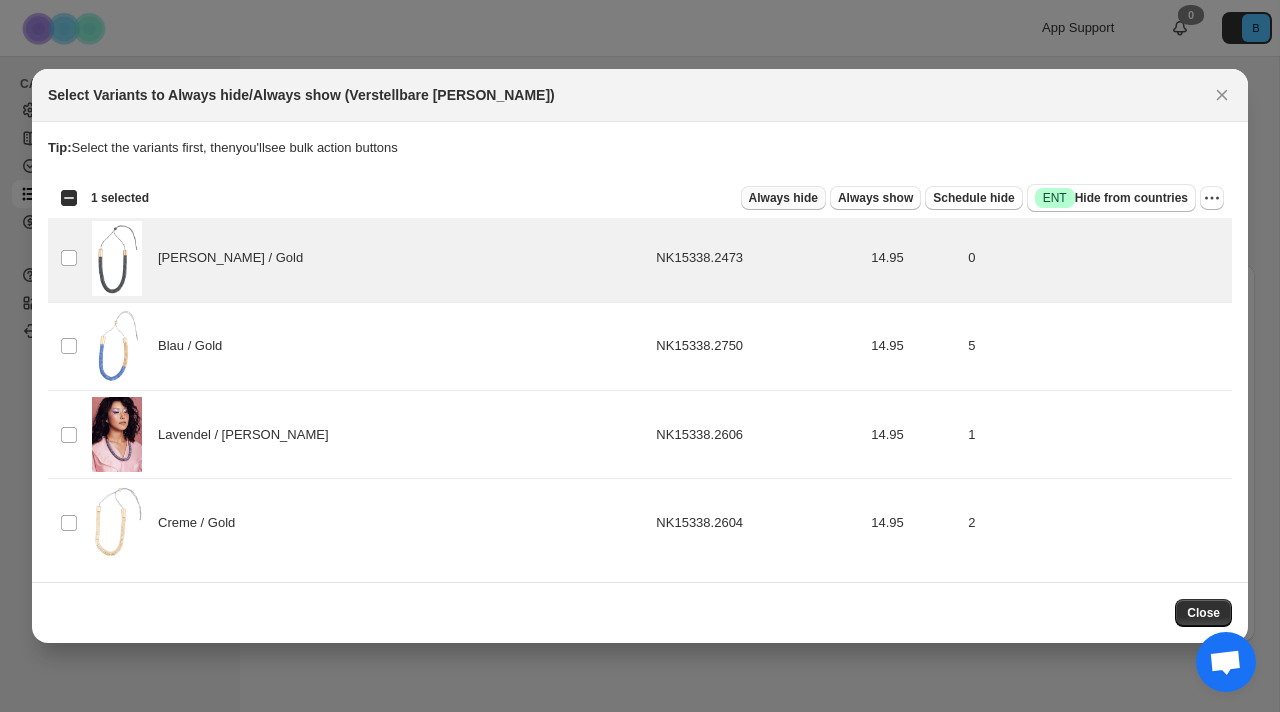 click on "Always hide" at bounding box center (783, 198) 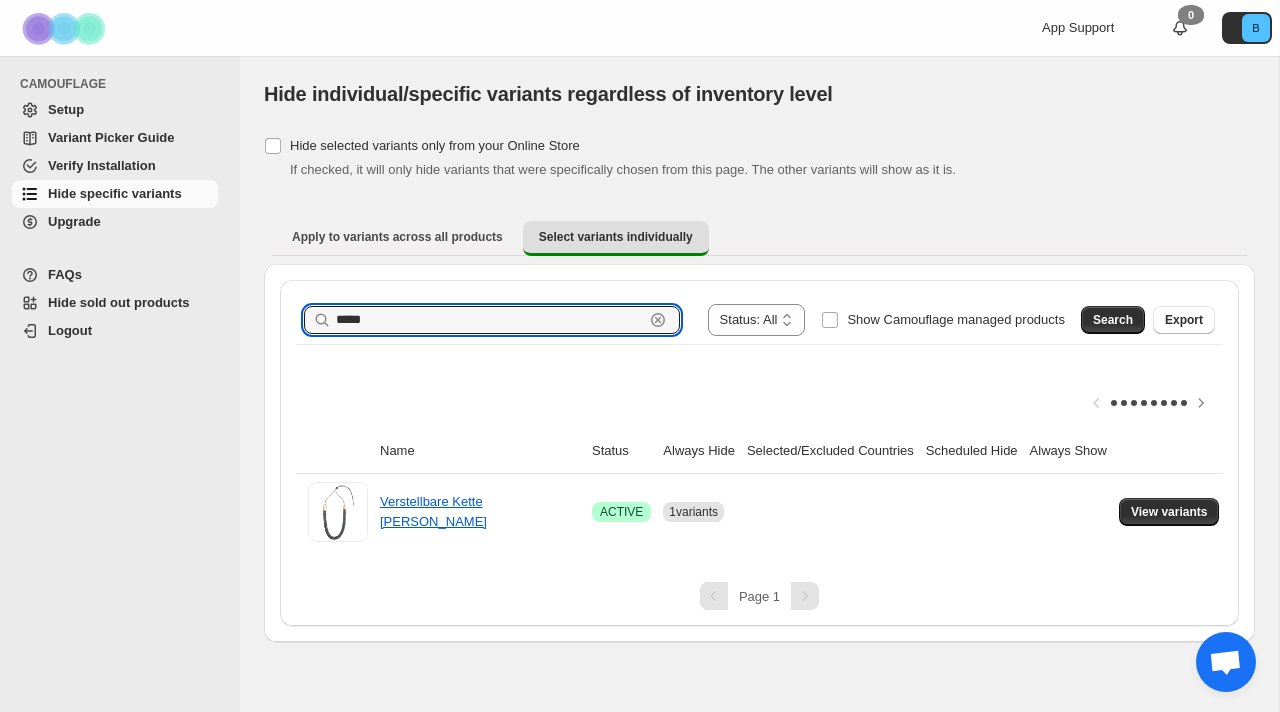 drag, startPoint x: 382, startPoint y: 328, endPoint x: 258, endPoint y: 327, distance: 124.004036 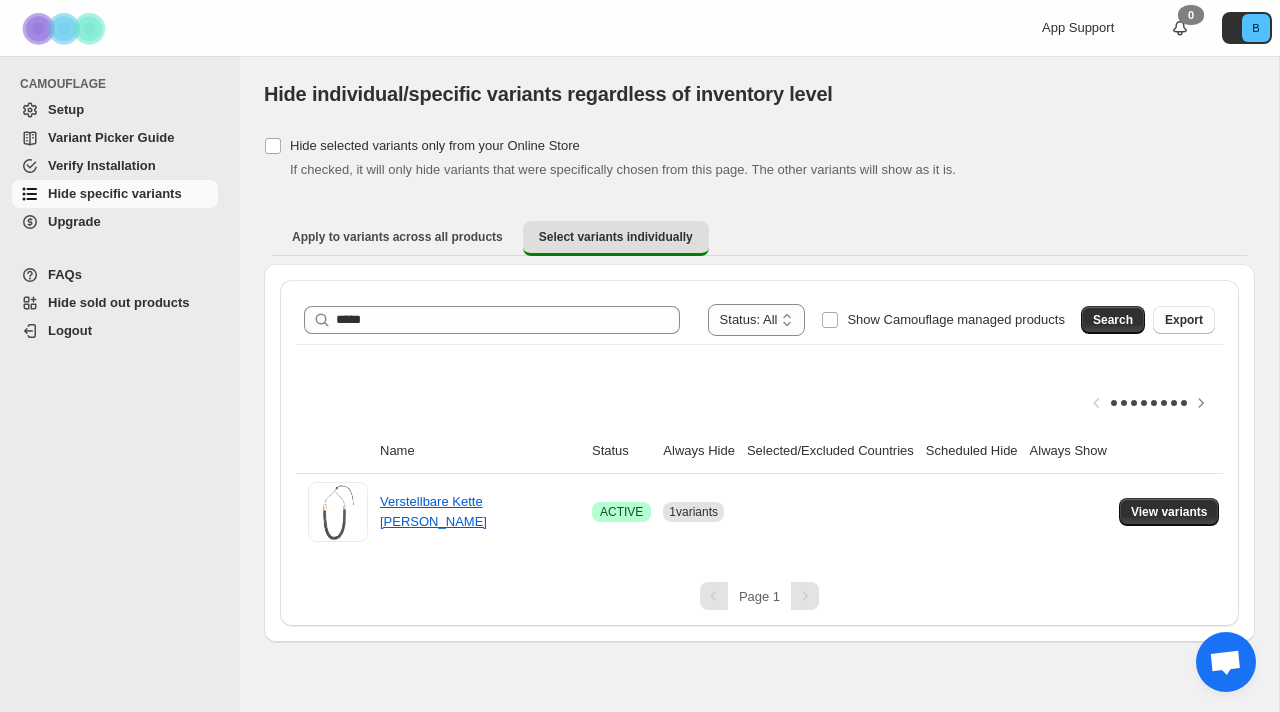 click on "**********" at bounding box center [759, 320] 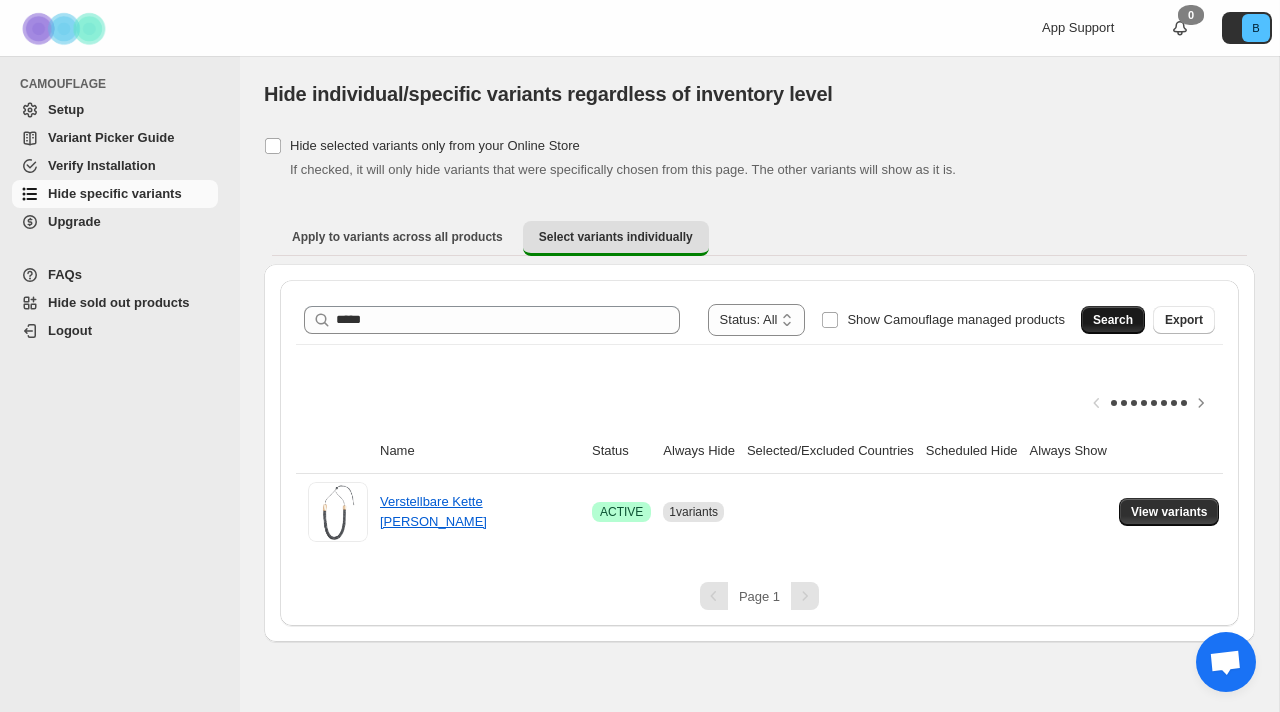 click on "Search" at bounding box center (1113, 320) 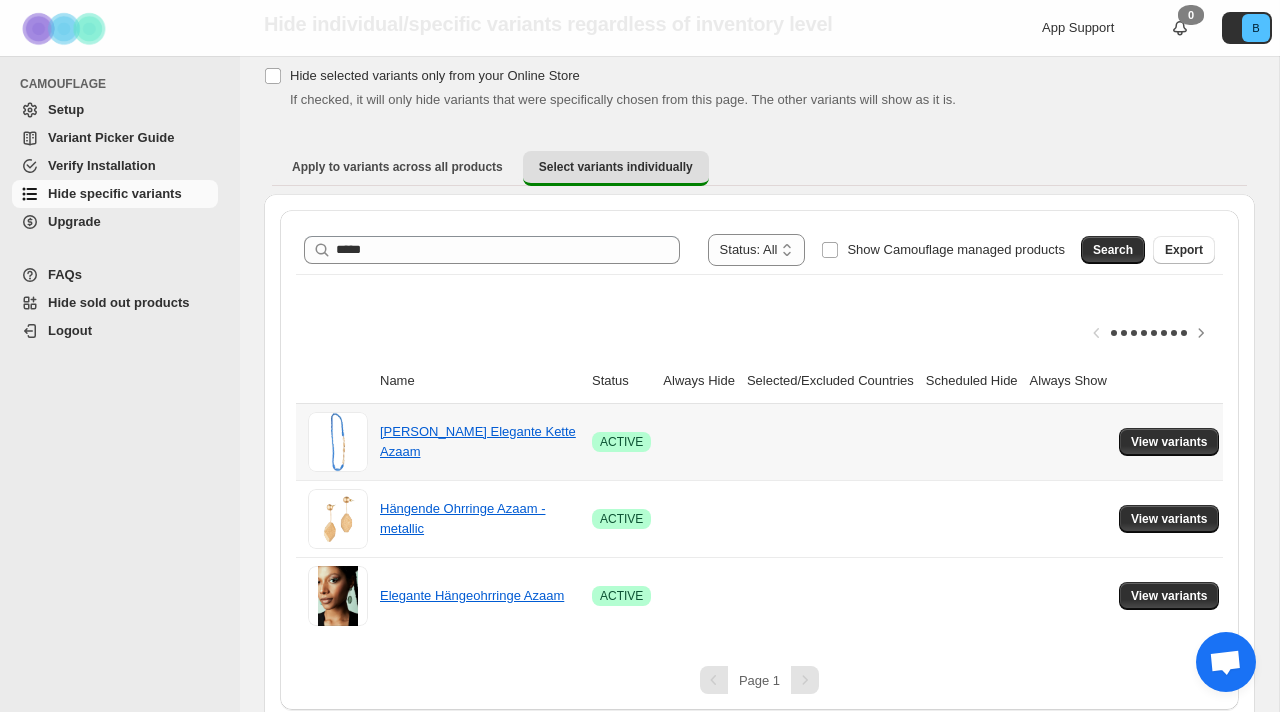 scroll, scrollTop: 84, scrollLeft: 0, axis: vertical 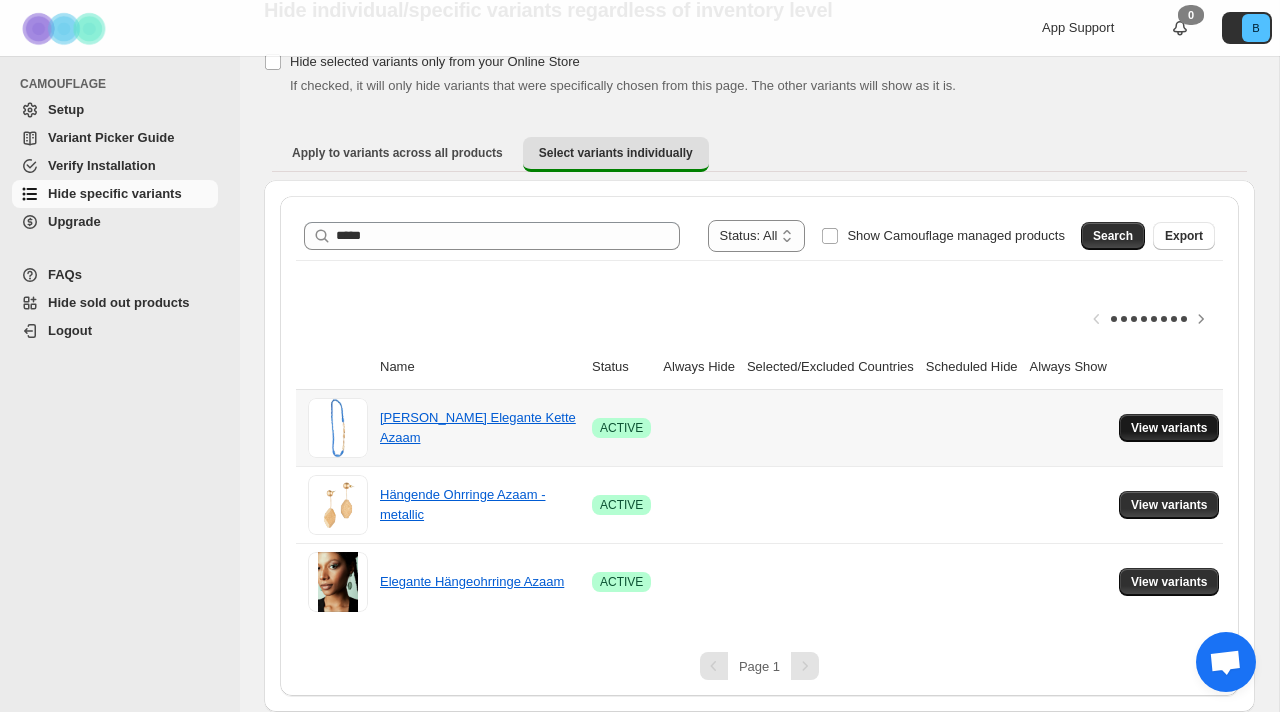 click on "View variants" at bounding box center (1169, 428) 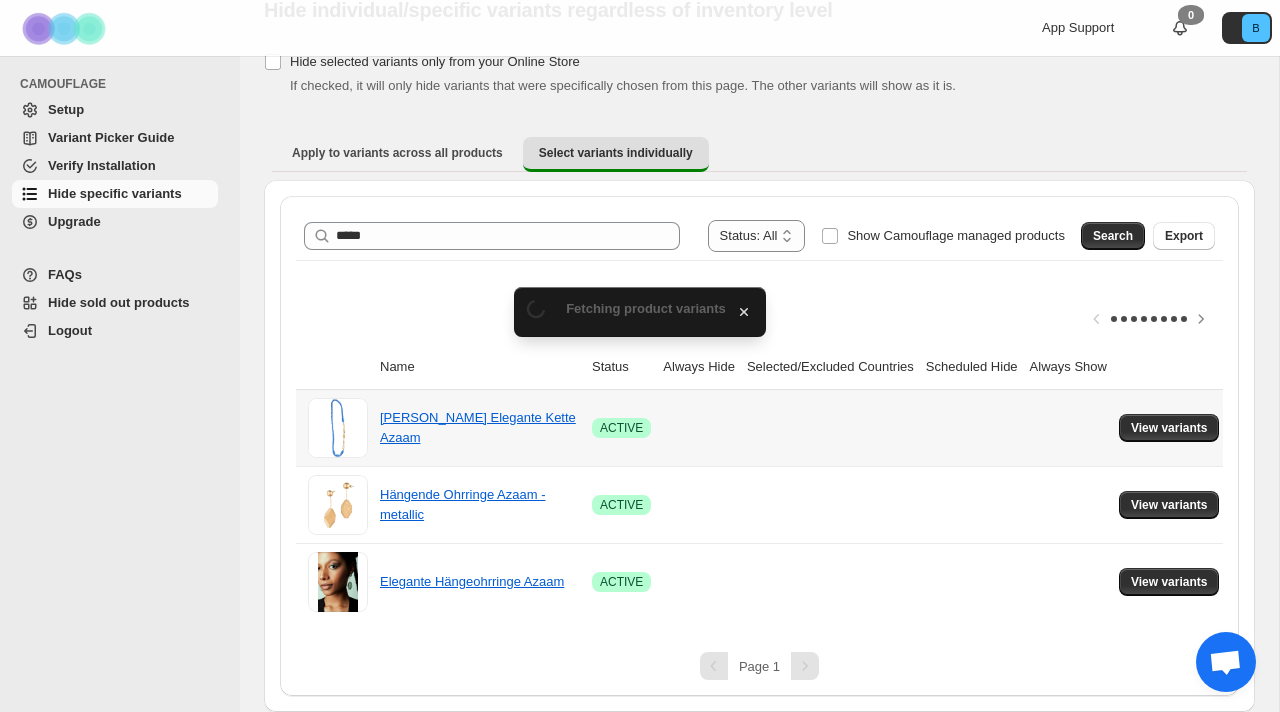 scroll, scrollTop: 84, scrollLeft: 0, axis: vertical 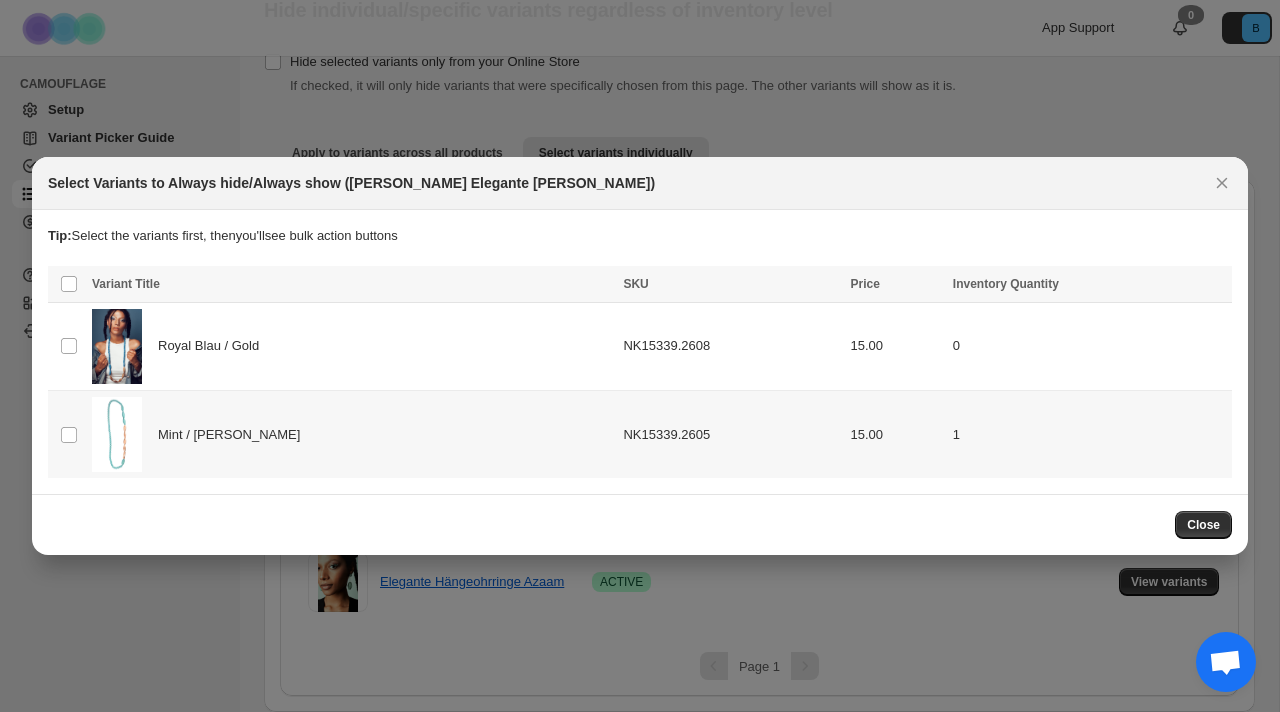 click on "15.00" at bounding box center [895, 435] 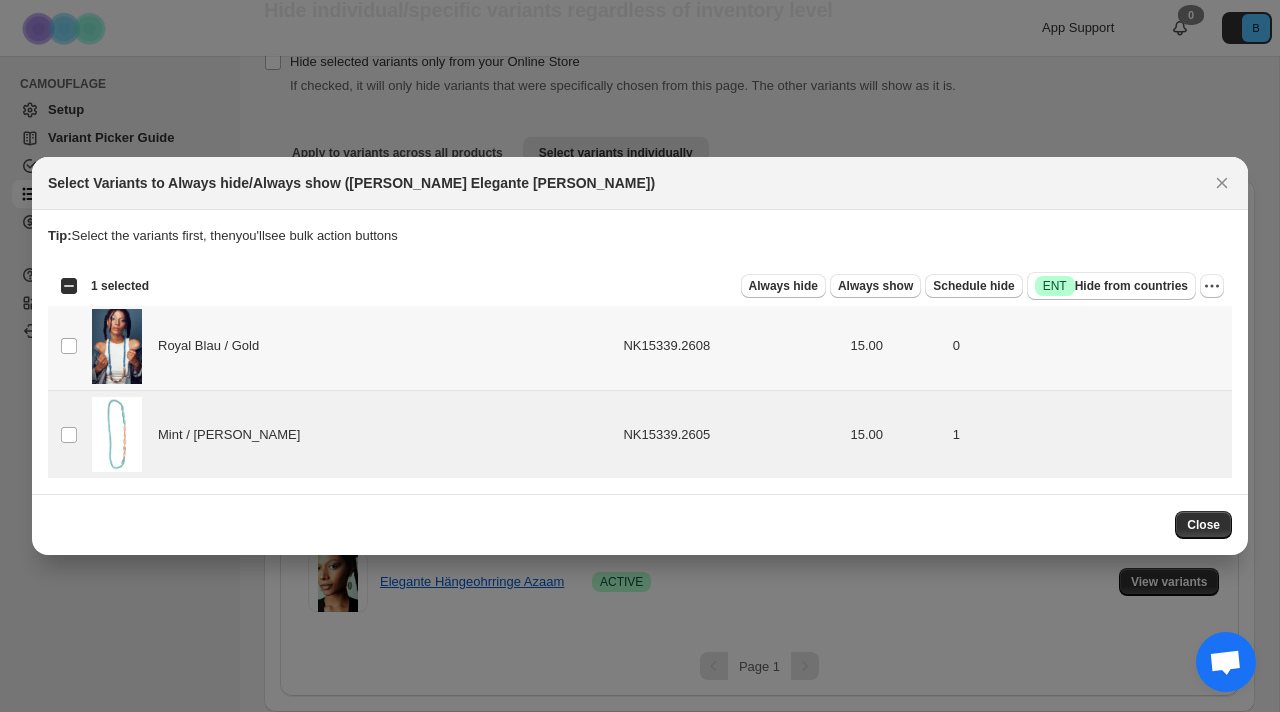 click on "15.00" at bounding box center (895, 346) 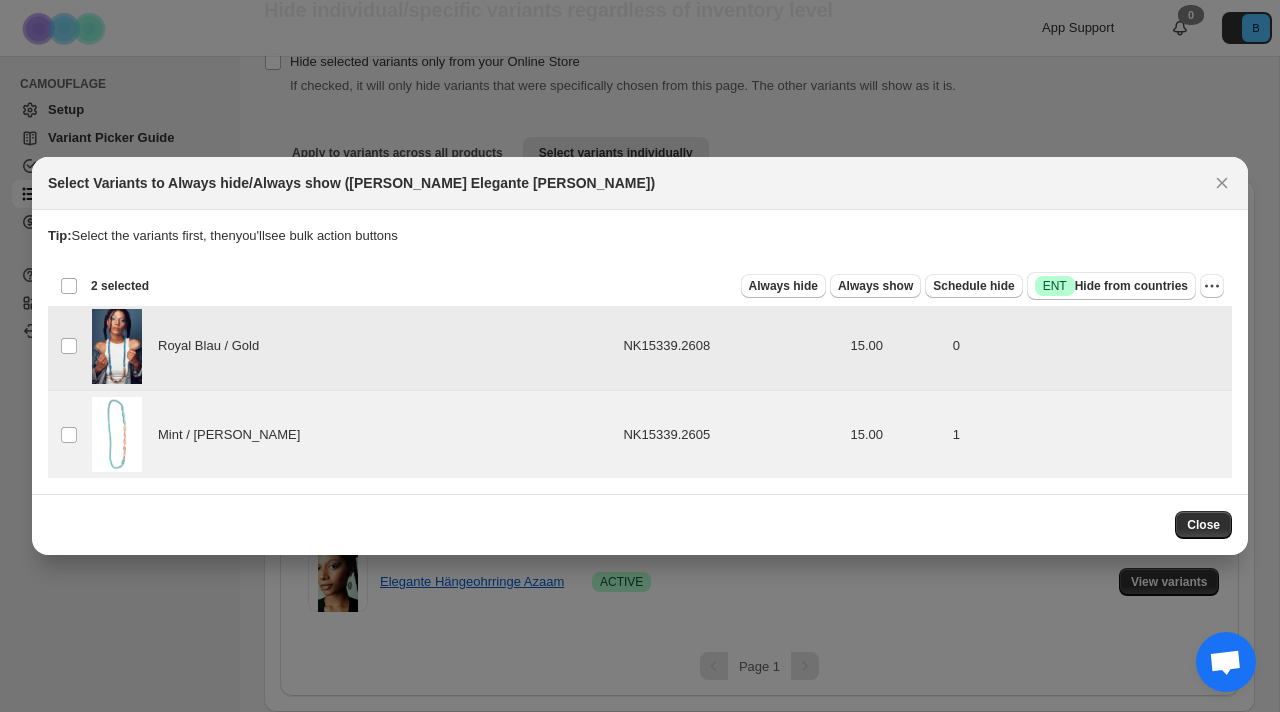 click on "15.00" at bounding box center [895, 346] 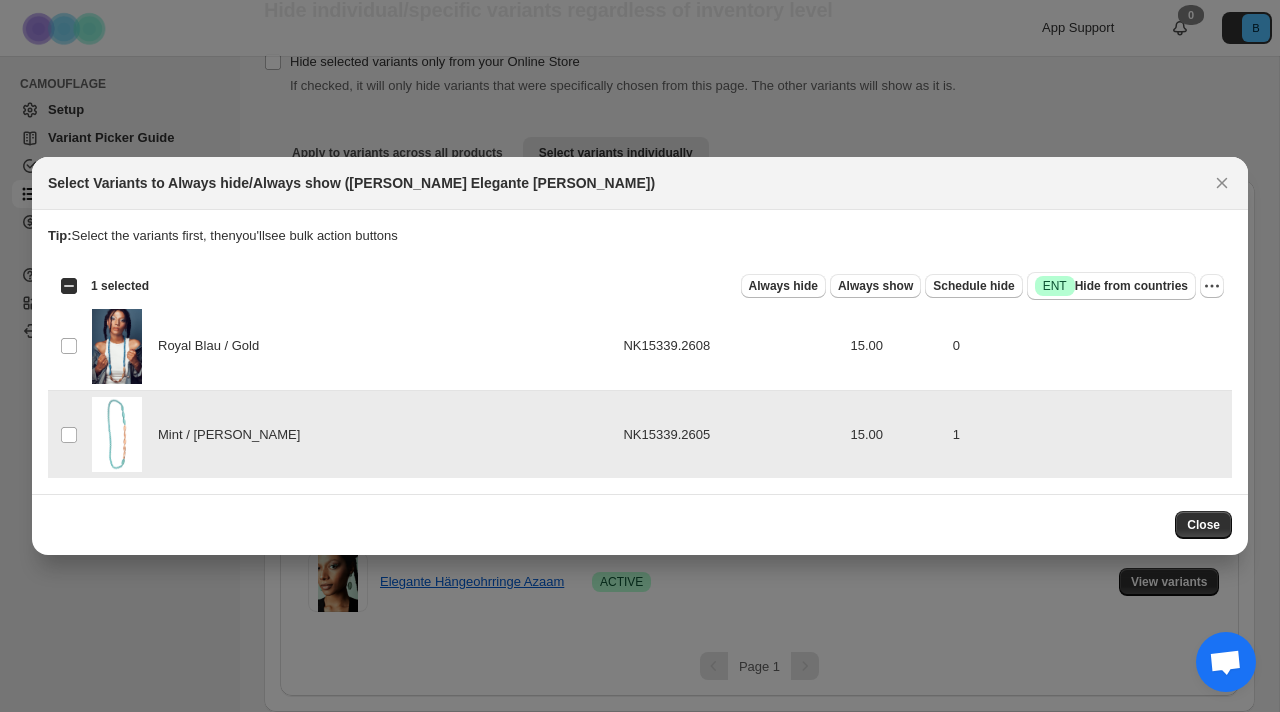 click on "15.00" at bounding box center (895, 435) 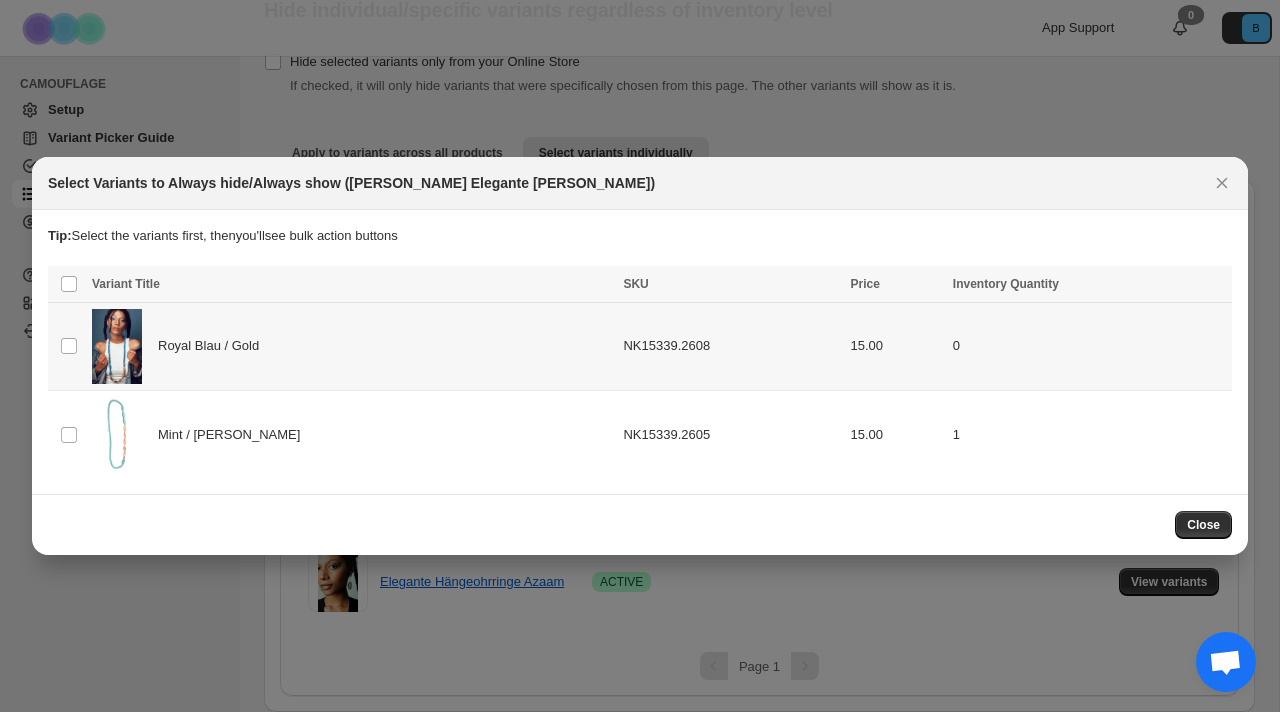 click on "15.00" at bounding box center (895, 346) 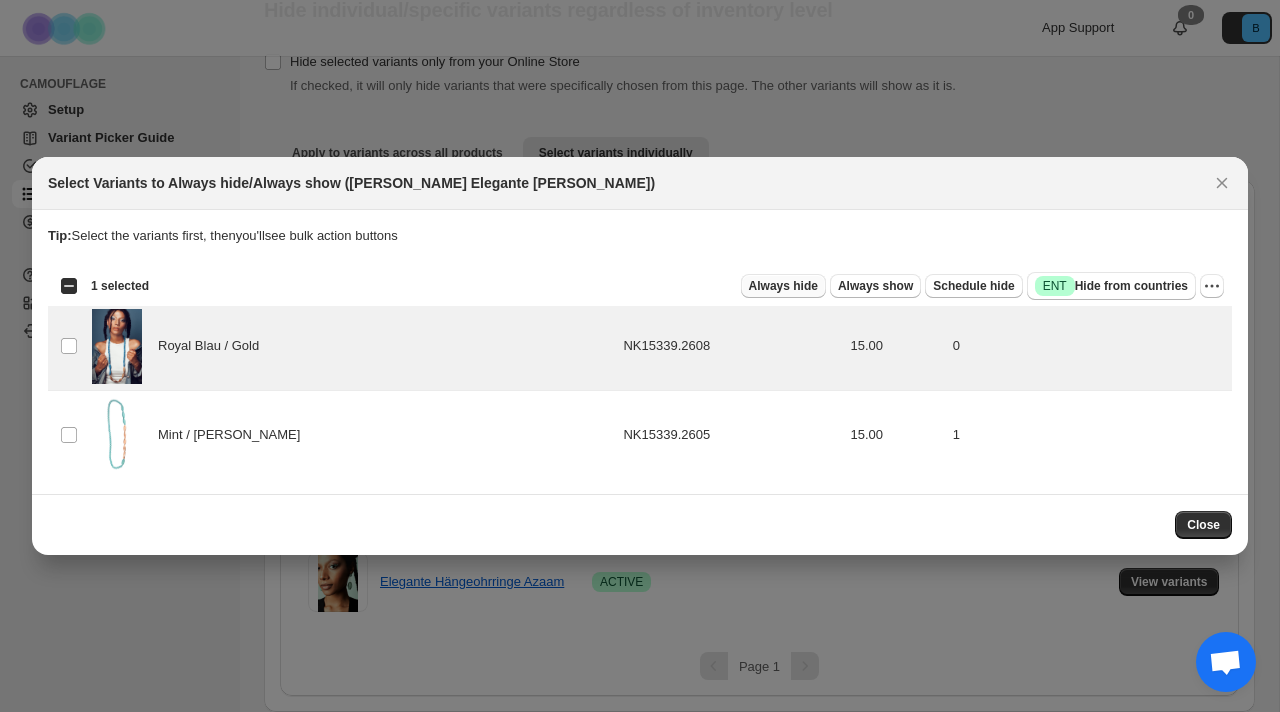 click on "Always hide" at bounding box center [783, 286] 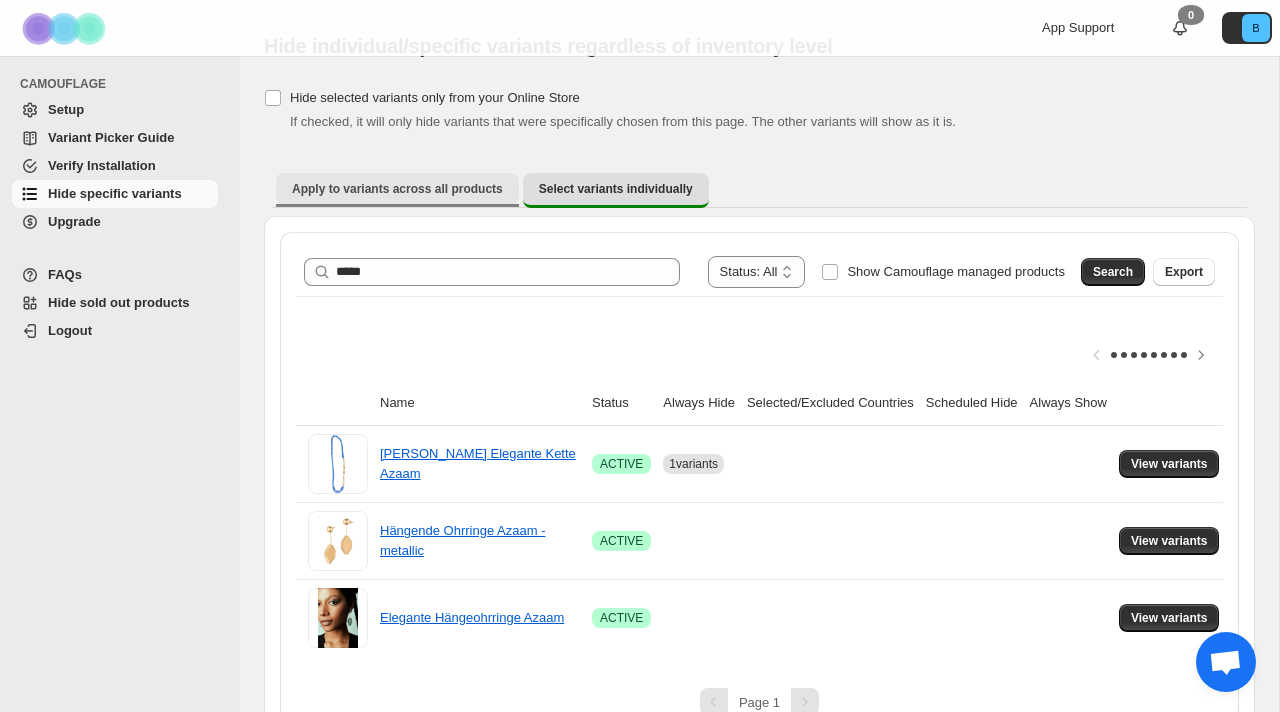scroll, scrollTop: 84, scrollLeft: 0, axis: vertical 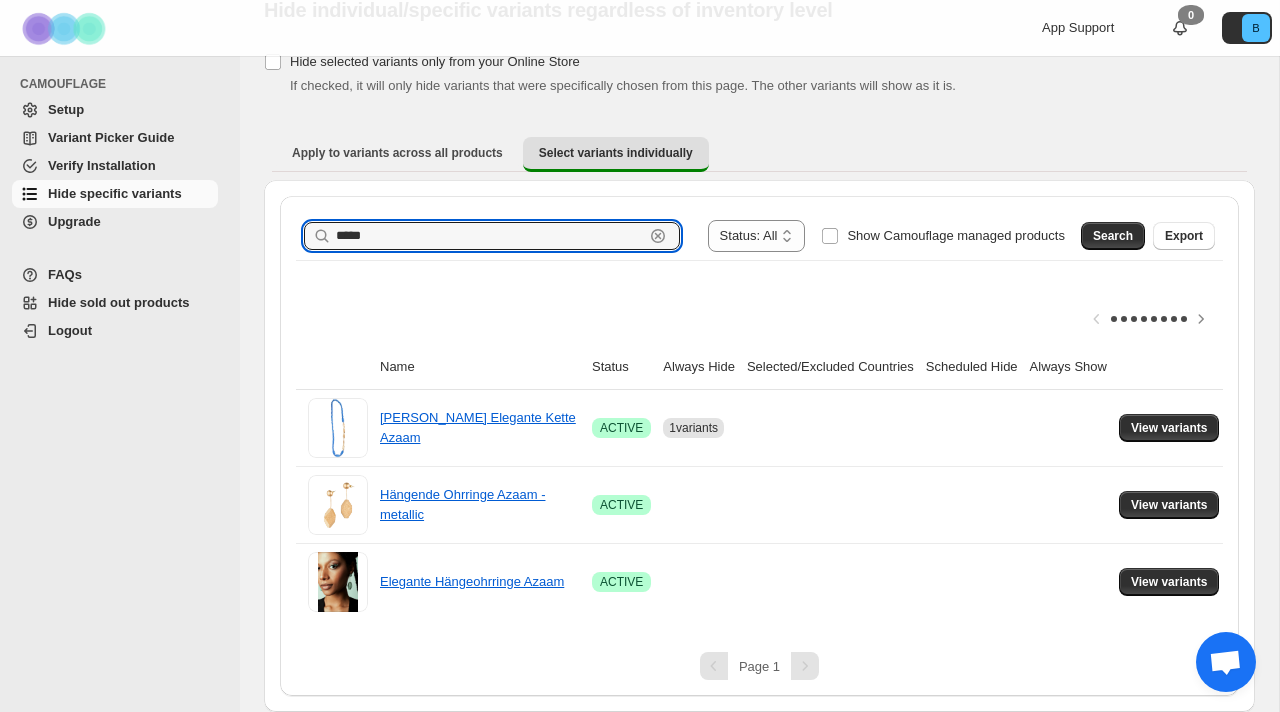 drag, startPoint x: 393, startPoint y: 247, endPoint x: 255, endPoint y: 242, distance: 138.09055 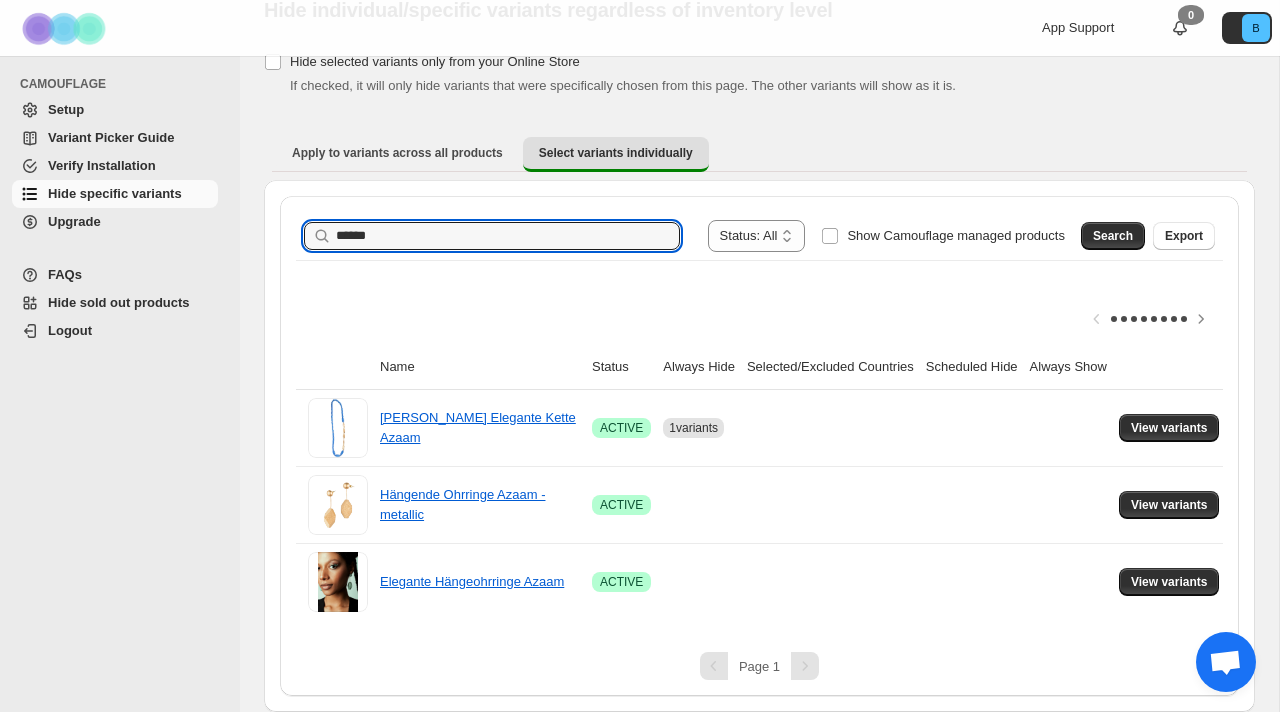 click on "Search" at bounding box center (1113, 236) 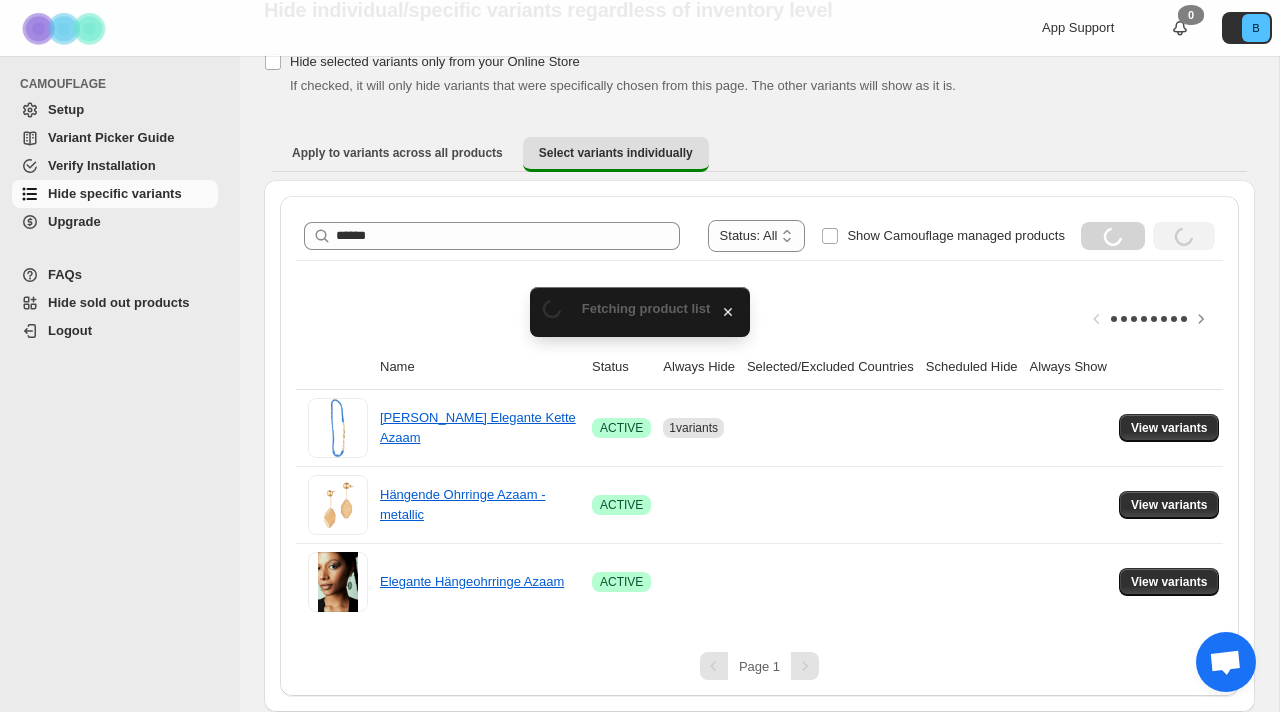 scroll, scrollTop: 7, scrollLeft: 0, axis: vertical 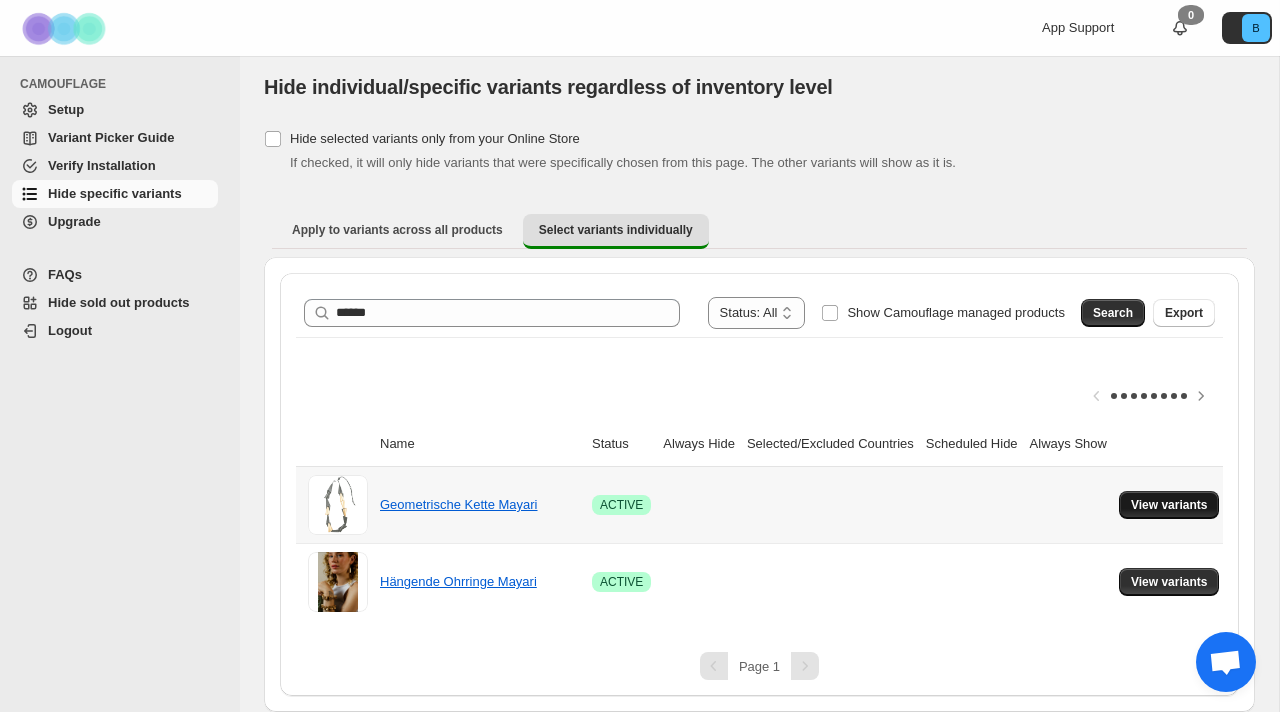 click on "View variants" at bounding box center (1169, 505) 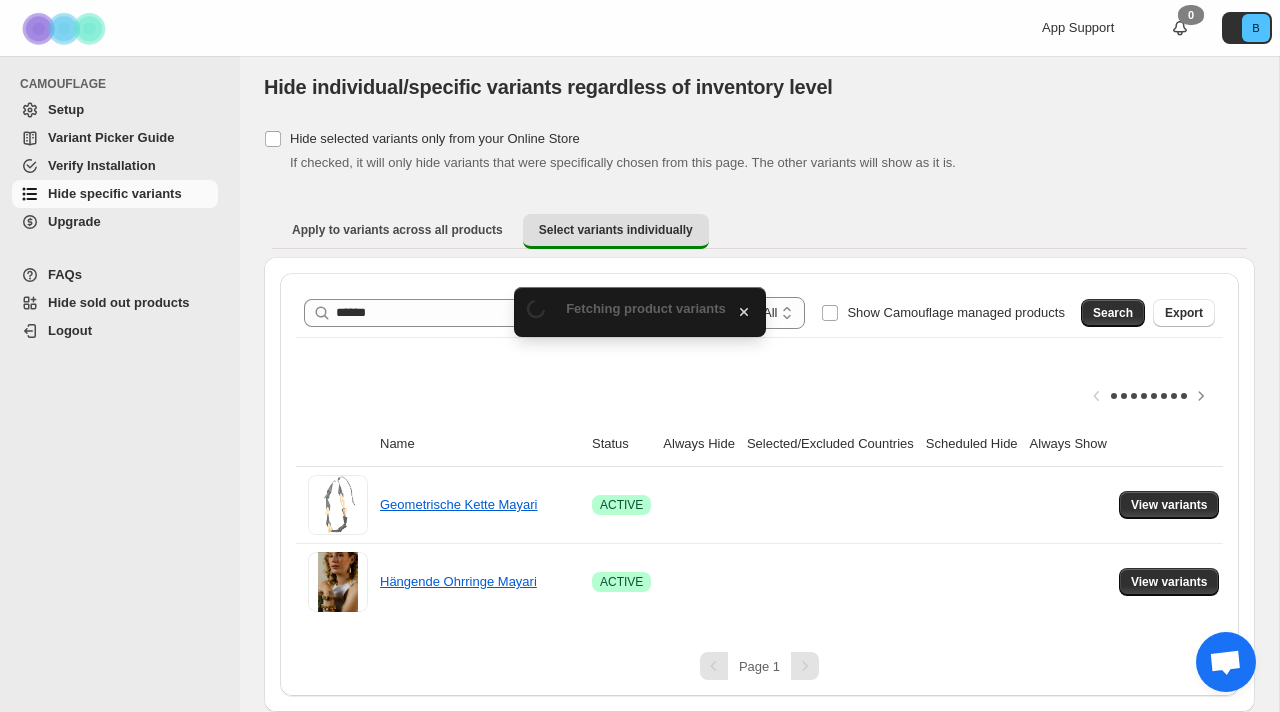 scroll, scrollTop: 0, scrollLeft: 0, axis: both 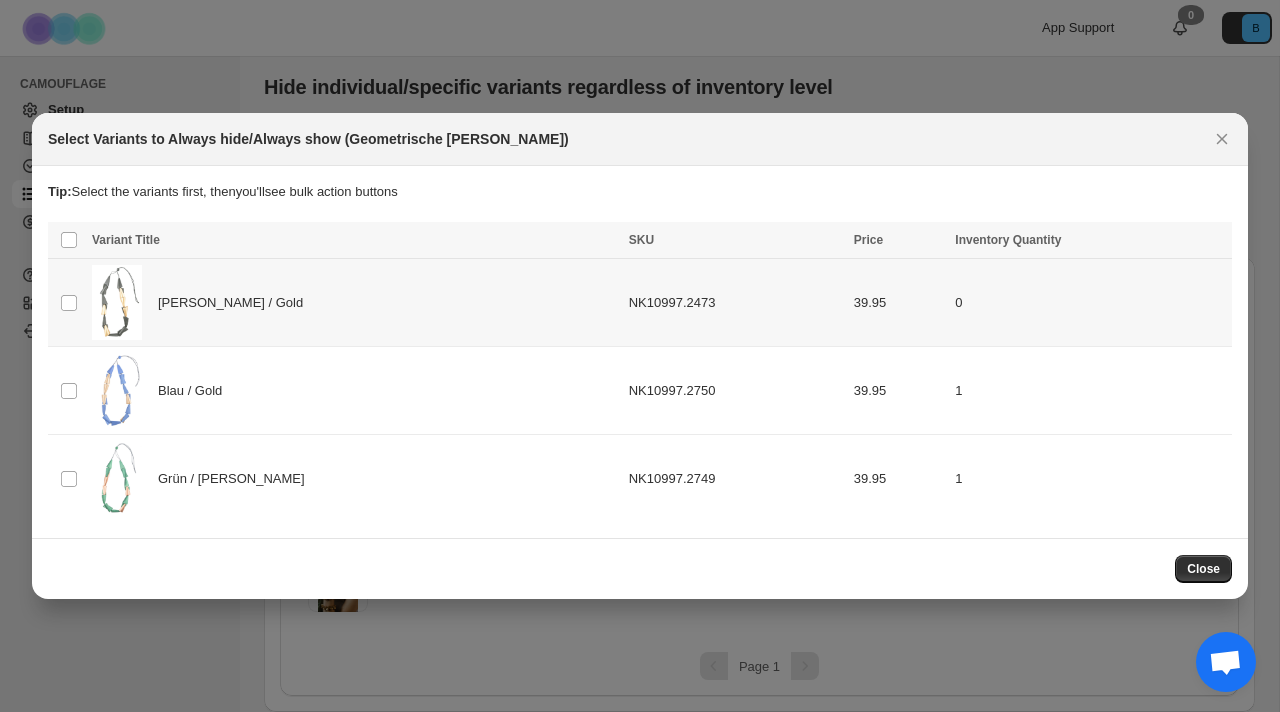 click on "NK10997.2473" at bounding box center [735, 303] 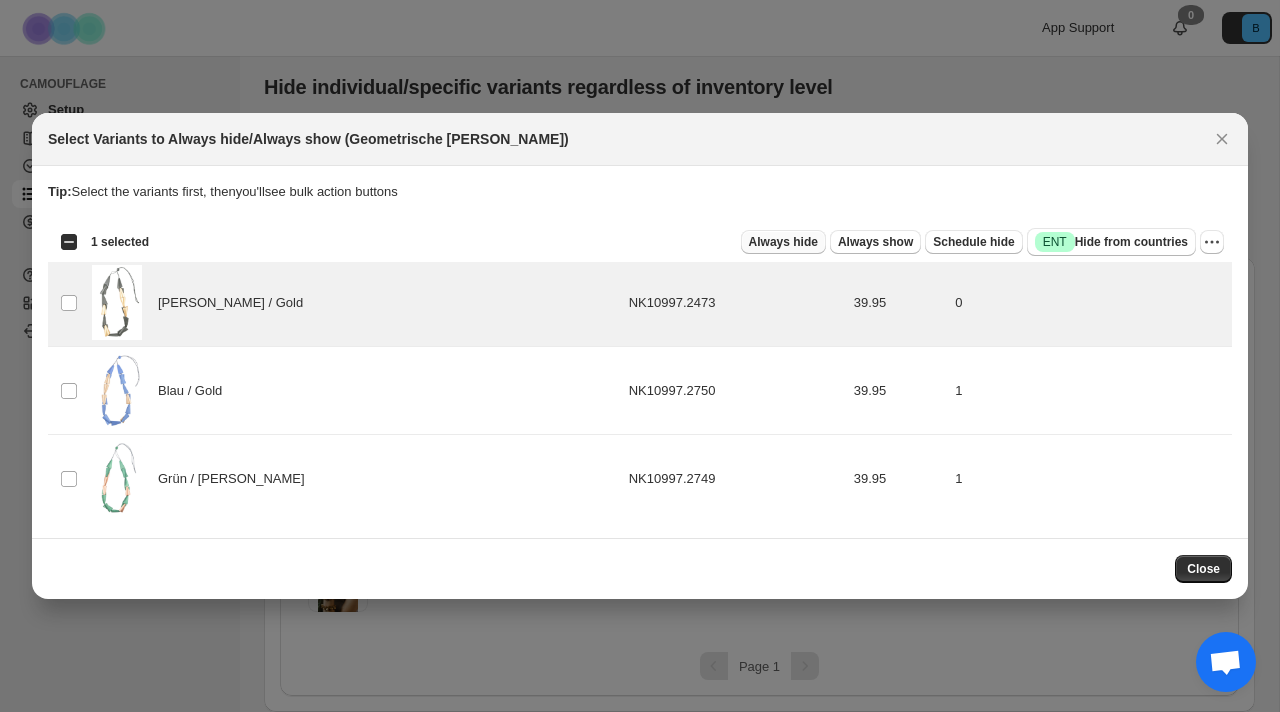 click on "Always hide" at bounding box center (783, 242) 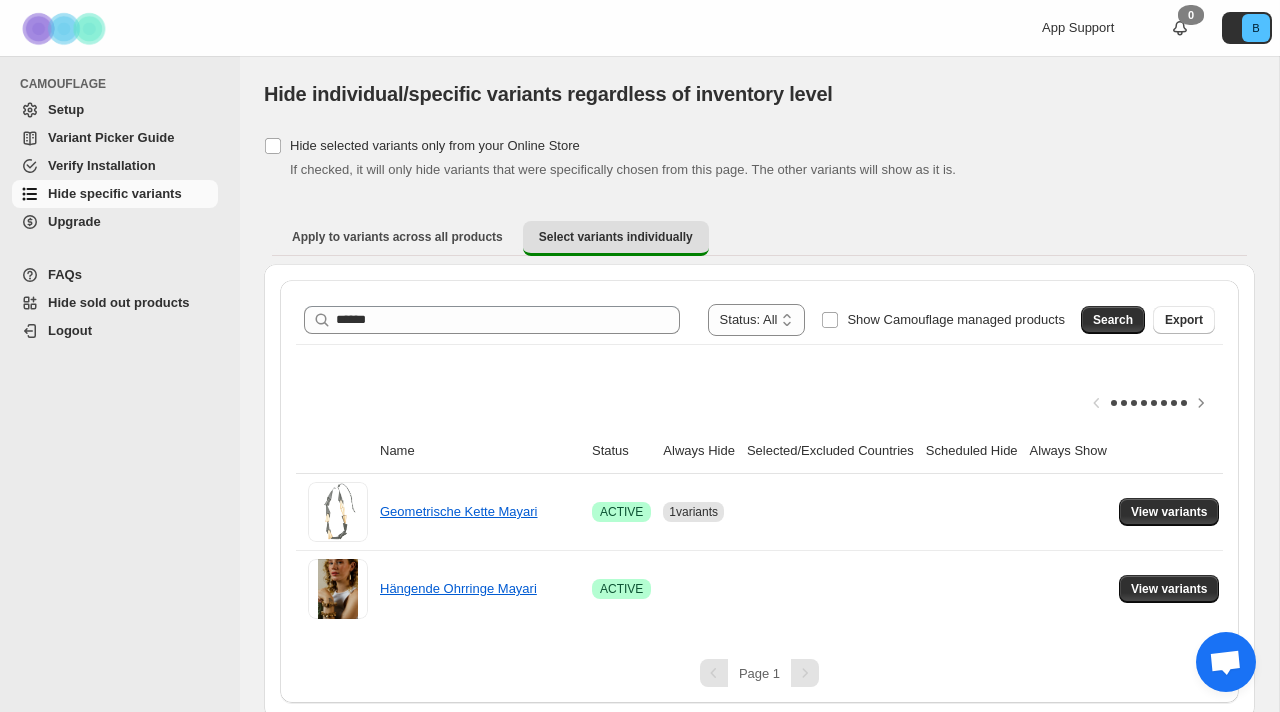 scroll, scrollTop: 7, scrollLeft: 0, axis: vertical 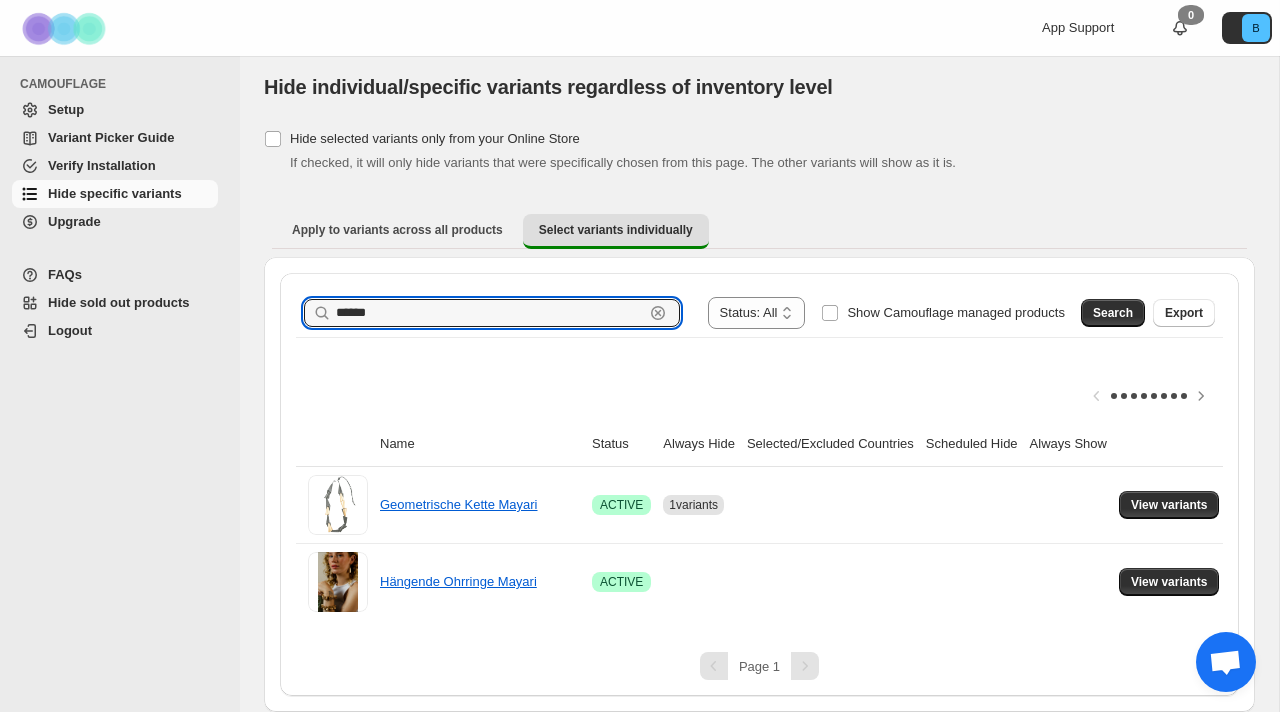 drag, startPoint x: 374, startPoint y: 309, endPoint x: 258, endPoint y: 312, distance: 116.03879 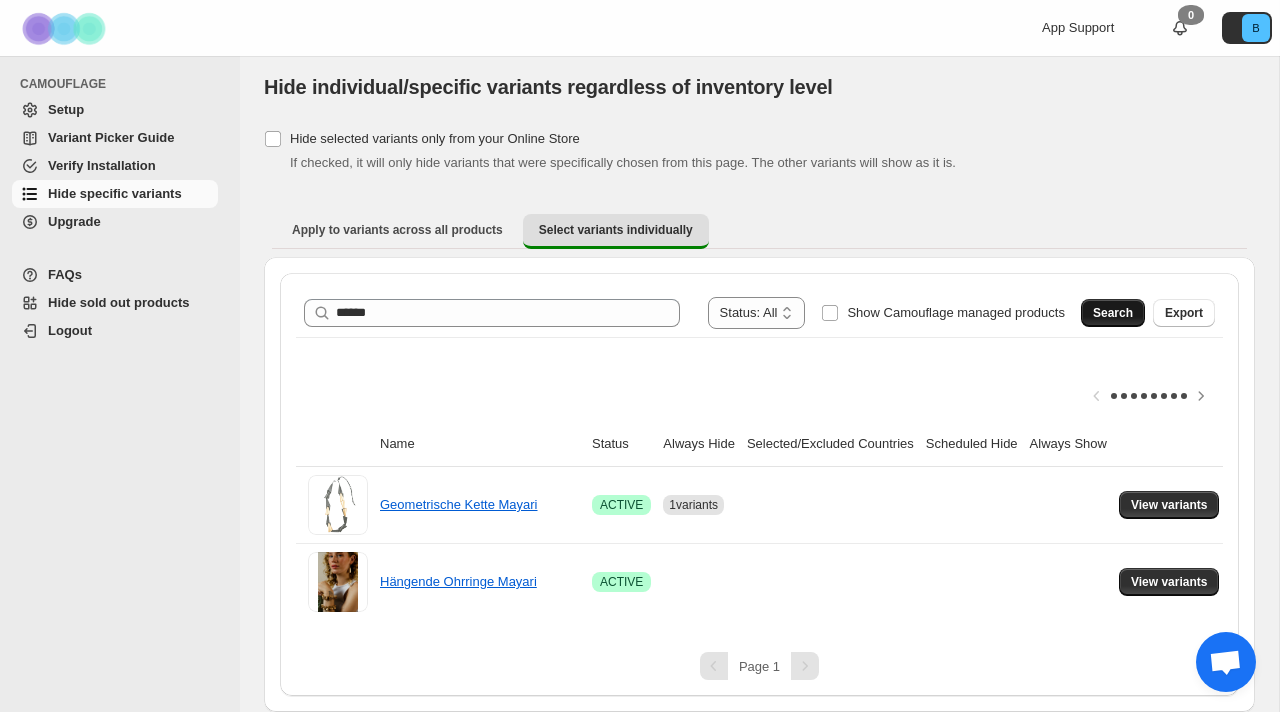 click on "Search" at bounding box center [1113, 313] 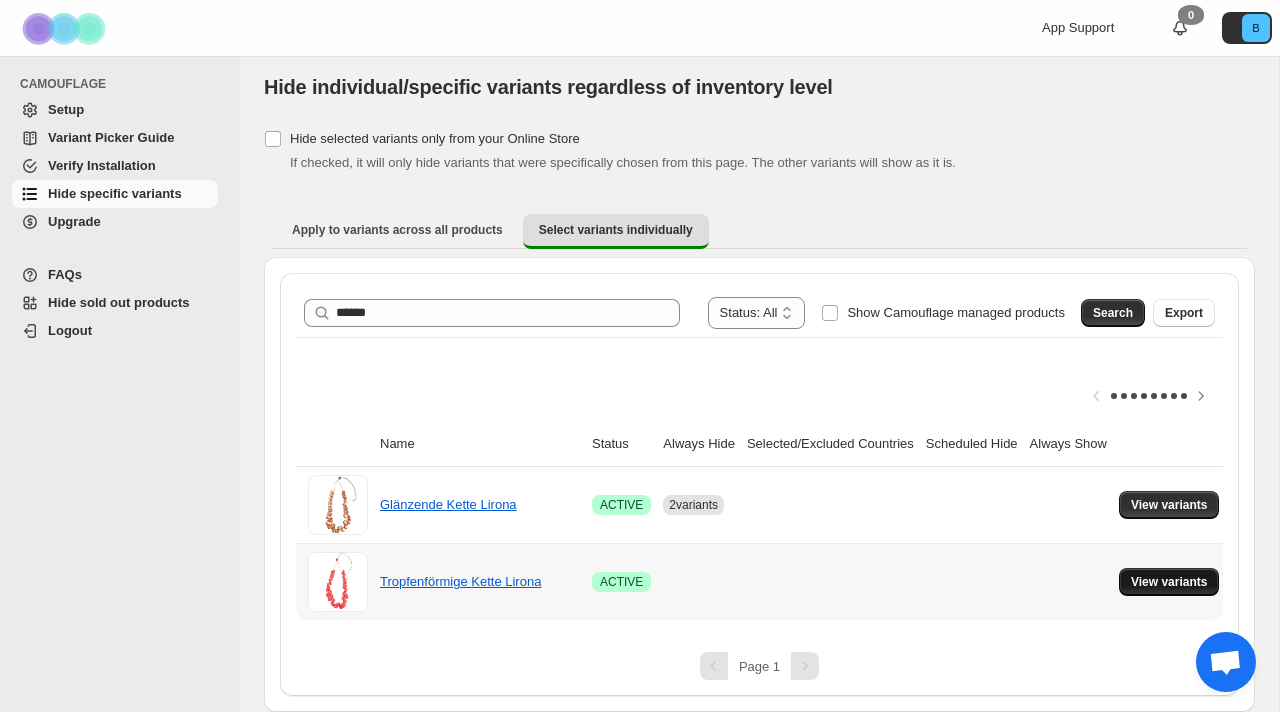 click on "View variants" at bounding box center [1169, 582] 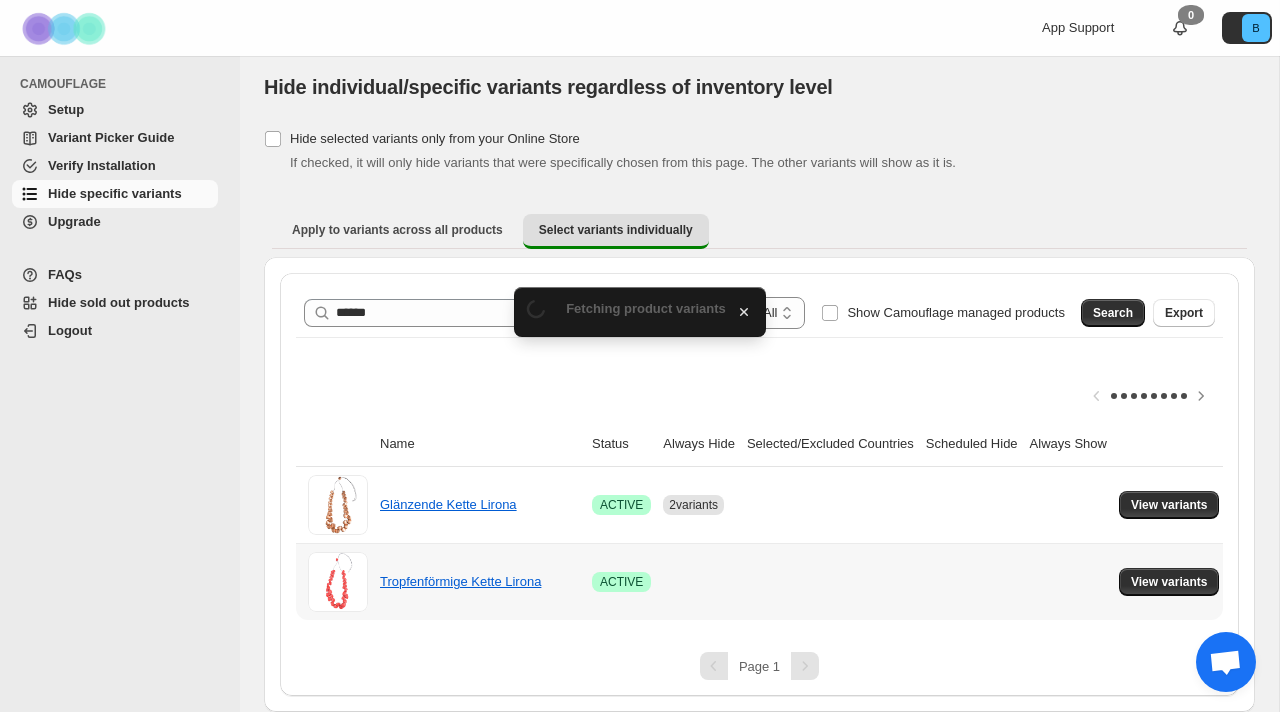scroll, scrollTop: 0, scrollLeft: 0, axis: both 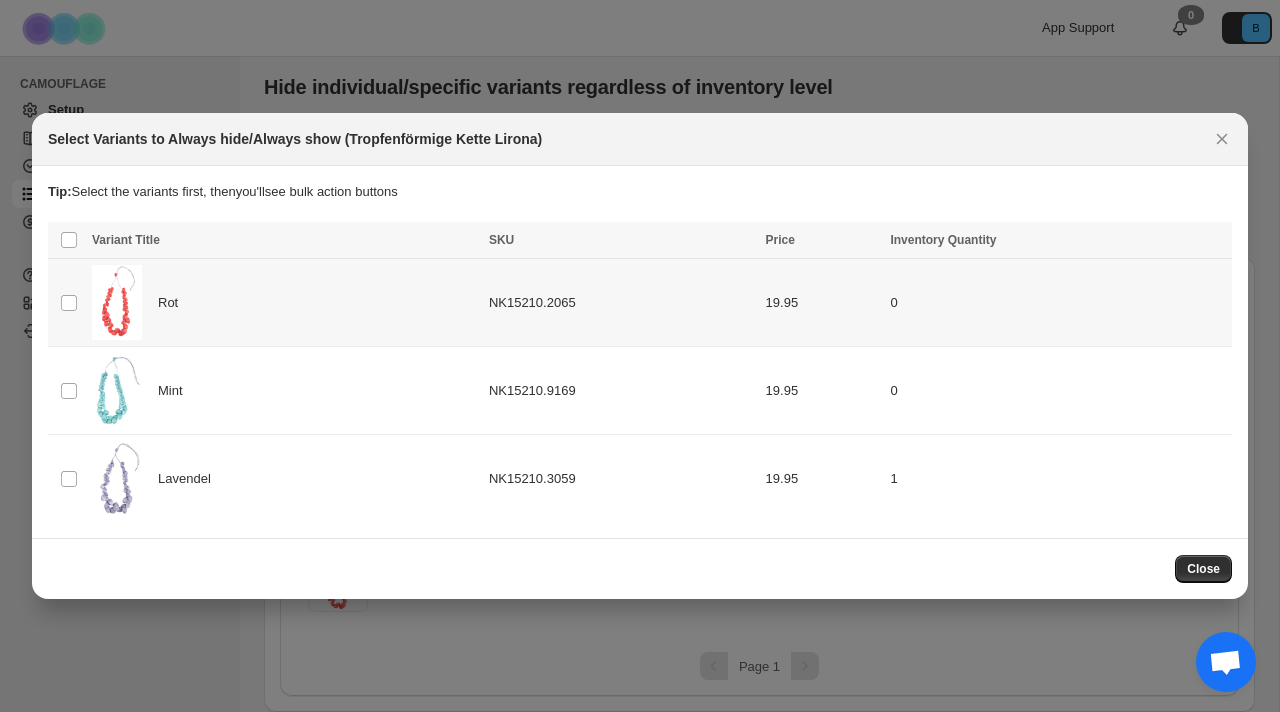 click on "Rot" at bounding box center (284, 302) 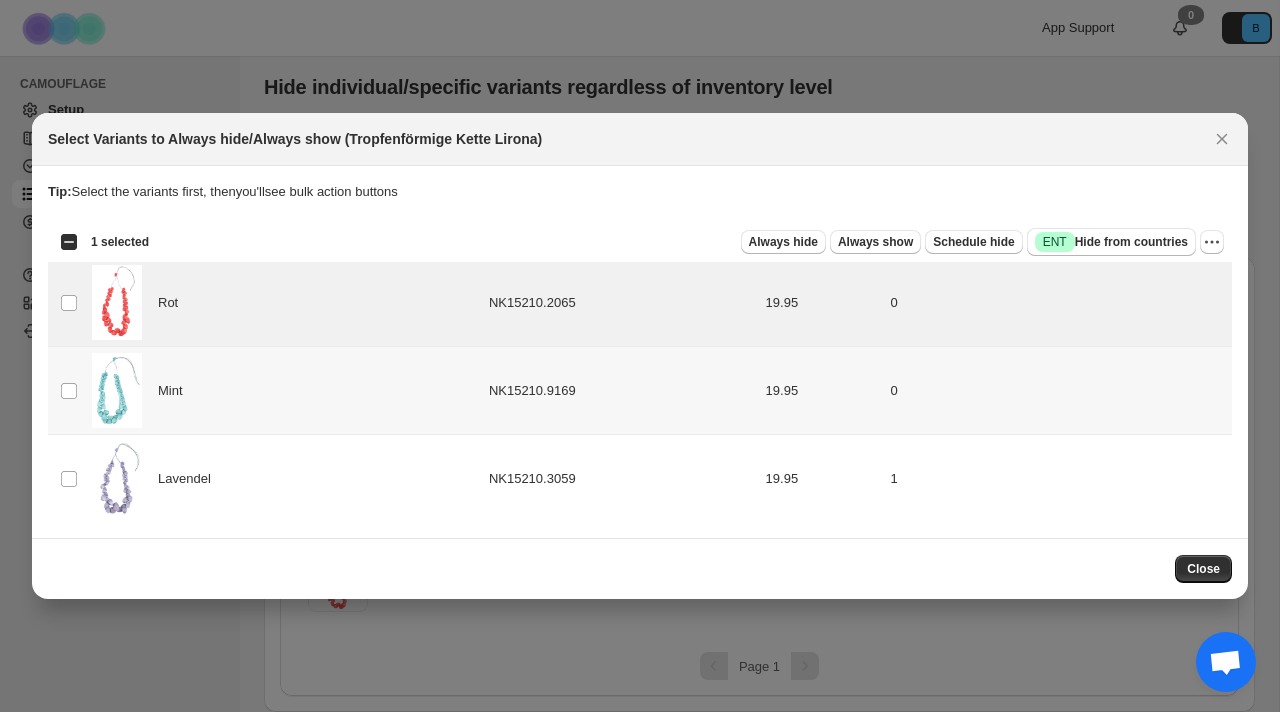 click on "Mint" at bounding box center (284, 390) 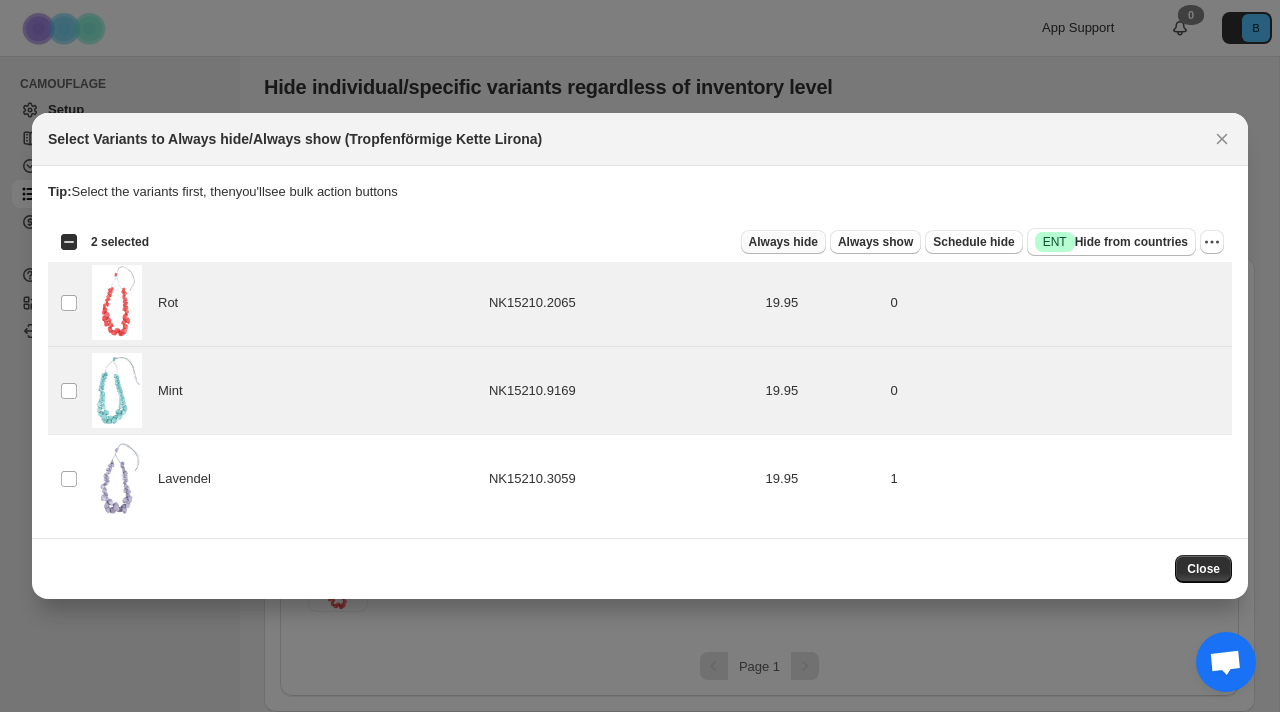 click on "Always hide" at bounding box center [783, 242] 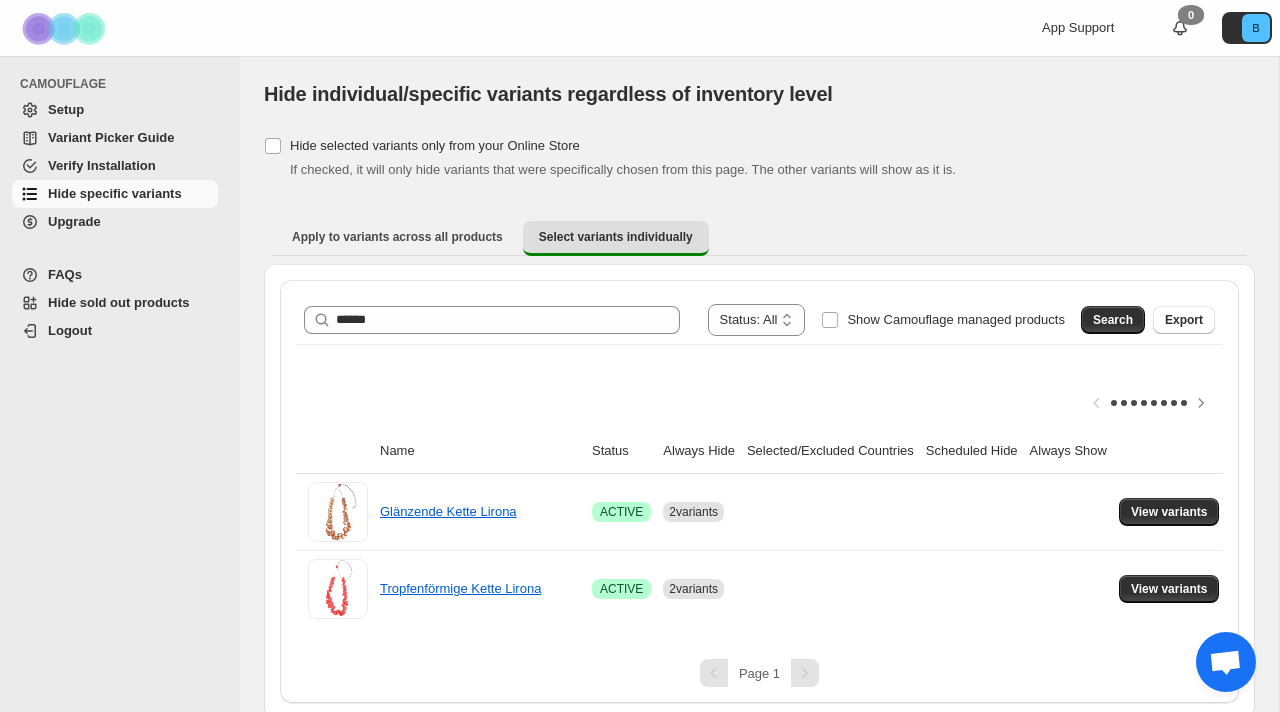 scroll, scrollTop: 7, scrollLeft: 0, axis: vertical 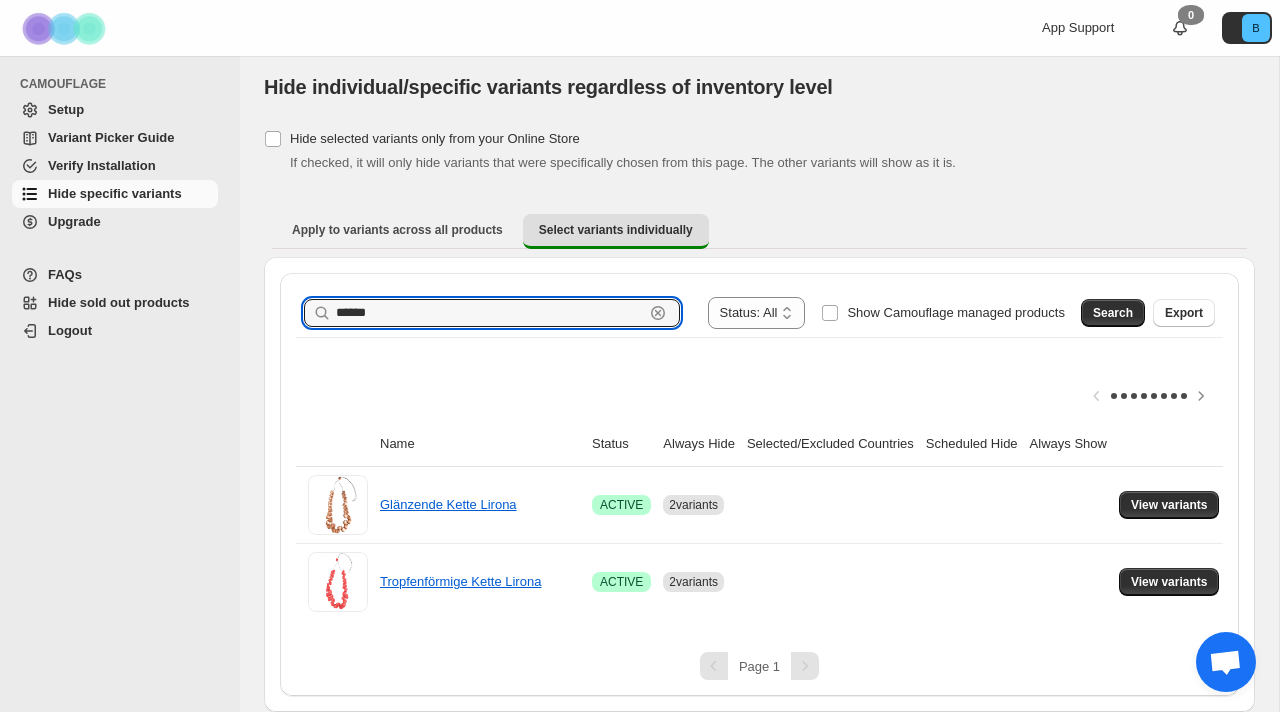 drag, startPoint x: 384, startPoint y: 318, endPoint x: 256, endPoint y: 306, distance: 128.56126 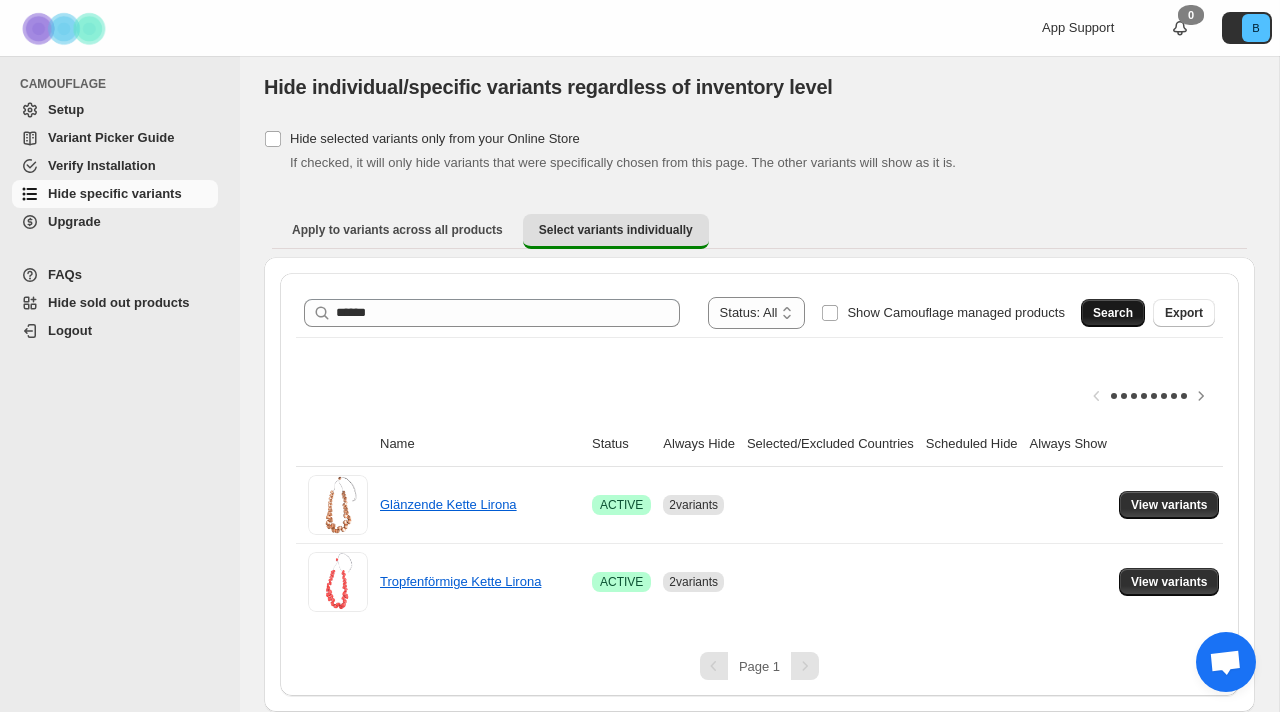 click on "Search" at bounding box center [1113, 313] 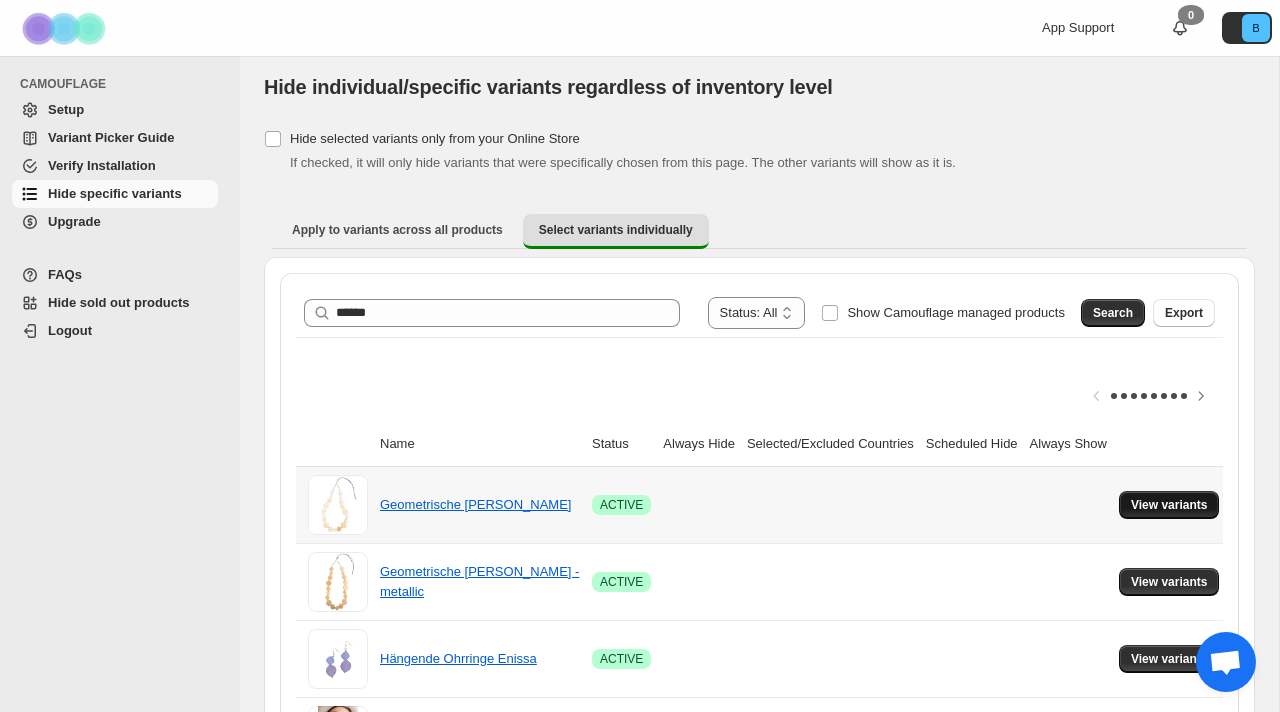 click on "View variants" at bounding box center [1169, 505] 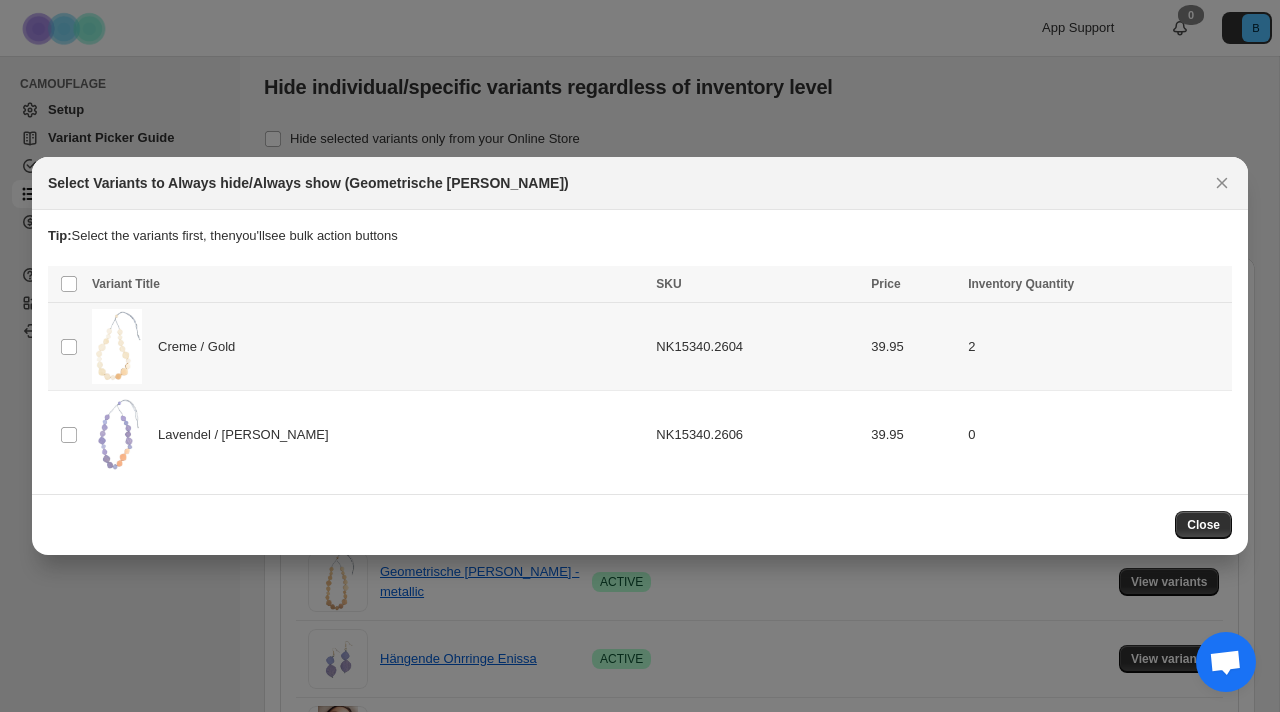 scroll, scrollTop: 0, scrollLeft: 0, axis: both 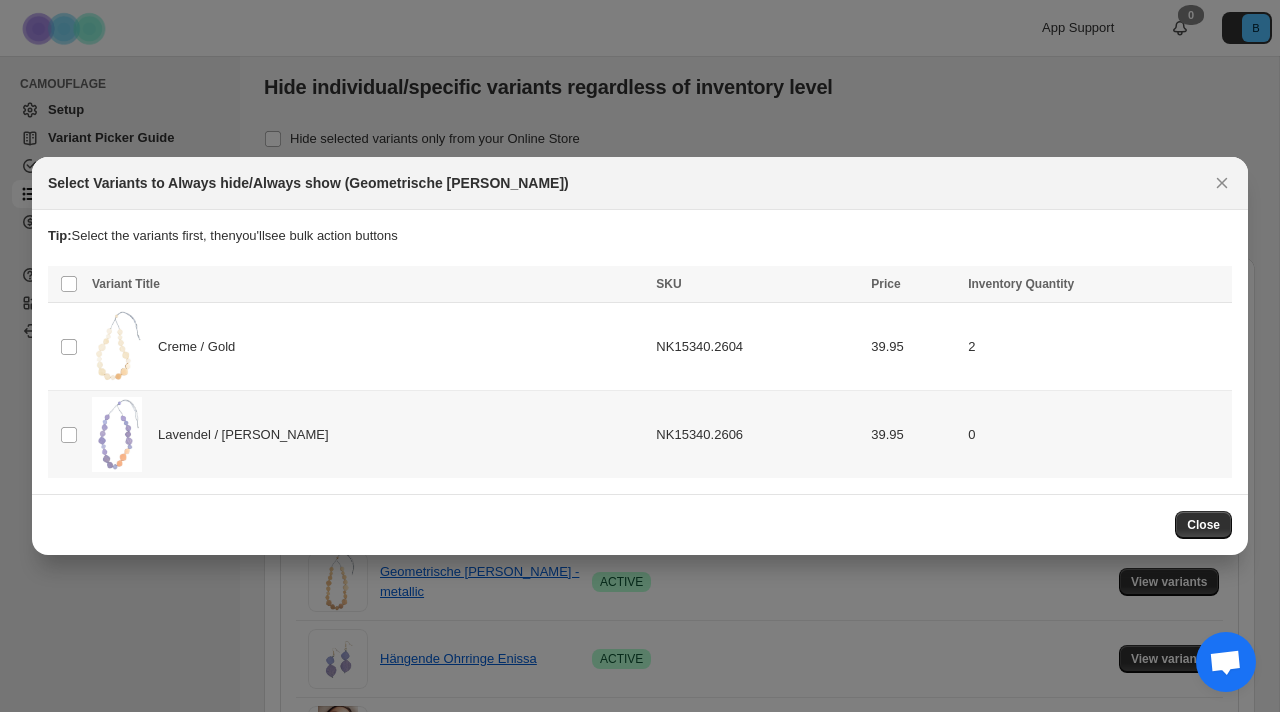 click on "Lavendel / [PERSON_NAME]" at bounding box center (368, 434) 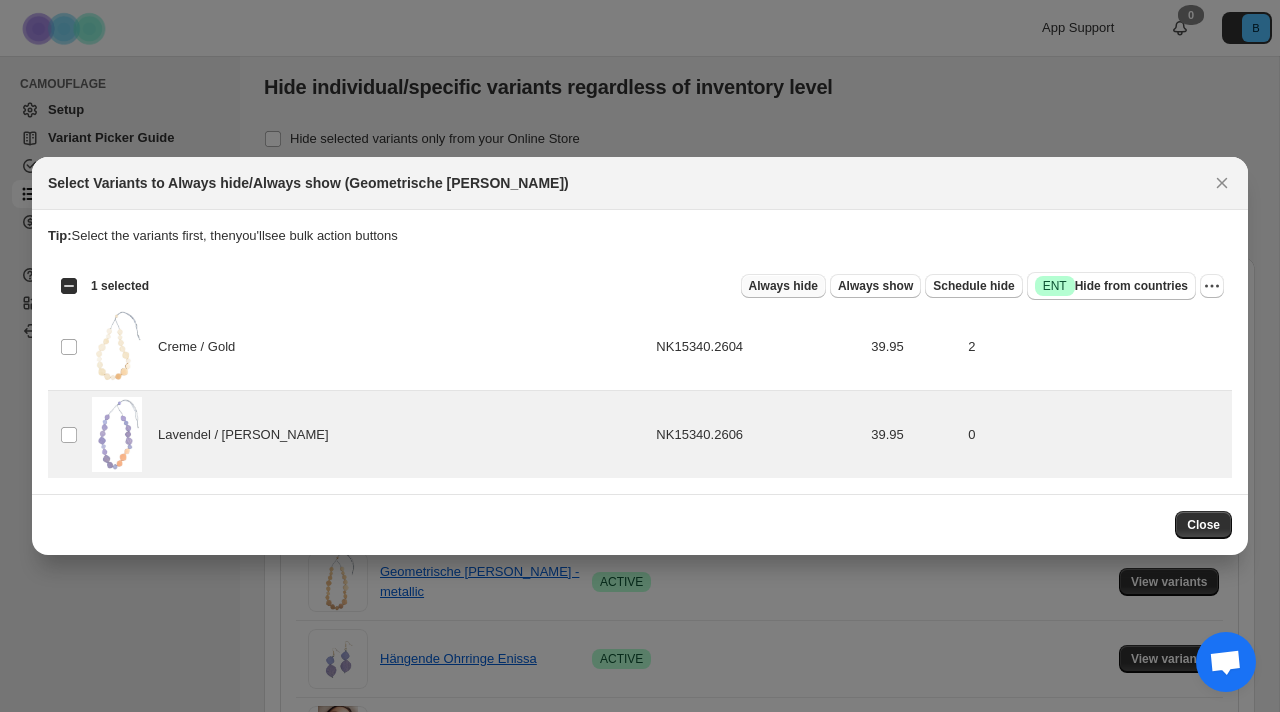 click on "Always hide" at bounding box center [783, 286] 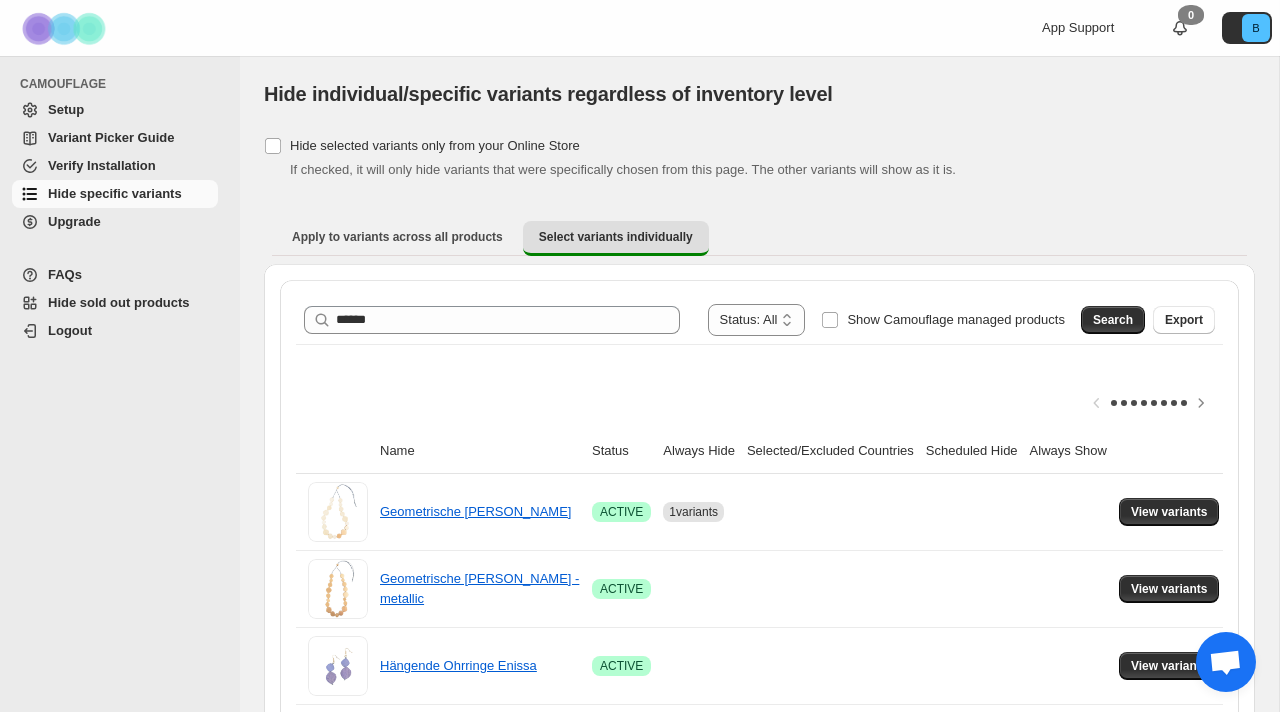scroll, scrollTop: 7, scrollLeft: 0, axis: vertical 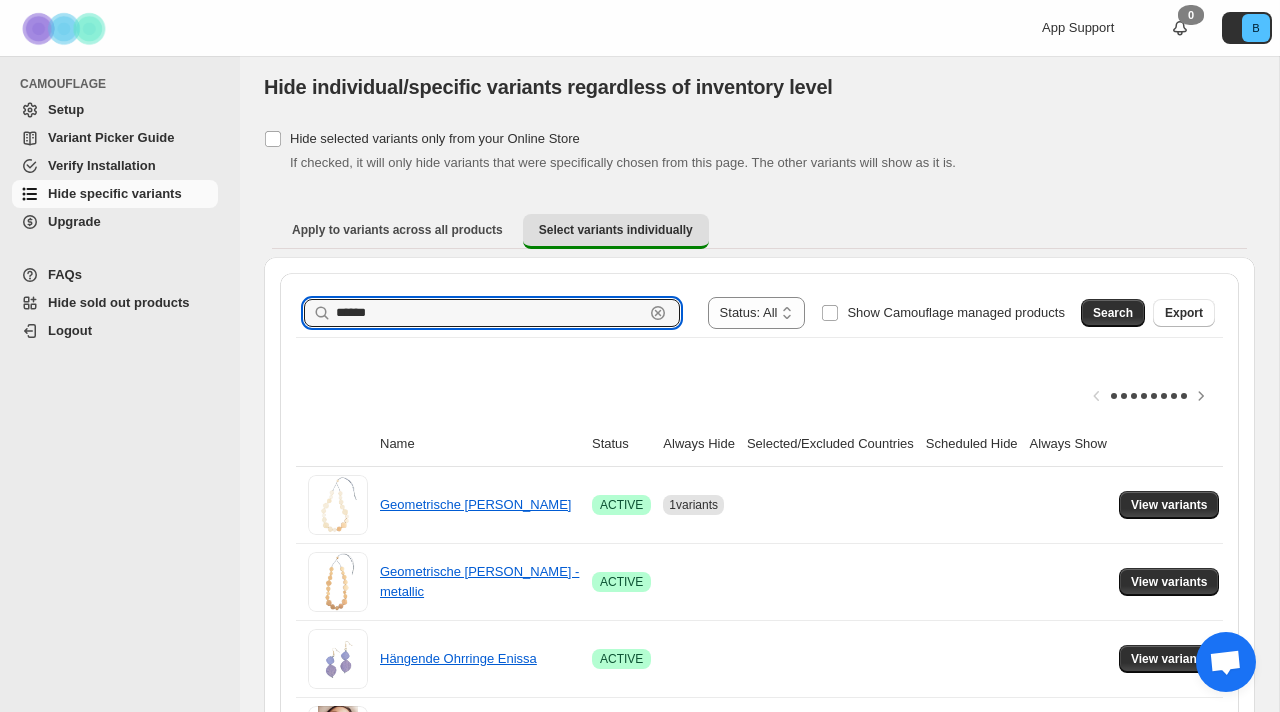 drag, startPoint x: 376, startPoint y: 309, endPoint x: 269, endPoint y: 309, distance: 107 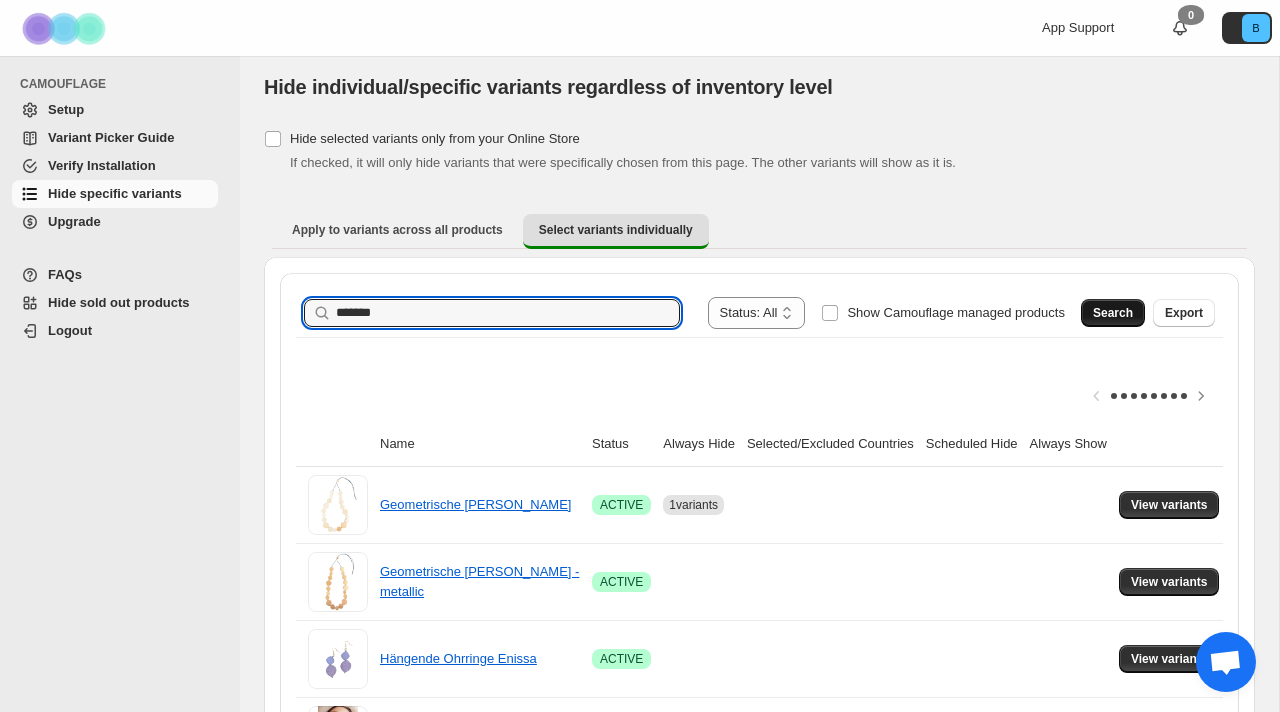 click on "Search" at bounding box center (1113, 313) 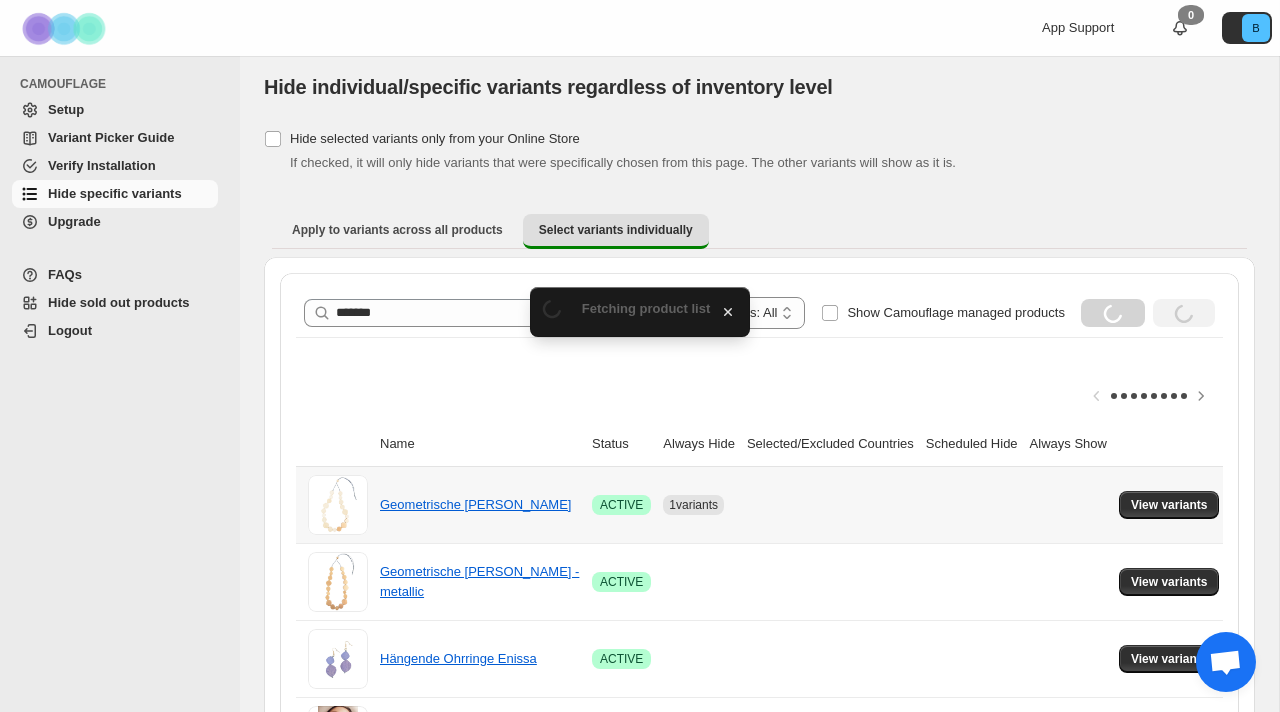 scroll, scrollTop: 0, scrollLeft: 0, axis: both 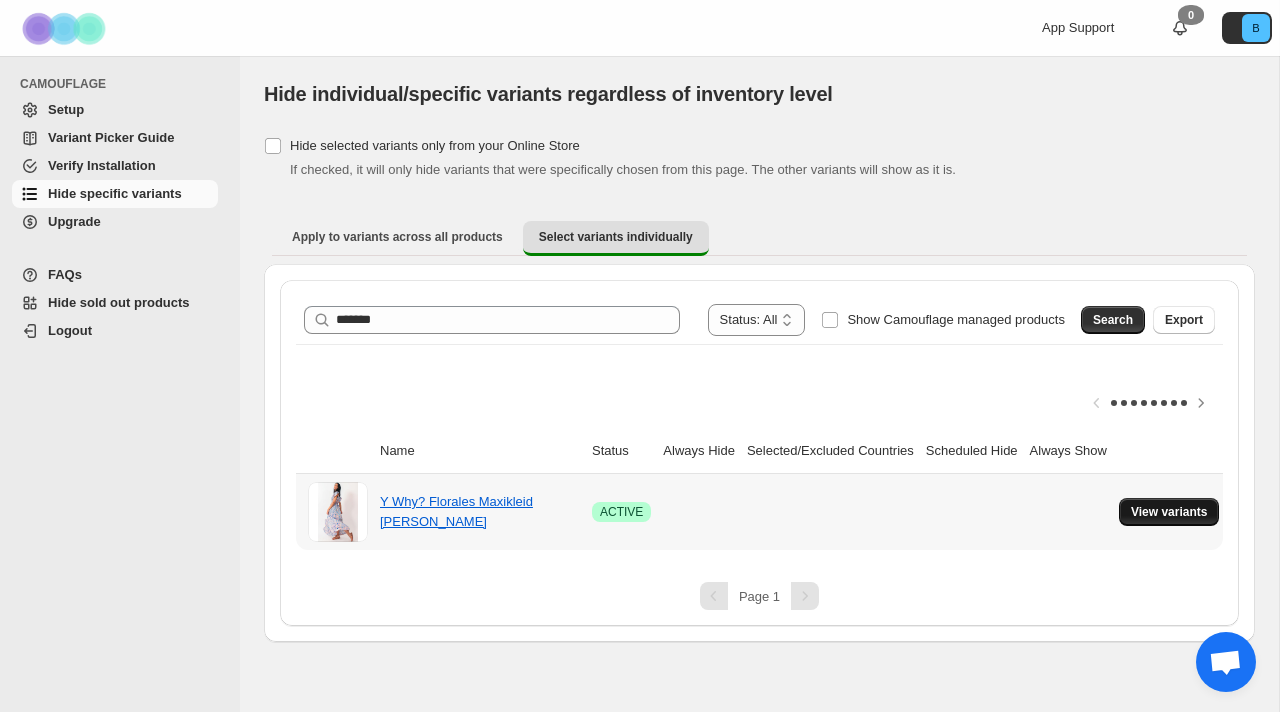 click on "View variants" at bounding box center [1169, 512] 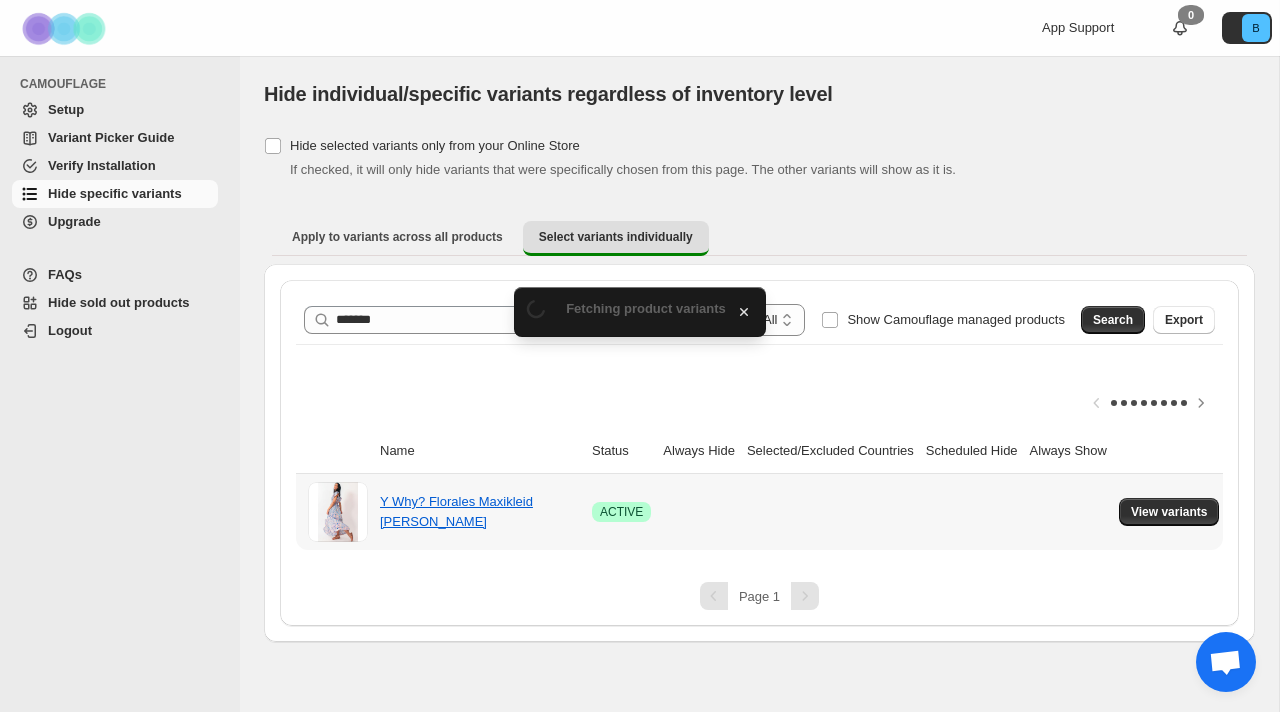 scroll, scrollTop: 0, scrollLeft: 0, axis: both 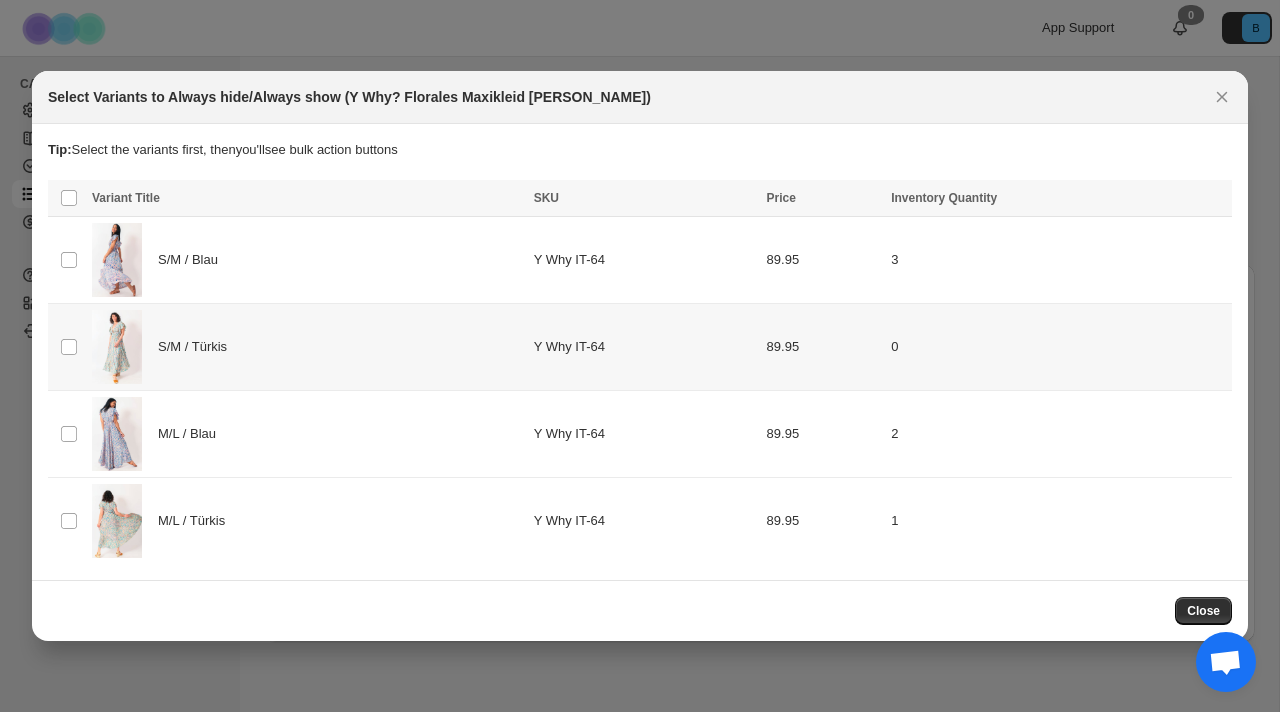 click on "S/M / Türkis" at bounding box center [307, 347] 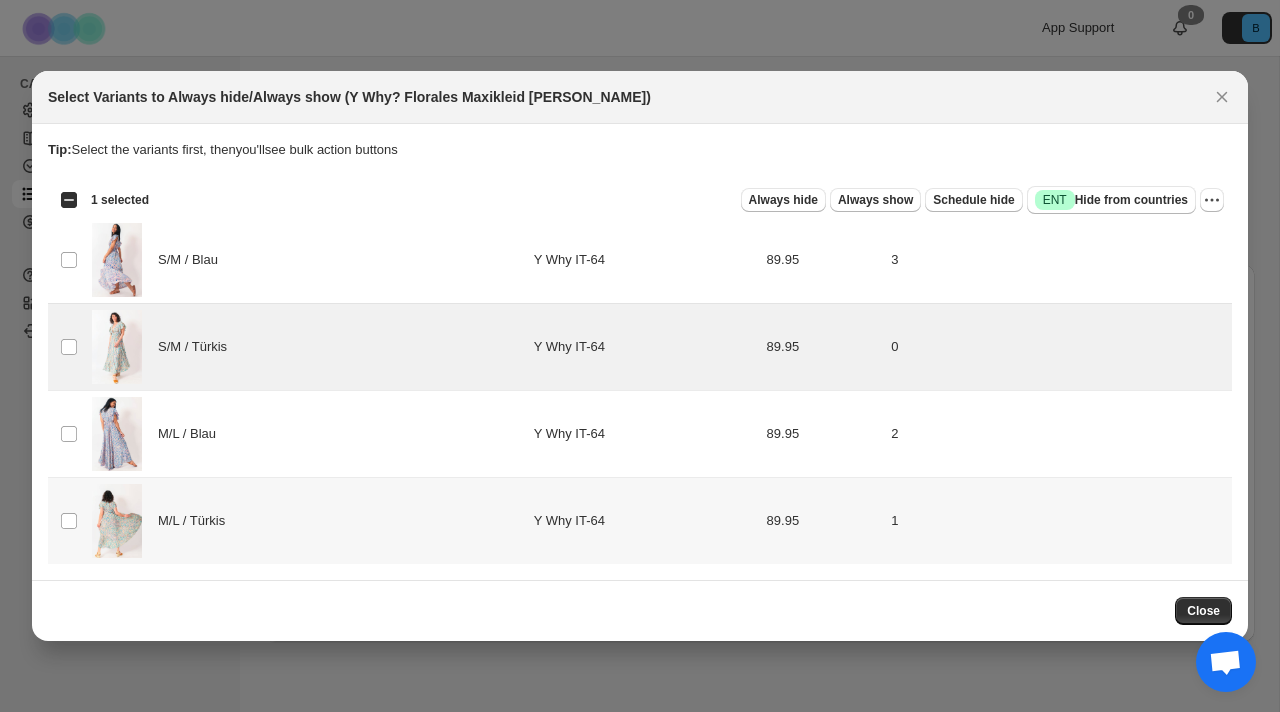 click on "M/L / Türkis" at bounding box center (307, 521) 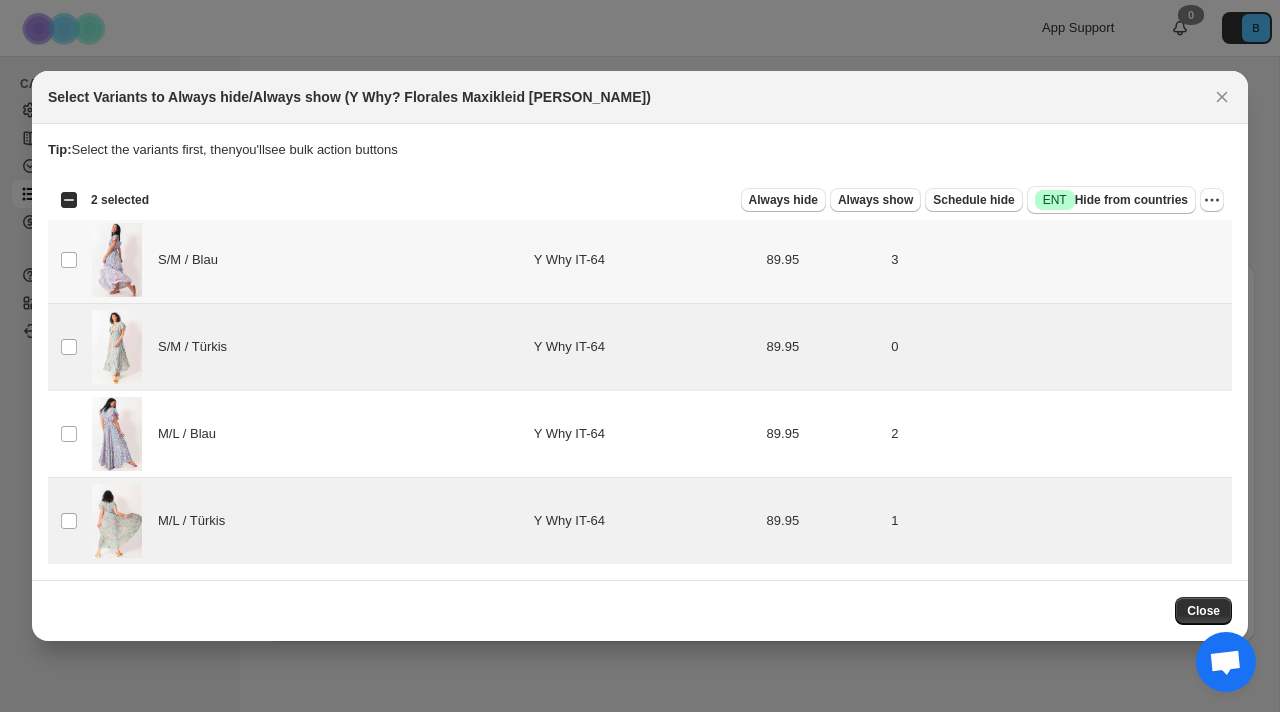 click on "S/M / Blau" at bounding box center [307, 260] 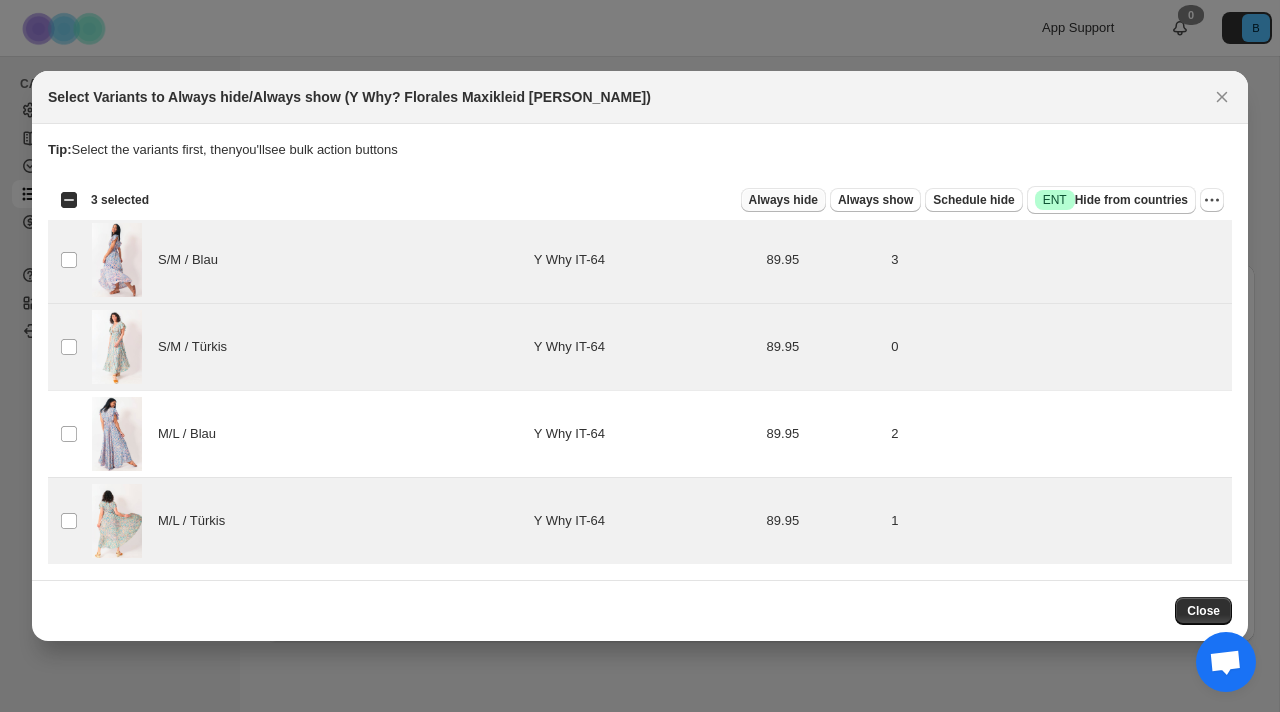 click on "Always hide" at bounding box center (783, 200) 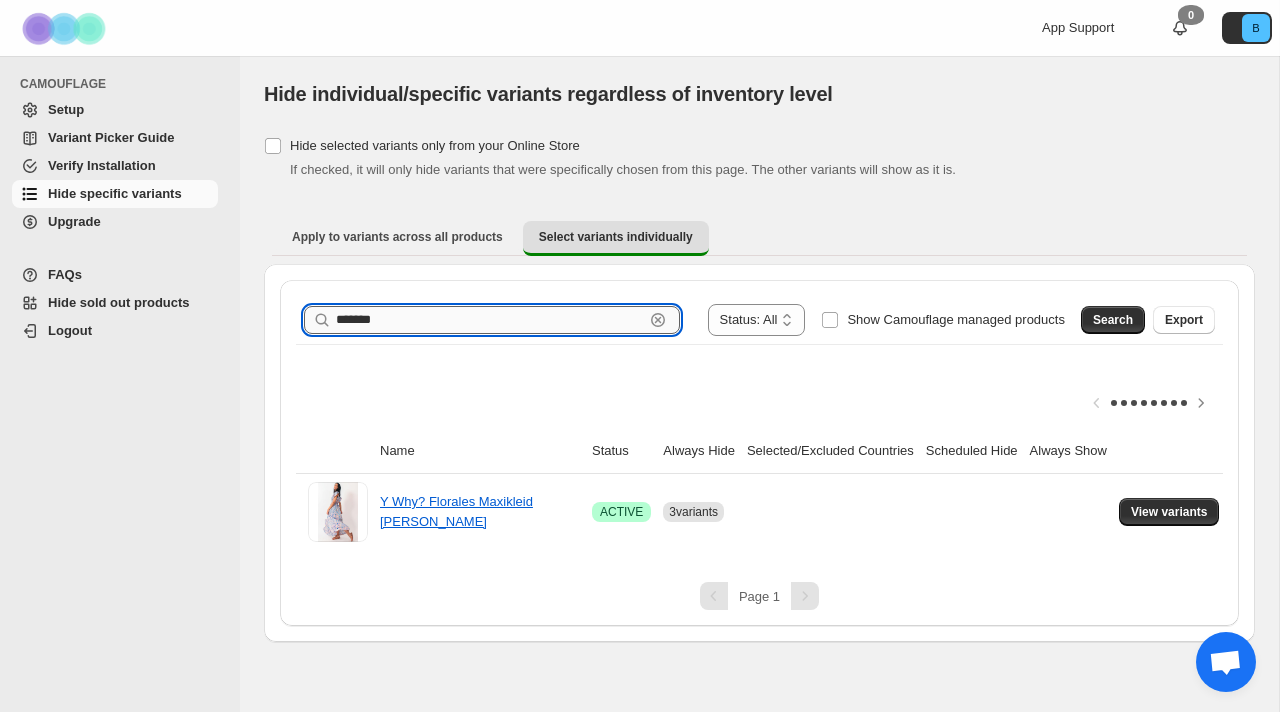 click on "*******" at bounding box center (490, 320) 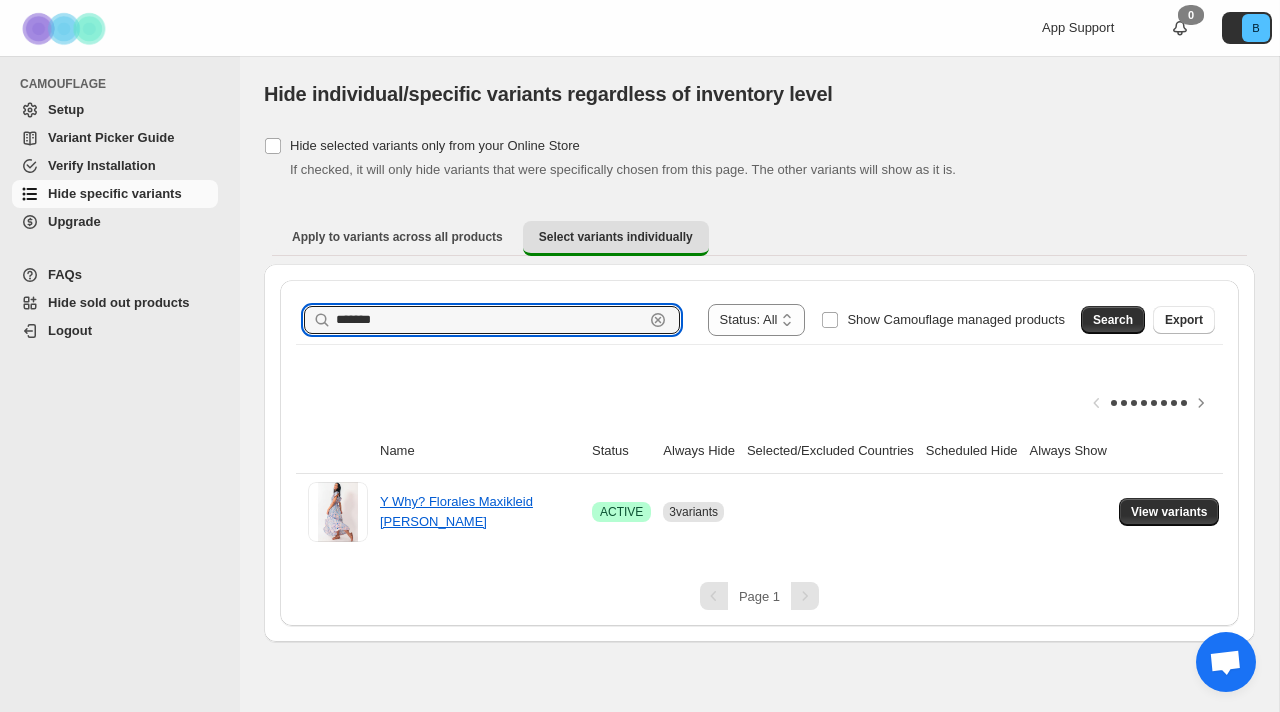 click on "******* Clear" at bounding box center (492, 320) 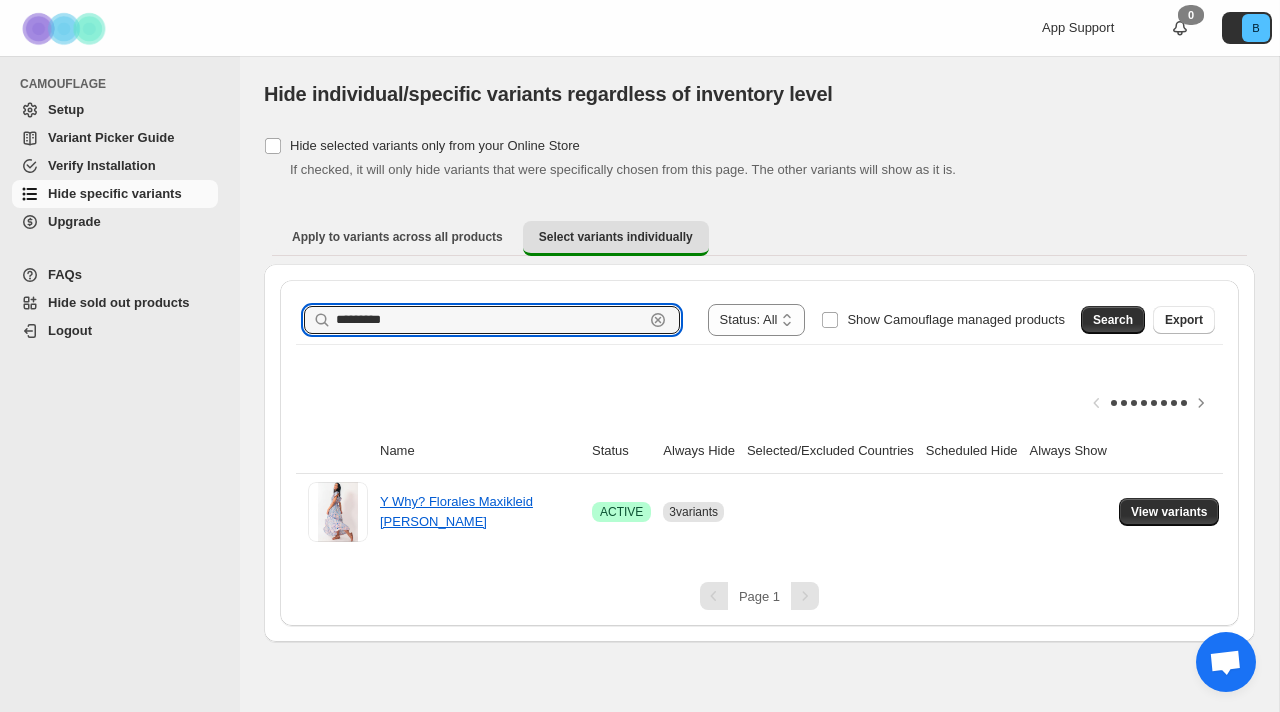 type on "*********" 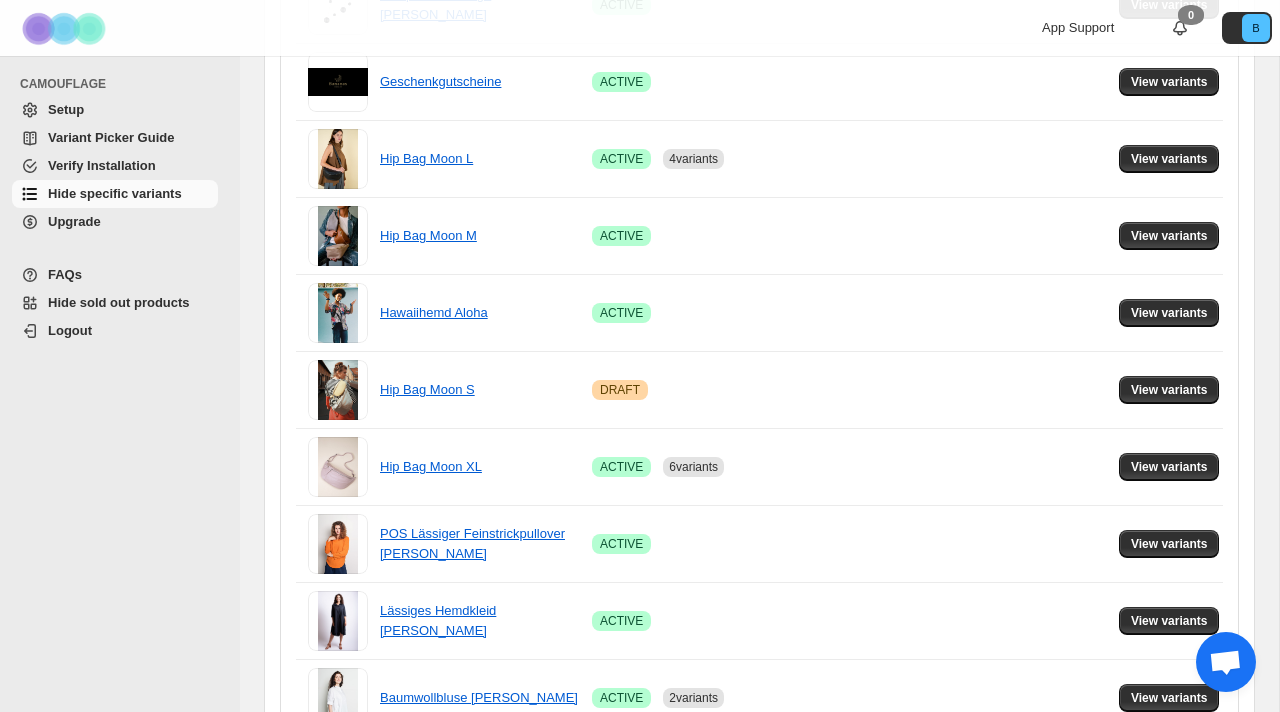 scroll, scrollTop: 184, scrollLeft: 0, axis: vertical 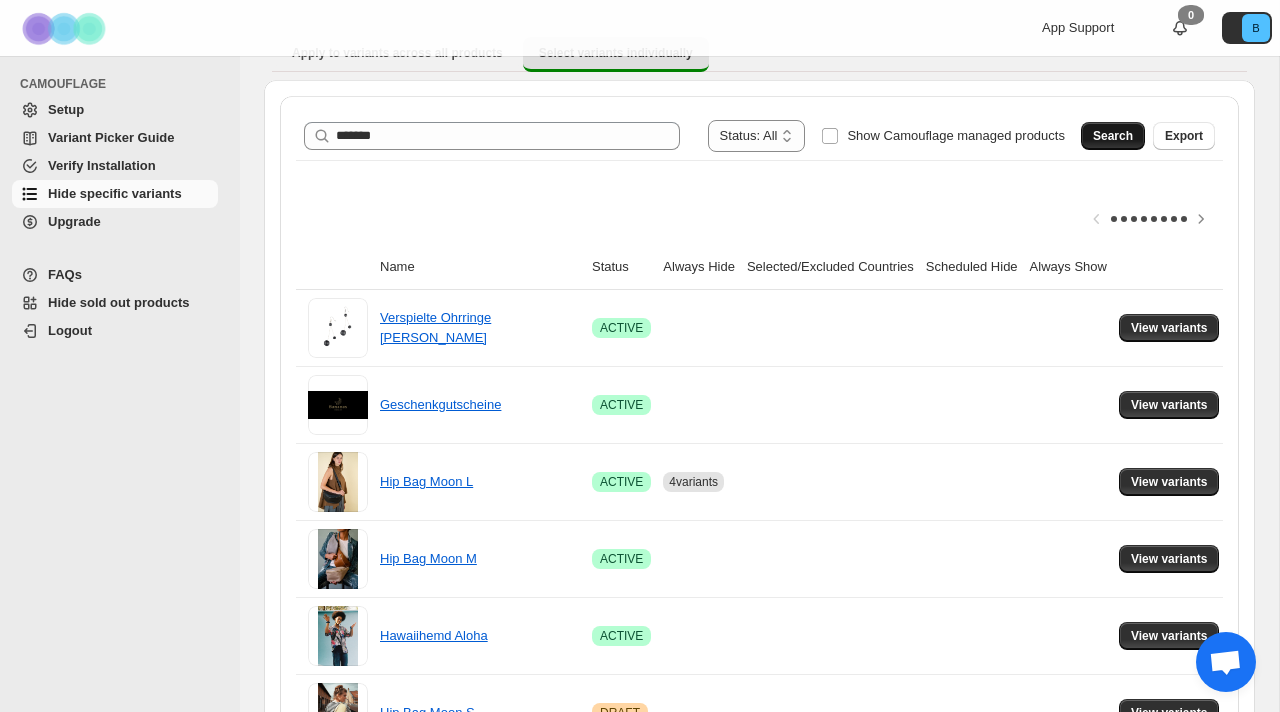 click on "Search" at bounding box center [1113, 136] 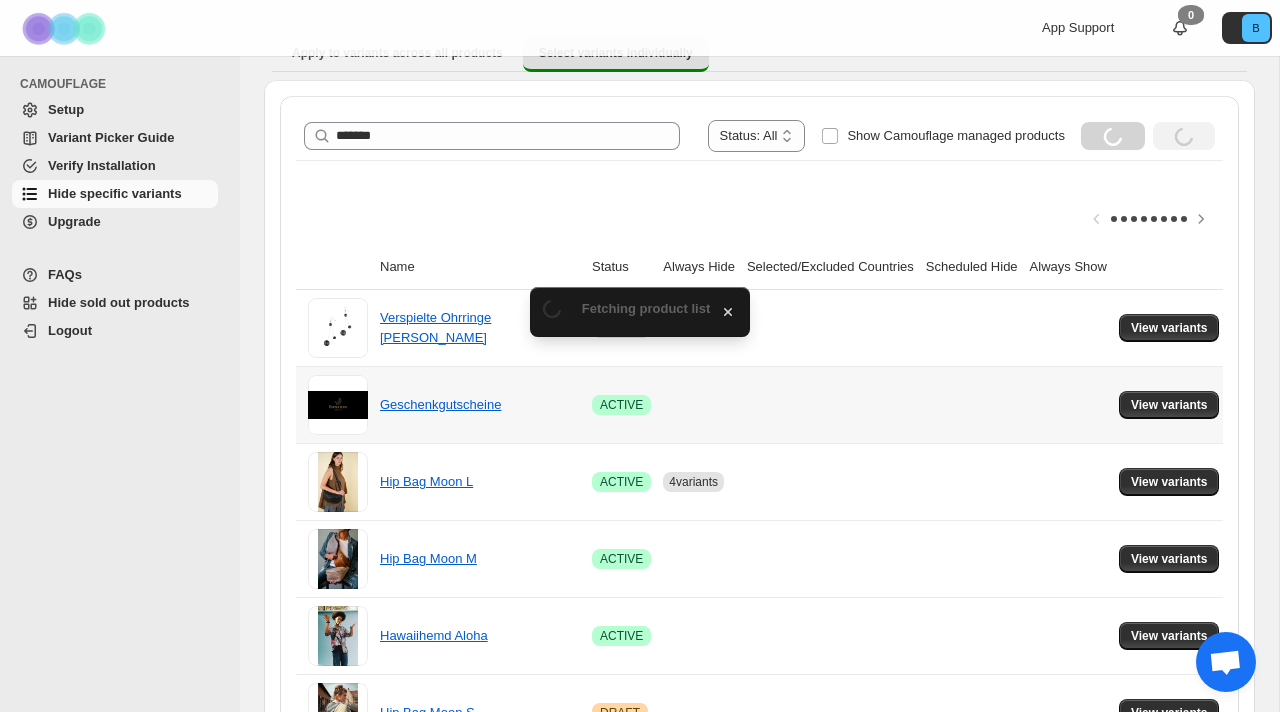 scroll, scrollTop: 0, scrollLeft: 0, axis: both 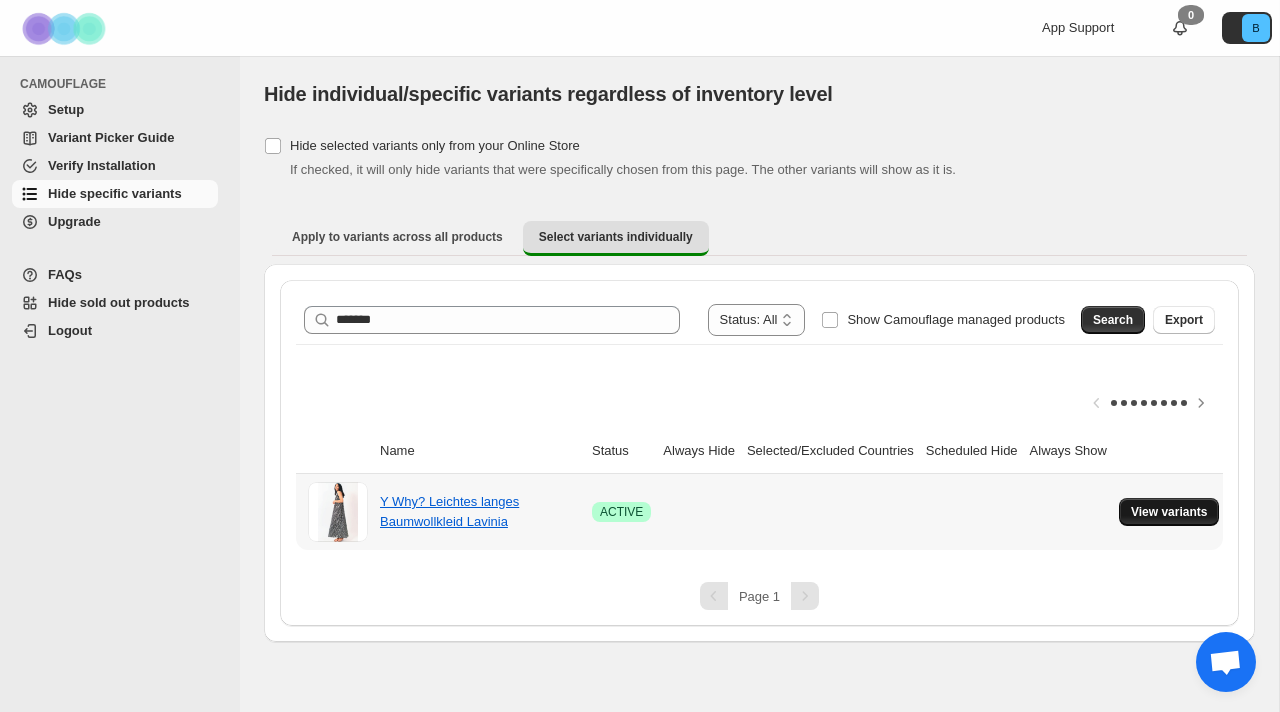 click on "View variants" at bounding box center [1169, 512] 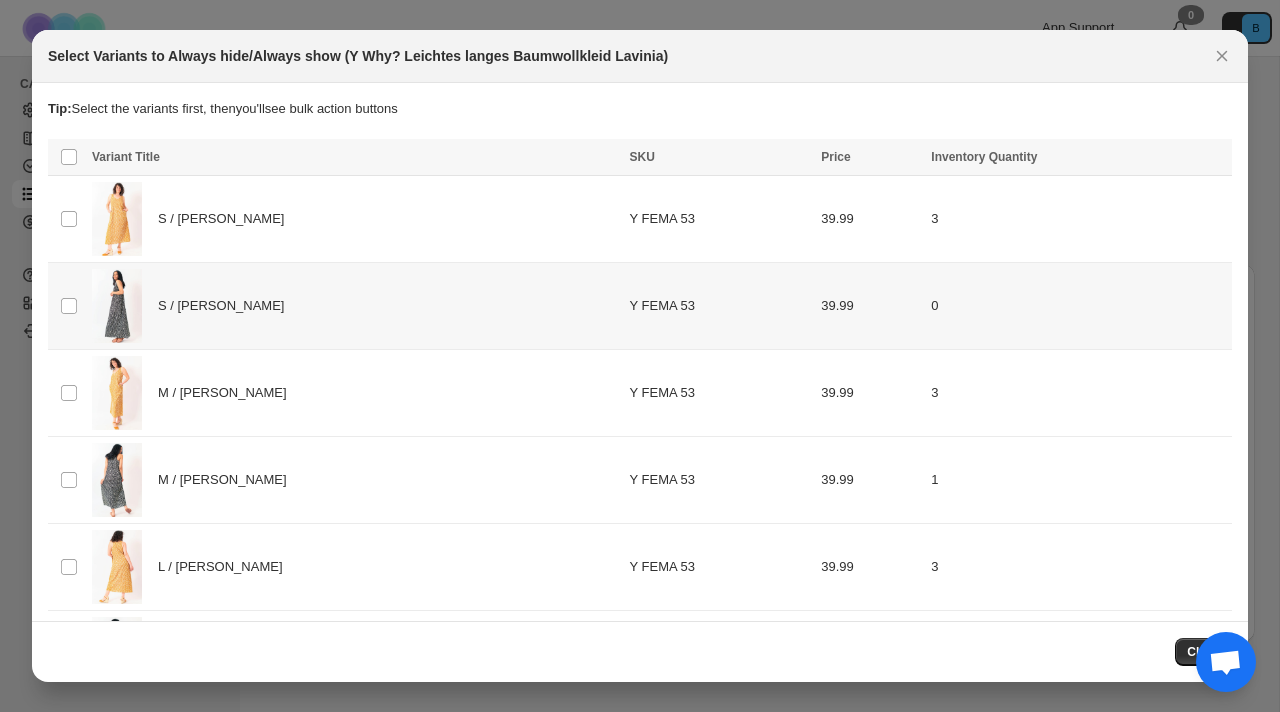 click on "S / [PERSON_NAME]" at bounding box center (355, 306) 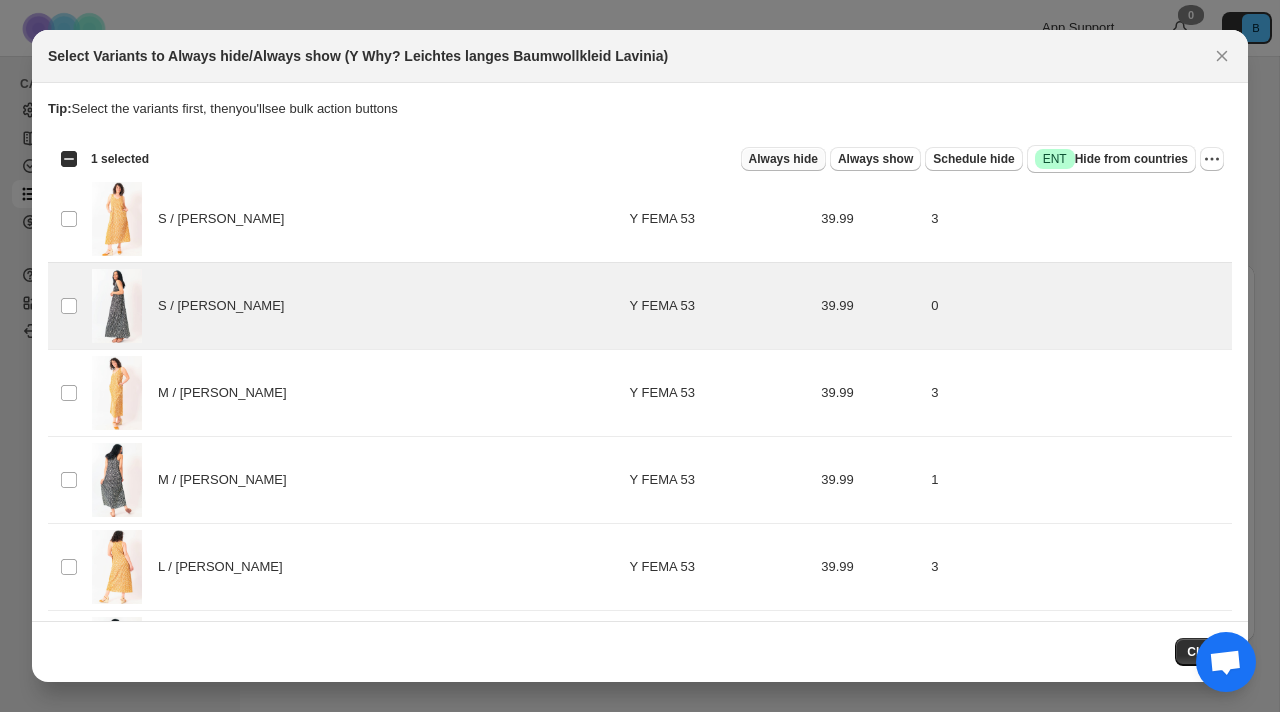 click on "Always hide" at bounding box center (783, 159) 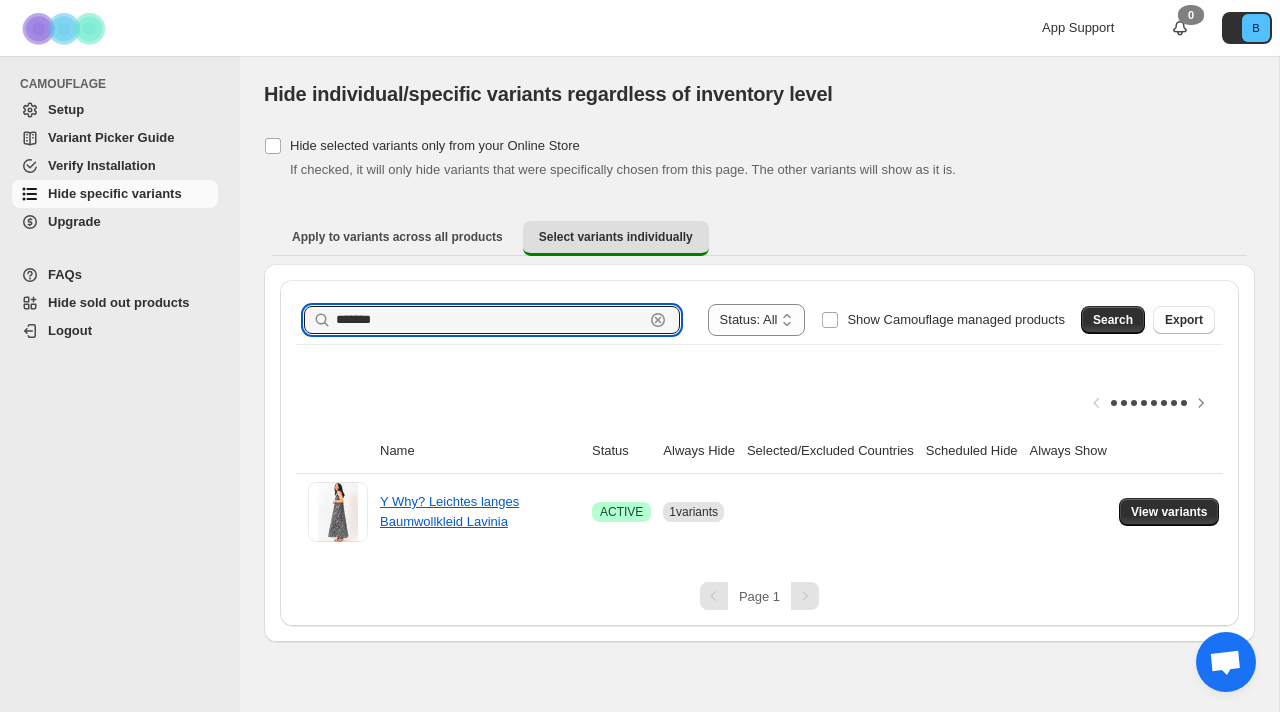 drag, startPoint x: 393, startPoint y: 314, endPoint x: 256, endPoint y: 301, distance: 137.6154 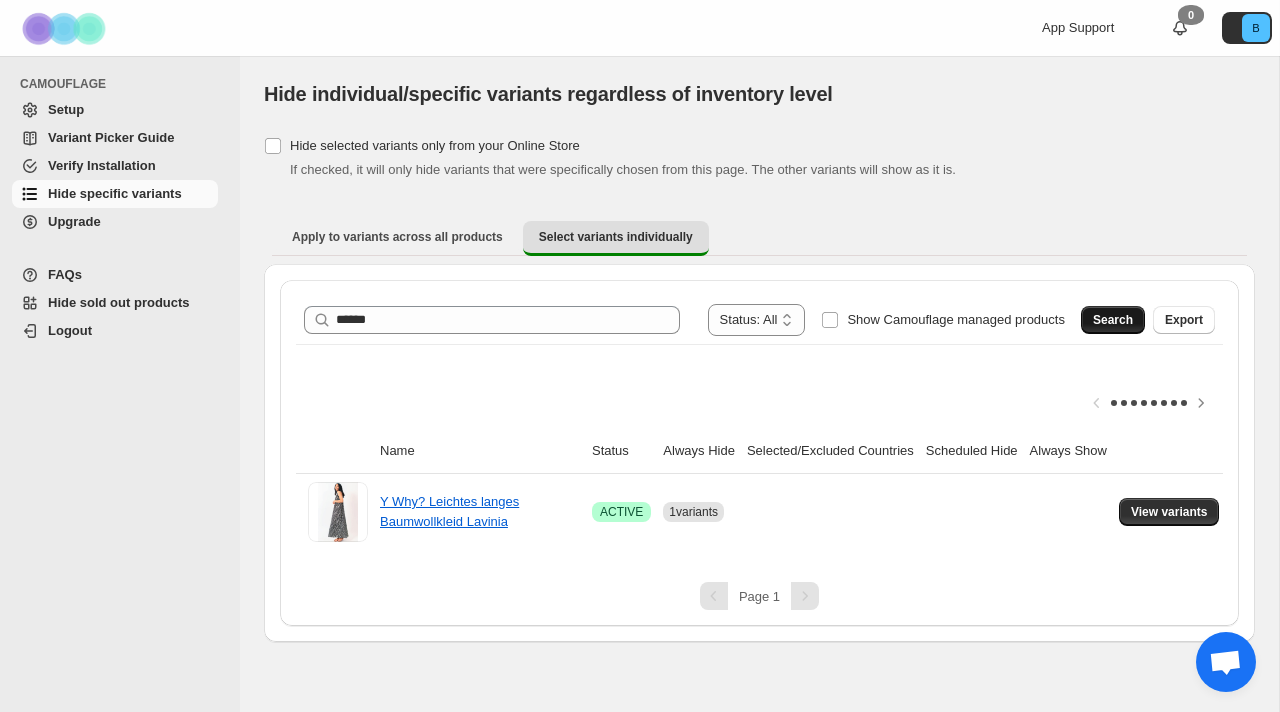 click on "Search" at bounding box center [1113, 320] 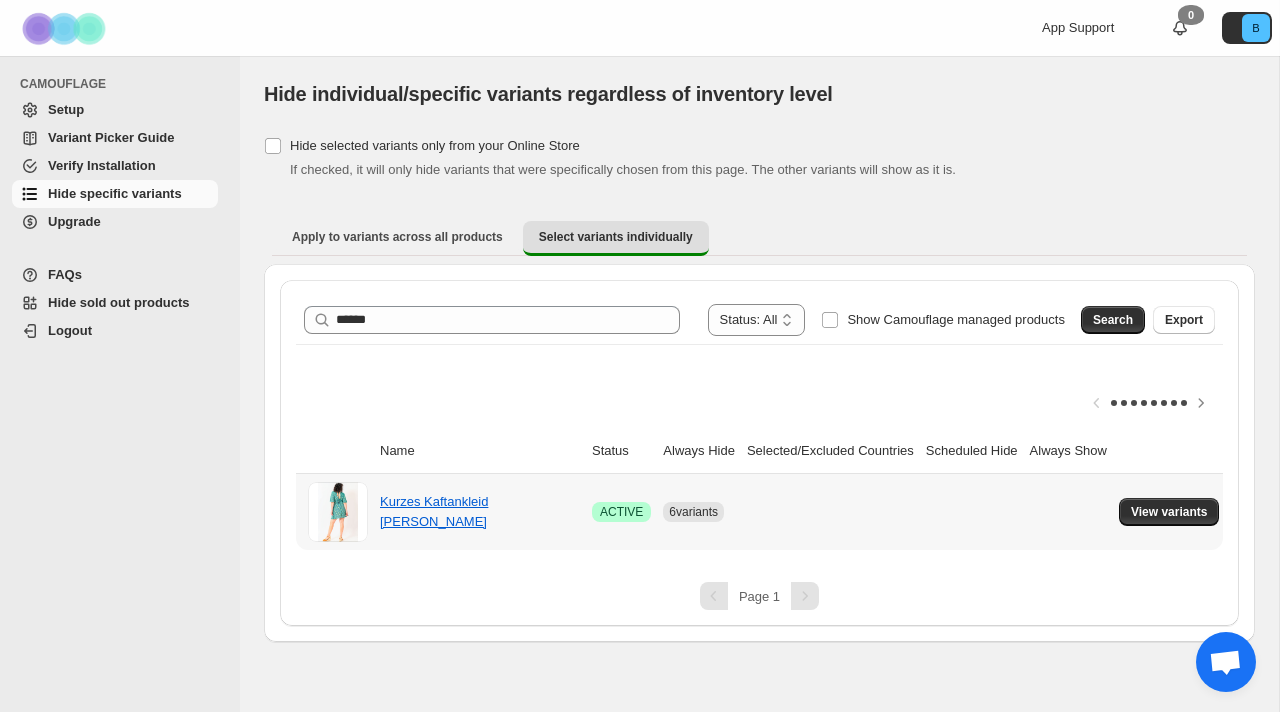 click on "View variants" at bounding box center [1172, 512] 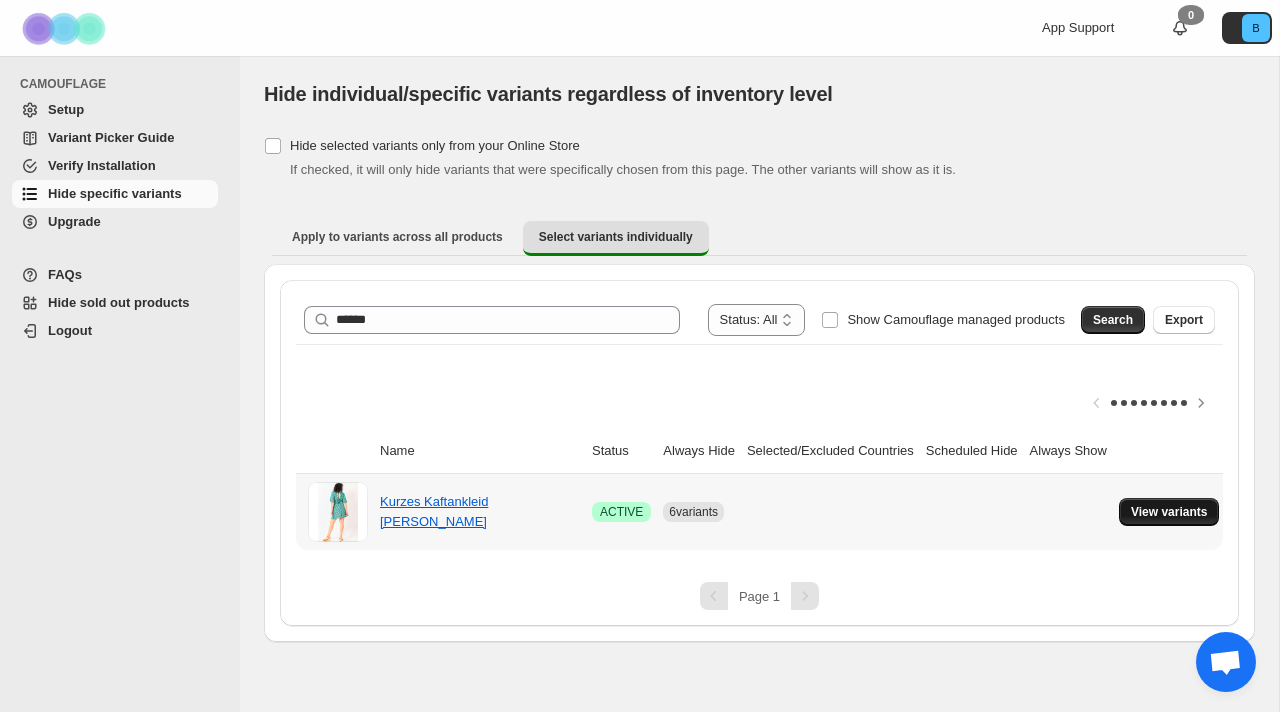 click on "View variants" at bounding box center [1169, 512] 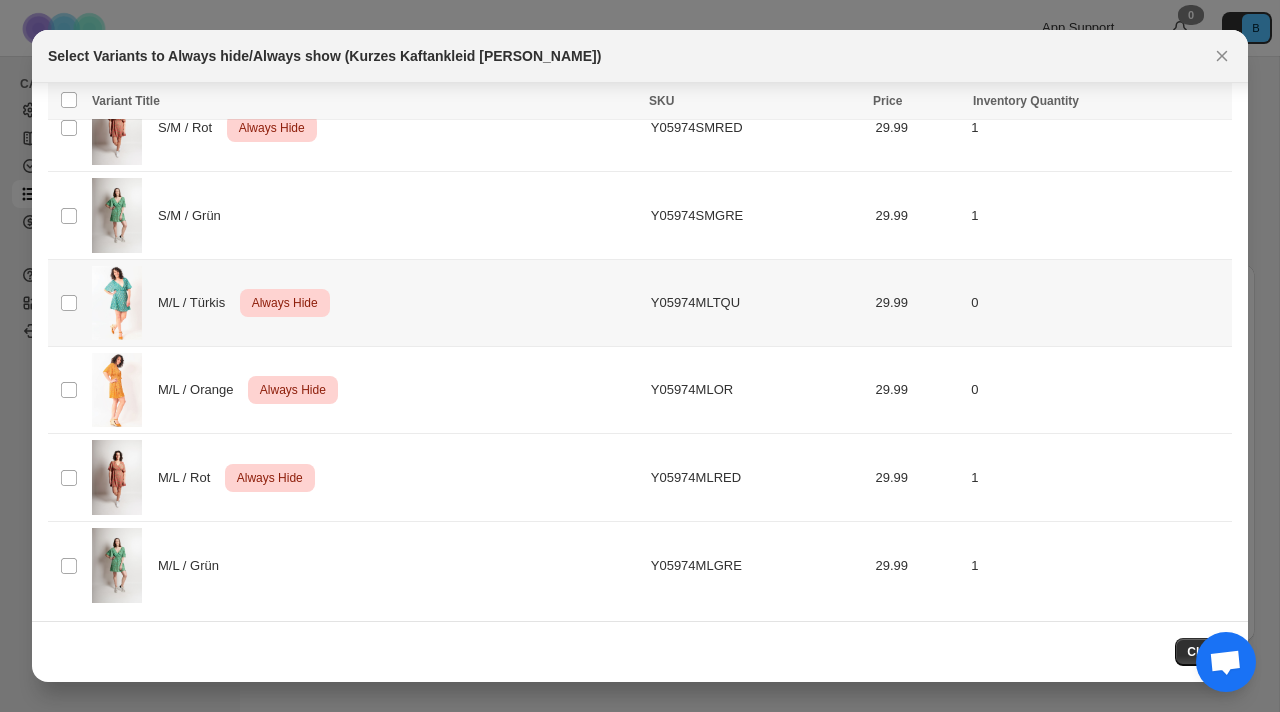 scroll, scrollTop: 270, scrollLeft: 0, axis: vertical 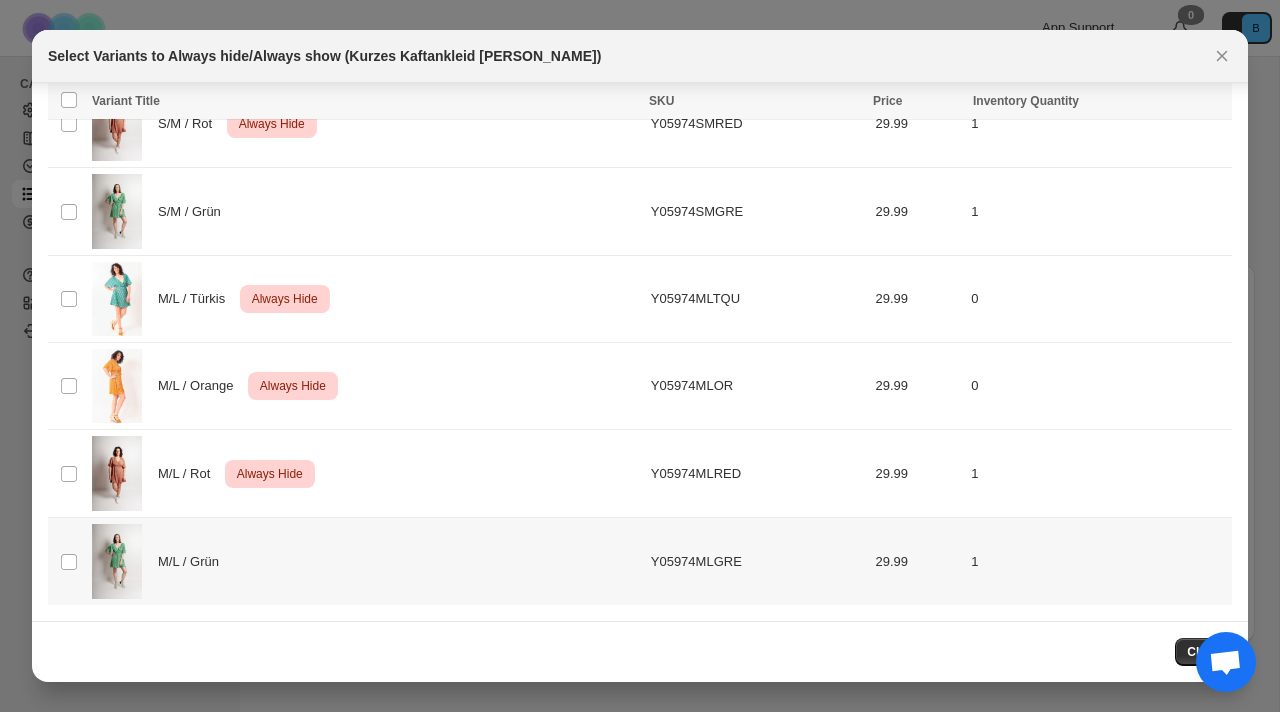 click on "M/L / Grün" at bounding box center [365, 561] 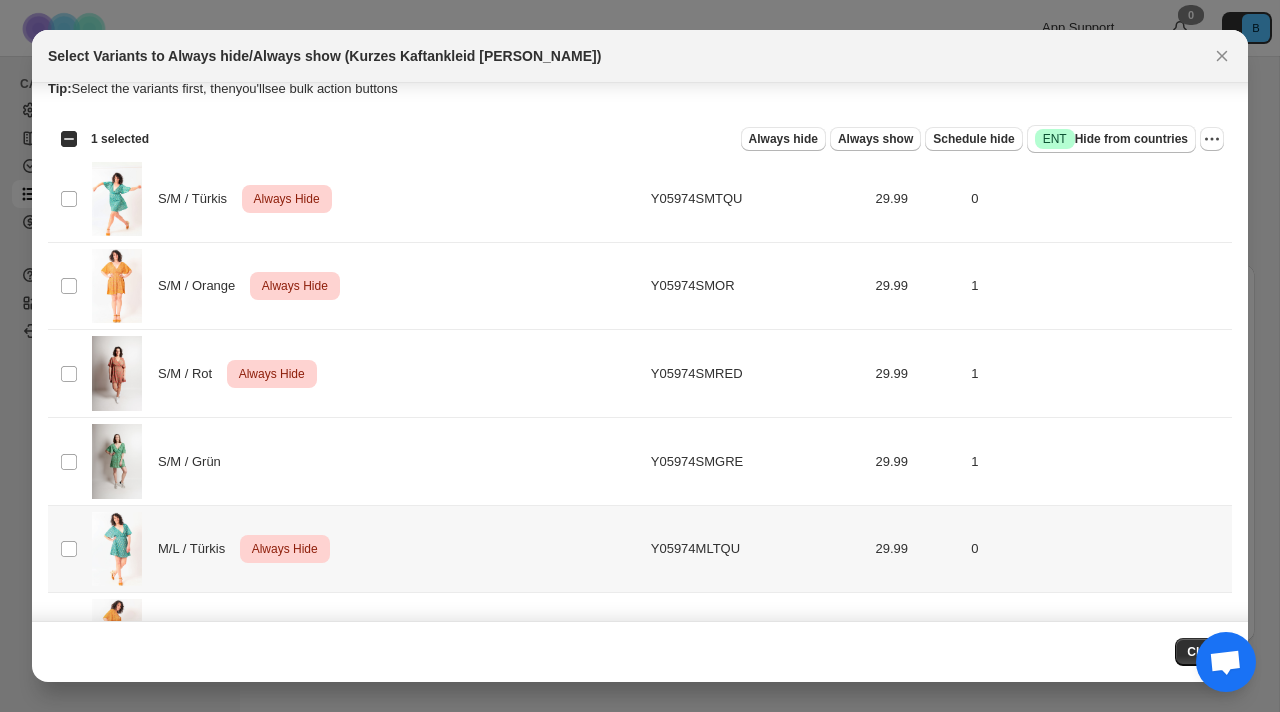 scroll, scrollTop: 0, scrollLeft: 0, axis: both 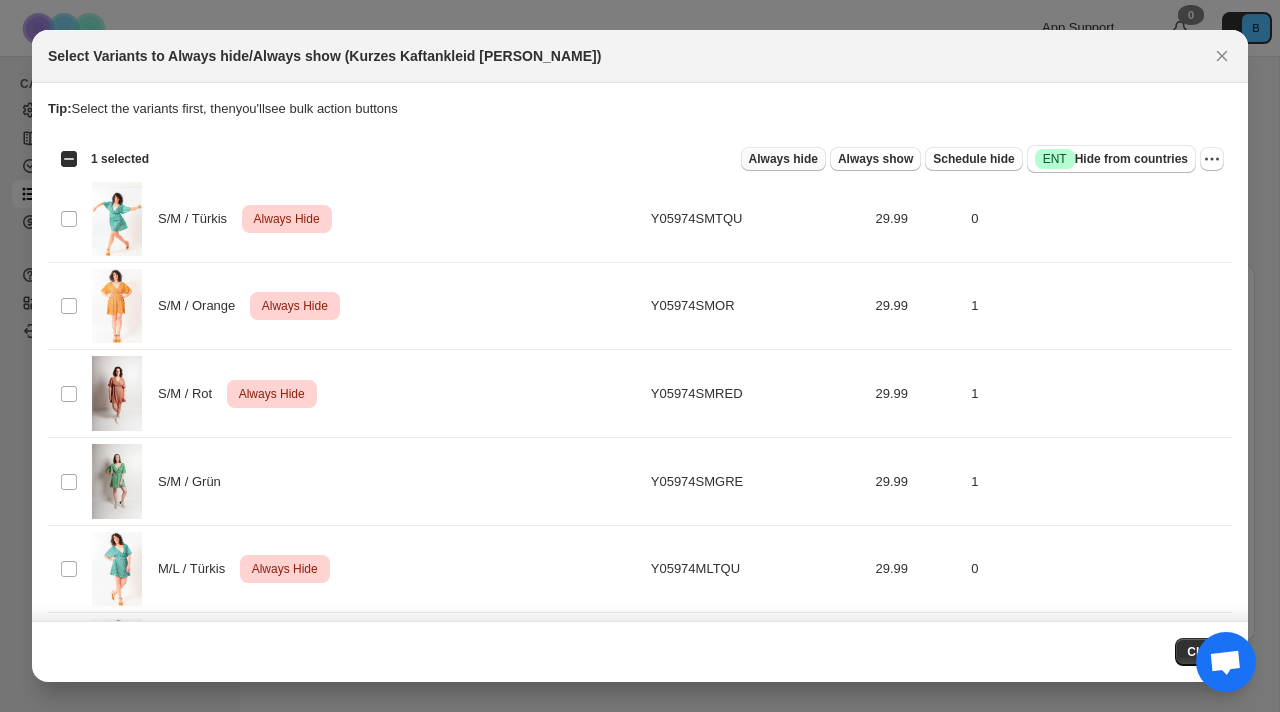 click on "Always hide" at bounding box center (783, 159) 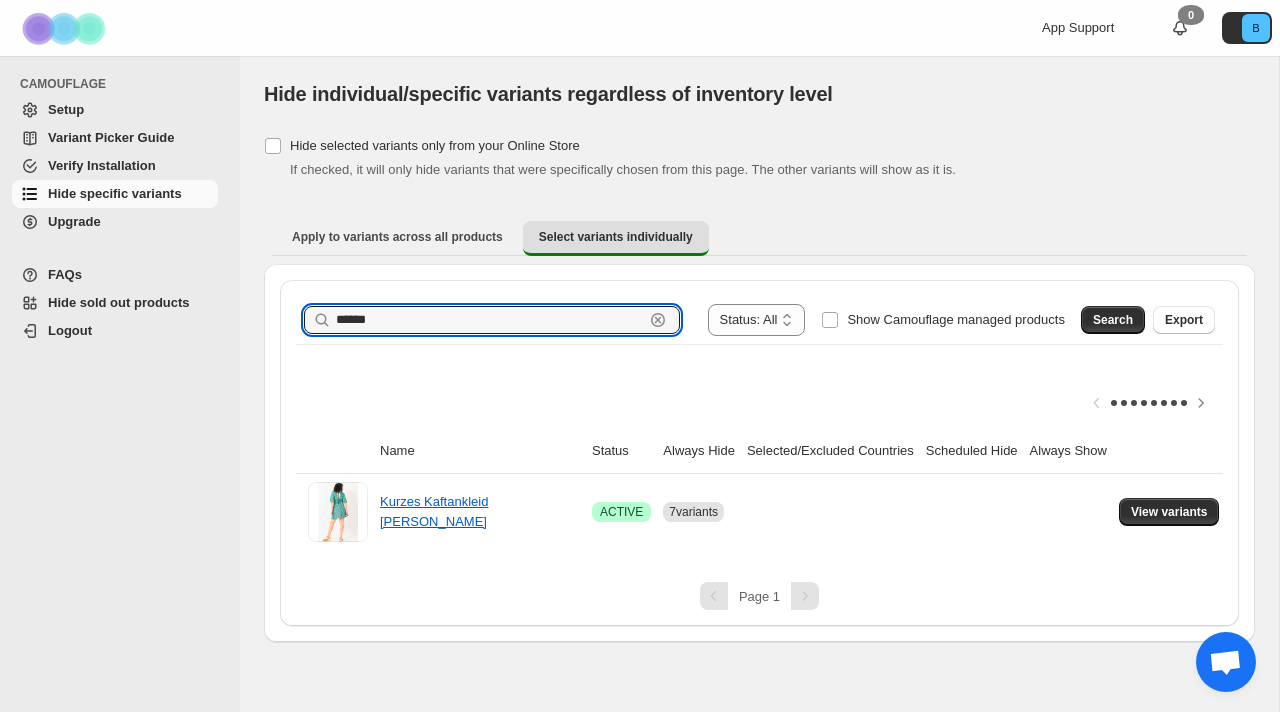 drag, startPoint x: 515, startPoint y: 323, endPoint x: 330, endPoint y: 328, distance: 185.06755 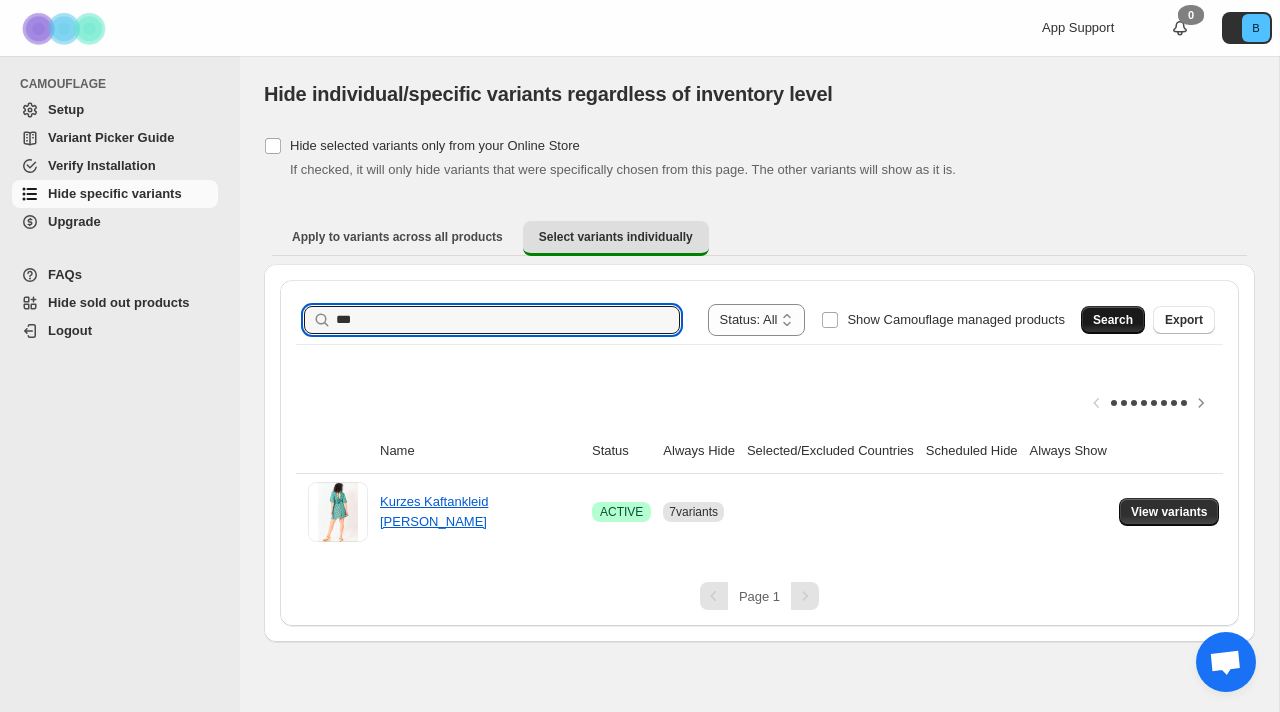 click on "Search" at bounding box center [1113, 320] 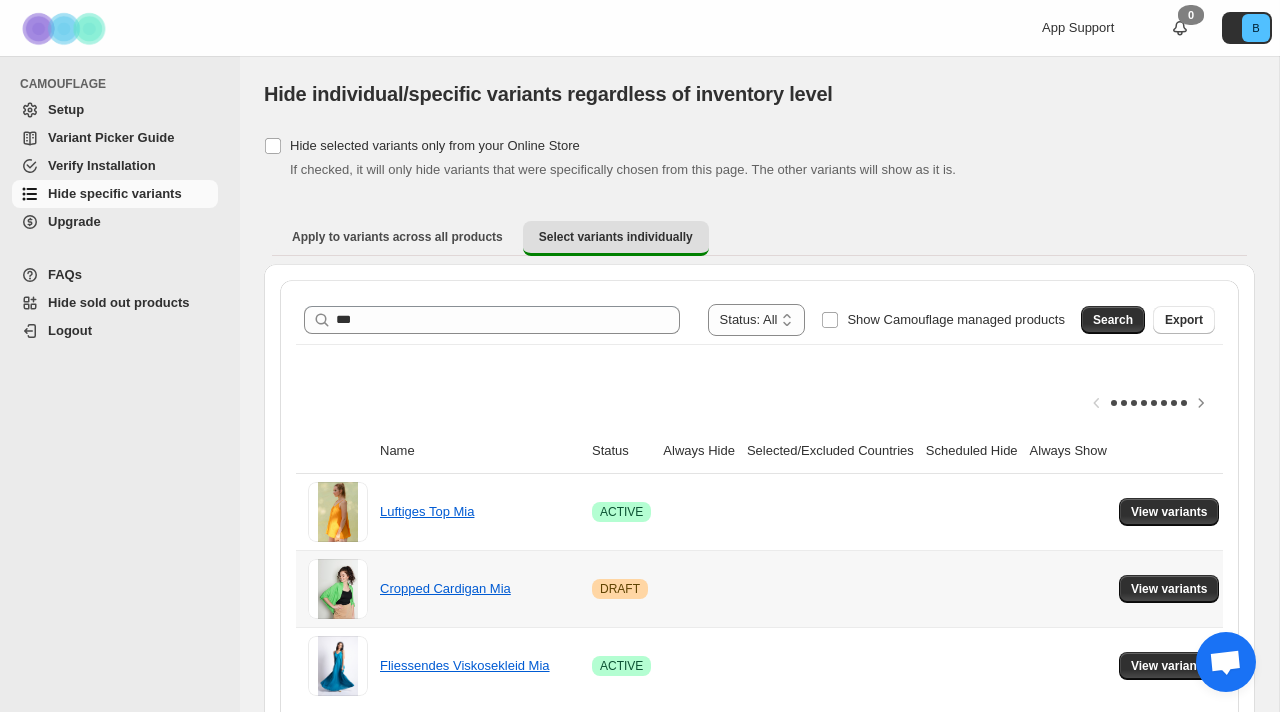 scroll, scrollTop: 0, scrollLeft: 3, axis: horizontal 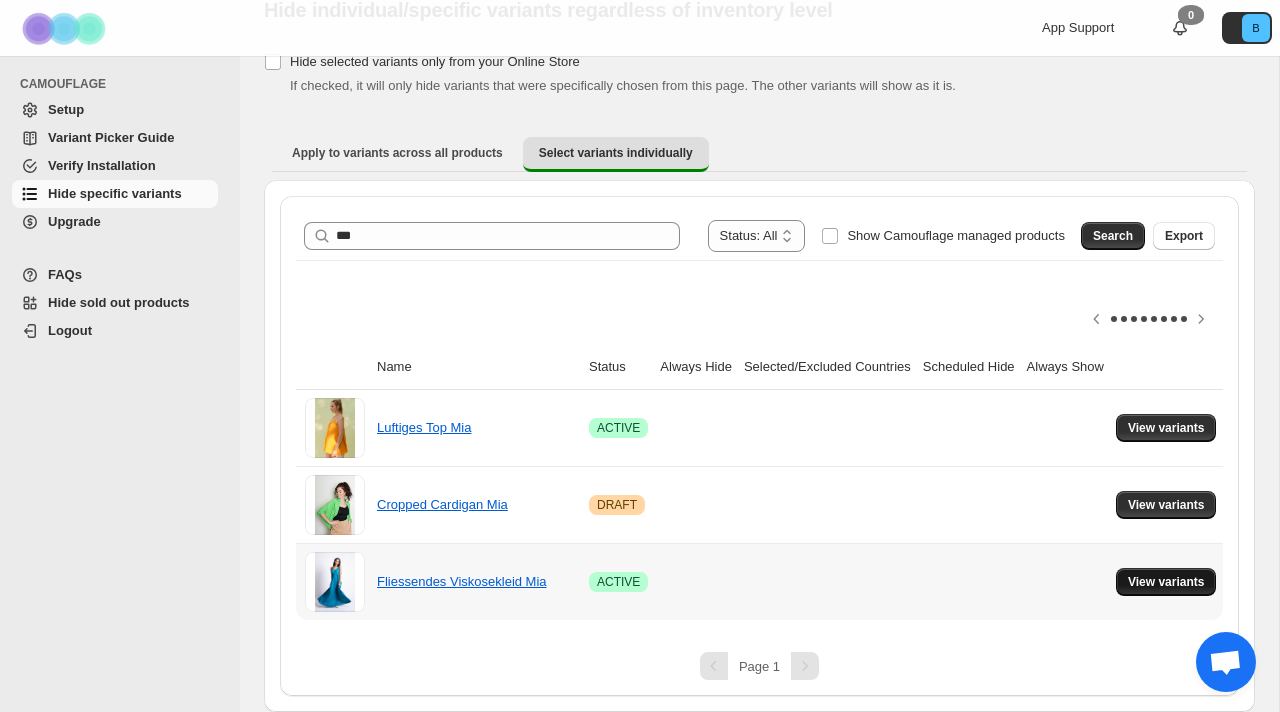 click on "View variants" at bounding box center (1166, 582) 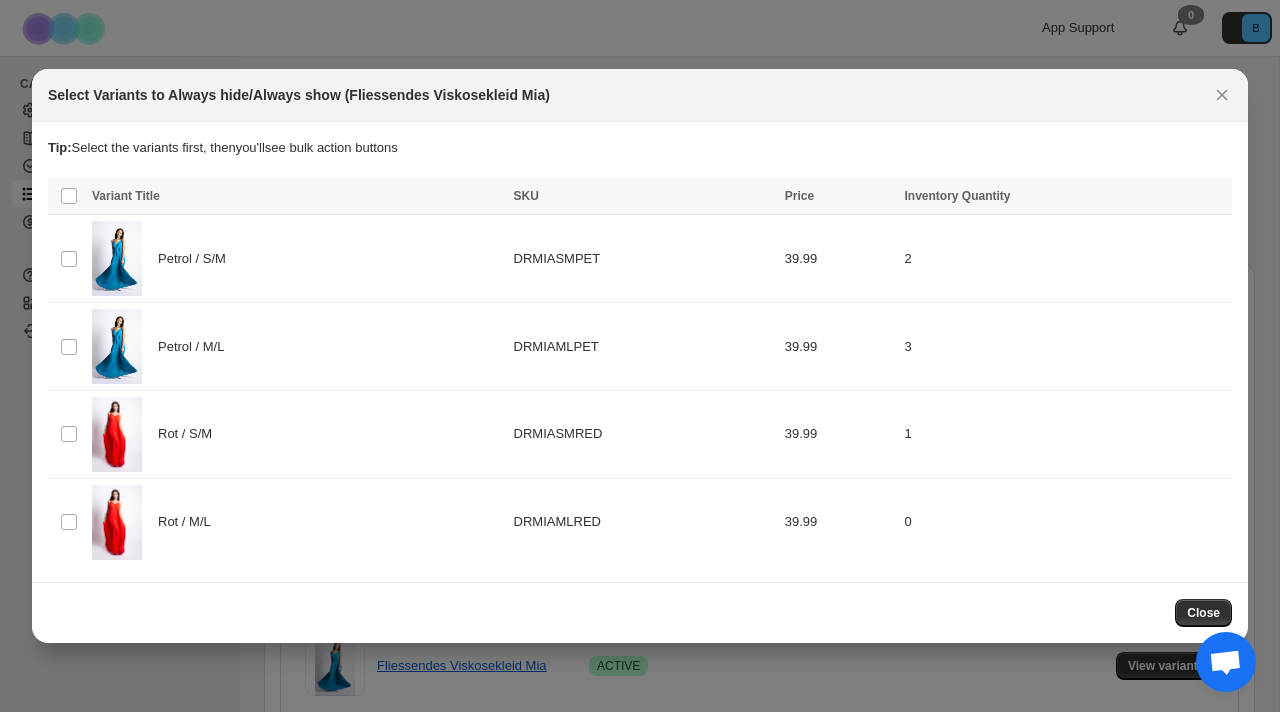 scroll, scrollTop: 84, scrollLeft: 0, axis: vertical 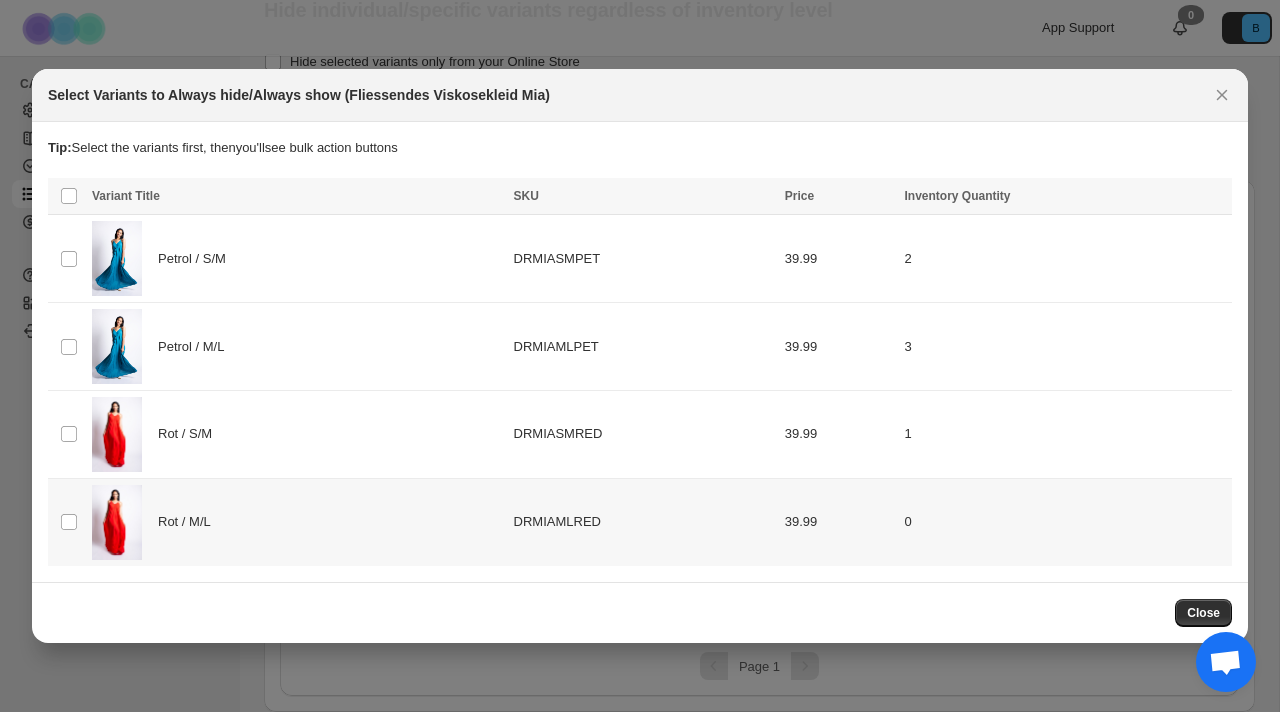 click on "Rot / M/L" at bounding box center [297, 522] 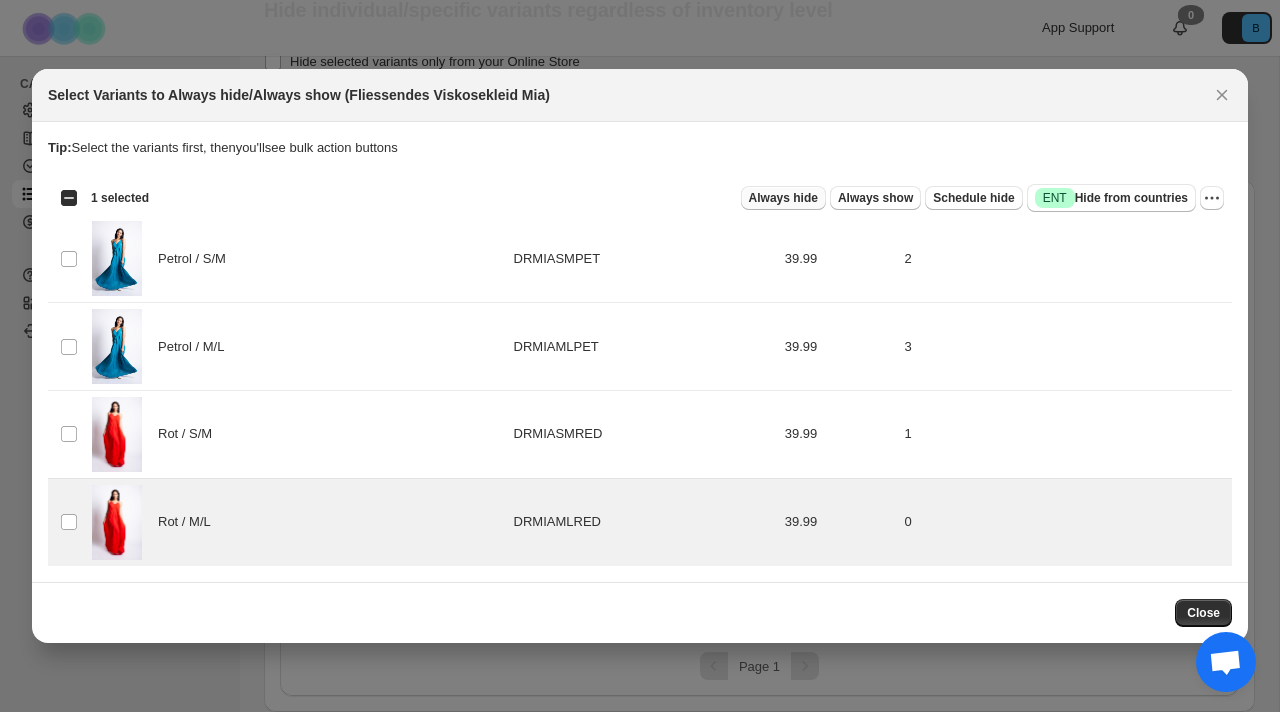 click on "Always hide" at bounding box center (783, 198) 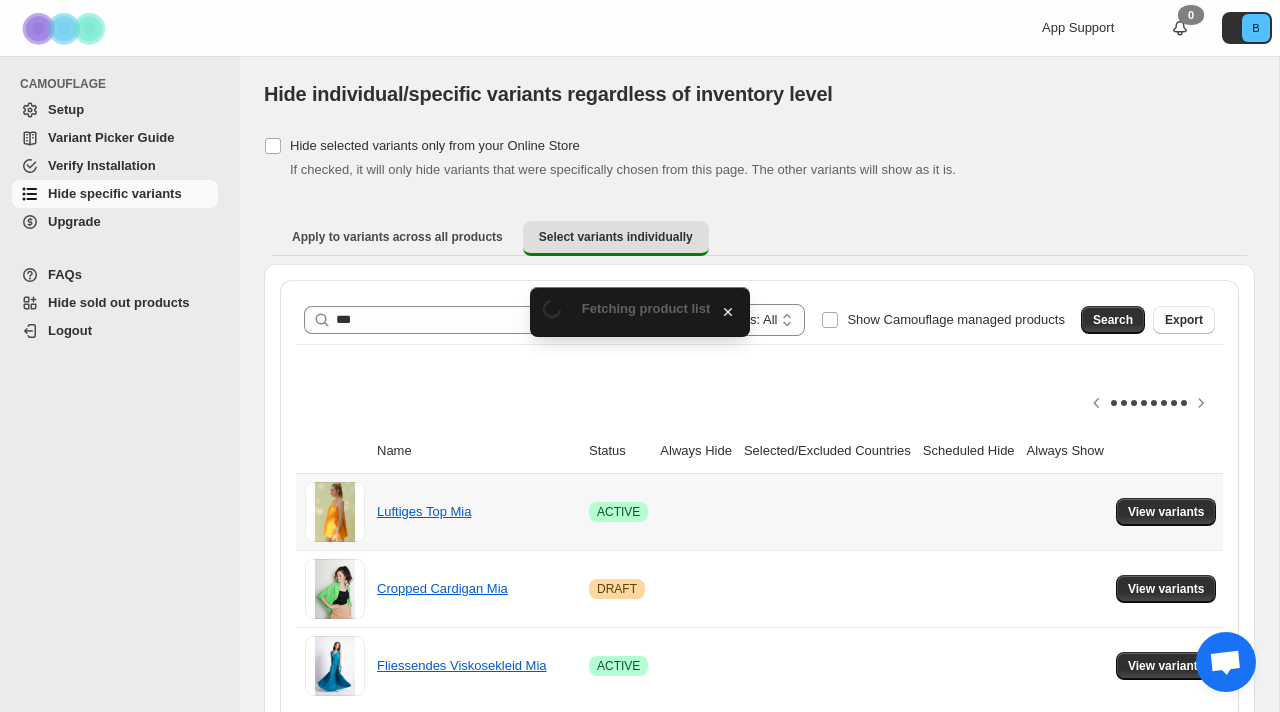 scroll, scrollTop: 84, scrollLeft: 0, axis: vertical 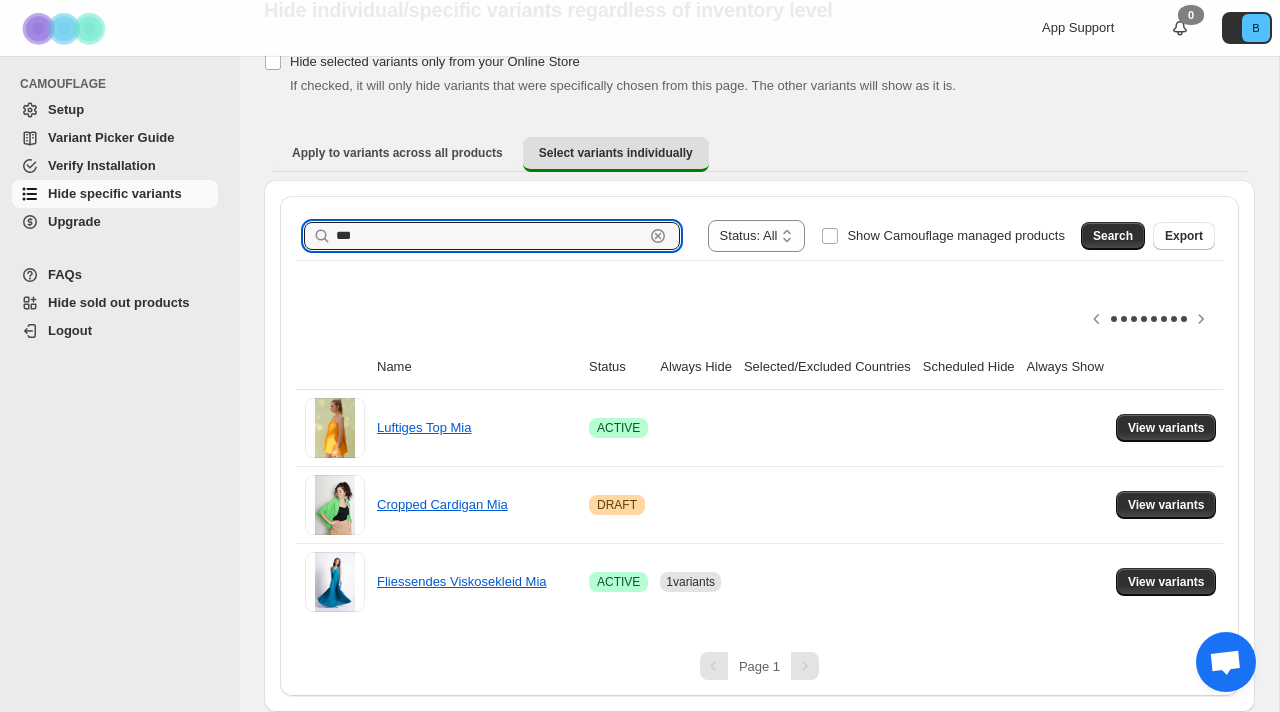 drag, startPoint x: 382, startPoint y: 243, endPoint x: 313, endPoint y: 243, distance: 69 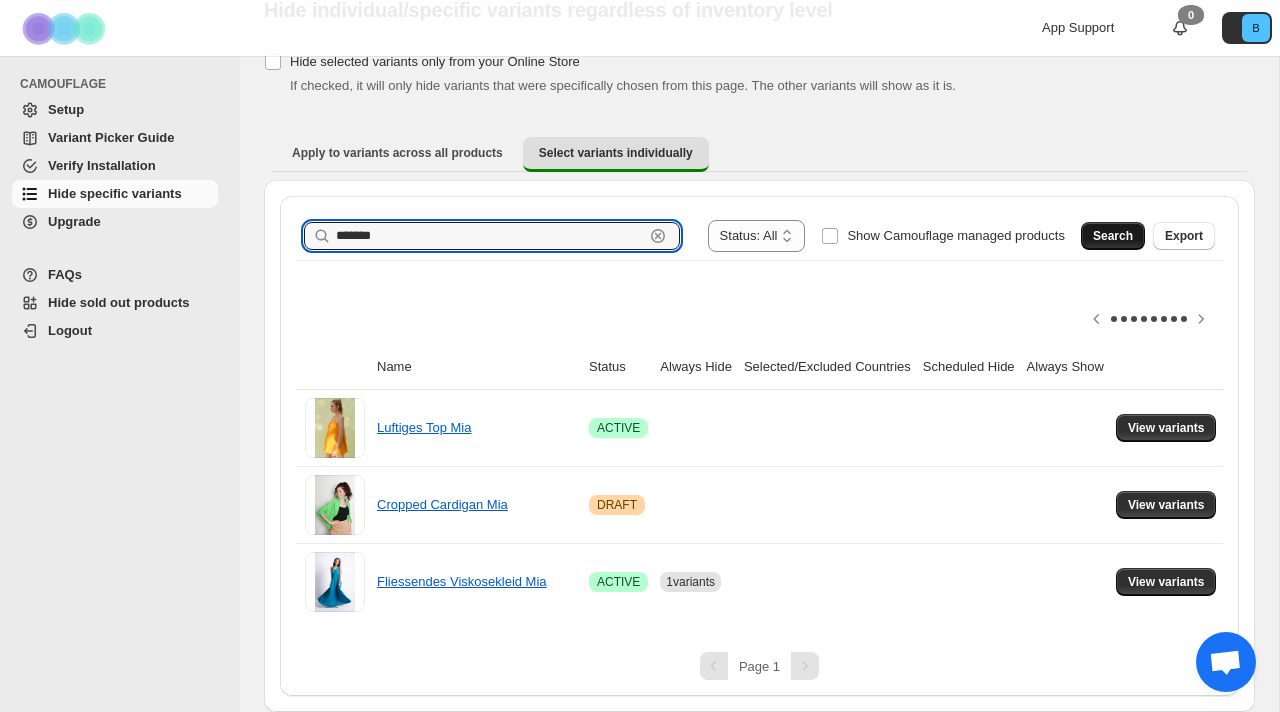 type on "*******" 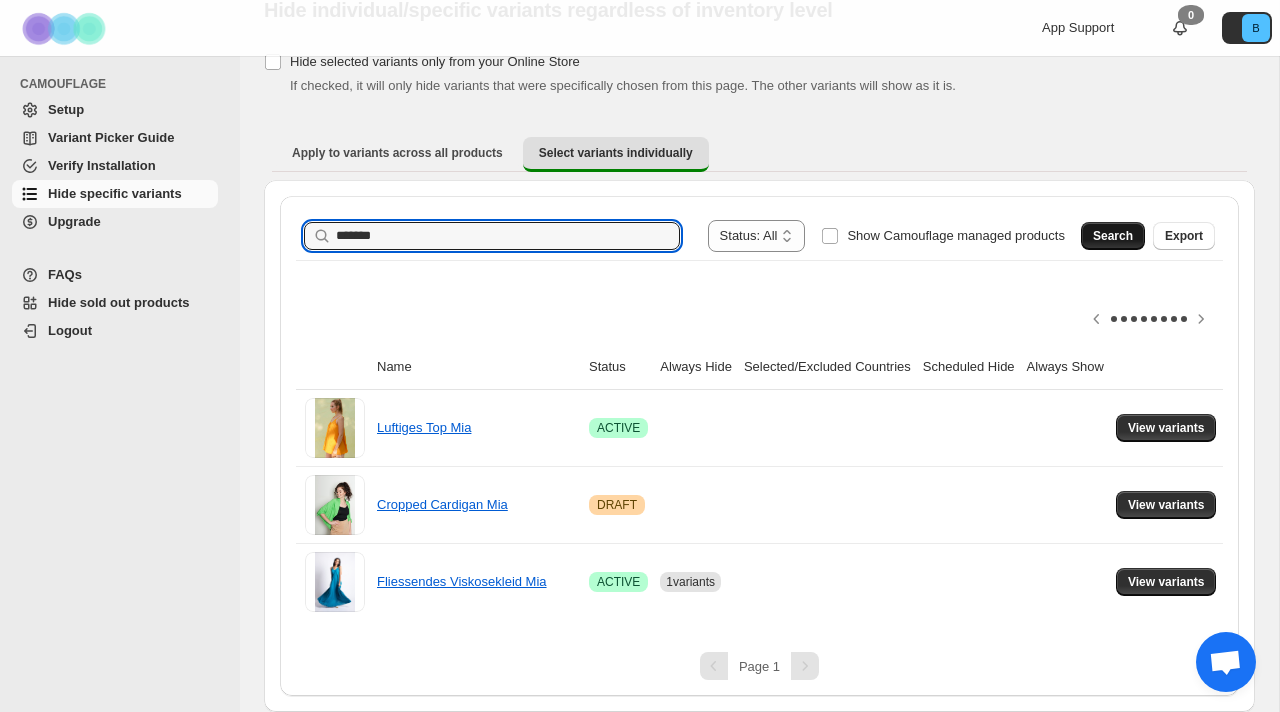 click on "Search" at bounding box center (1113, 236) 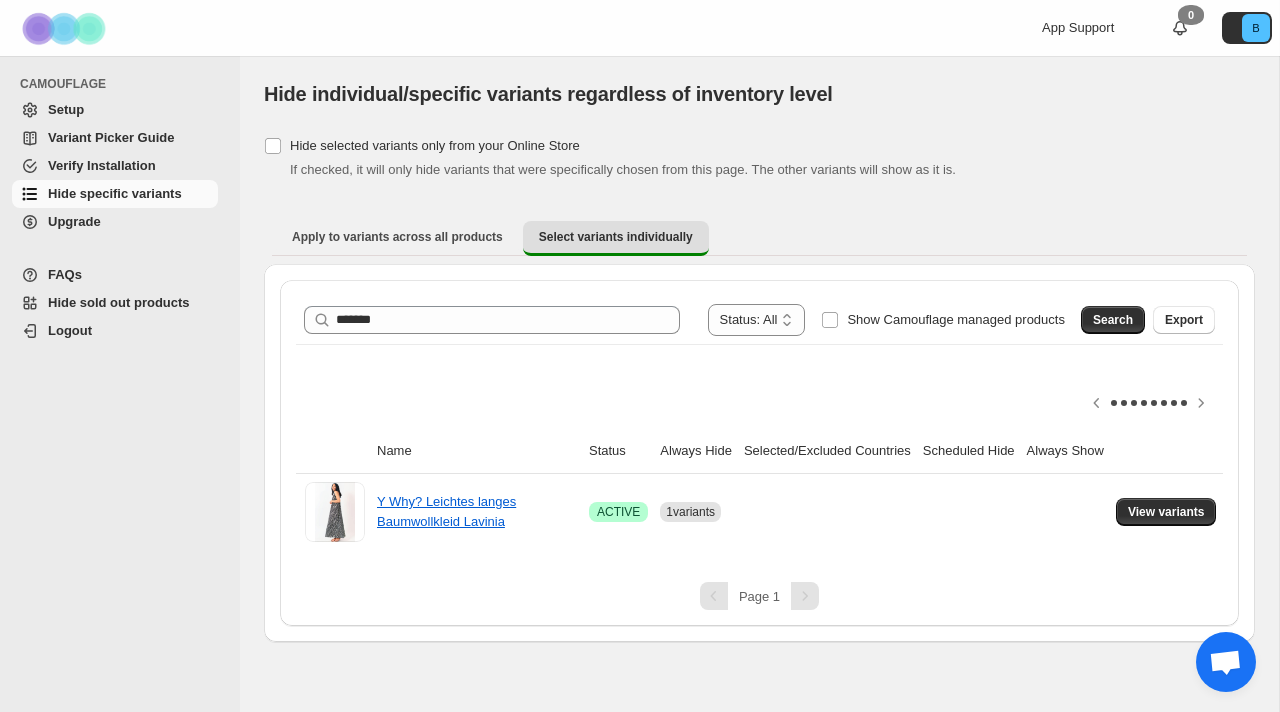 scroll, scrollTop: 0, scrollLeft: 0, axis: both 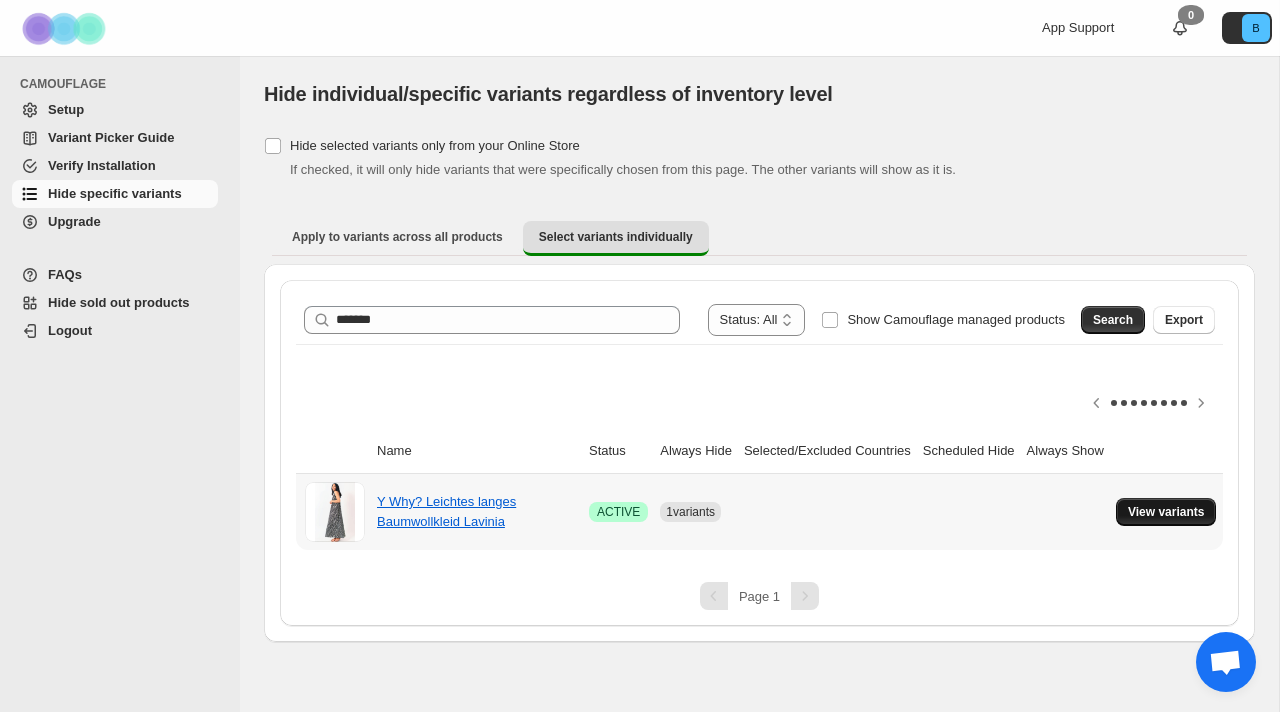 click on "View variants" at bounding box center [1166, 512] 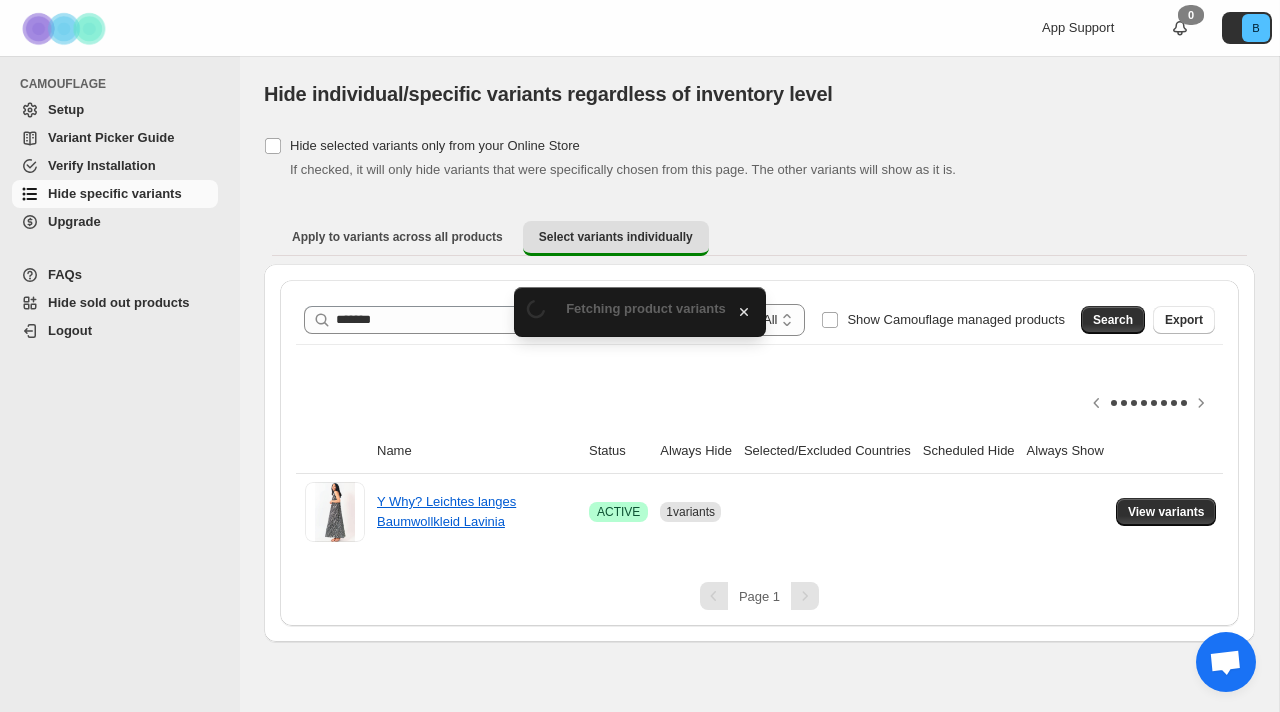 scroll, scrollTop: 0, scrollLeft: 0, axis: both 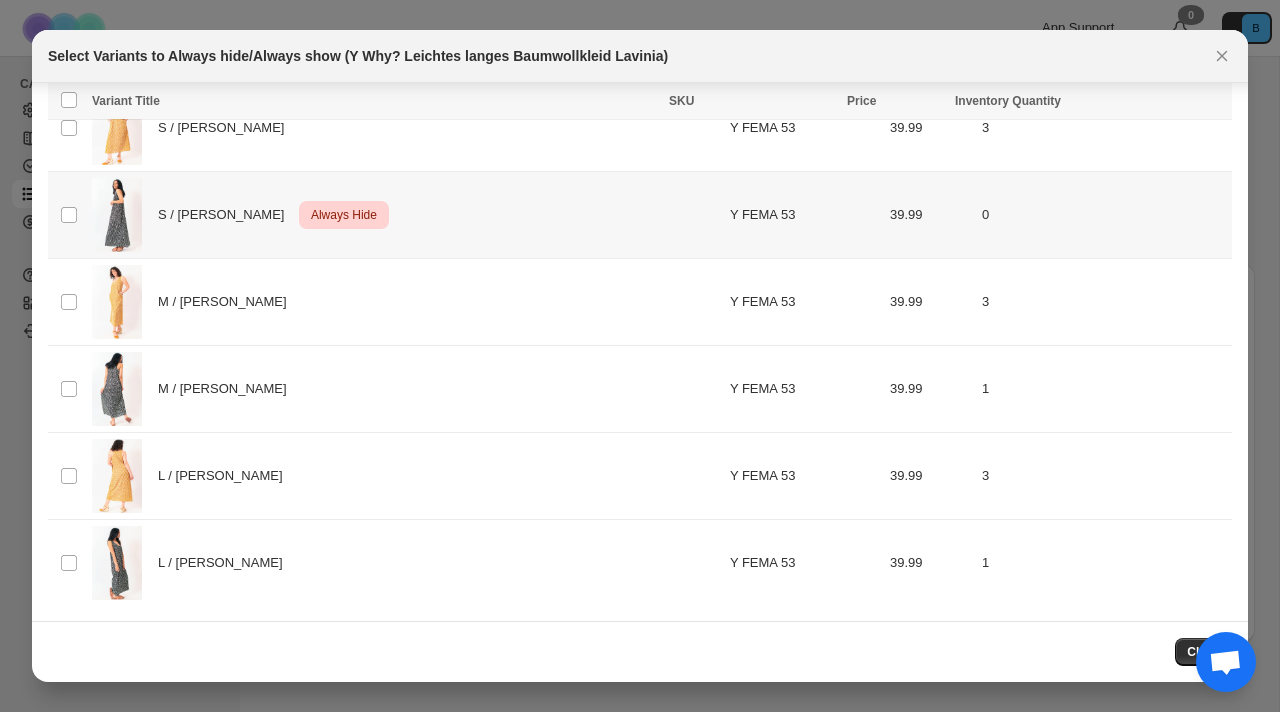 click on "Always Hide" at bounding box center [344, 215] 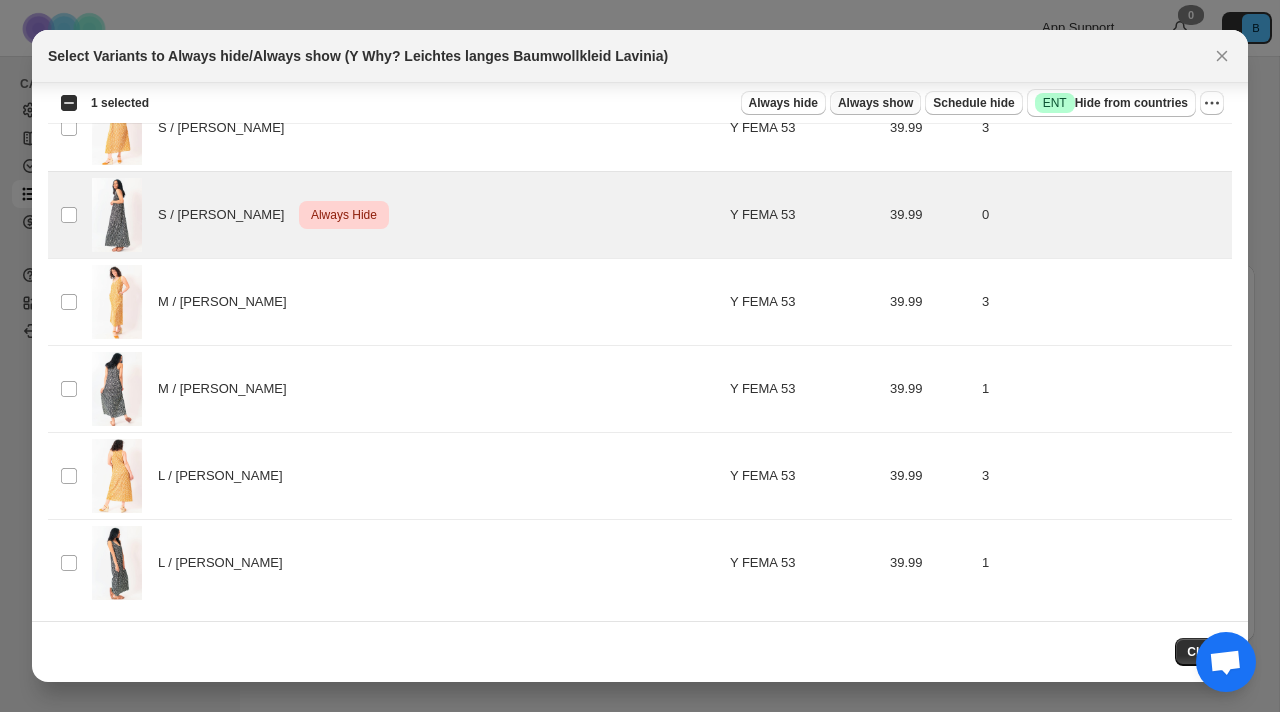 click on "Always show" at bounding box center (875, 103) 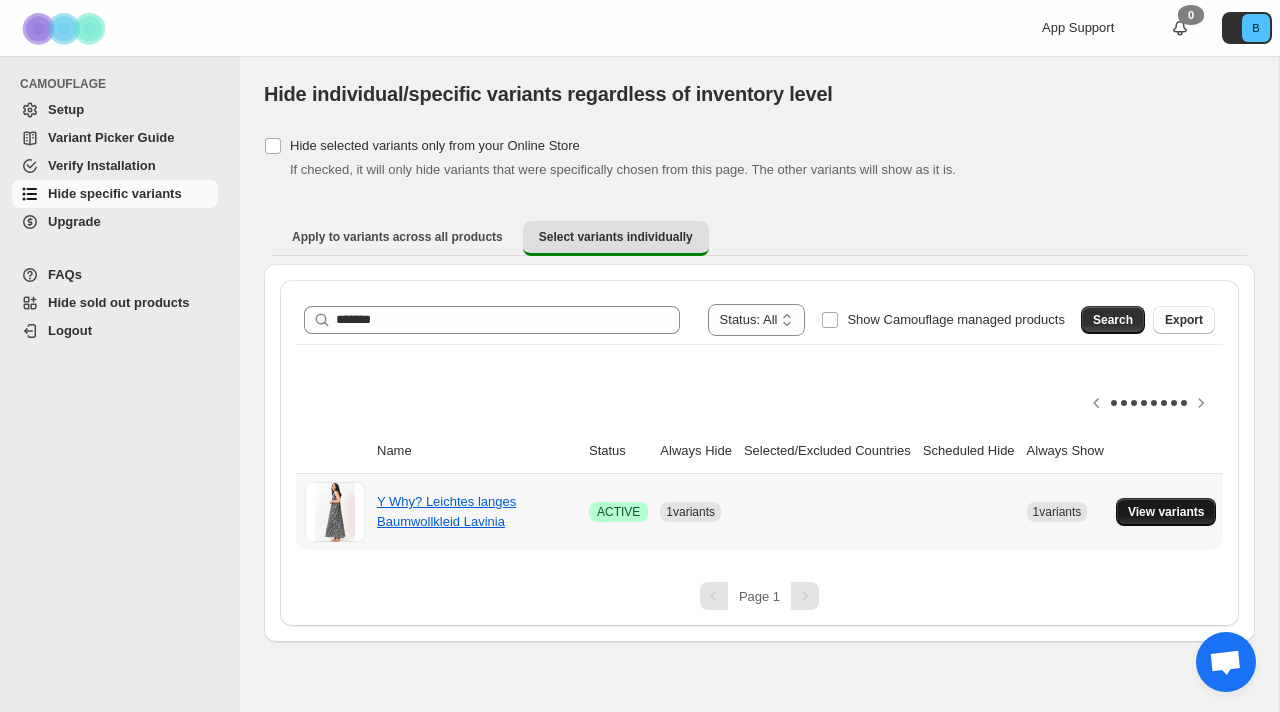 click on "View variants" at bounding box center (1166, 512) 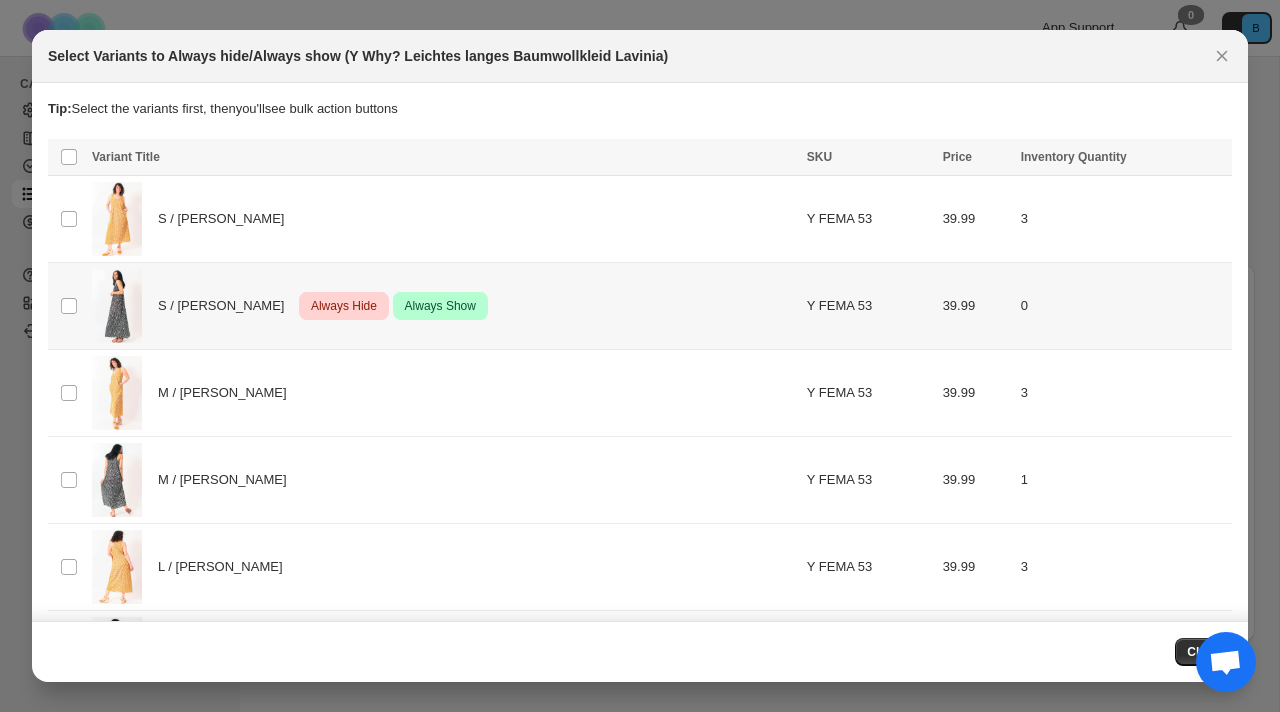 click on "0" at bounding box center (1123, 305) 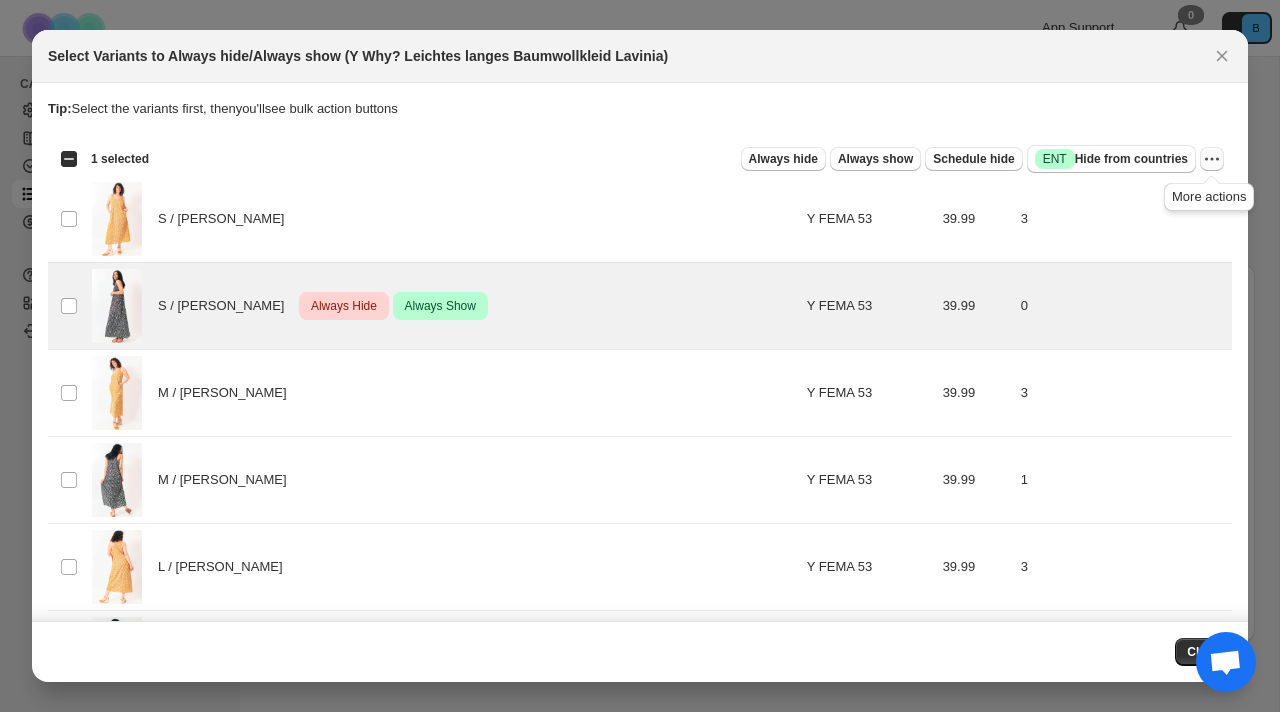 click 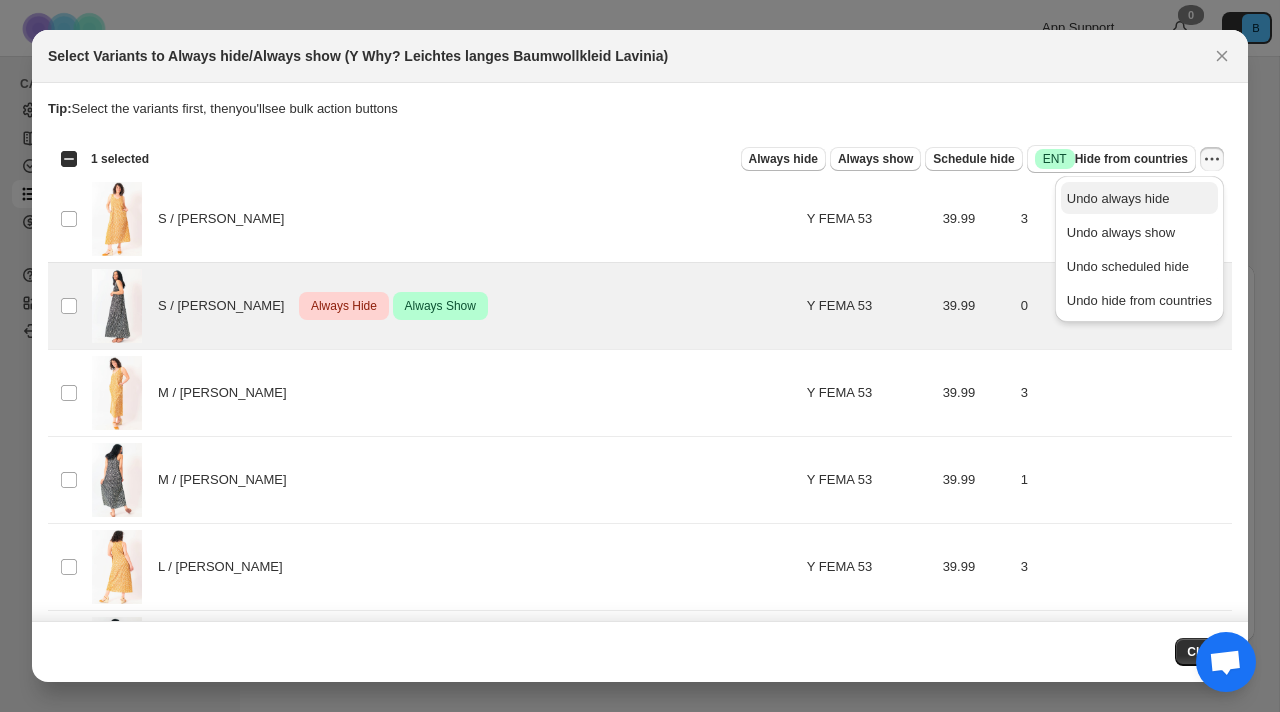 click on "Undo always hide" at bounding box center [1118, 198] 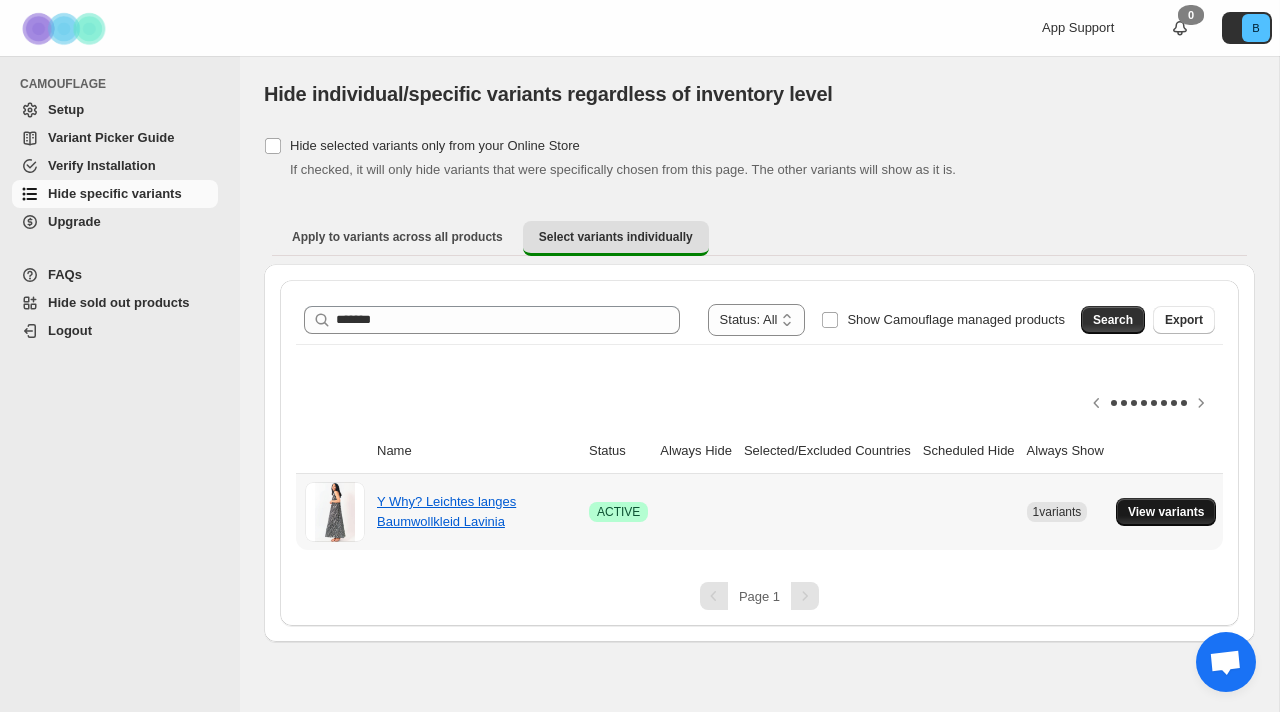 click on "View variants" at bounding box center (1166, 512) 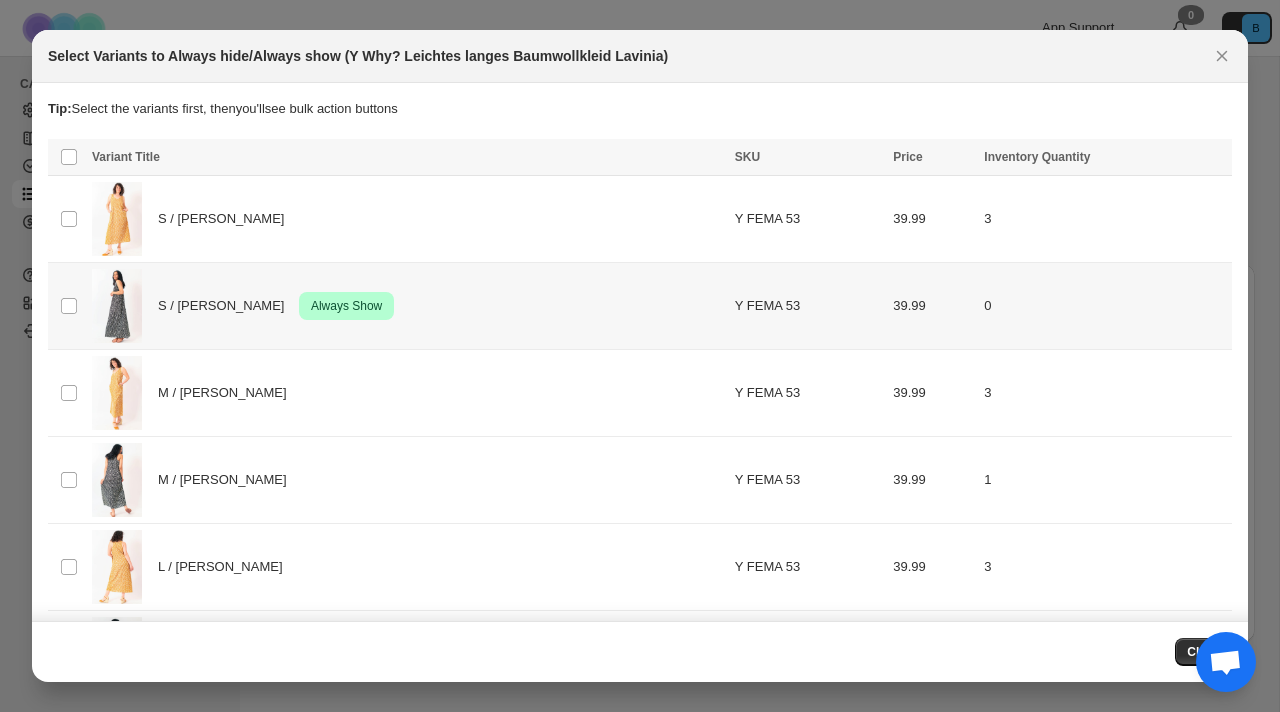 click on "S / [PERSON_NAME]       Success Always Show" at bounding box center (407, 306) 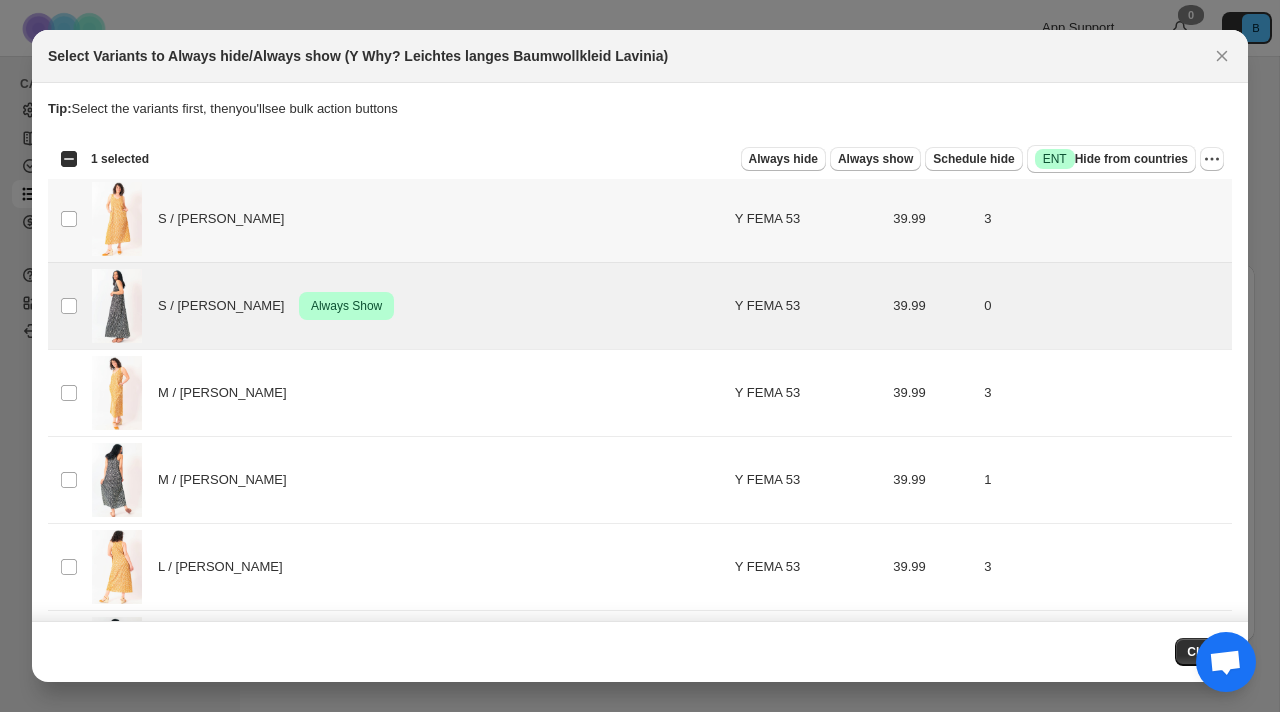 click on "S / [PERSON_NAME]" at bounding box center [407, 219] 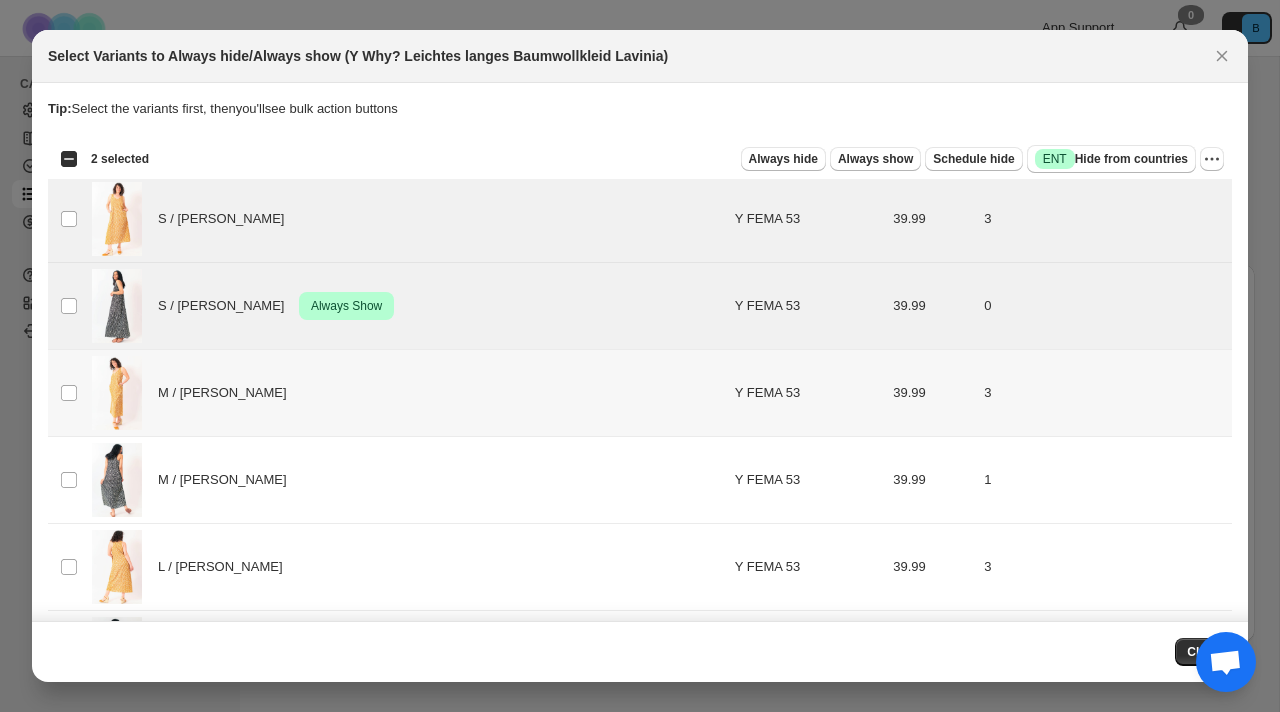 click on "M / [PERSON_NAME]" at bounding box center [407, 393] 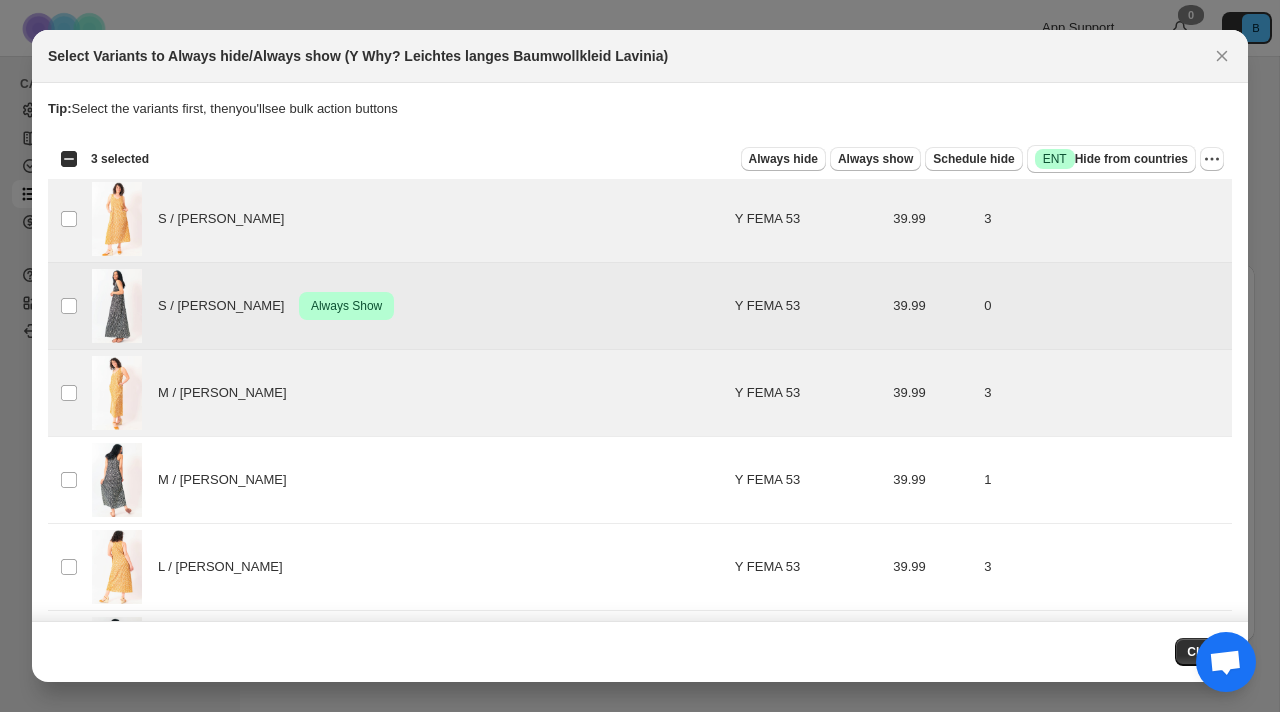 click on "S / [PERSON_NAME]       Success Always Show" at bounding box center (407, 306) 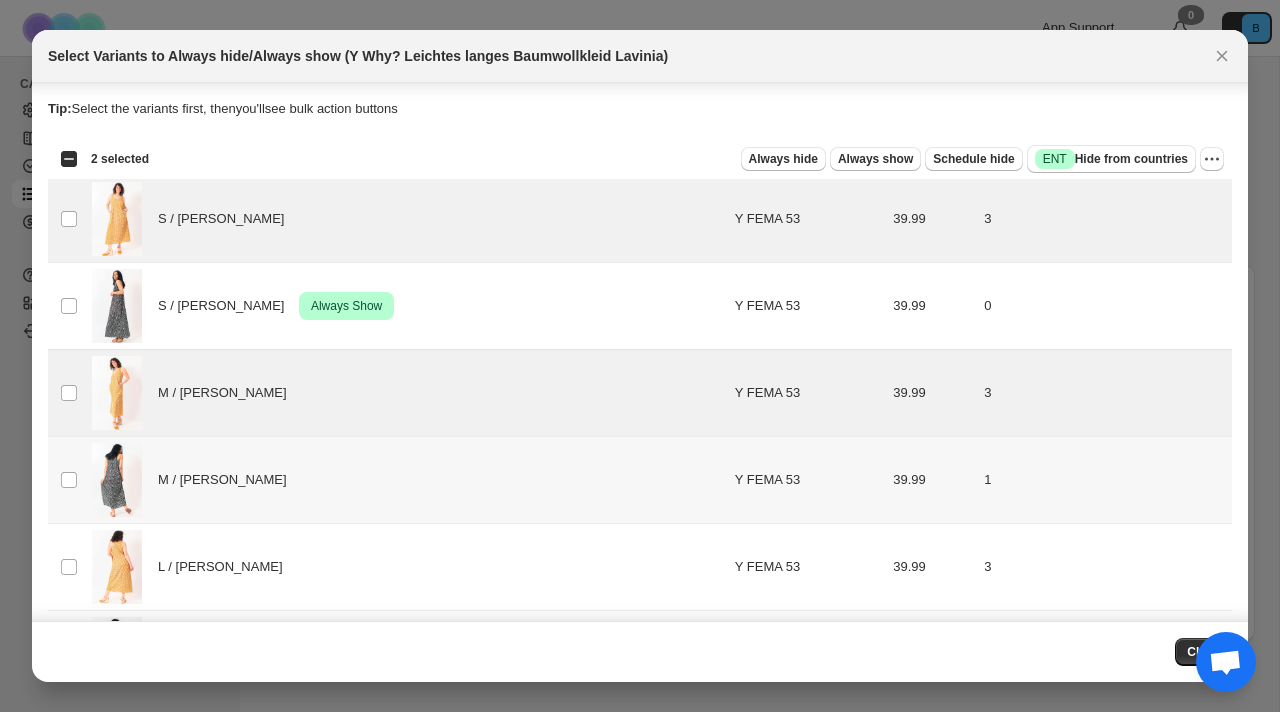 scroll, scrollTop: 92, scrollLeft: 0, axis: vertical 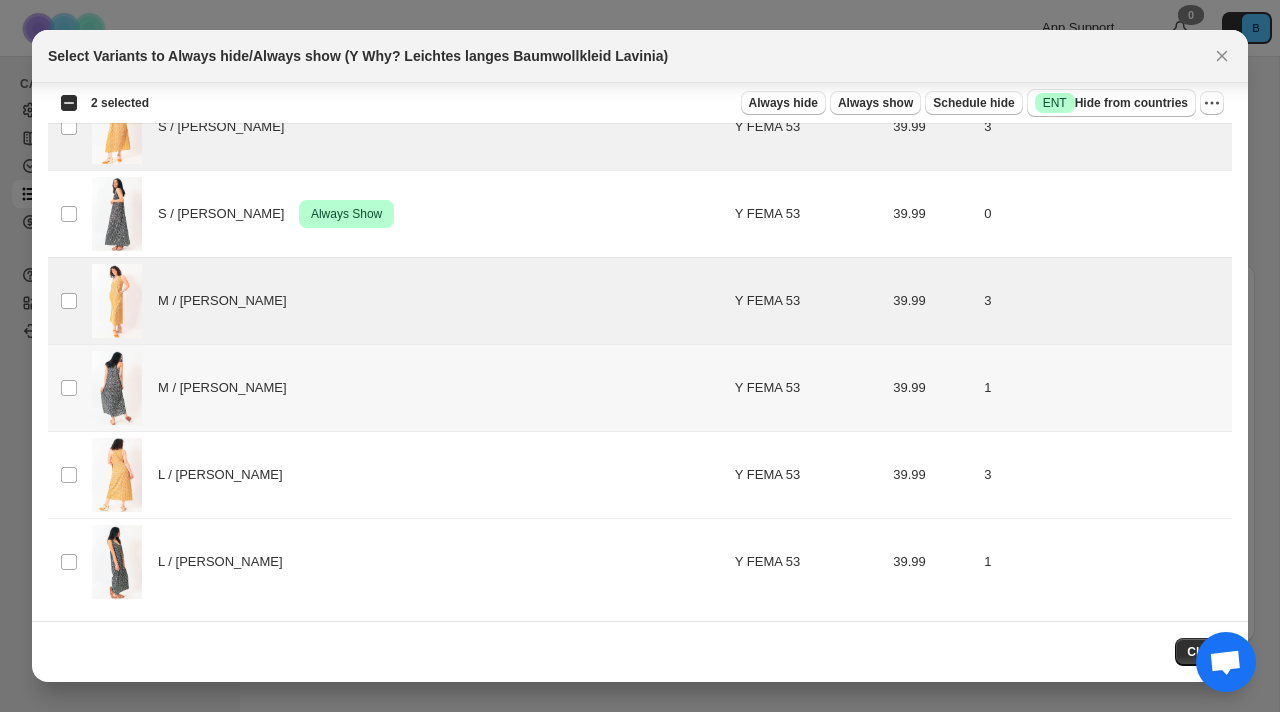 click on "M / [PERSON_NAME]" at bounding box center (407, 388) 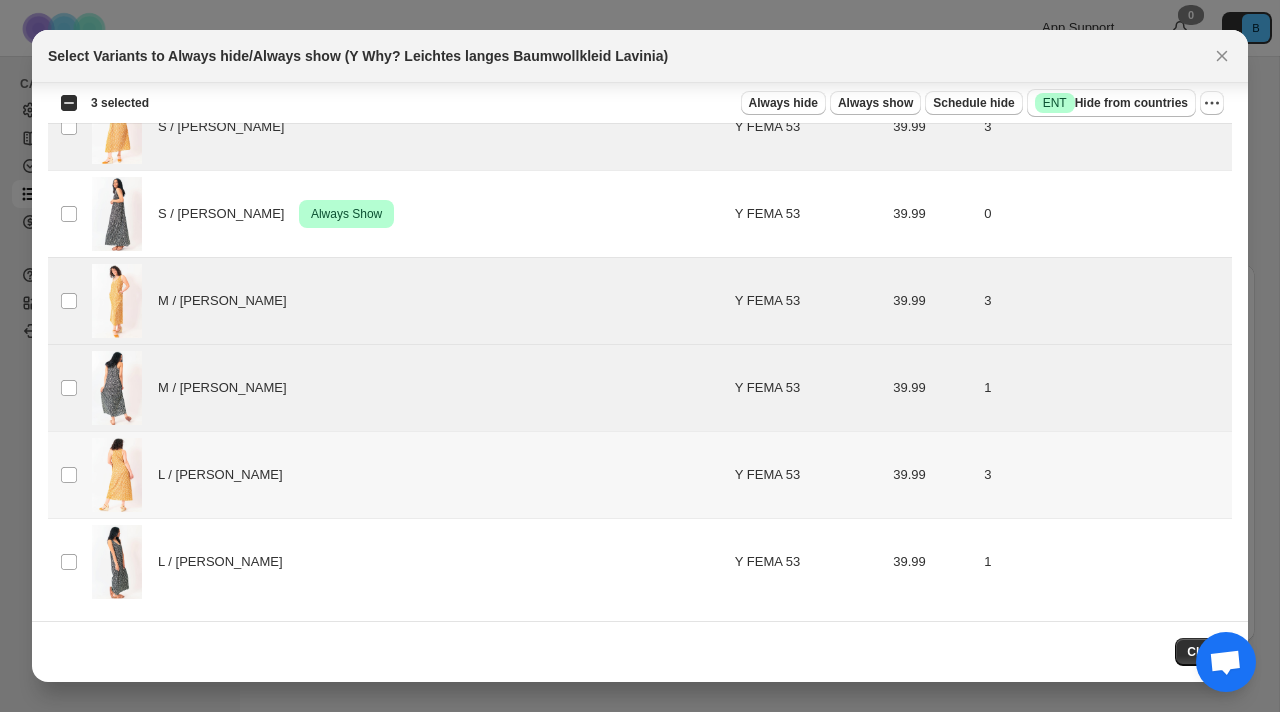 click on "L / [PERSON_NAME]" at bounding box center (407, 475) 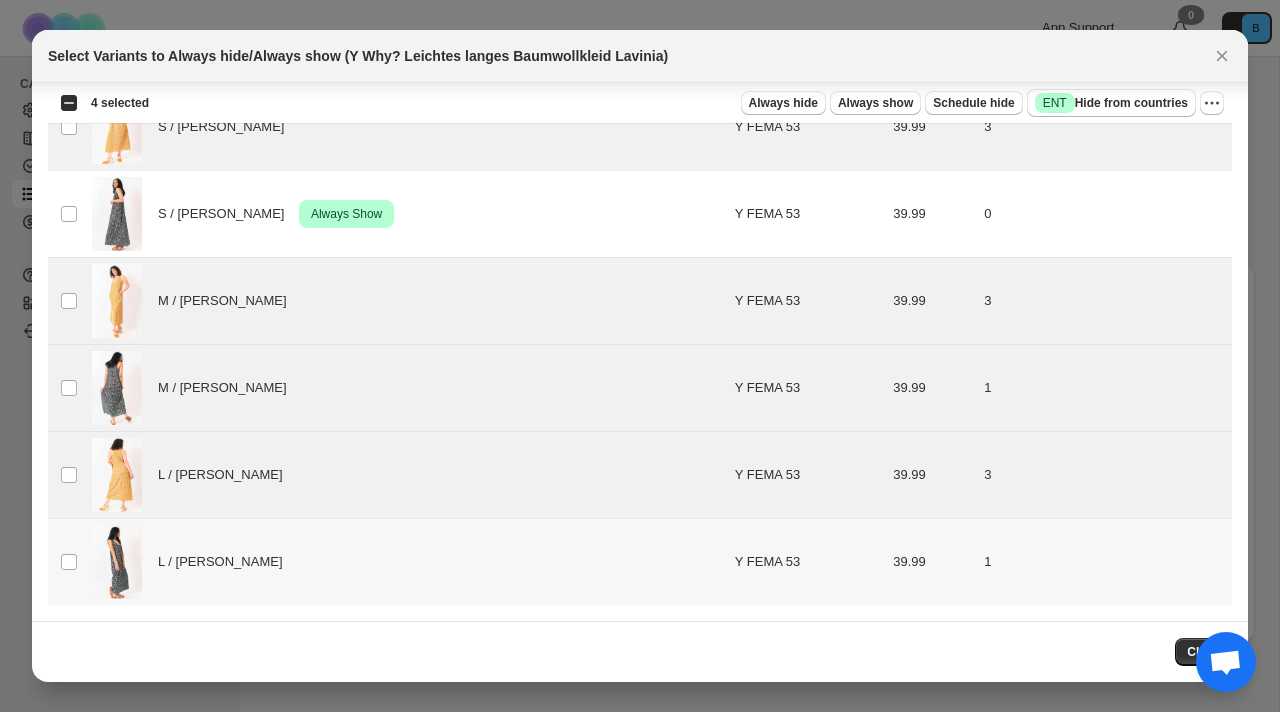 click on "L / [PERSON_NAME]" at bounding box center (407, 562) 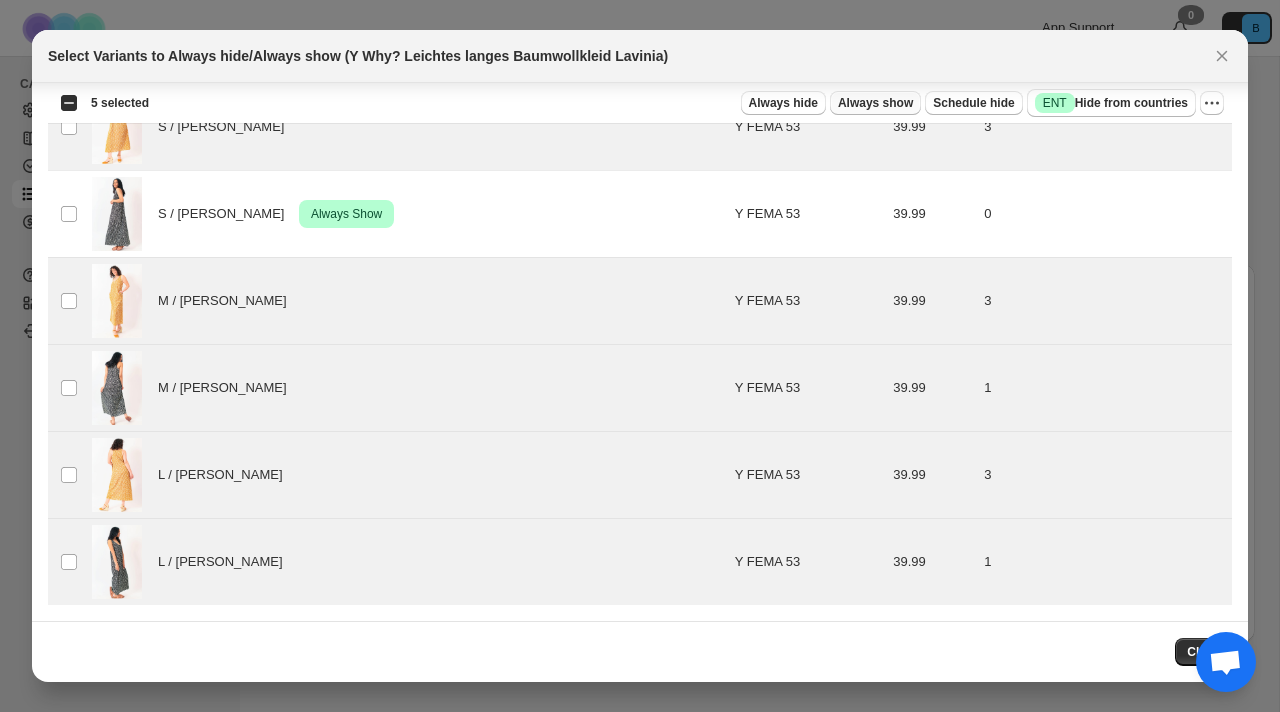 click on "Always show" at bounding box center (875, 103) 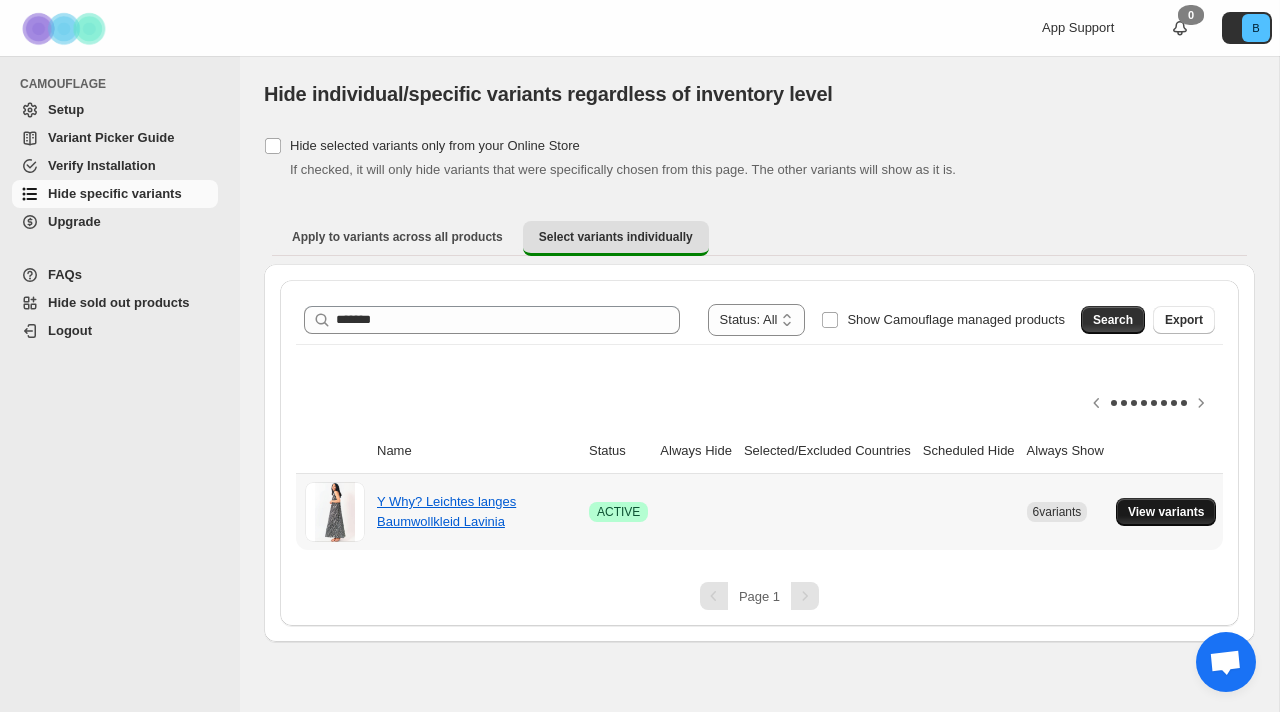 click on "View variants" at bounding box center [1166, 512] 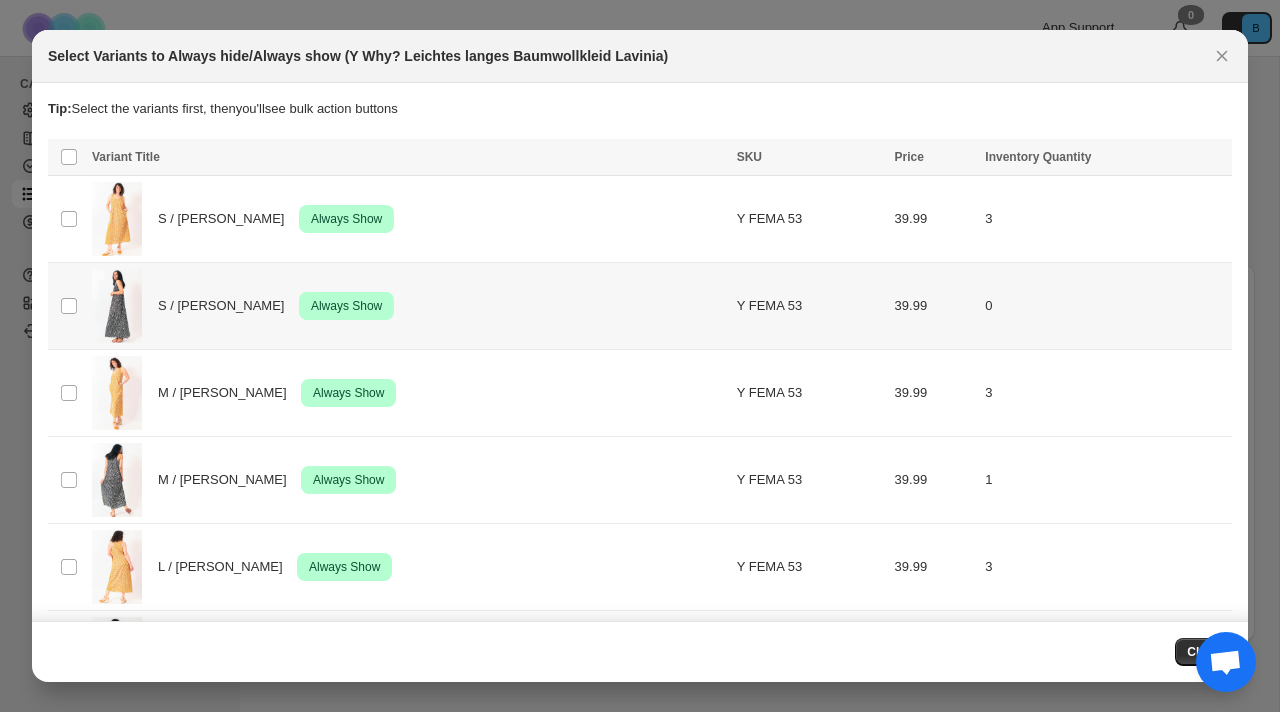 click on "S / [PERSON_NAME]       Success Always Show" at bounding box center (408, 306) 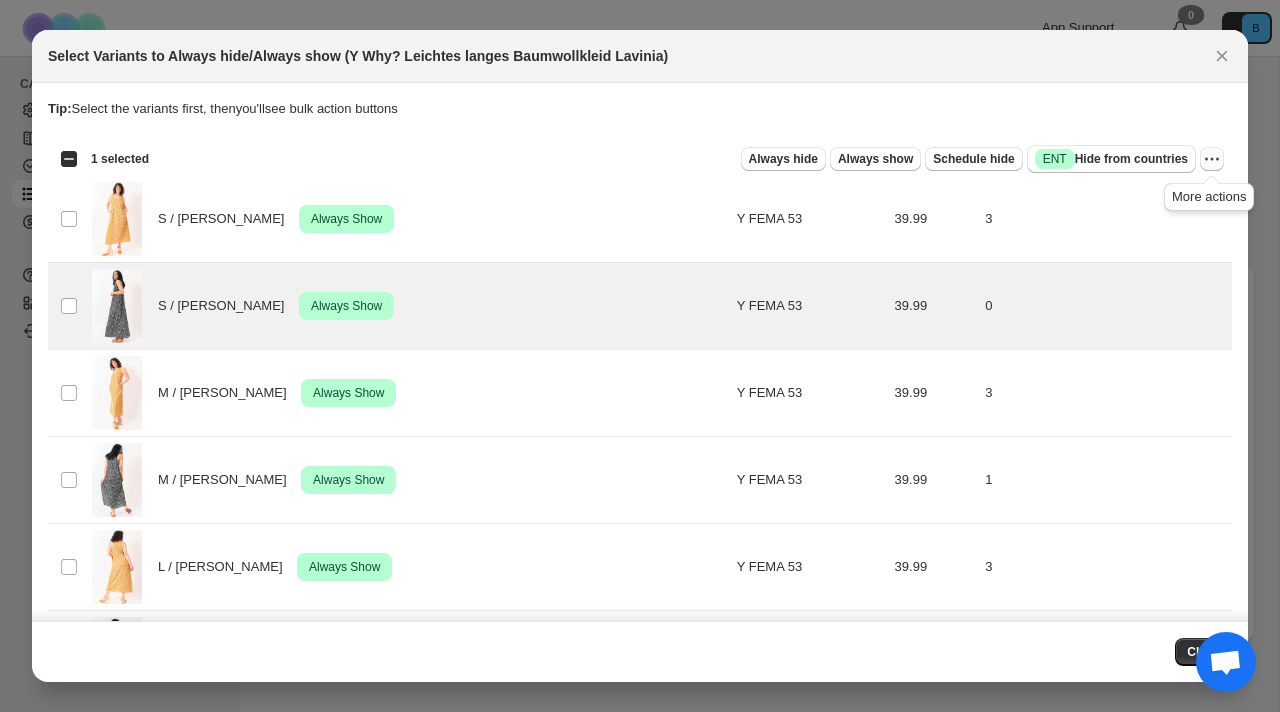 click 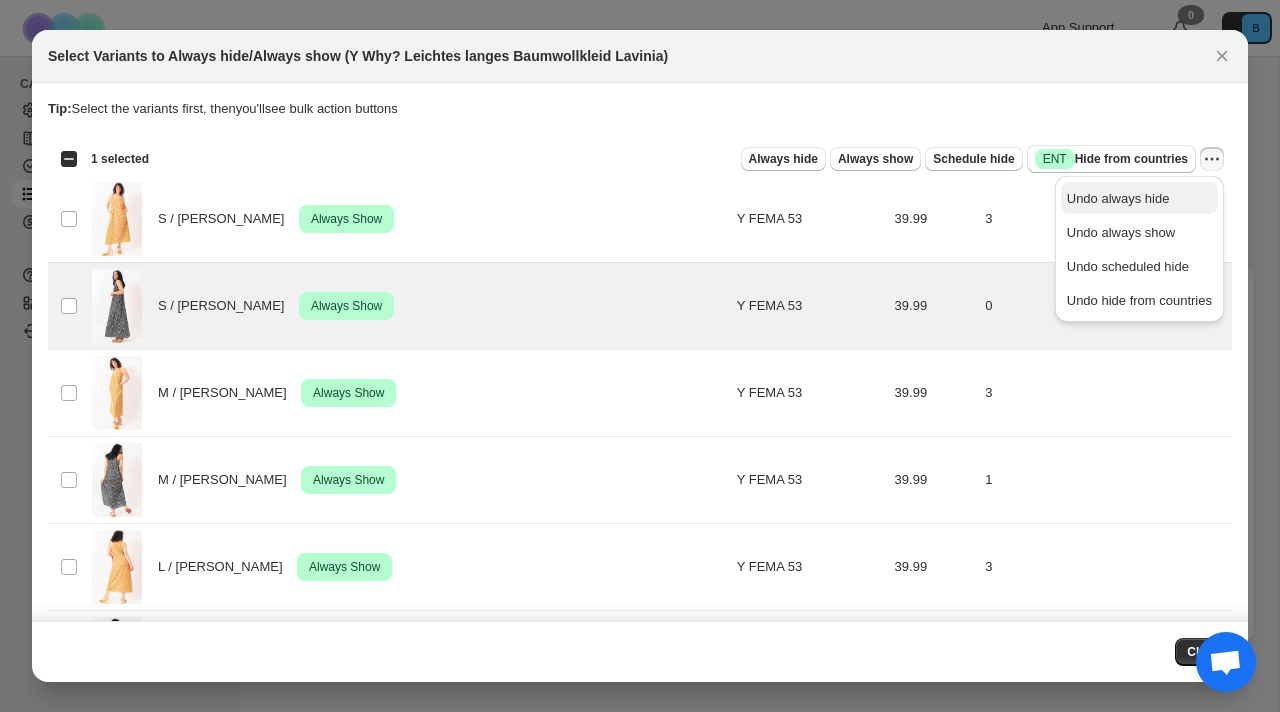 click on "Undo always hide" at bounding box center [1139, 199] 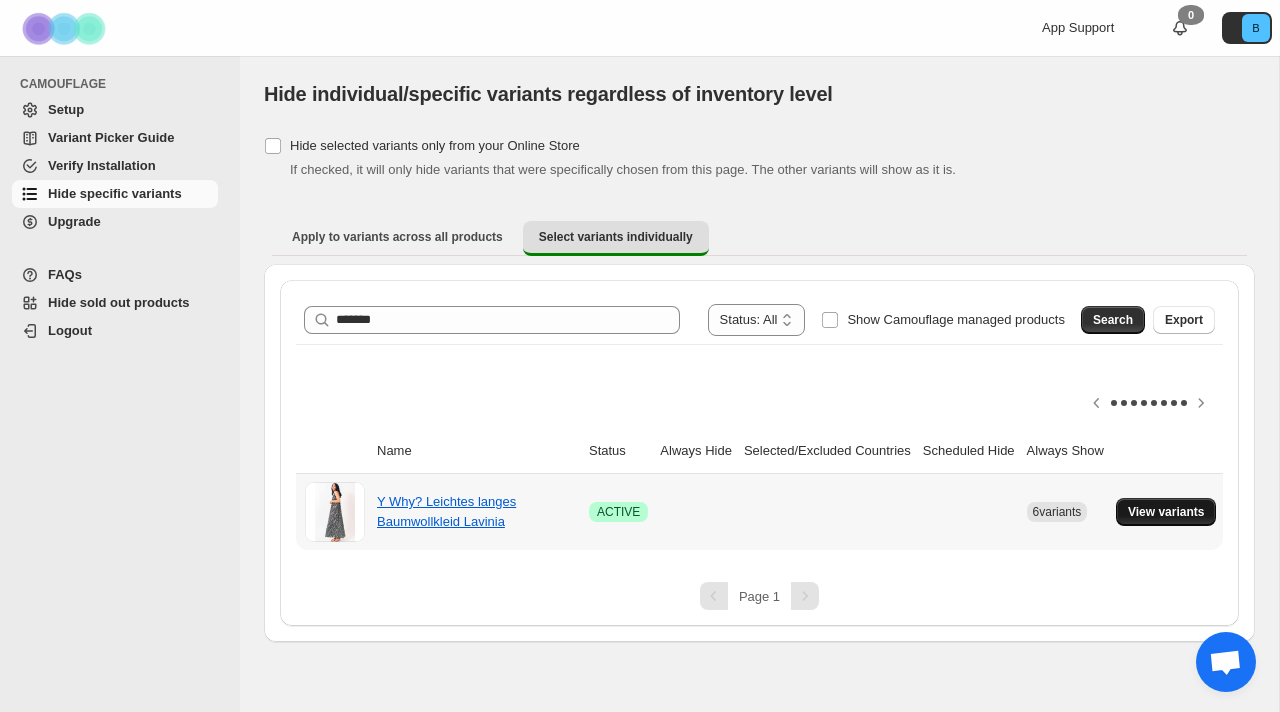 click on "View variants" at bounding box center [1166, 512] 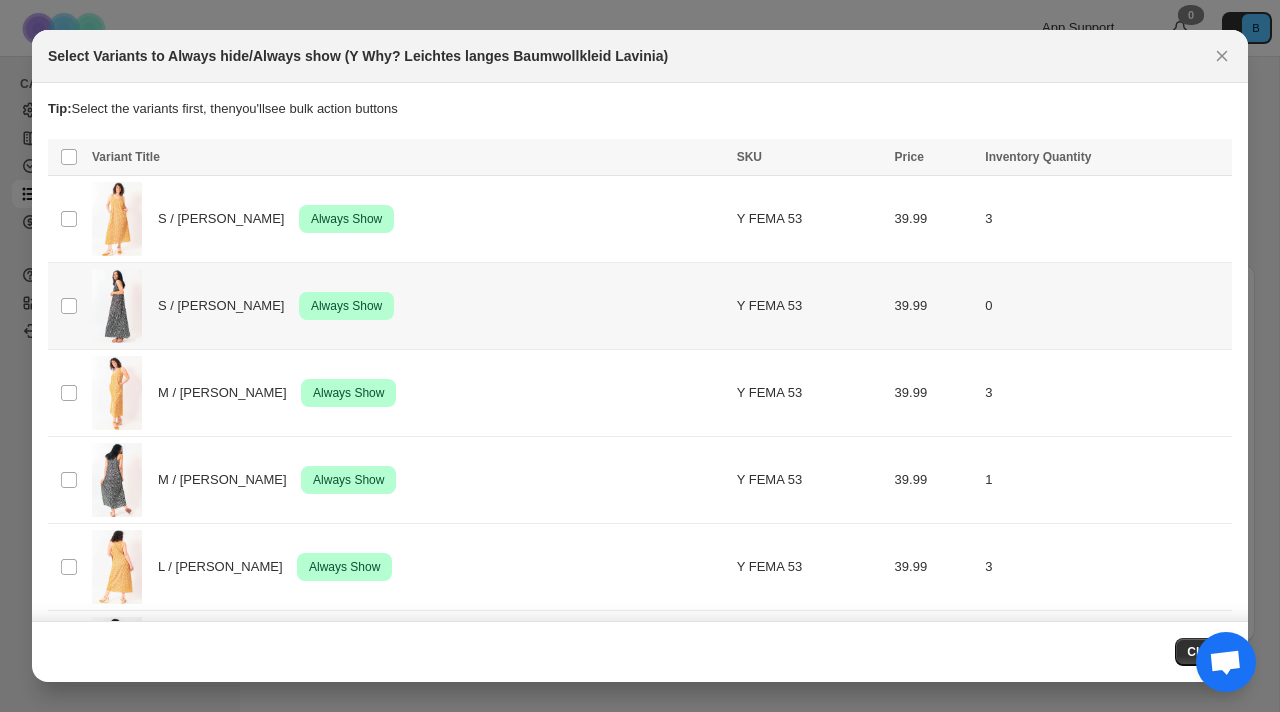 click on "S / [PERSON_NAME]       Success Always Show" at bounding box center (408, 306) 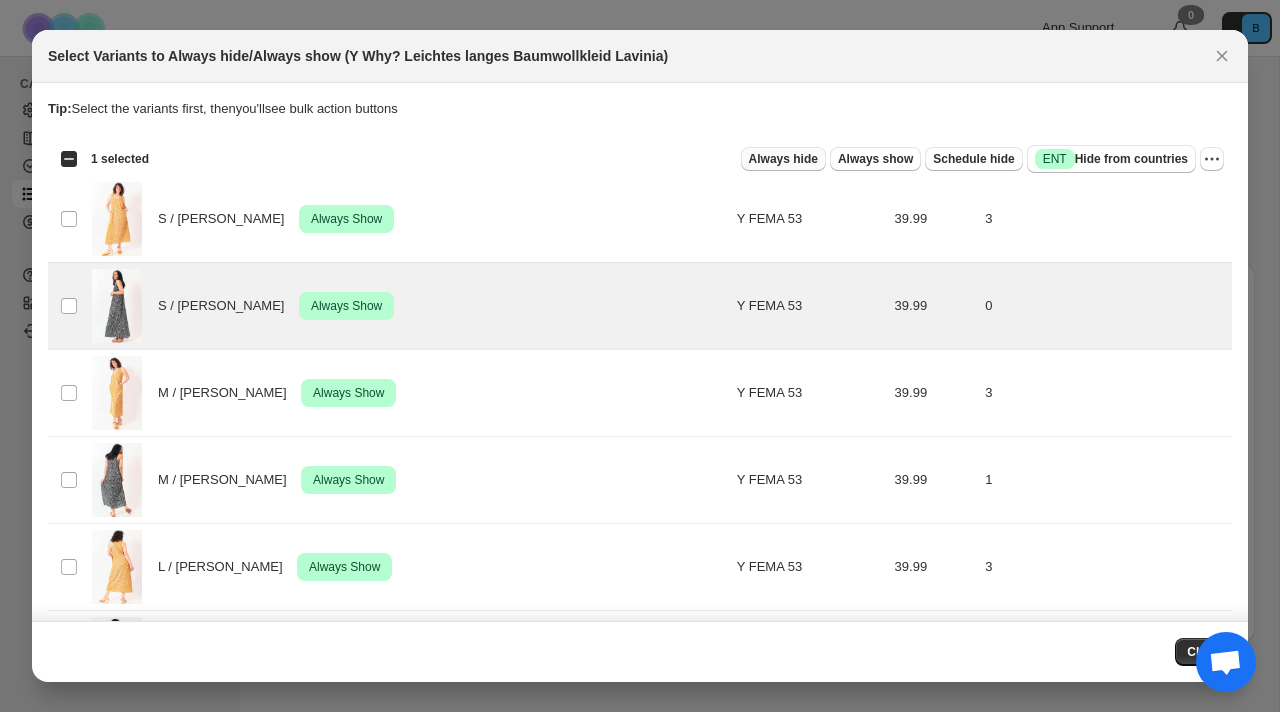 click on "Always hide" at bounding box center (783, 159) 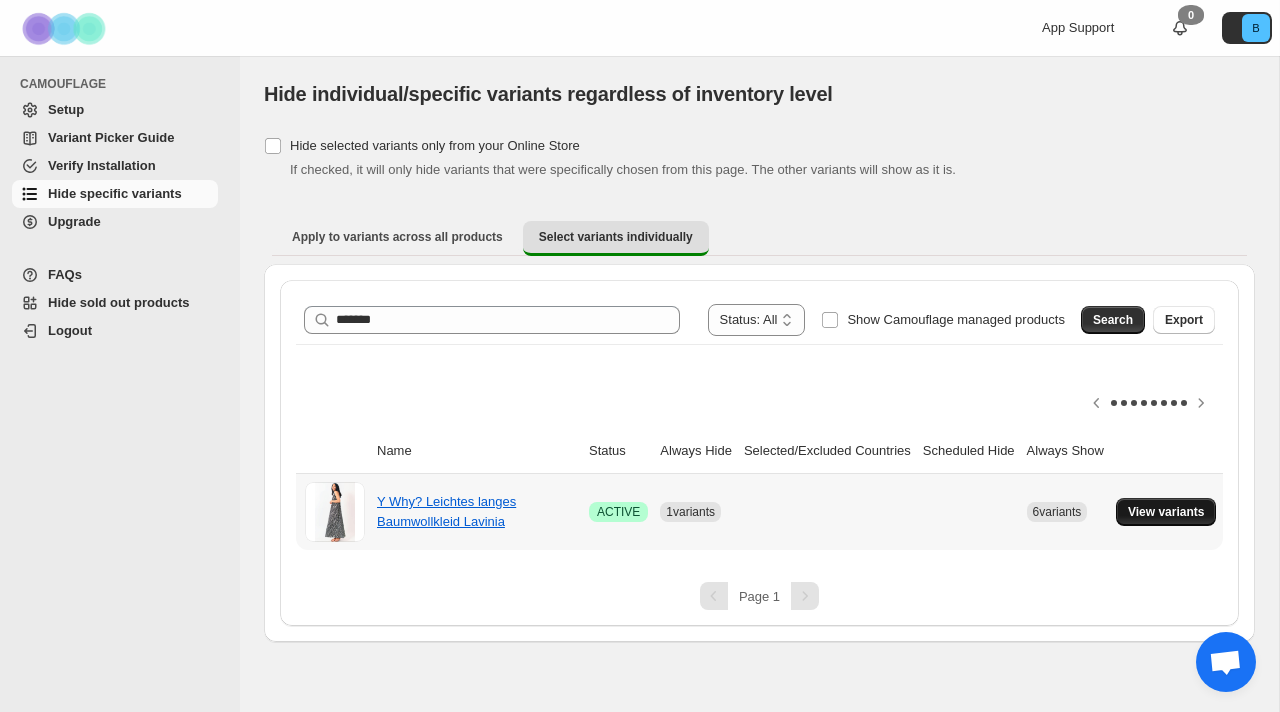 click on "View variants" at bounding box center [1169, 512] 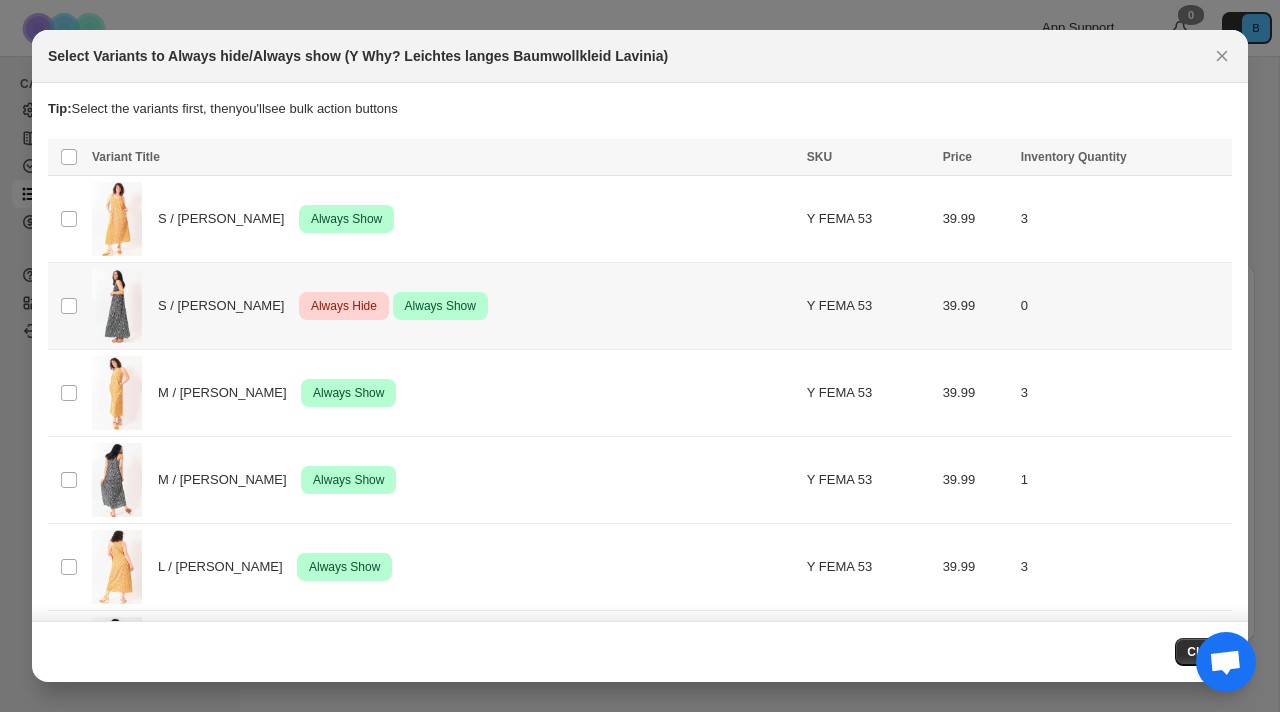 click on "0" at bounding box center (1123, 305) 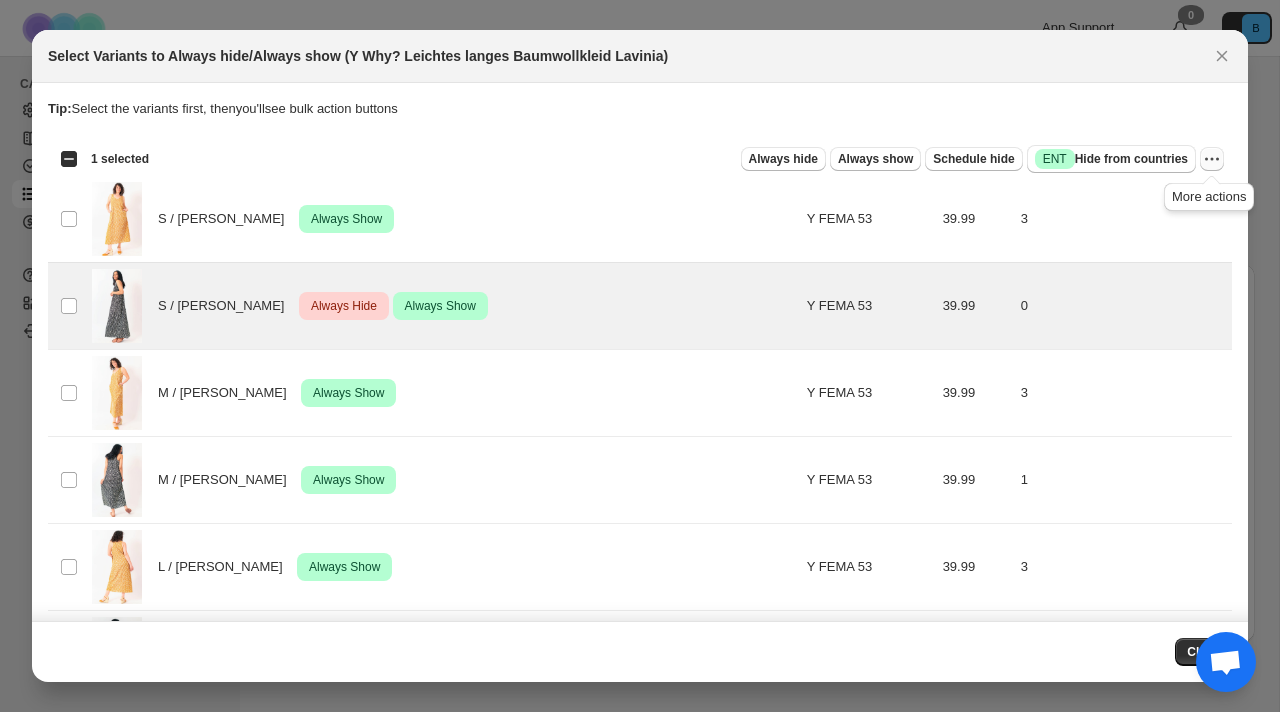 click 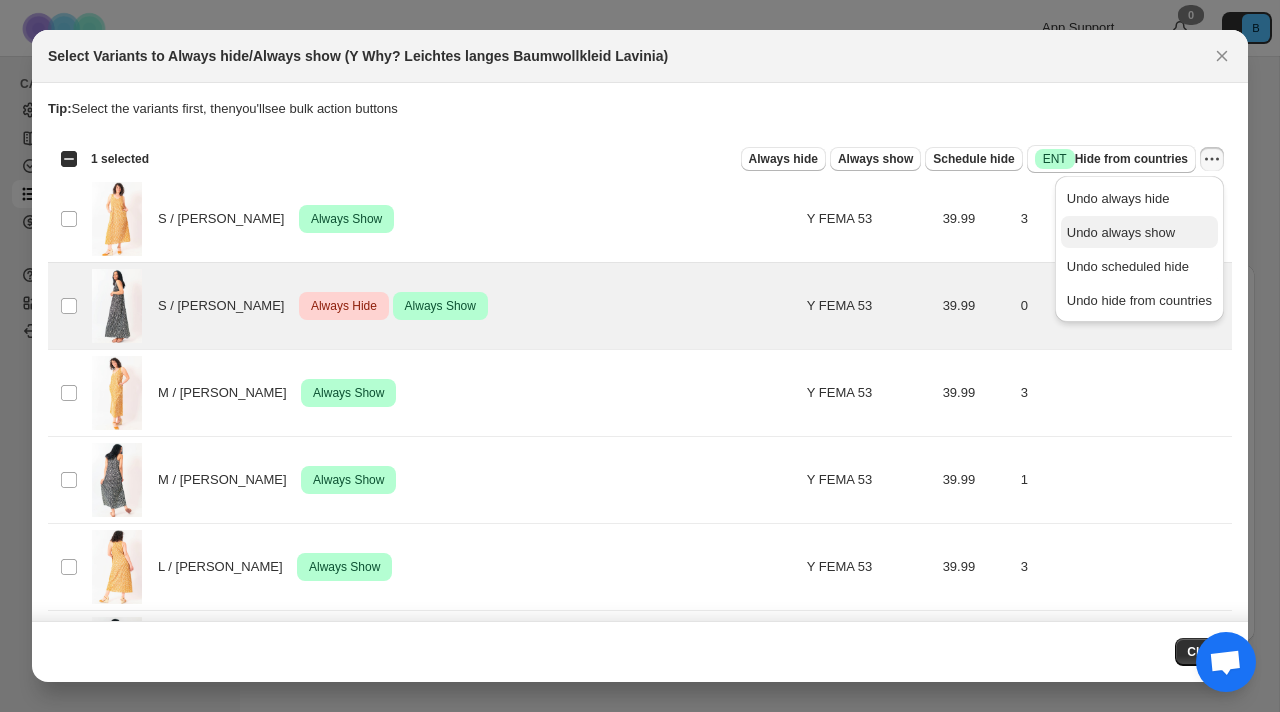 click on "Undo always show" at bounding box center [1139, 233] 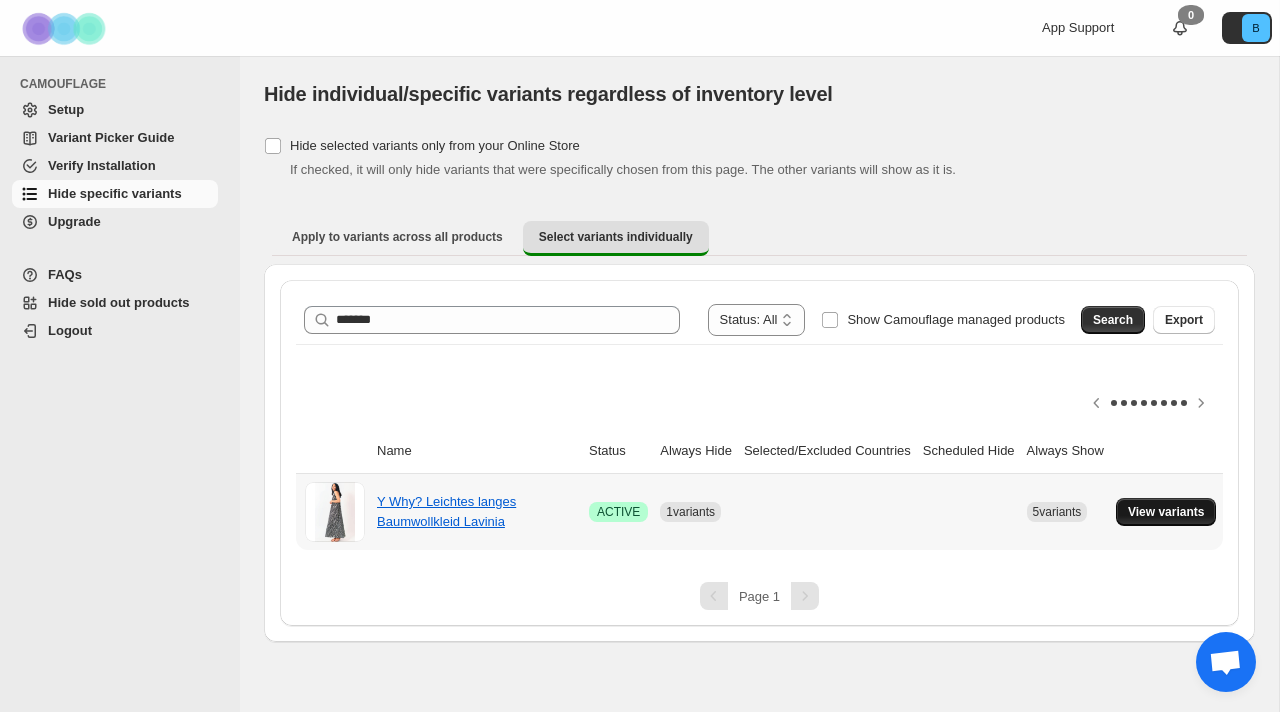 click on "View variants" at bounding box center [1166, 512] 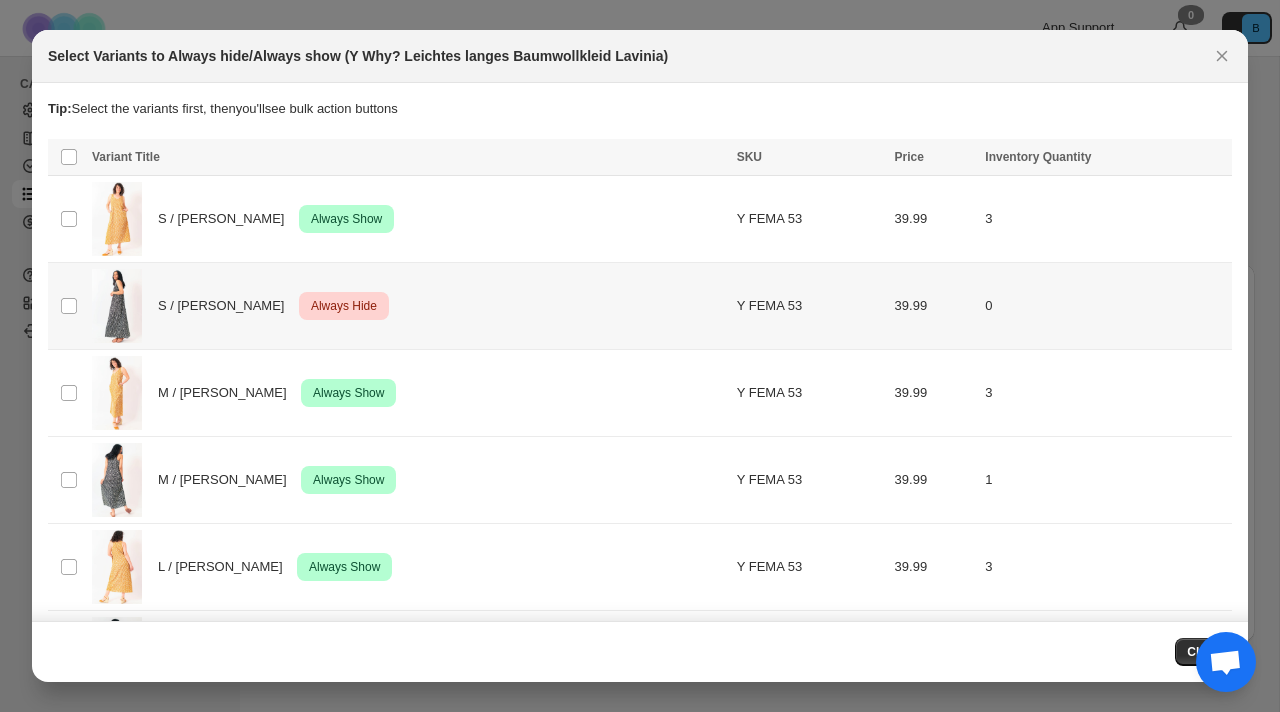 click on "S / [PERSON_NAME]       Critical Always Hide" at bounding box center [408, 306] 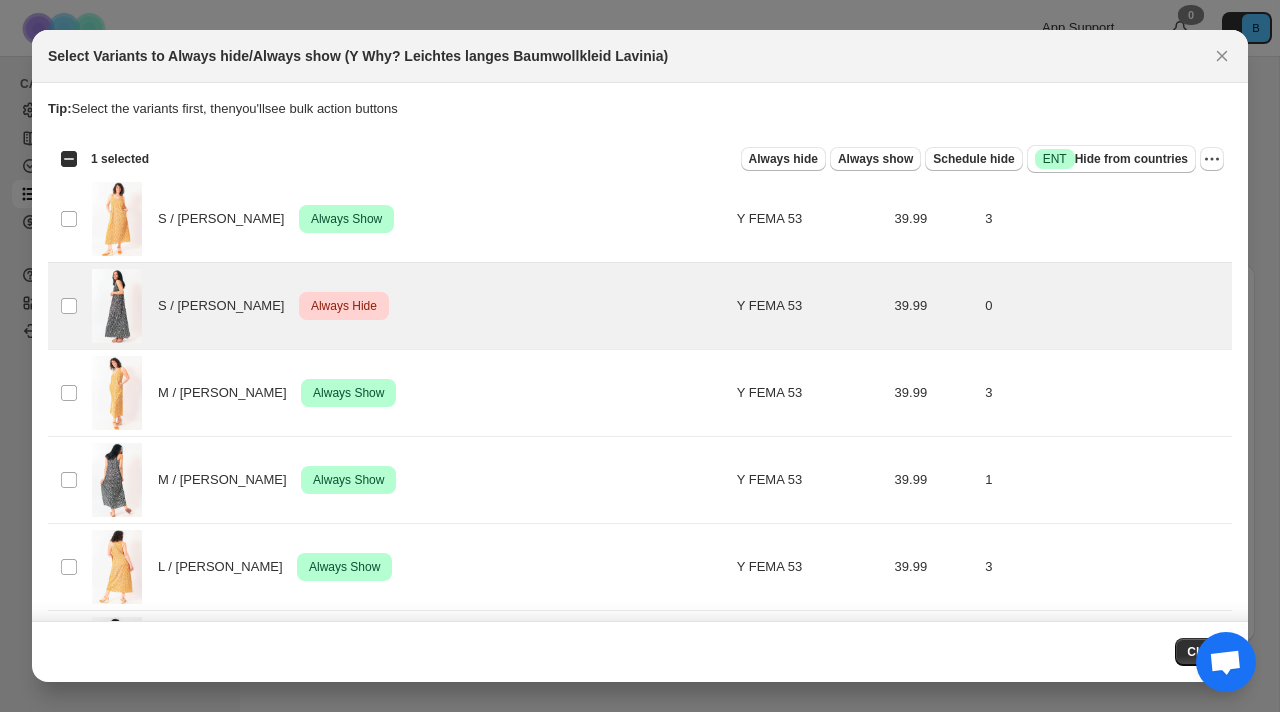 click on "Select all 6 product variants 1 selected Always hide Always show Schedule hide Success ENT  Hide from countries Always hide Always show Schedule hide Success ENT  Hide from countries" at bounding box center (640, 159) 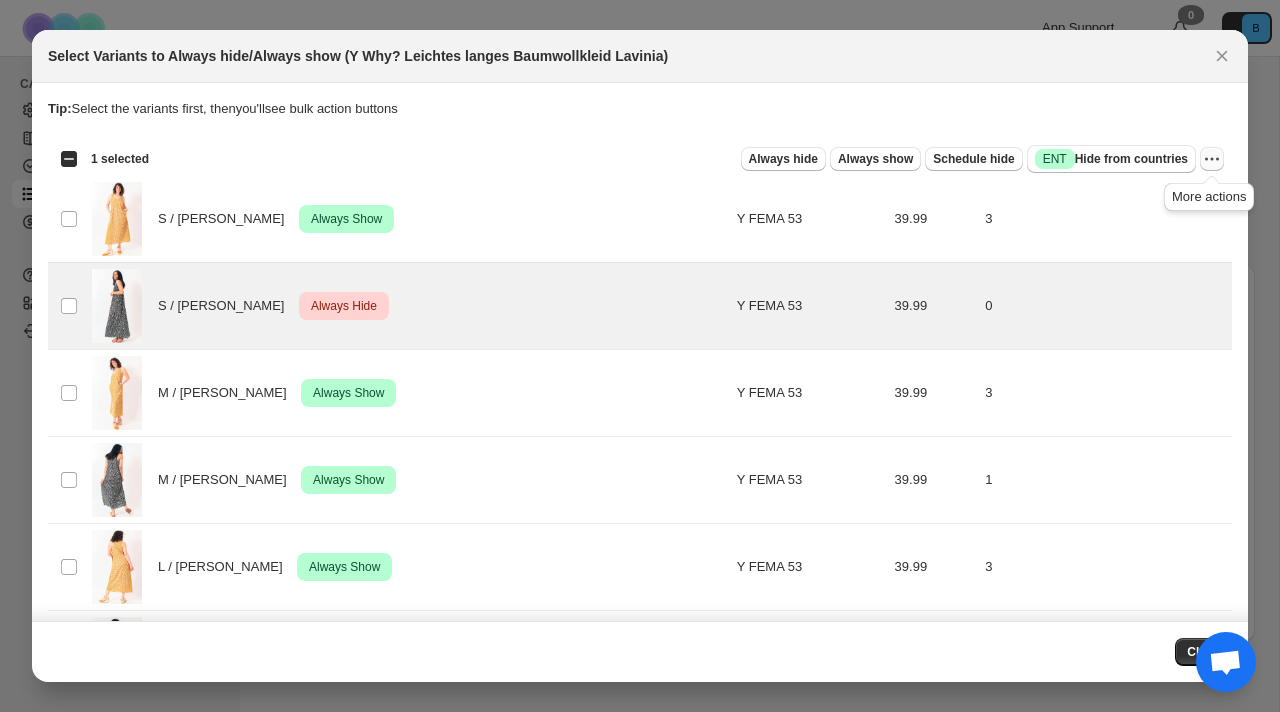 click 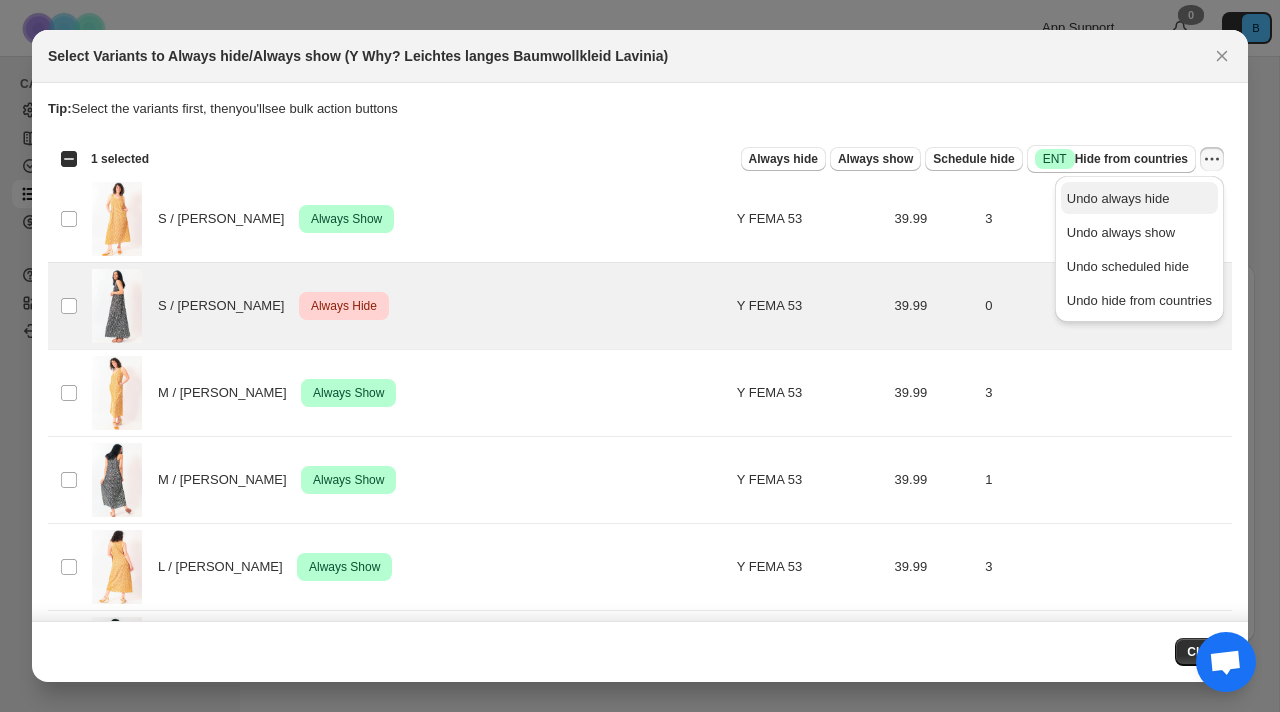 click on "Undo always hide" at bounding box center (1139, 199) 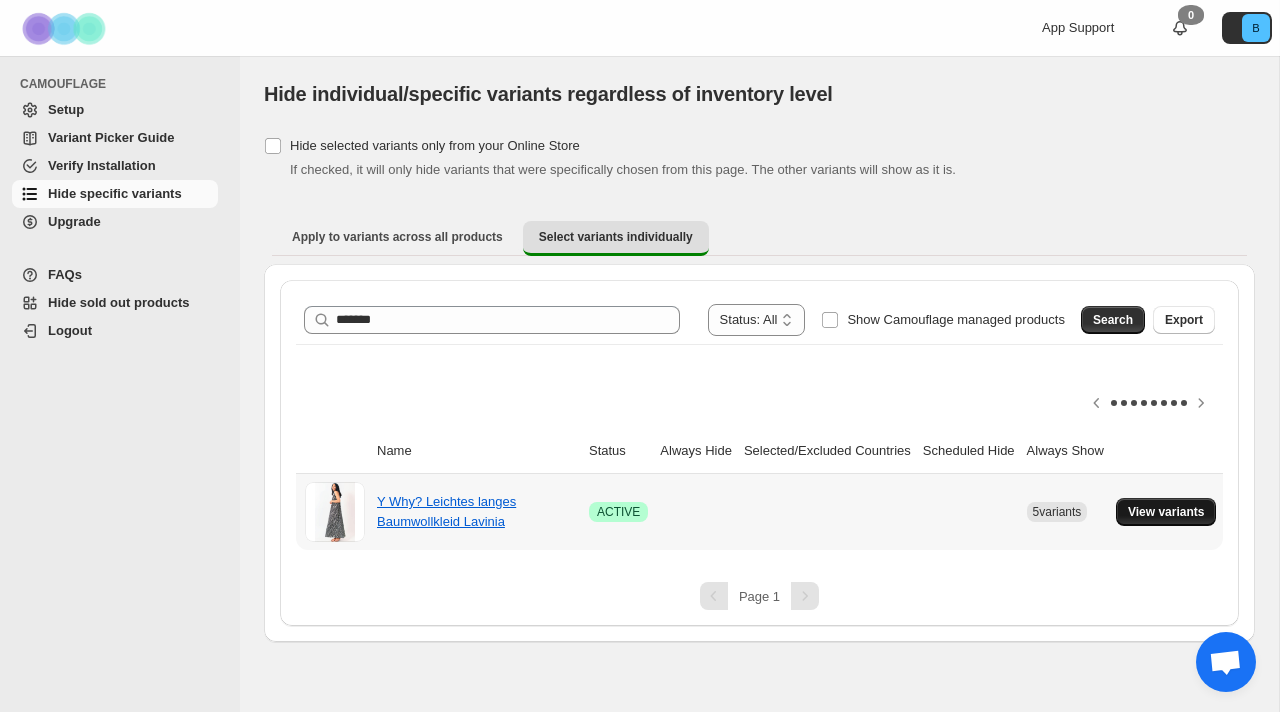 click on "View variants" at bounding box center [1166, 512] 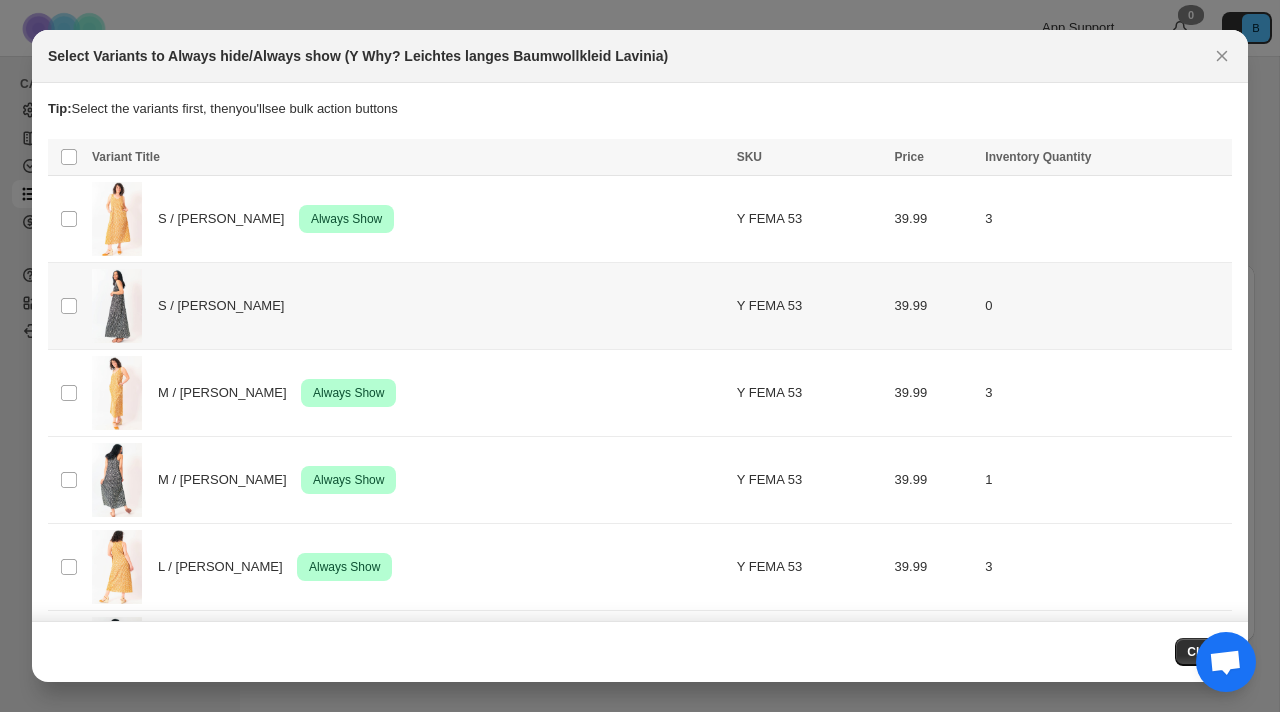 click on "S / [PERSON_NAME]" at bounding box center [408, 306] 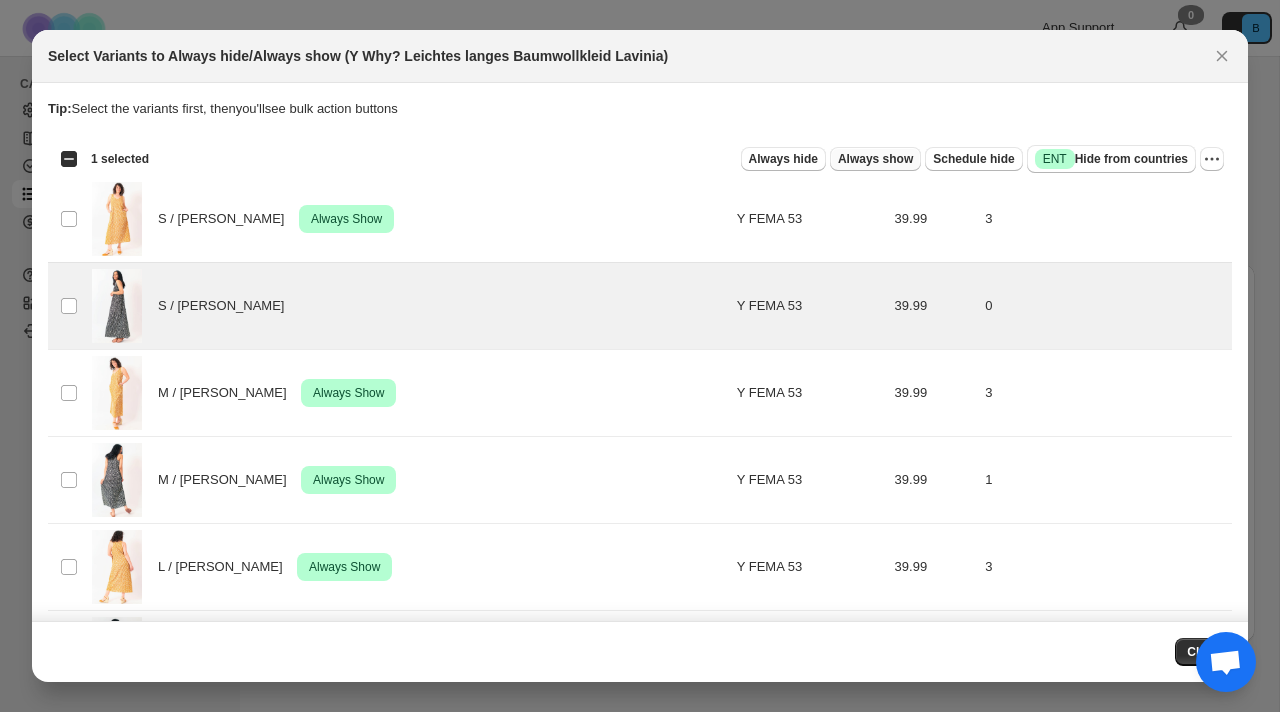 click on "Always show" at bounding box center [875, 159] 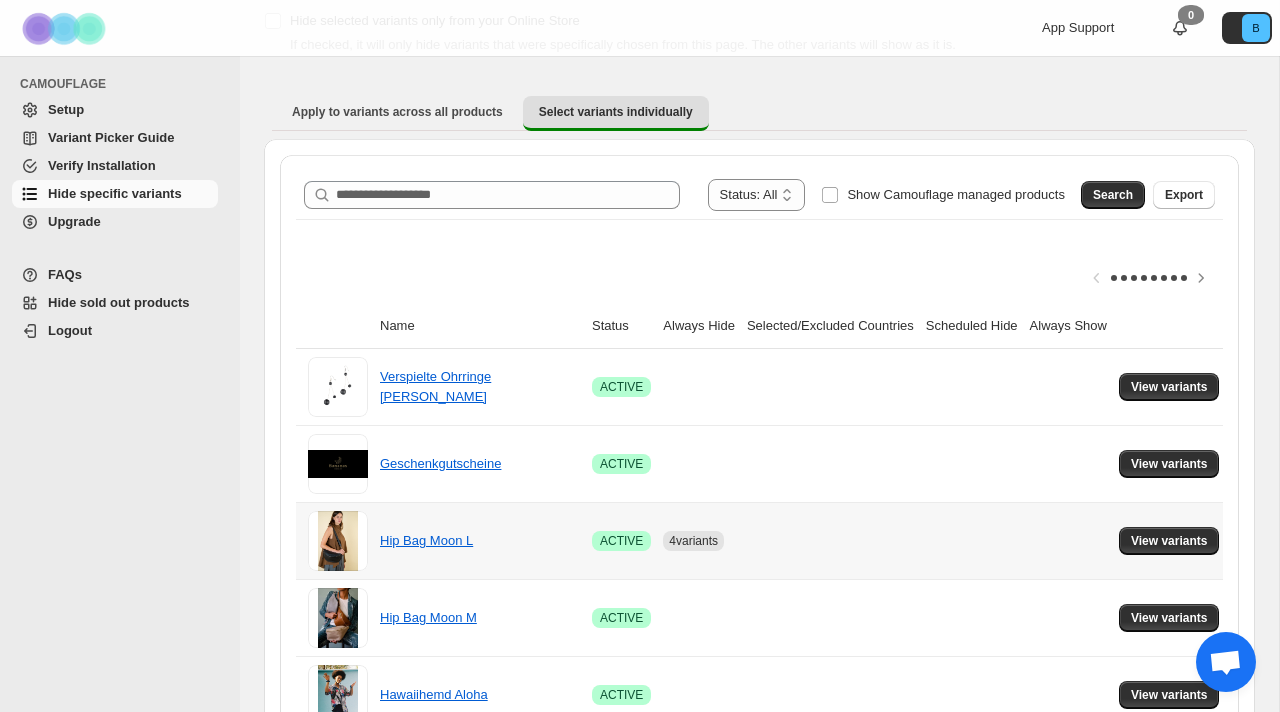 scroll, scrollTop: 128, scrollLeft: 0, axis: vertical 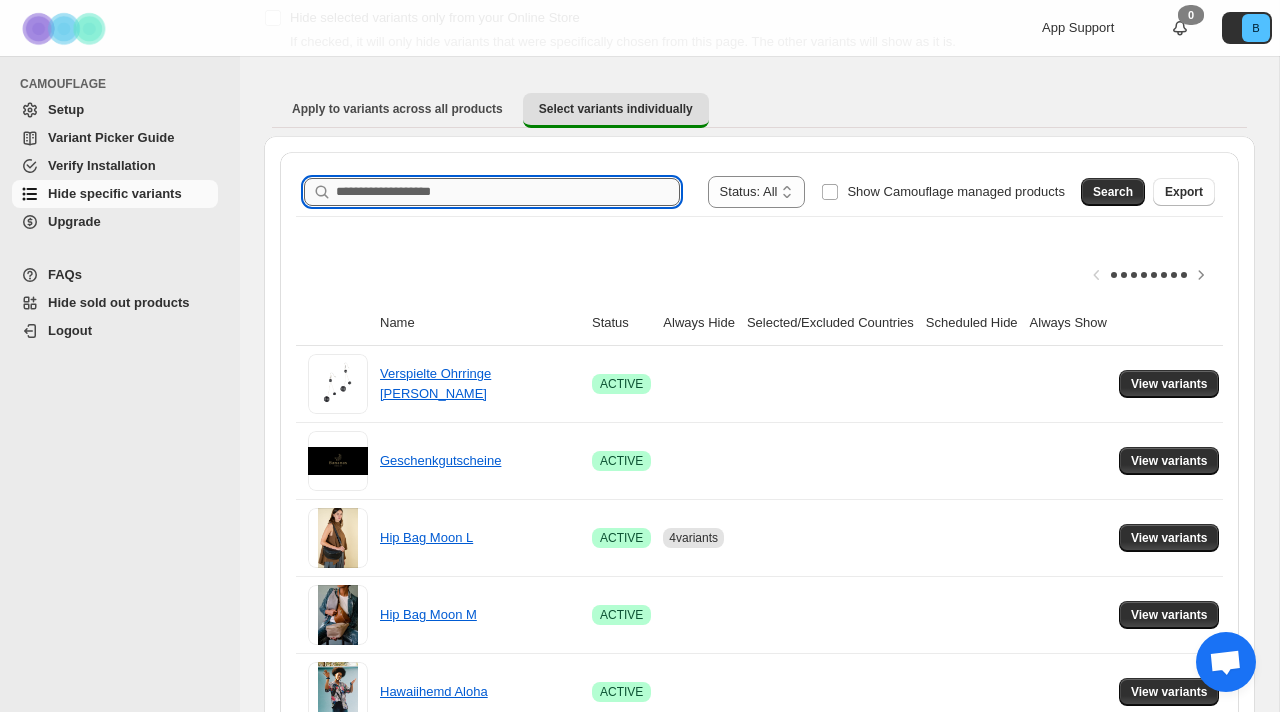click on "Search product name" at bounding box center (508, 192) 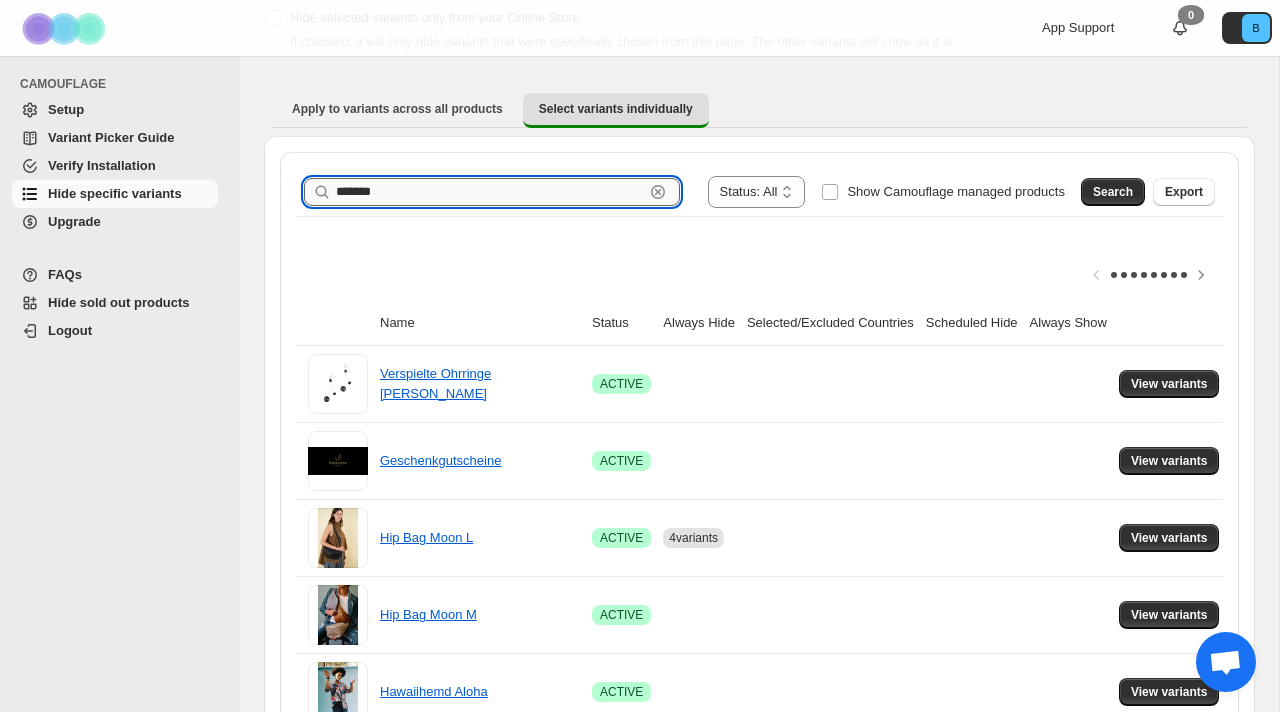 type on "*******" 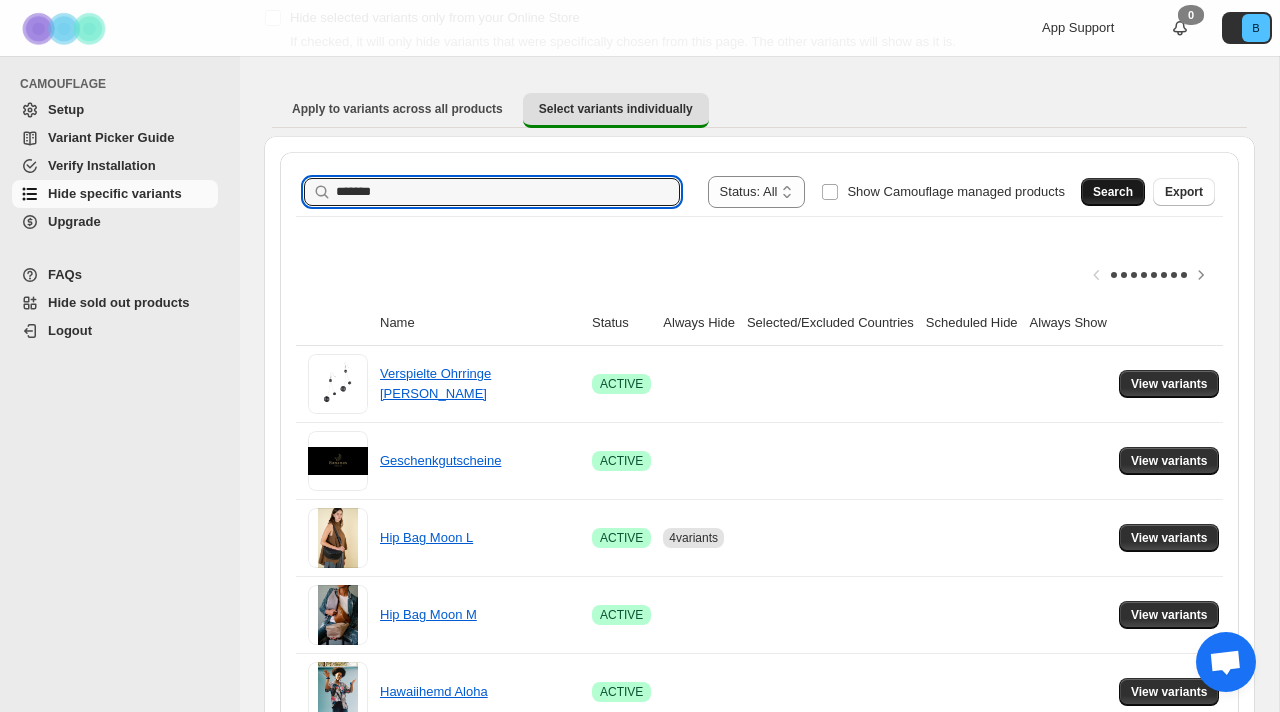 click on "Search" at bounding box center [1113, 192] 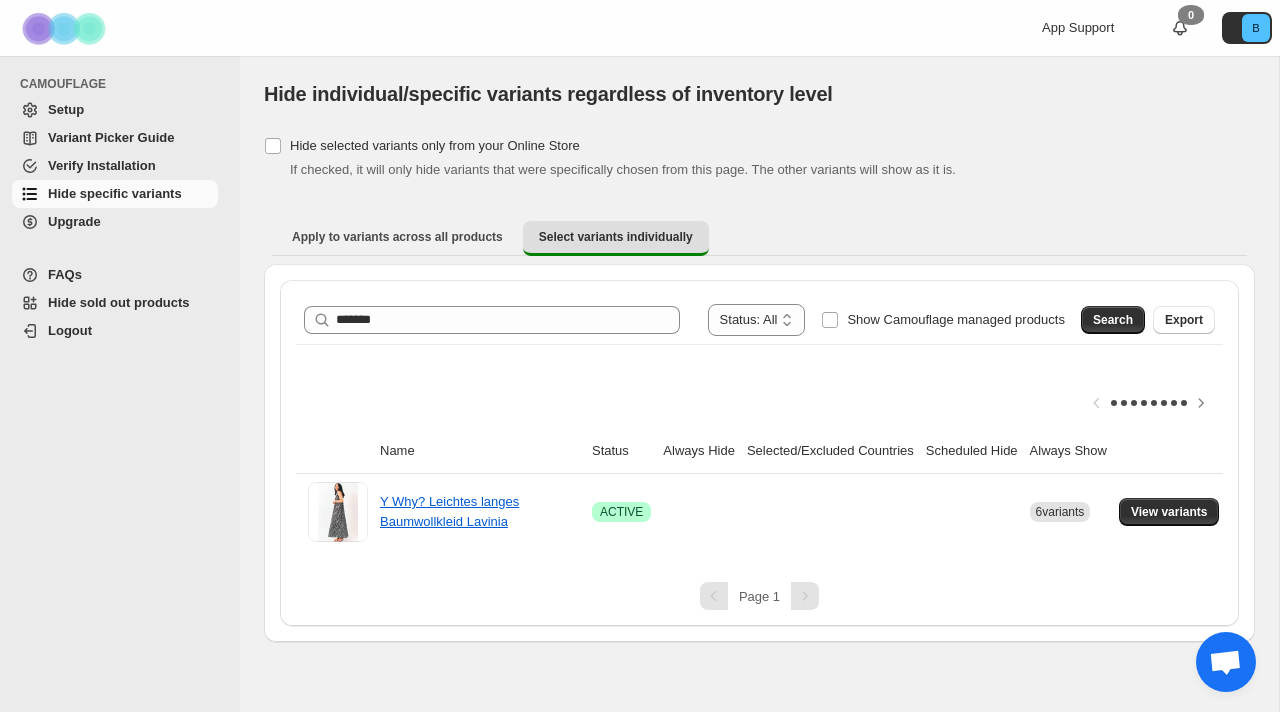 scroll, scrollTop: 0, scrollLeft: 0, axis: both 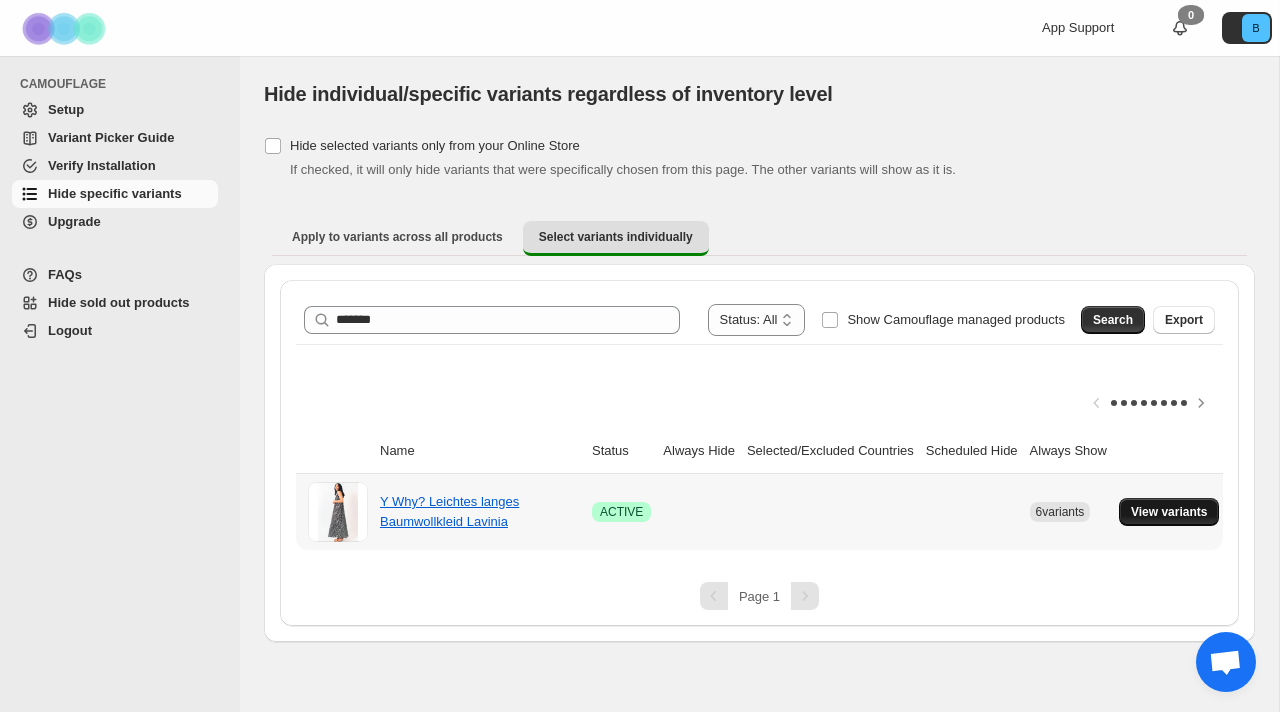 click on "View variants" at bounding box center (1169, 512) 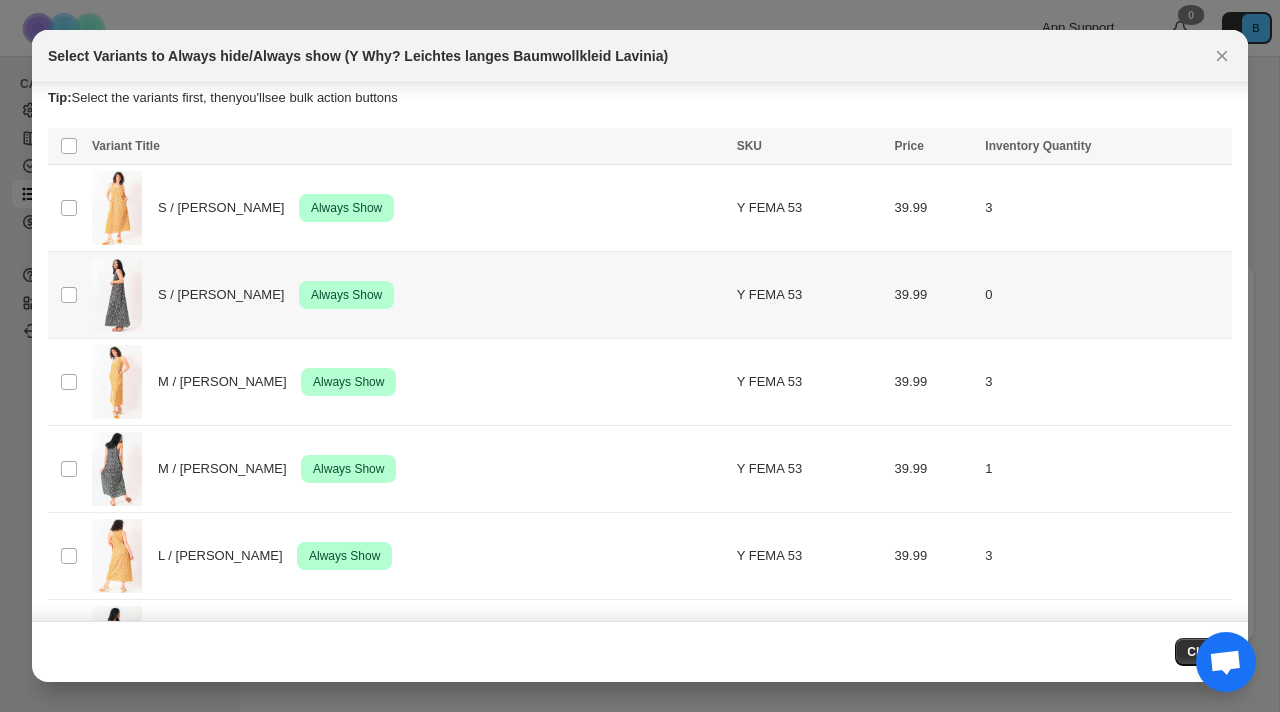 scroll, scrollTop: 0, scrollLeft: 0, axis: both 